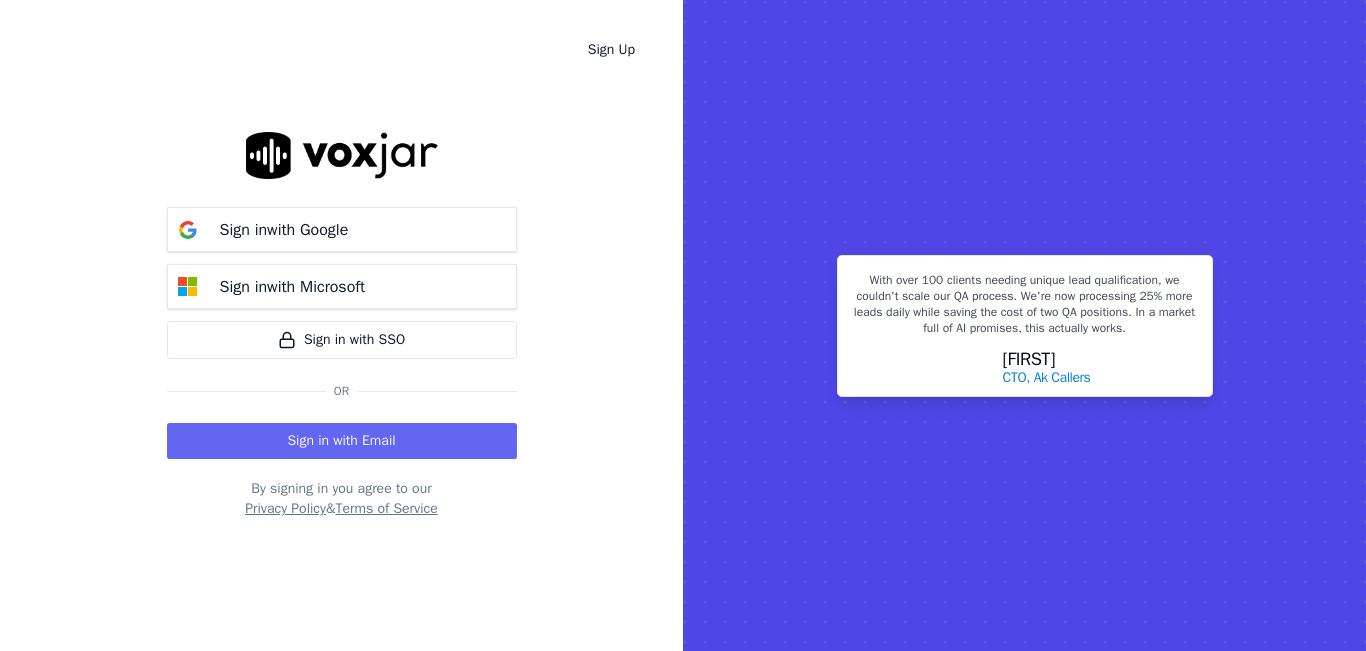 scroll, scrollTop: 0, scrollLeft: 0, axis: both 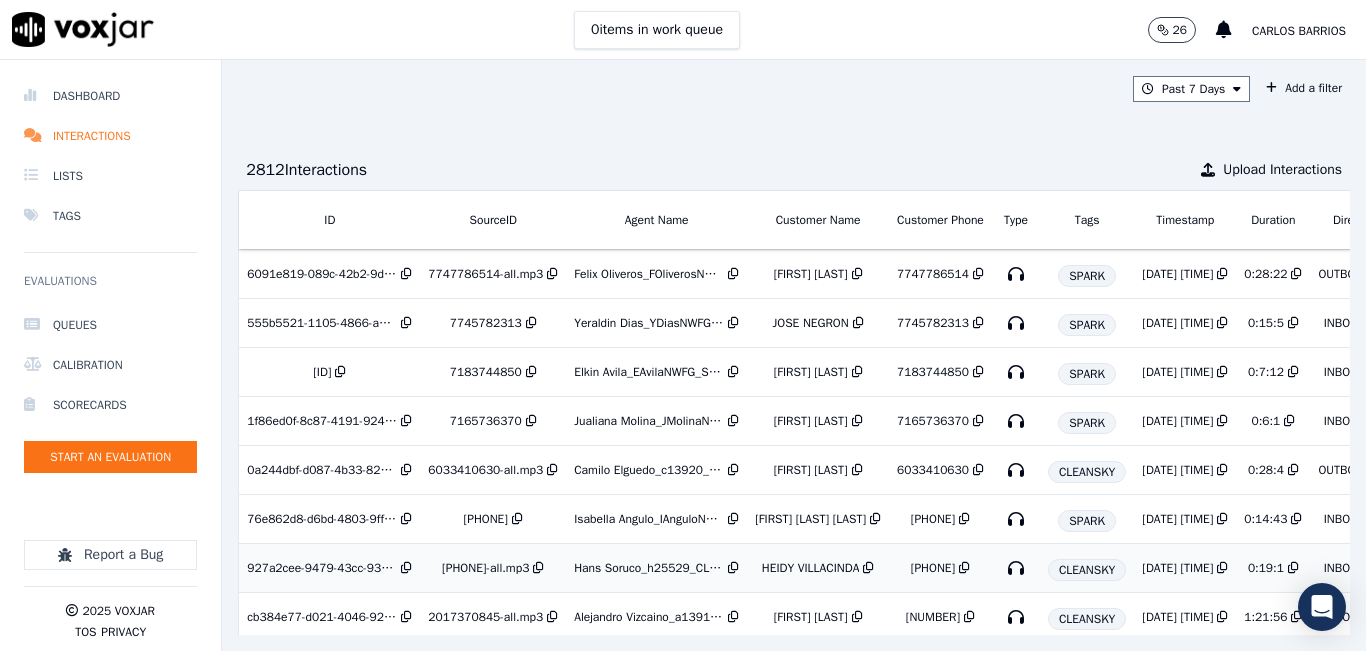 click on "Hans Soruco_h25529_CLEANSKY" at bounding box center (656, 568) 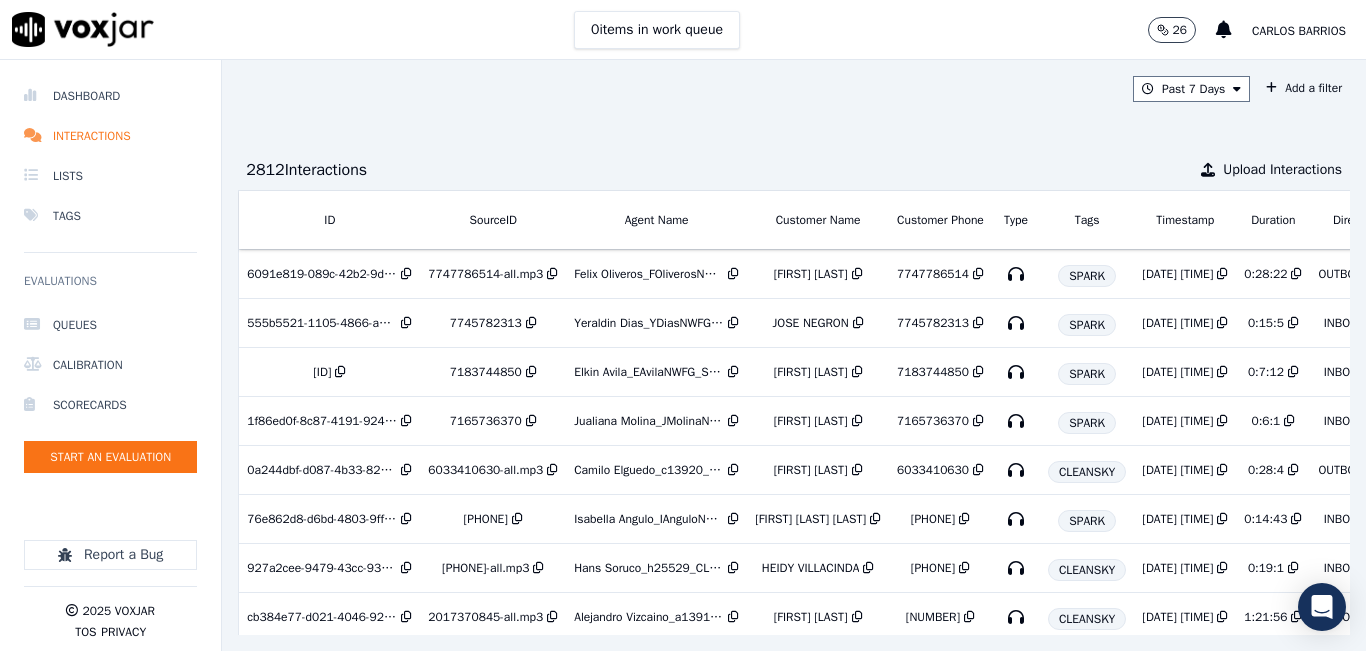 scroll, scrollTop: 0, scrollLeft: 320, axis: horizontal 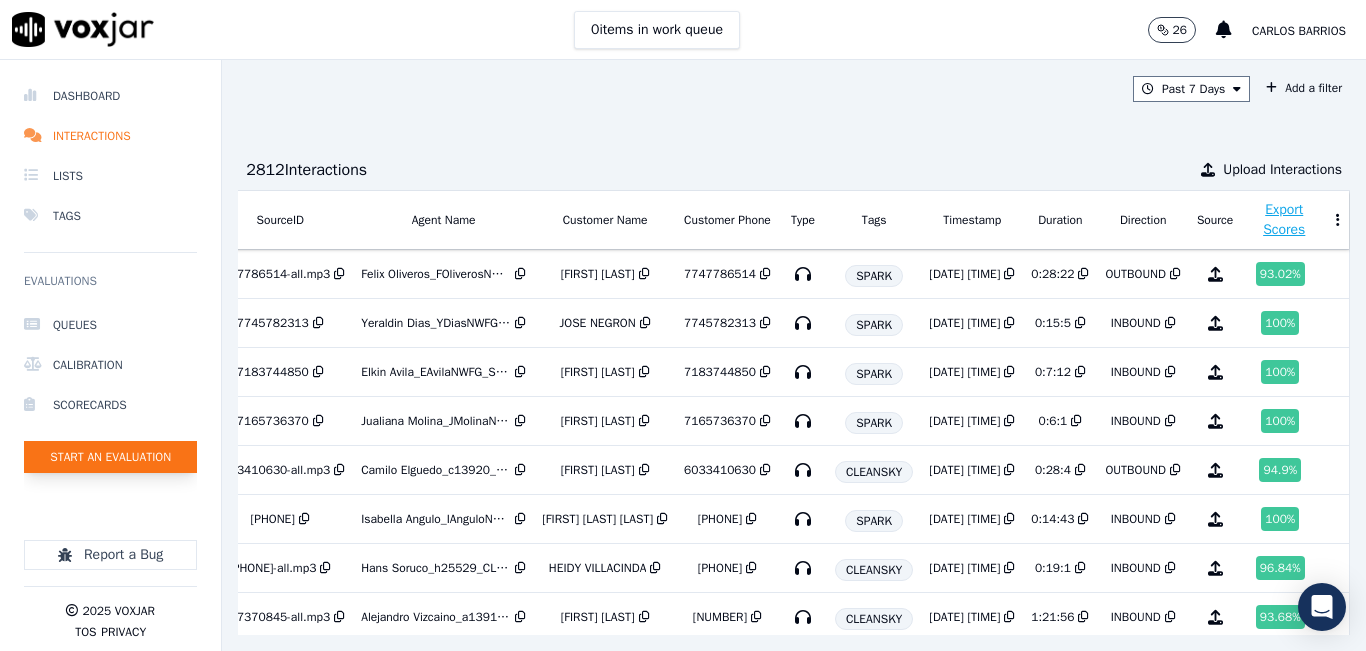 click on "Start an Evaluation" 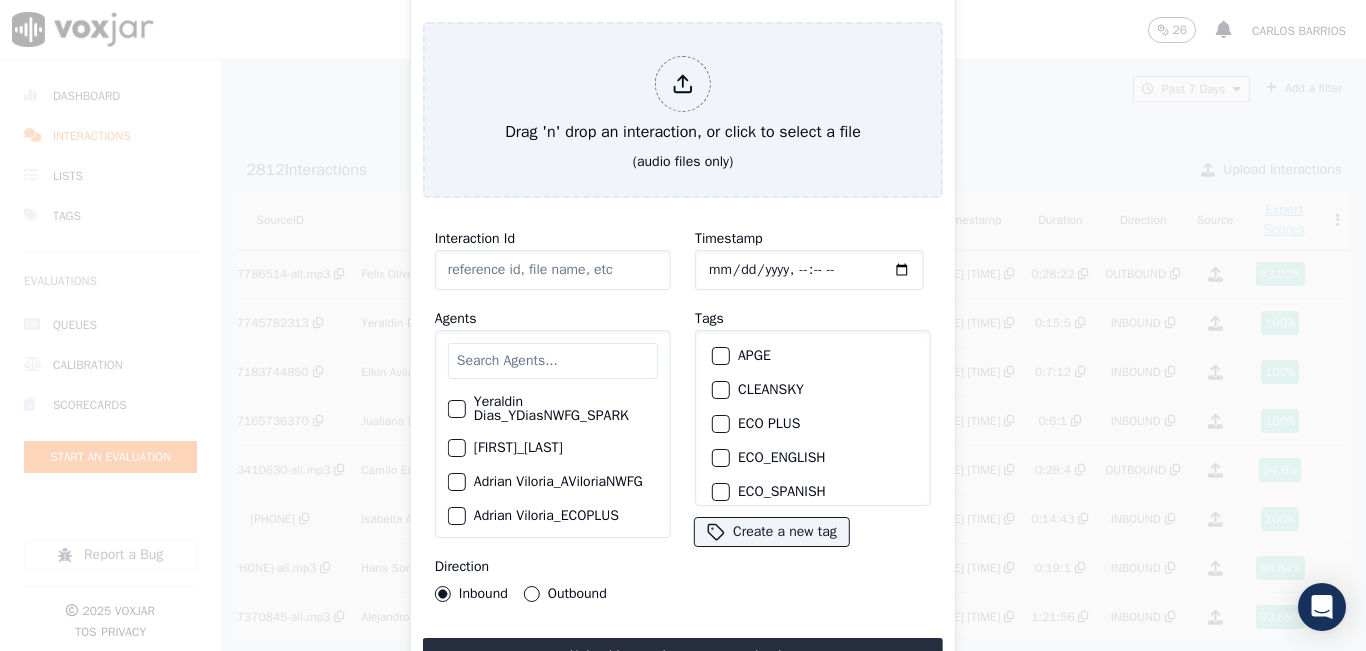 click at bounding box center [553, 361] 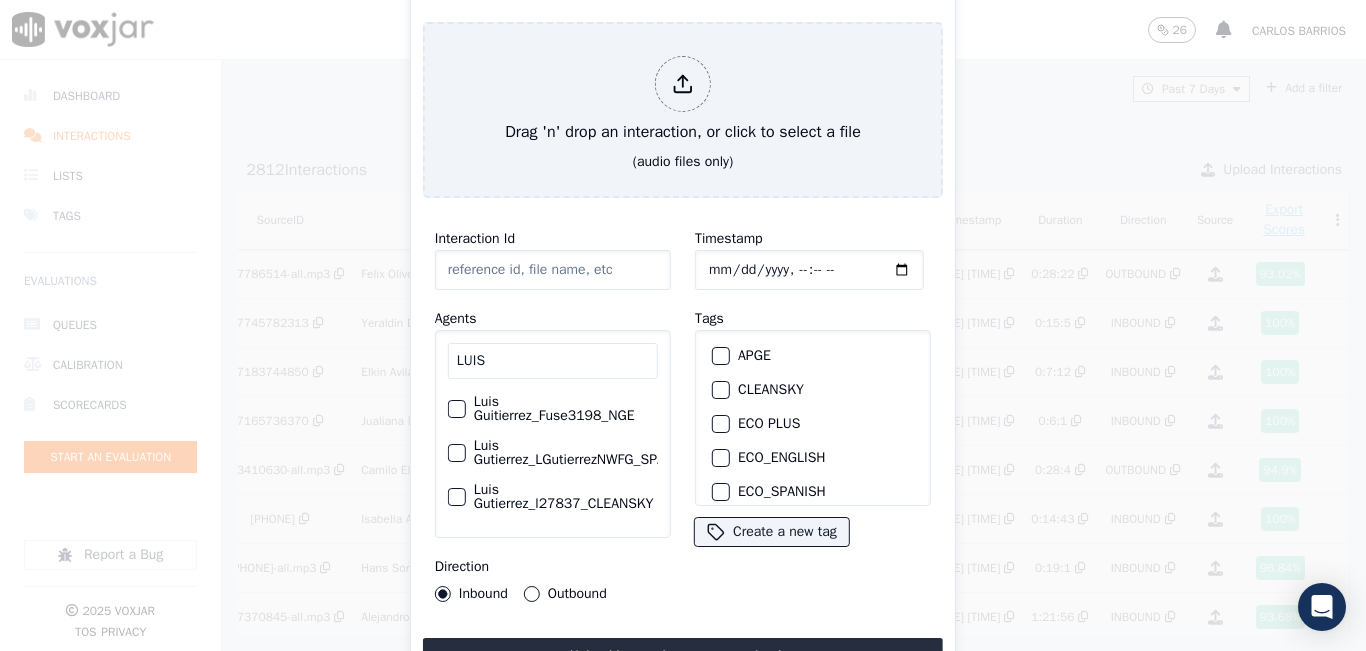 type on "LUIS" 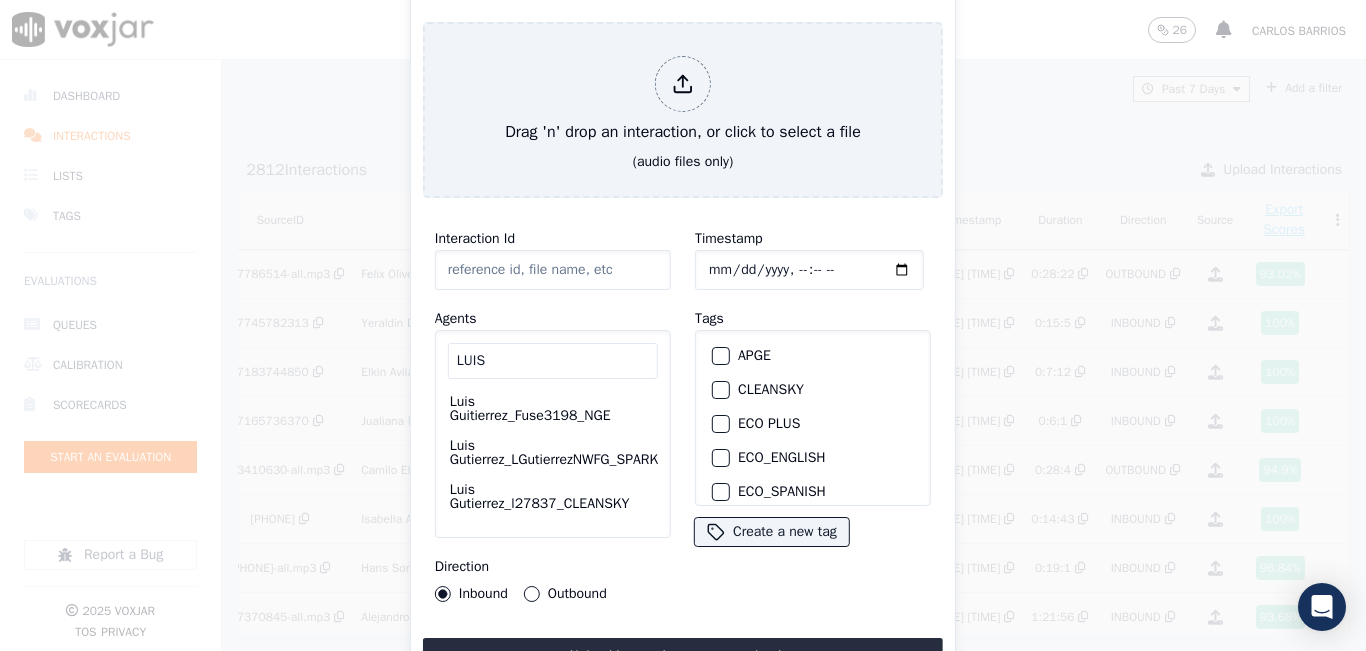 click on "Luis Guitierrez_Fuse3198_NGE" 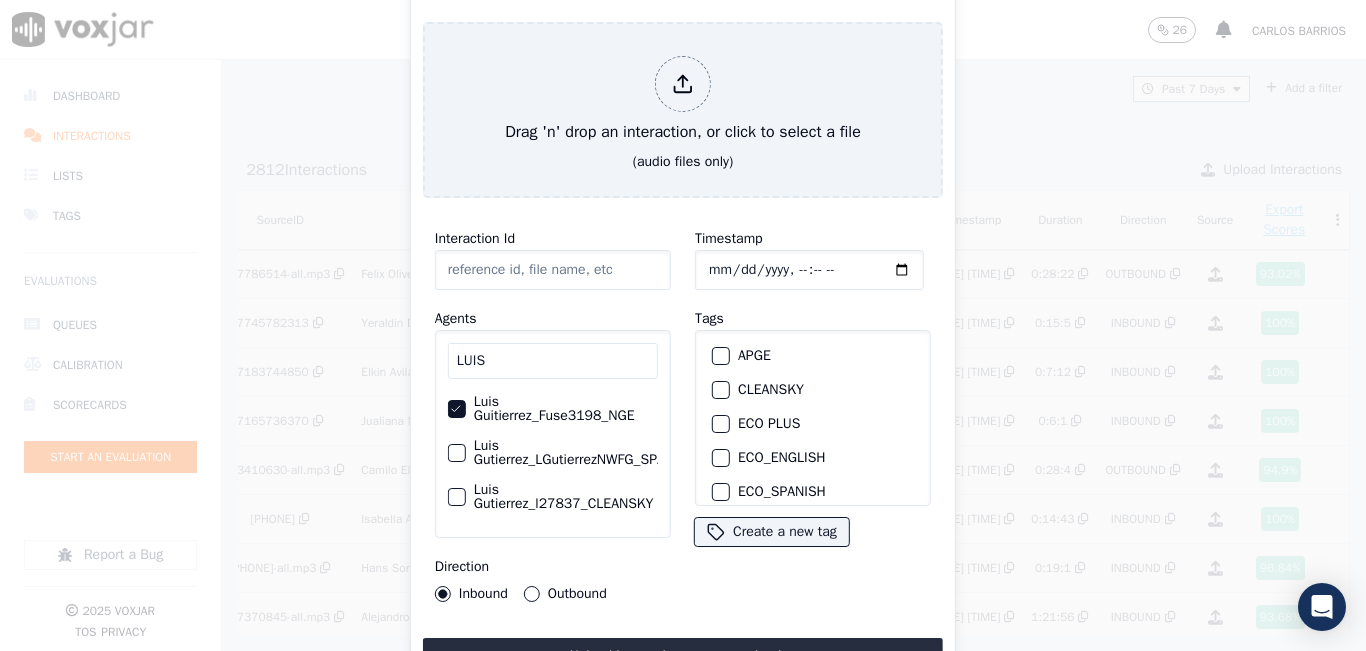 click on "Outbound" at bounding box center (532, 594) 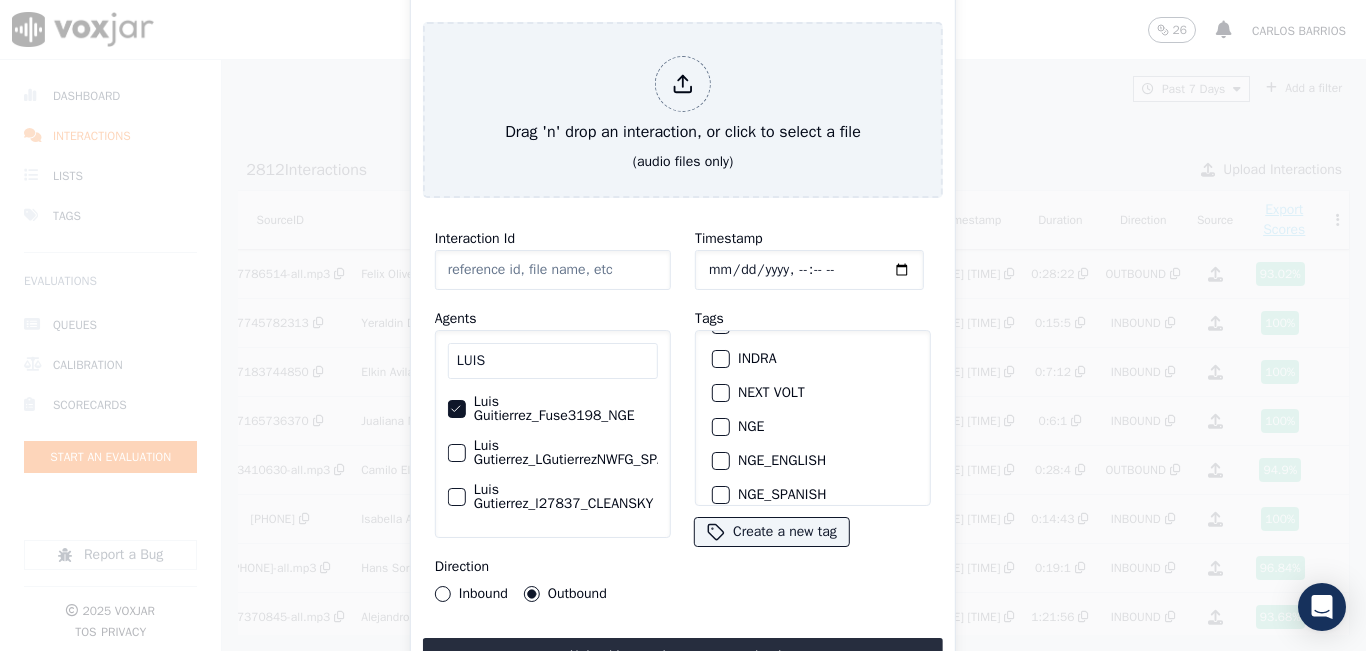 scroll, scrollTop: 200, scrollLeft: 0, axis: vertical 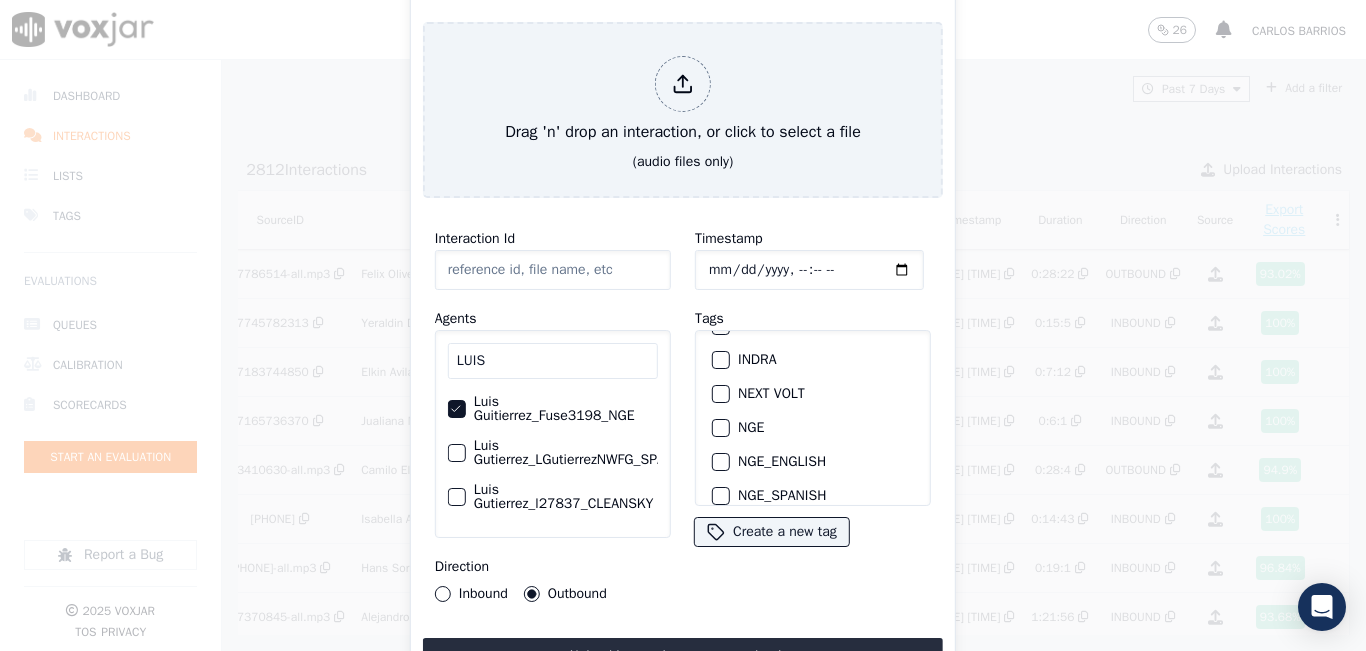click at bounding box center [720, 428] 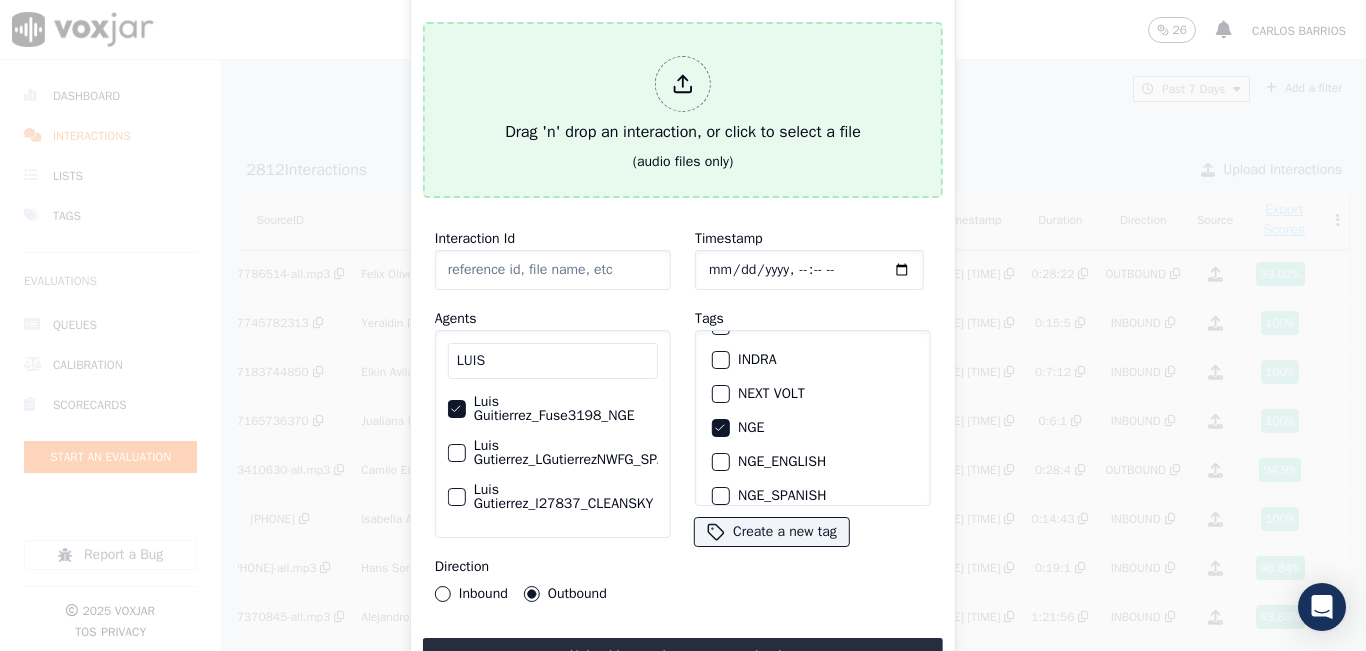 click on "Drag 'n' drop an interaction, or click to select a file   (audio files only)" at bounding box center (683, 110) 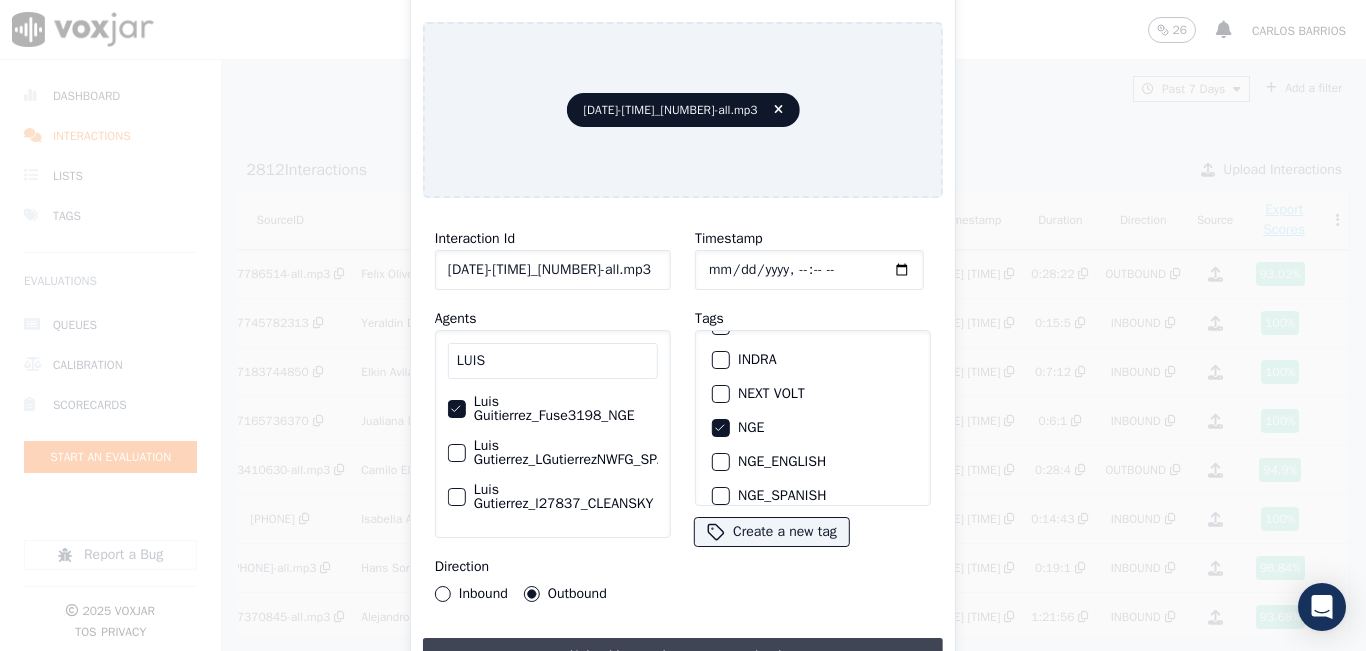 click on "Upload interaction to start evaluation" at bounding box center (683, 656) 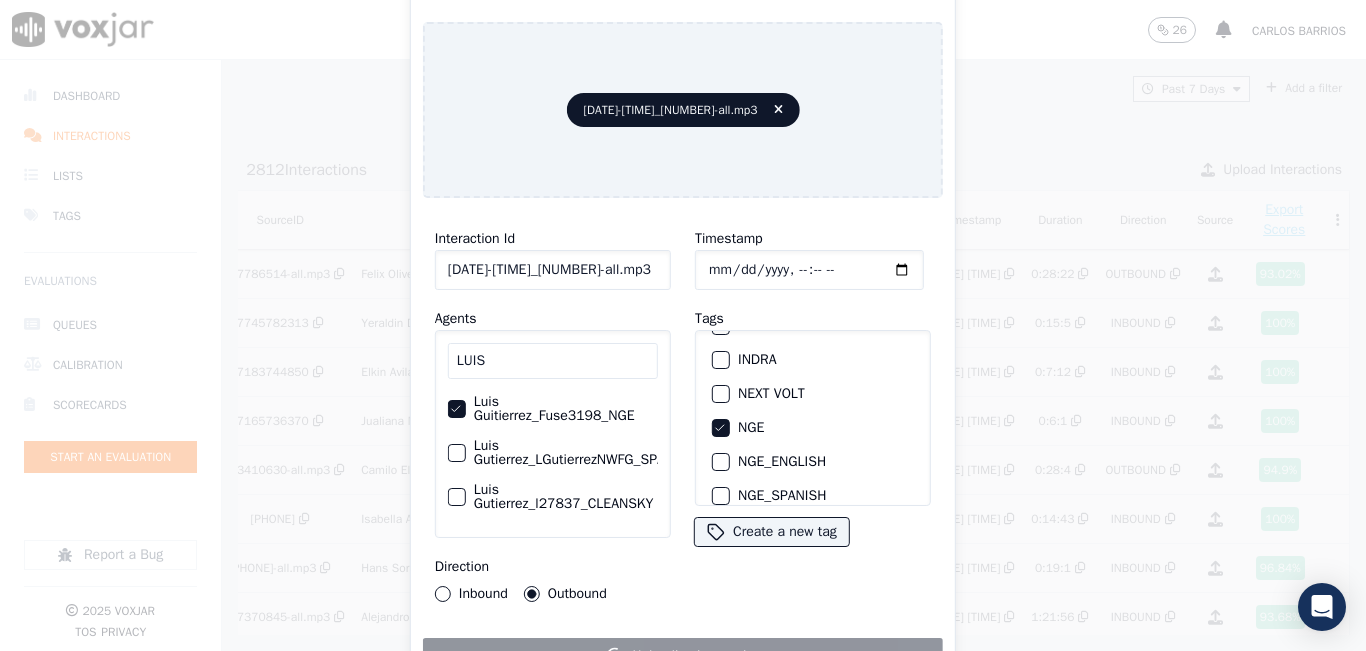 click on "Start an Evaluation   20250731-174856_3058012809-all.mp3       Interaction Id   20250731-174856_3058012809-all.mp3     Agents   LUIS     Luis Guitierrez_Fuse3198_NGE     Luis Gutierrez_LGutierrezNWFG_SPARK     Luis Gutierrez_l27837_CLEANSKY     Luis Gutierrez_l27859_INDRA     Luis Macias_BAQ2076_INDRA     Luis Macias_ECOPLUS     Luis Macias_fuse1180_NGE     Luis Macias_l27094_CLEANSKY     Luis Mercado_ECOPLUS     Luis Mercado_ELECTRA SPARK     Luis Mercado_Fuse3170_NGE     Luis Mercado_LMercadoNWFG_SPARK     Luis Mercado_SYMMETRY     Luis Mercado_l20463_CLEANSKY     Luis Mercado_l28249_INDRA     Luisa Beltran_ECO PLUS     Luisa Beltran_Fuse1073     Luisa Beltran_Fuse1073­_NGE     Luisa Beltran_INDRA     Luisa Beltran_LBeltranNWFG     Luisa Beltran_SYMMETRY     Luisa Beltran_l13923_CLEANSKY     Direction     Inbound     Outbound   Timestamp       Tags     APGE     CLEANSKY     ECO PLUS     ECO_ENGLISH     ECO_SPANISH     ELECTRA SPARK     INDRA     NEXT VOLT     NGE     NGE_ENGLISH     NGE_SPANISH" 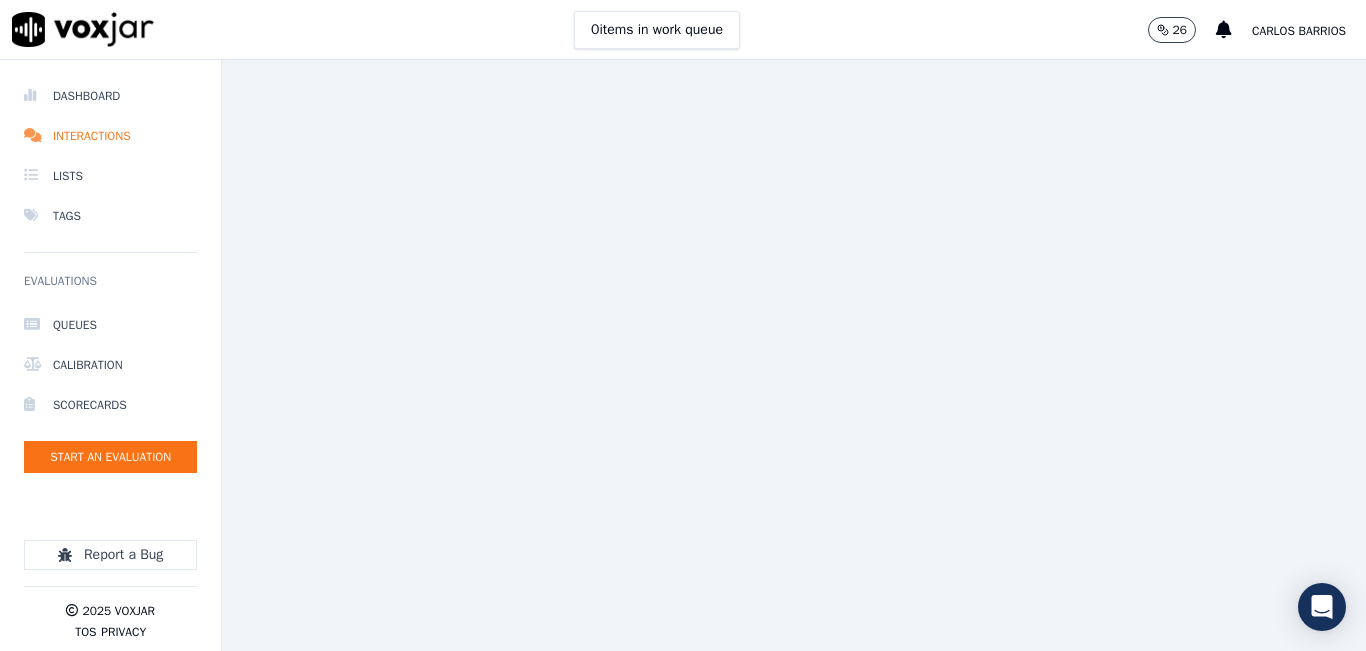click on "0  items in work queue     26         carlos barrios" at bounding box center (683, 30) 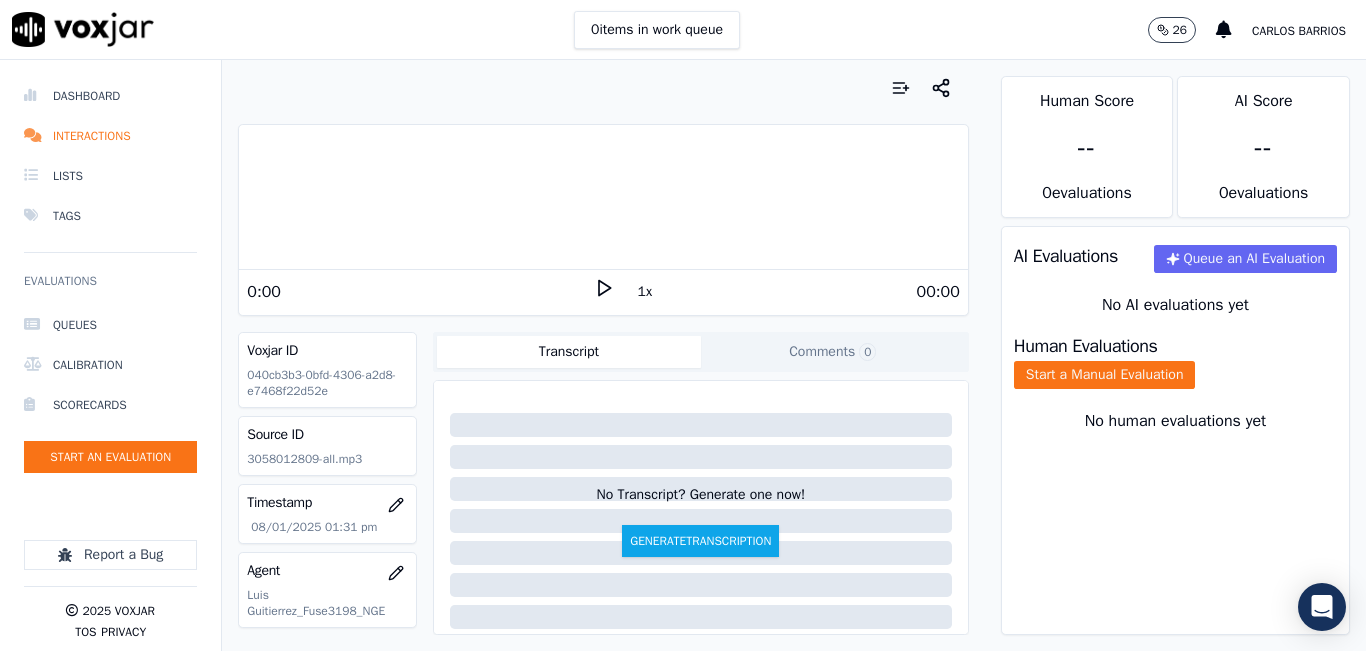 scroll, scrollTop: 100, scrollLeft: 0, axis: vertical 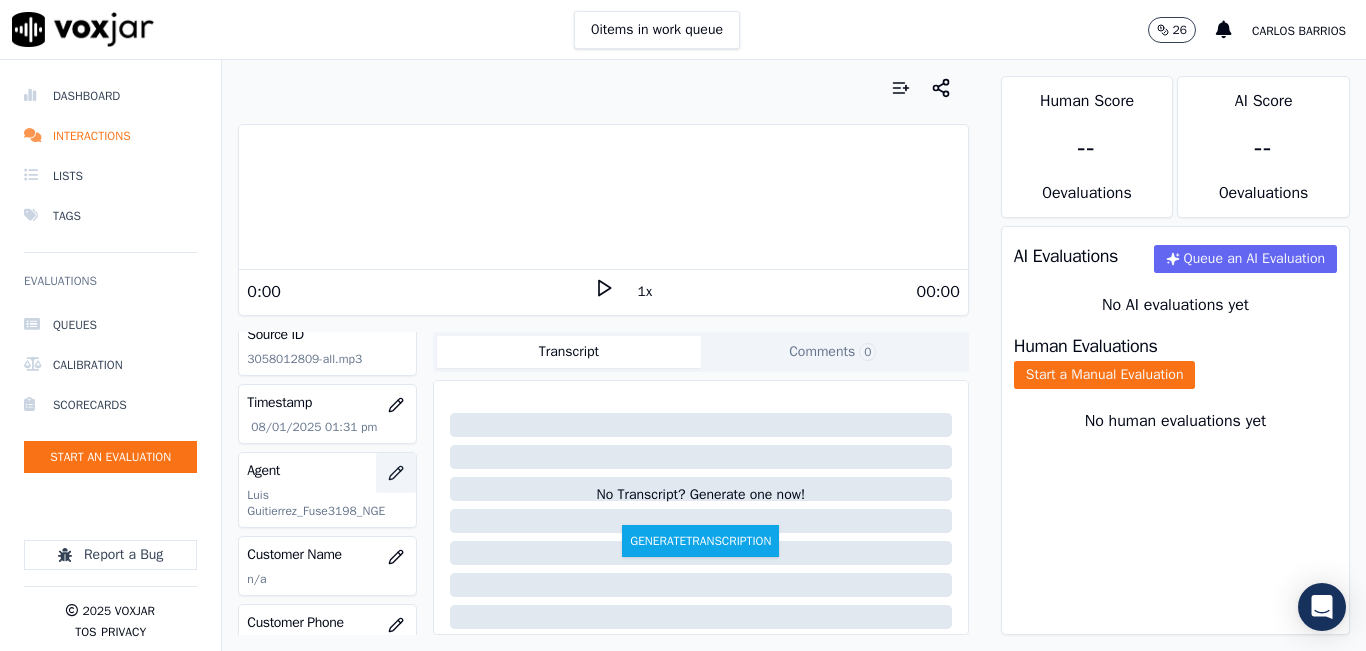click at bounding box center (396, 473) 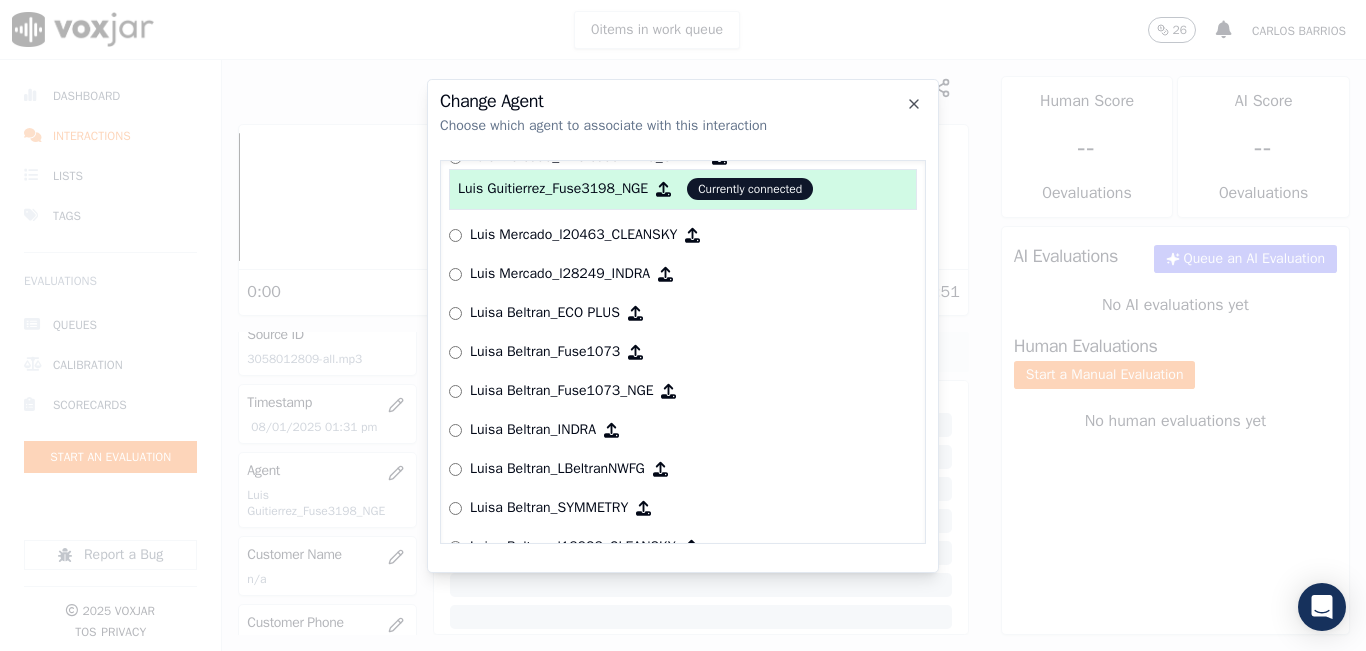 scroll, scrollTop: 6924, scrollLeft: 0, axis: vertical 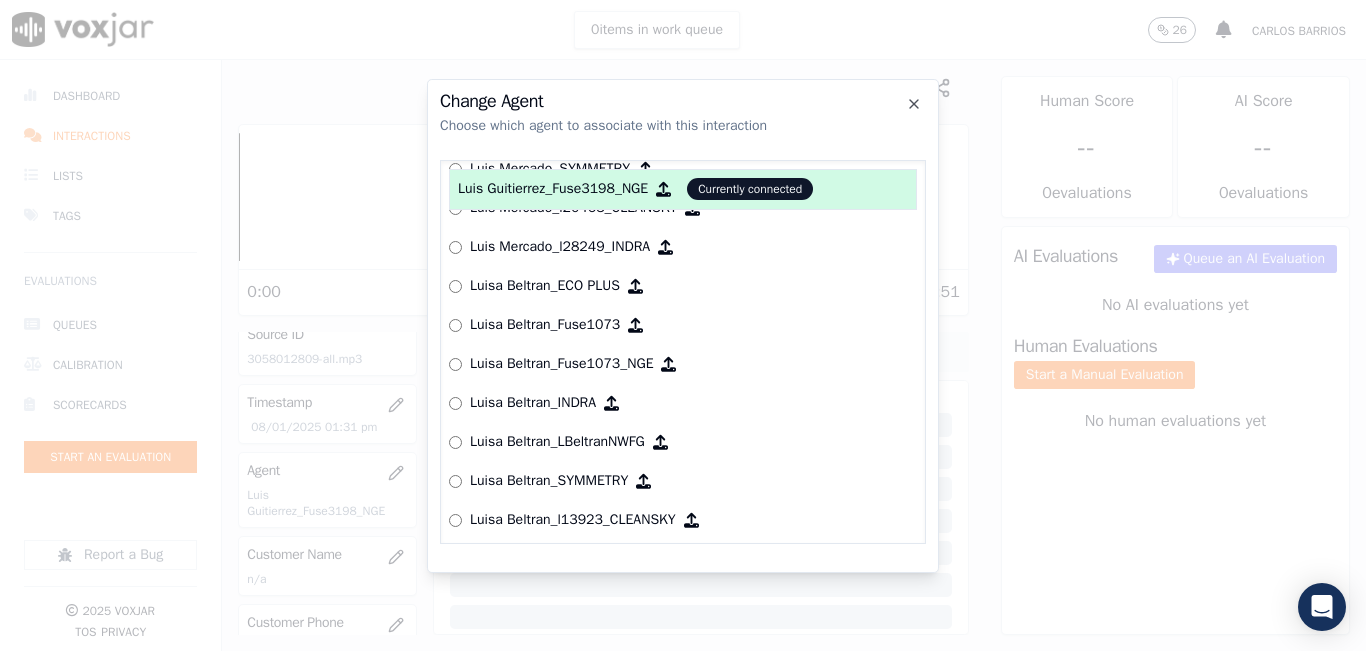 click on "Luisa Beltran_Fuse1073­_NGE" at bounding box center (561, 364) 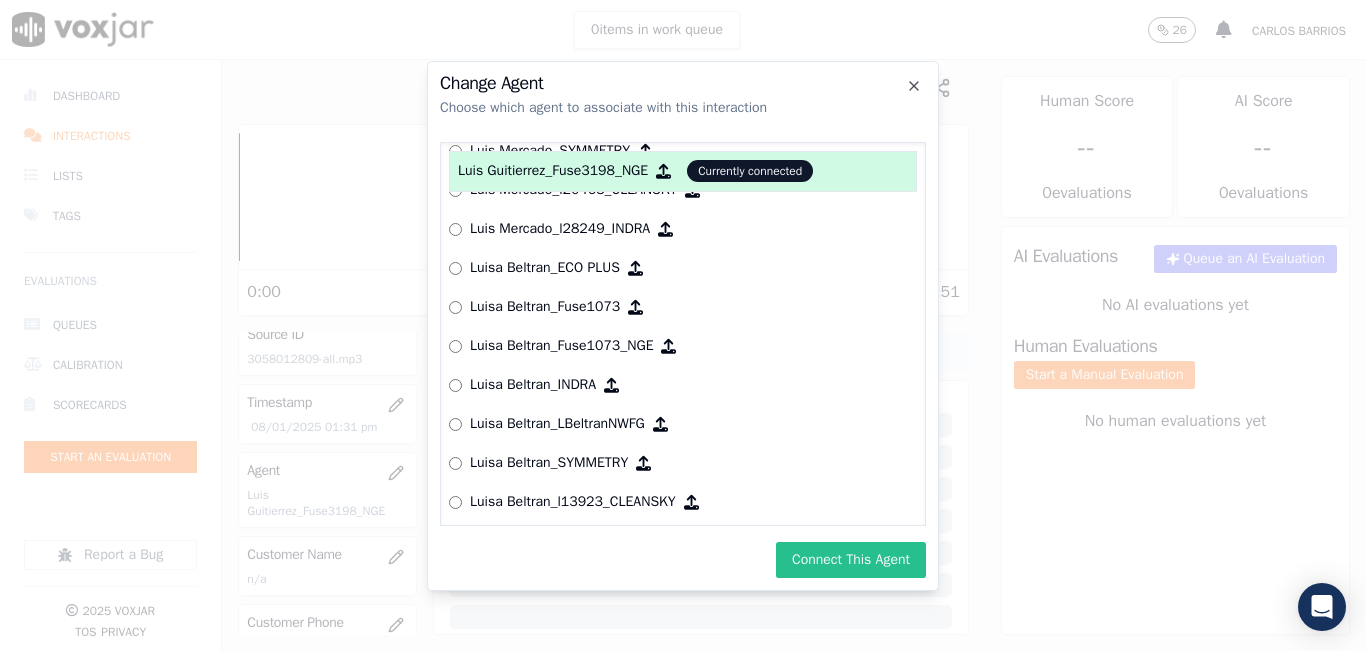 click on "Connect This Agent" at bounding box center (851, 560) 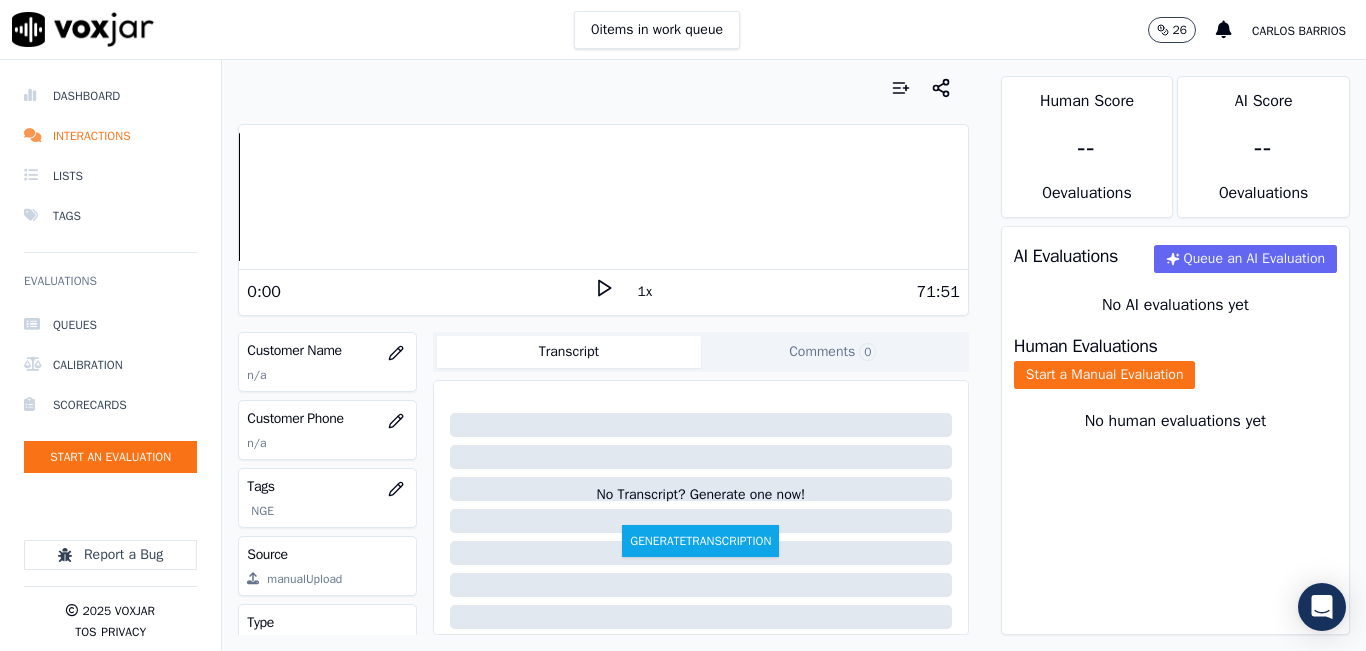scroll, scrollTop: 300, scrollLeft: 0, axis: vertical 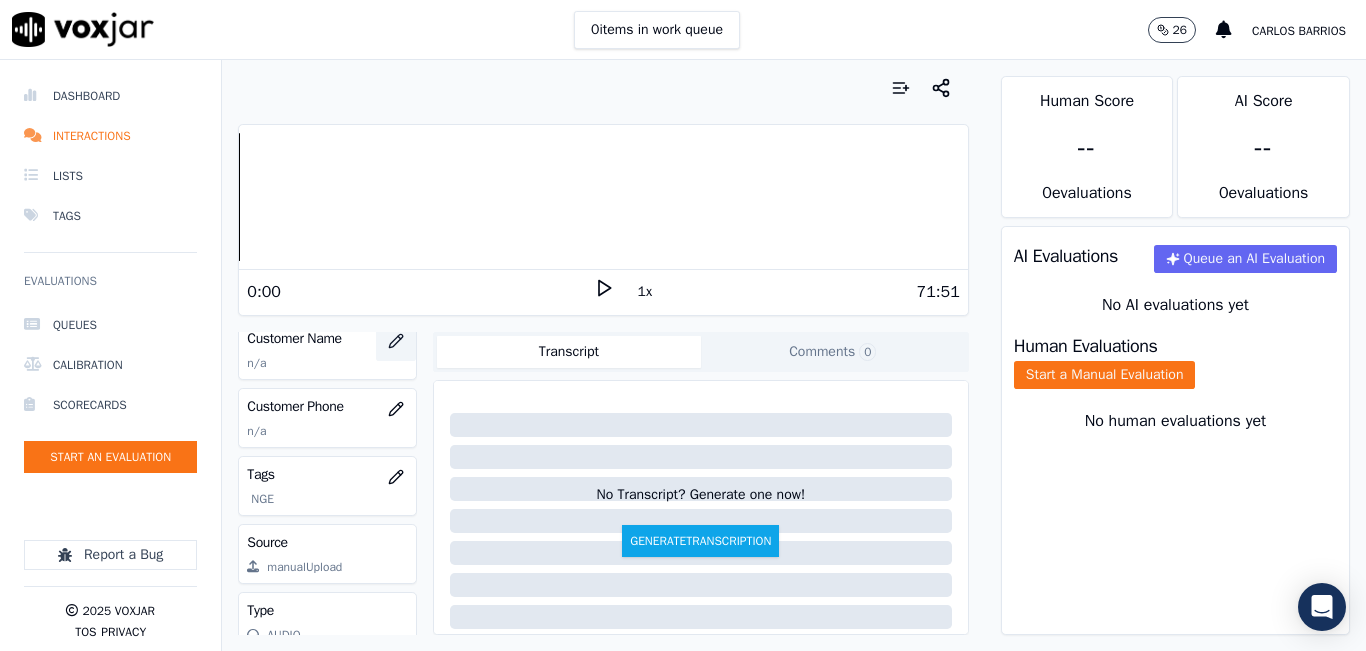 click 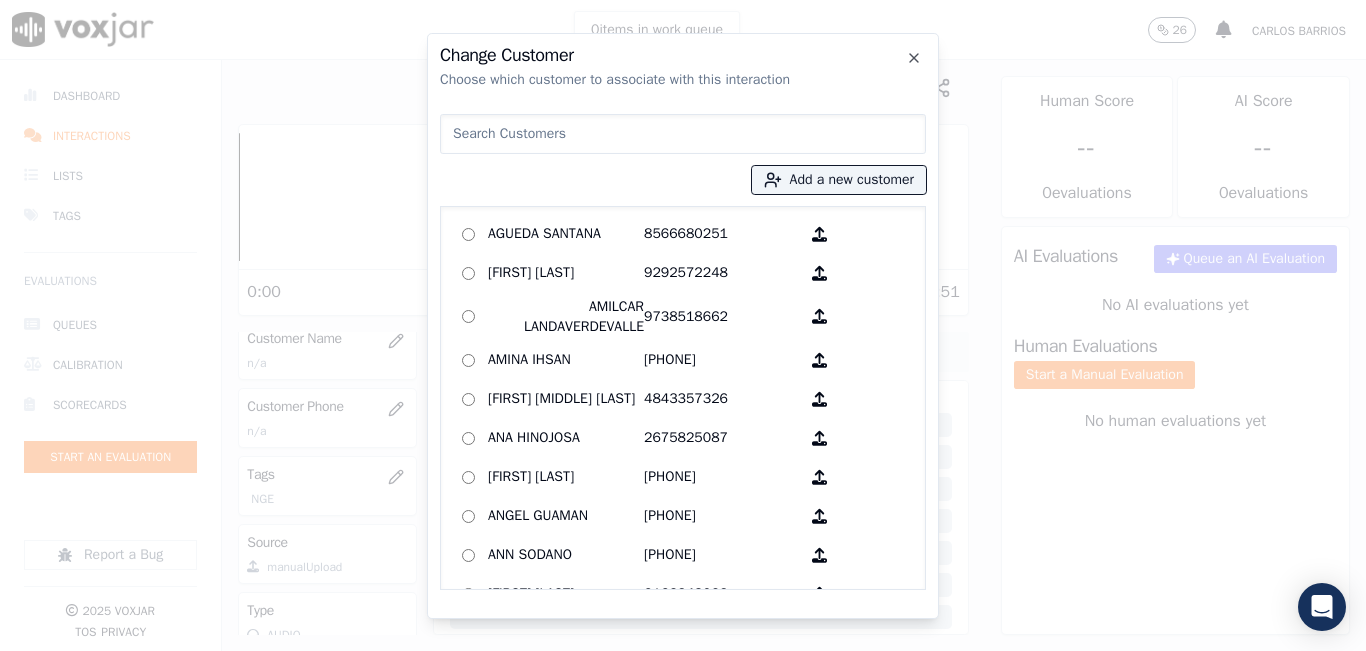 click at bounding box center [683, 134] 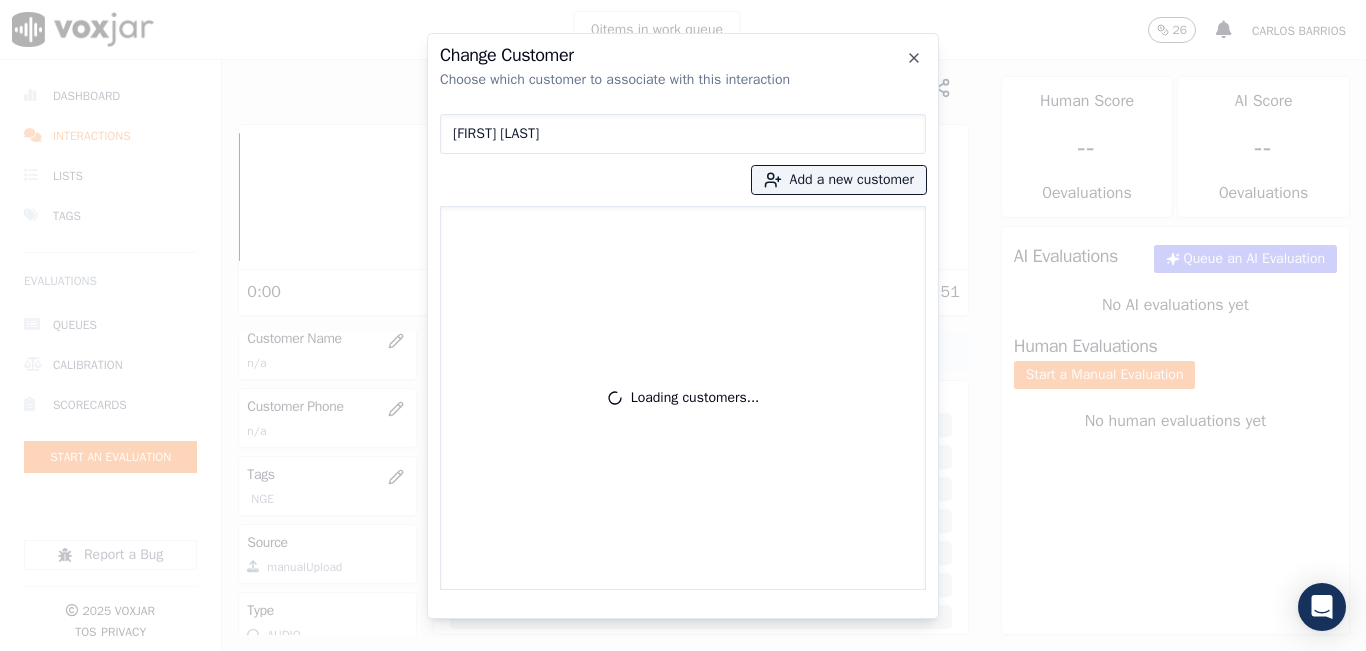 type on "JEAN SALANA EXUNE" 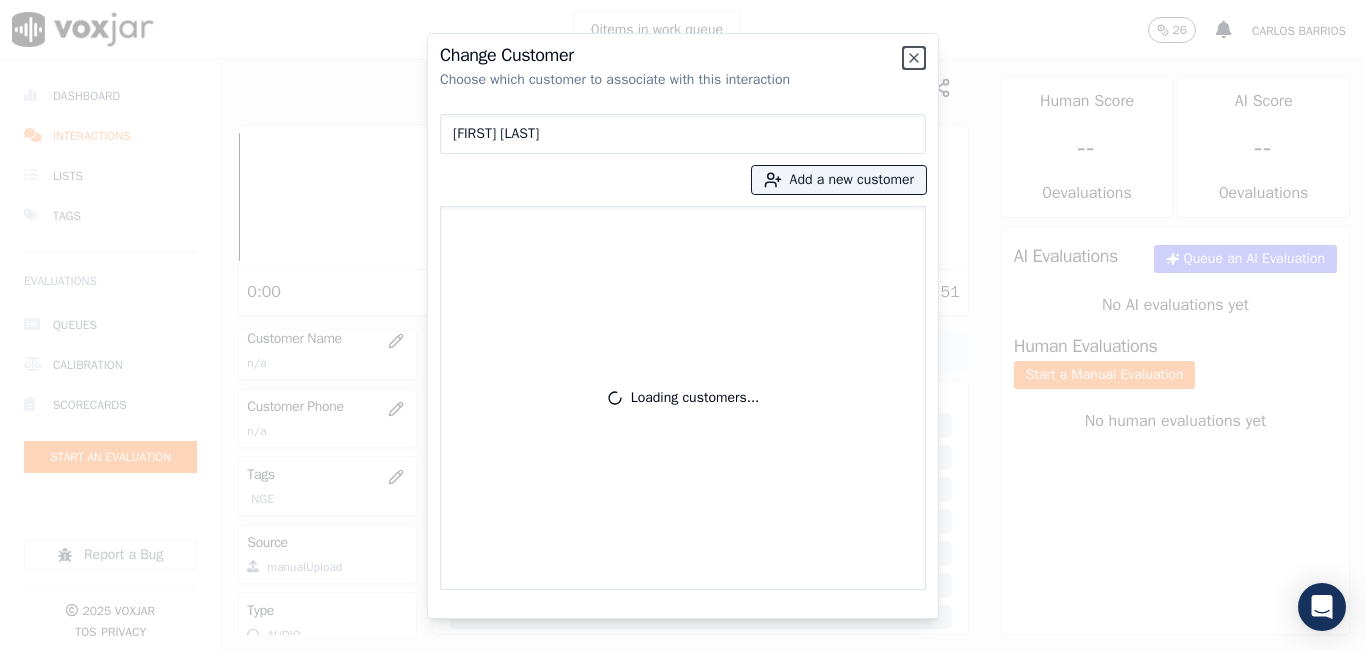 type 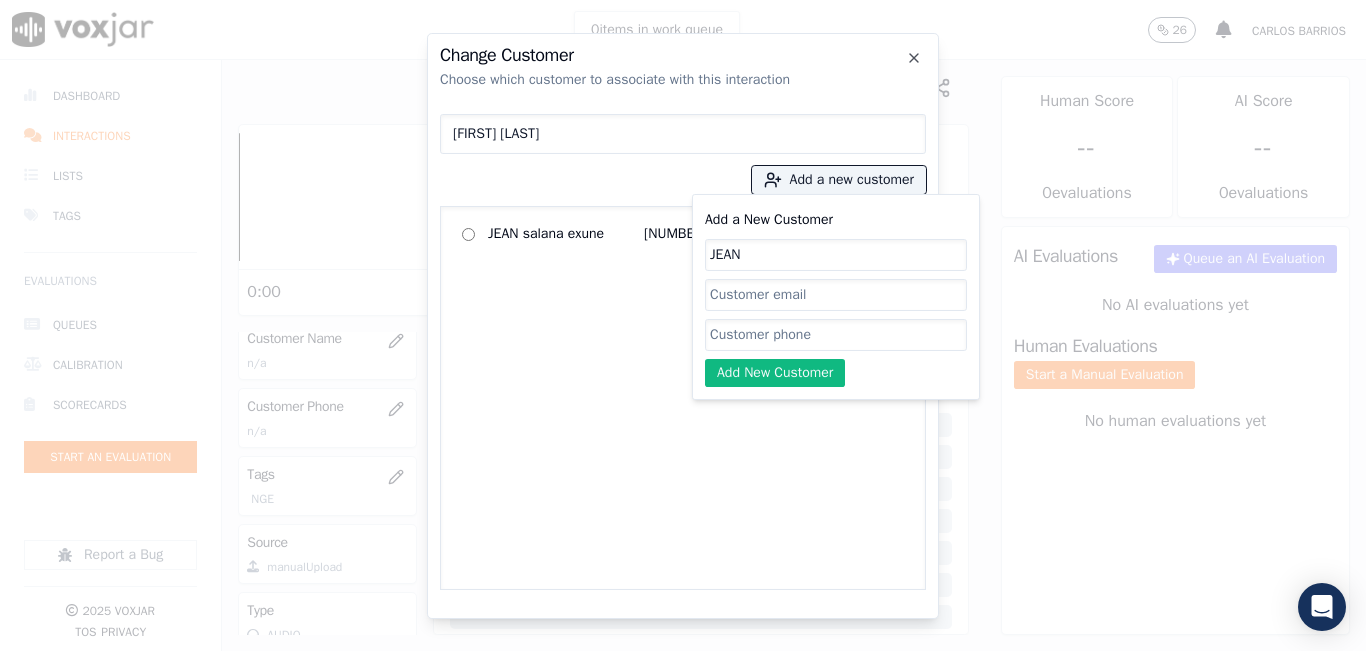 click on "JEAN SALANA EXUNE" at bounding box center [683, 134] 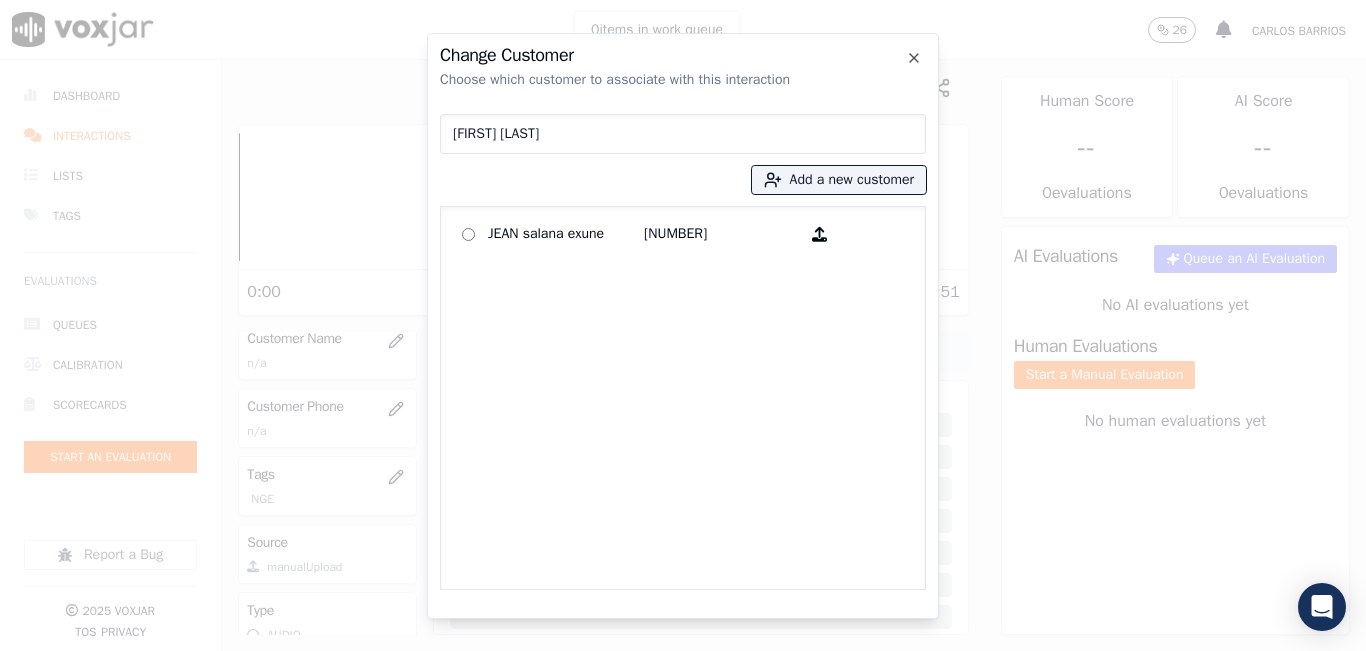click on "JEAN SALANA EXUNE" at bounding box center [683, 134] 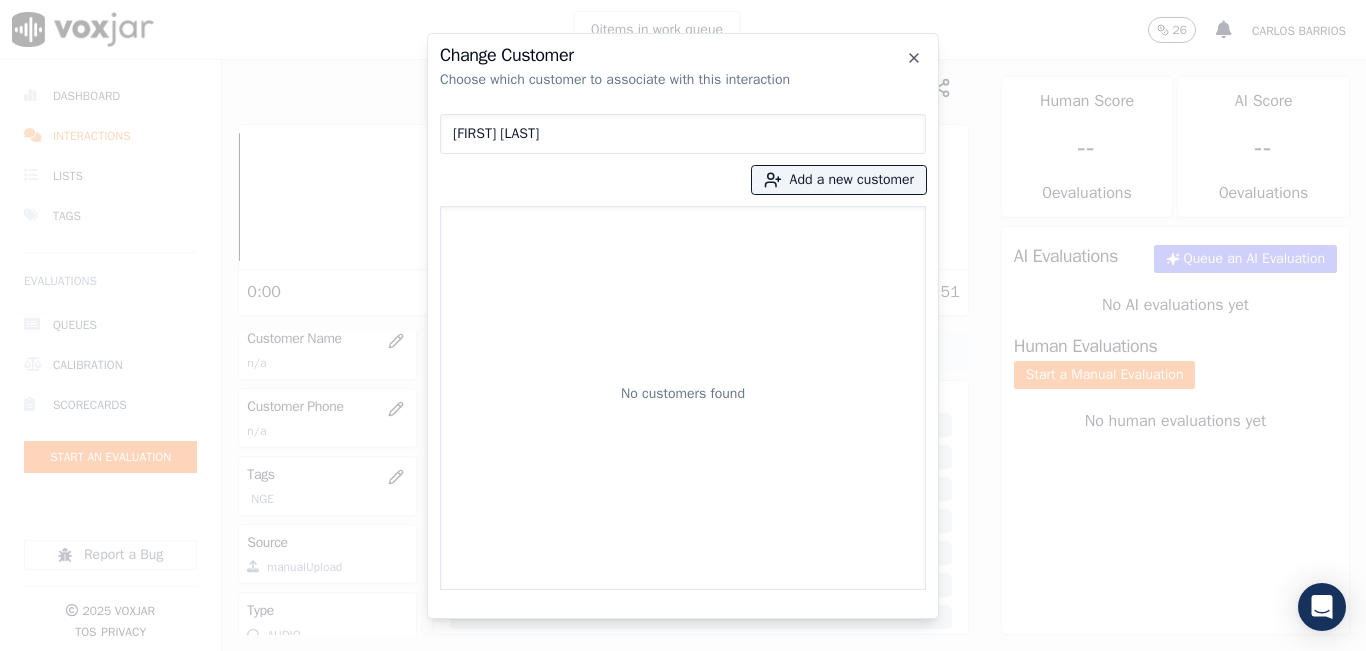 type on "JEAN SALANA EXUNE" 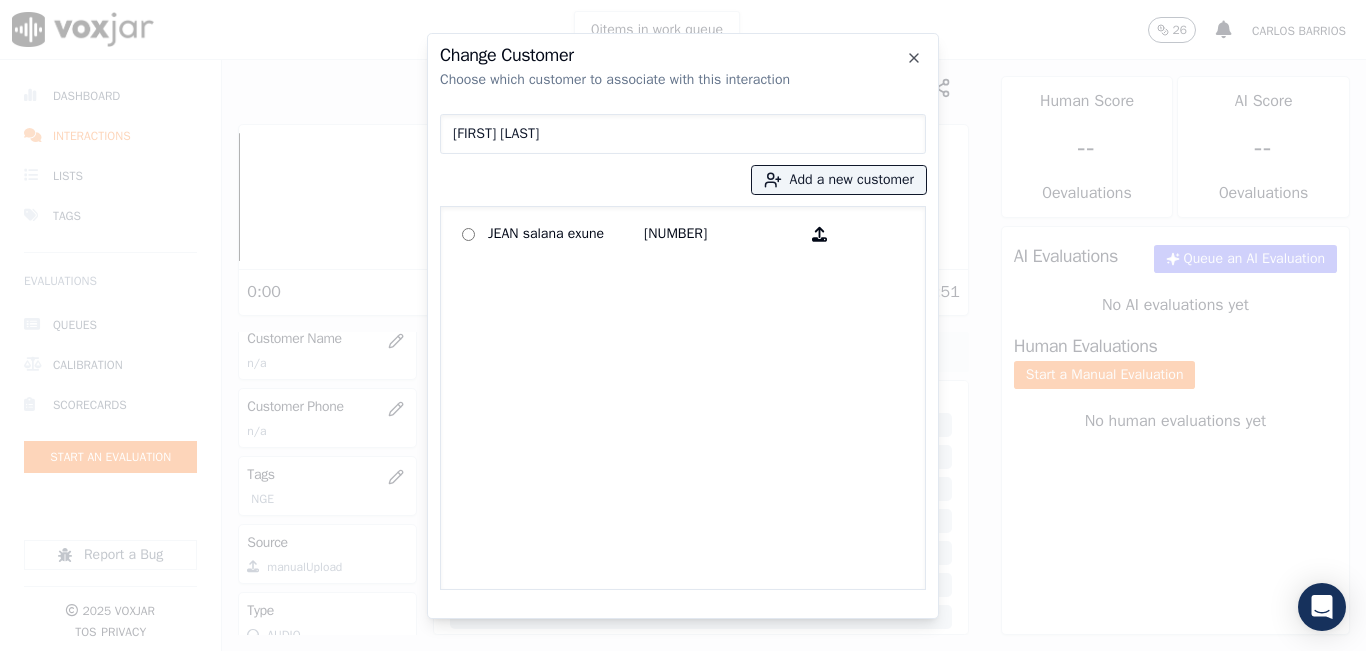 click on "3058012809" at bounding box center (722, 234) 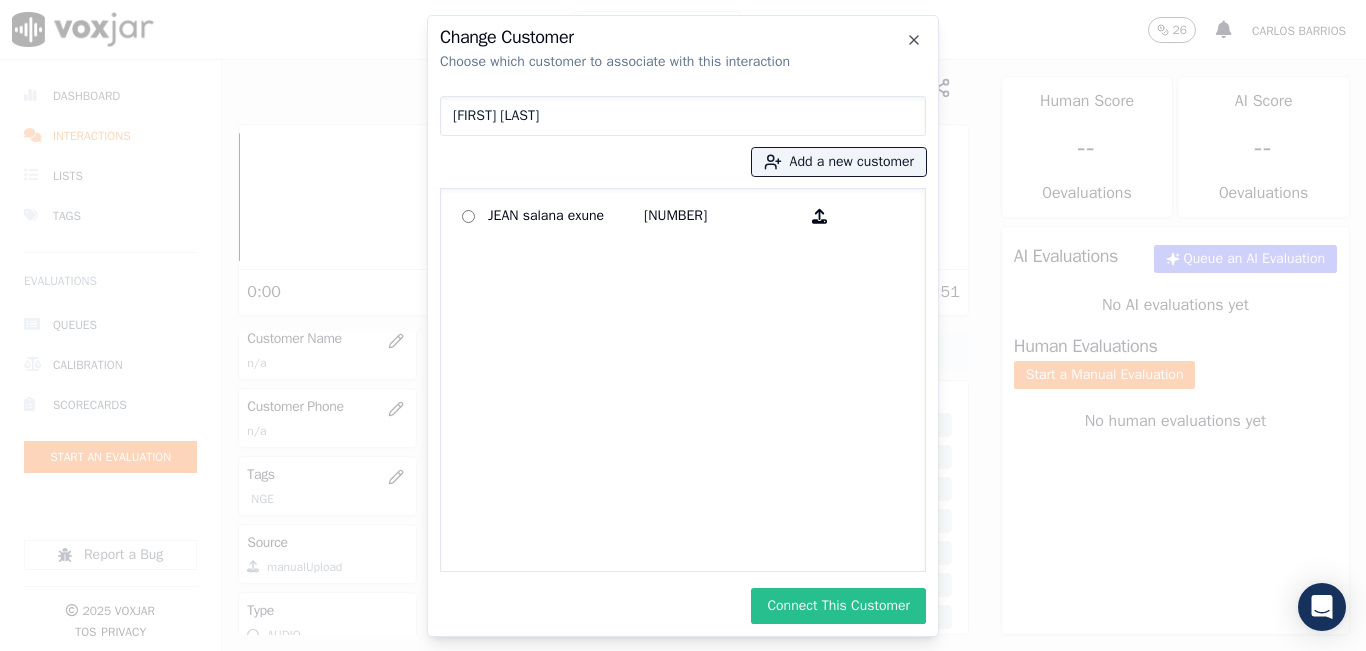 click on "Connect This Customer" at bounding box center (838, 606) 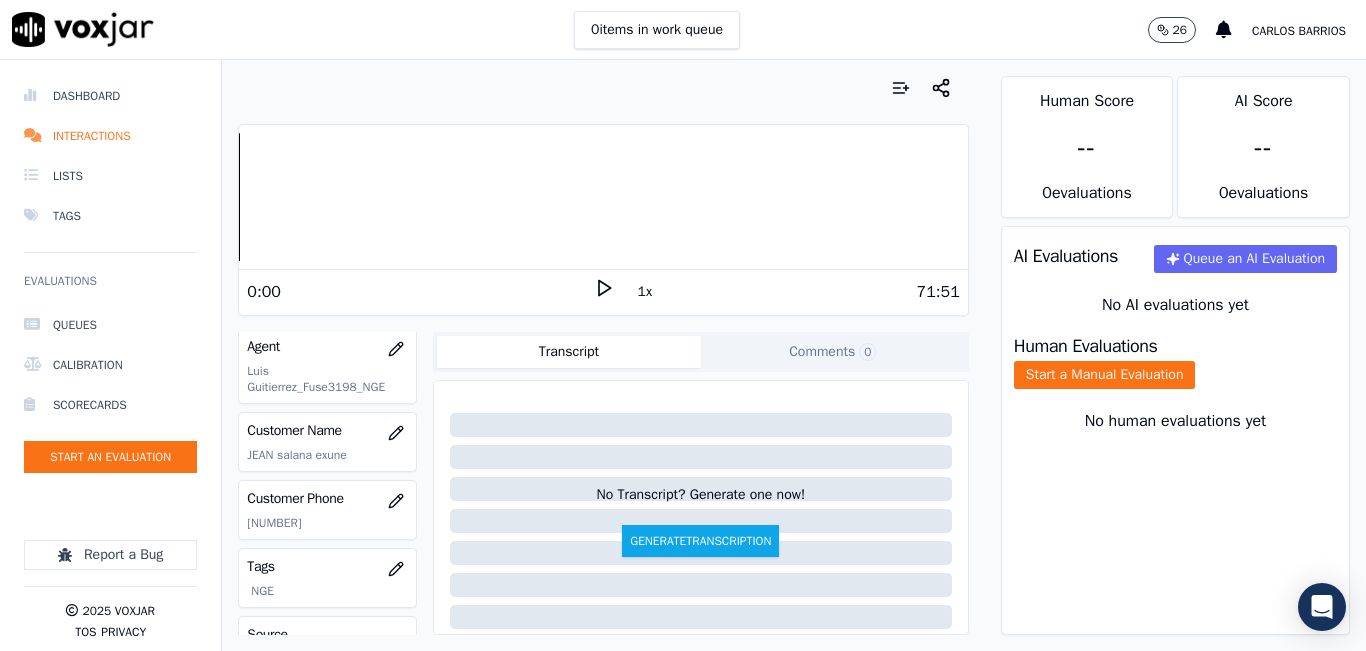 scroll, scrollTop: 300, scrollLeft: 0, axis: vertical 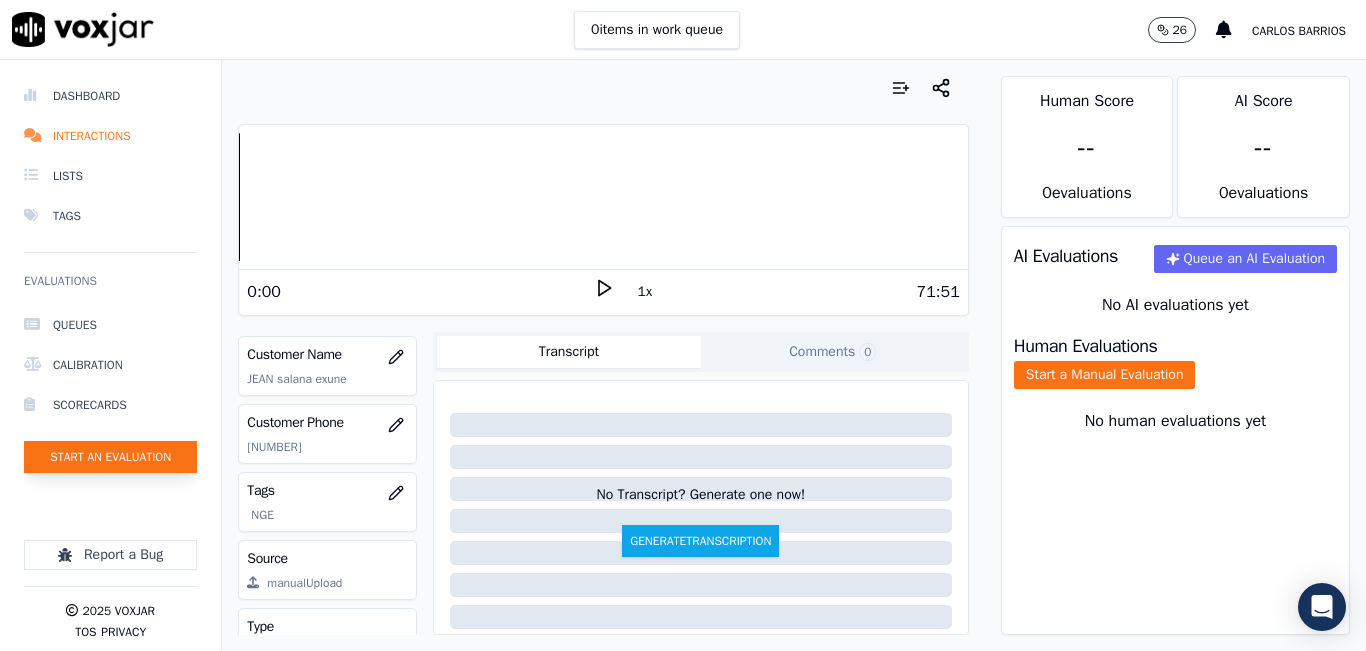 click on "Start an Evaluation" 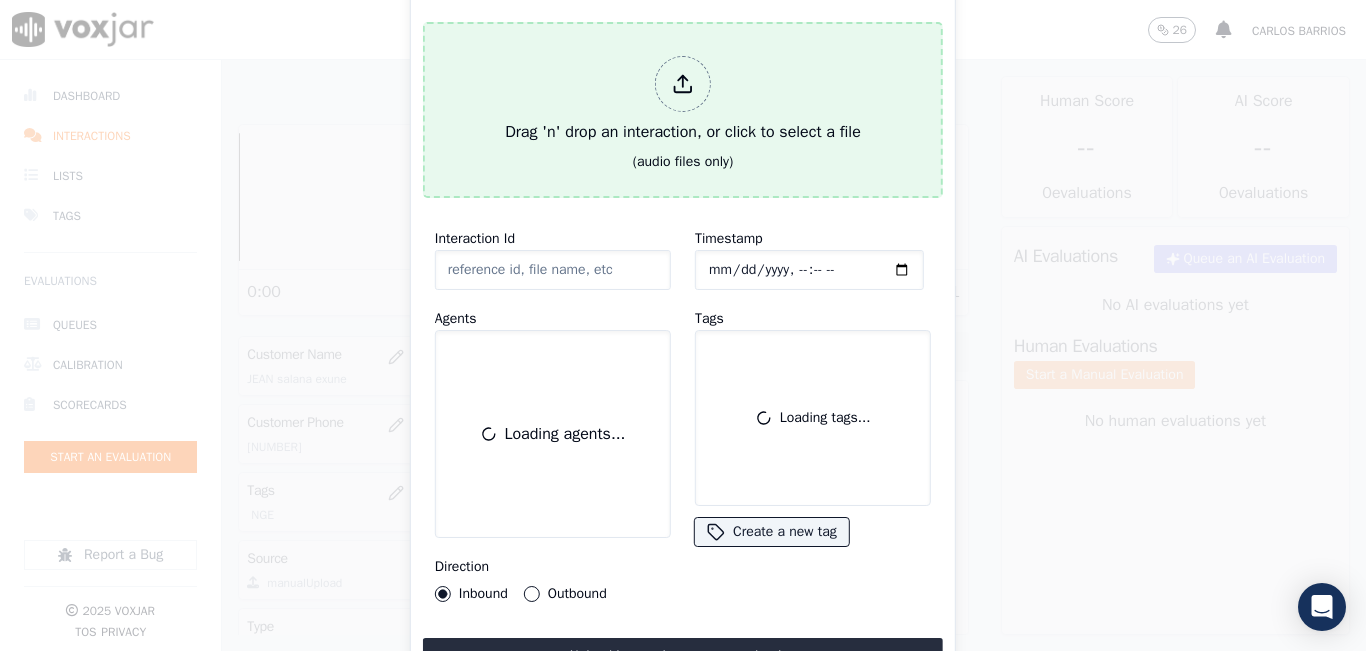 click on "Drag 'n' drop an interaction, or click to select a file" at bounding box center (683, 100) 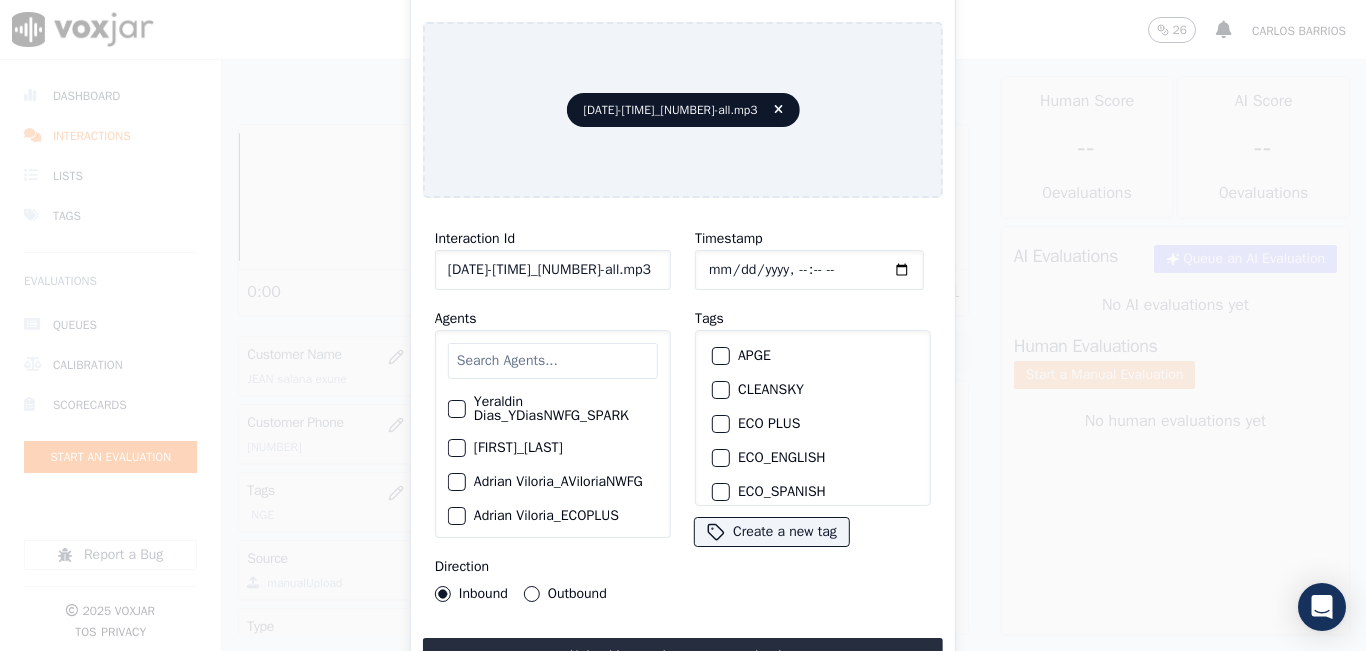 click at bounding box center [553, 361] 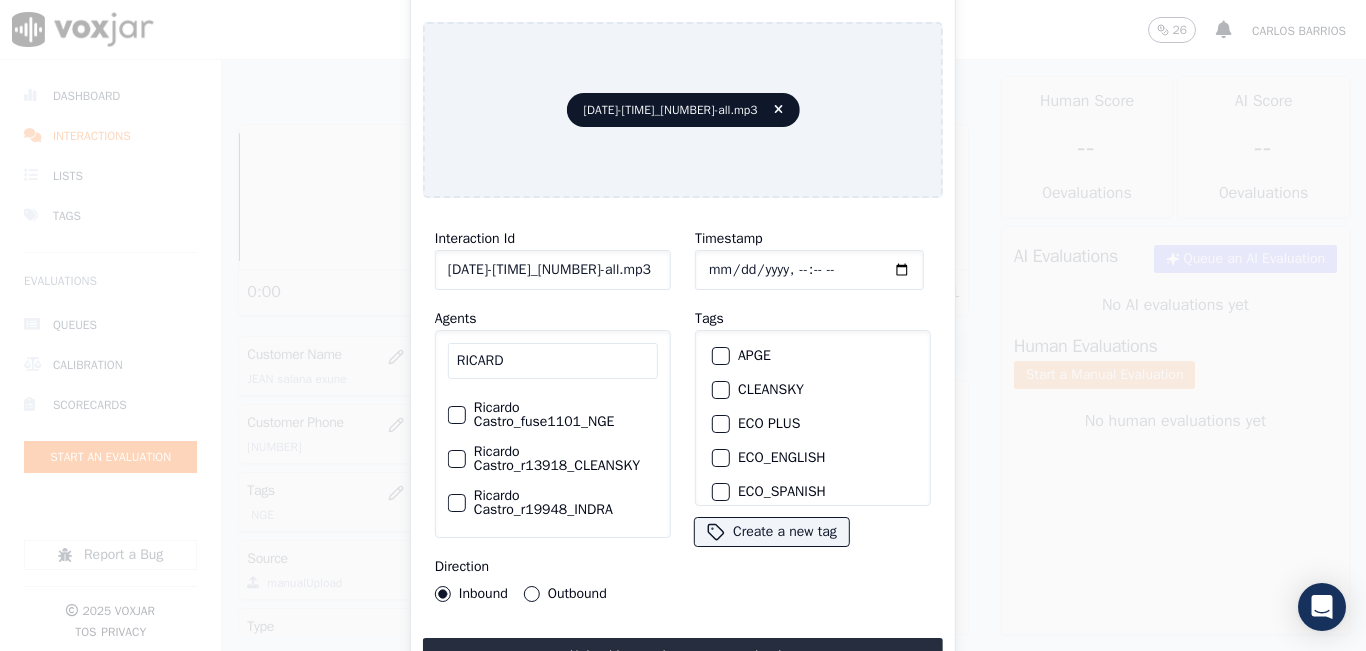 scroll, scrollTop: 117, scrollLeft: 0, axis: vertical 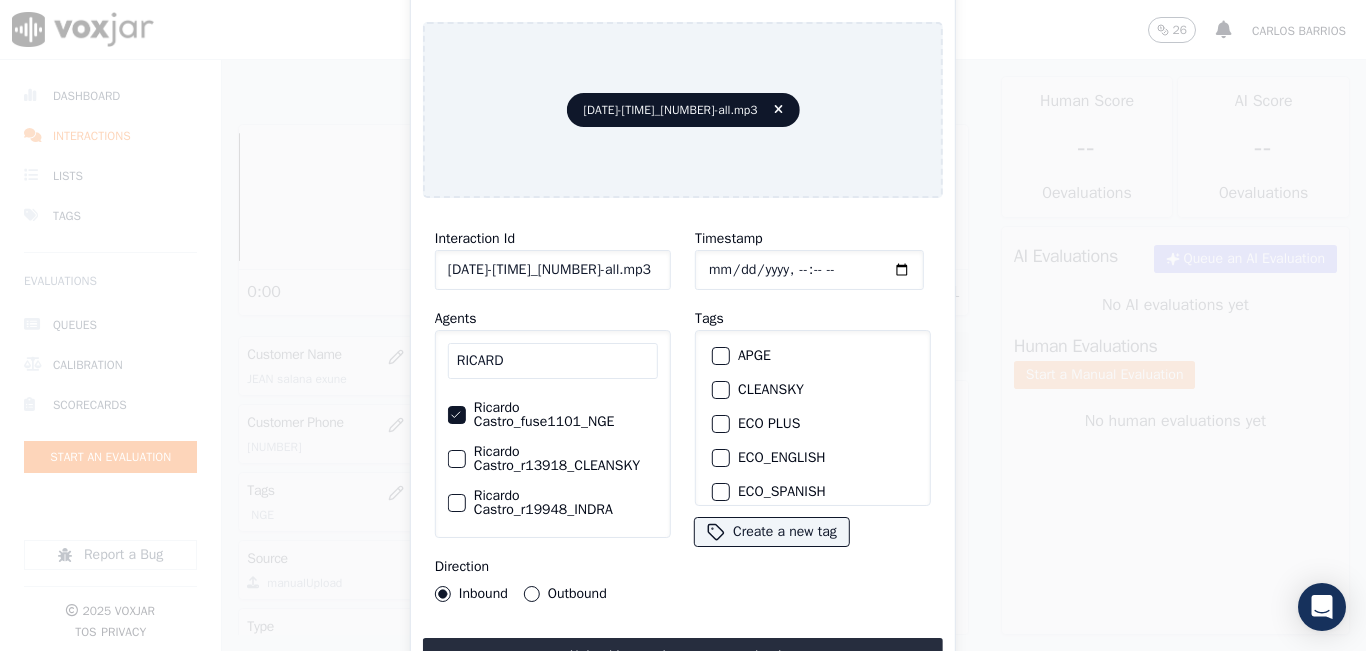 click on "Outbound" at bounding box center (532, 594) 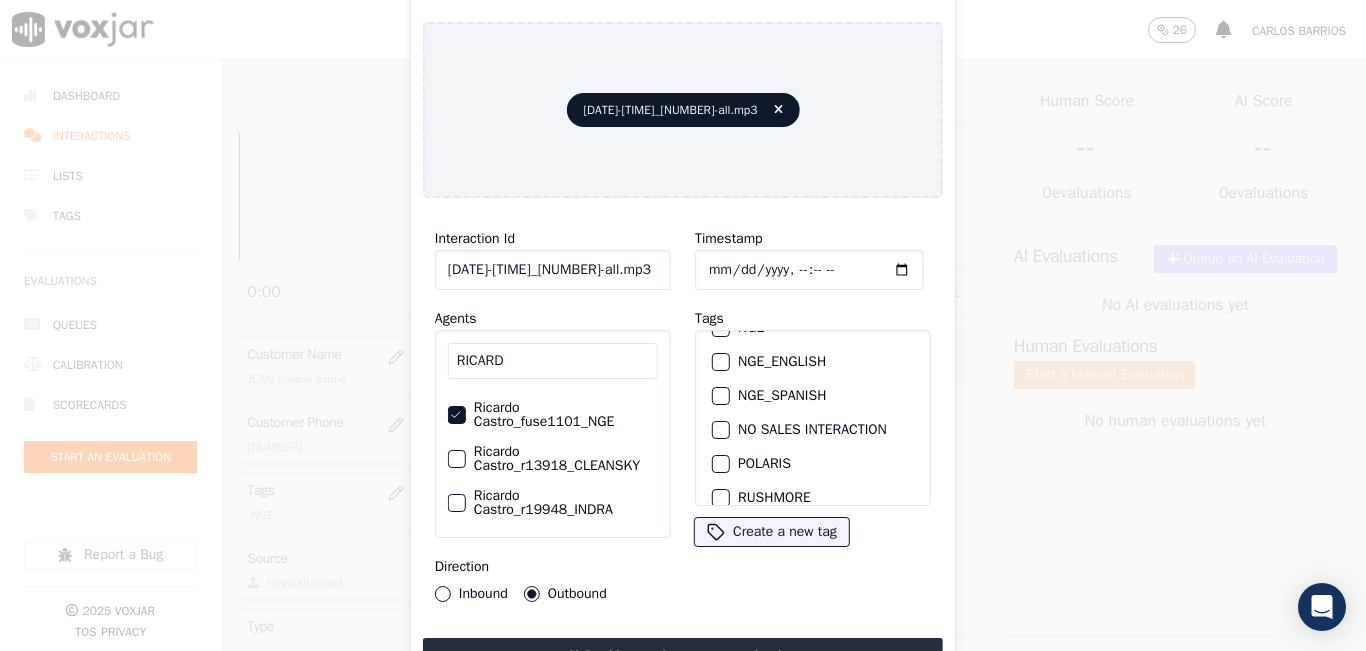 scroll, scrollTop: 200, scrollLeft: 0, axis: vertical 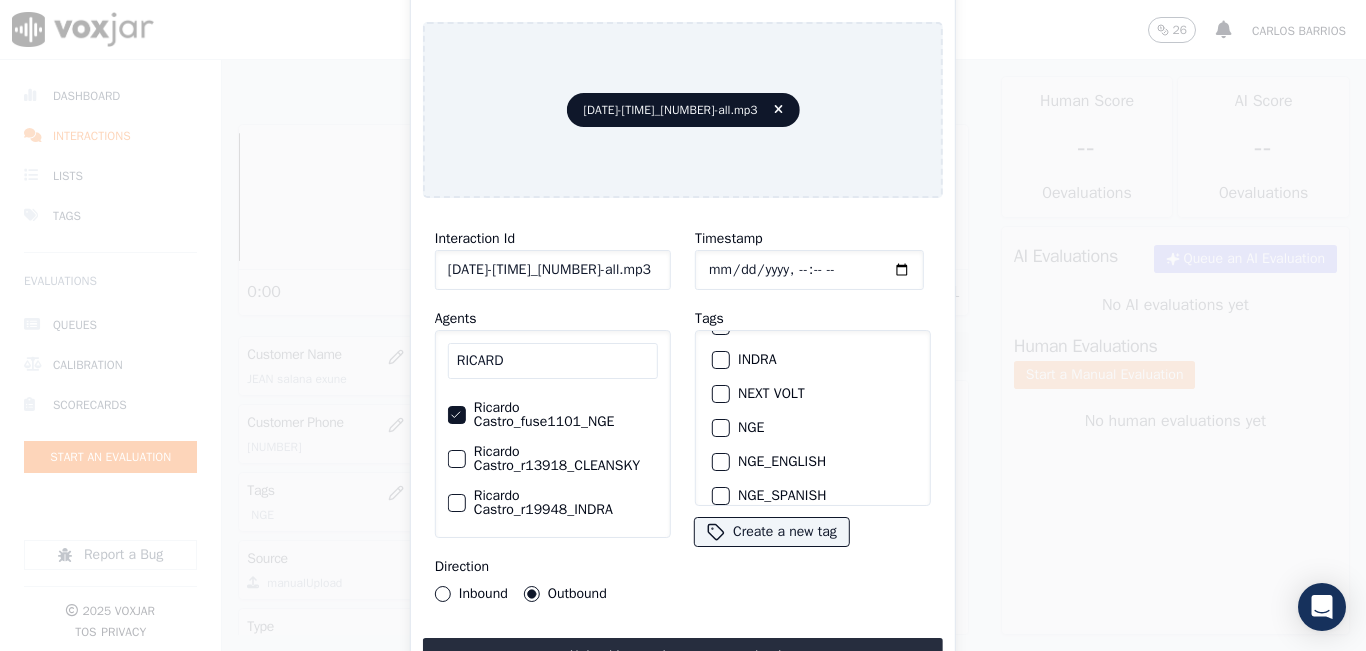 click on "NGE" at bounding box center (813, 428) 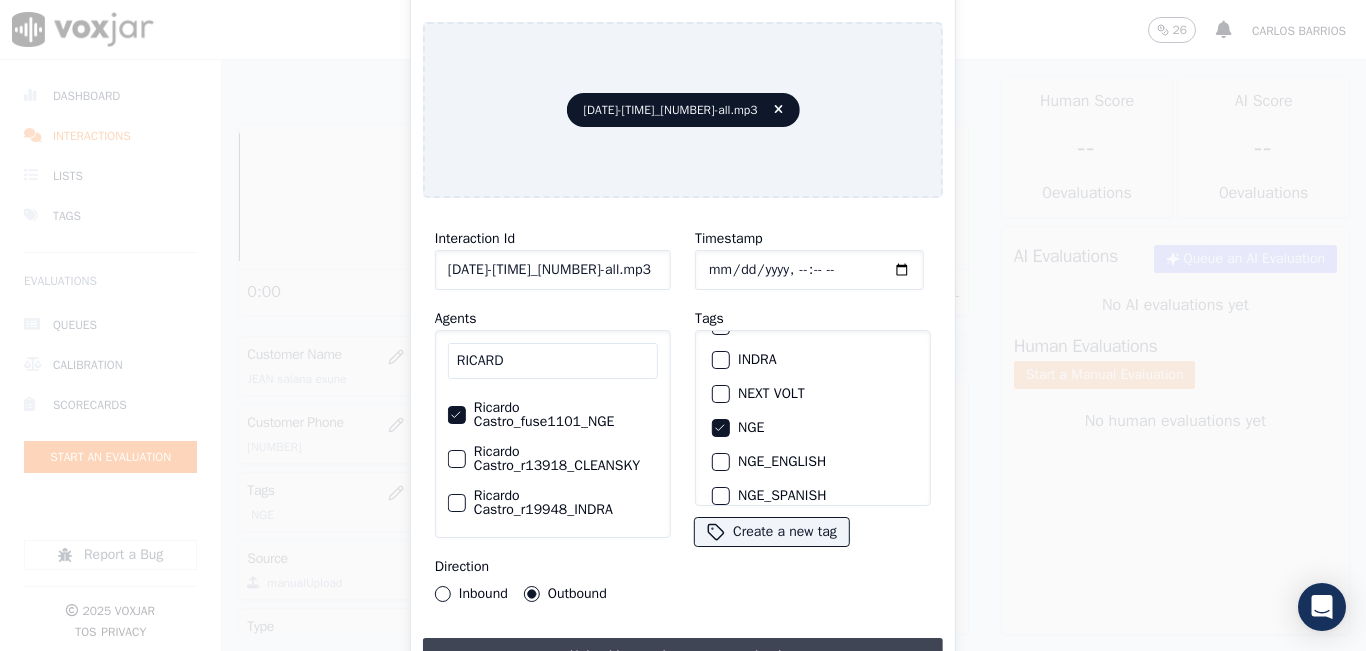 click on "Upload interaction to start evaluation" at bounding box center (683, 656) 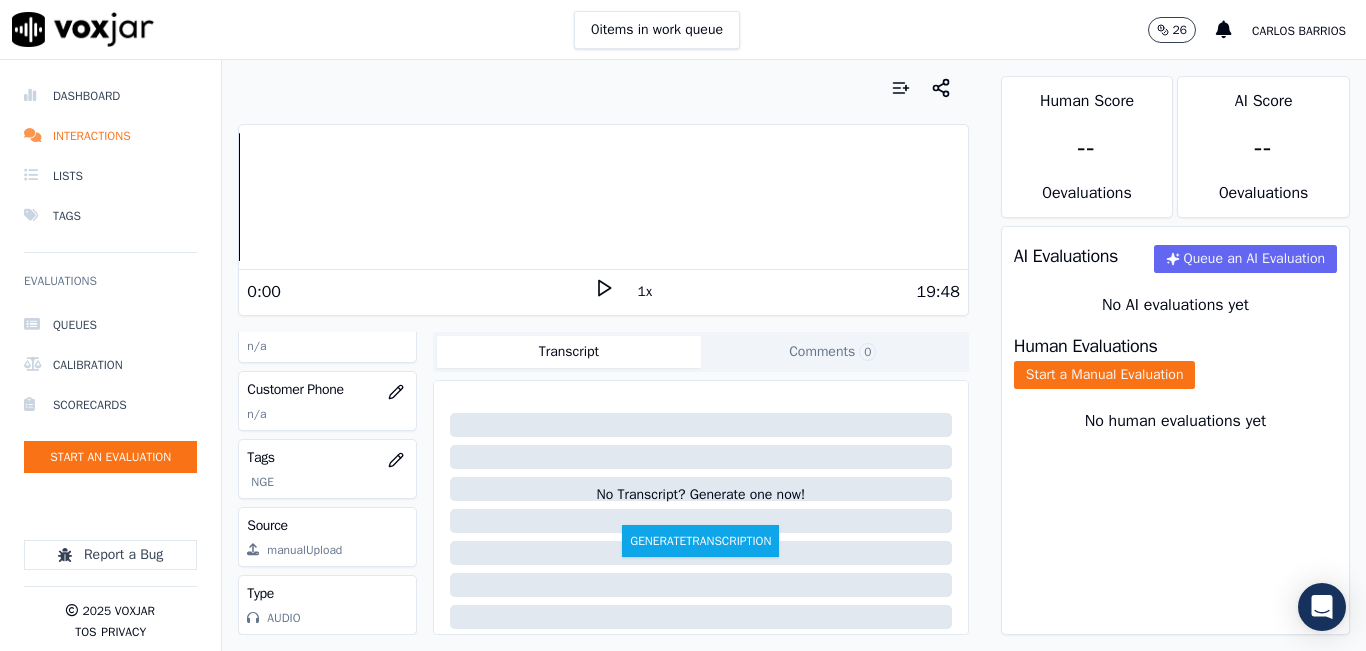 scroll, scrollTop: 378, scrollLeft: 0, axis: vertical 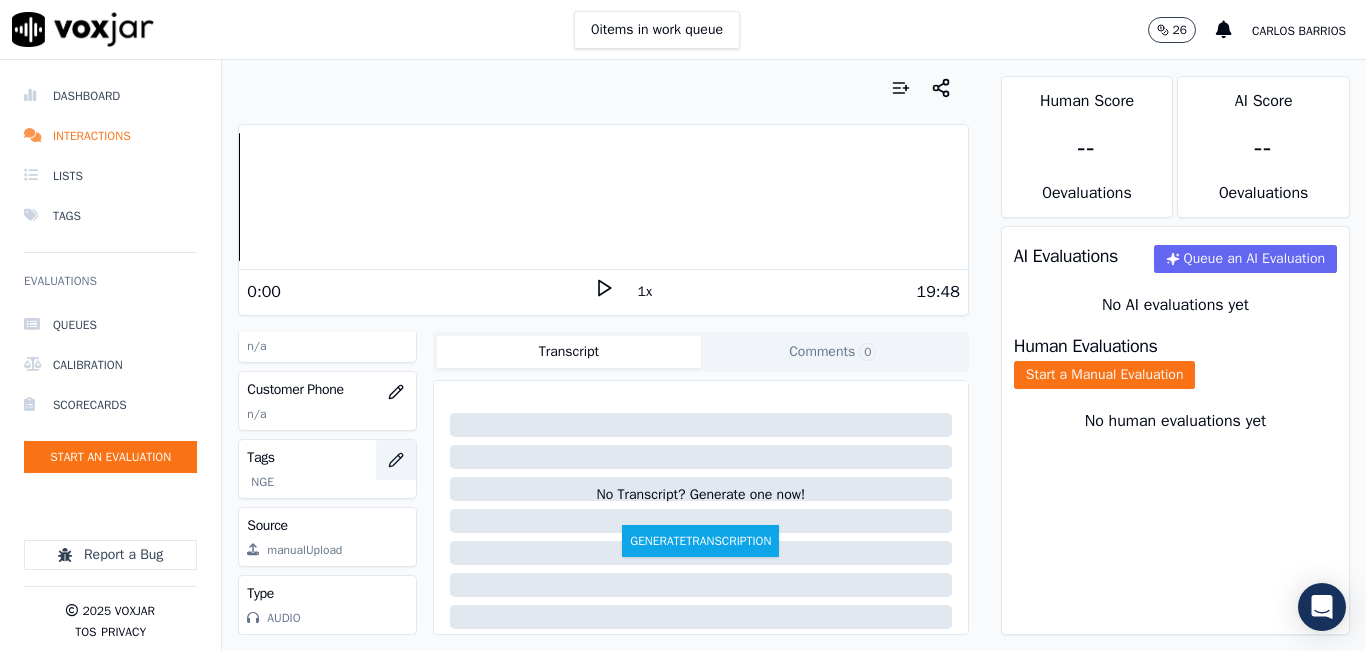 click at bounding box center [396, 460] 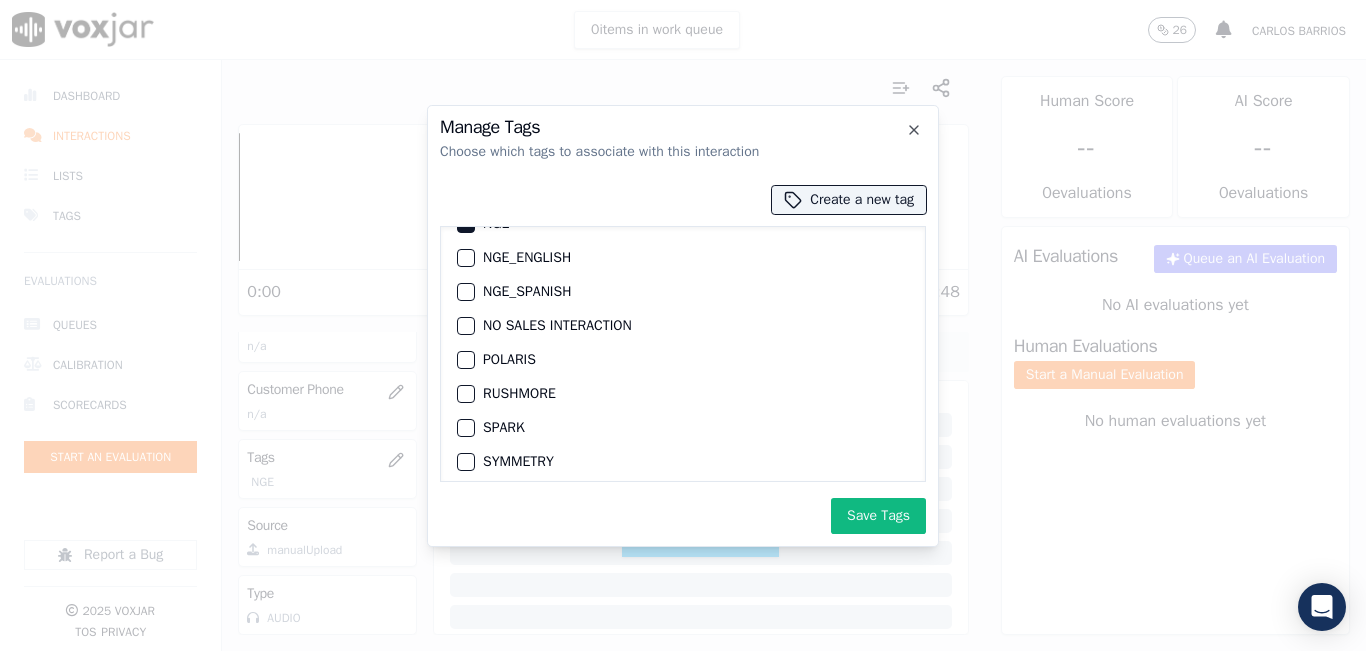 scroll, scrollTop: 355, scrollLeft: 0, axis: vertical 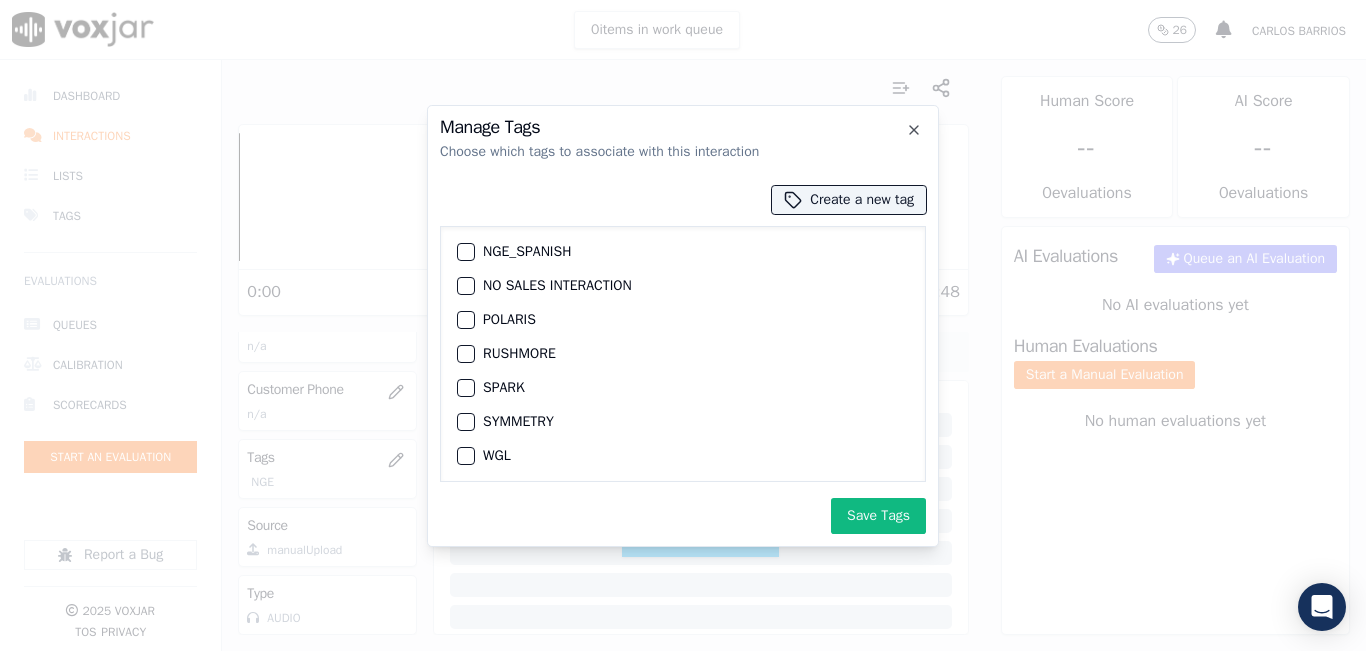click at bounding box center (465, 388) 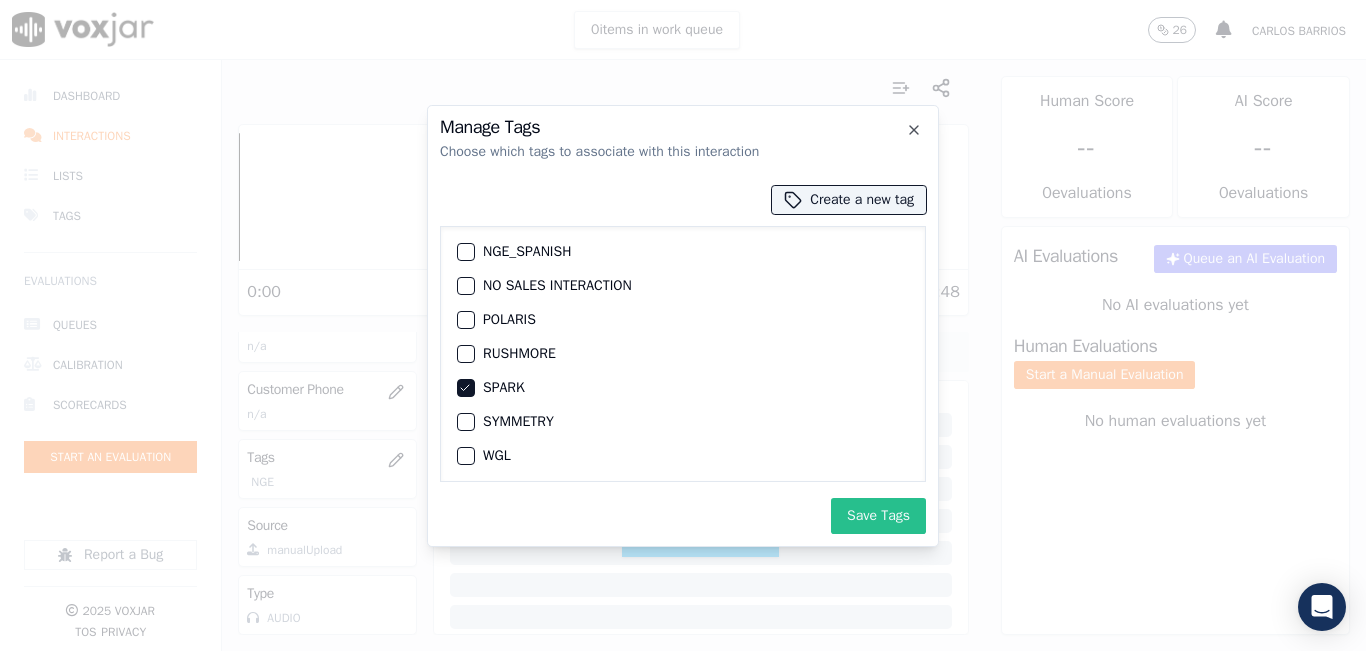 click on "Save Tags" at bounding box center (878, 516) 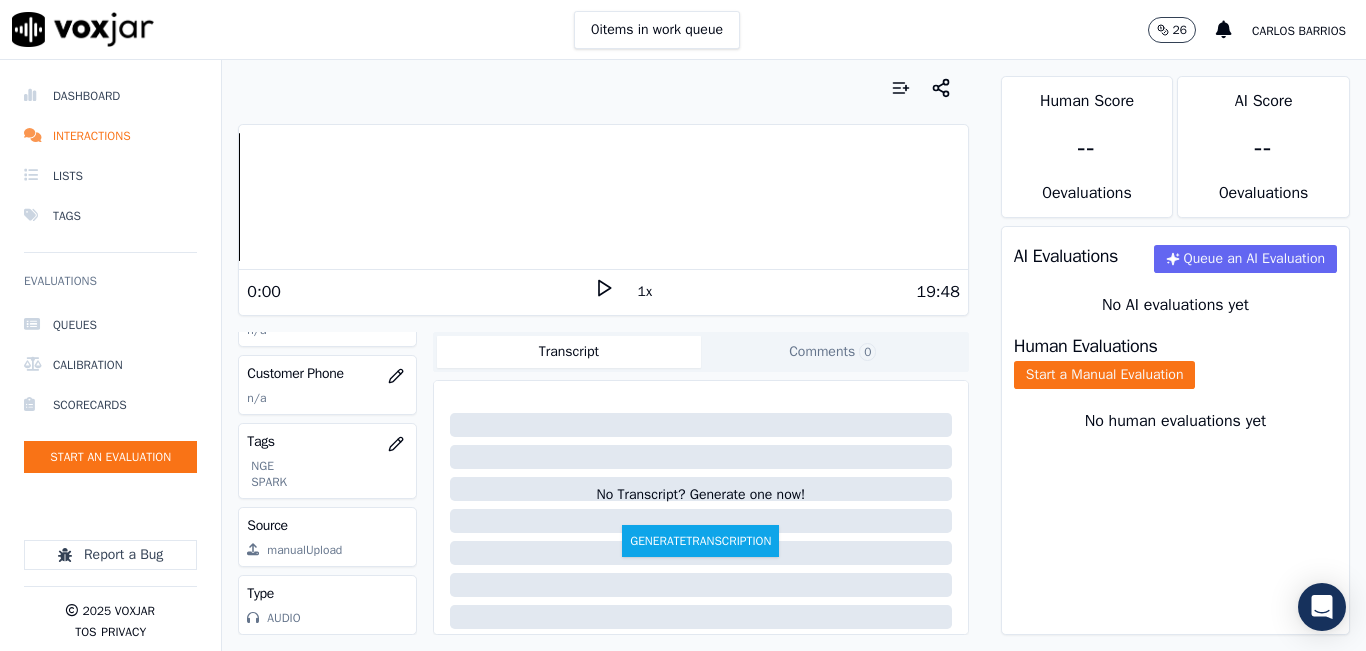 scroll, scrollTop: 294, scrollLeft: 0, axis: vertical 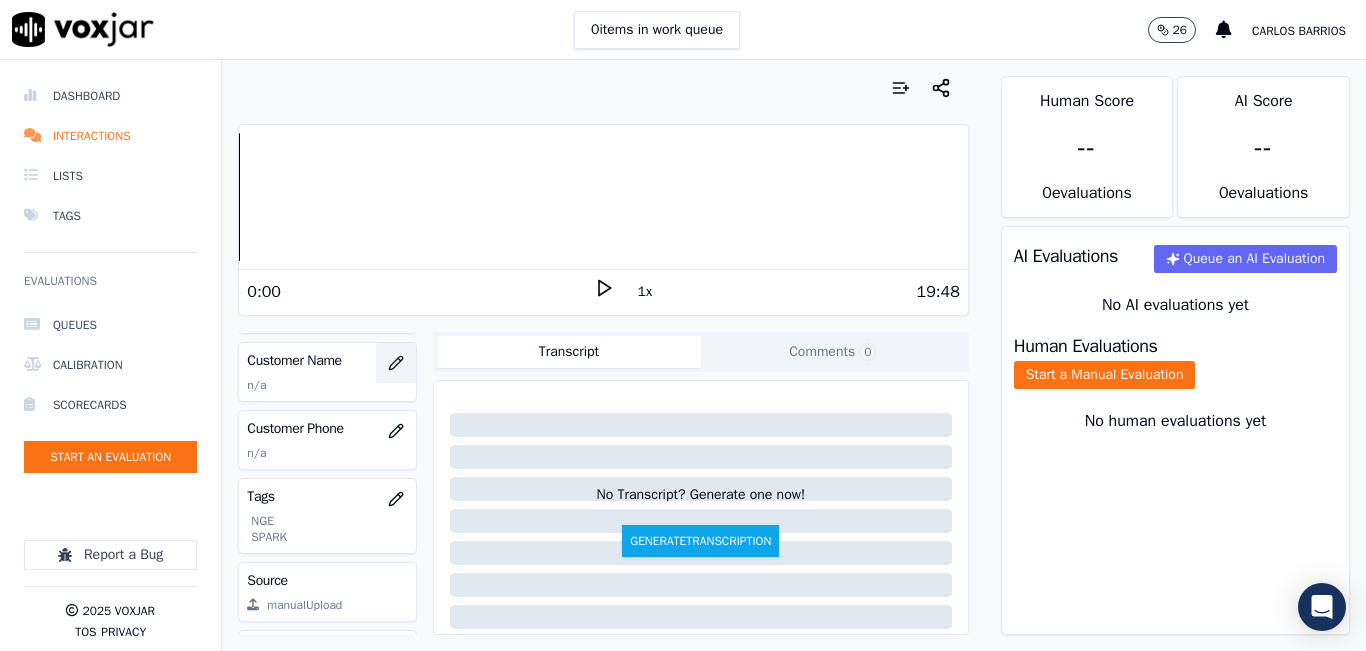 click 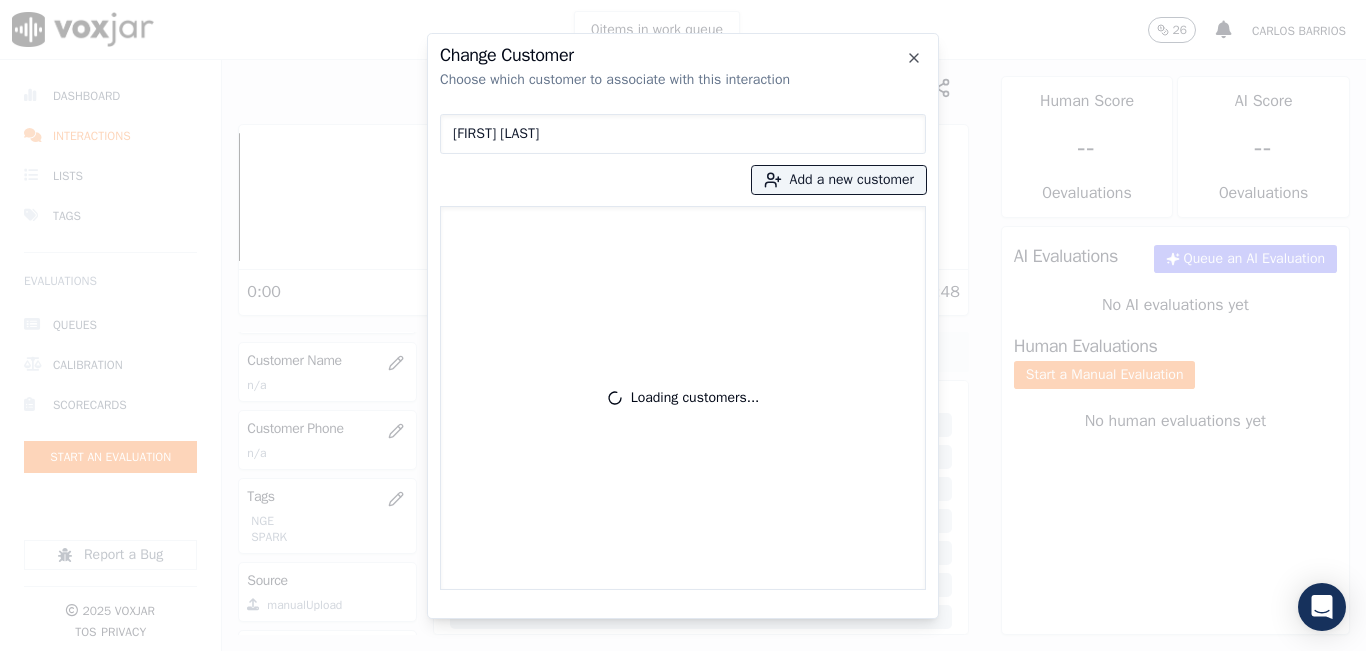 type on "YURI DUBON" 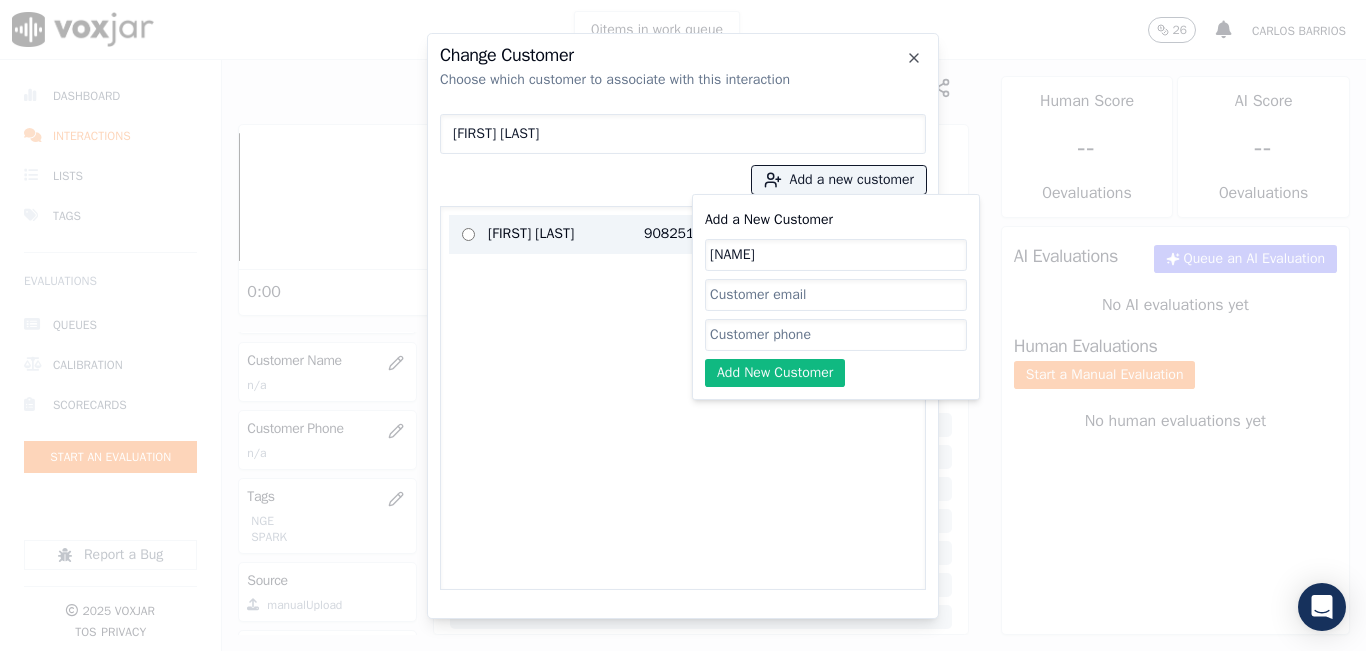 click on "Yuri Dubon" at bounding box center [566, 234] 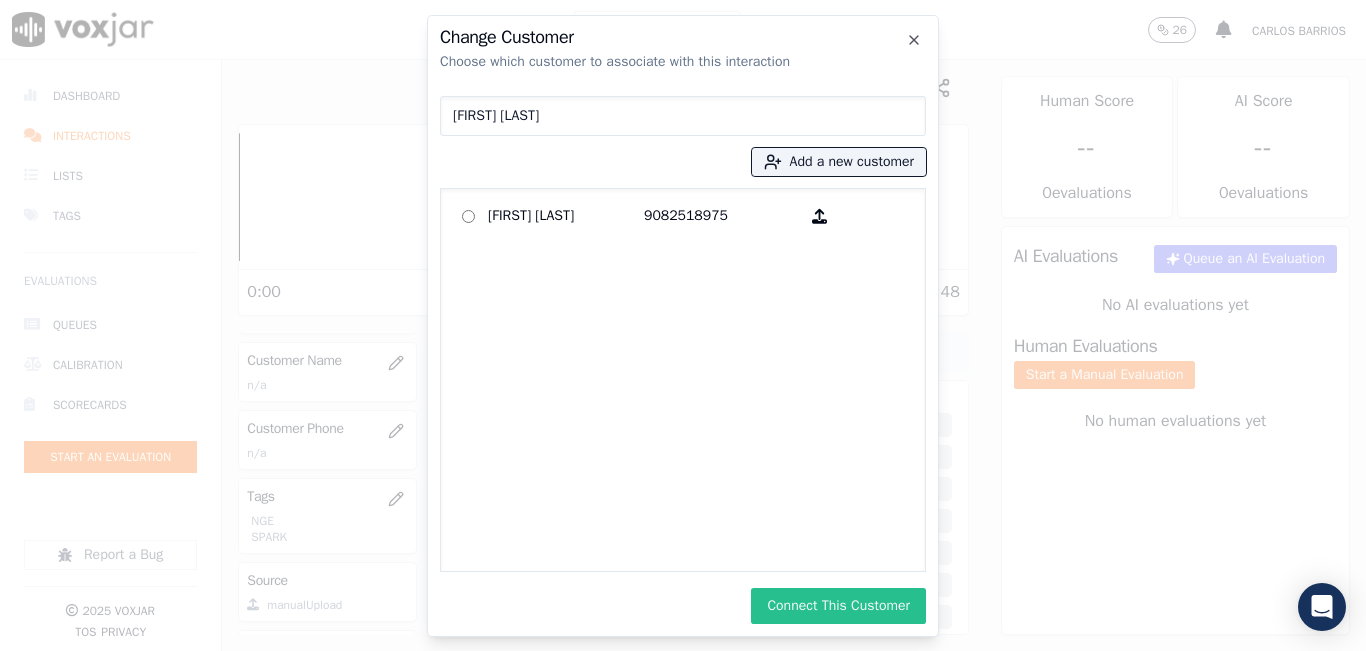 click on "Connect This Customer" at bounding box center (838, 606) 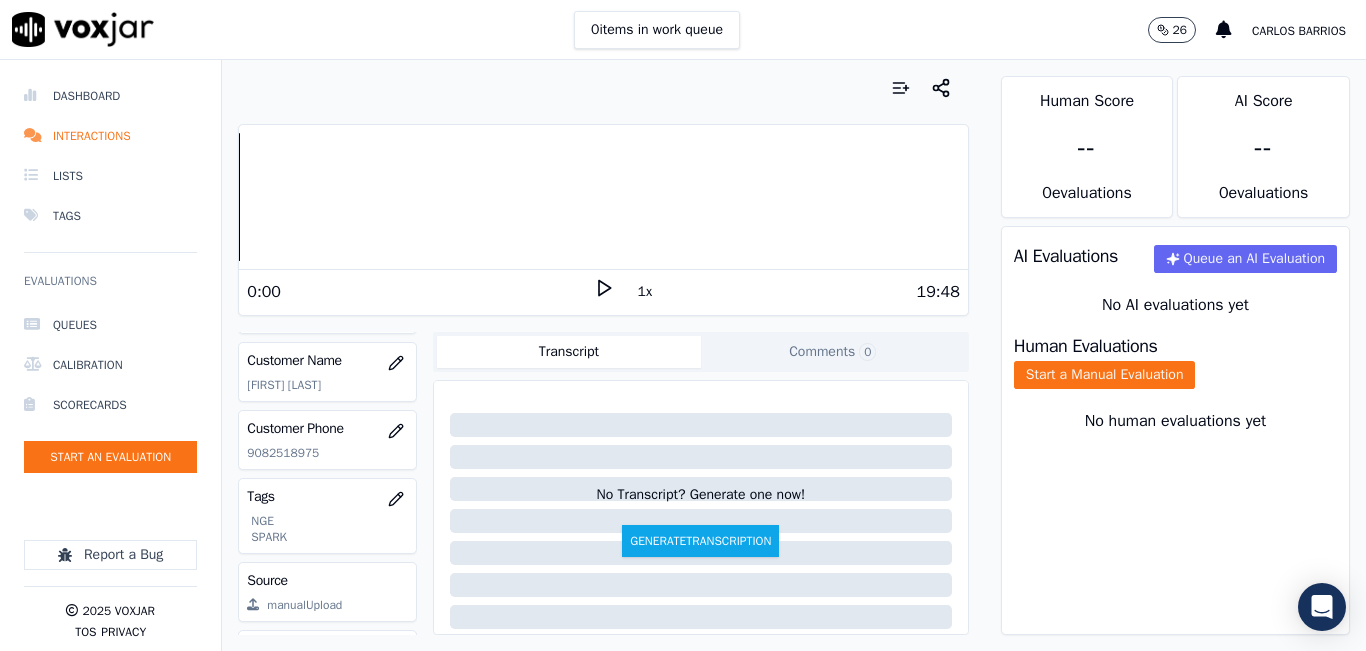 click on "0  items in work queue     26         carlos barrios" at bounding box center (683, 30) 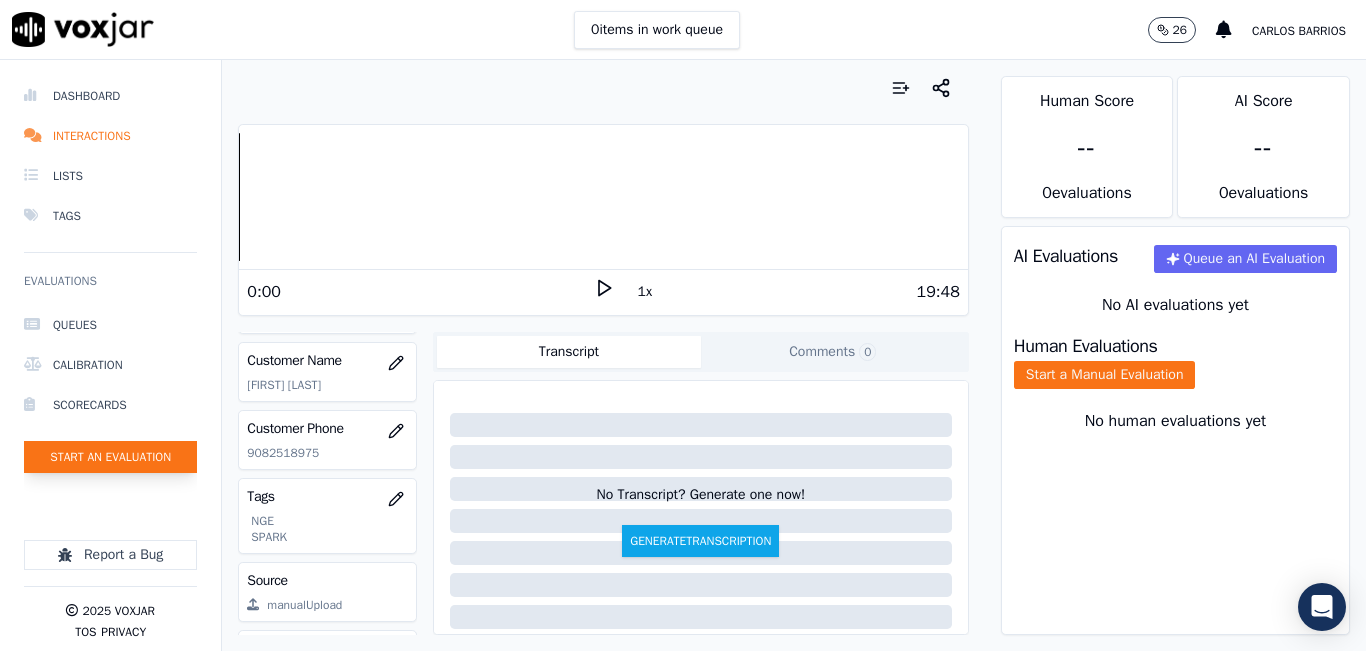 click on "Start an Evaluation" 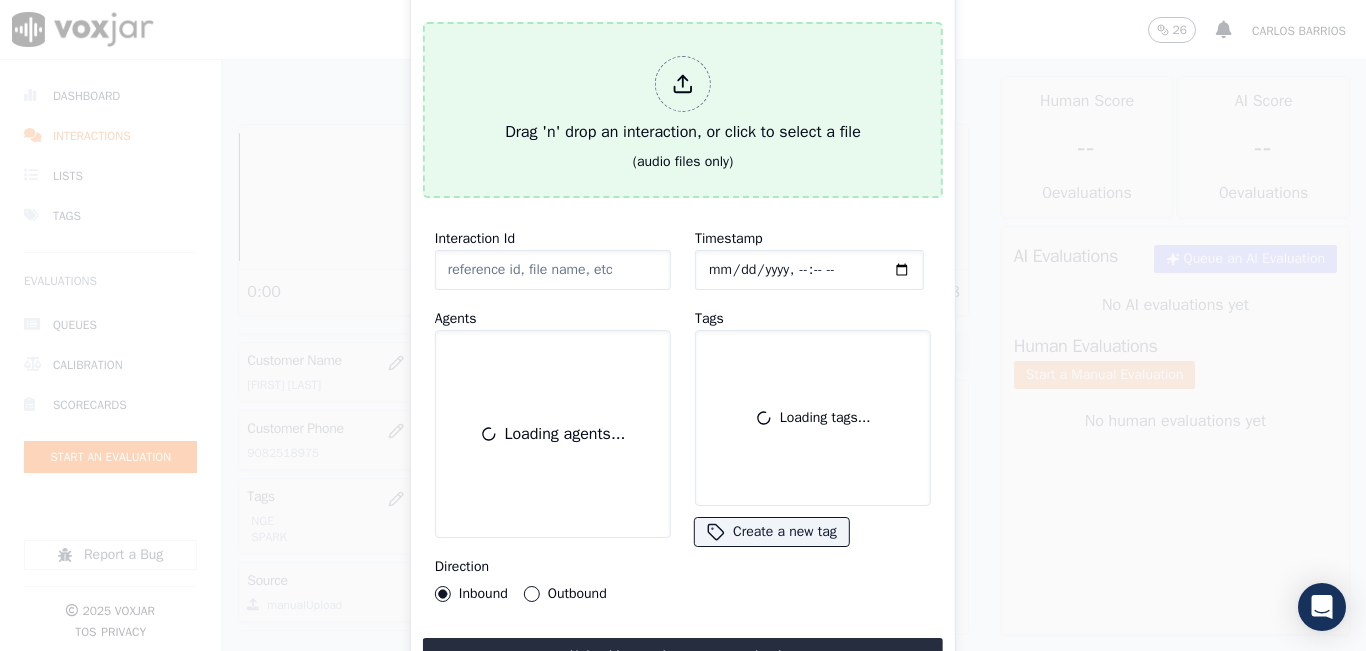 click on "Drag 'n' drop an interaction, or click to select a file" at bounding box center [683, 100] 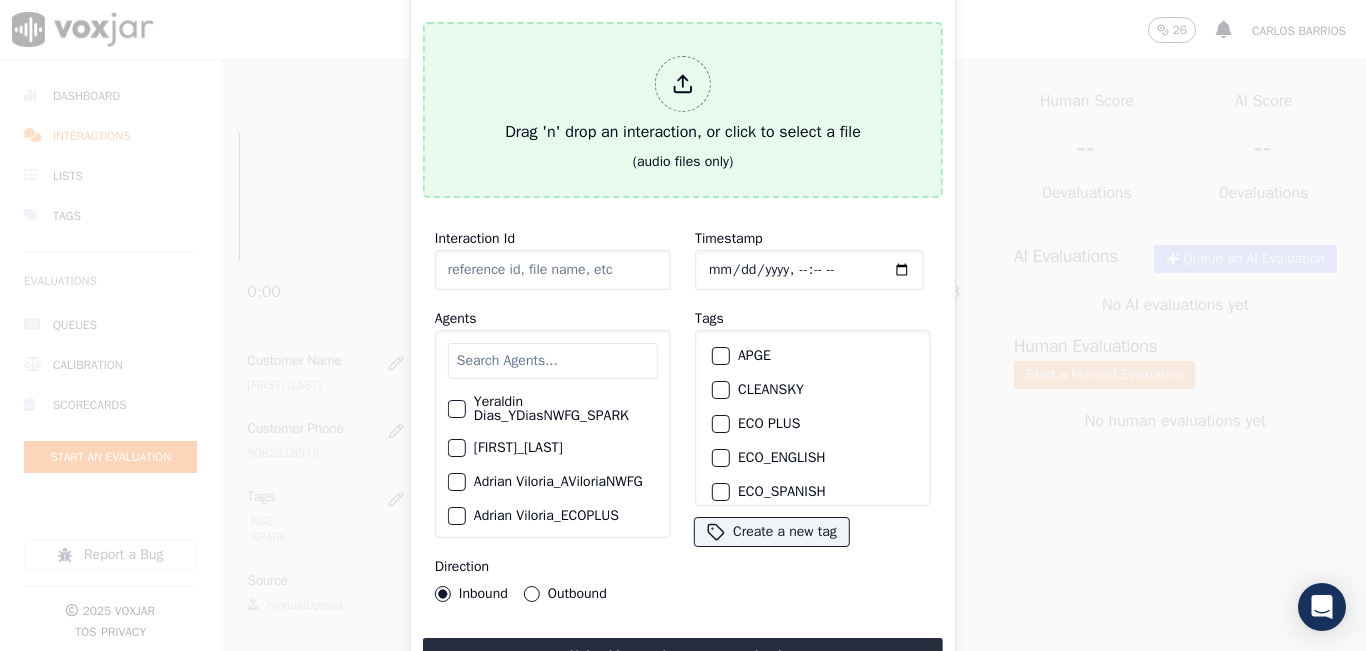 type on "20250731-171935_6146322684-all.mp3" 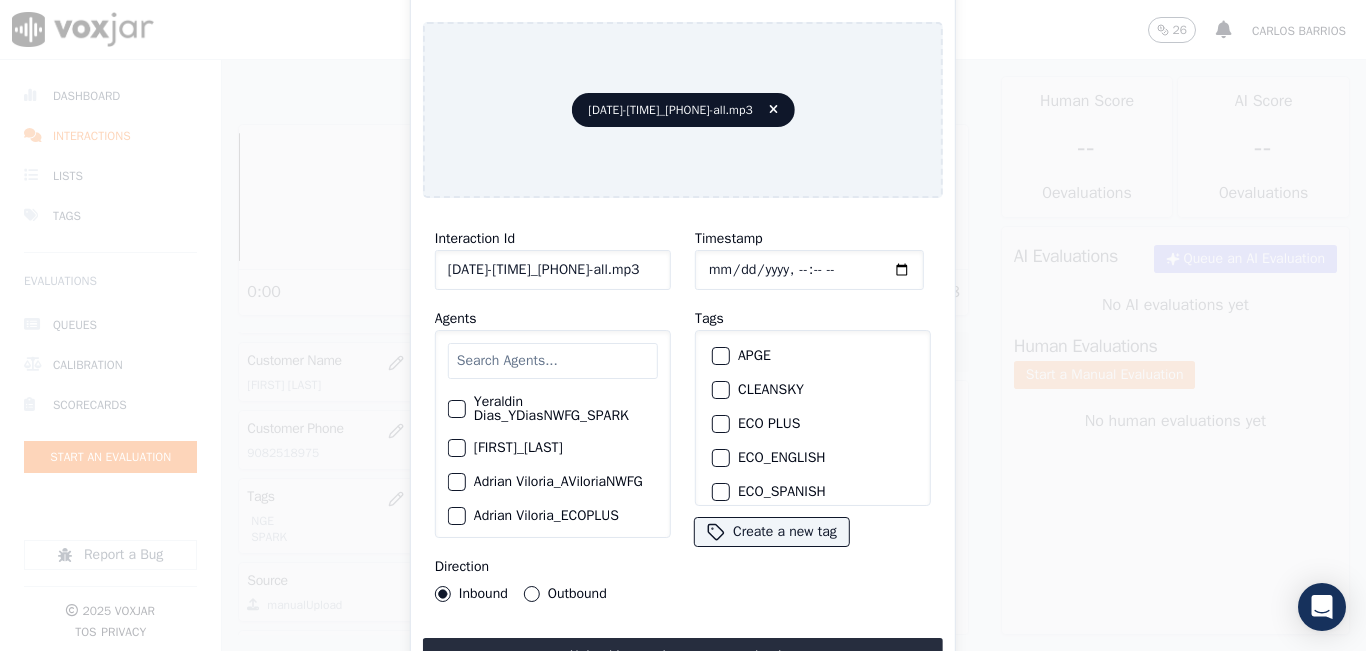 click on "Yeraldin Dias_YDiasNWFG_SPARK     ANGIE_TORRES_ATorresNWFG_SPARK     Adrian Viloria_AViloriaNWFG     Adrian Viloria_ECOPLUS     Adrian Viloria_a25003_CLEANSKY     Adrian Viloria_a25016_WGL     Adrian Viloria_a25046_INDRA     Adrian Viloria_fuse1164_NGE     Alan Marruaga_a26181_WGL     Alejandra Chavarro_SYMMETRY     Alejandra Chavarro_a26184_WGL     Alejandro Vizcaino_a13916_CLEANSKY     Alejandro Vizcaino­_NW2906_CLEANSKY     Andres Higuita_AHiguitaNWFG_SPARK     Andres Higuita_Fuse3185_NGE     Andres Higuita_No Sales      Andres Higuita_a27435_CLEANSKY     Andres Higuita_a27490_INDRA     Andres Prias_APriasNWFG     Andres Prias_SYMMETRY     Andres Prias_a27400_CLEANSKY     Andres Prias_a27447_INDRA     Andres Prias_fuse1184_NGE     Angie Torres_ATorresNWFG     Angie Torres_SYMMETRY     Angie Torres_WANN1185_NGE     Angie Torres_a27399_CLEANSKY     Angie Torres_a27445_INDRA     BRYAN_LHEINEKER_WANN1211_NGE     Brandon Camacho_BAQ2083_INDRA     Brandon Camacho_BCamachoNWFG     Brandon Camacho_ECOPLUS" 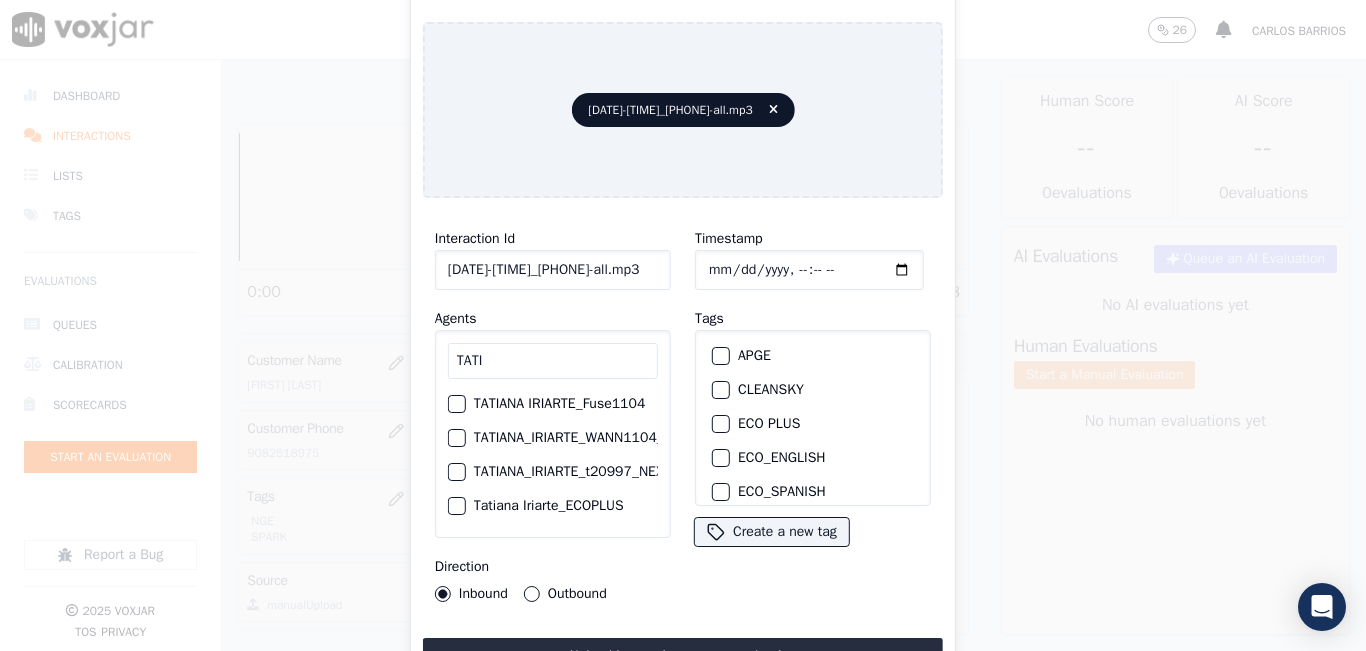 type on "TATI" 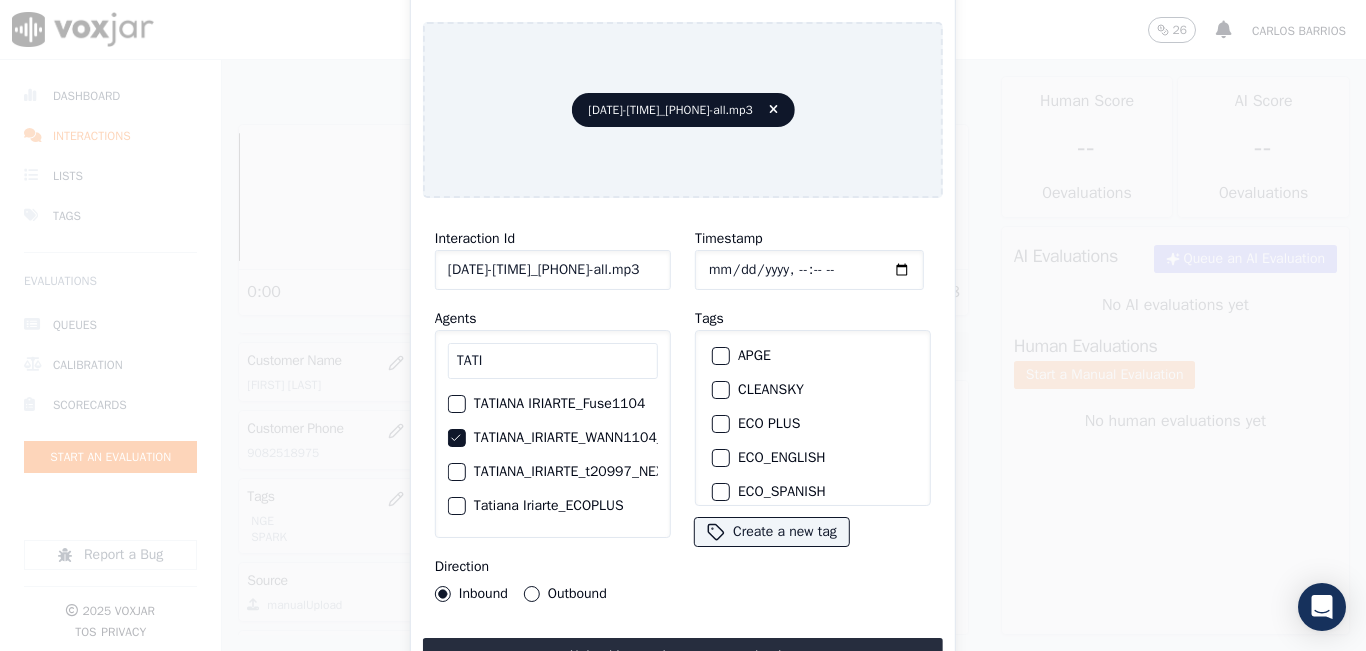 scroll, scrollTop: 0, scrollLeft: 79, axis: horizontal 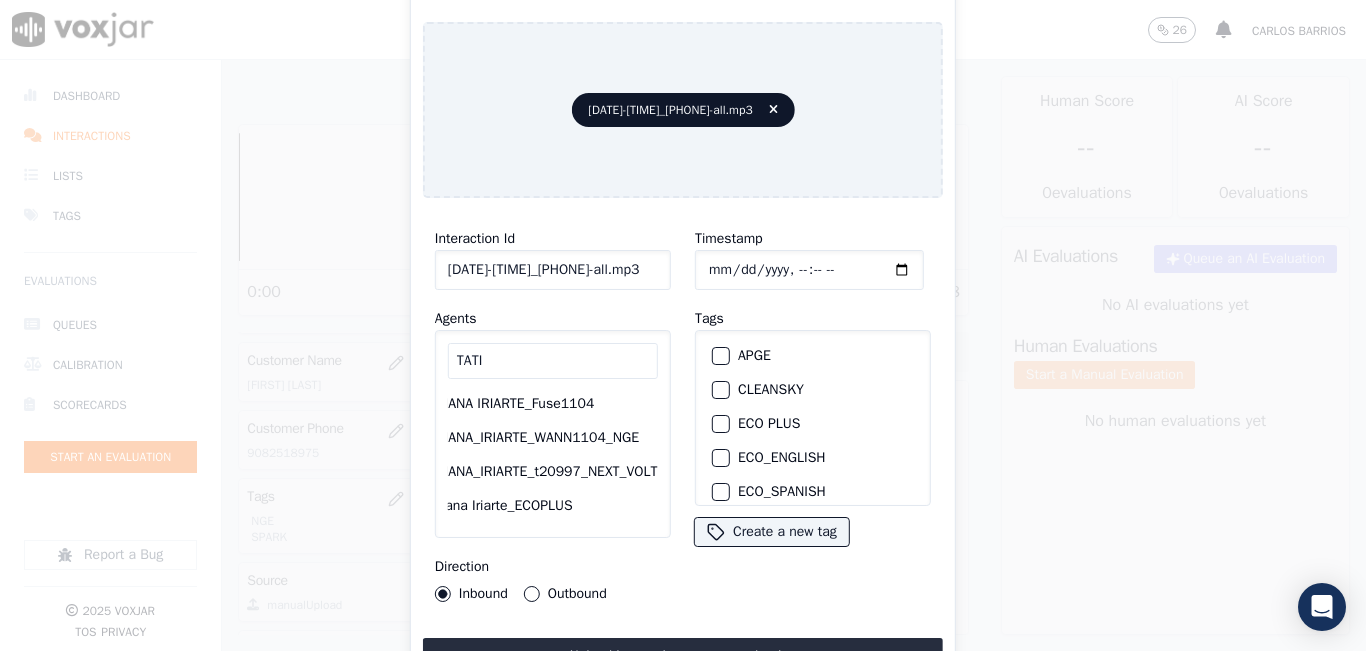 click on "Outbound" at bounding box center (532, 594) 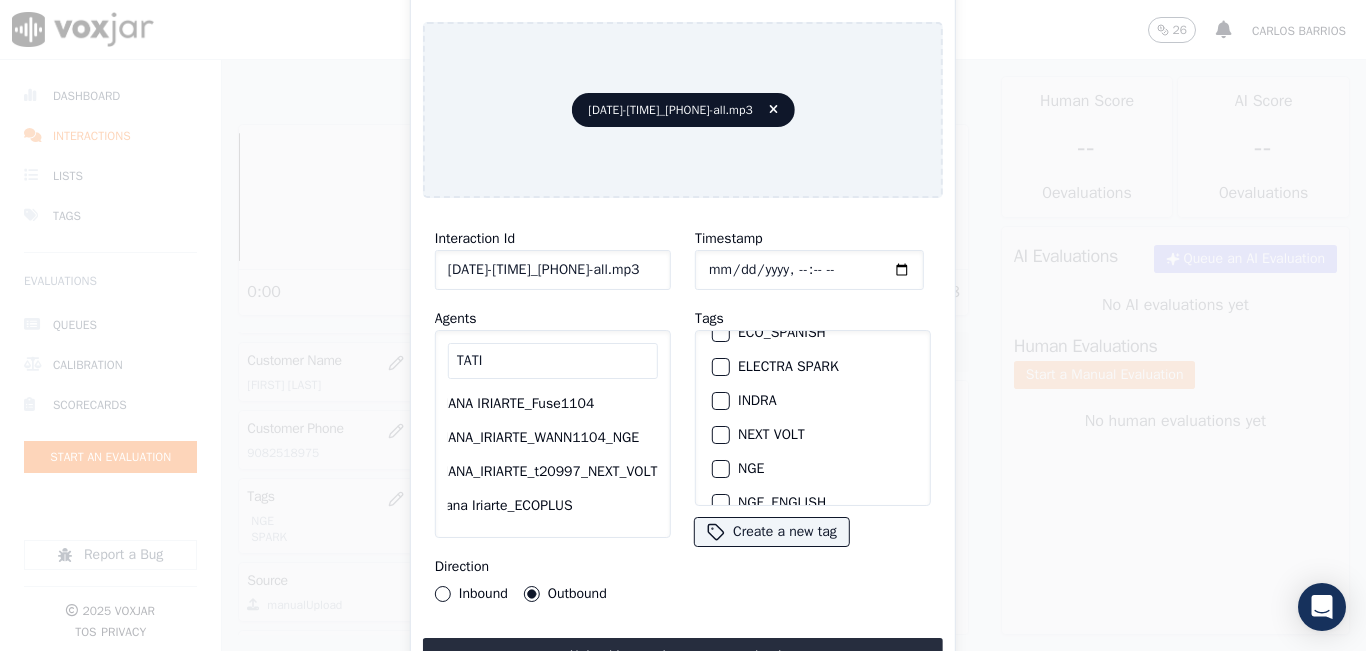 scroll, scrollTop: 200, scrollLeft: 0, axis: vertical 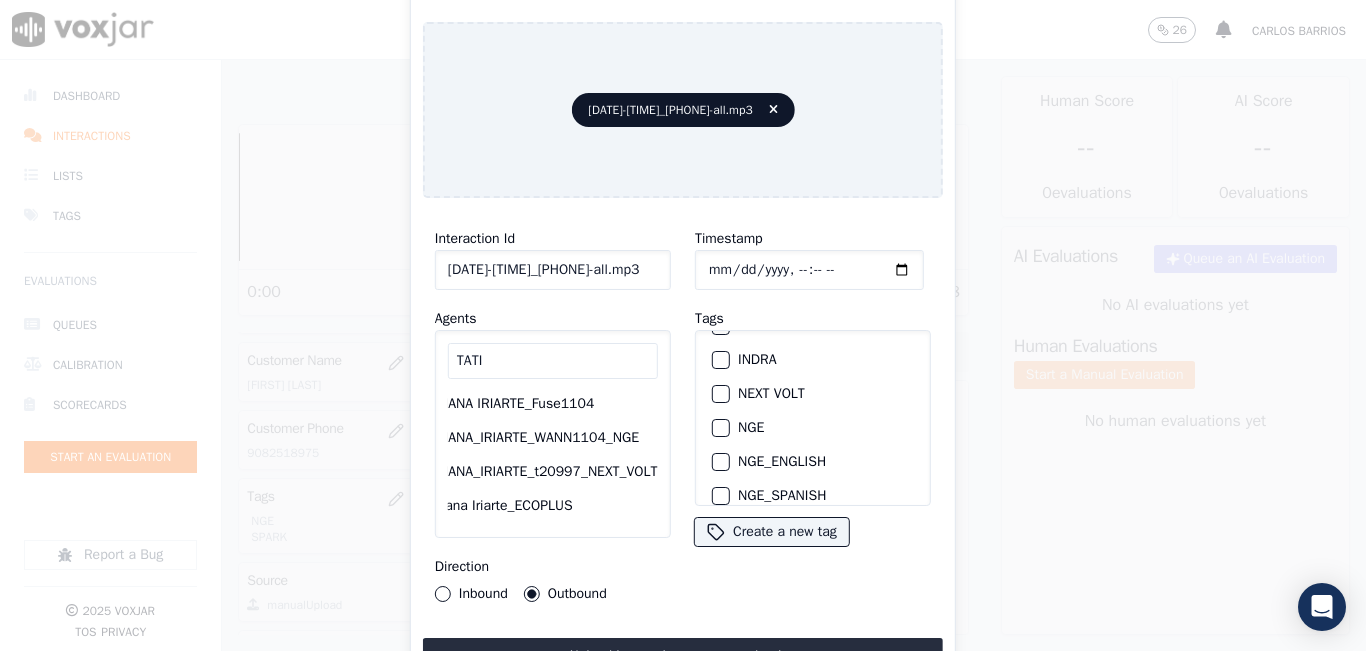 click at bounding box center (720, 428) 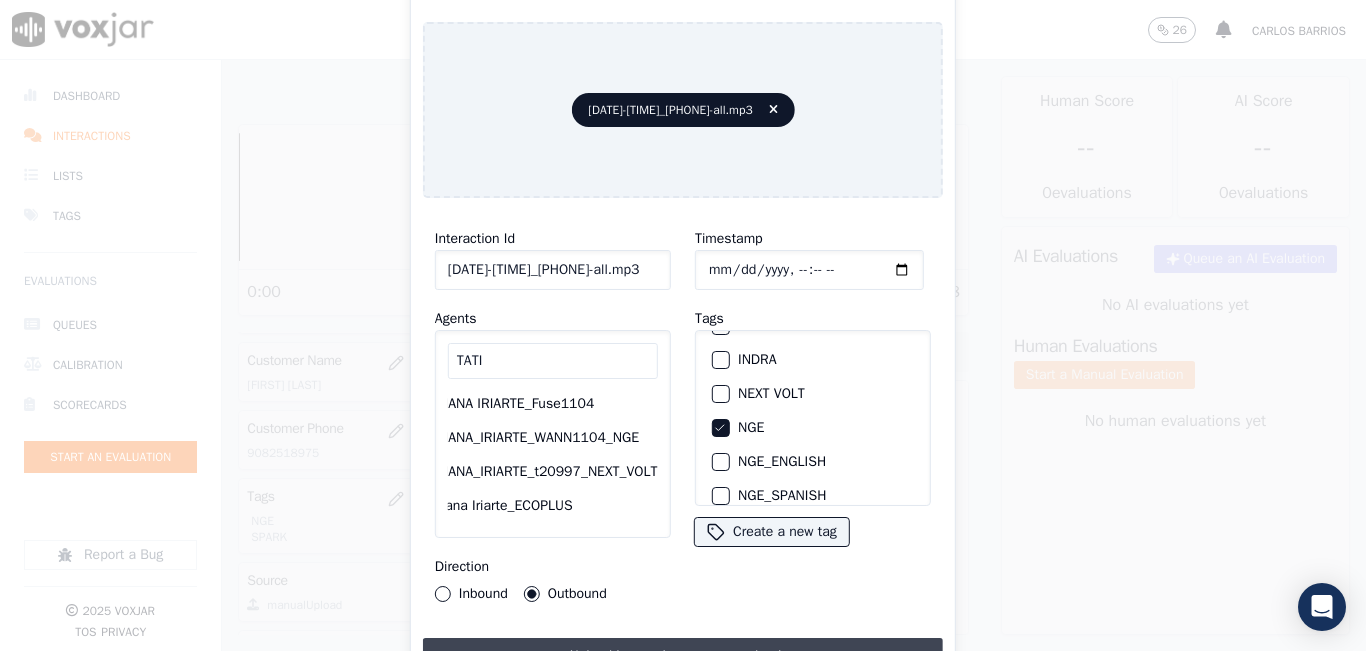 click on "Upload interaction to start evaluation" at bounding box center (683, 656) 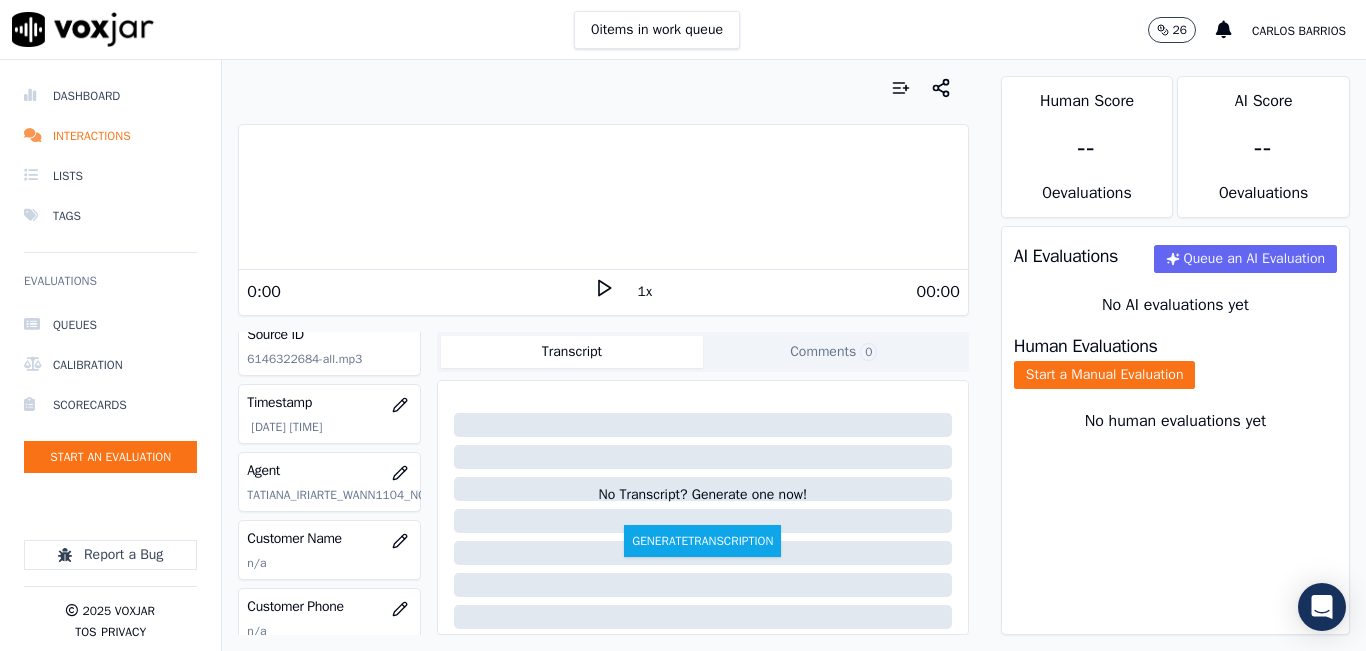 scroll, scrollTop: 200, scrollLeft: 0, axis: vertical 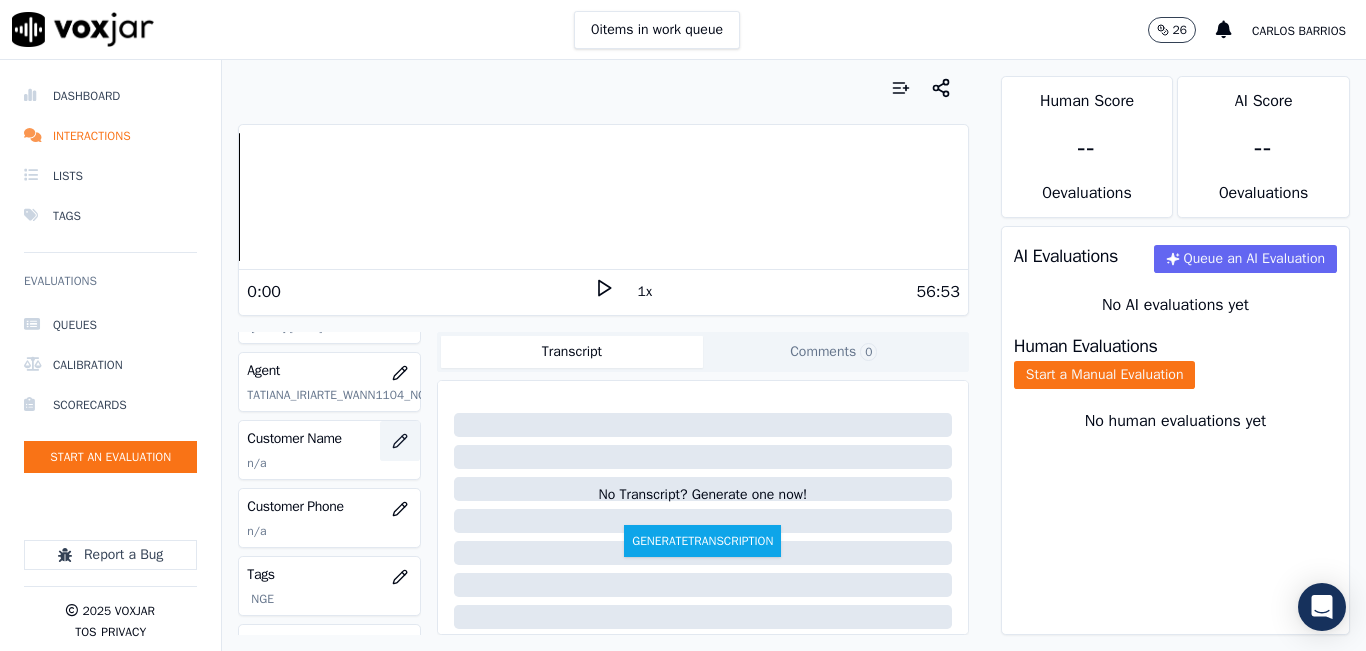 click 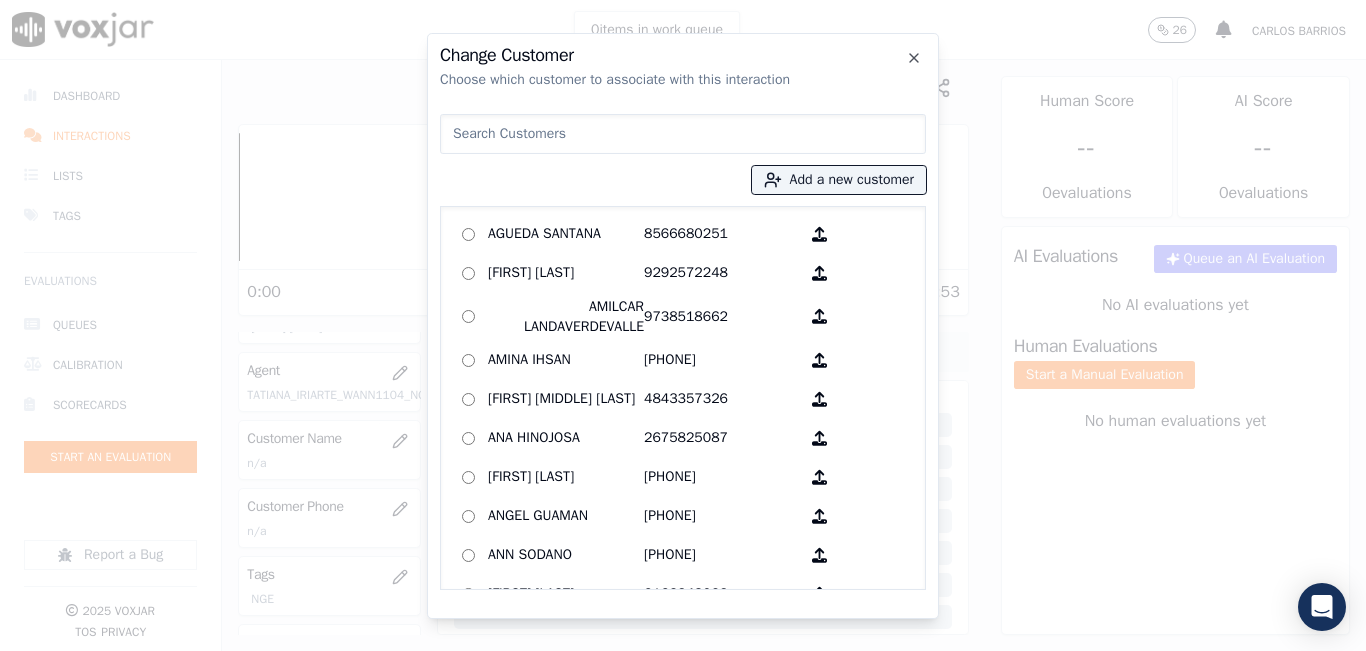 click at bounding box center (683, 134) 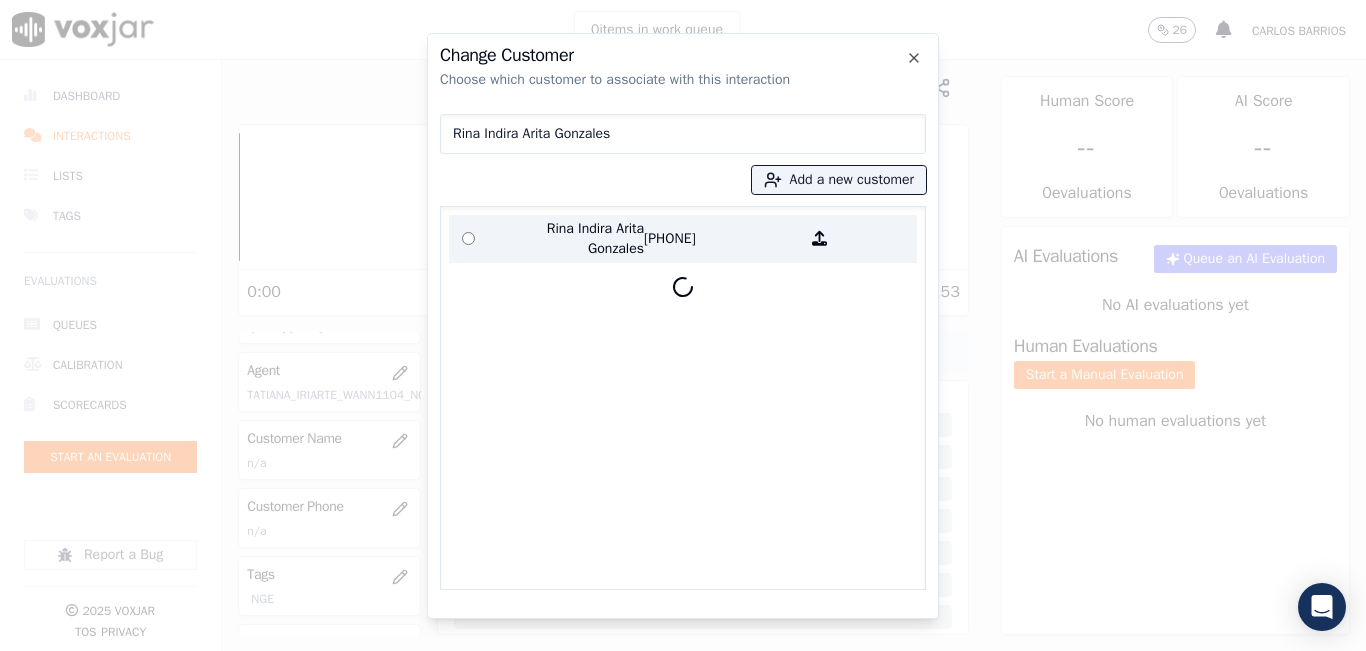 type on "Rina Indira Arita Gonzales" 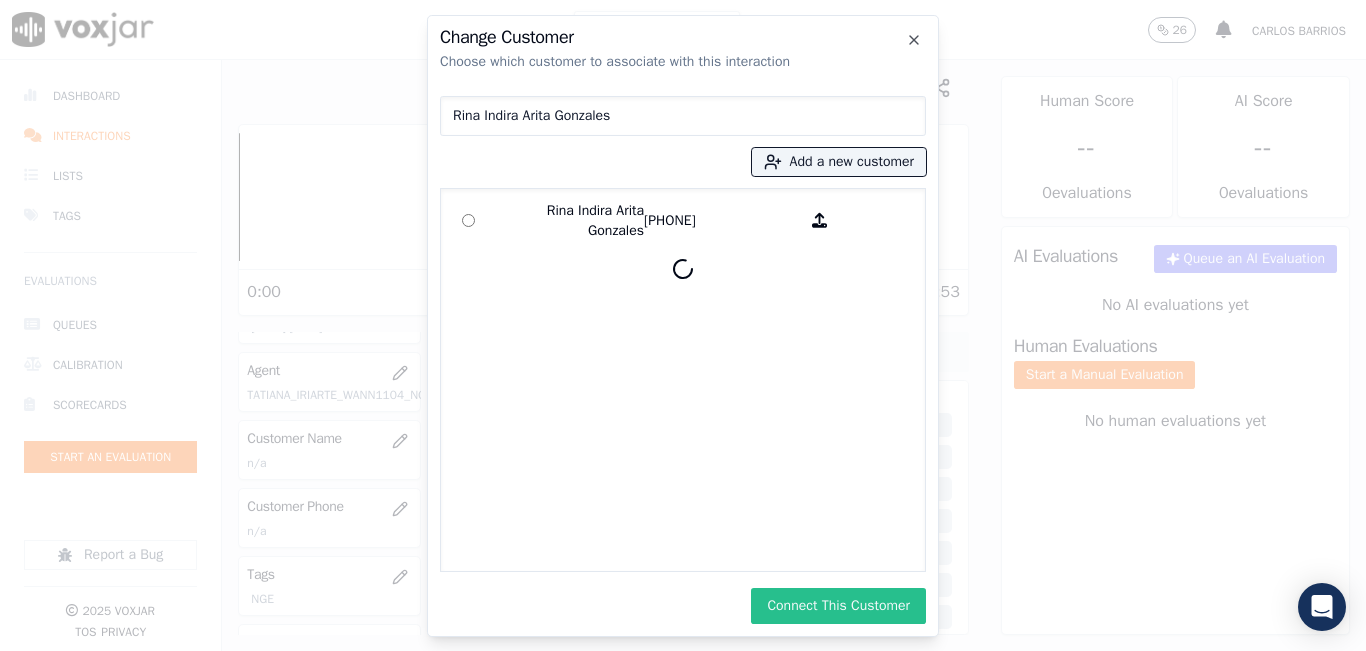 click on "Connect This Customer" at bounding box center (838, 606) 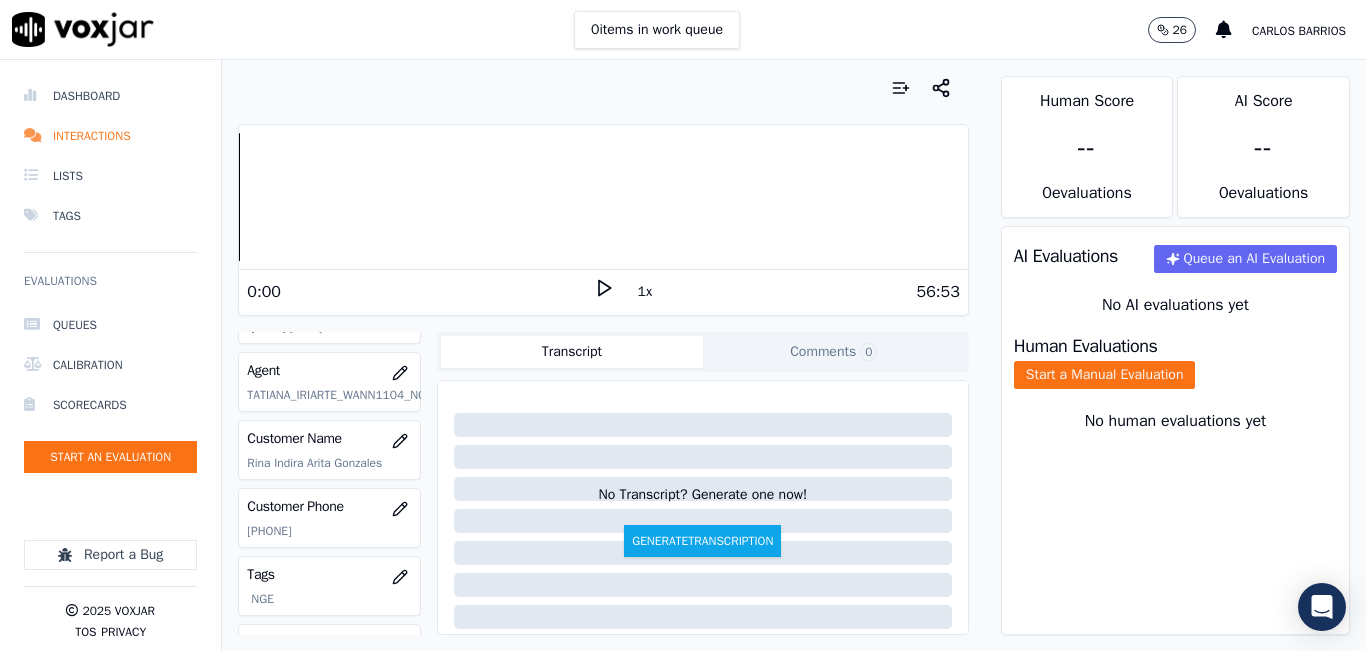 scroll, scrollTop: 300, scrollLeft: 0, axis: vertical 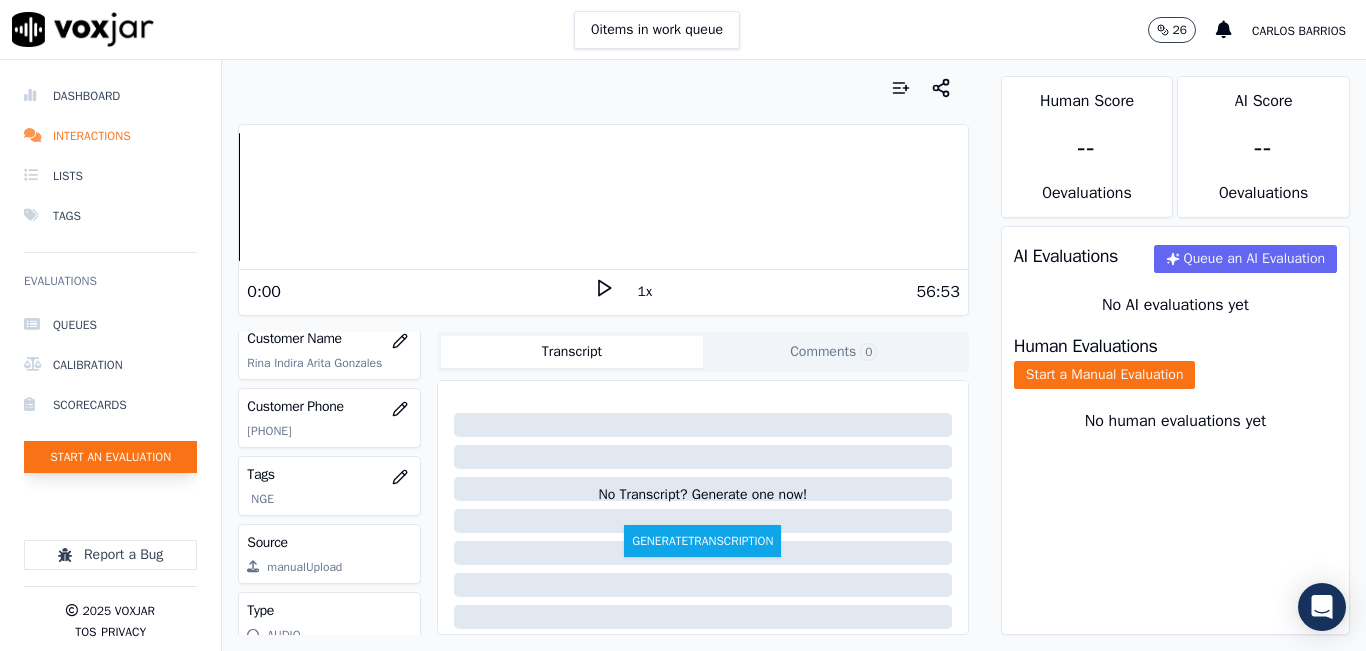 click on "Start an Evaluation" 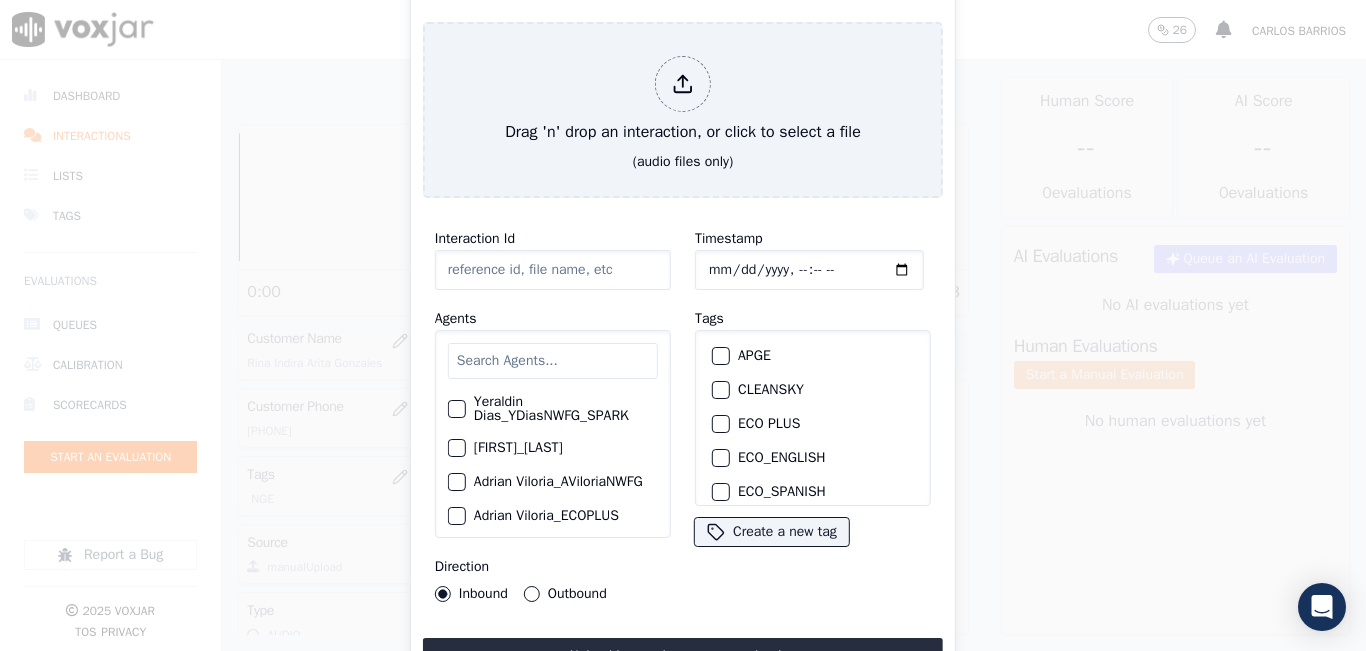 click at bounding box center [553, 361] 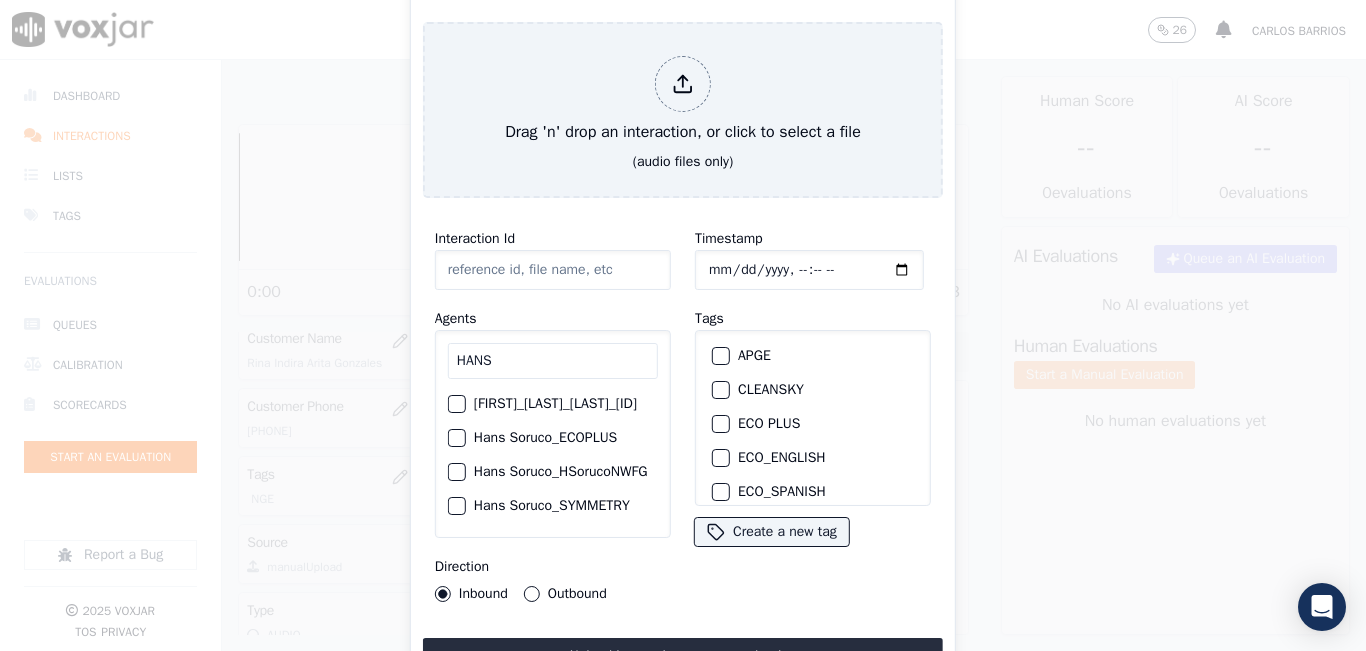 type on "HANS" 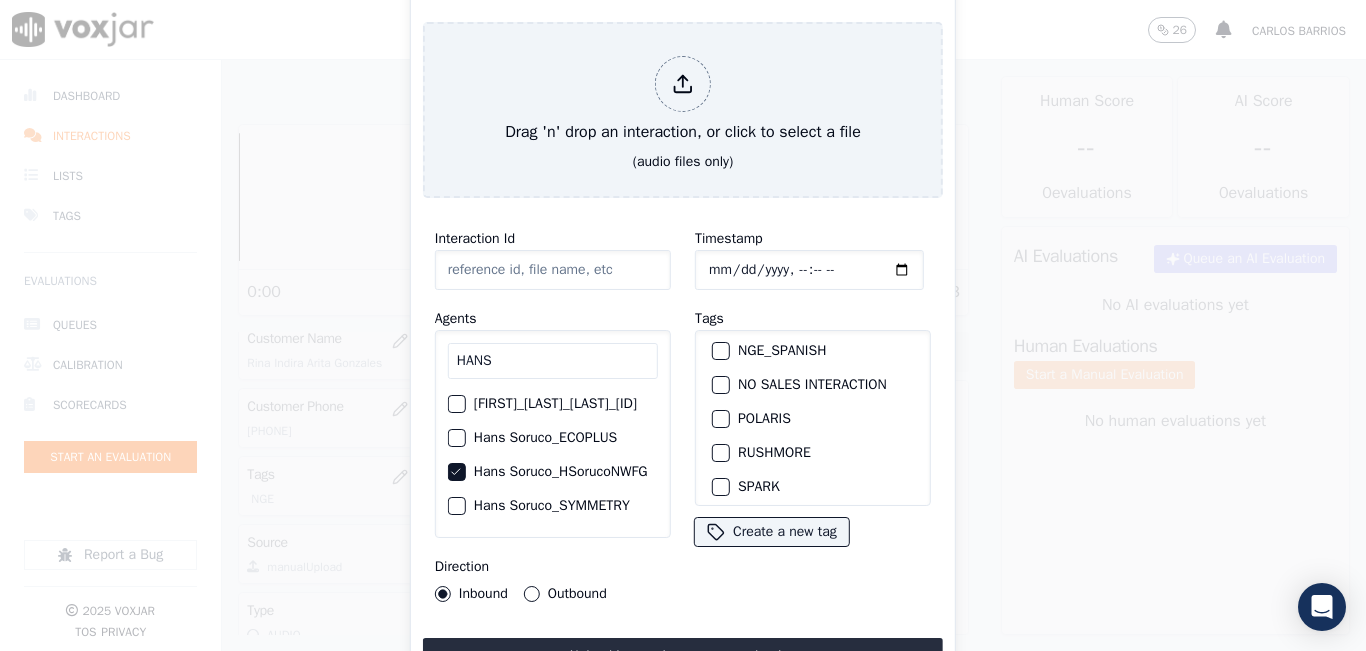 scroll, scrollTop: 245, scrollLeft: 0, axis: vertical 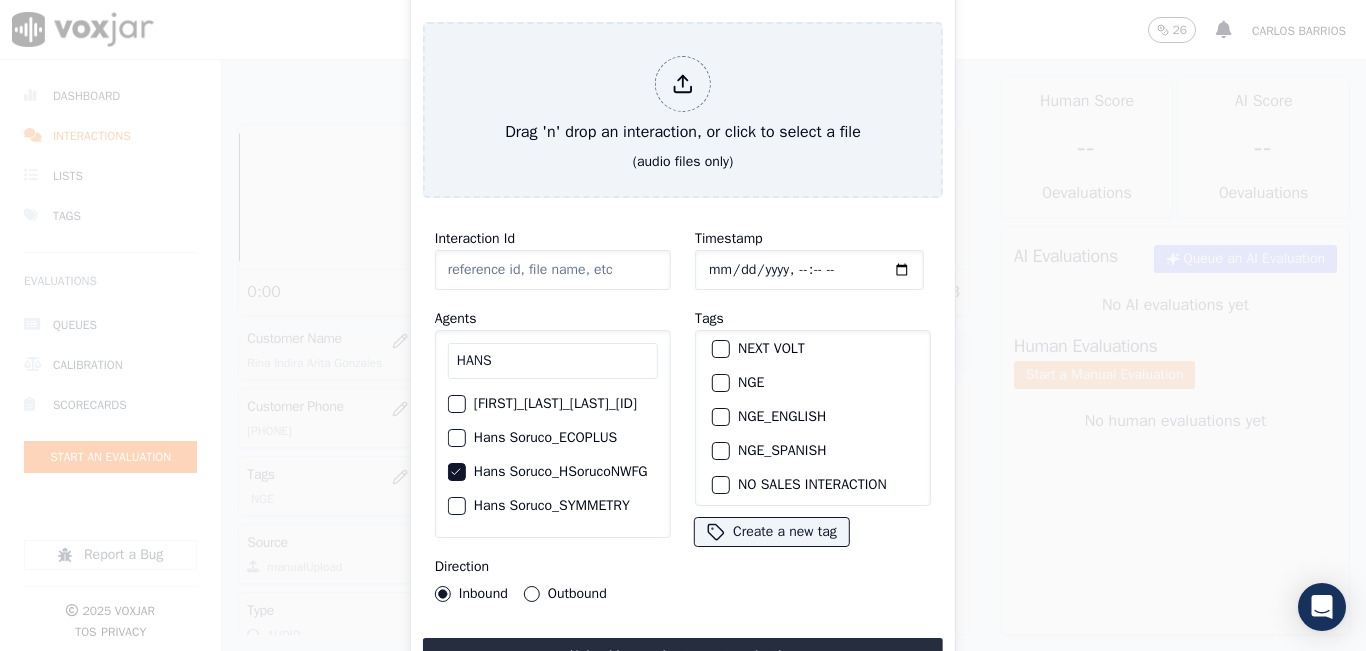 click on "NGE" at bounding box center (721, 383) 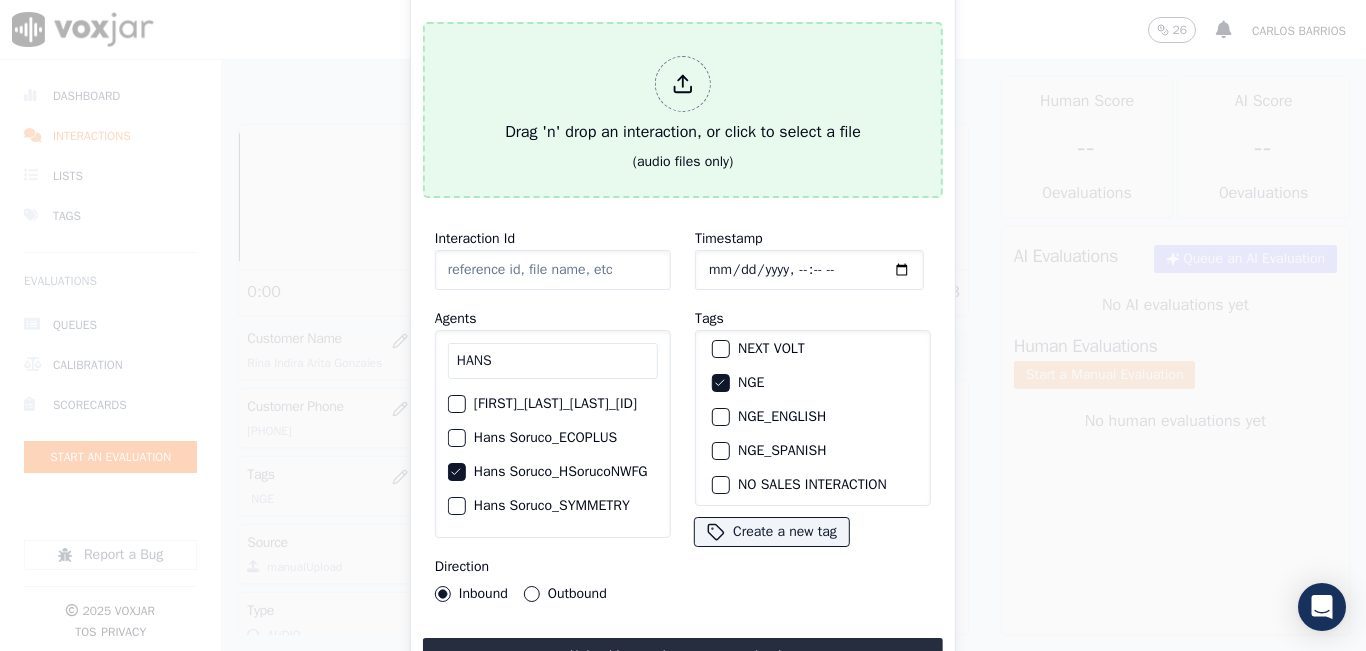 click on "Drag 'n' drop an interaction, or click to select a file" at bounding box center (683, 100) 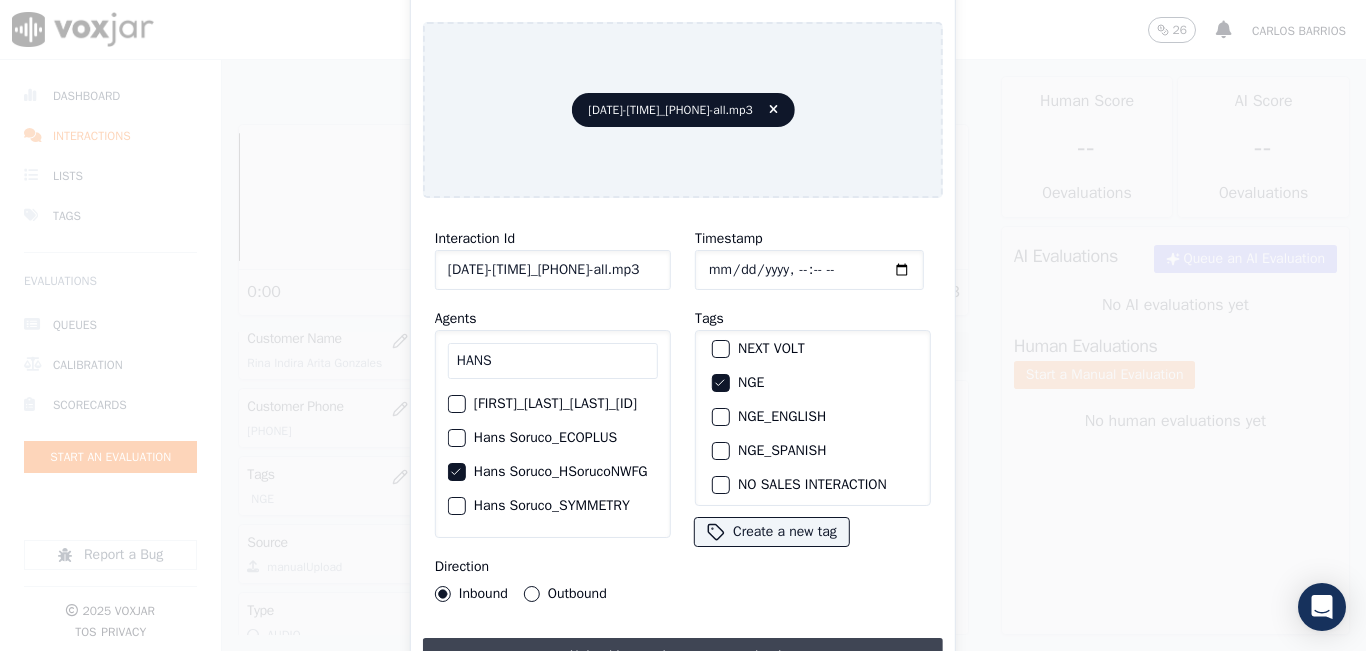 click on "Upload interaction to start evaluation" at bounding box center (683, 656) 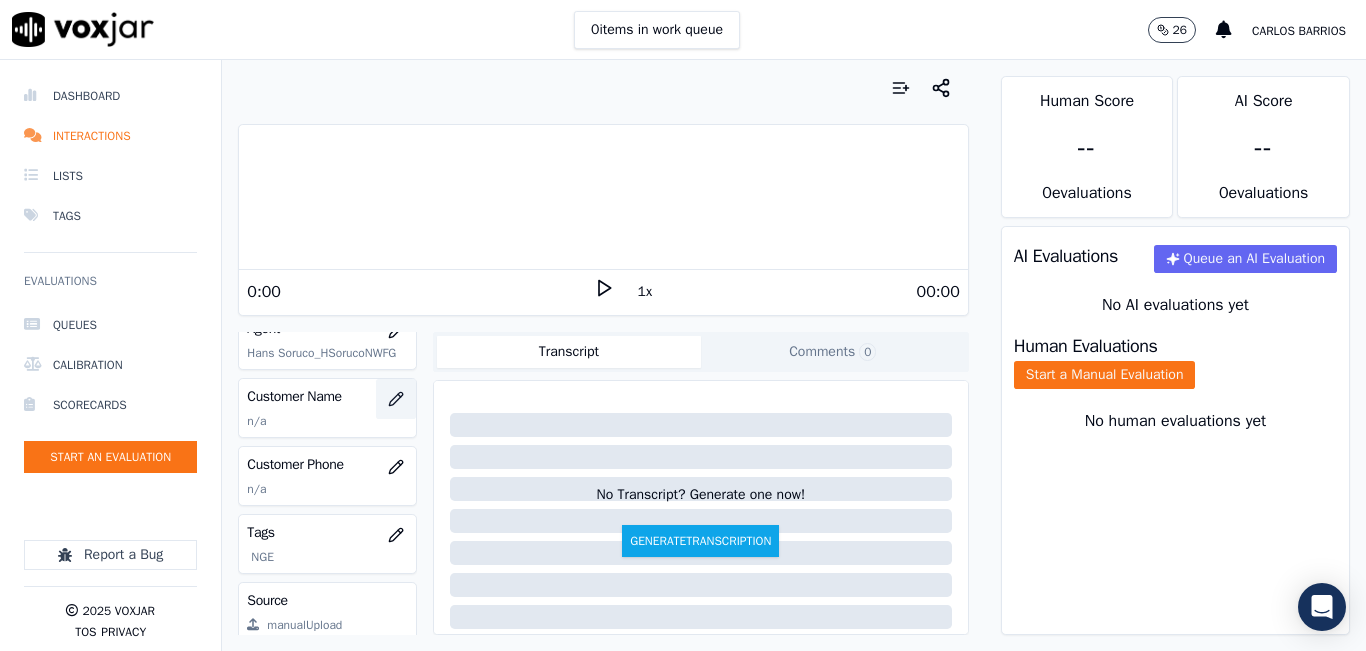 scroll, scrollTop: 200, scrollLeft: 0, axis: vertical 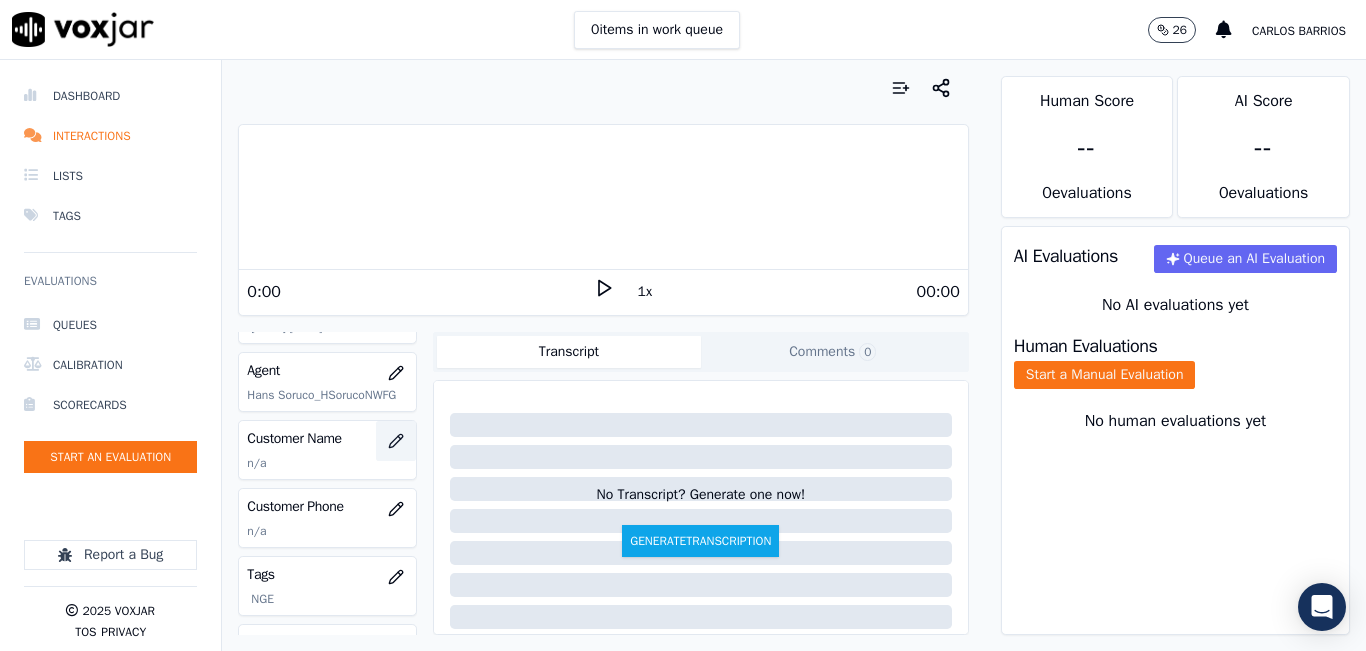 click at bounding box center [396, 441] 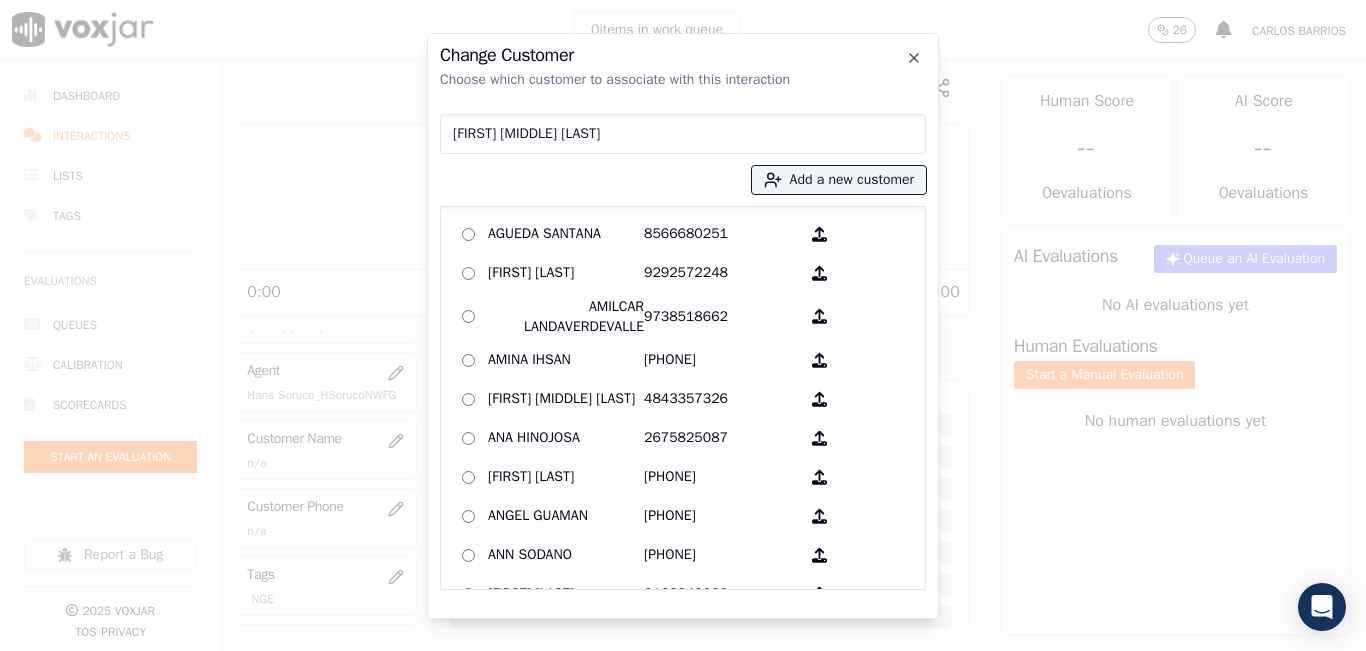 type on "YVETTE R MASON" 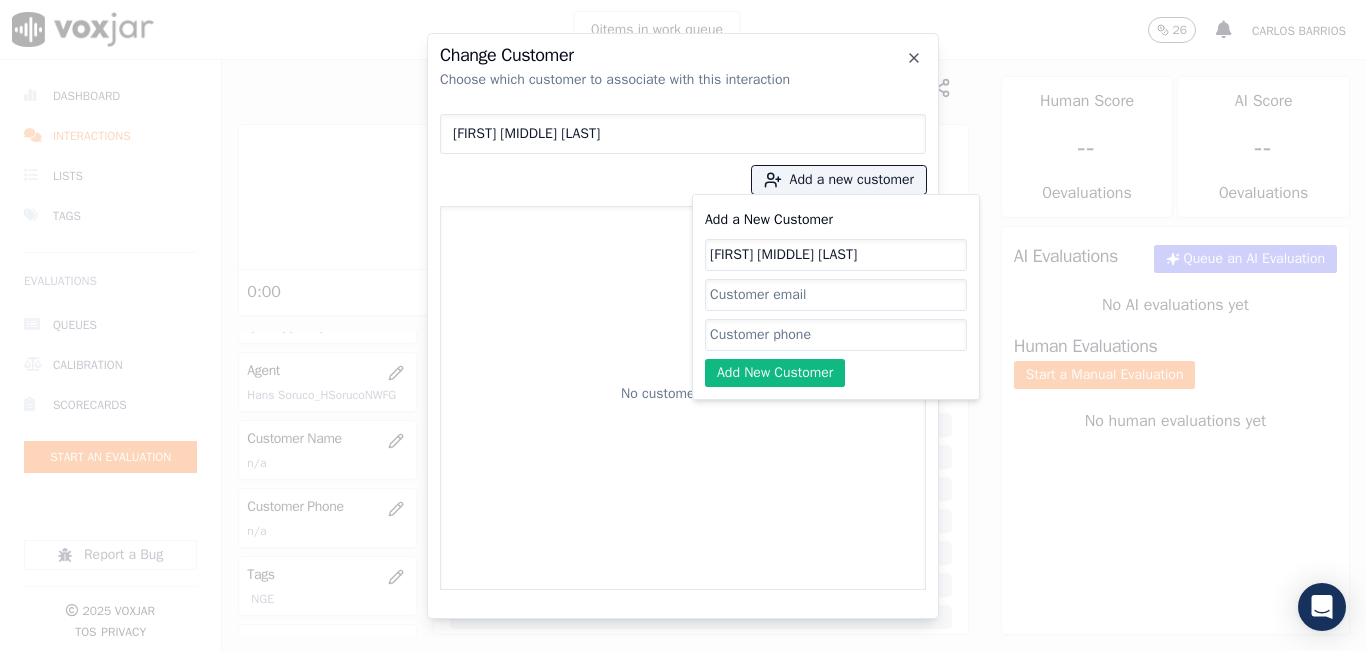 type on "YVETTE R MASON" 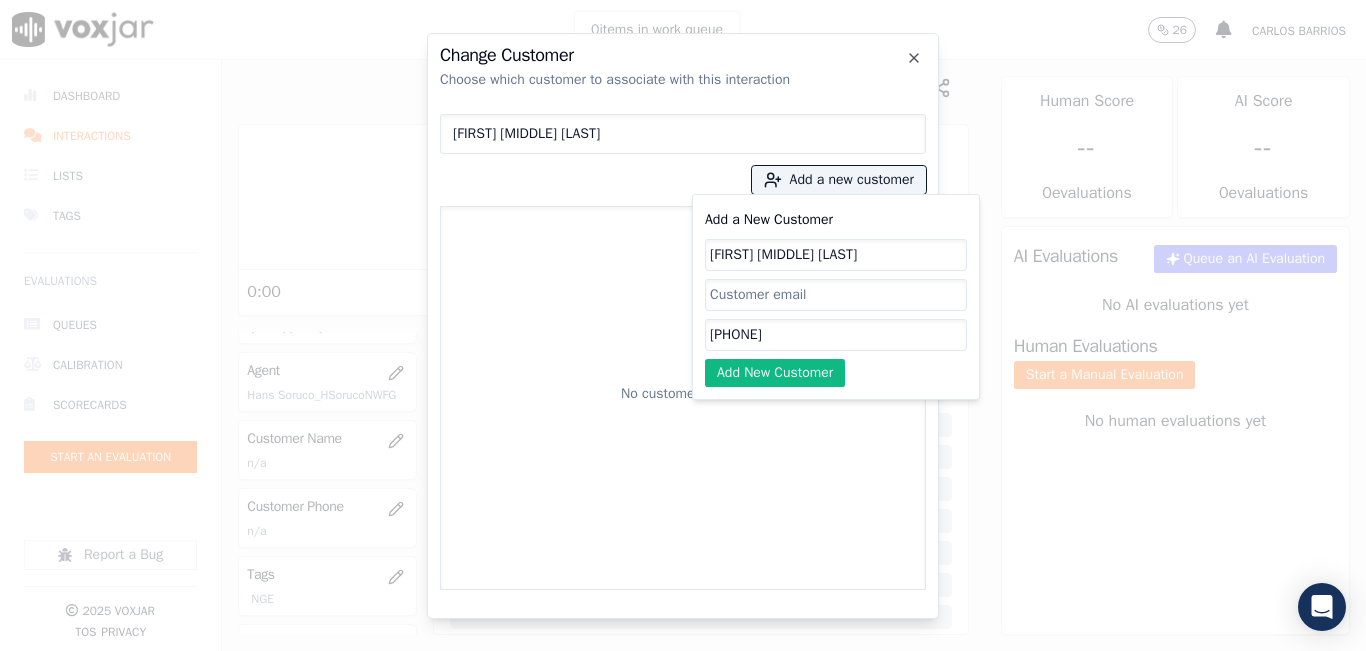 type on "5135450904" 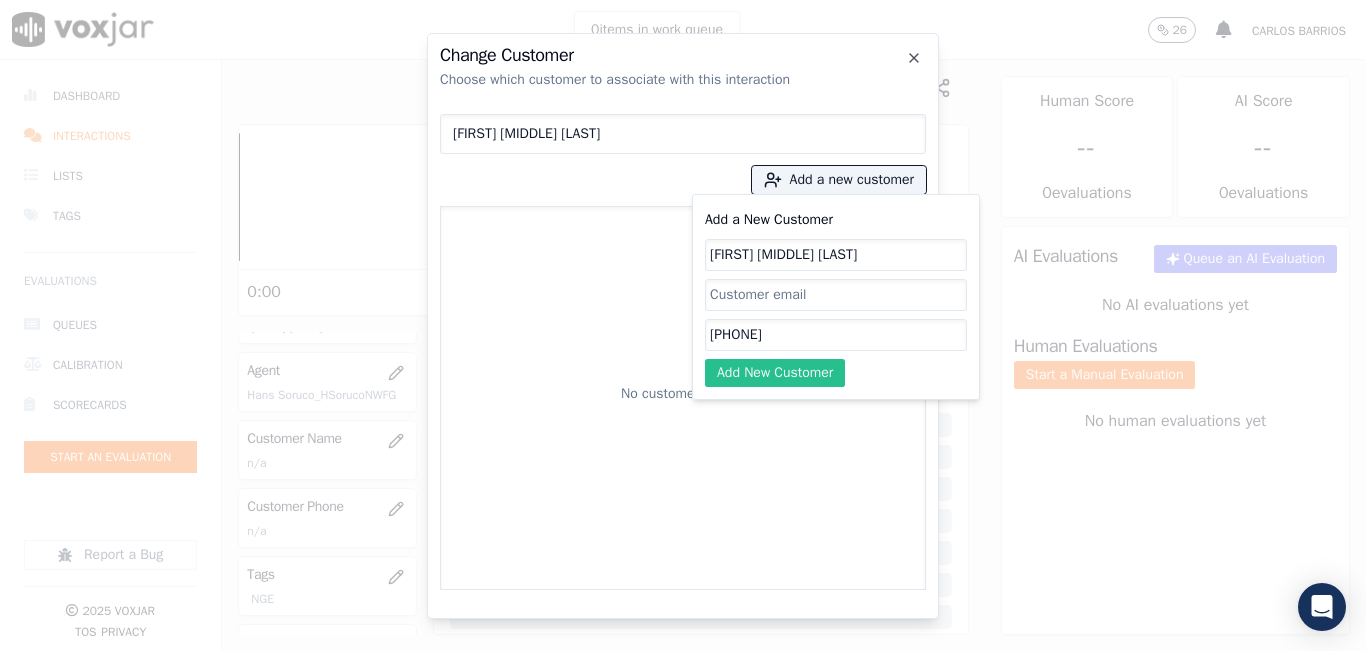 click on "Add New Customer" 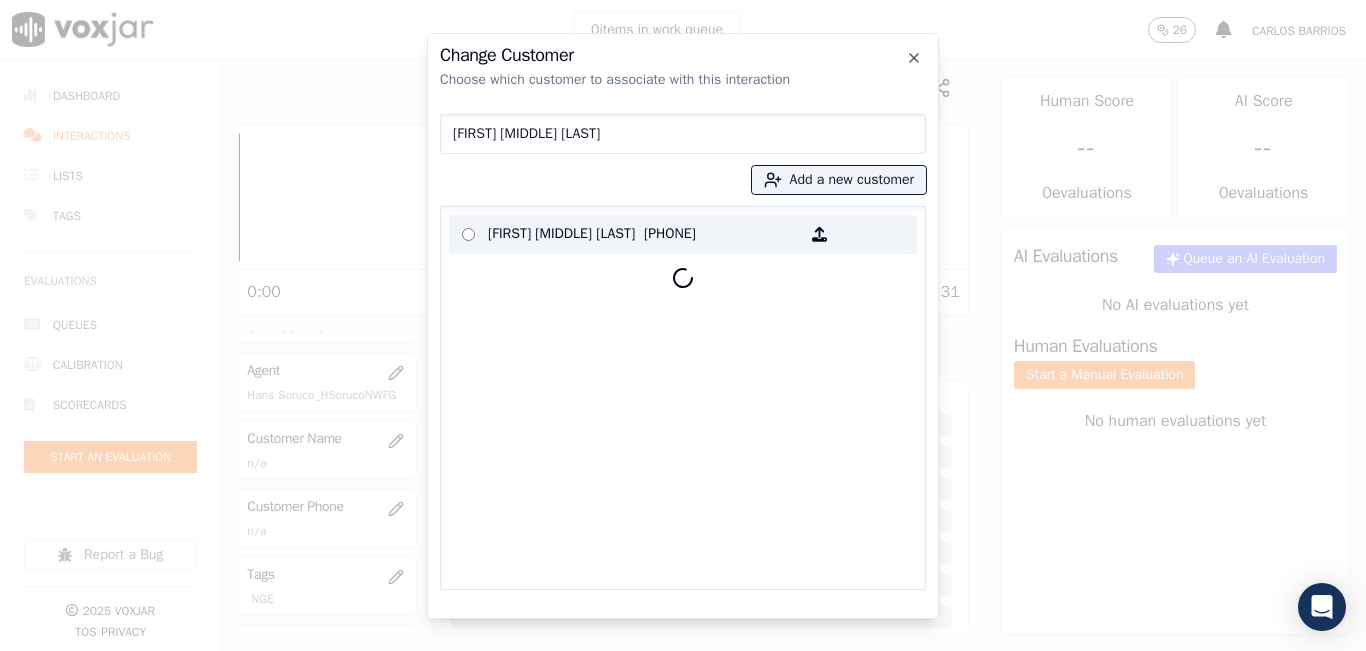 click on "YVETTE R MASON" at bounding box center [566, 234] 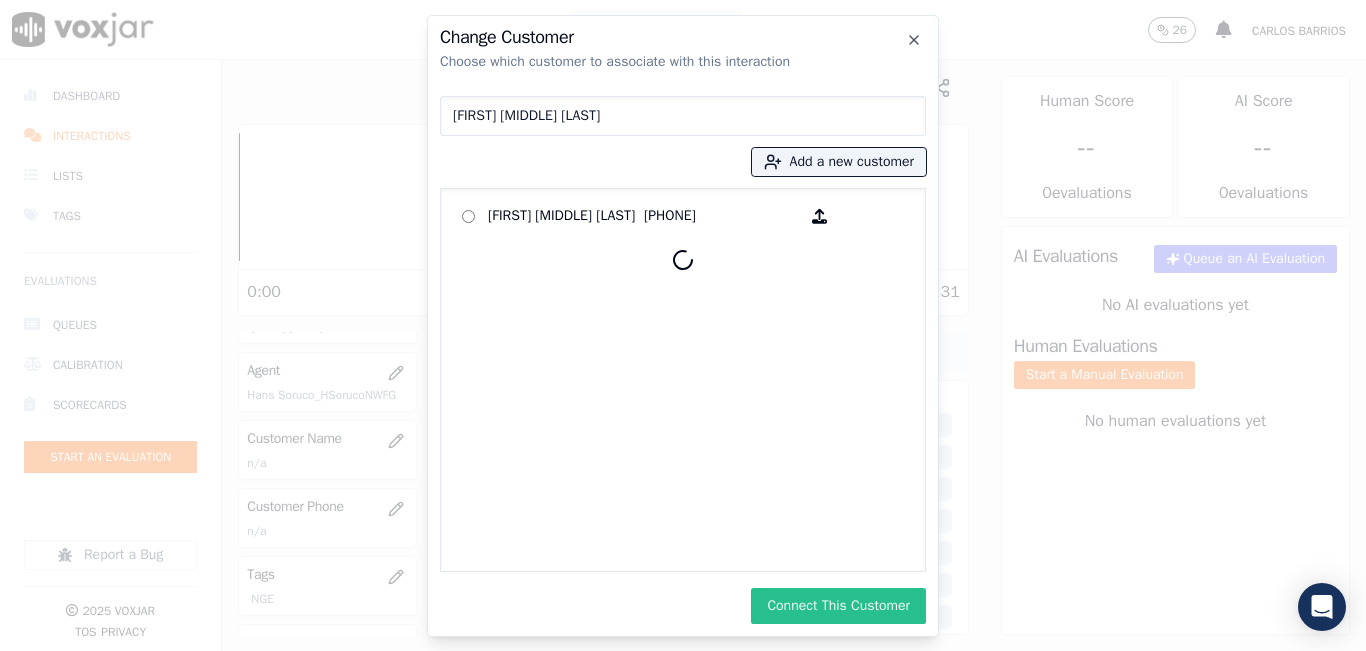 click on "Connect This Customer" at bounding box center [838, 606] 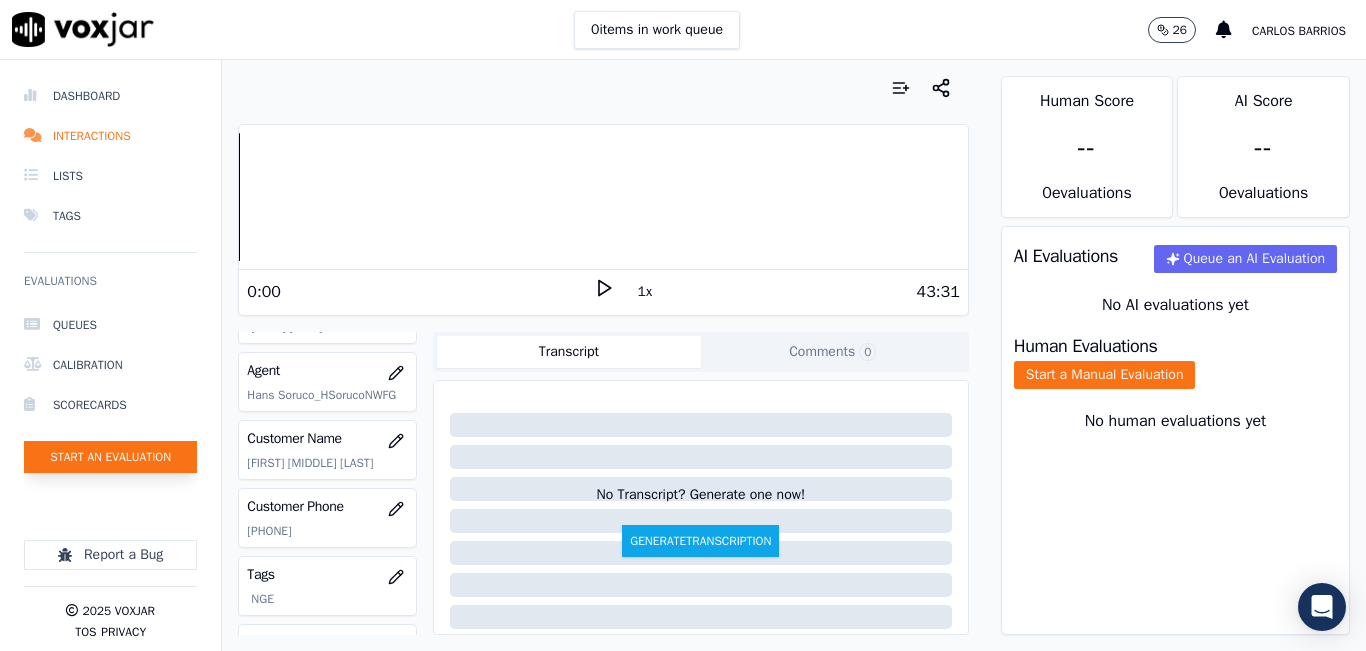 click on "Start an Evaluation" 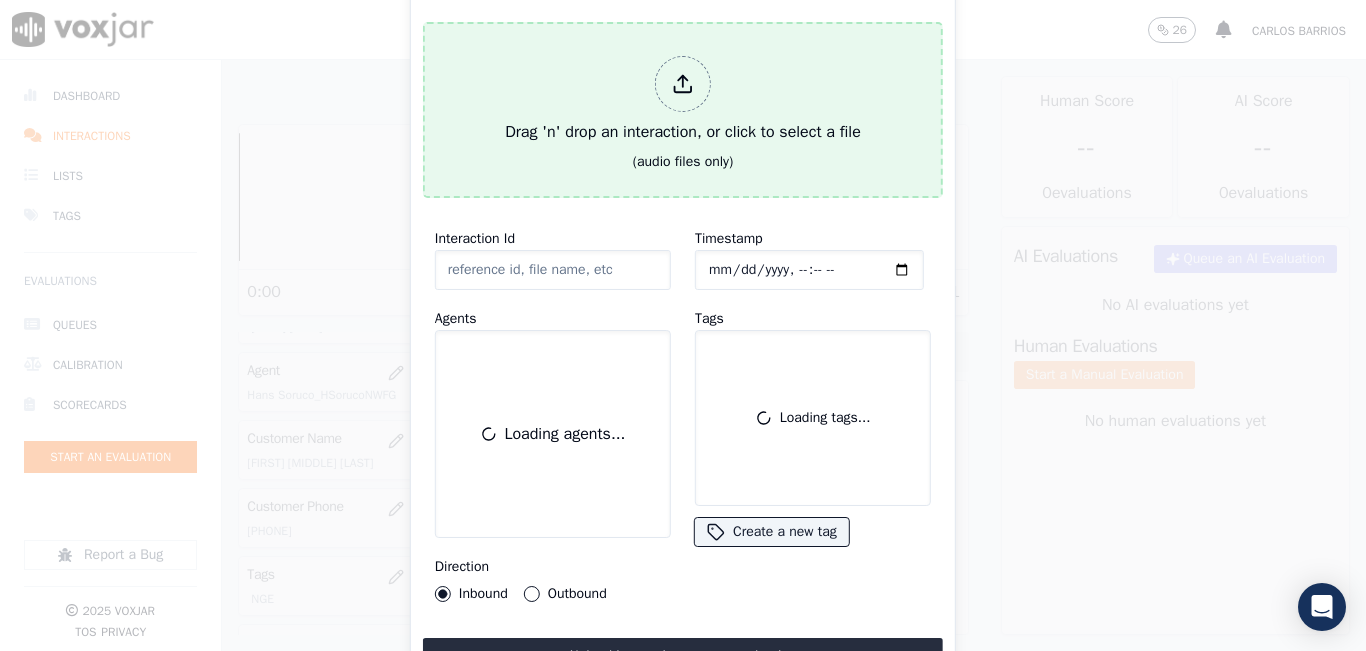 click on "Drag 'n' drop an interaction, or click to select a file" at bounding box center [683, 100] 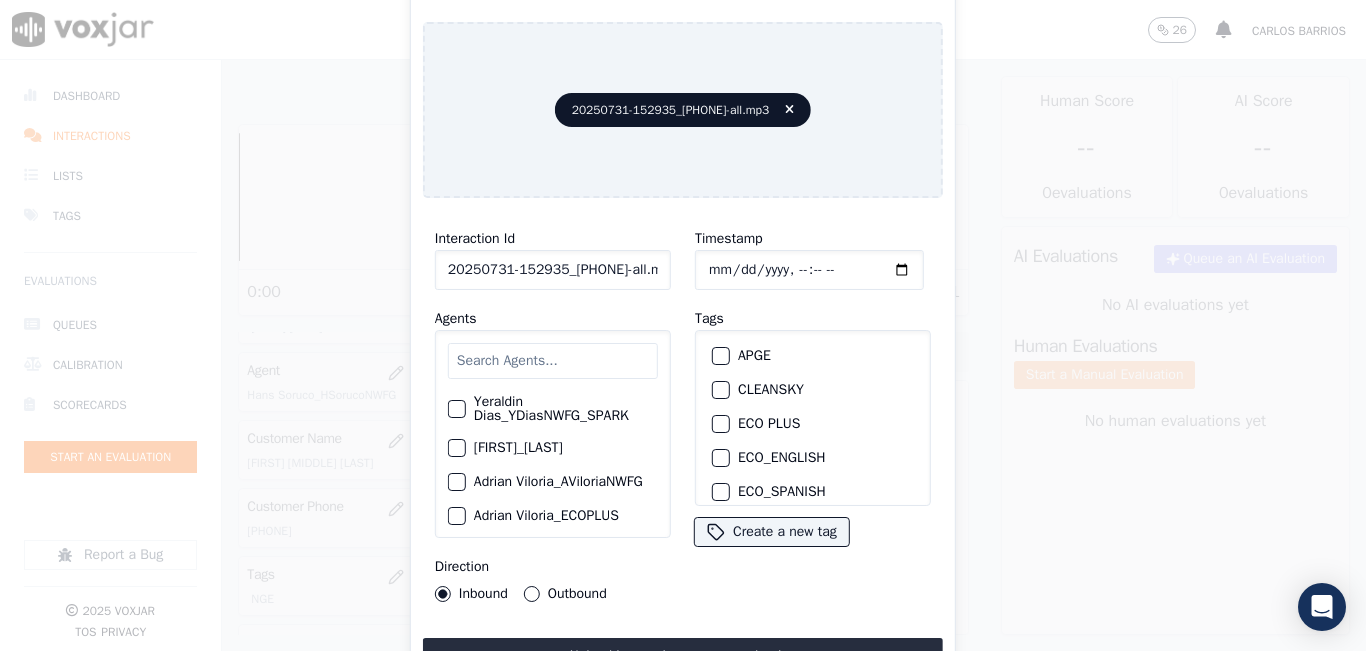 click at bounding box center [553, 361] 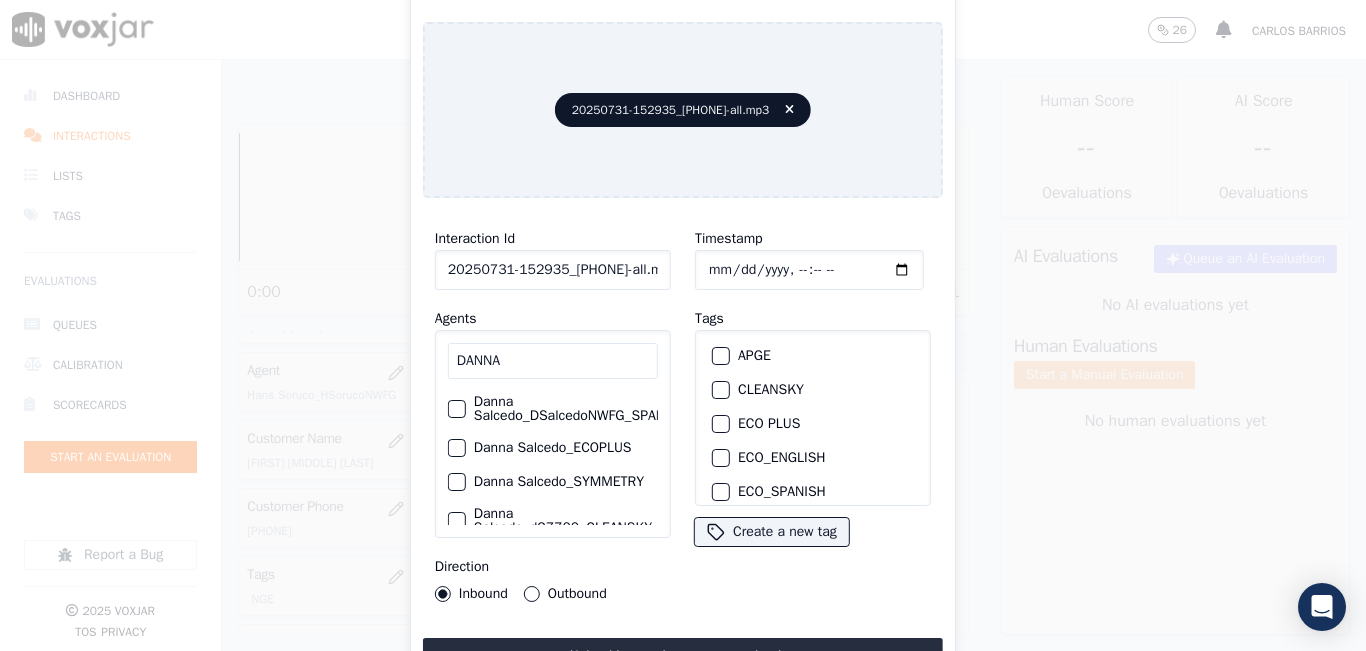 type on "DANNA" 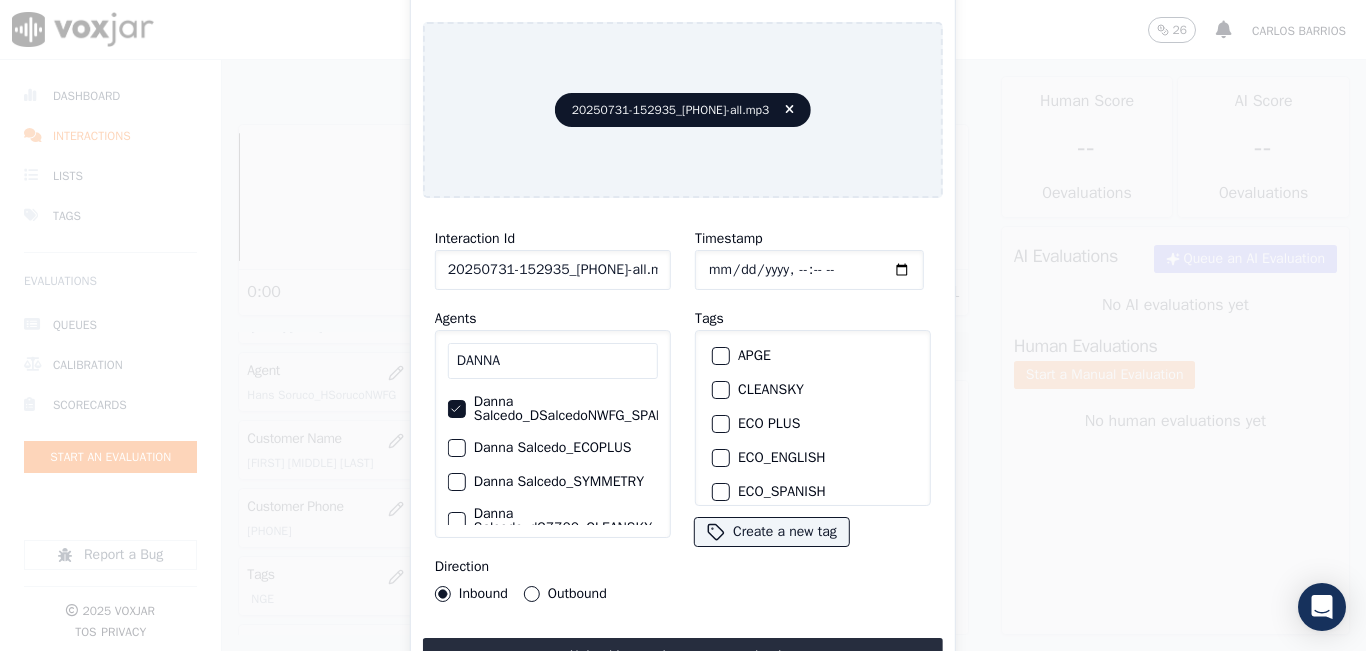 scroll, scrollTop: 0, scrollLeft: 41, axis: horizontal 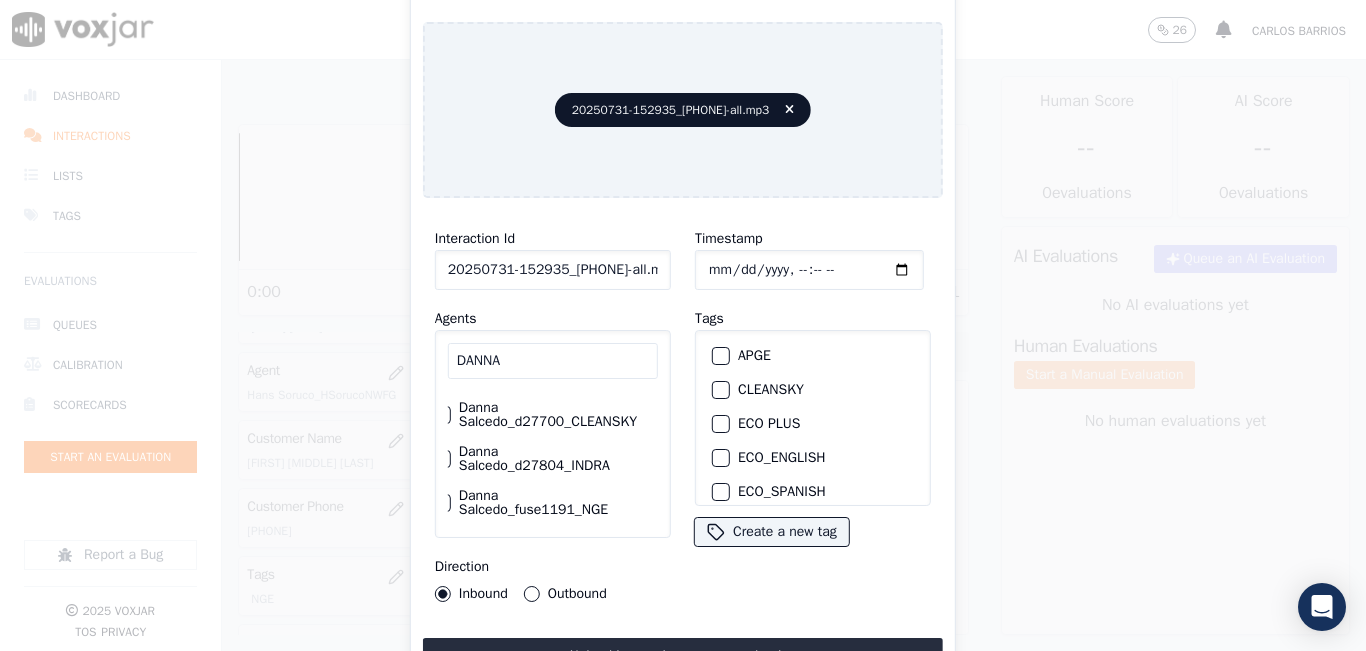 click on "Danna Salcedo_fuse1191_NGE" 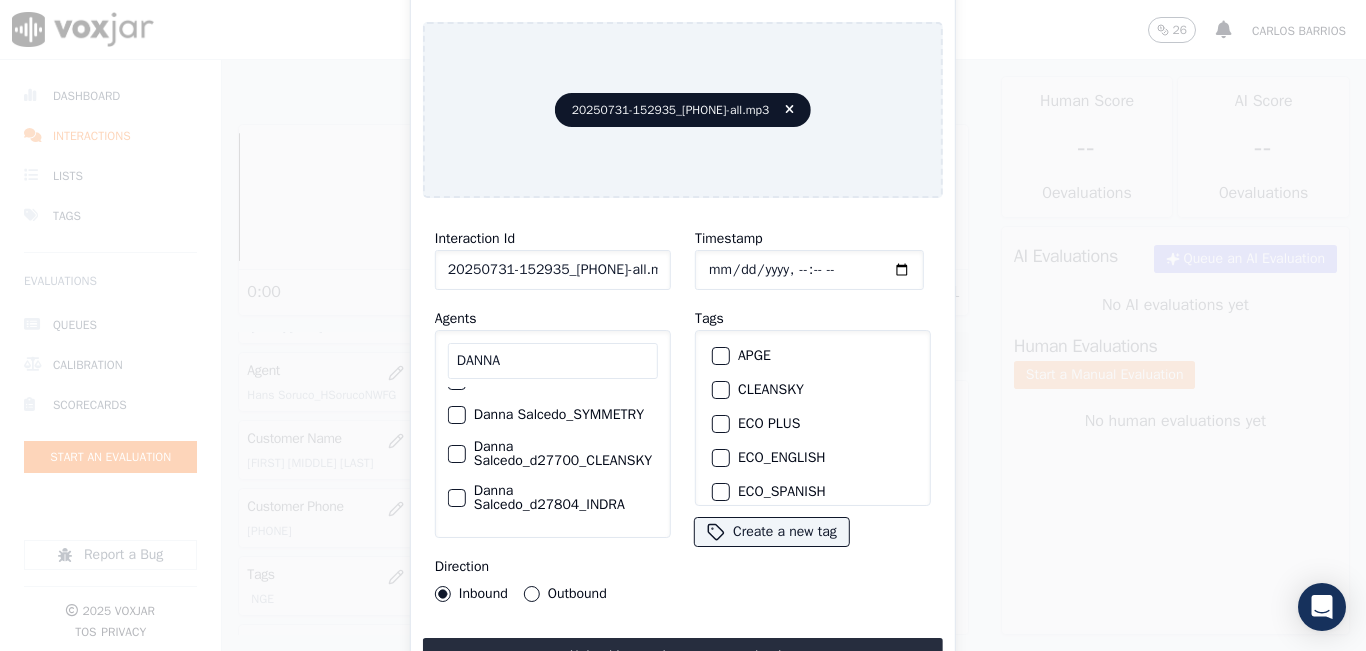 scroll, scrollTop: 0, scrollLeft: 0, axis: both 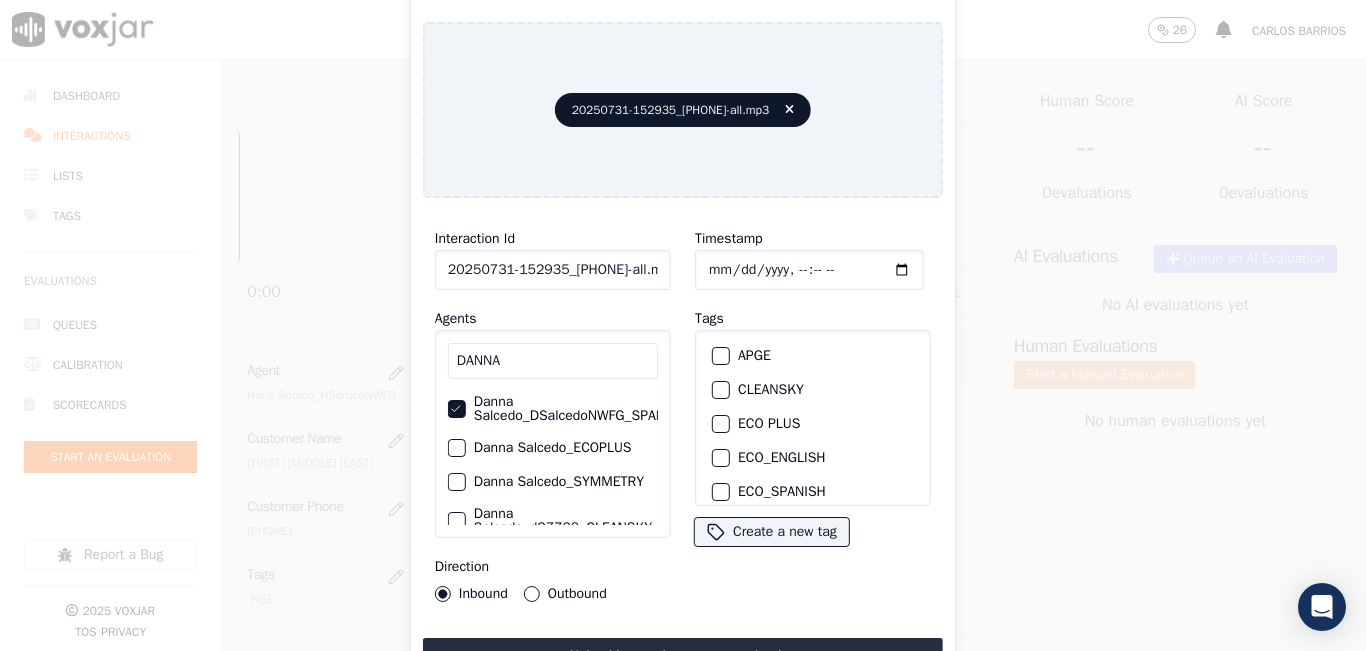 click on "Danna Salcedo_DSalcedoNWFG_SPARK" 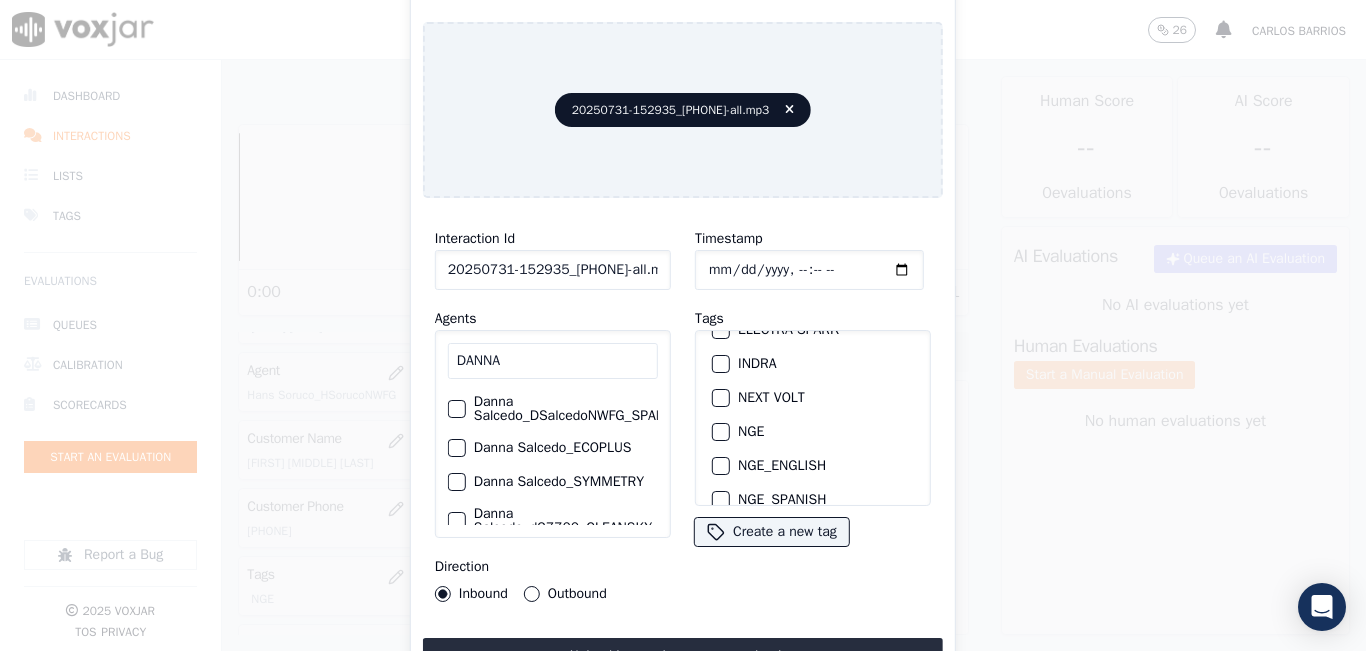 scroll, scrollTop: 200, scrollLeft: 0, axis: vertical 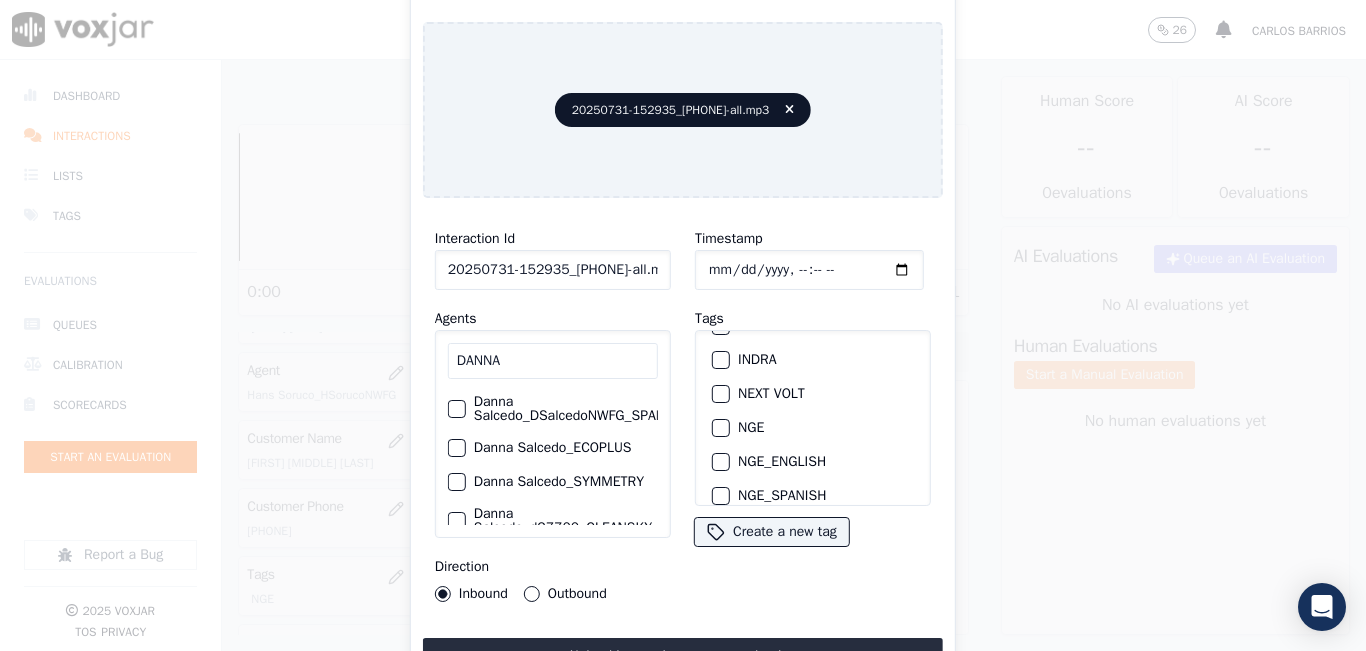 click on "NGE" at bounding box center (721, 428) 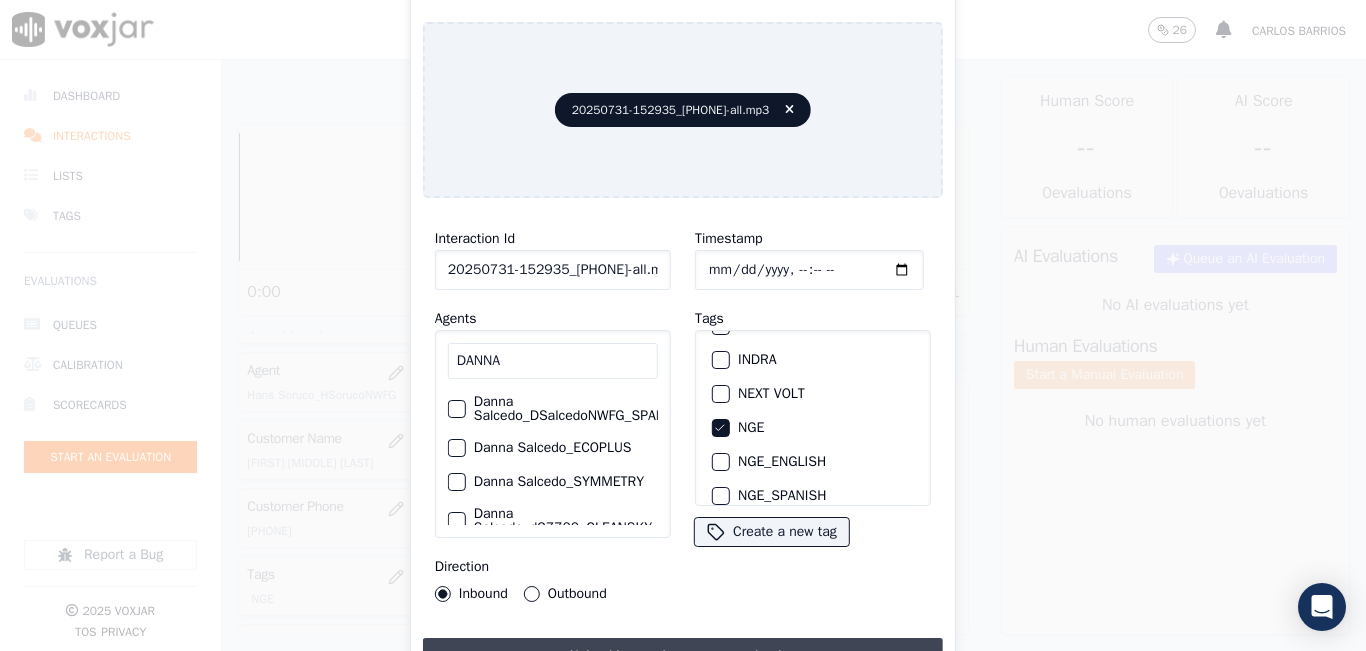 click on "Upload interaction to start evaluation" at bounding box center [683, 656] 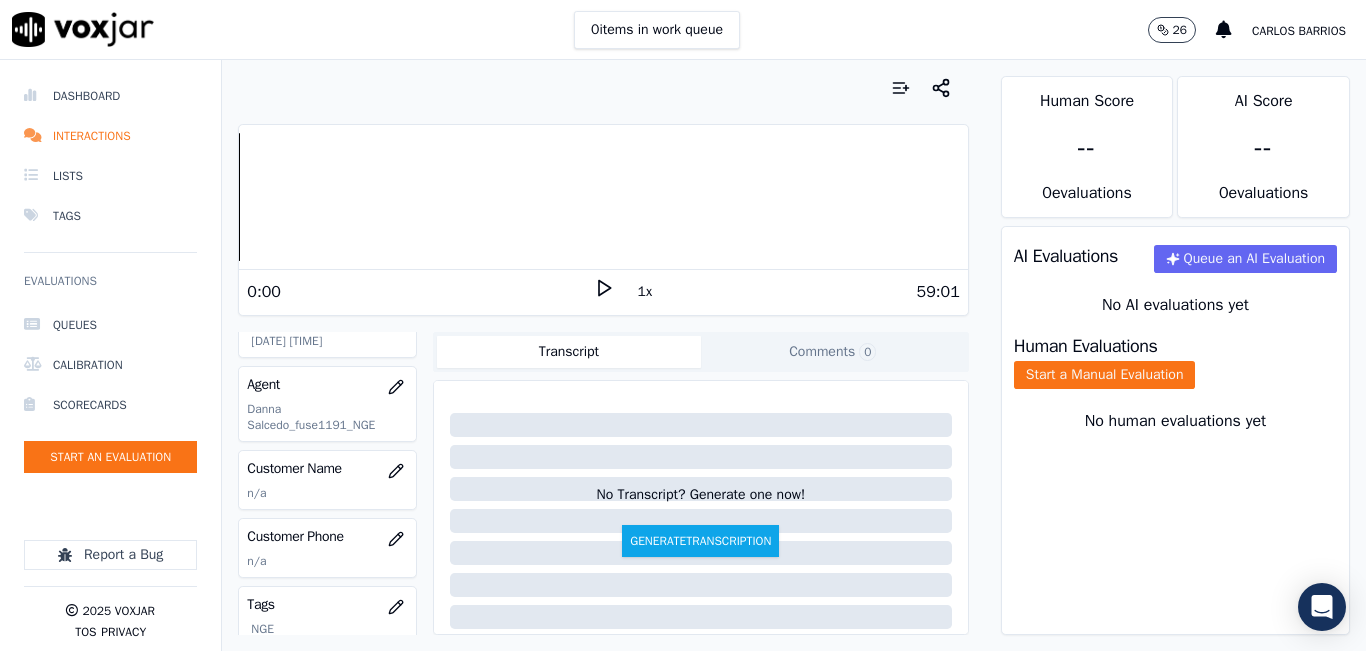 scroll, scrollTop: 200, scrollLeft: 0, axis: vertical 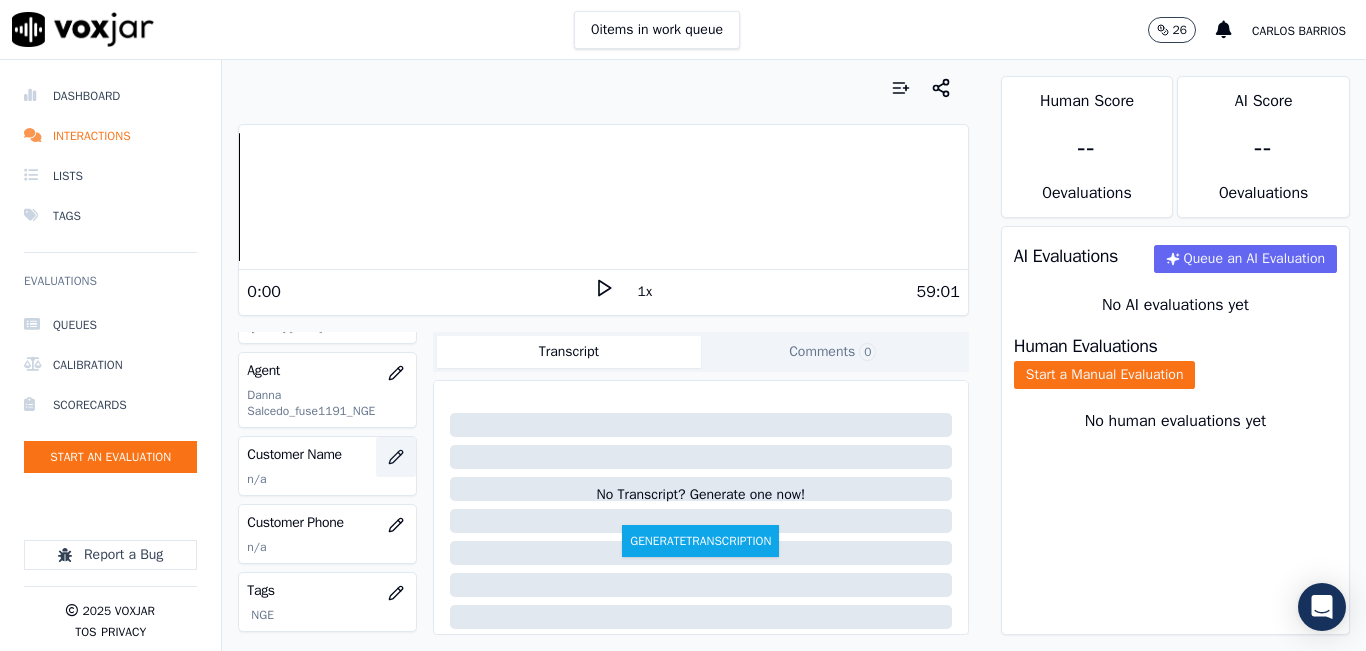 click 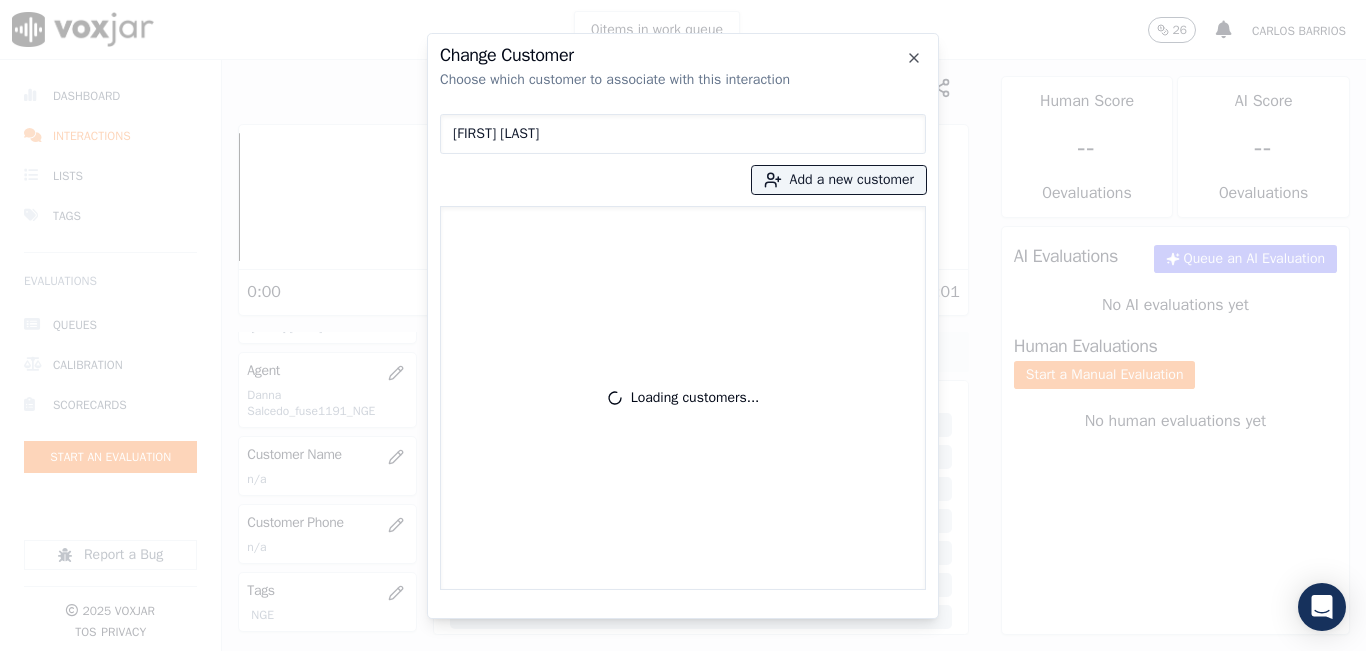 type on "ANETTE TRAYNUM" 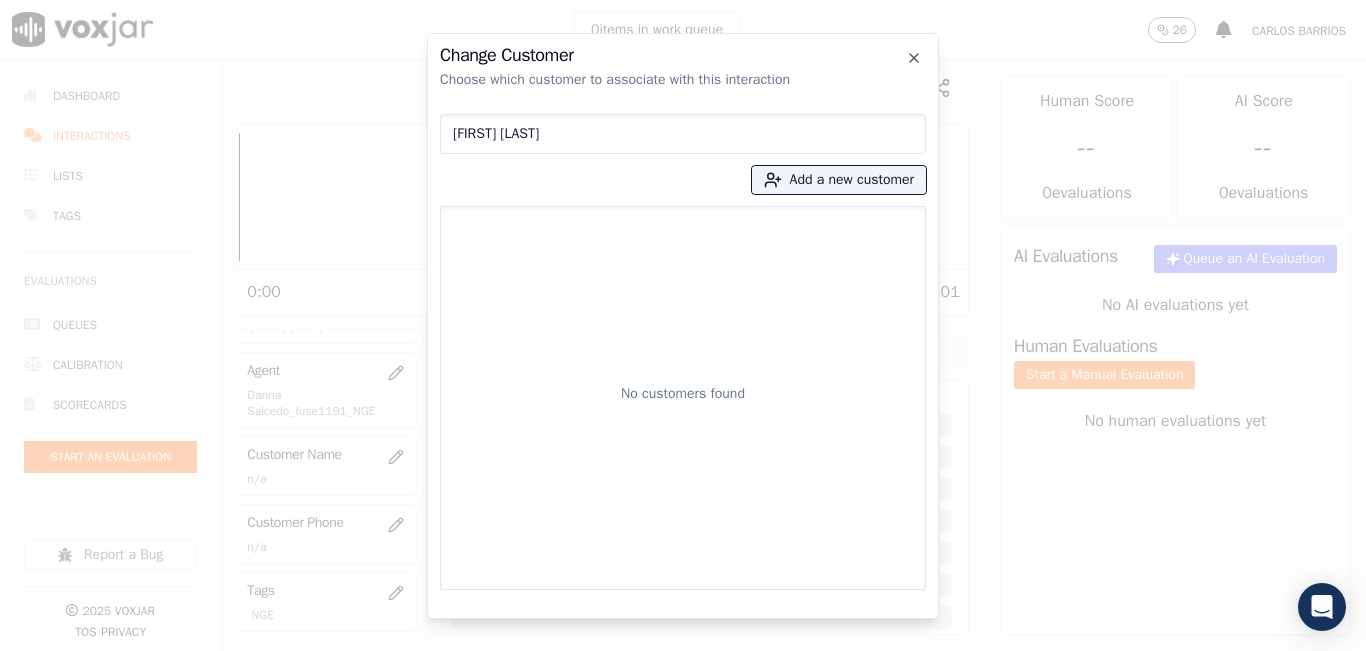 click on "Change Customer" at bounding box center (683, 55) 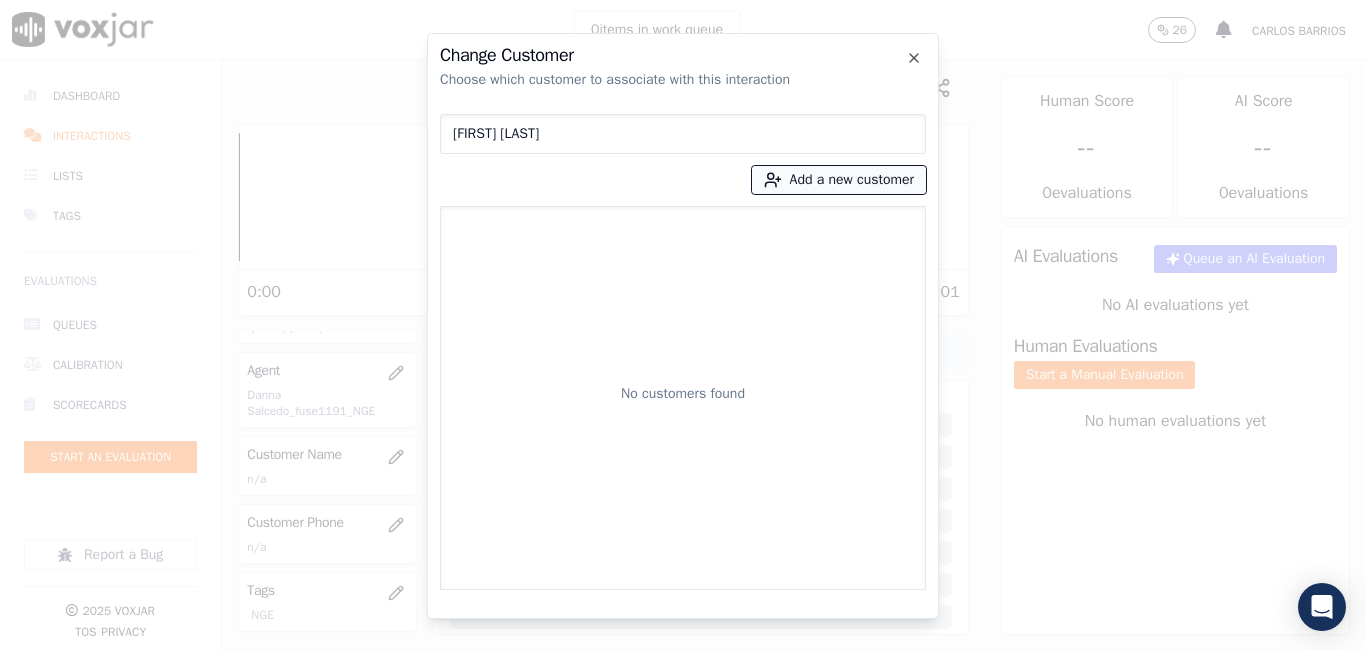 click on "Add a new customer" at bounding box center [839, 180] 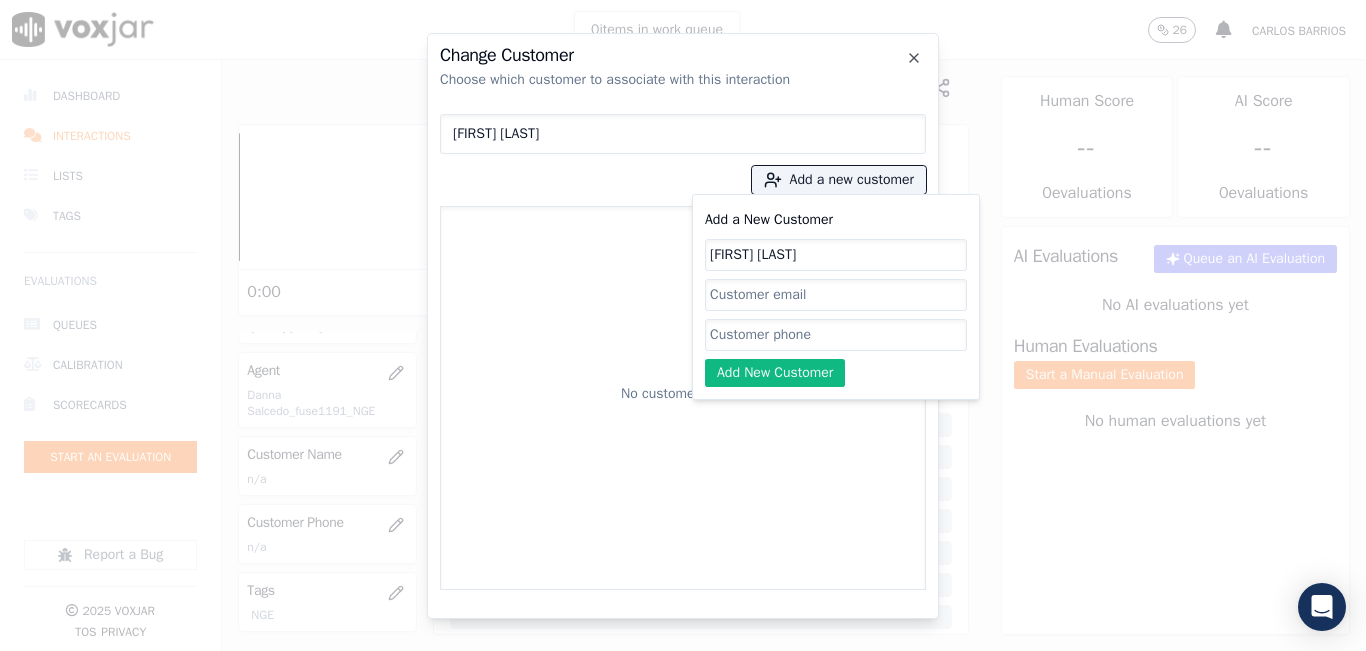 type on "ANETTE TRAYNUM" 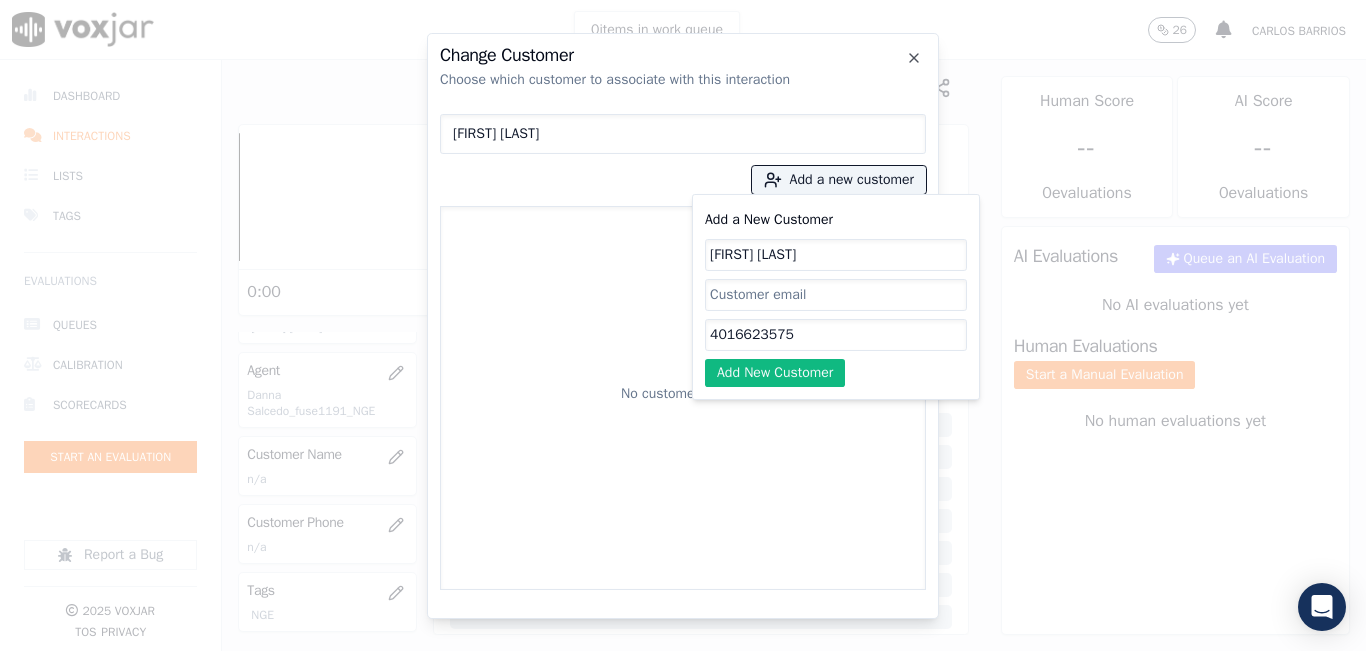 type on "4016623575" 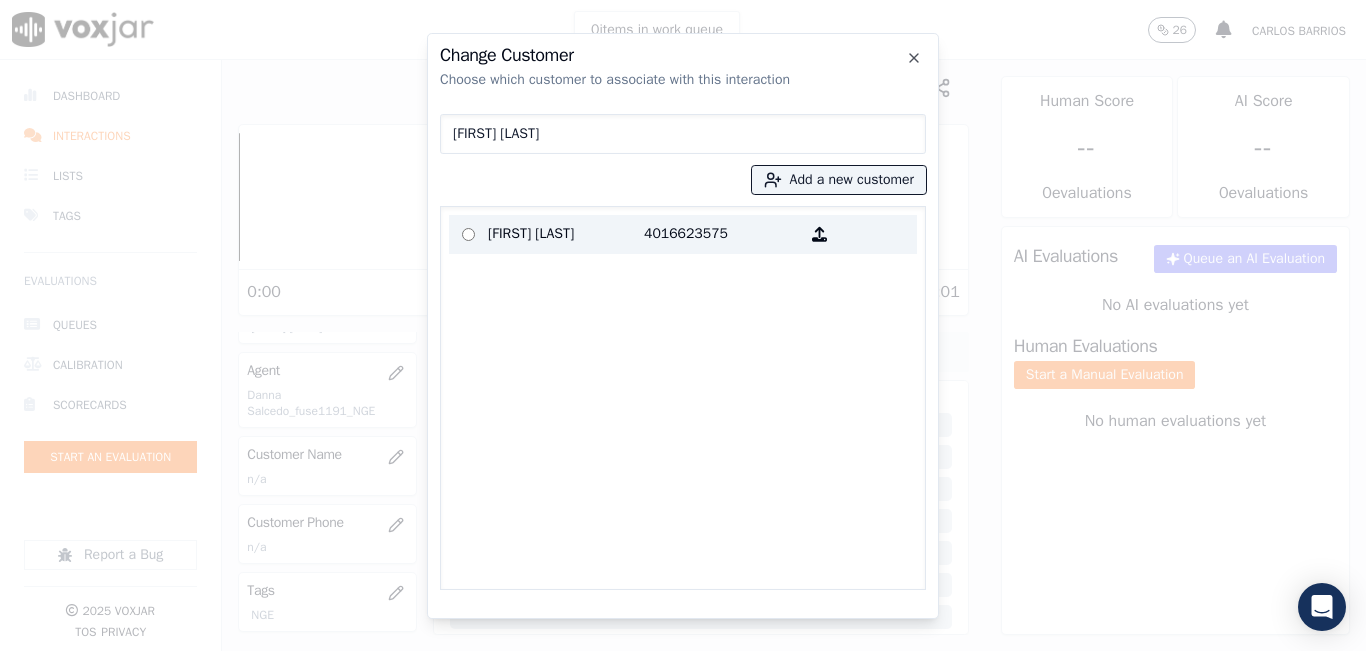 click on "ANETTE TRAYNUM" at bounding box center (566, 234) 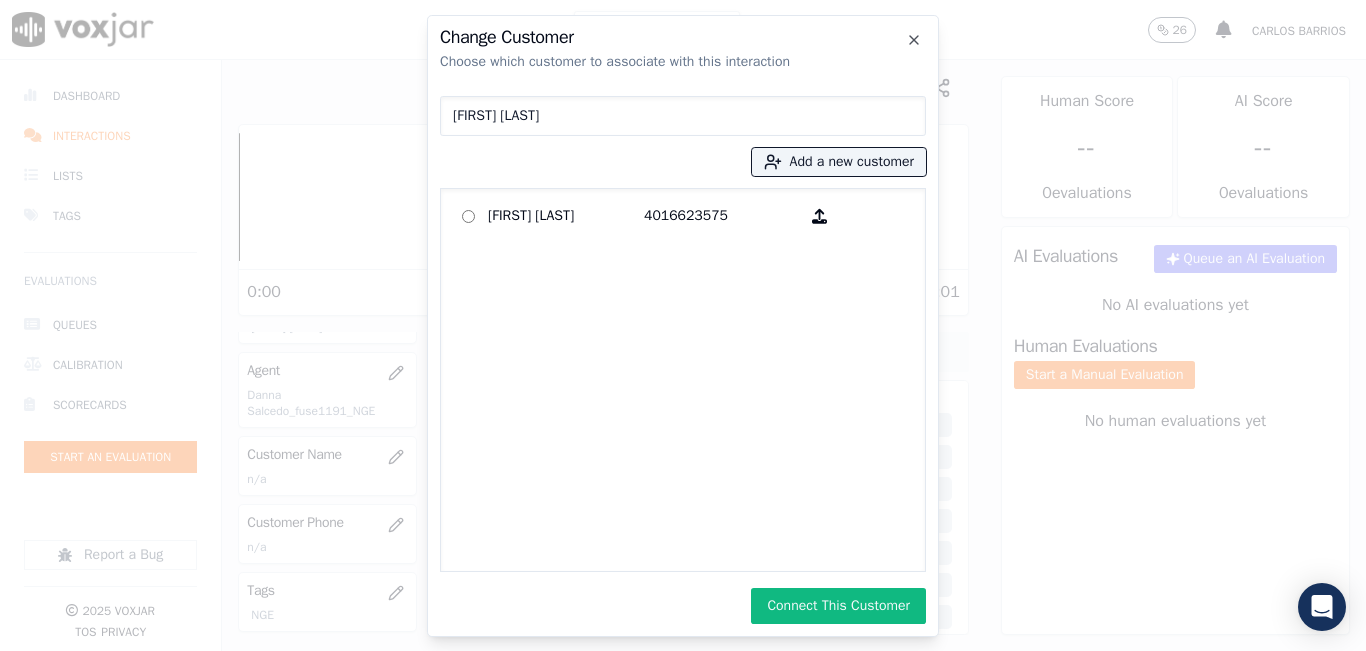 click on "Change Customer   Choose which customer to associate with this interaction   ANETTE TRAYNUM
Add a new customer           ANETTE TRAYNUM   4016623575             Connect This Customer     Close" 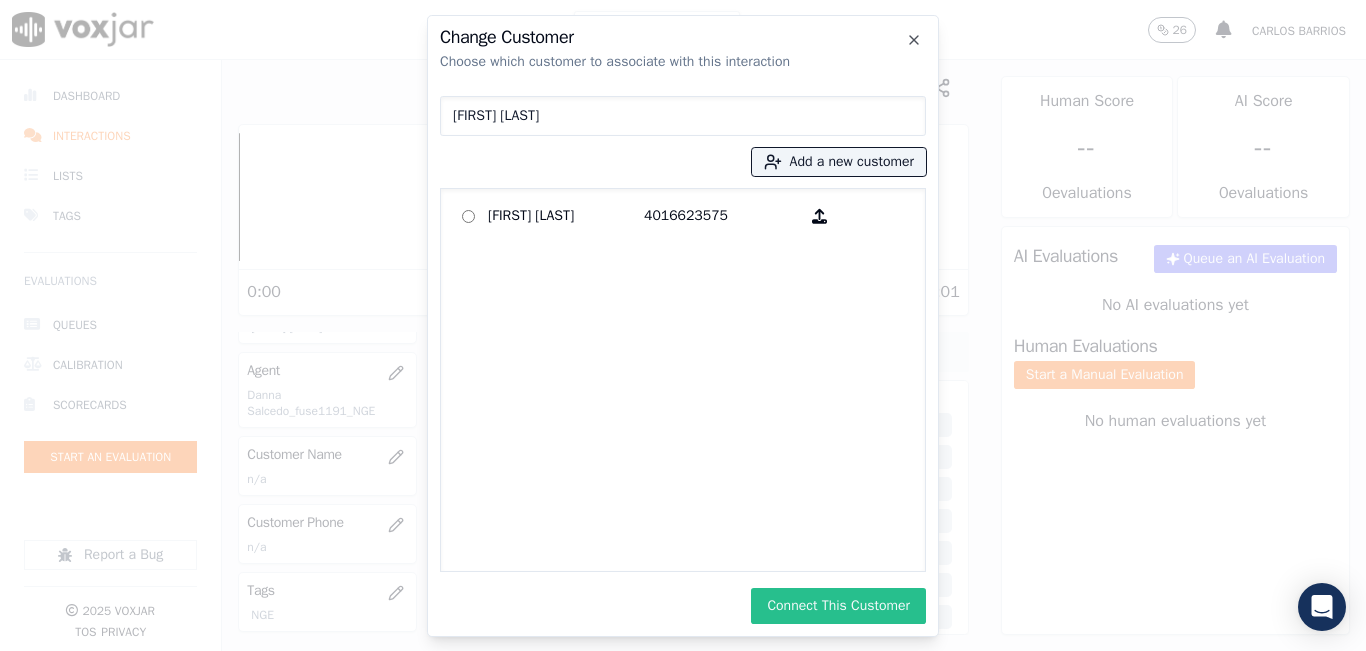 click on "Connect This Customer" at bounding box center [838, 606] 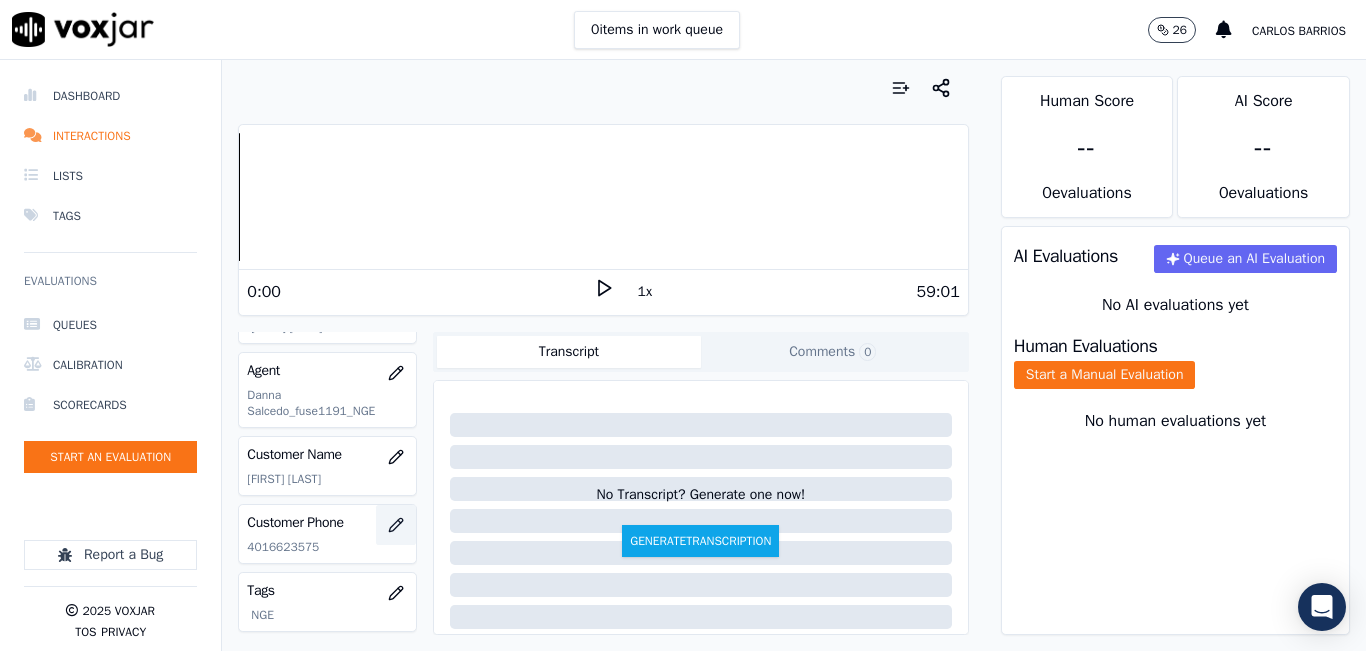 scroll, scrollTop: 100, scrollLeft: 0, axis: vertical 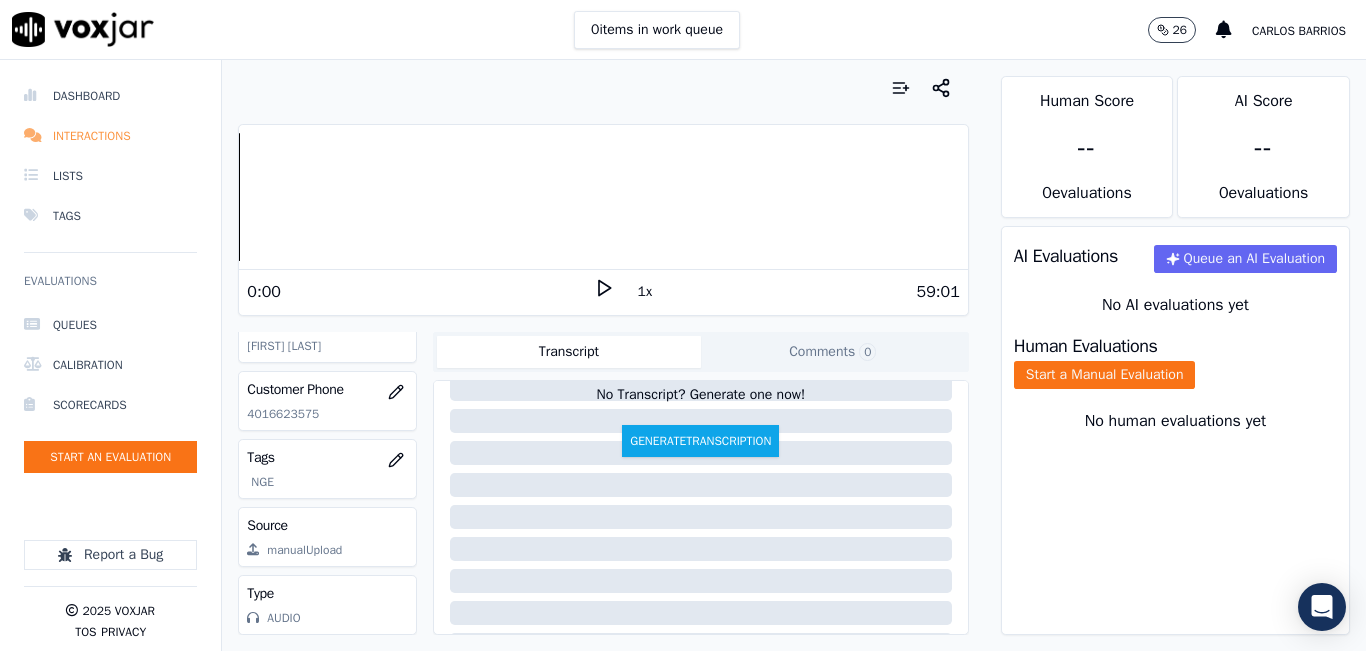 click on "Interactions" at bounding box center (110, 136) 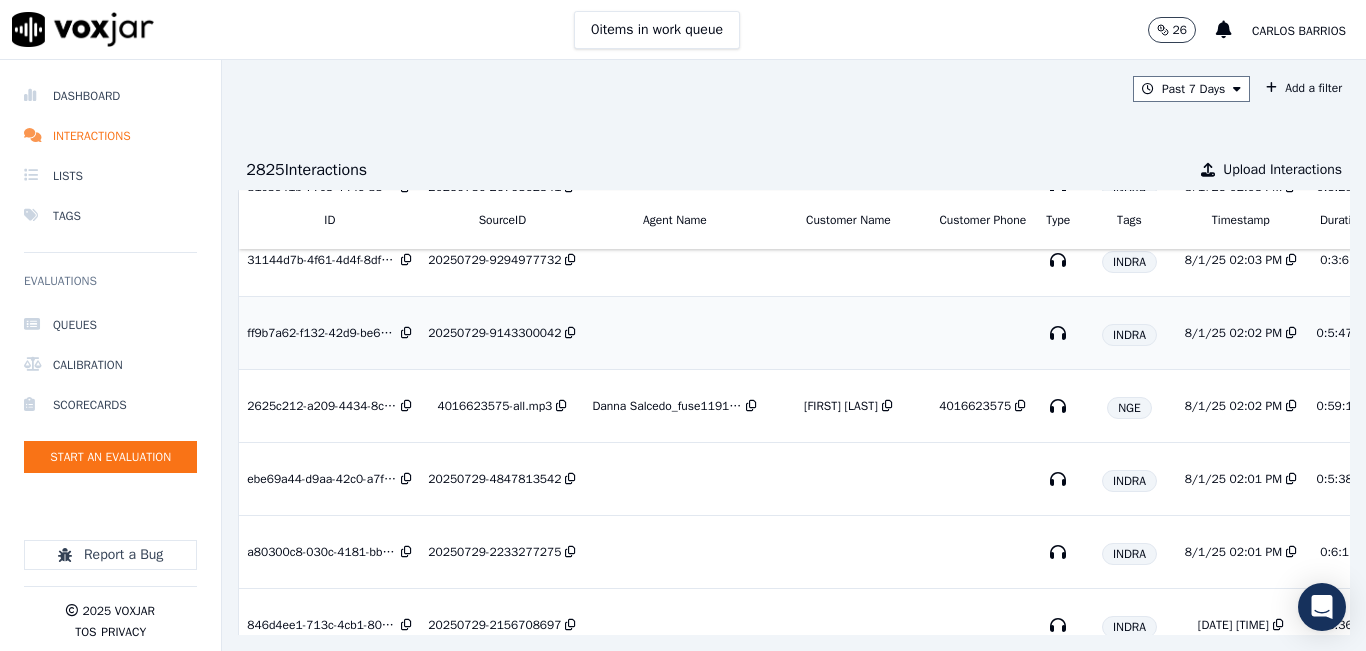 scroll, scrollTop: 200, scrollLeft: 0, axis: vertical 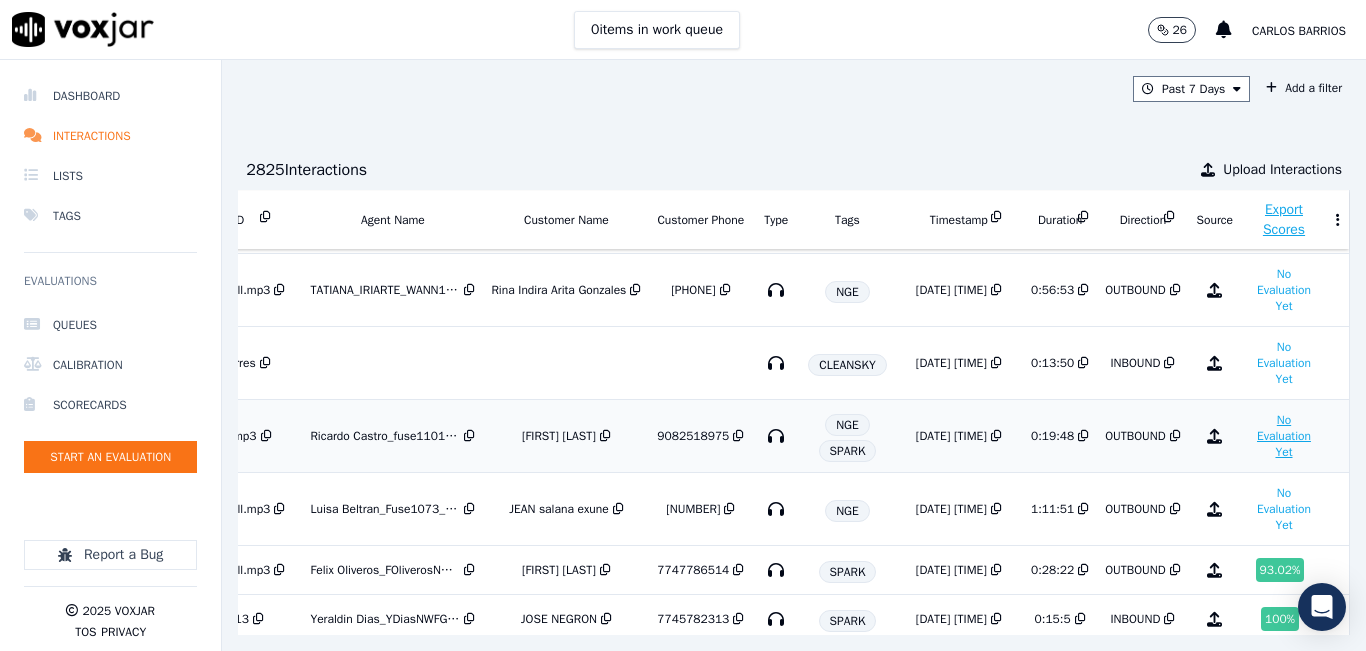 click on "No Evaluation Yet" at bounding box center (1284, 436) 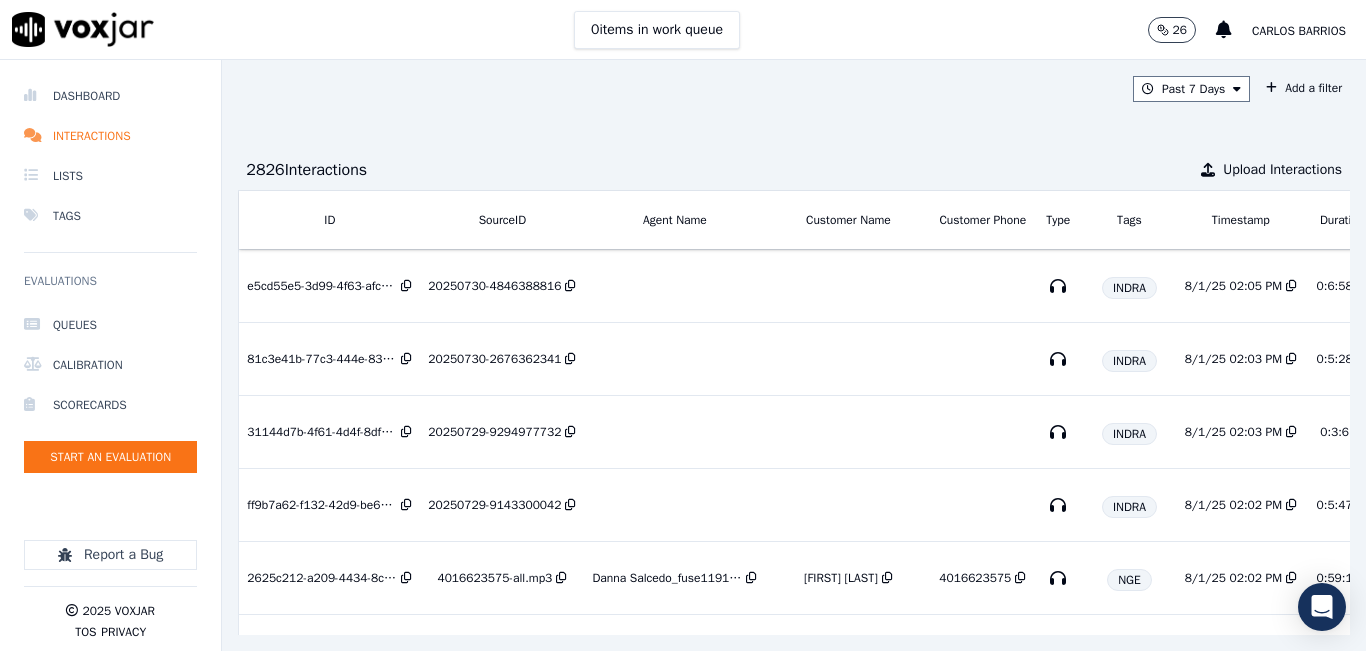 scroll, scrollTop: 0, scrollLeft: 323, axis: horizontal 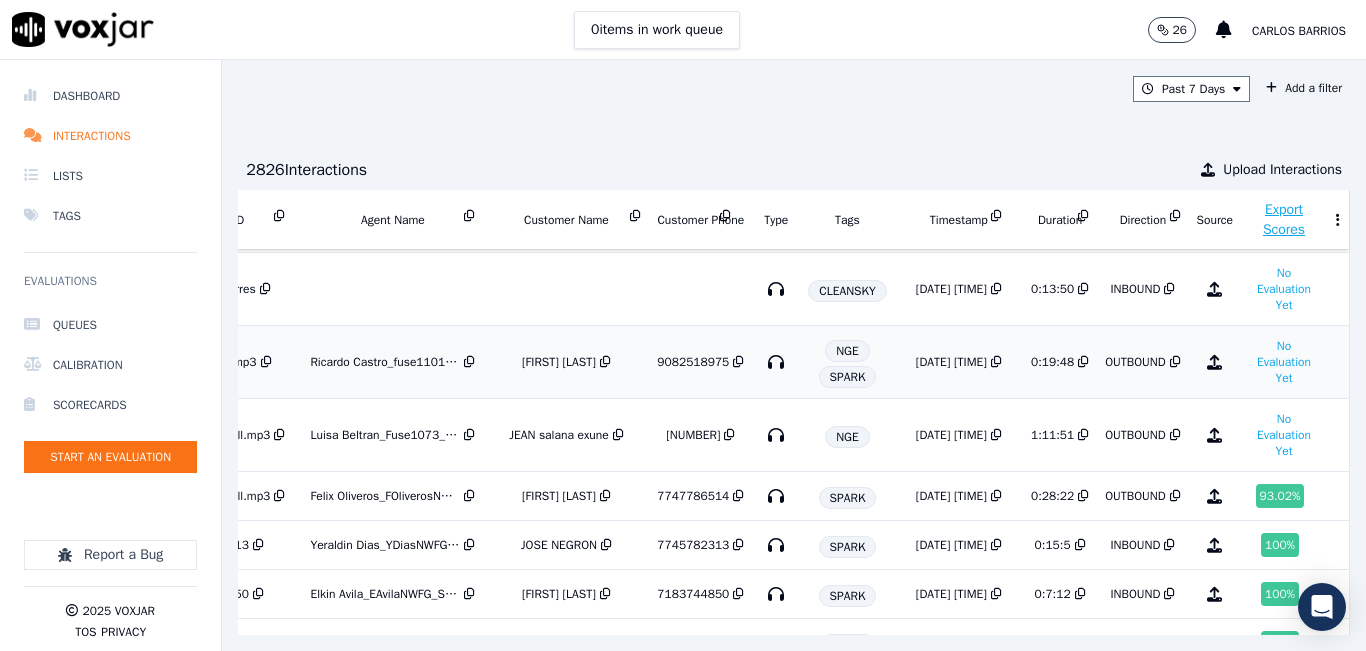 click at bounding box center [738, 362] 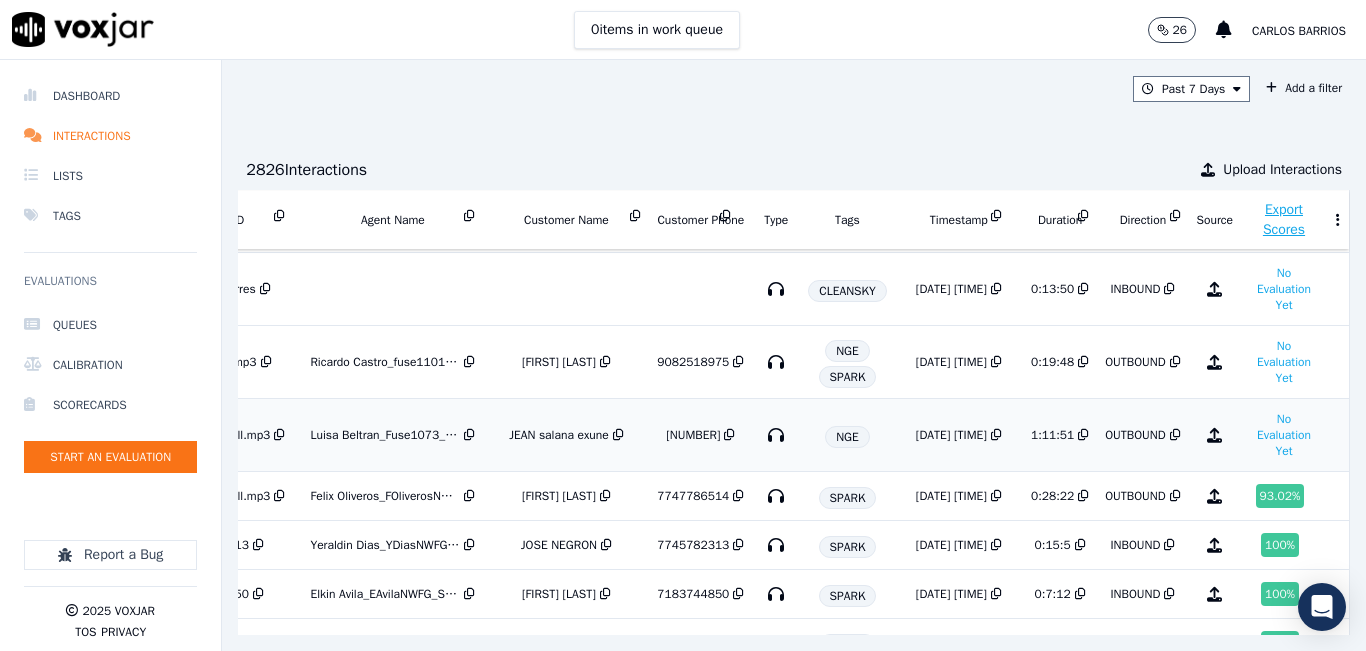 click at bounding box center [729, 435] 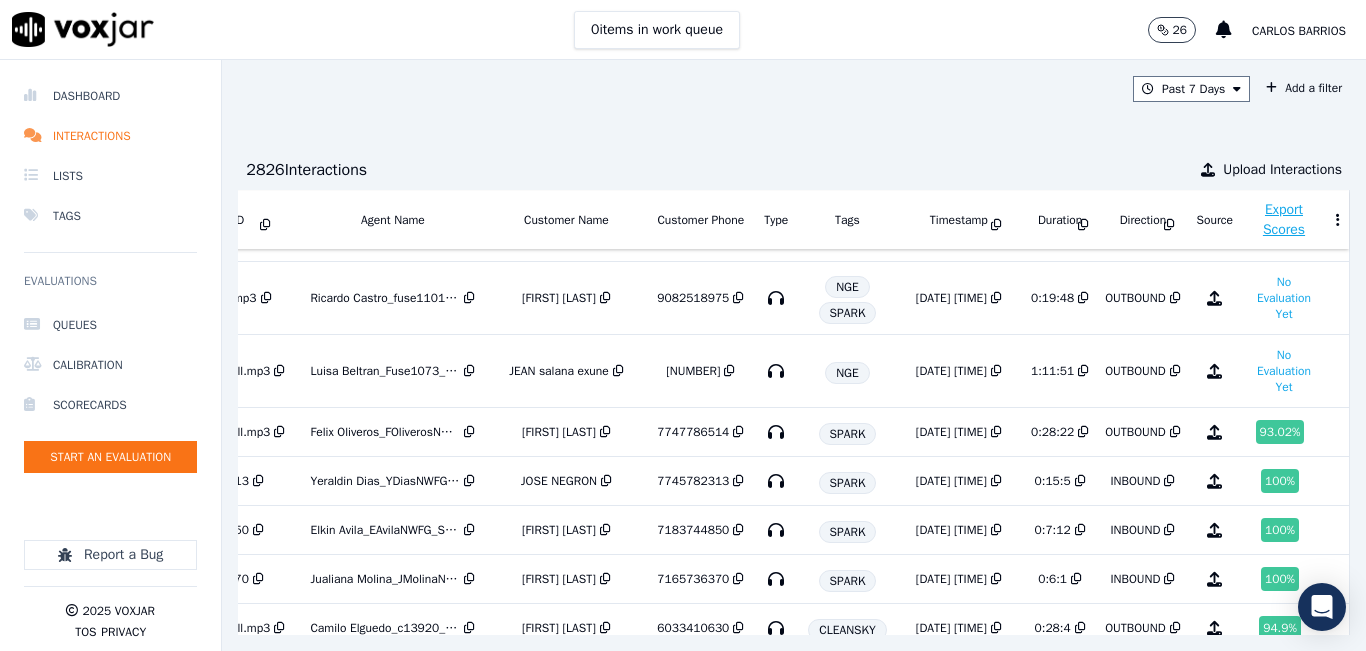scroll, scrollTop: 900, scrollLeft: 323, axis: both 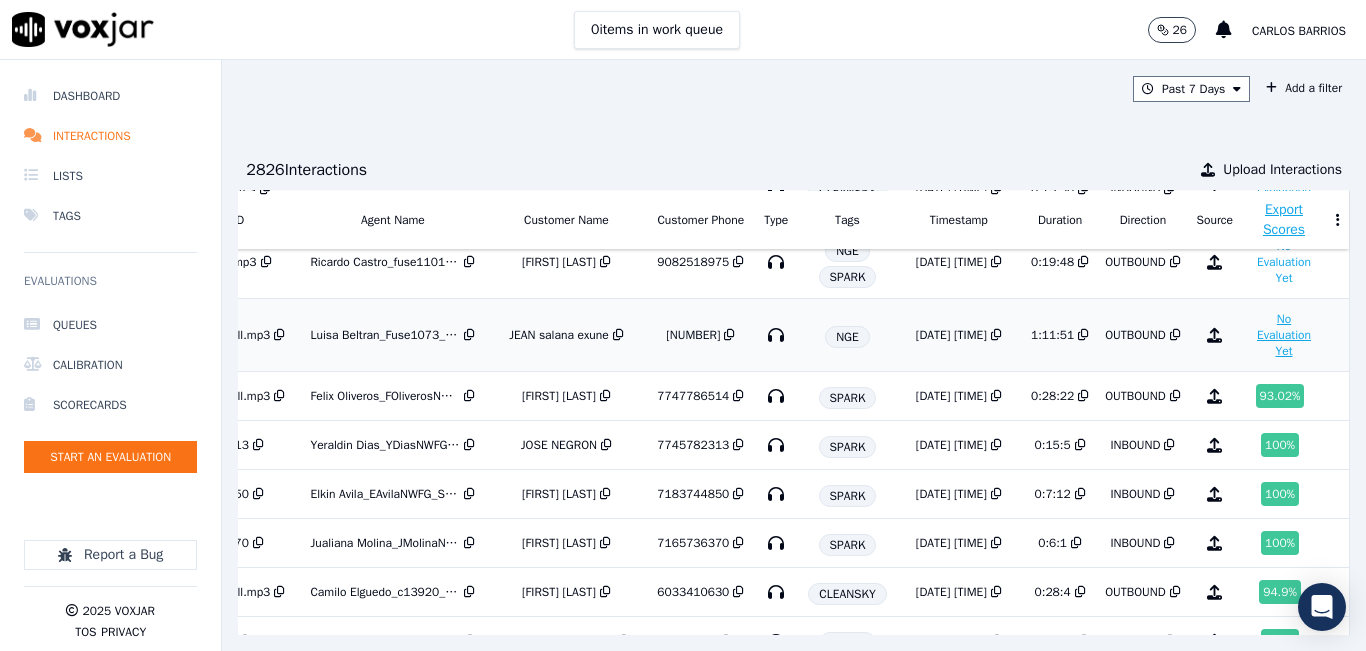 click on "No Evaluation Yet" at bounding box center (1284, 335) 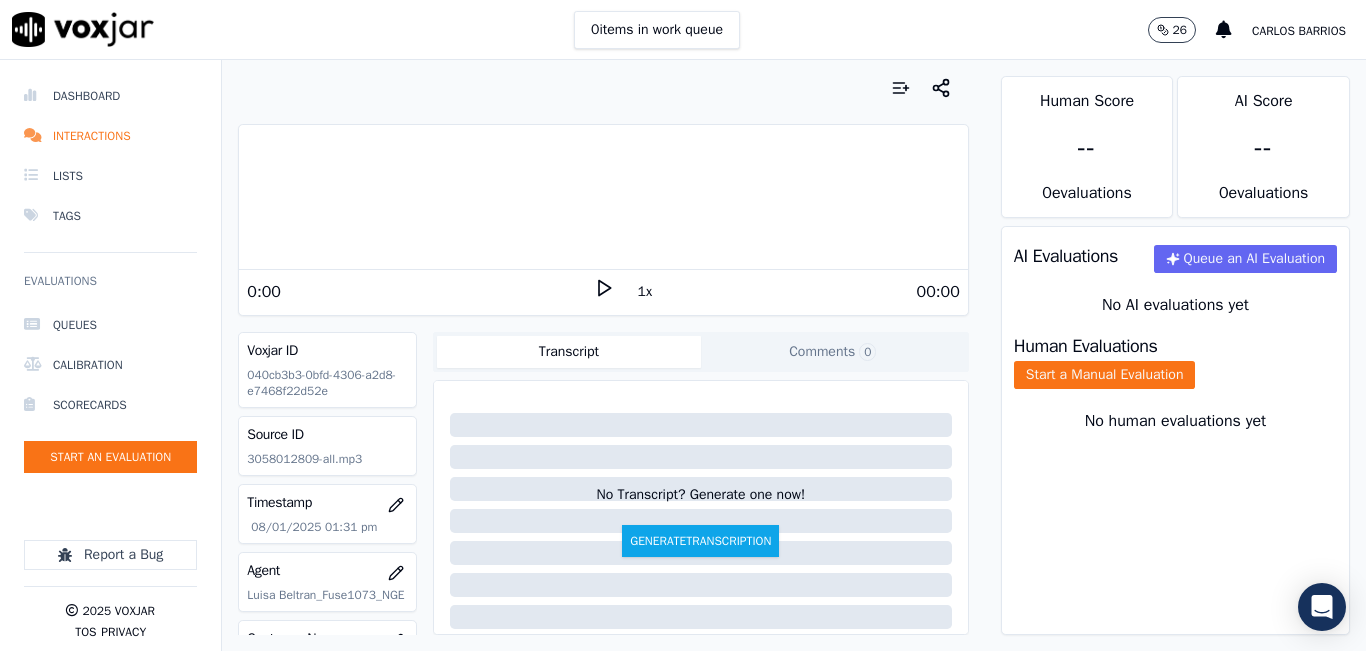 click 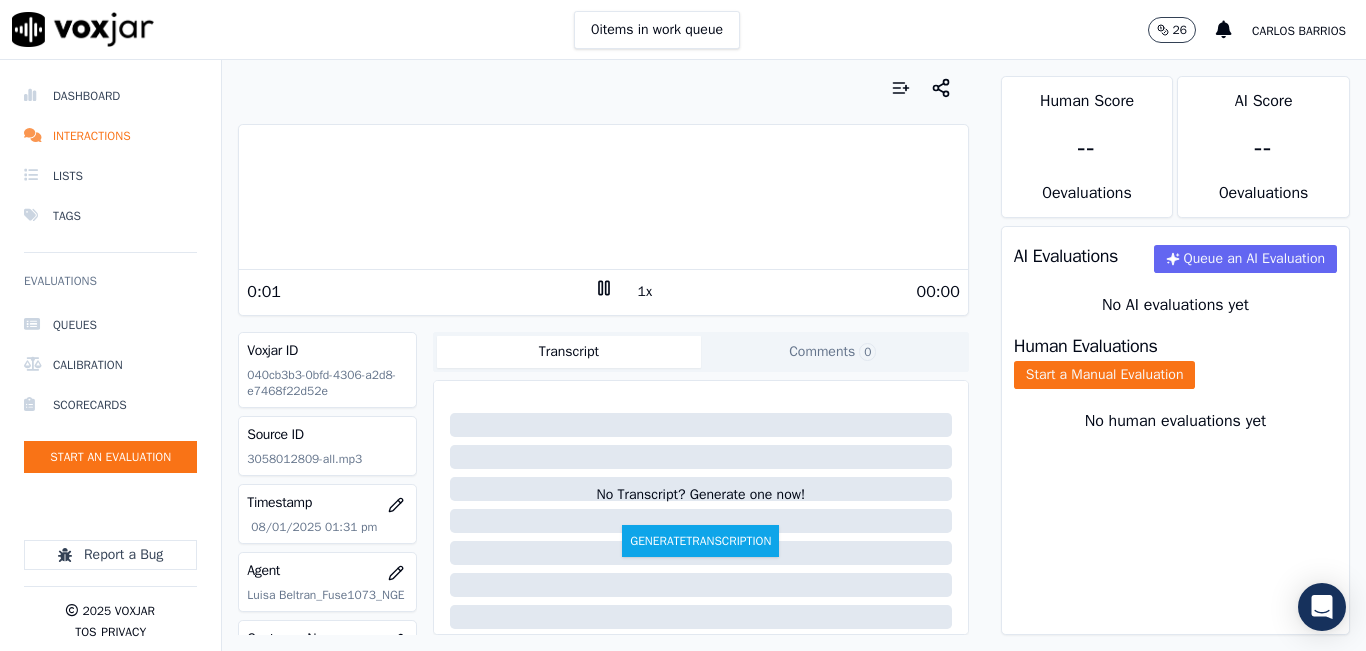 click on "1x" at bounding box center [645, 292] 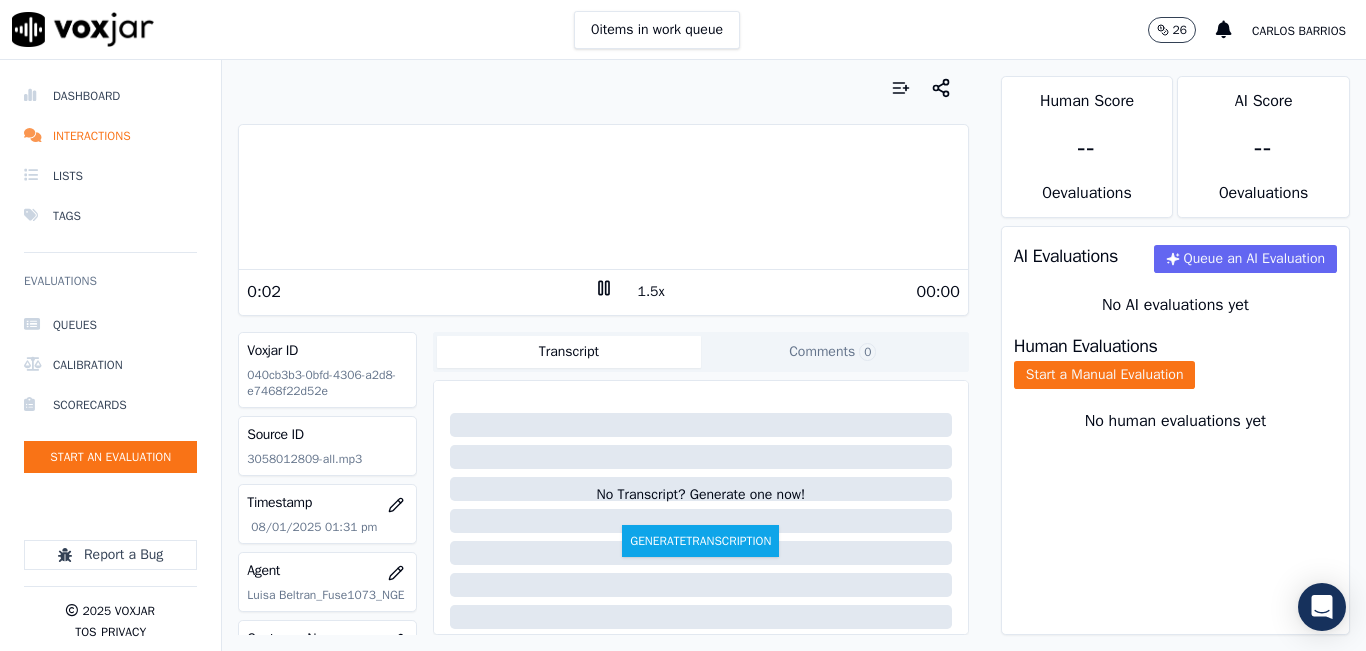 click on "1.5x" at bounding box center [651, 292] 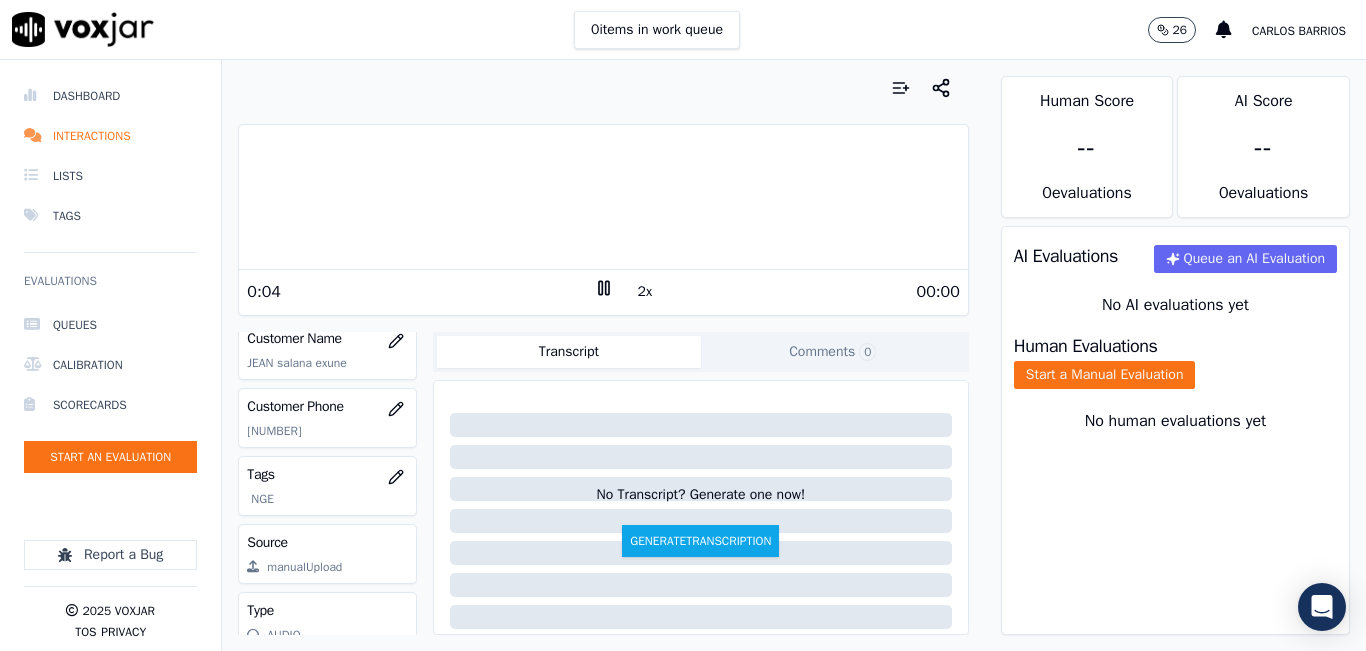 scroll, scrollTop: 378, scrollLeft: 0, axis: vertical 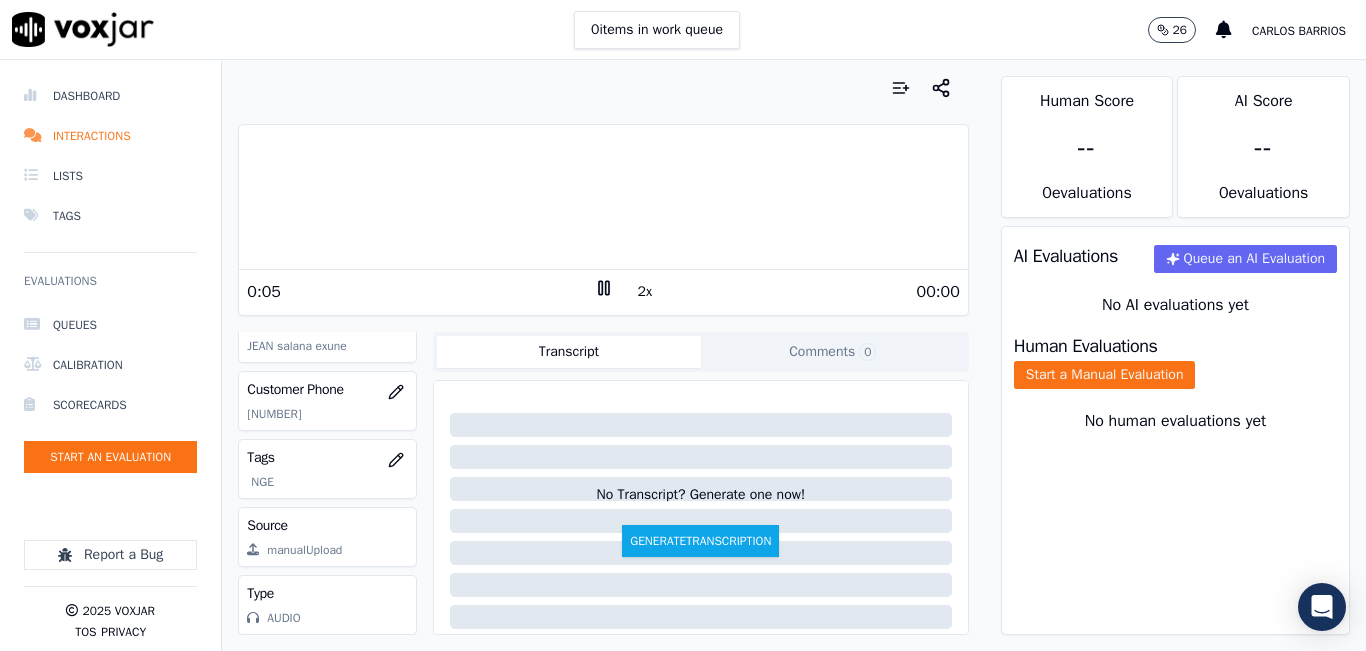 click on "3058012809" 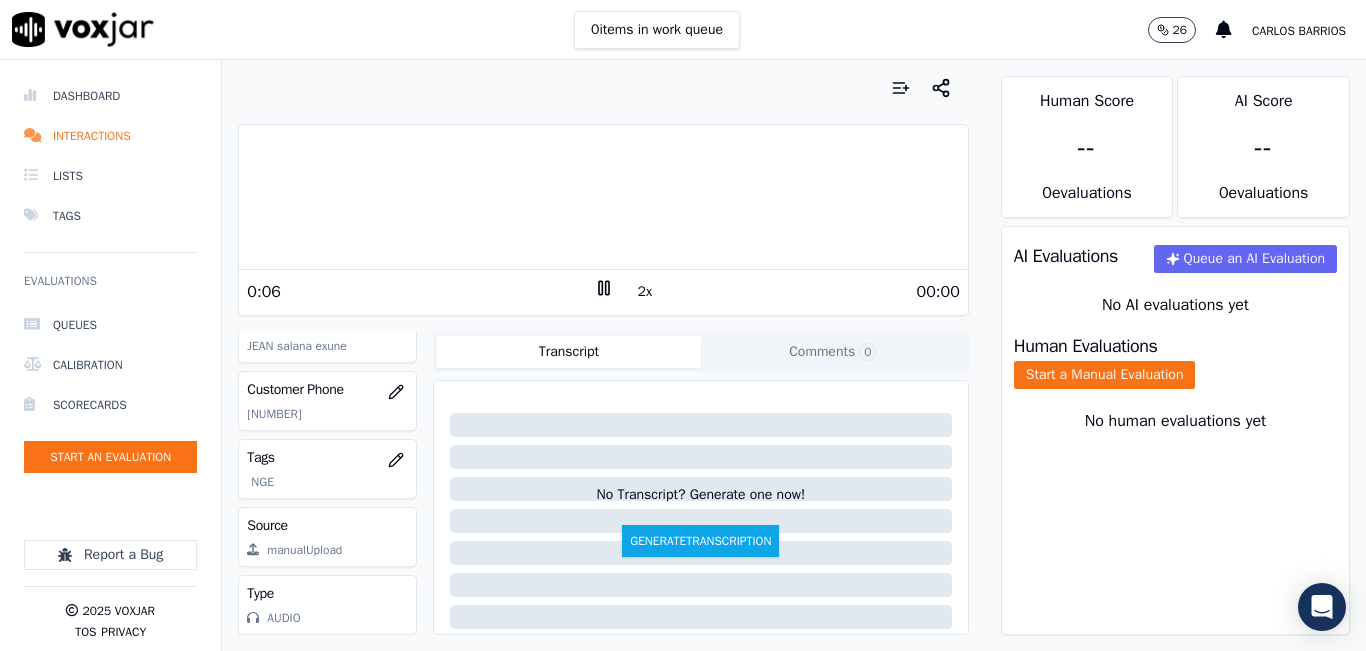 click on "3058012809" 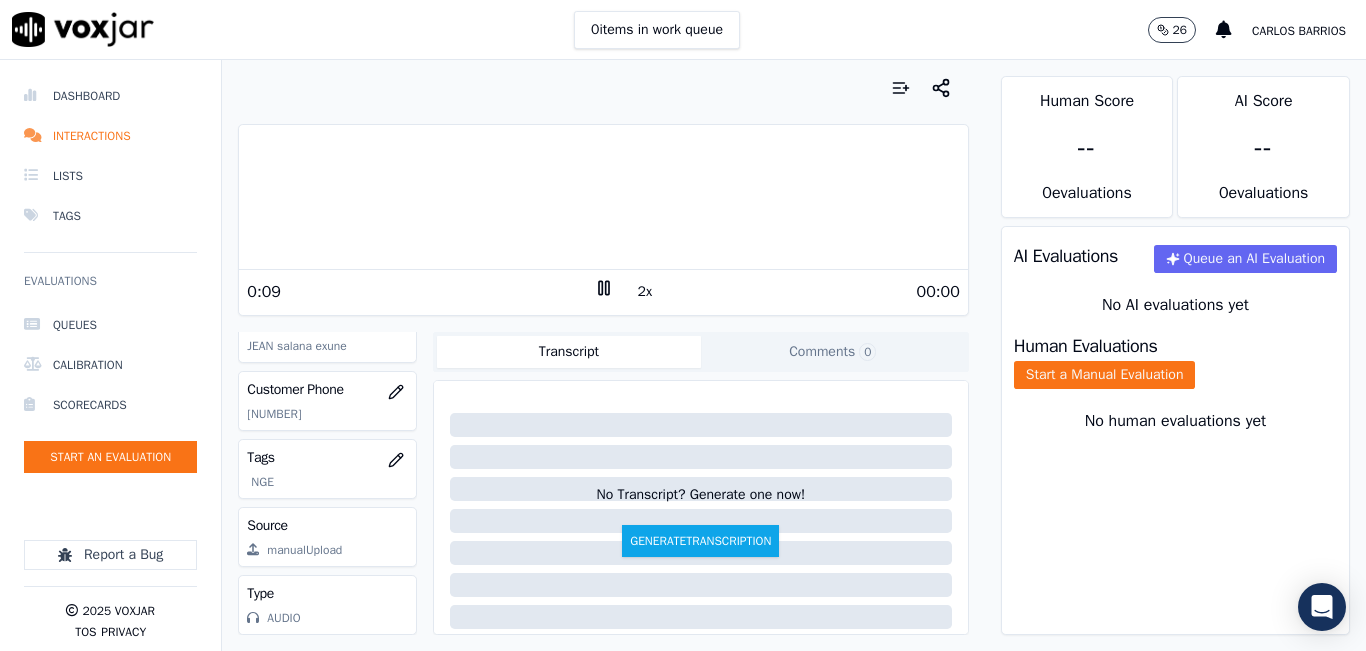 copy on "3058012809" 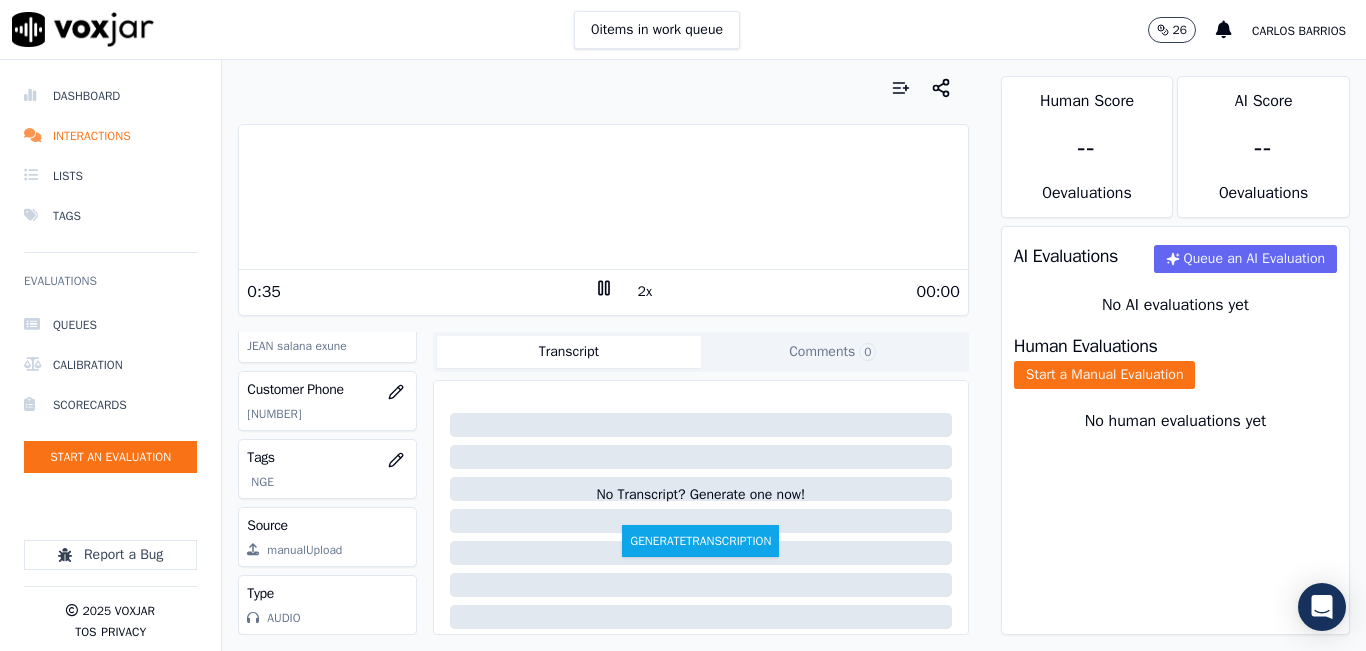 click on "0  items in work queue     26         carlos barrios" at bounding box center (683, 30) 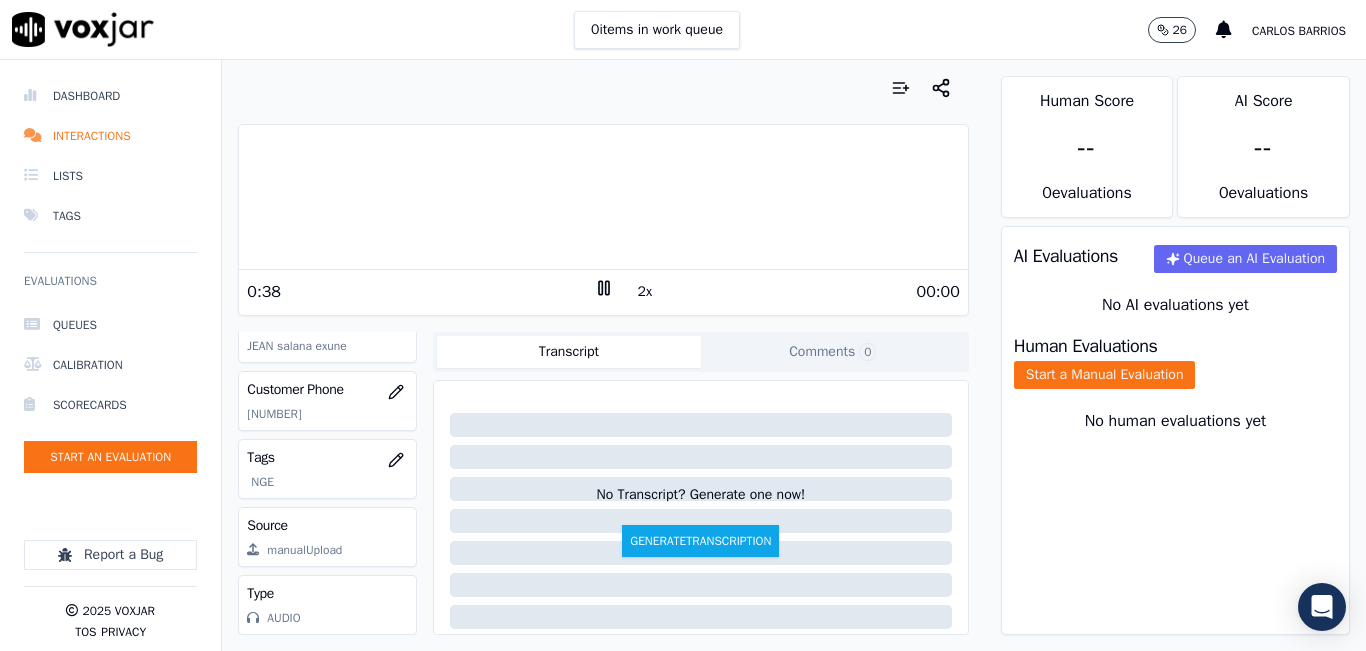 click on "Human Evaluations   Start a Manual Evaluation" at bounding box center (1175, 363) 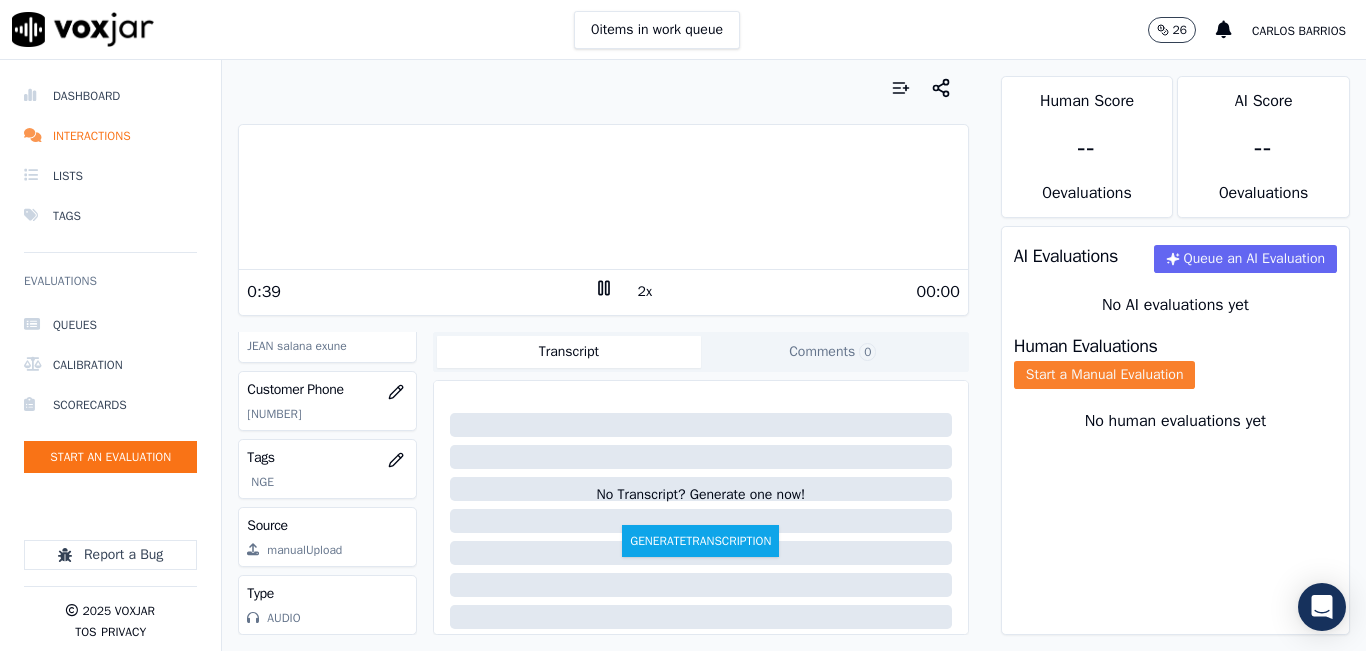 click on "Start a Manual Evaluation" 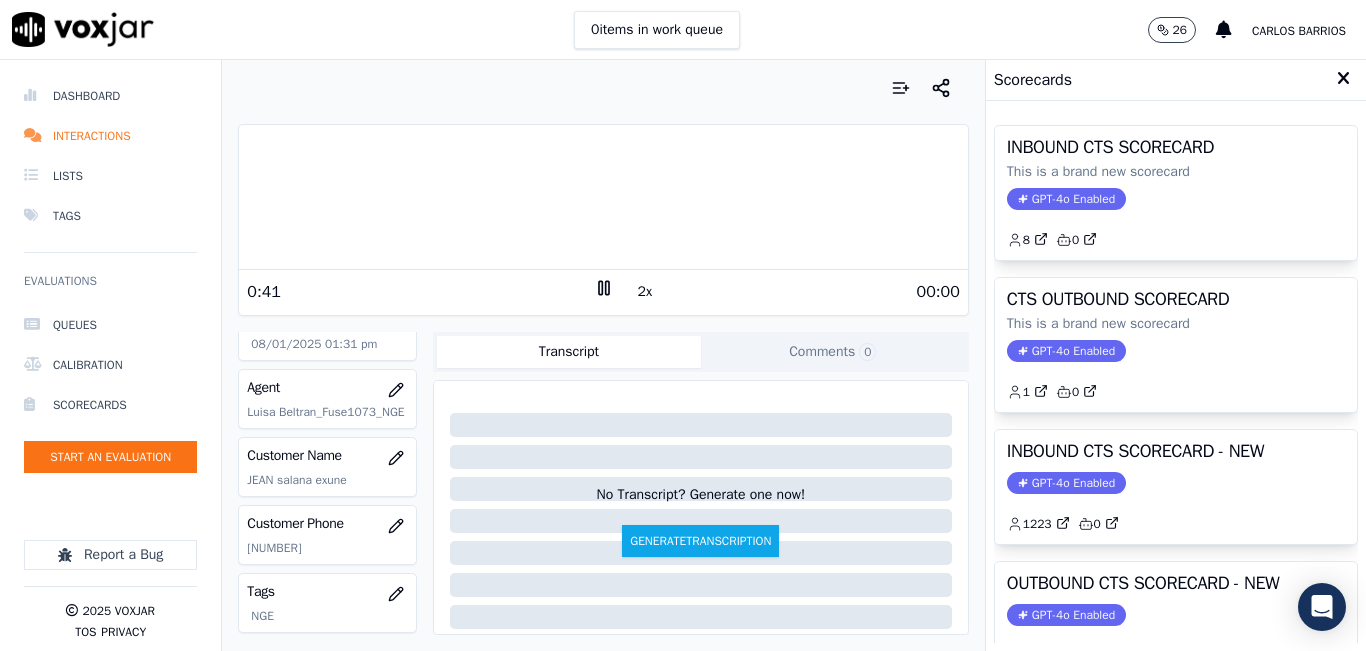 scroll, scrollTop: 178, scrollLeft: 0, axis: vertical 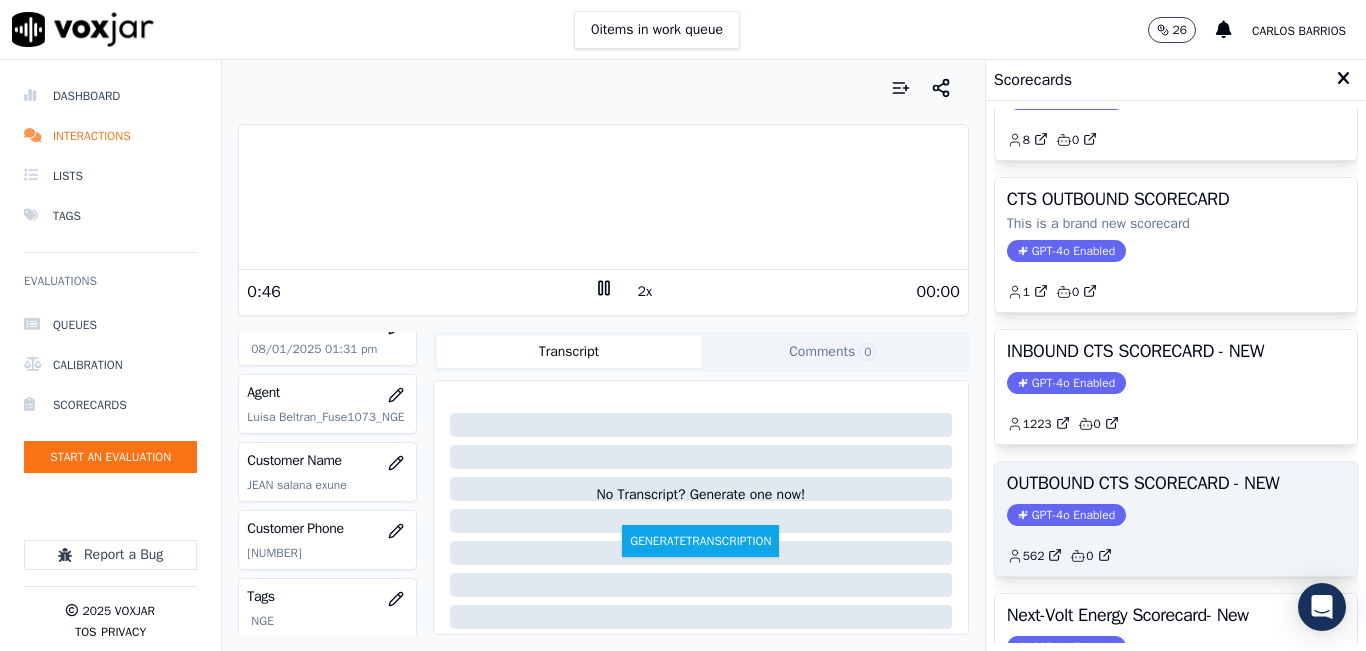 click on "OUTBOUND CTS SCORECARD - NEW" at bounding box center [1176, 483] 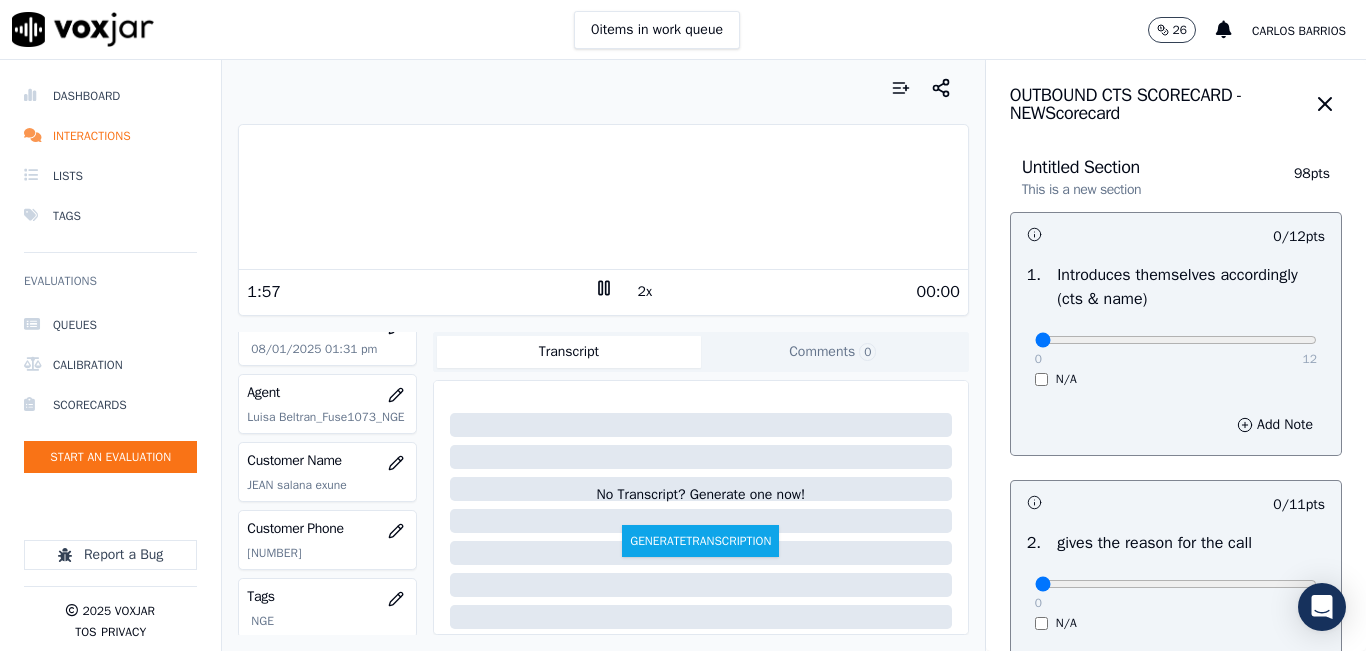 click 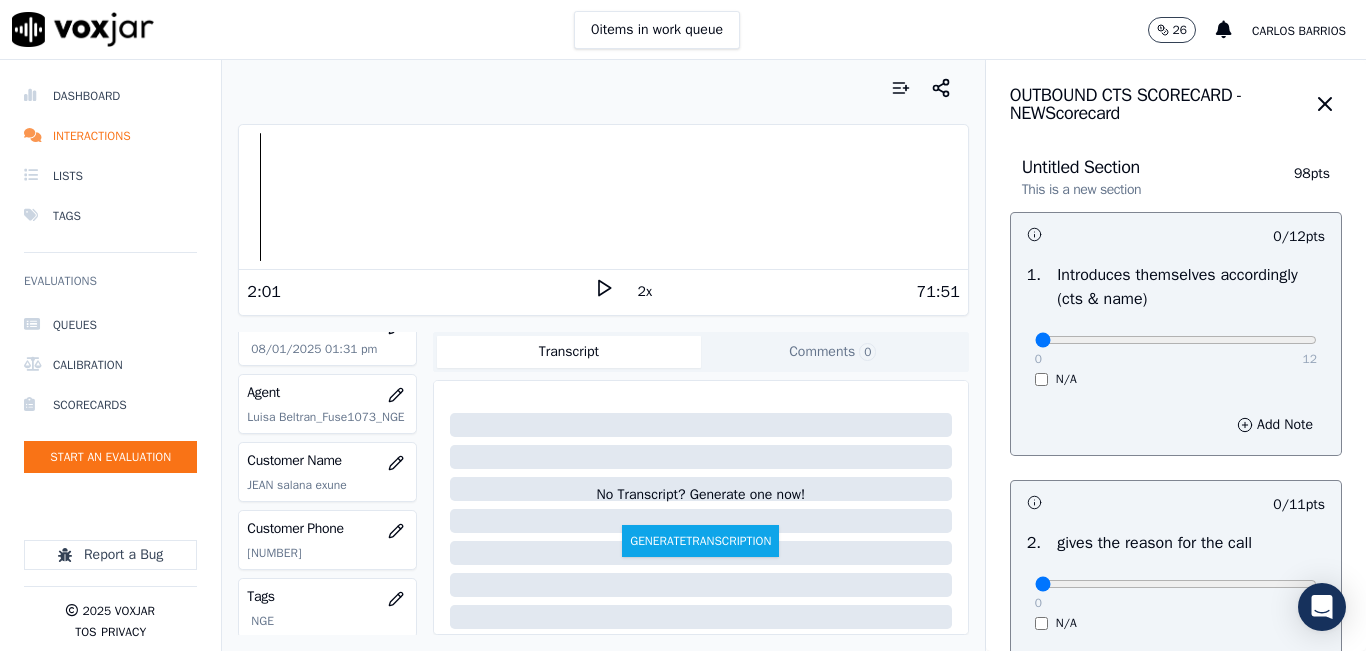 click 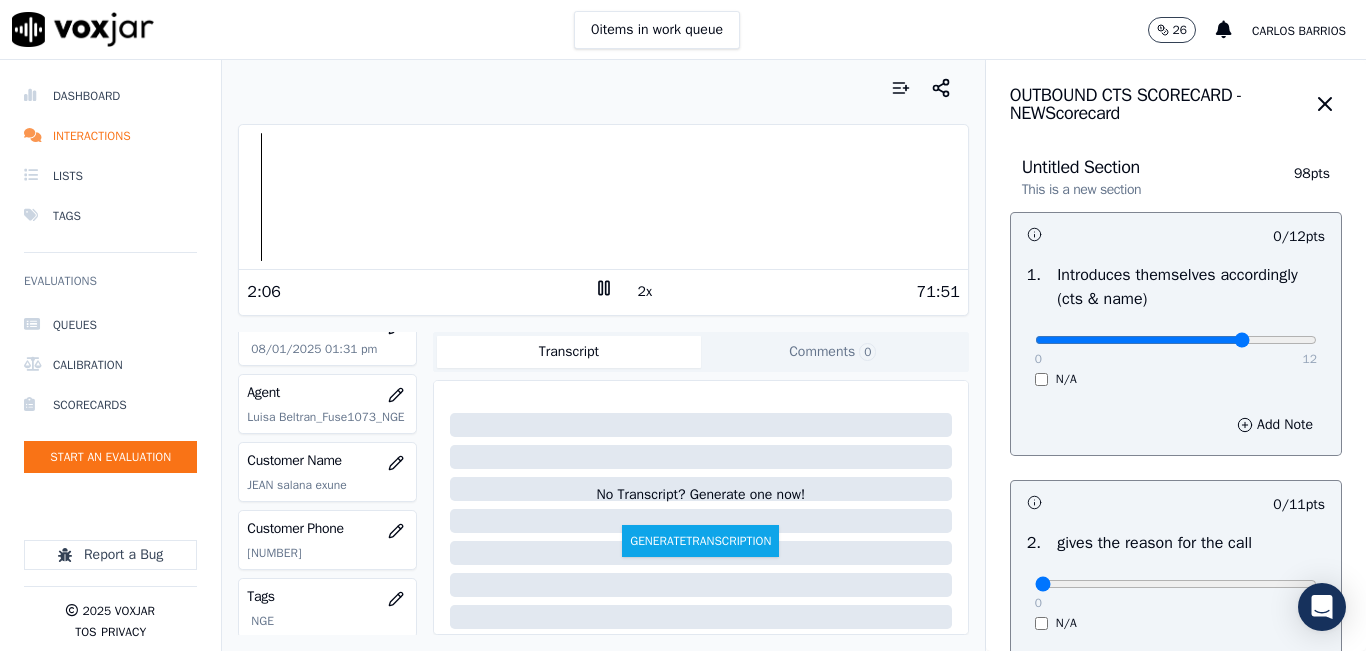 click at bounding box center [1176, 340] 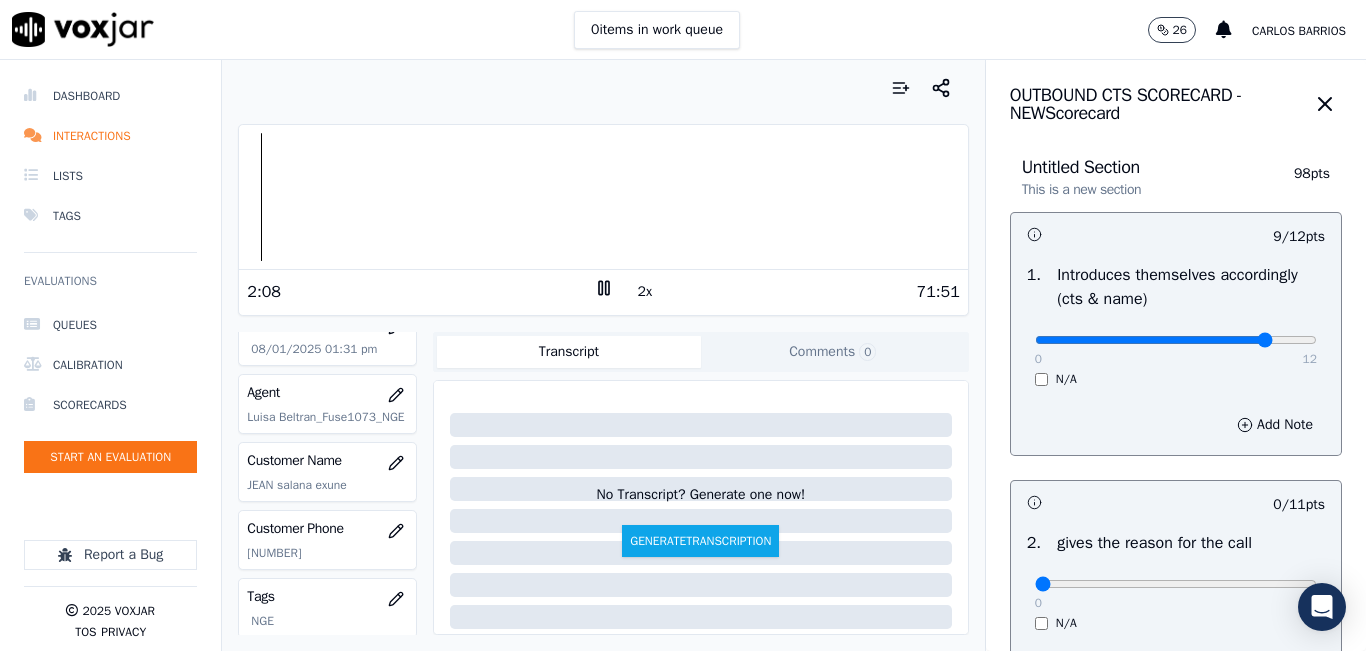 type on "10" 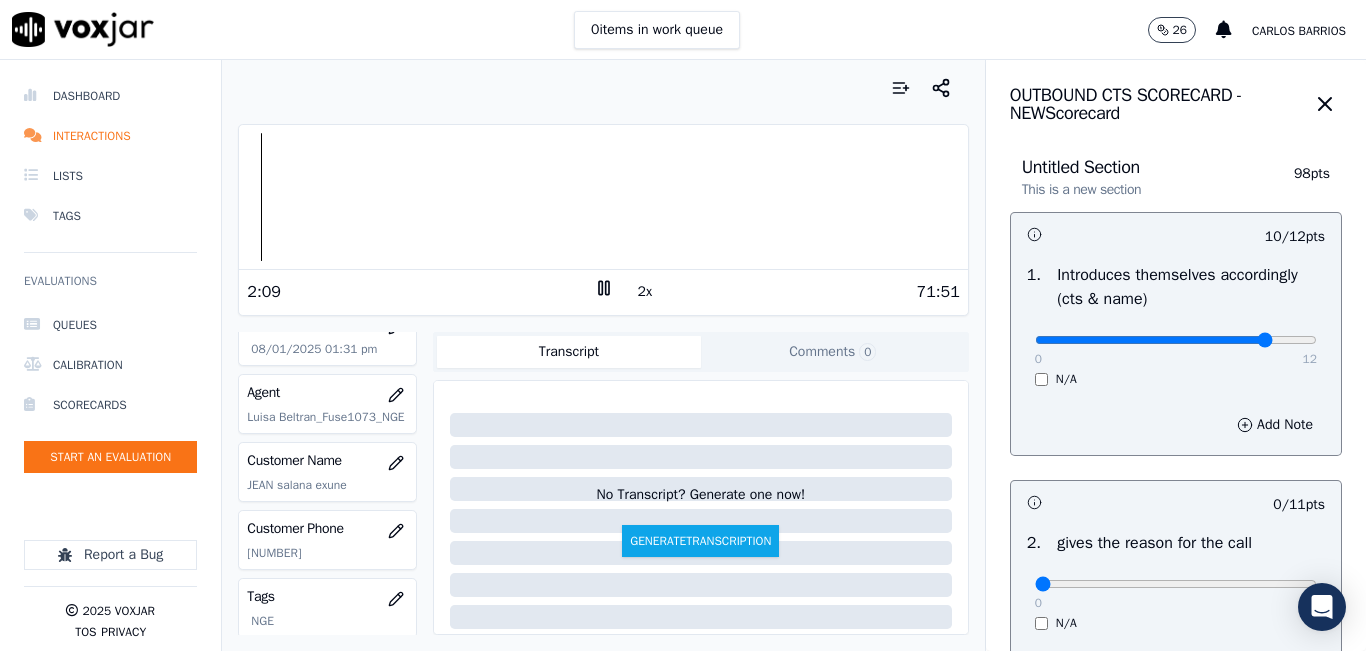 scroll, scrollTop: 200, scrollLeft: 0, axis: vertical 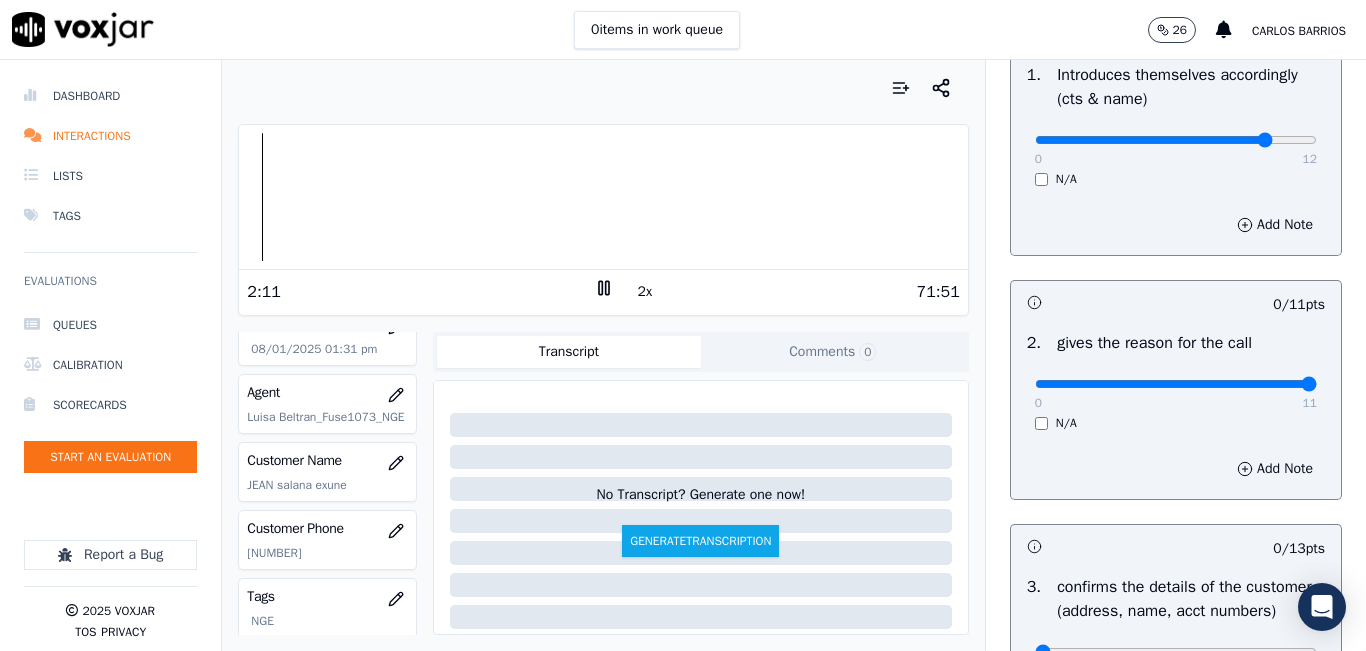 type on "11" 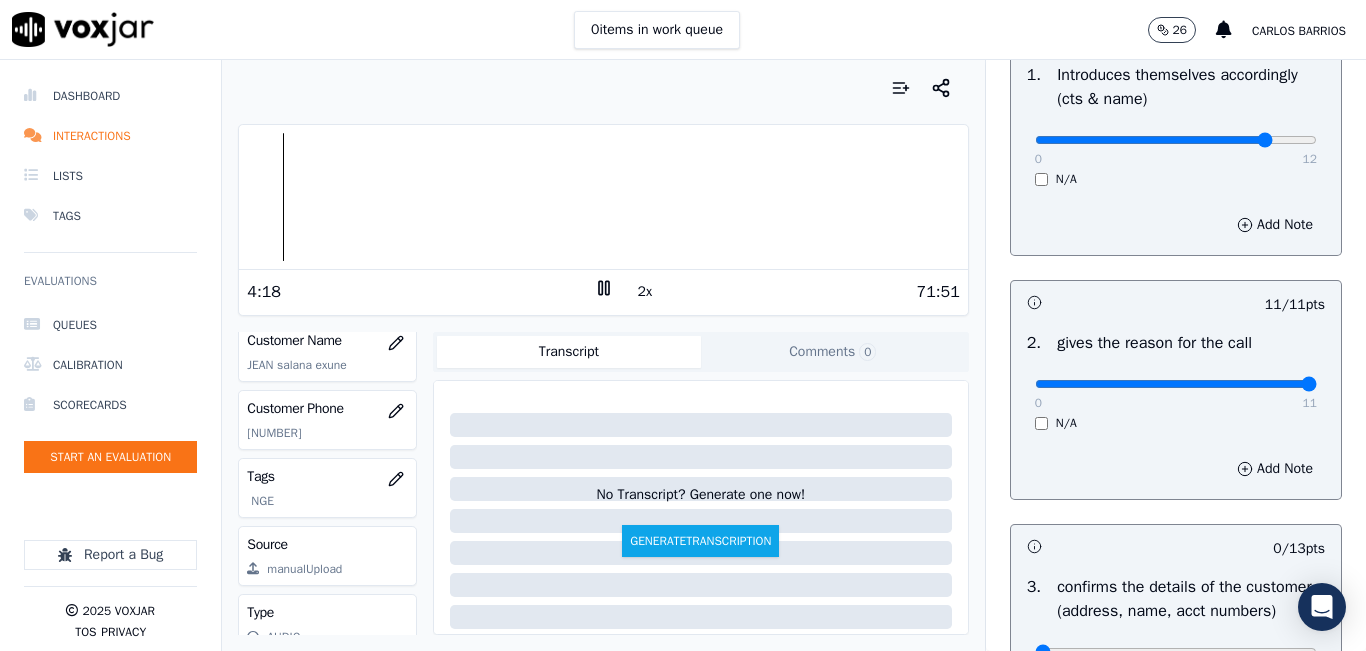 scroll, scrollTop: 378, scrollLeft: 0, axis: vertical 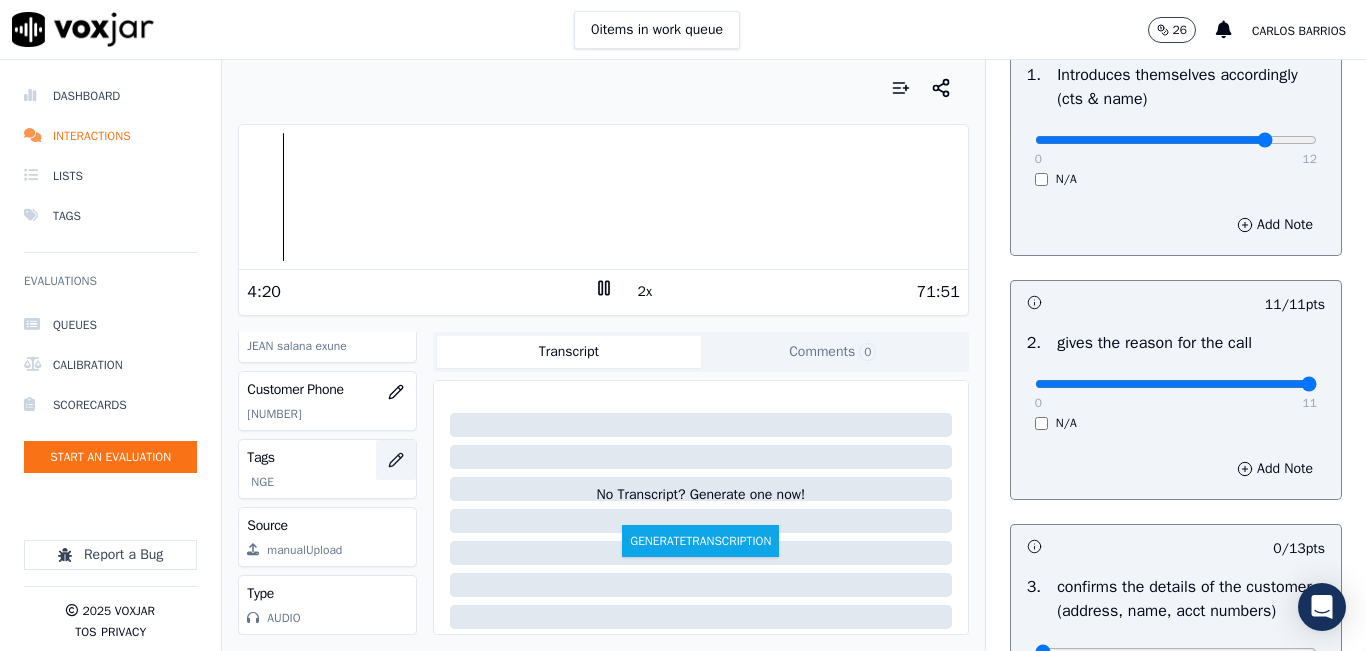 click at bounding box center [396, 460] 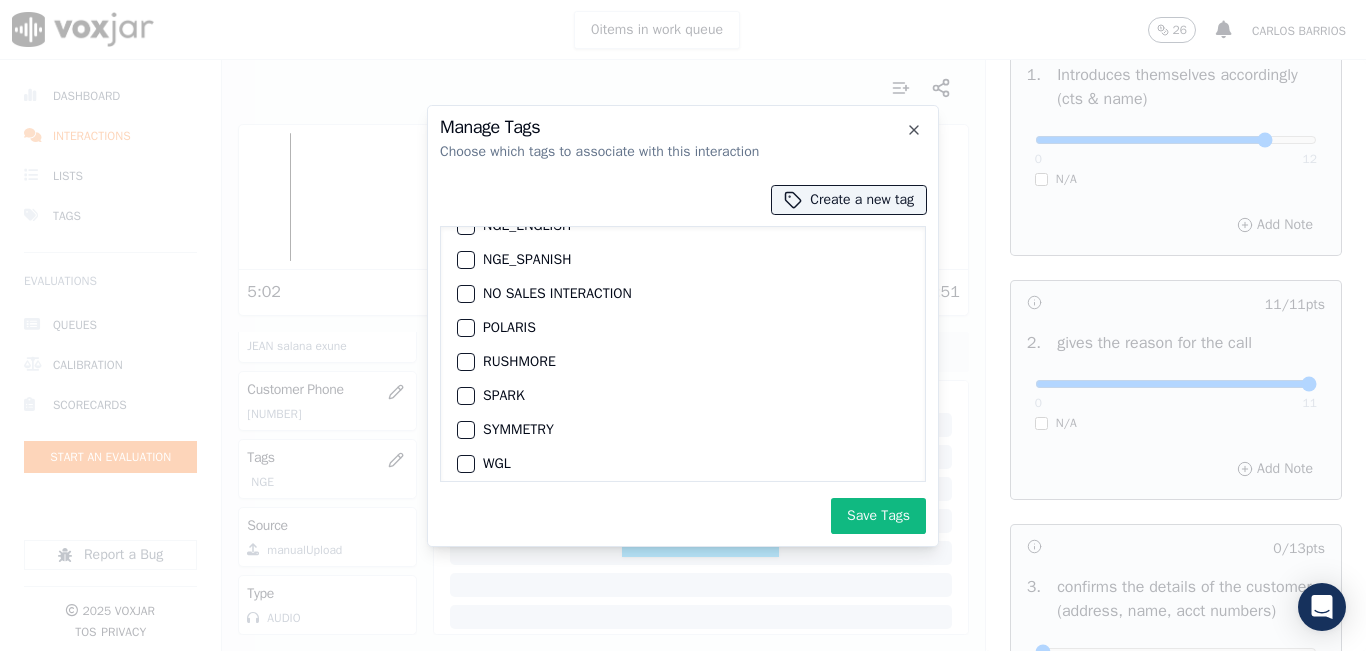 scroll, scrollTop: 355, scrollLeft: 0, axis: vertical 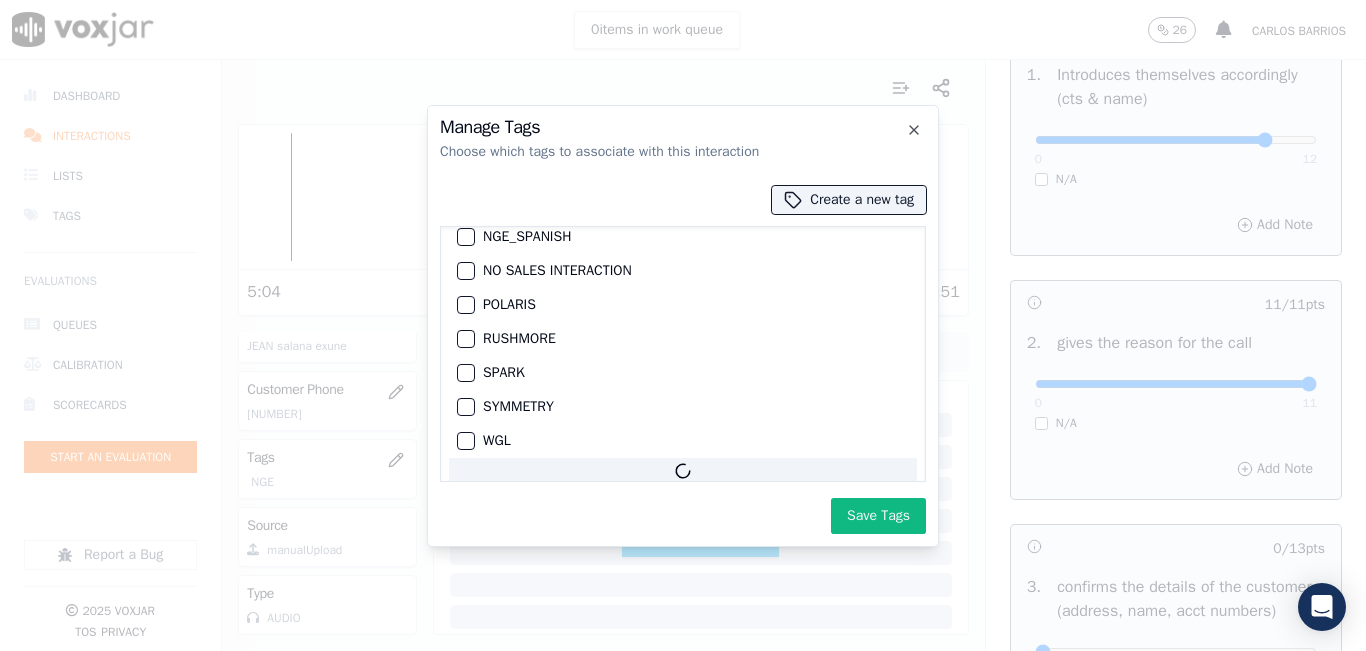 click at bounding box center (465, 407) 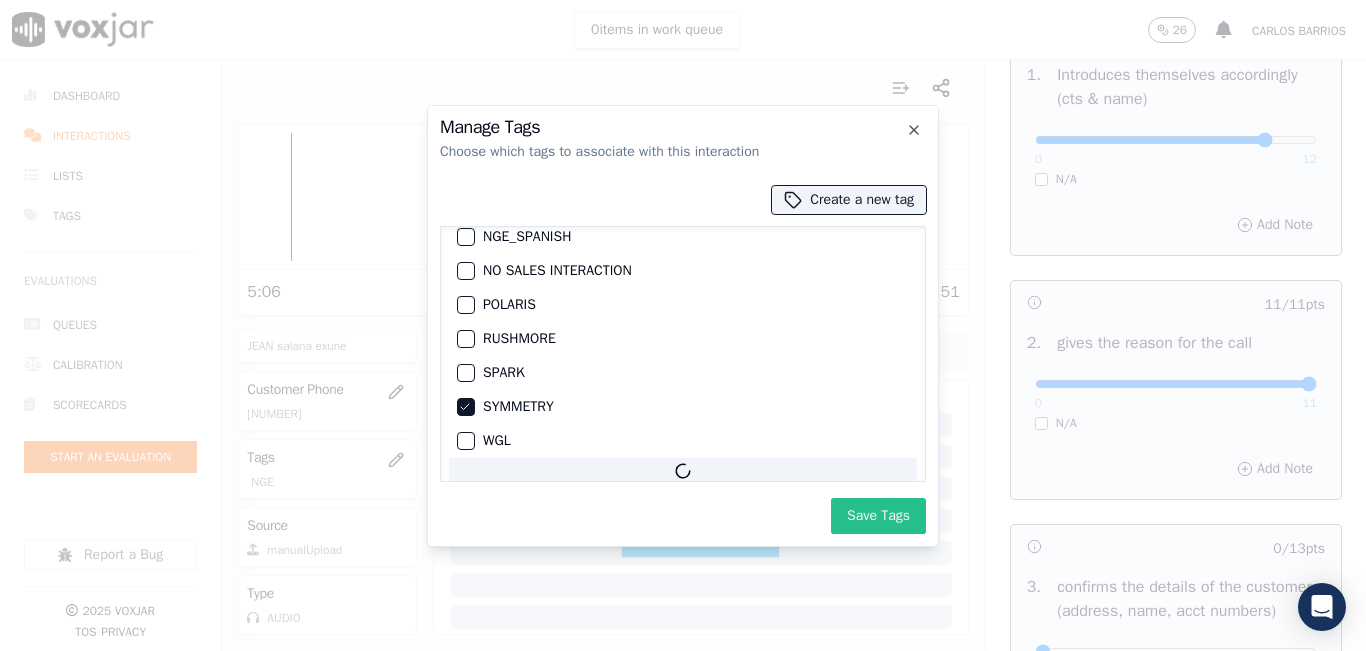 click on "Save Tags" at bounding box center (878, 516) 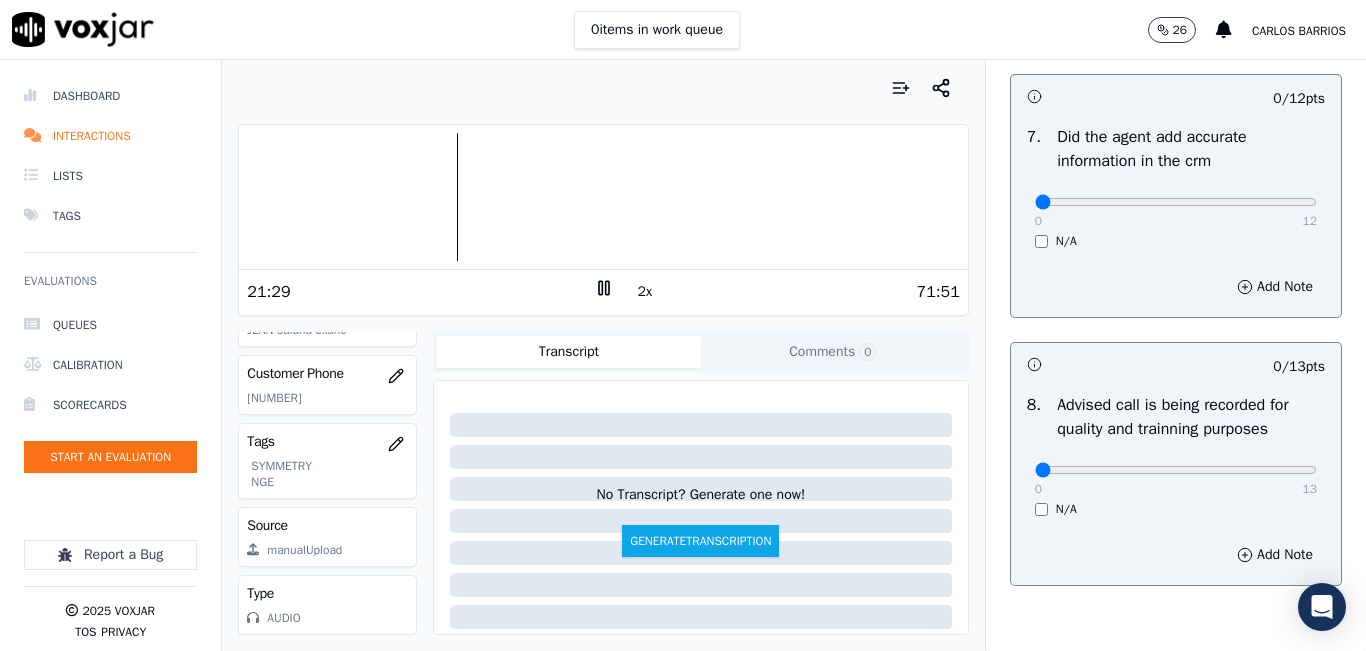 scroll, scrollTop: 1918, scrollLeft: 0, axis: vertical 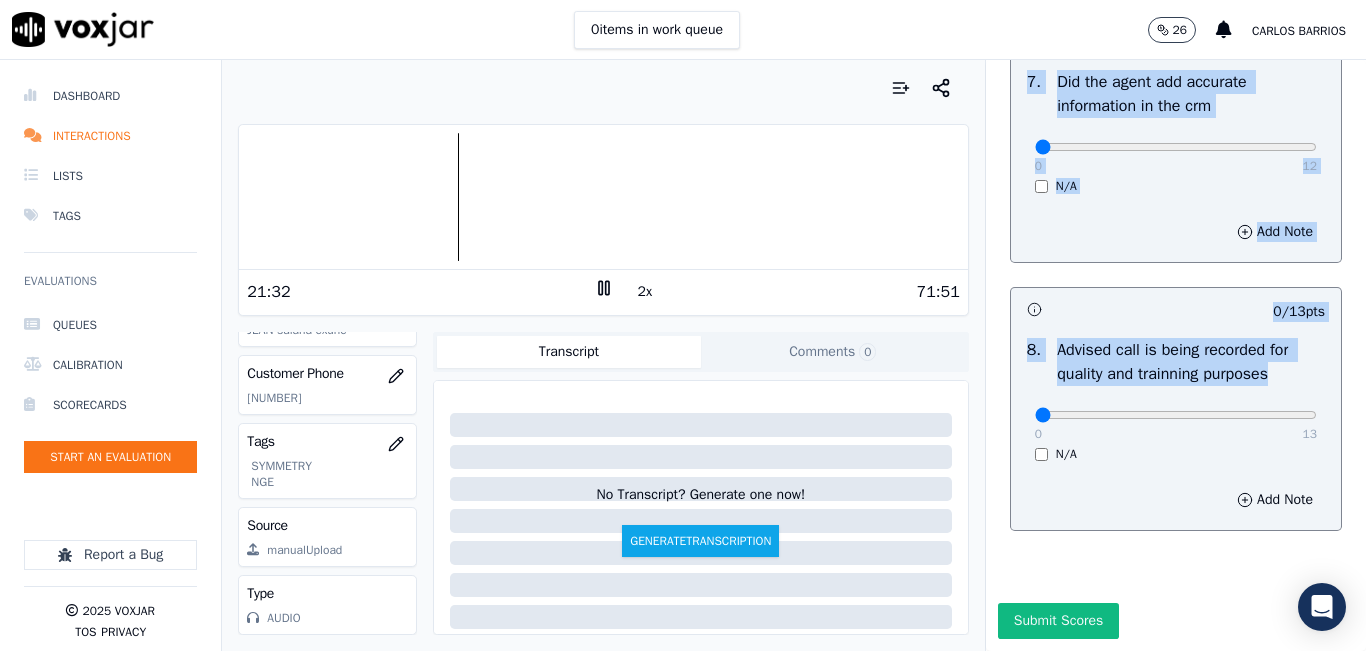 drag, startPoint x: 1211, startPoint y: 358, endPoint x: 1365, endPoint y: 357, distance: 154.00325 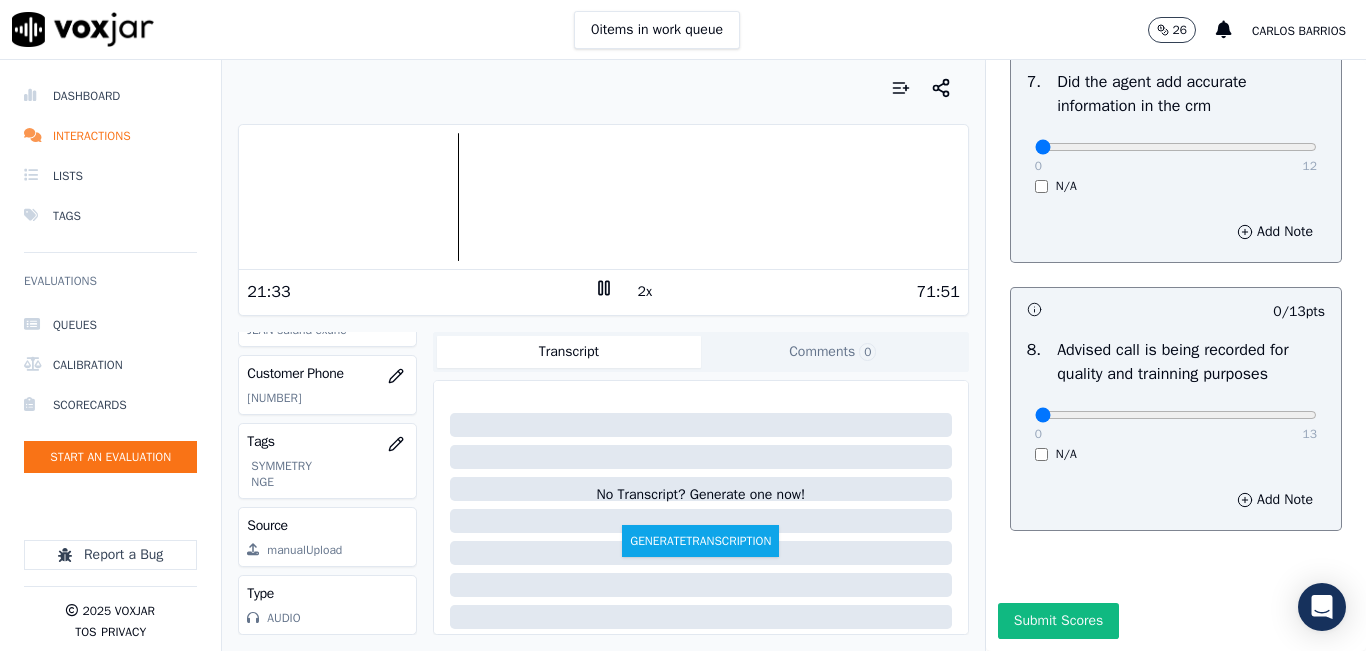 drag, startPoint x: 1273, startPoint y: 349, endPoint x: 1257, endPoint y: 372, distance: 28.01785 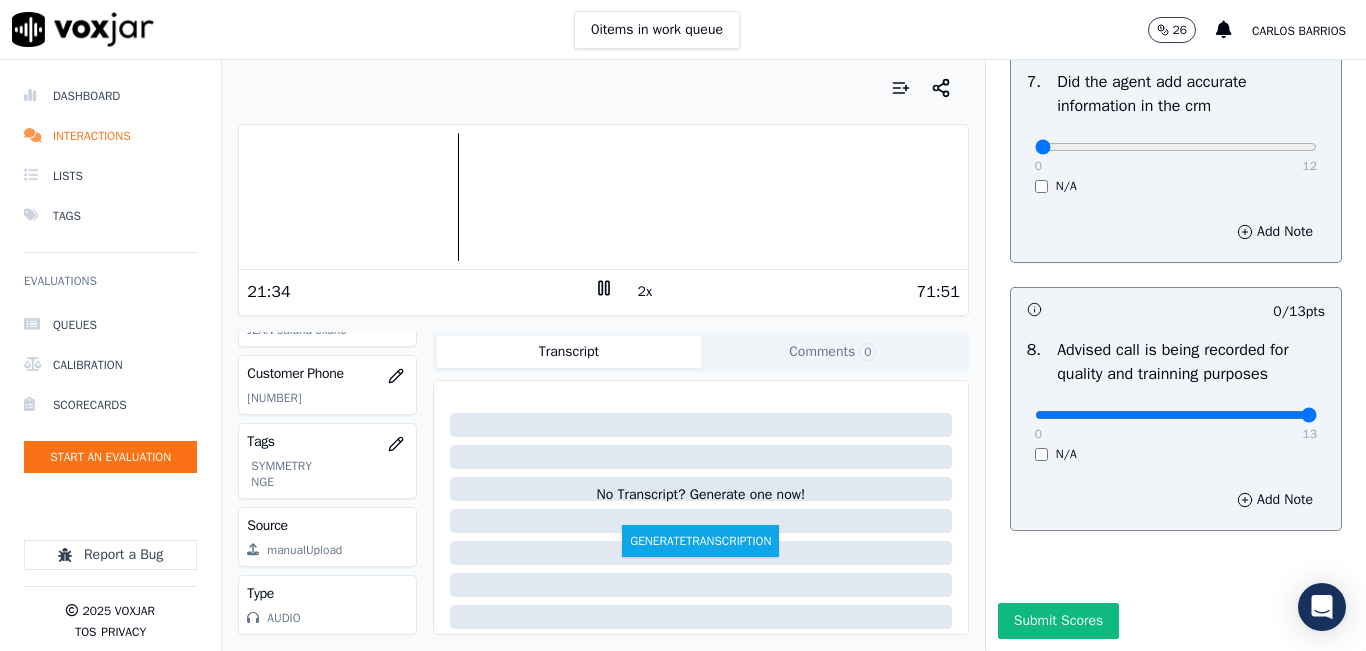 drag, startPoint x: 1257, startPoint y: 372, endPoint x: 1297, endPoint y: 361, distance: 41.484936 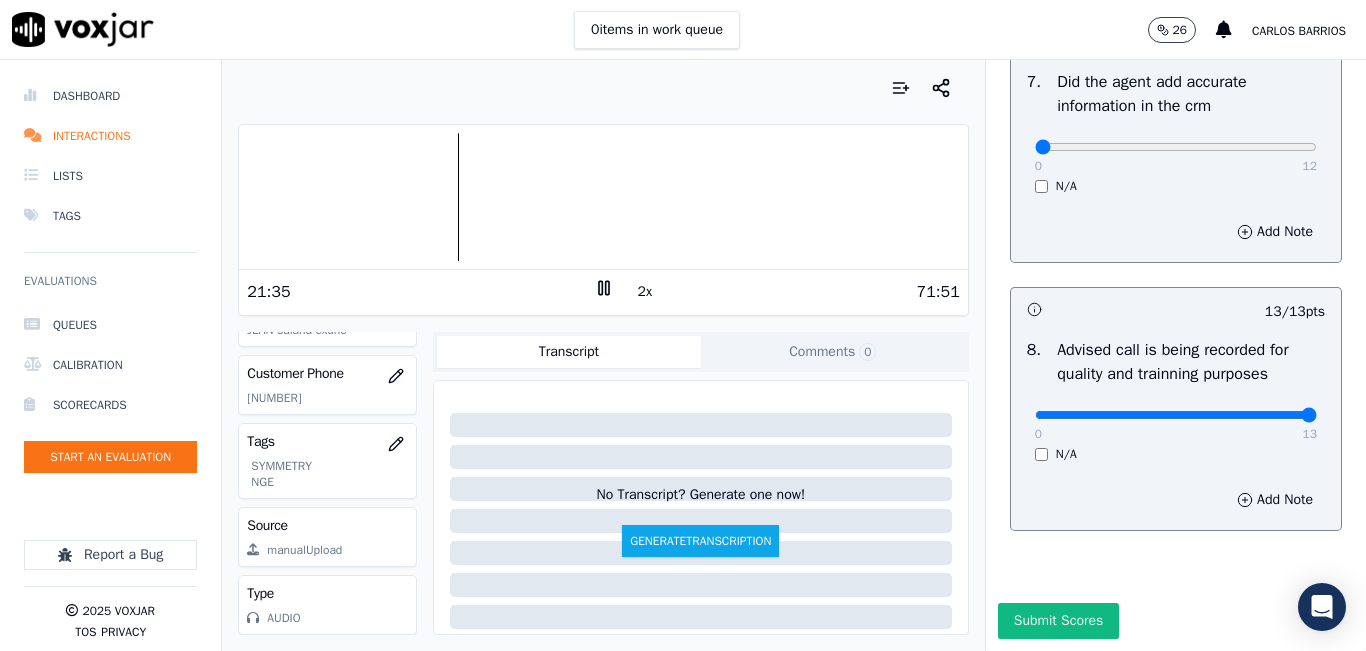 click on "Advised call is being recorded for quality and trainning purposes" at bounding box center [1191, 362] 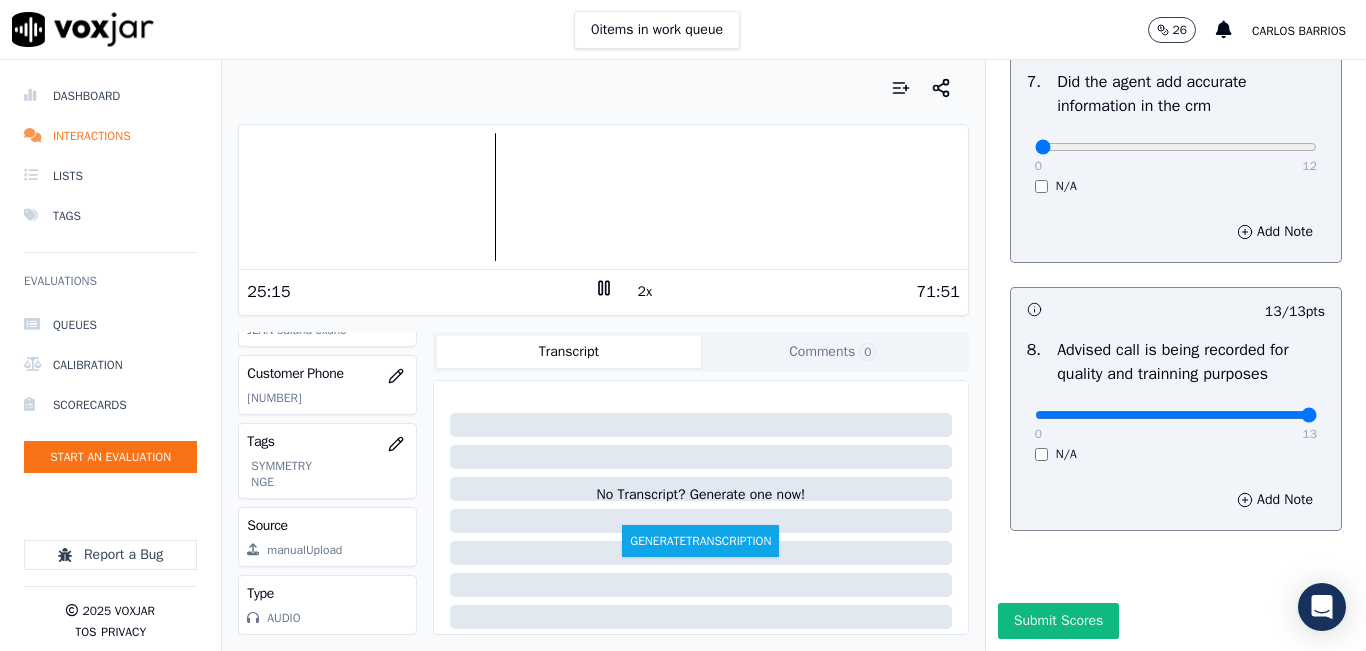 click on "25:15     2x   71:51" at bounding box center (603, 291) 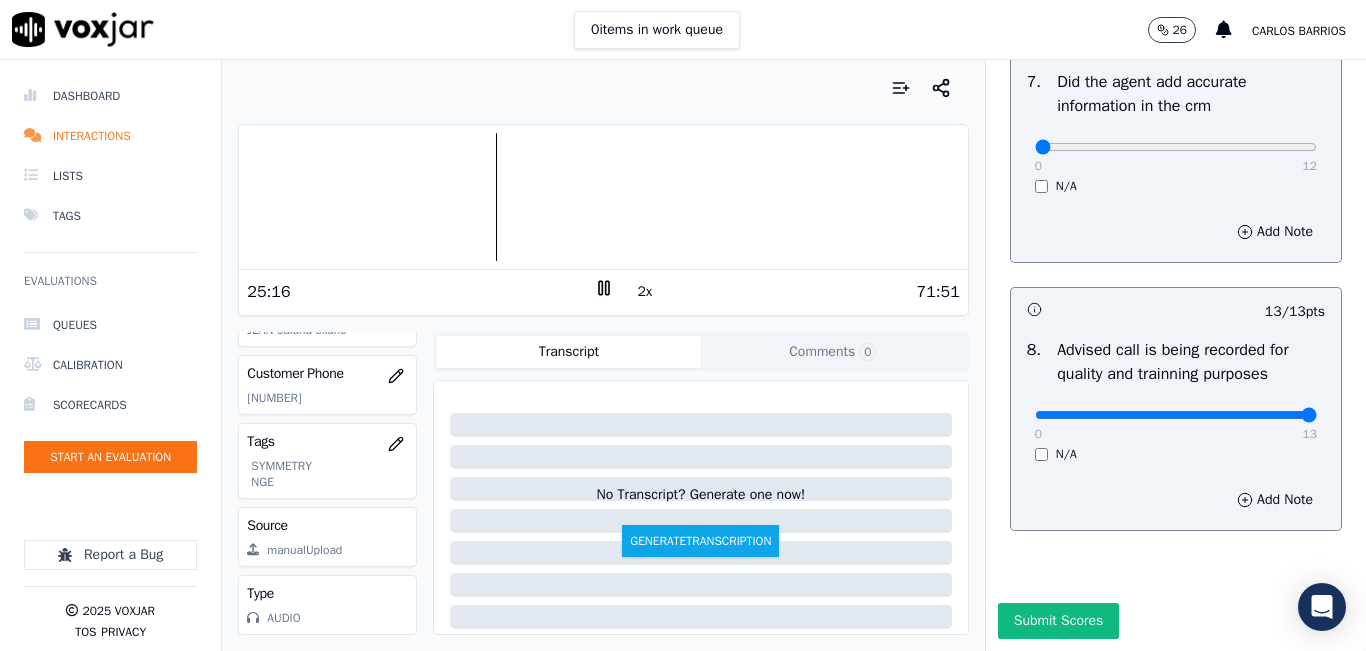 click on "2x" at bounding box center [645, 292] 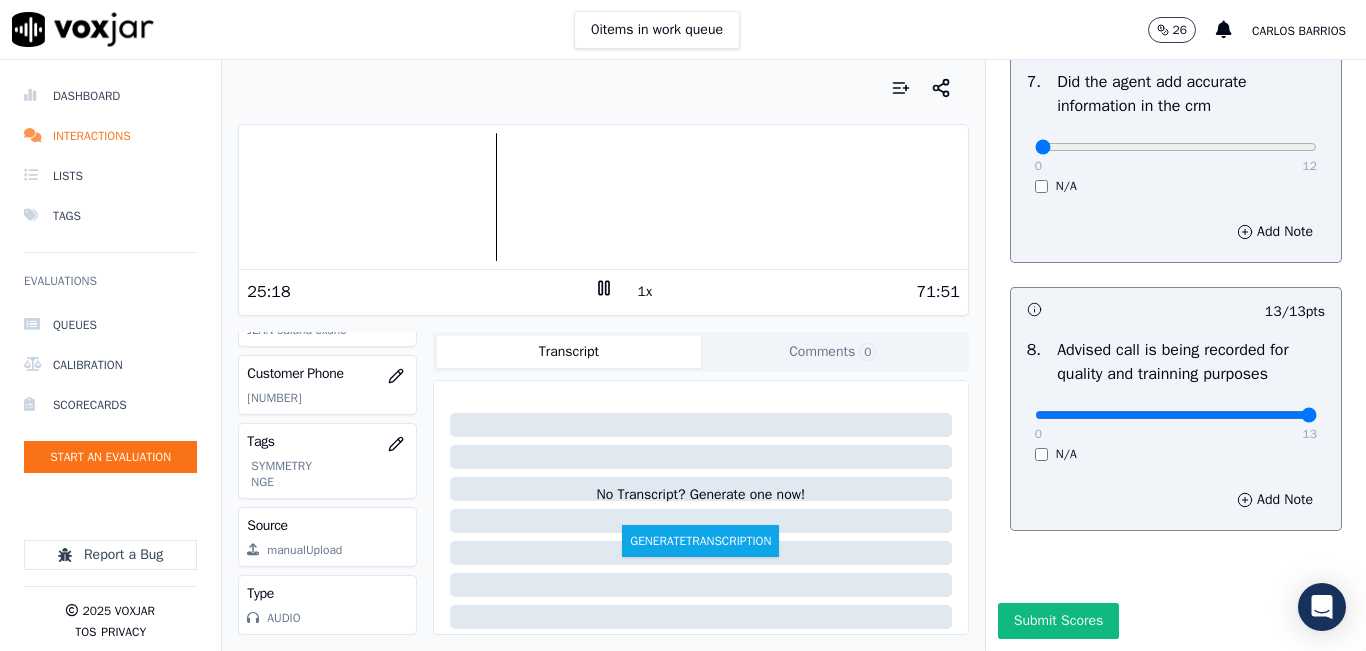 click at bounding box center [603, 197] 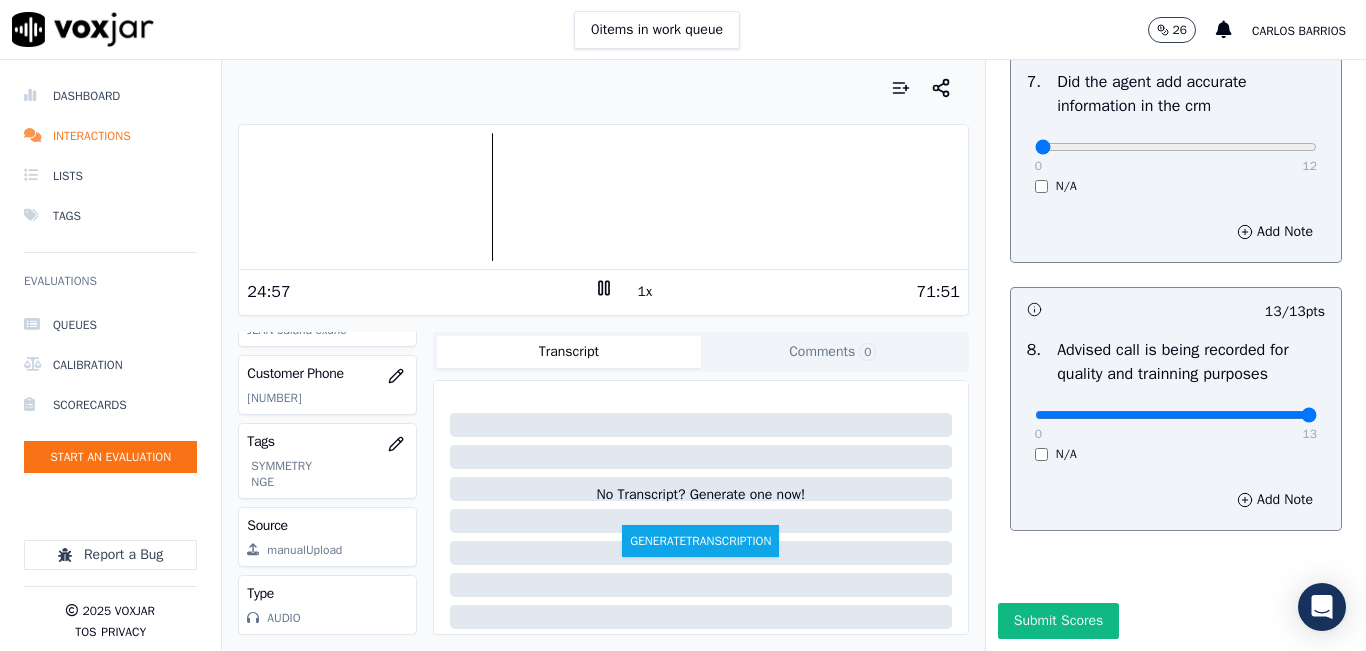 click at bounding box center (603, 197) 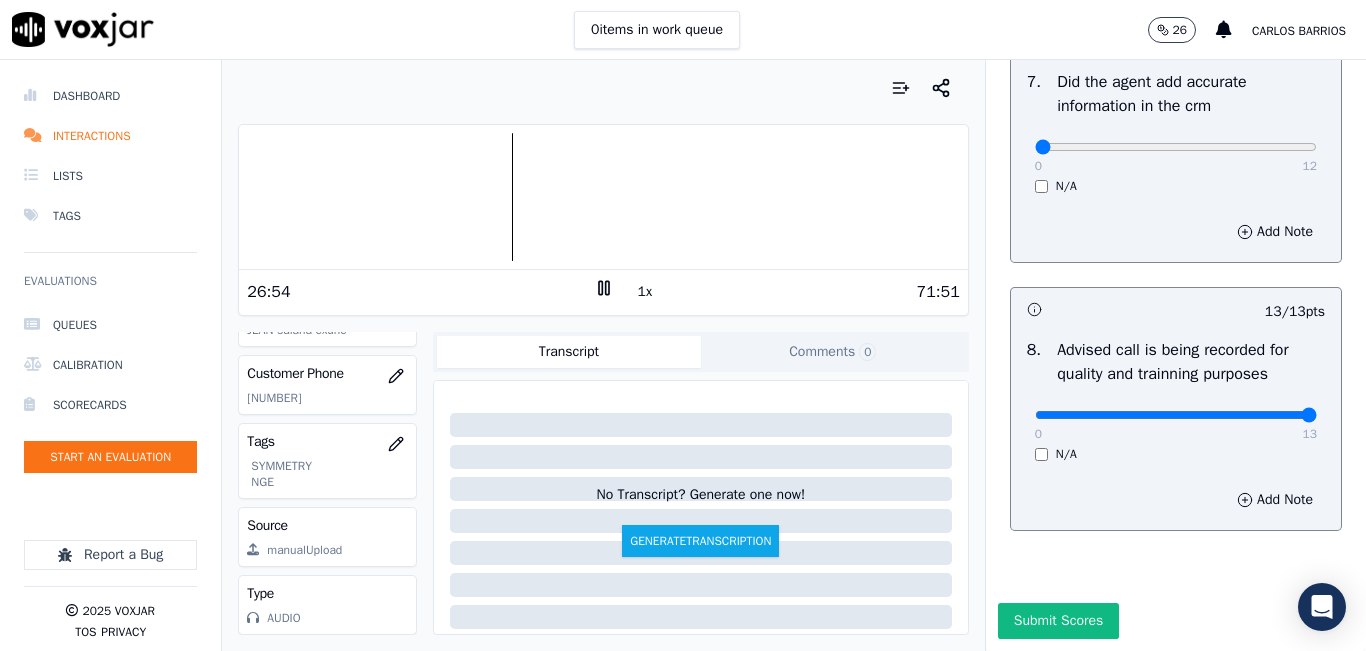 click 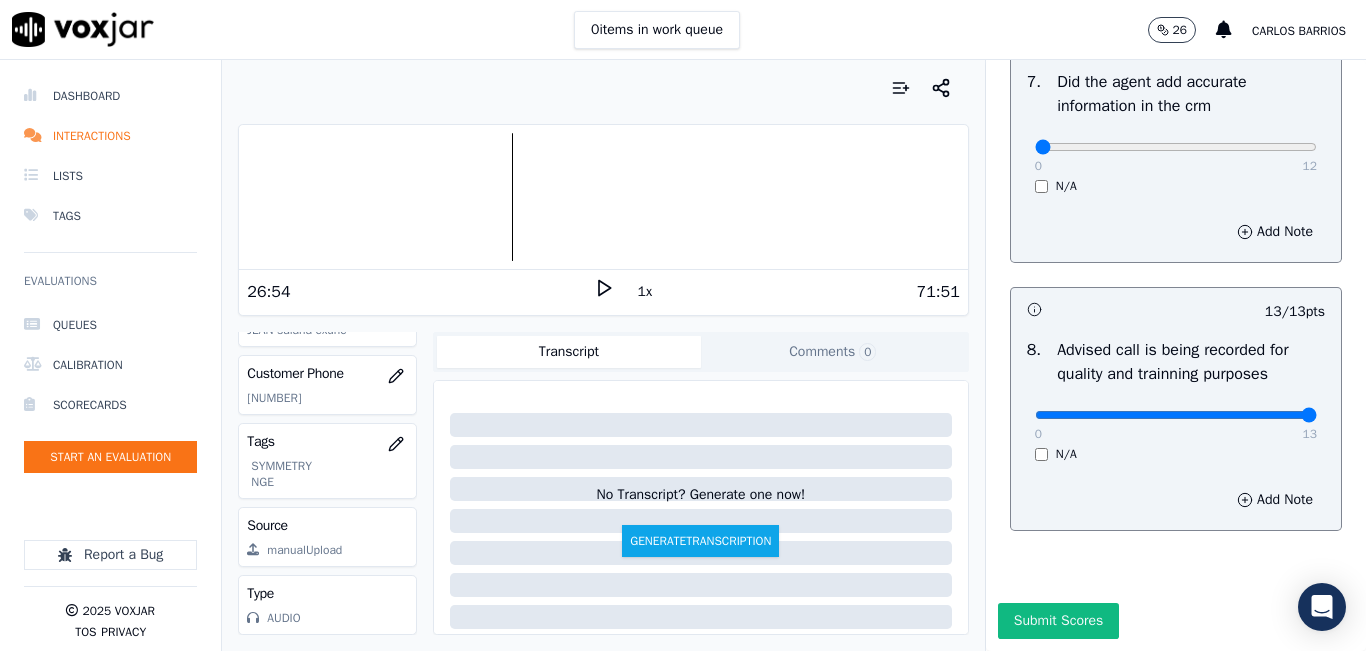 click 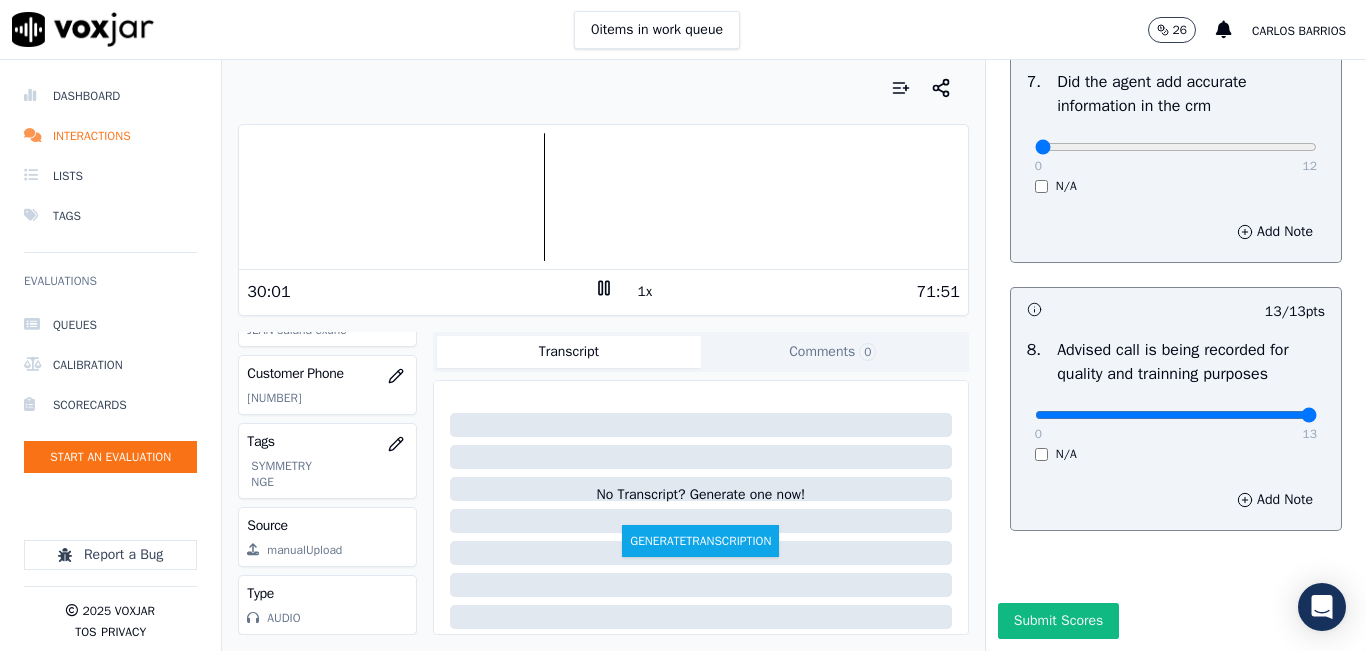 click 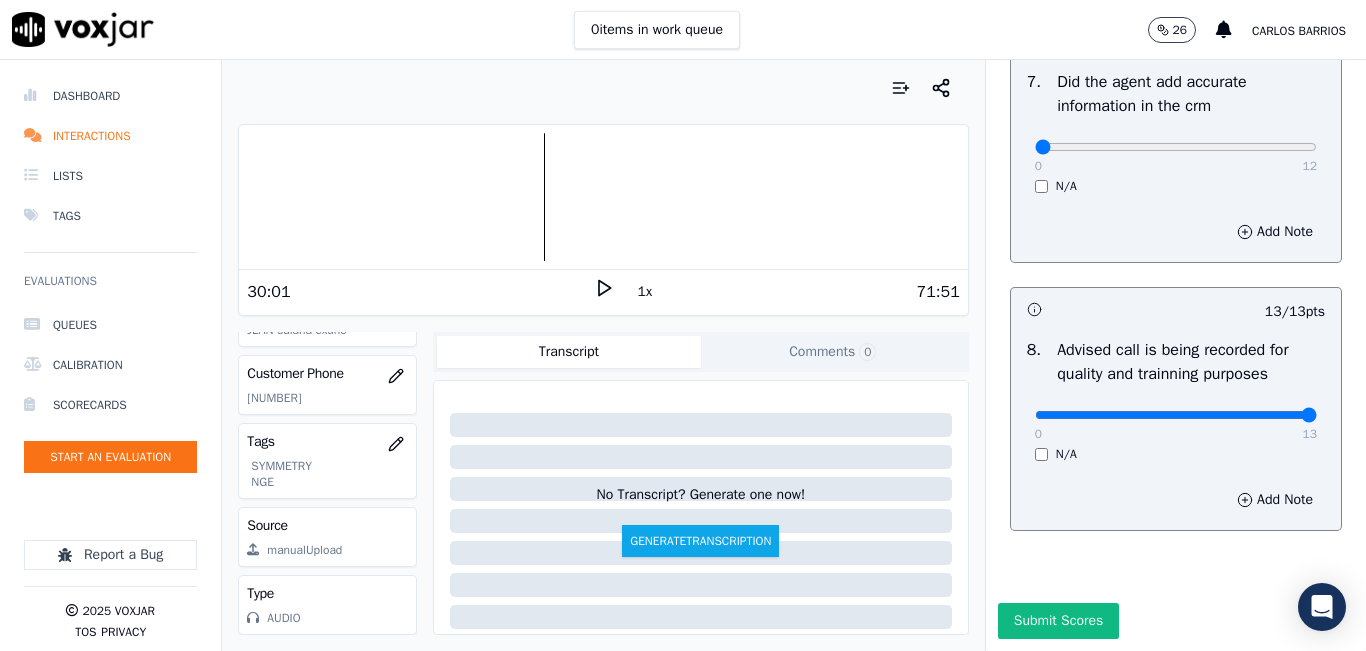 click 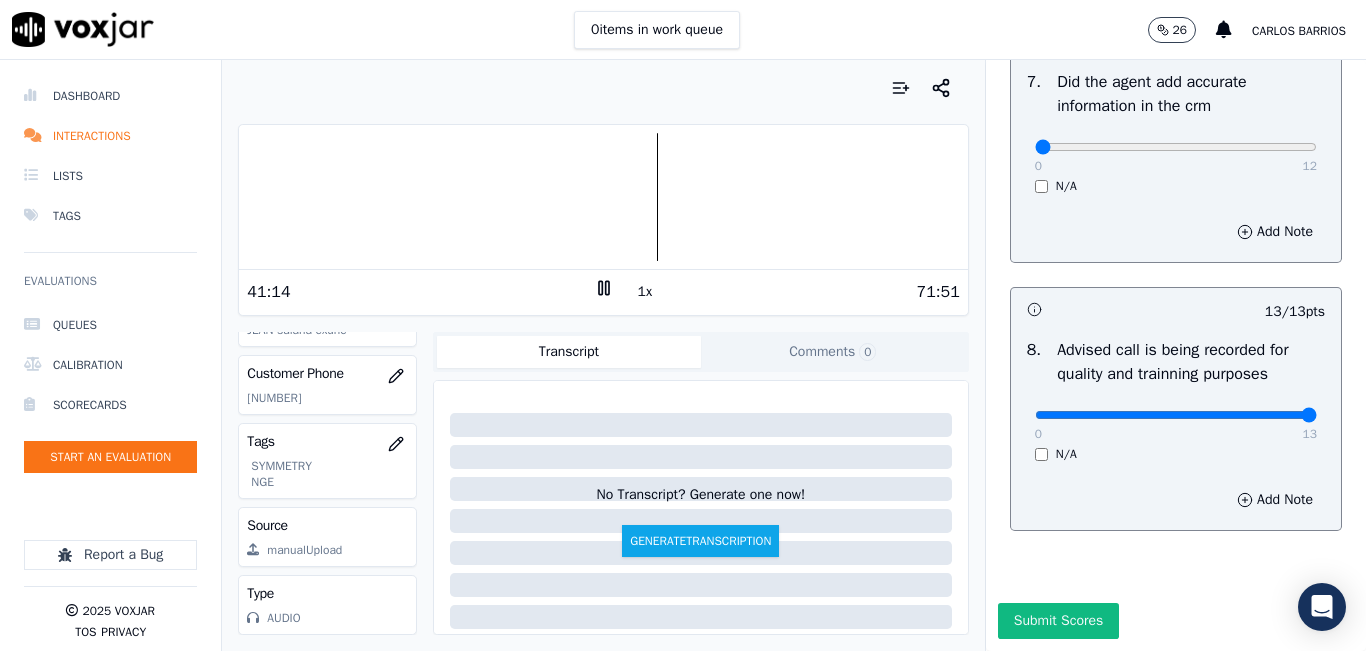 click at bounding box center [603, 197] 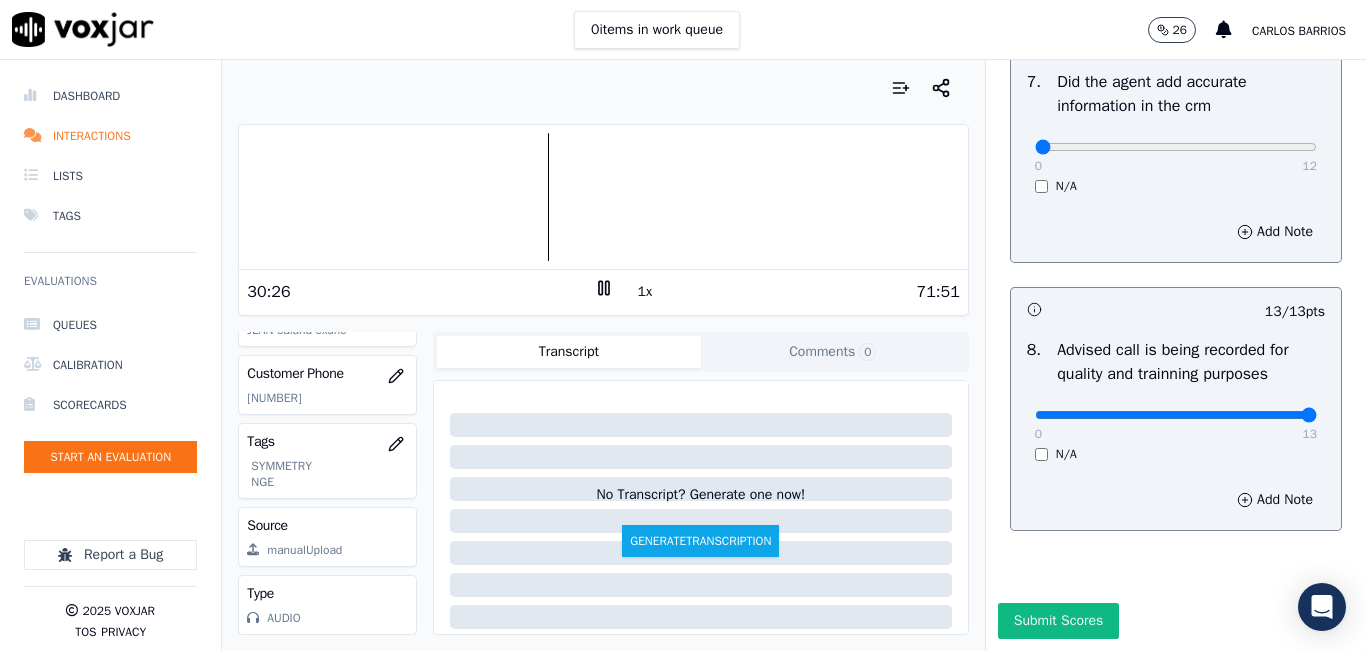 click on "1x" at bounding box center [645, 292] 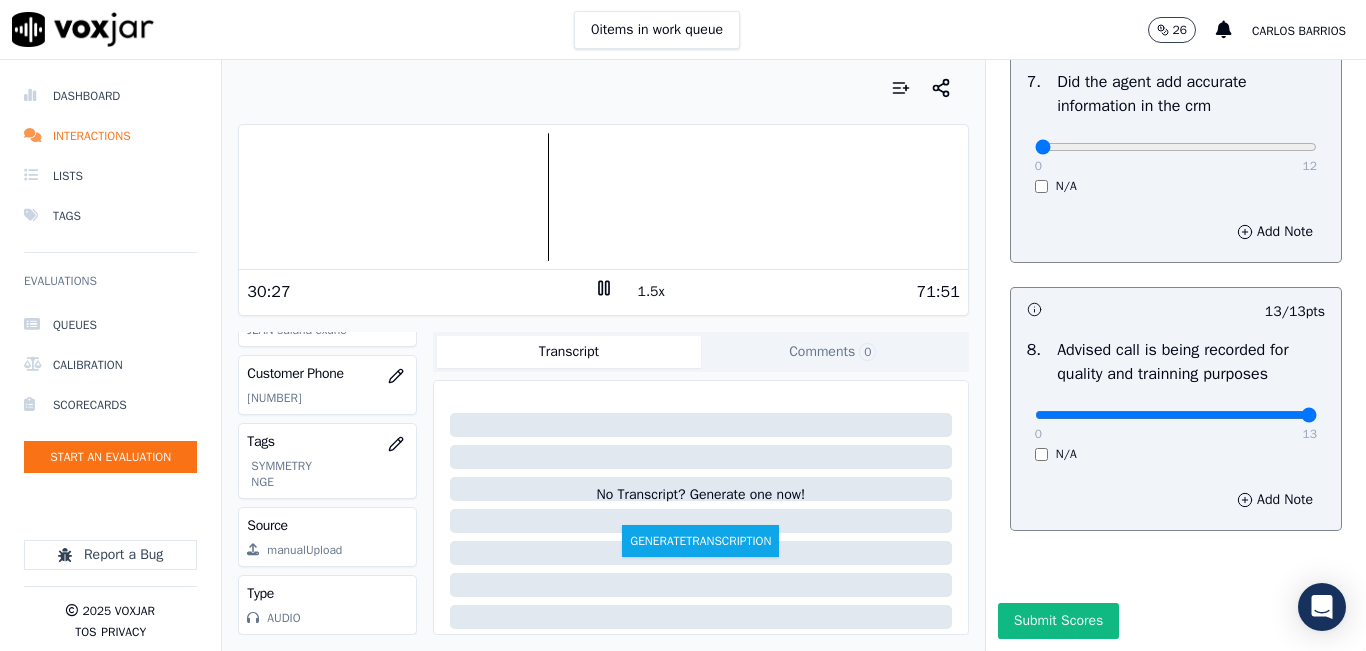 click on "1.5x" at bounding box center [651, 292] 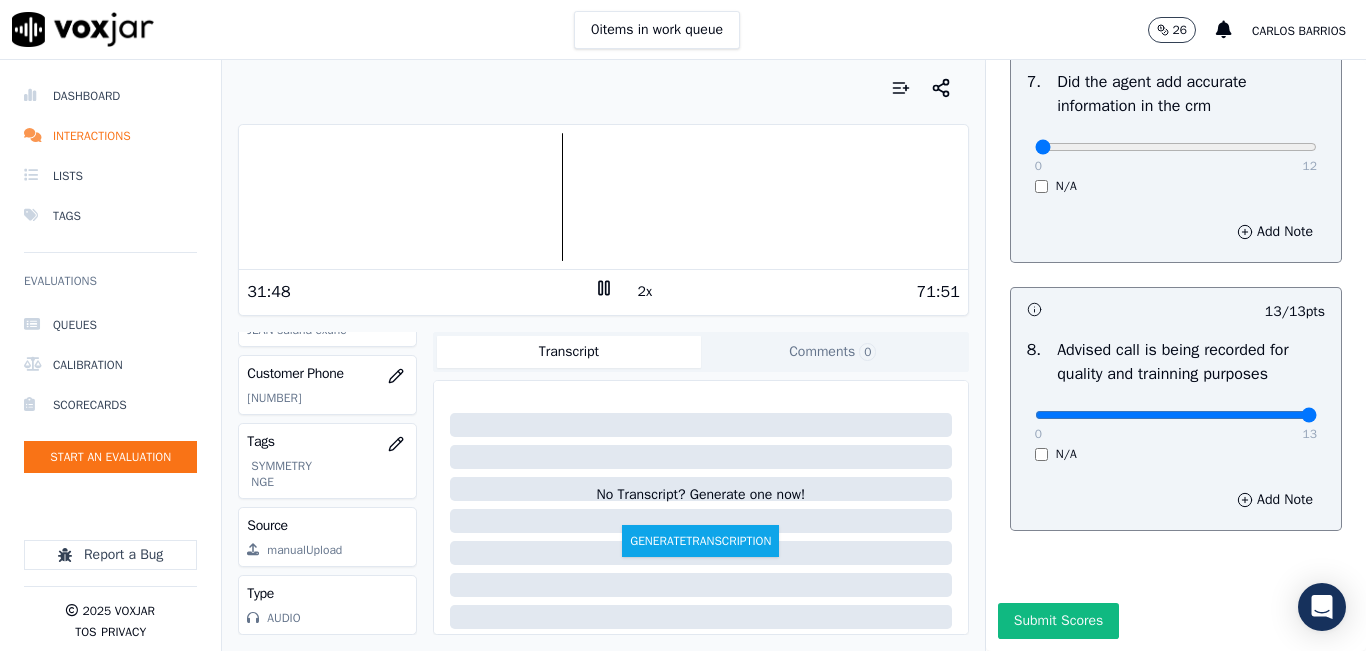 click at bounding box center [603, 197] 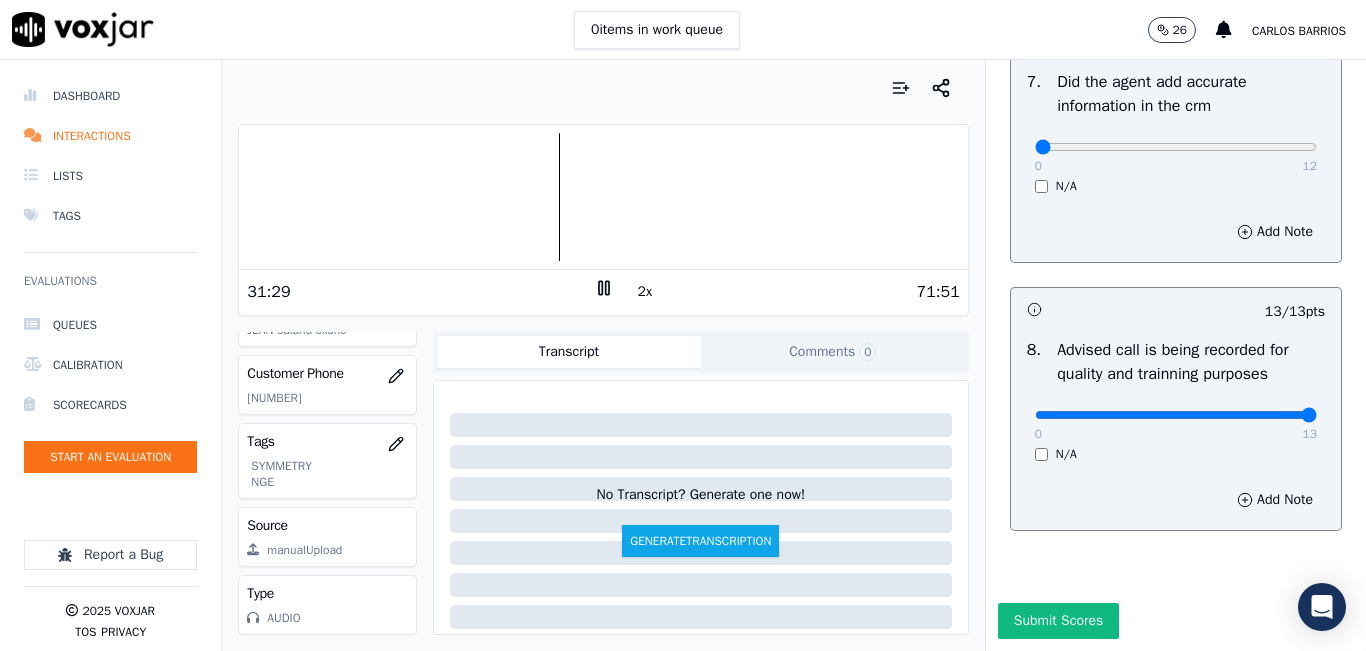 click at bounding box center (603, 197) 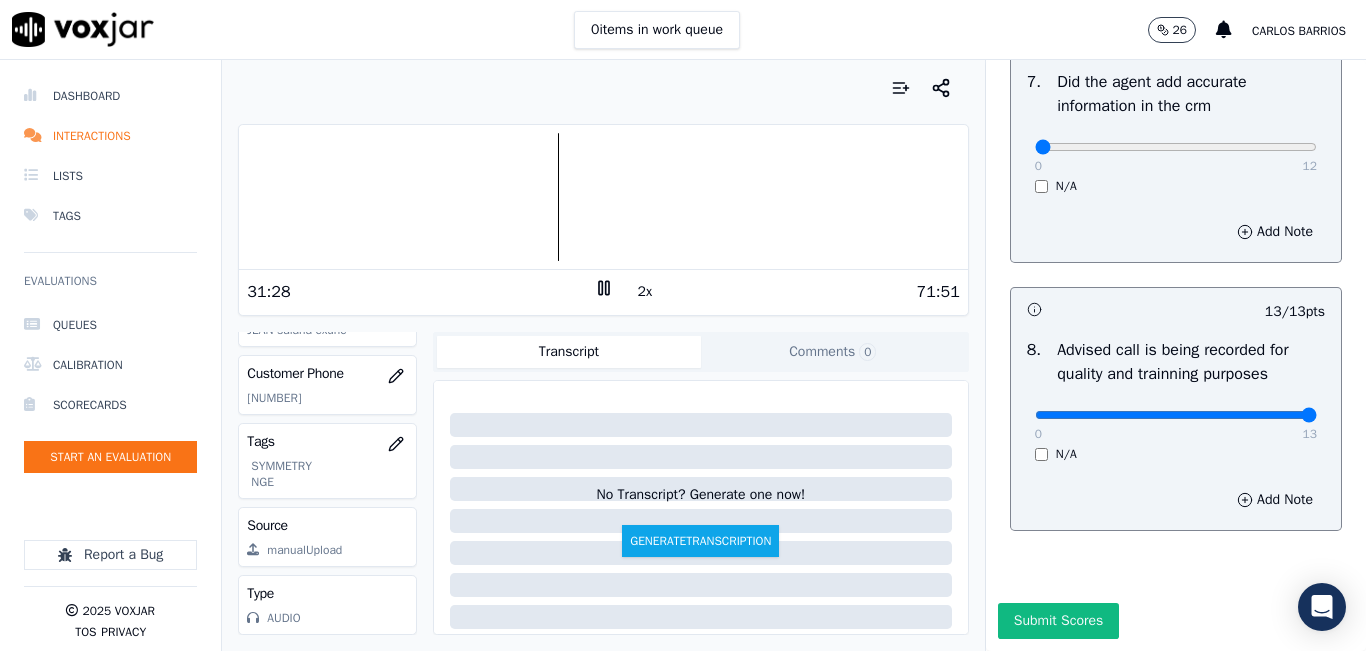 click at bounding box center (603, 197) 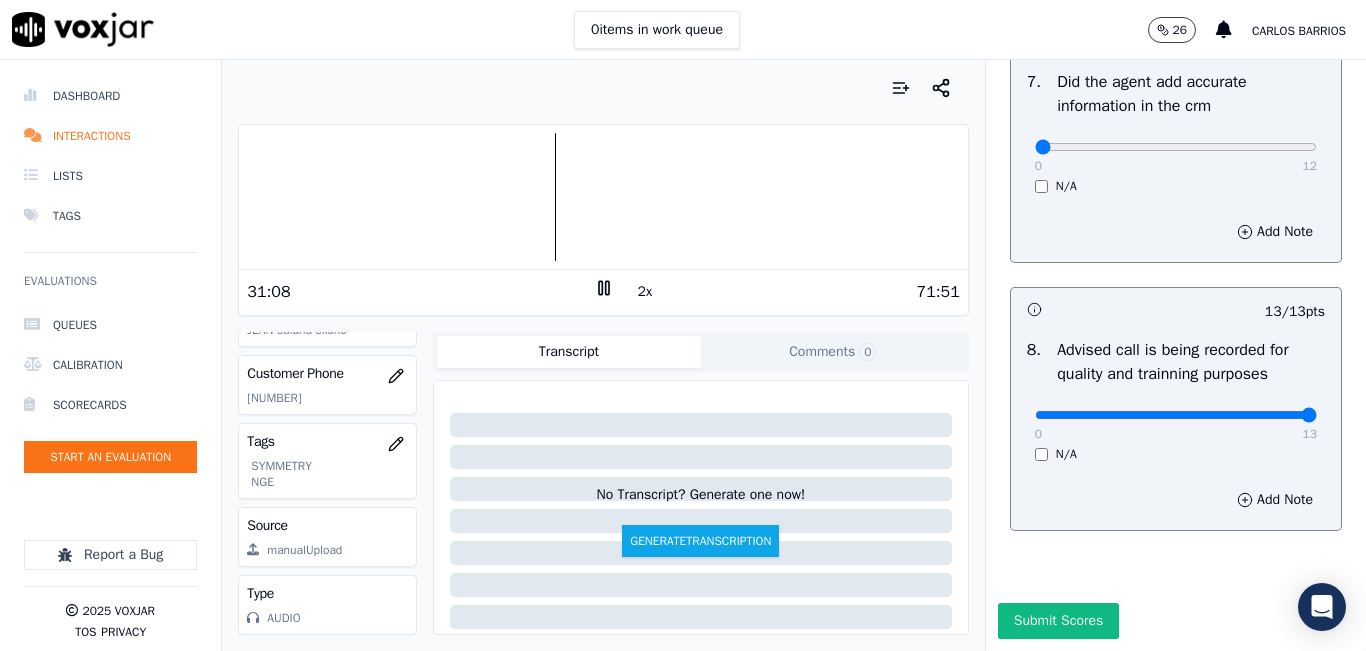 click at bounding box center (603, 197) 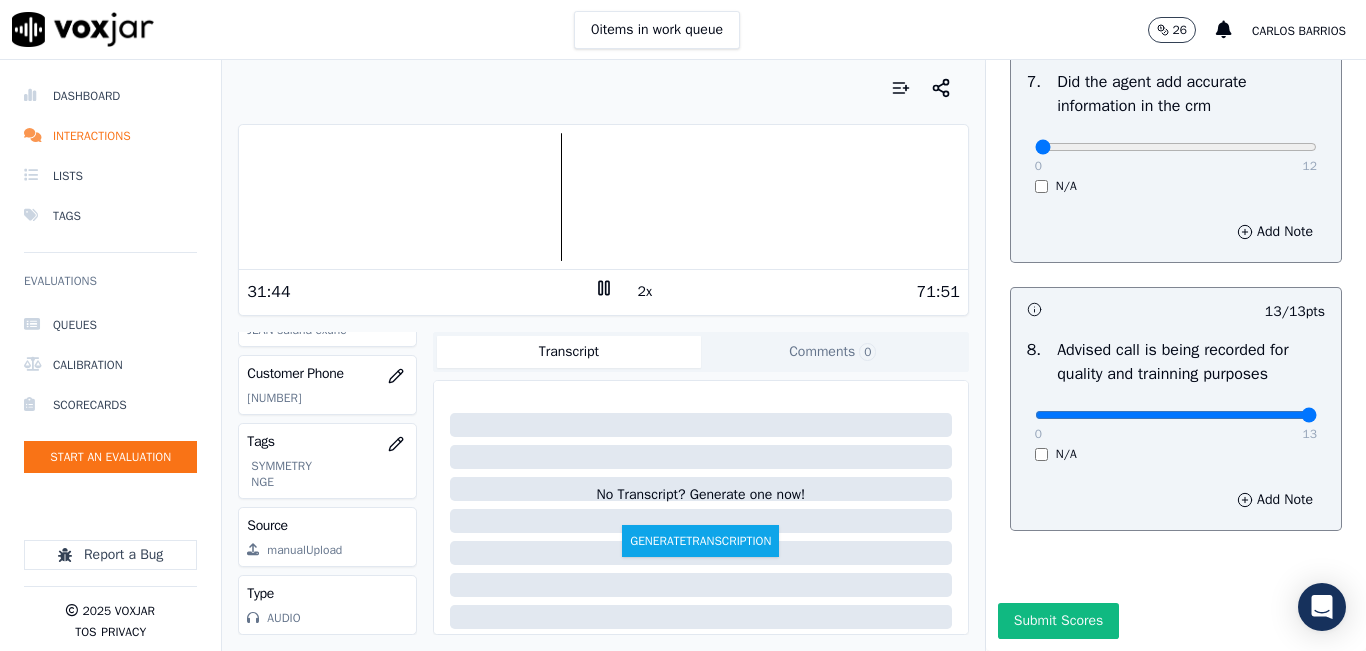 click at bounding box center (603, 197) 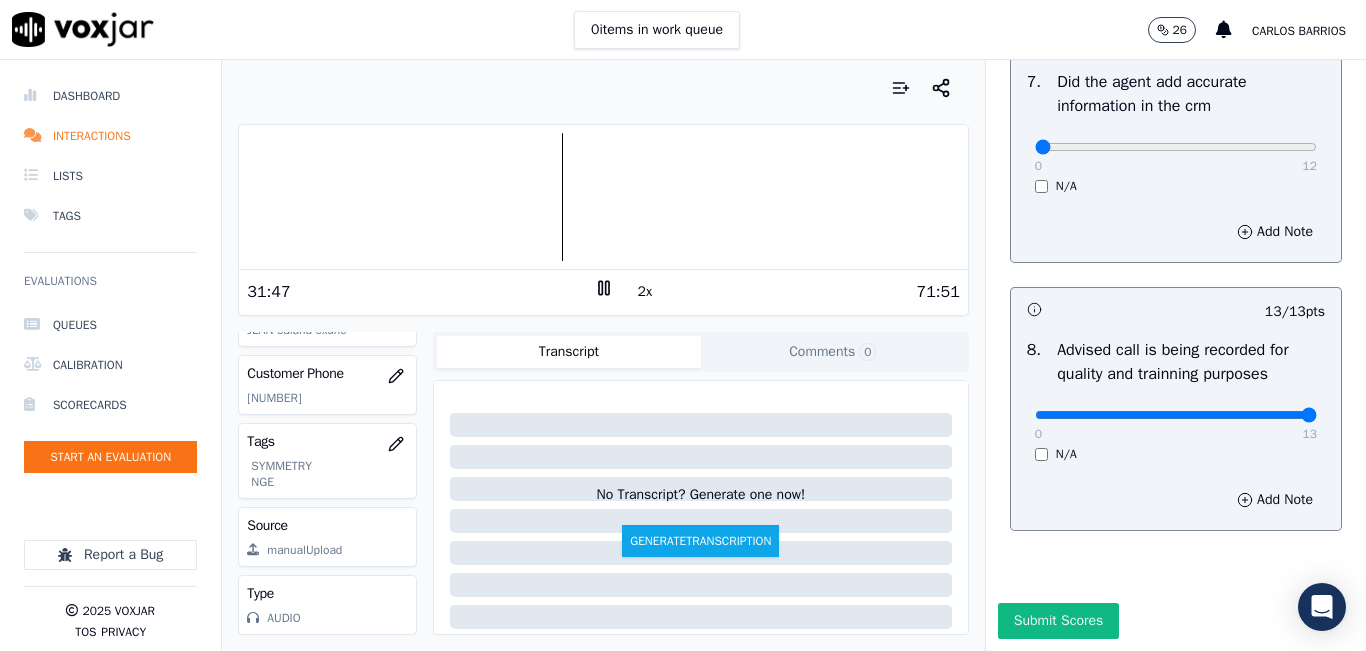 click at bounding box center (603, 197) 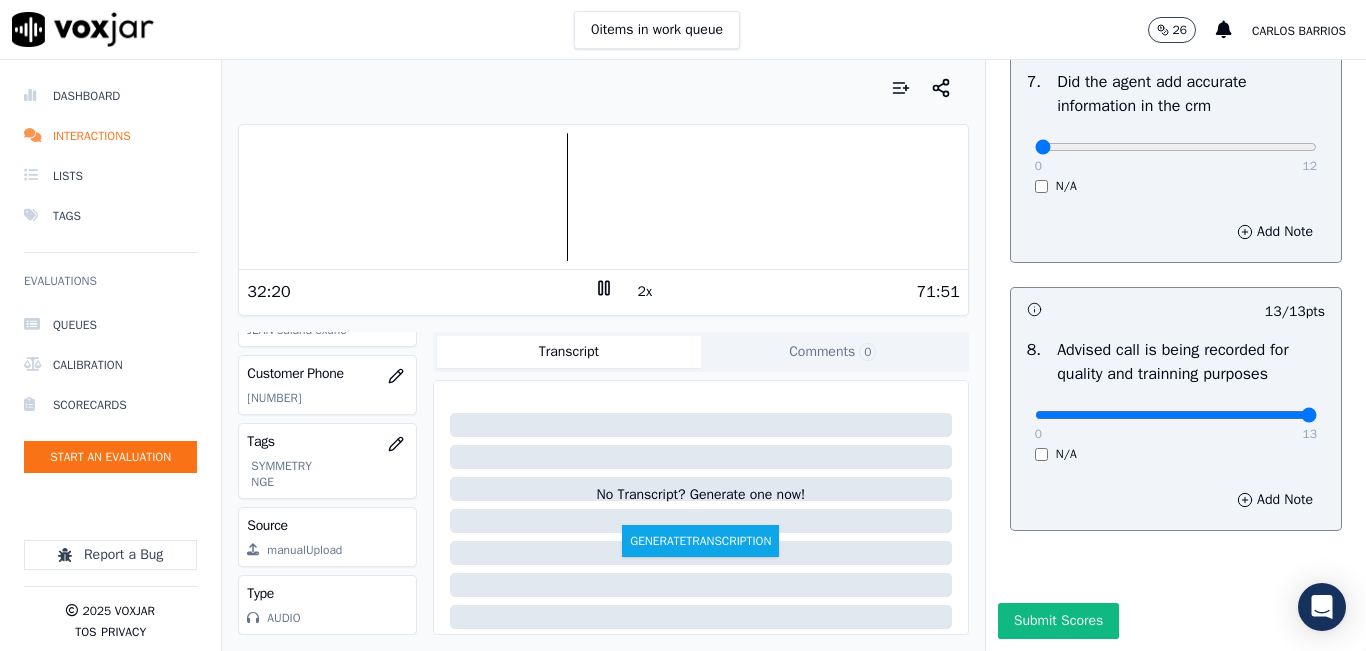 click on "2x" at bounding box center (645, 292) 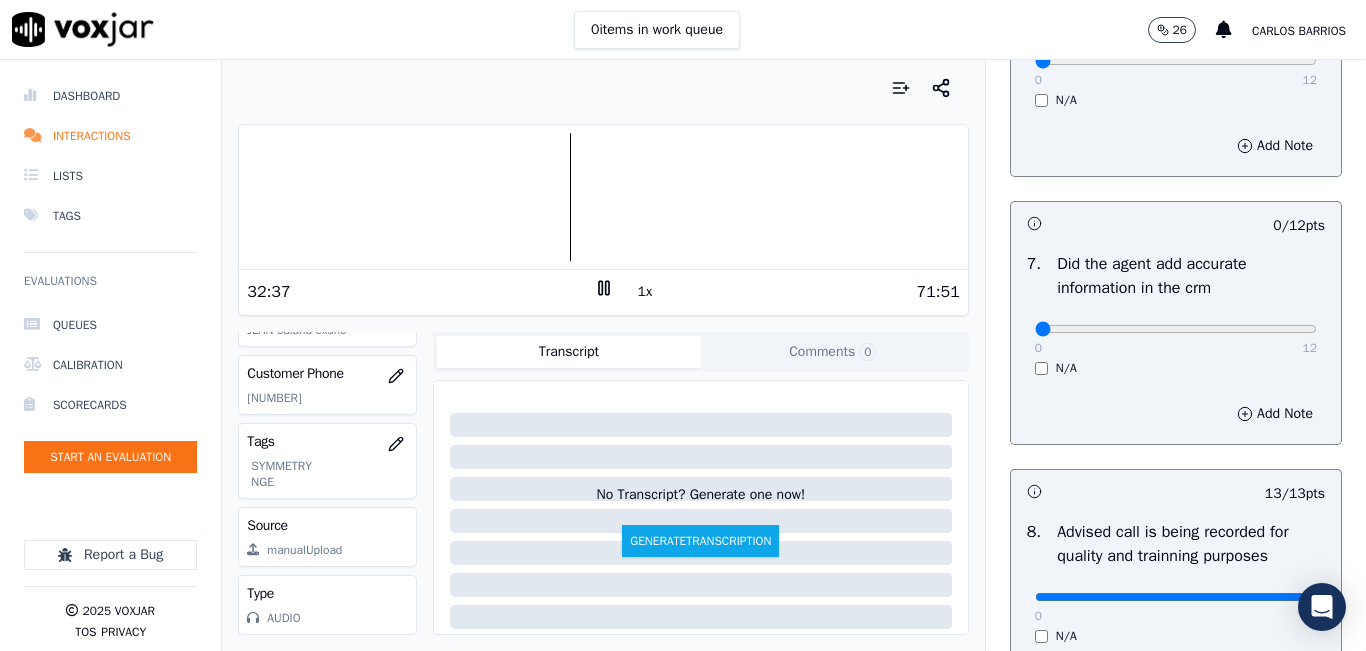 scroll, scrollTop: 1618, scrollLeft: 0, axis: vertical 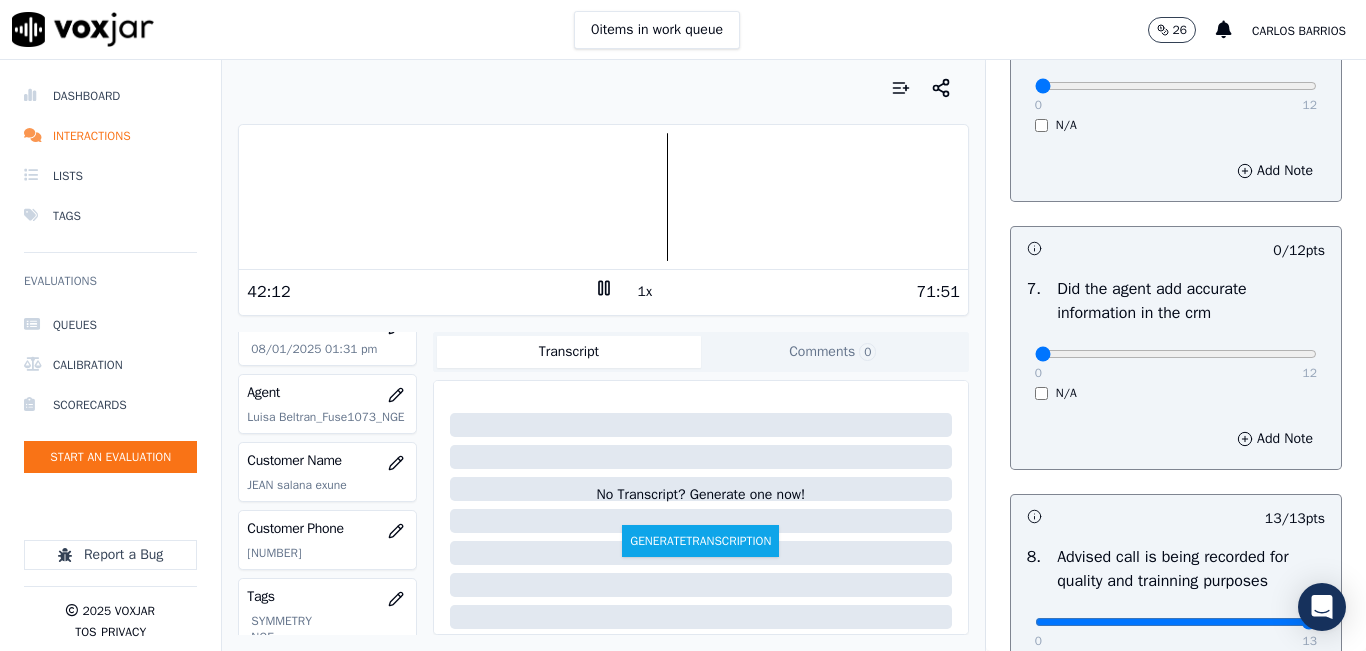 click on "42:12     1x   71:51" at bounding box center [603, 291] 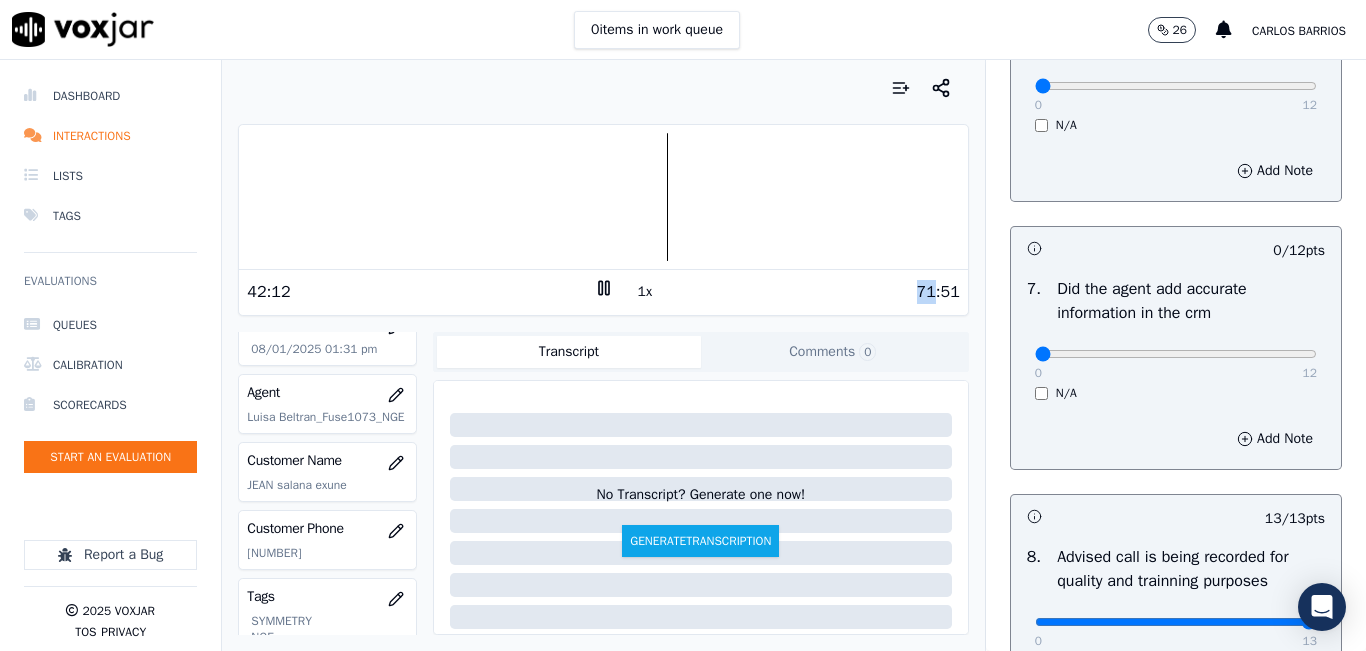 click on "42:12     1x   71:51" at bounding box center [603, 291] 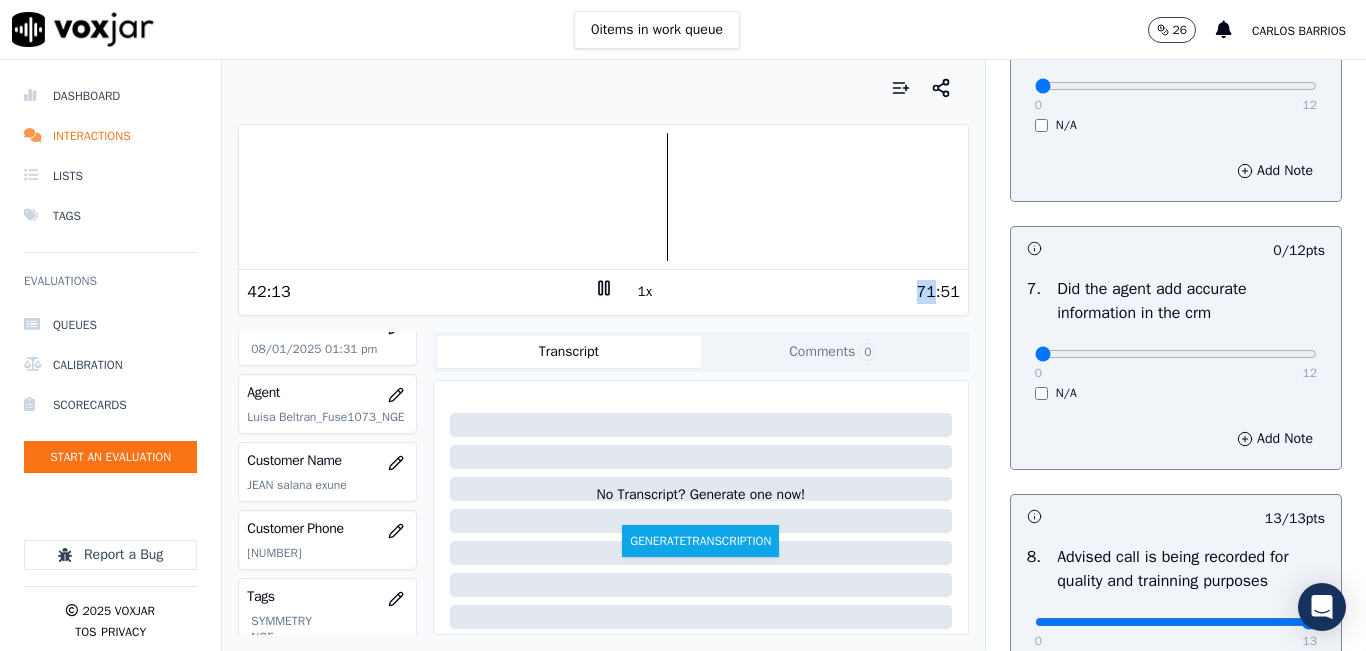 click on "1x" at bounding box center (645, 292) 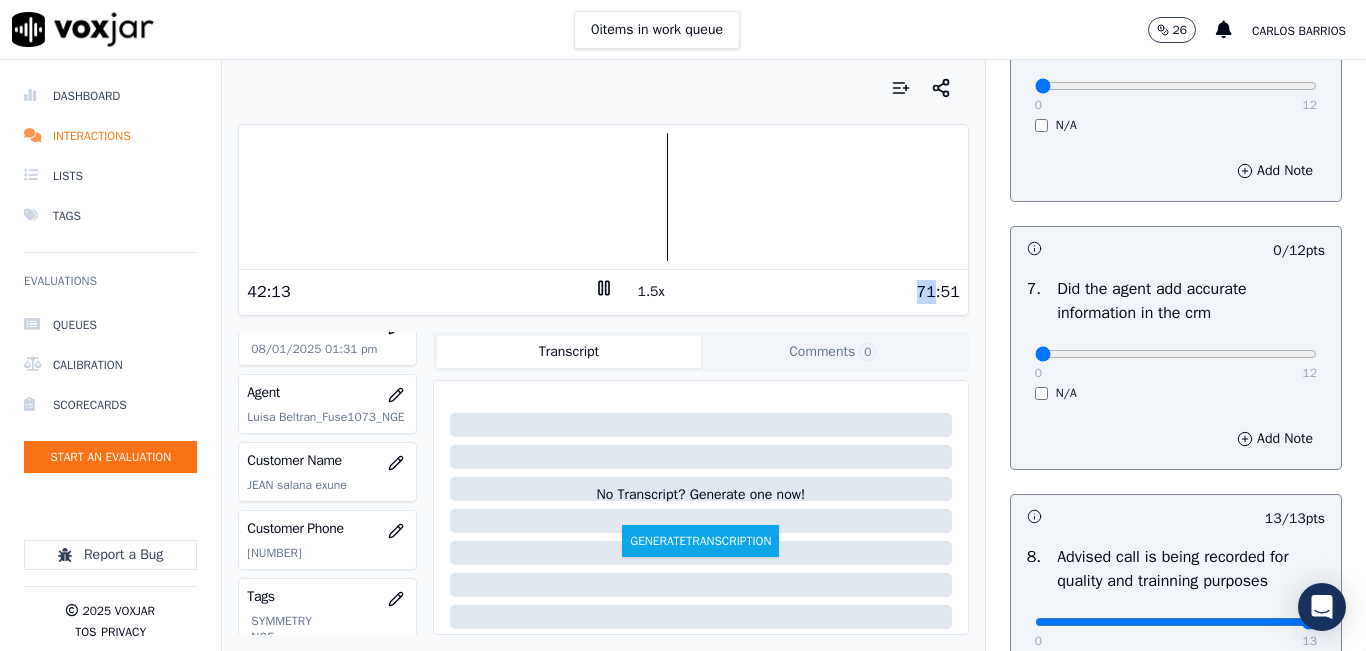 click on "1.5x" at bounding box center [651, 292] 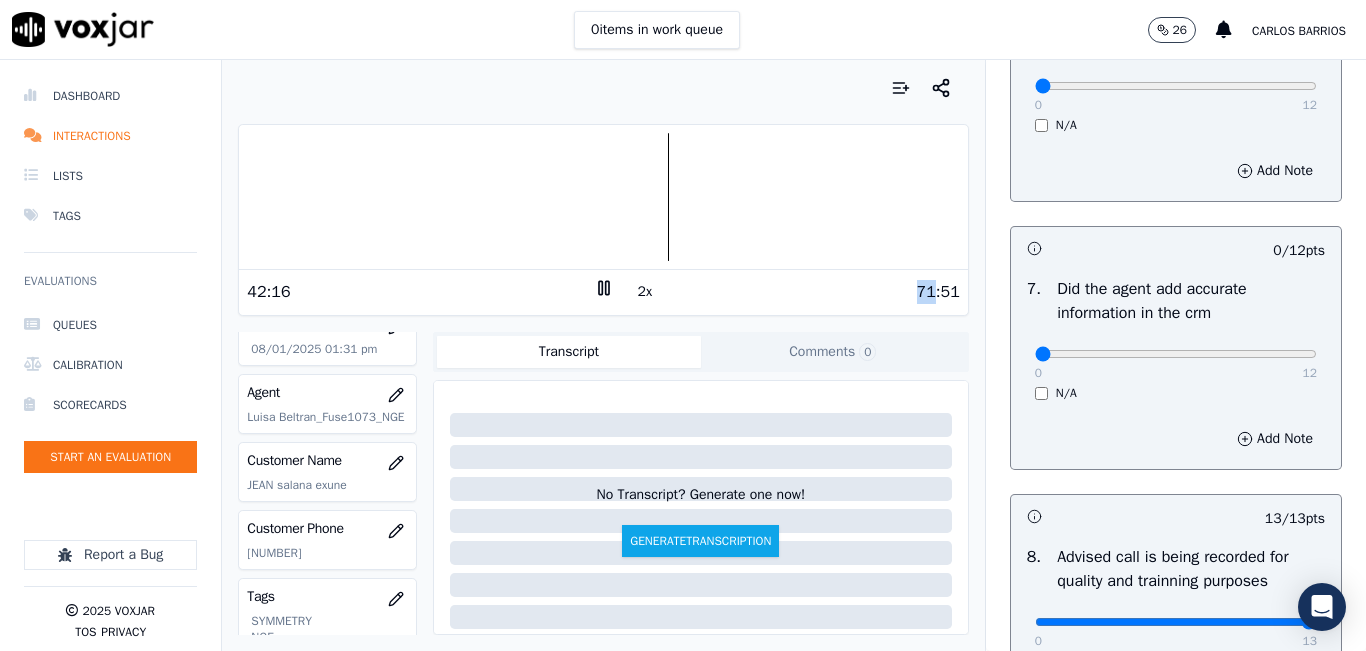 click on "71:51" at bounding box center (787, 292) 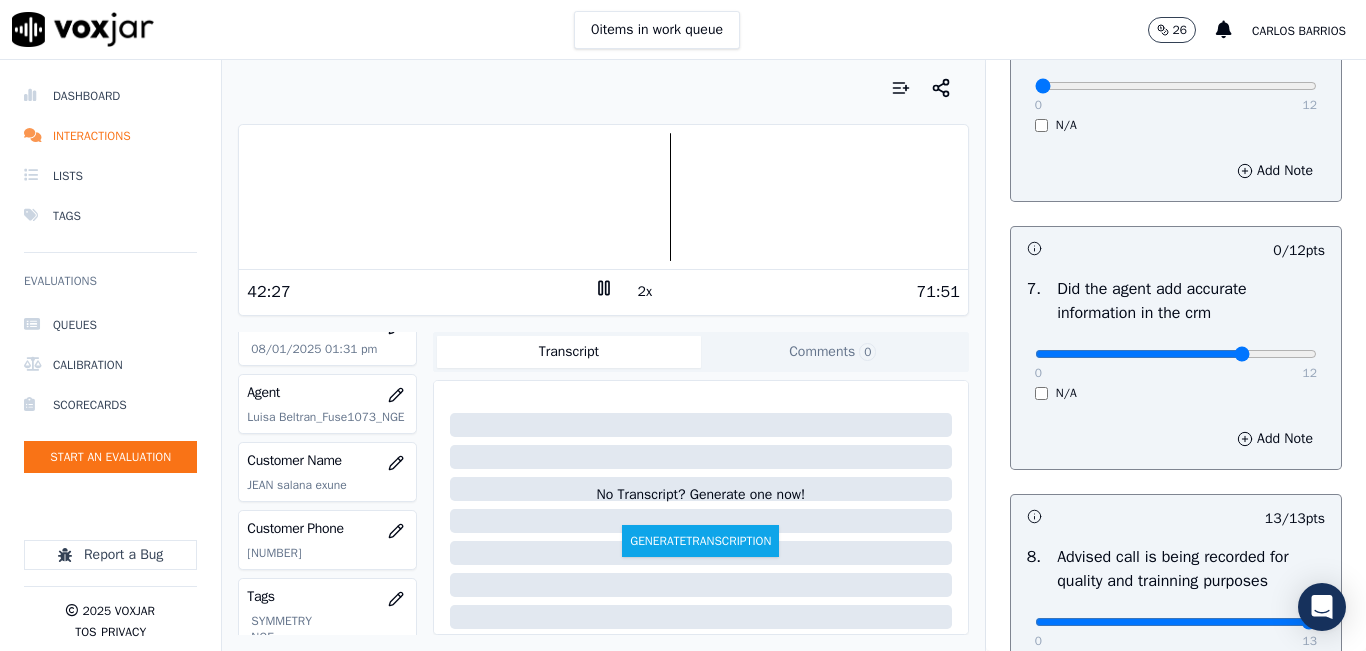 drag, startPoint x: 1187, startPoint y: 396, endPoint x: 1199, endPoint y: 396, distance: 12 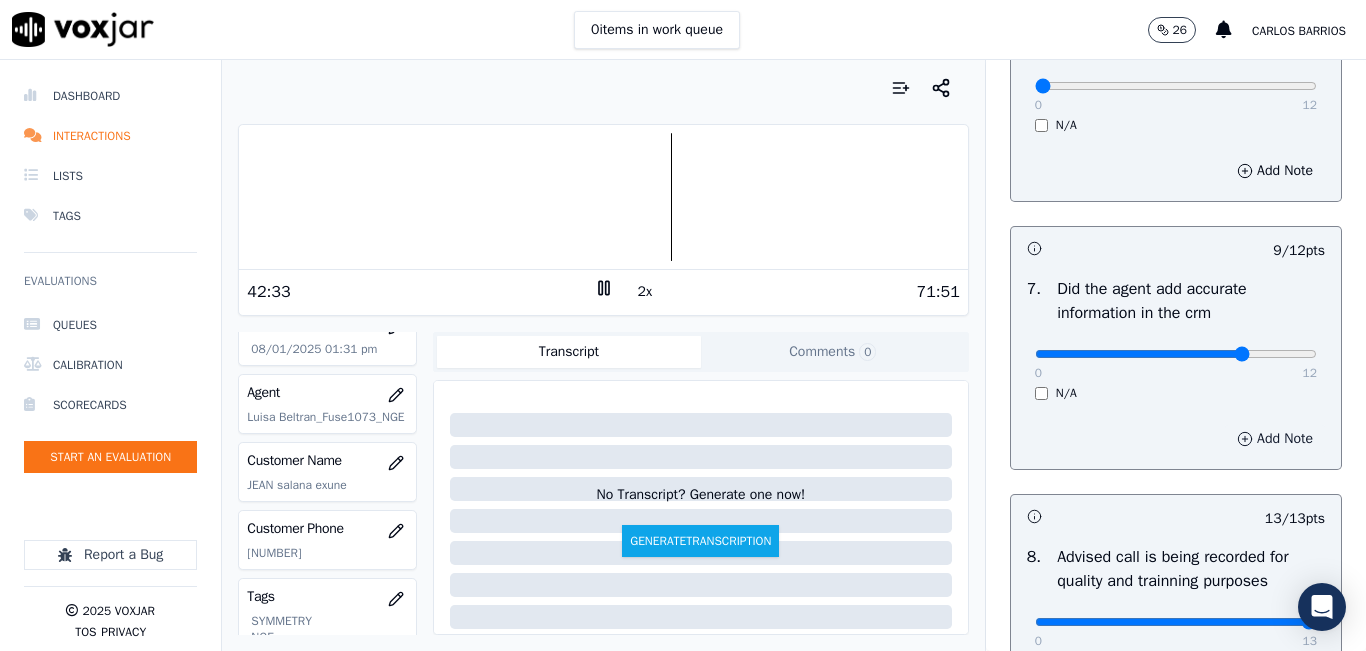 click on "Add Note" at bounding box center [1275, 439] 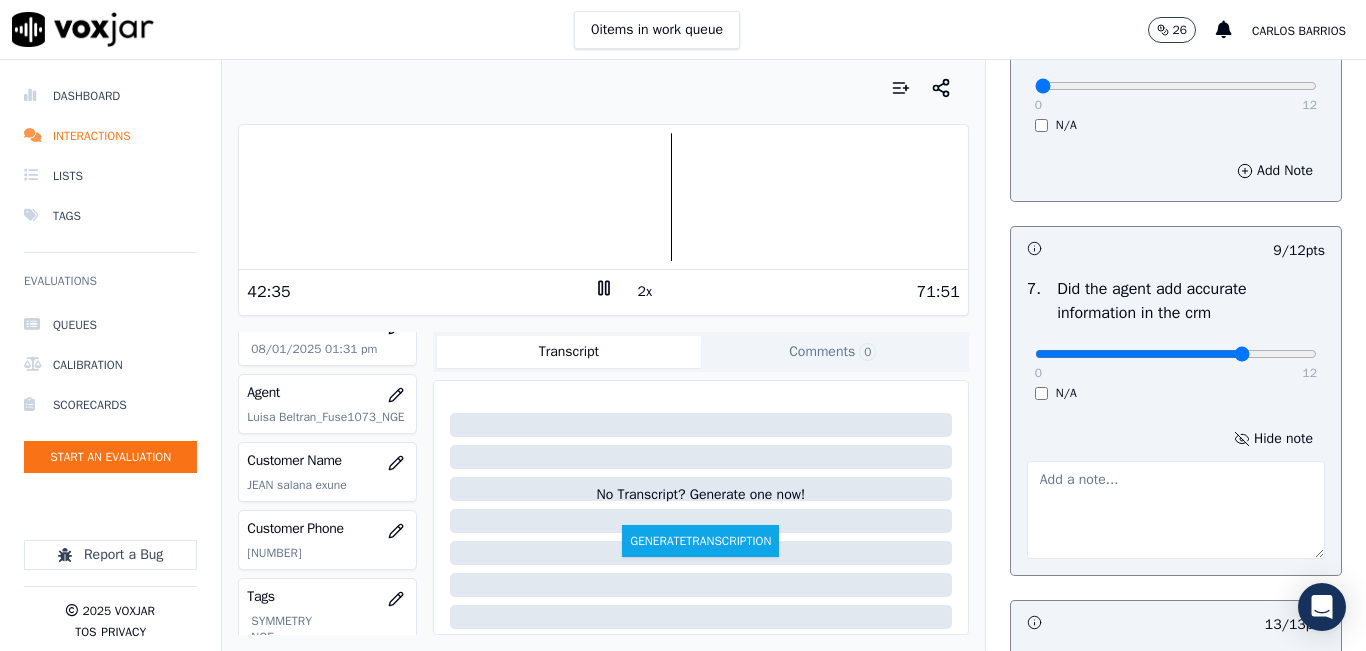 click at bounding box center (1176, 510) 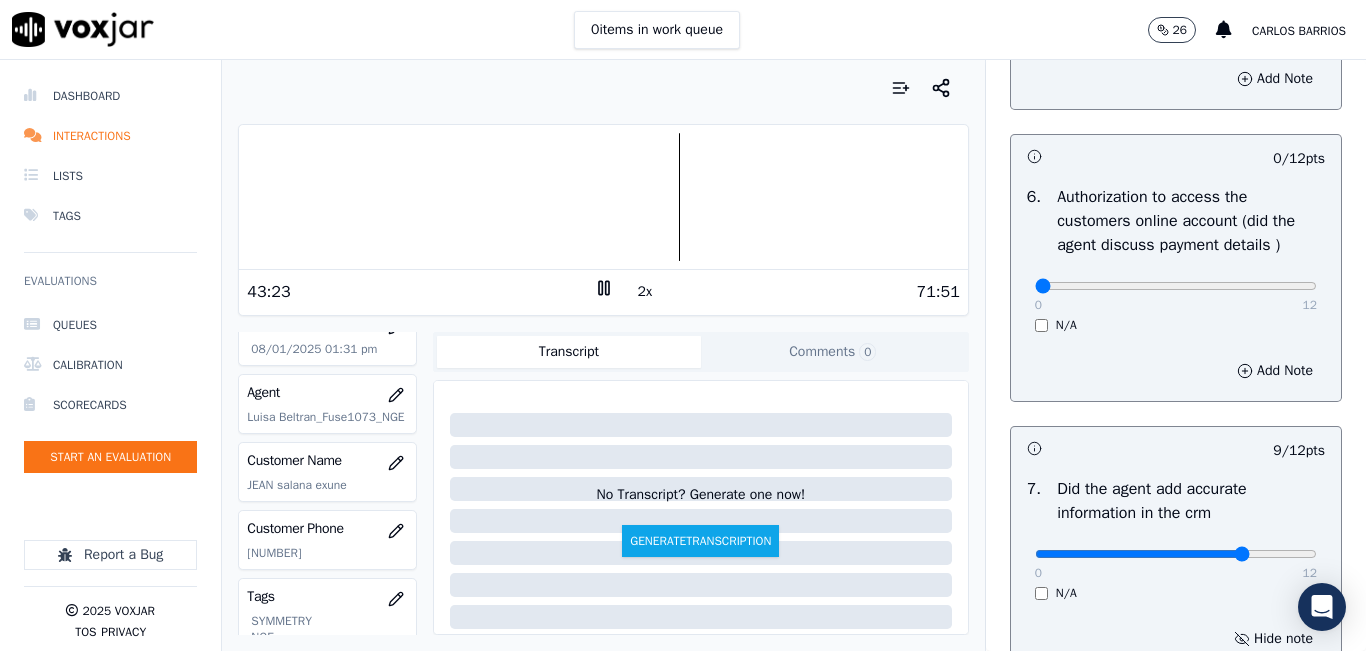 scroll, scrollTop: 1318, scrollLeft: 0, axis: vertical 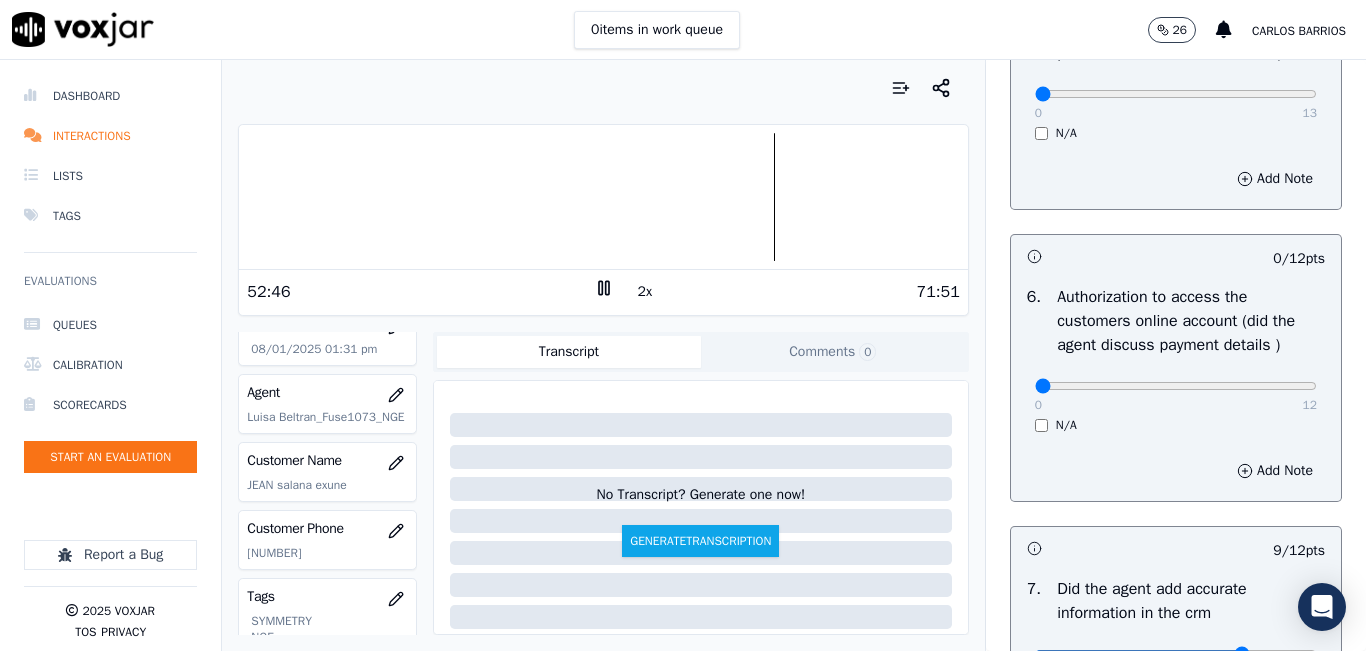 click at bounding box center [603, 197] 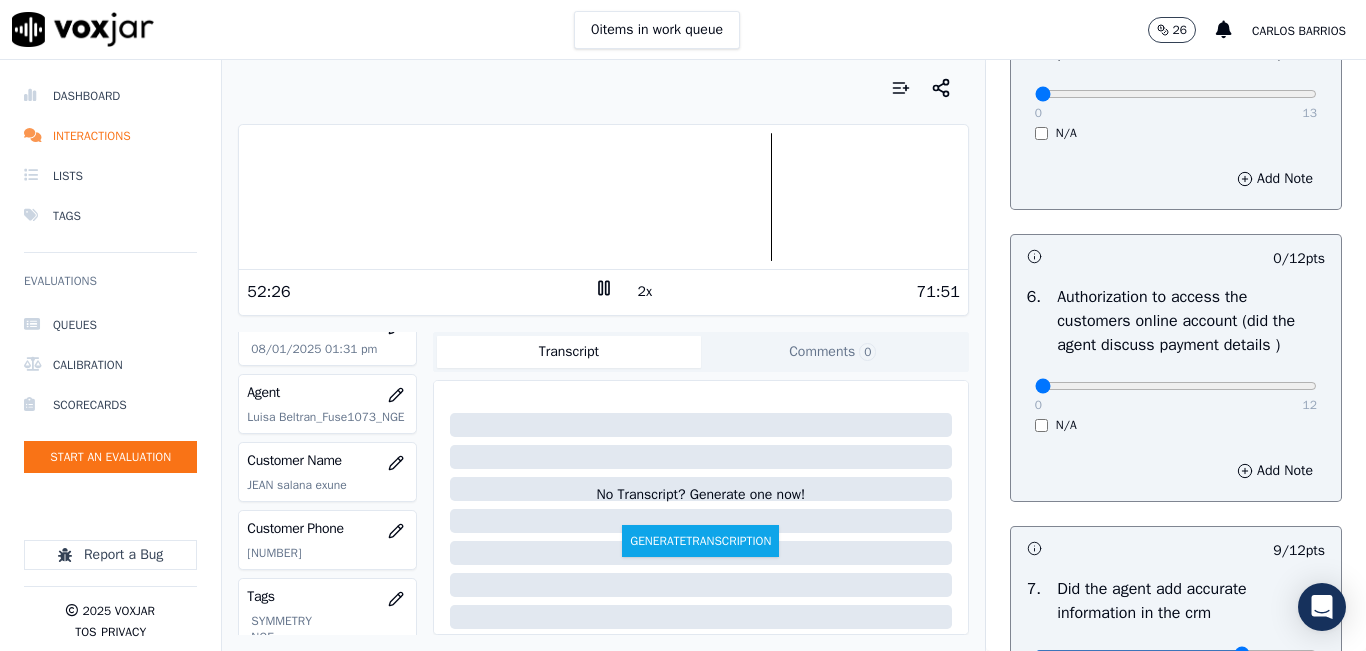 type on "GAS CONTRACT RATE (0.569)" 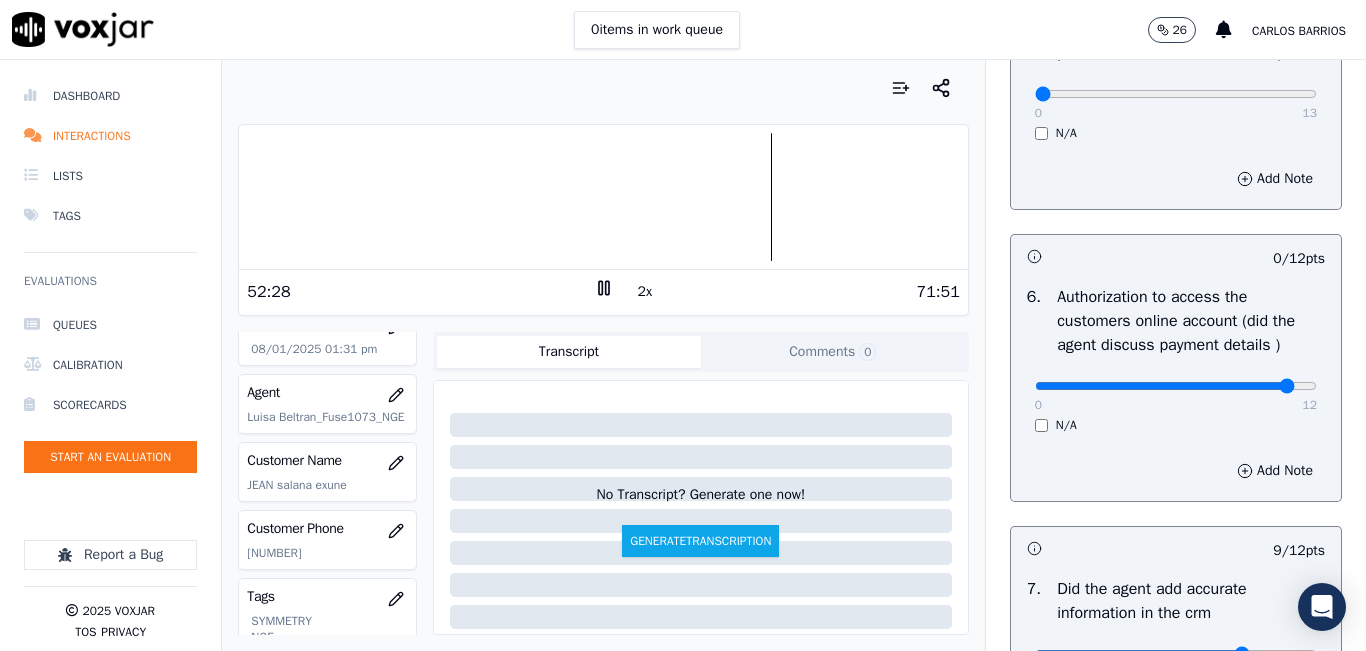 drag, startPoint x: 1210, startPoint y: 433, endPoint x: 1275, endPoint y: 417, distance: 66.94027 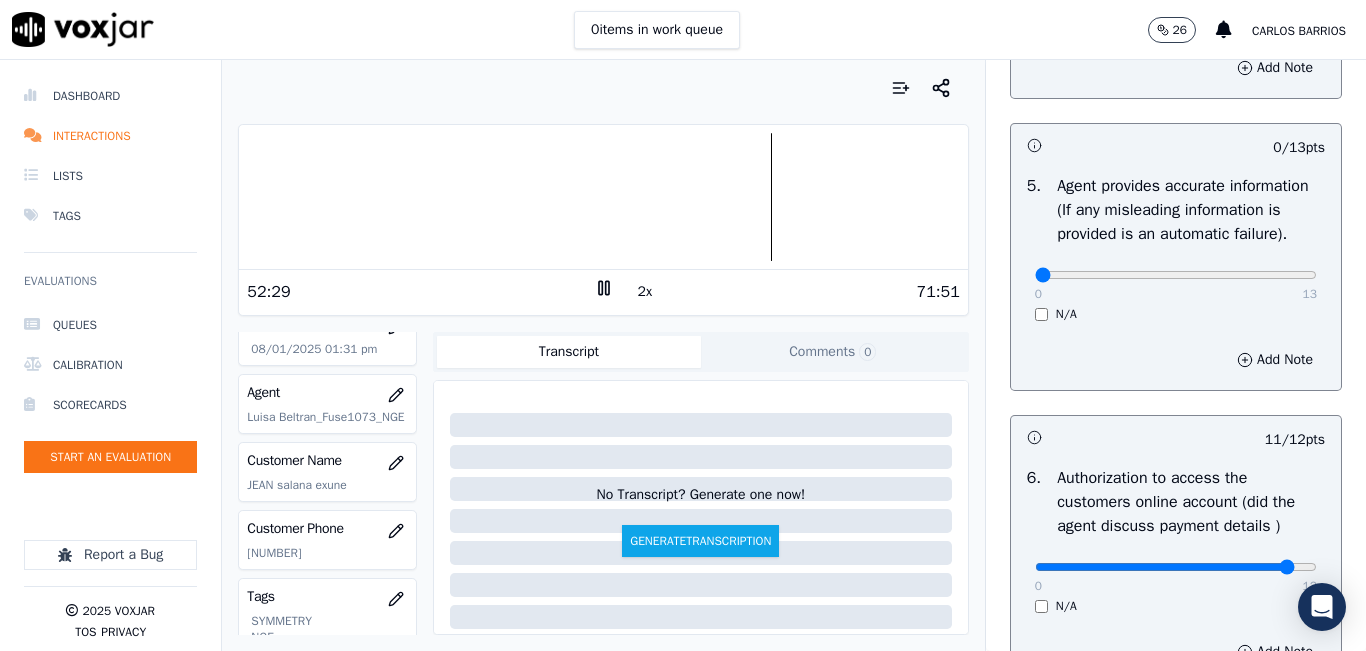 scroll, scrollTop: 1018, scrollLeft: 0, axis: vertical 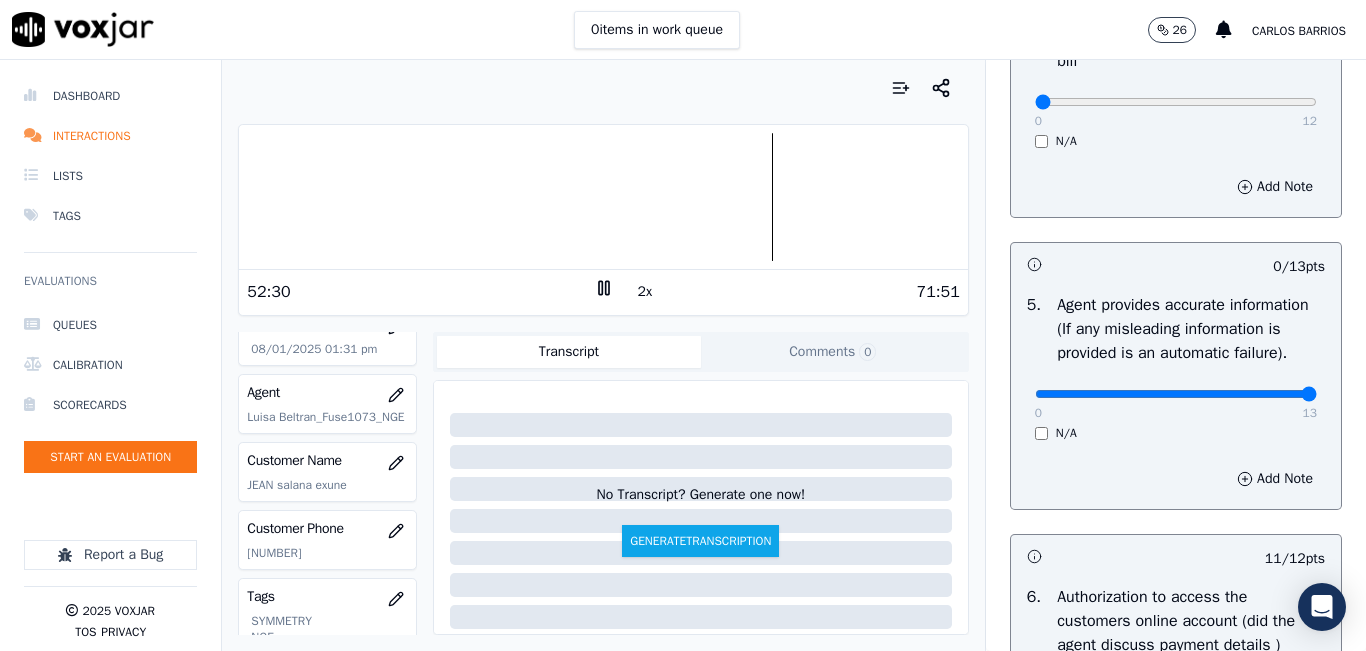 type on "13" 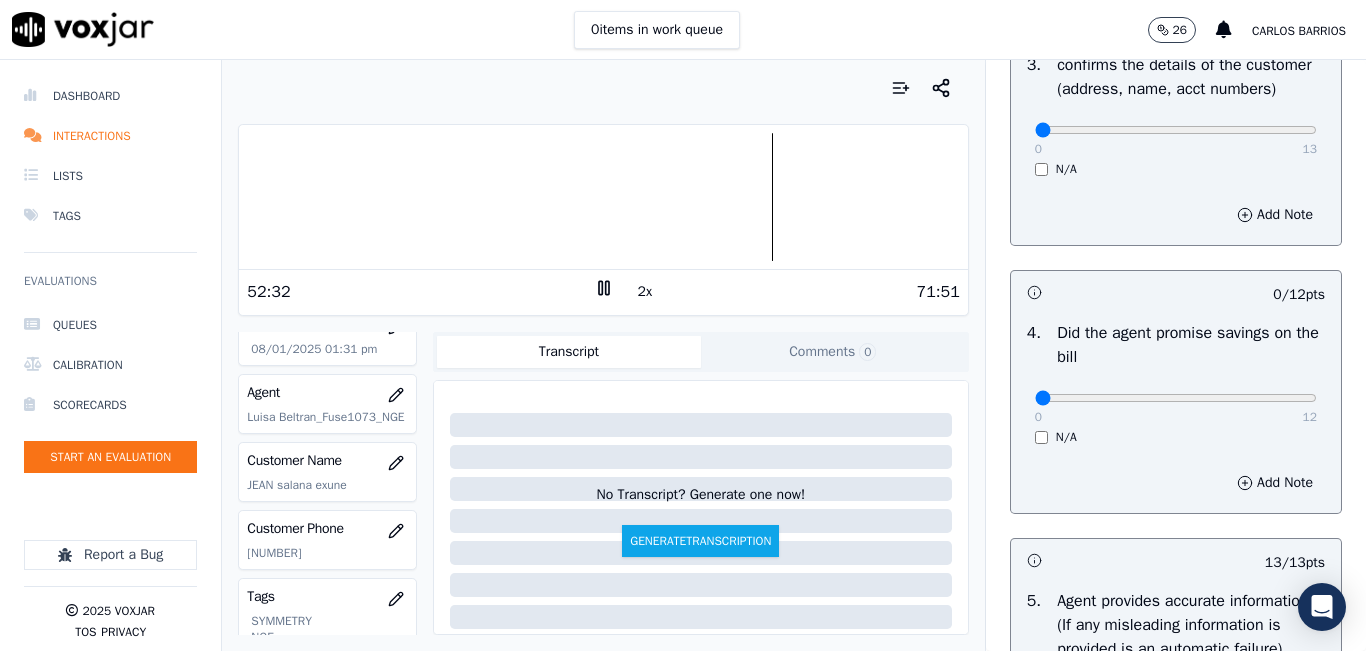 scroll, scrollTop: 718, scrollLeft: 0, axis: vertical 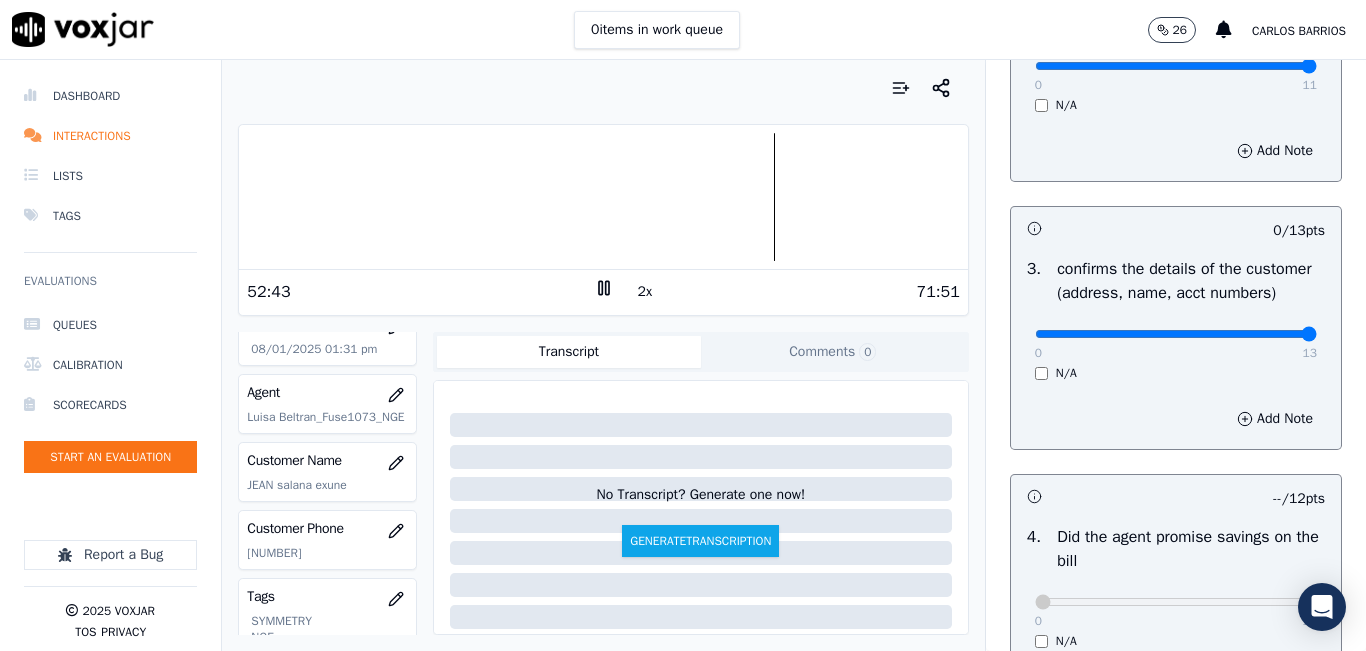 drag, startPoint x: 1255, startPoint y: 357, endPoint x: 1304, endPoint y: 356, distance: 49.010204 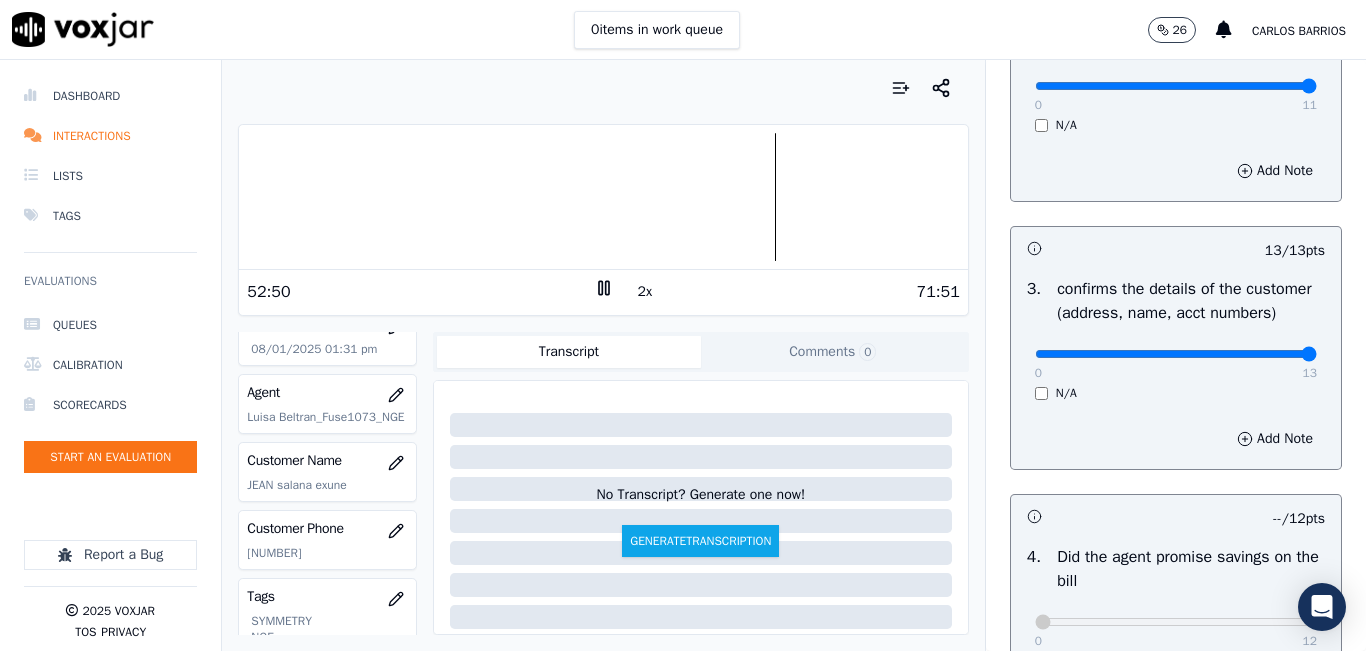 scroll, scrollTop: 500, scrollLeft: 0, axis: vertical 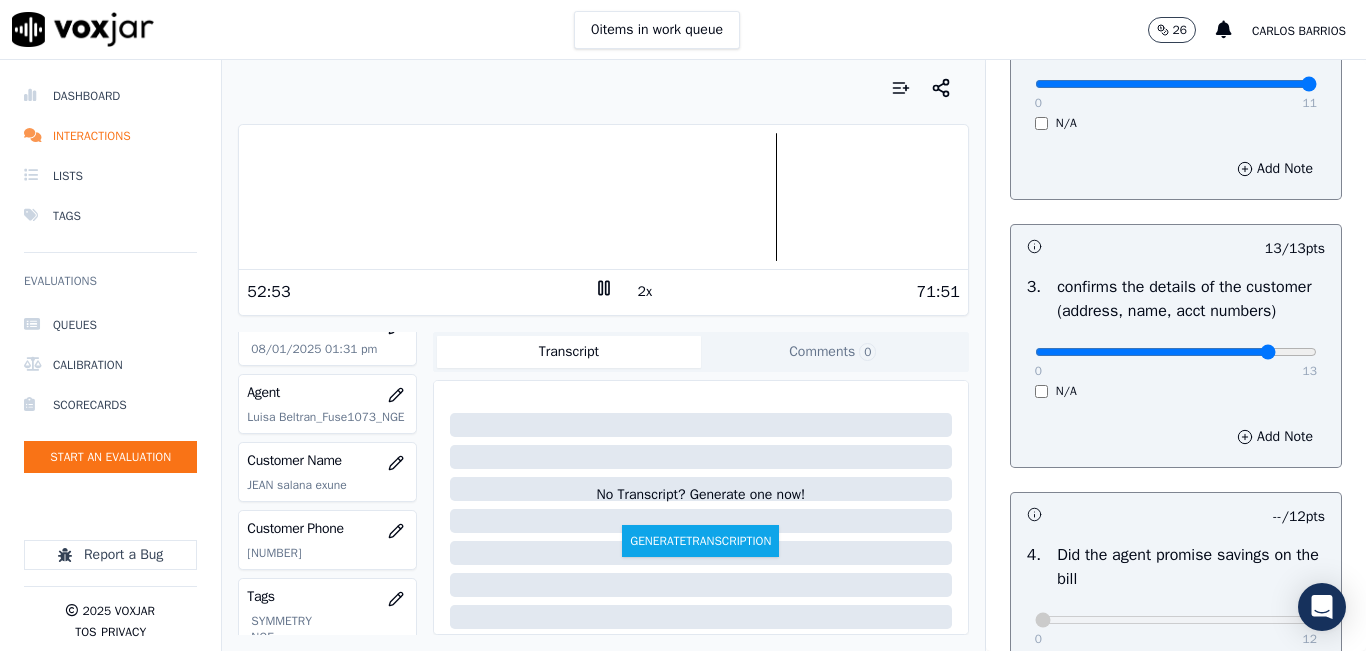 type on "11" 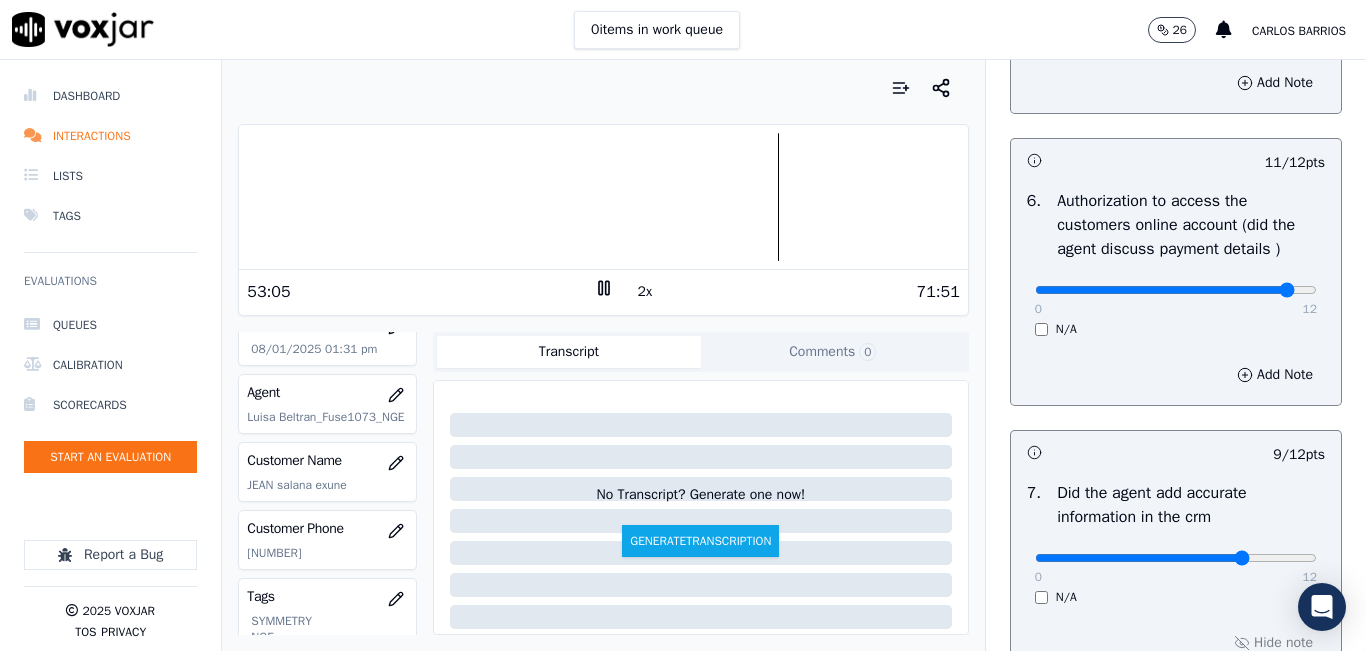 scroll, scrollTop: 1400, scrollLeft: 0, axis: vertical 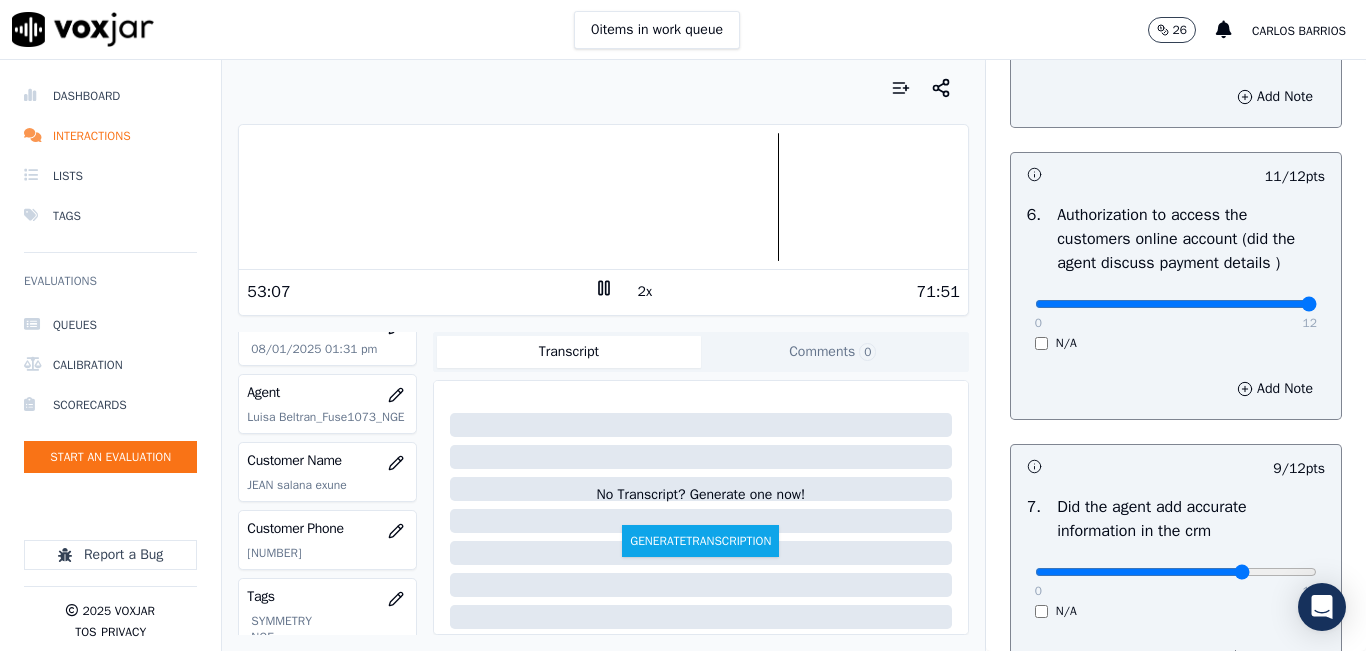 drag, startPoint x: 1252, startPoint y: 357, endPoint x: 1274, endPoint y: 348, distance: 23.769728 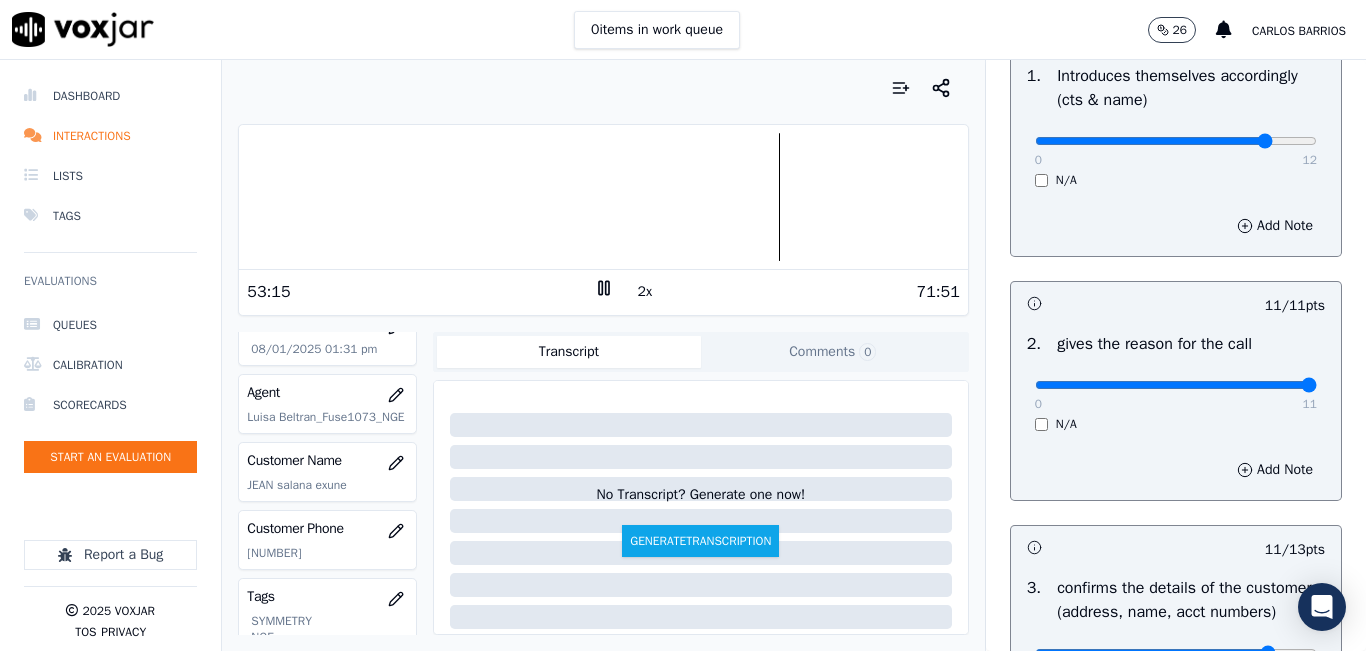 scroll, scrollTop: 0, scrollLeft: 0, axis: both 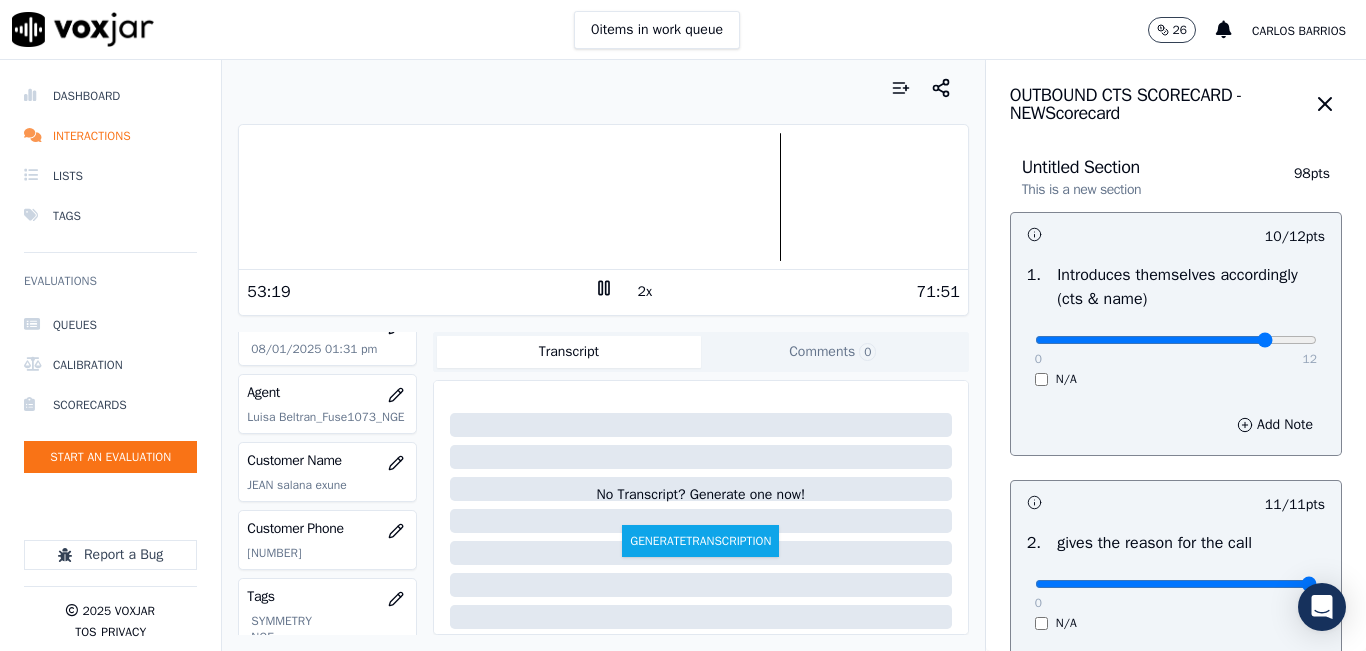 click at bounding box center [603, 197] 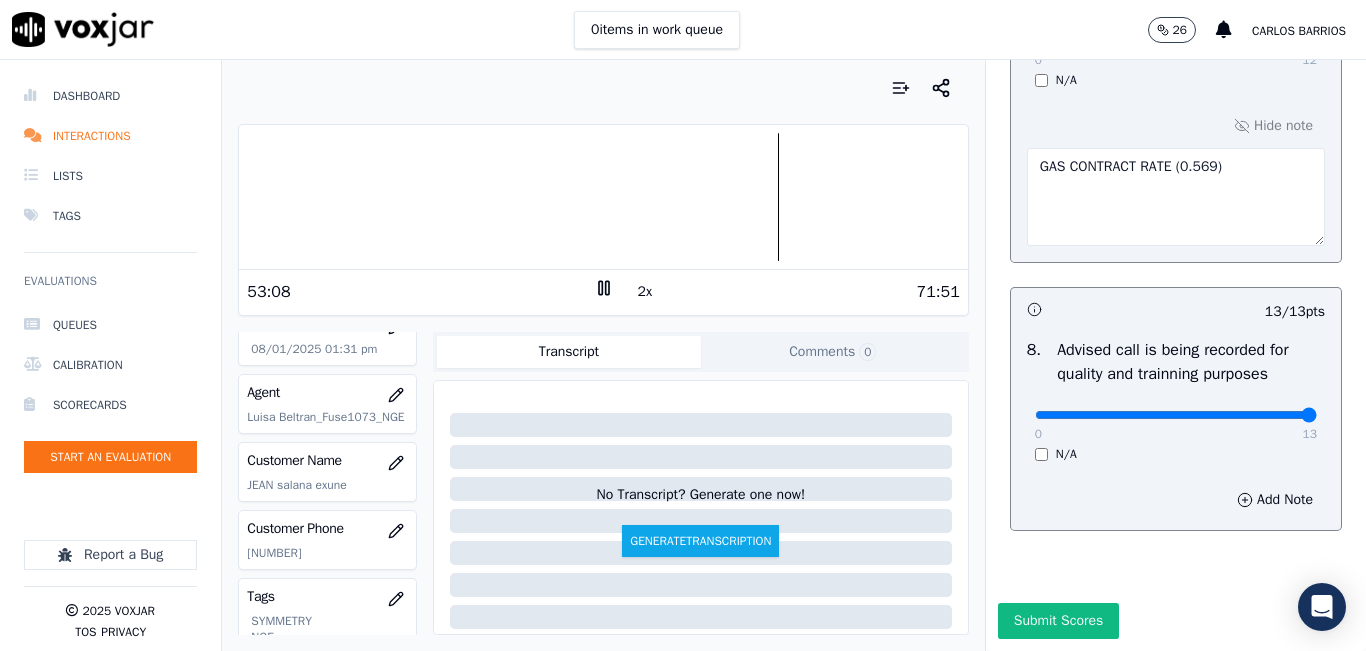 scroll, scrollTop: 2024, scrollLeft: 0, axis: vertical 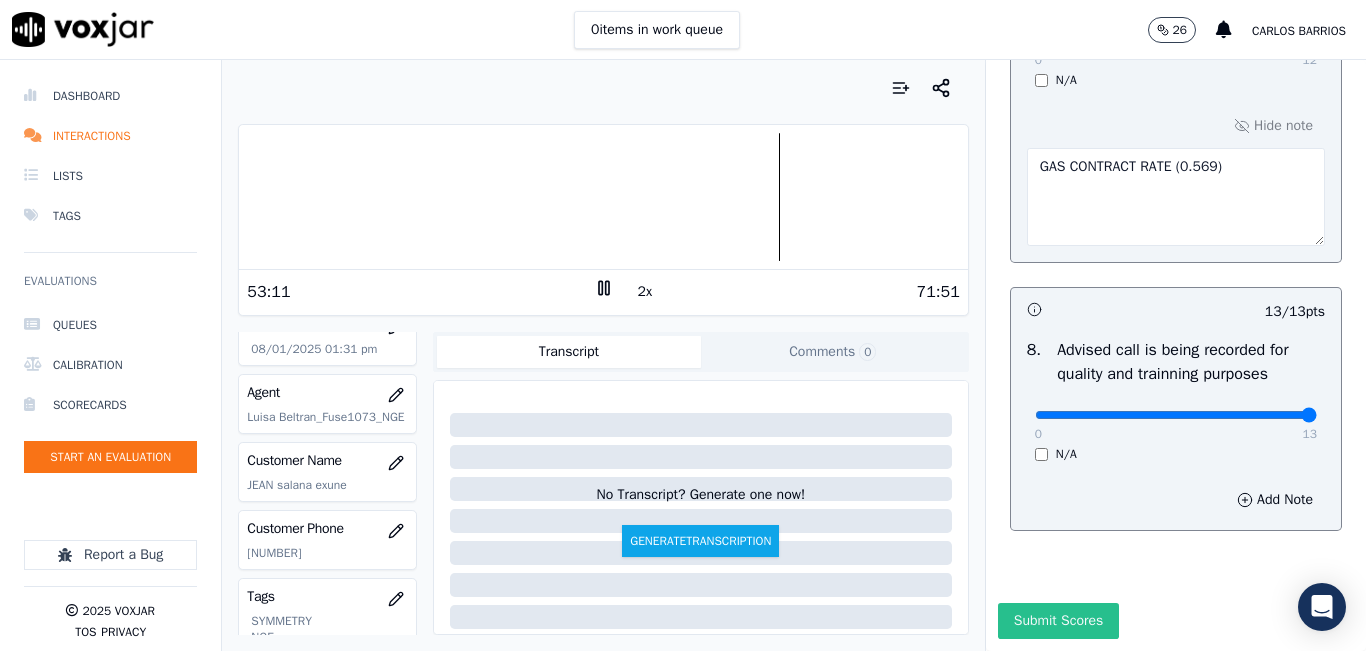 click on "Submit Scores" at bounding box center (1058, 621) 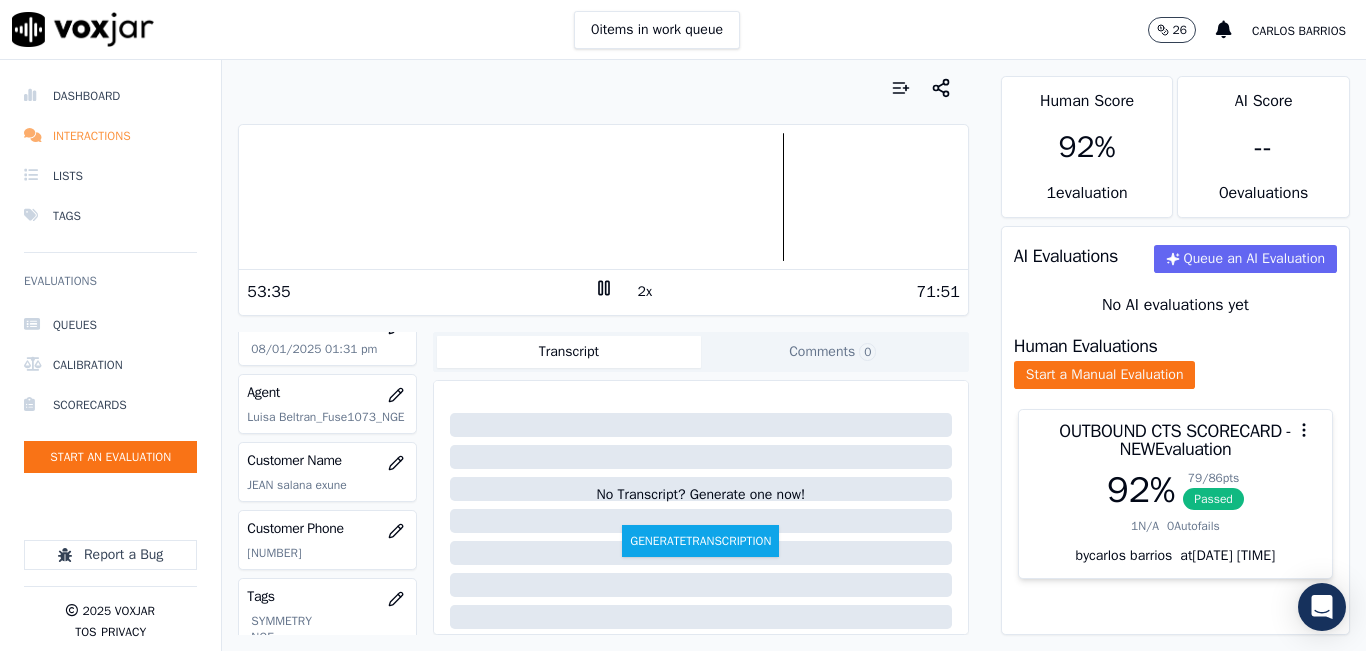 click on "Interactions" at bounding box center (110, 136) 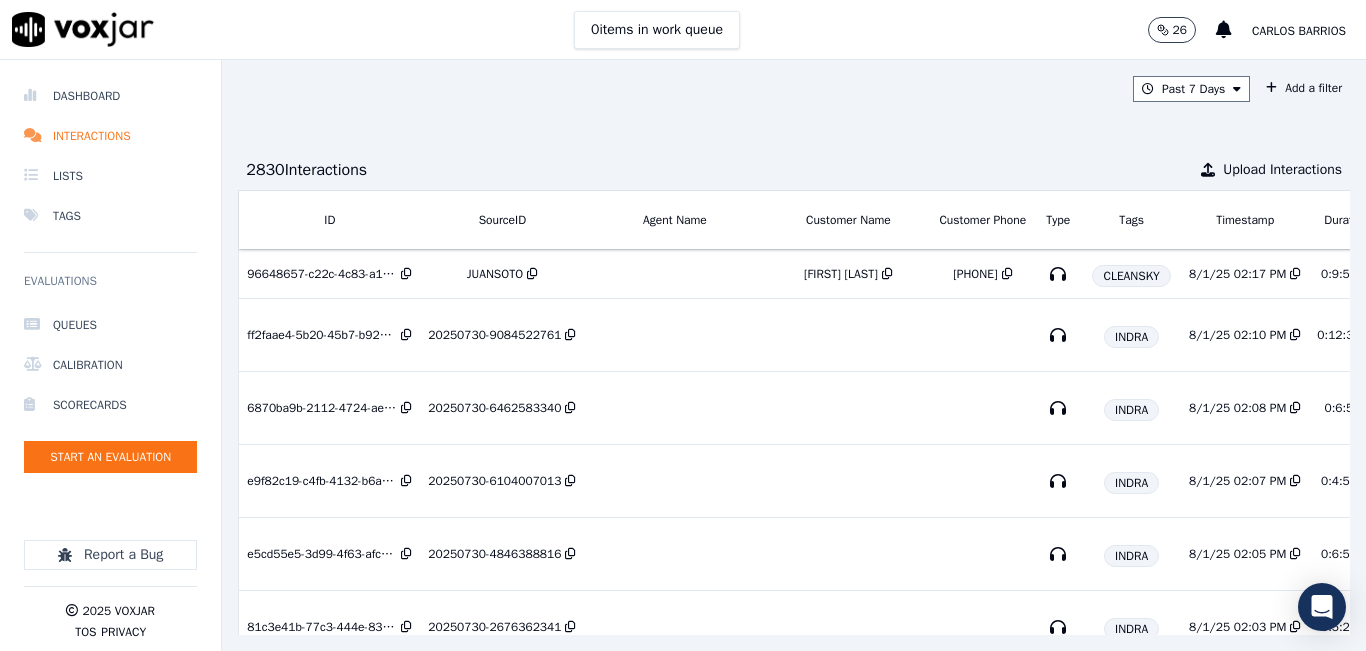 scroll, scrollTop: 0, scrollLeft: 338, axis: horizontal 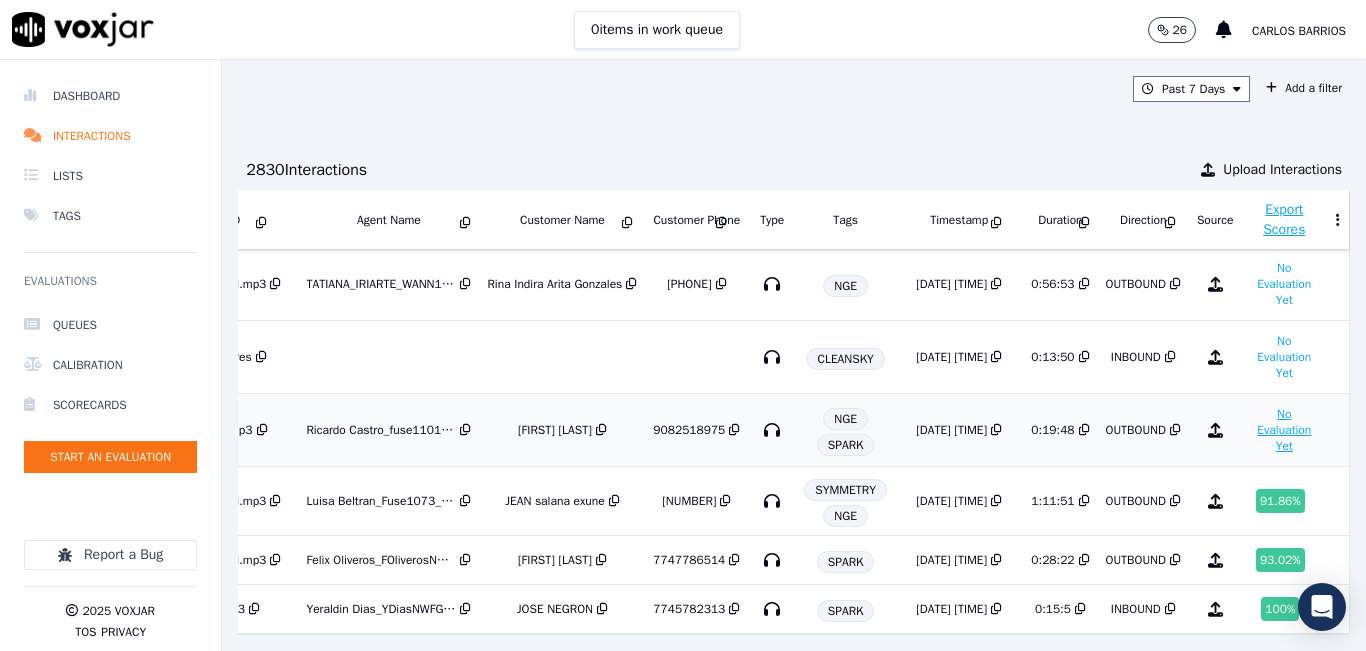 click on "No Evaluation Yet" at bounding box center [1284, 430] 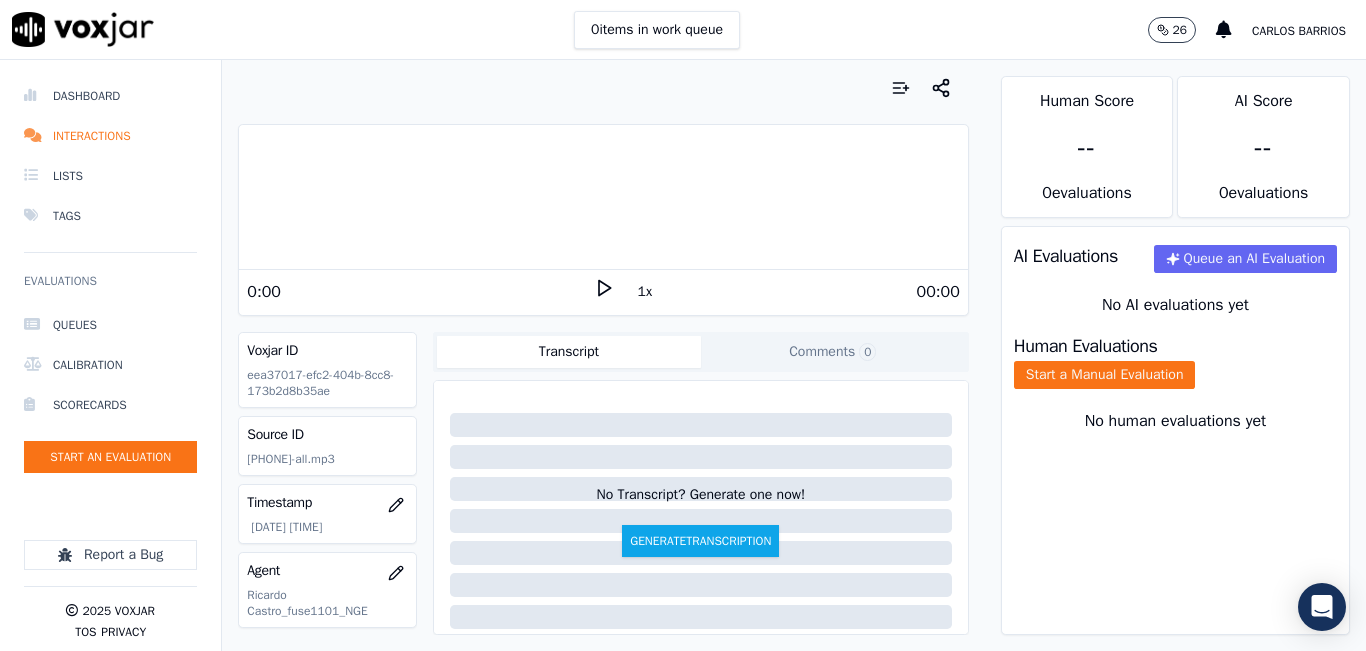click 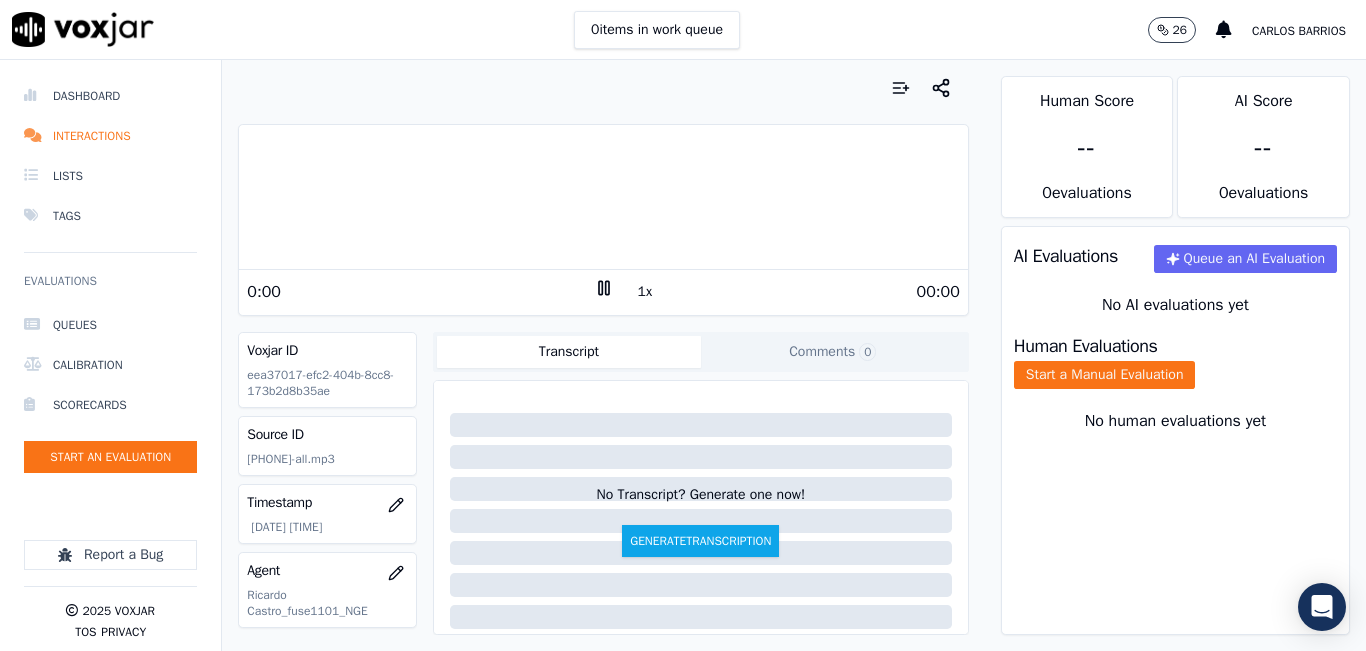 click on "1x" at bounding box center [645, 292] 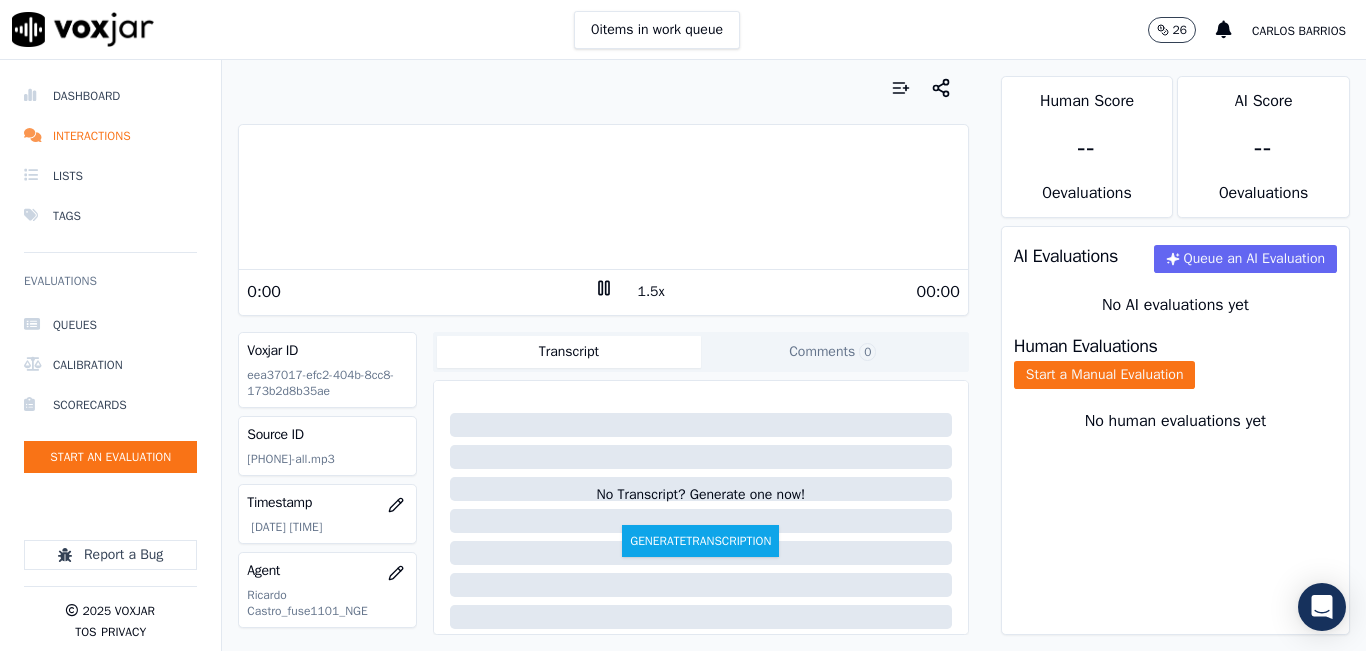 click on "1.5x" at bounding box center (651, 292) 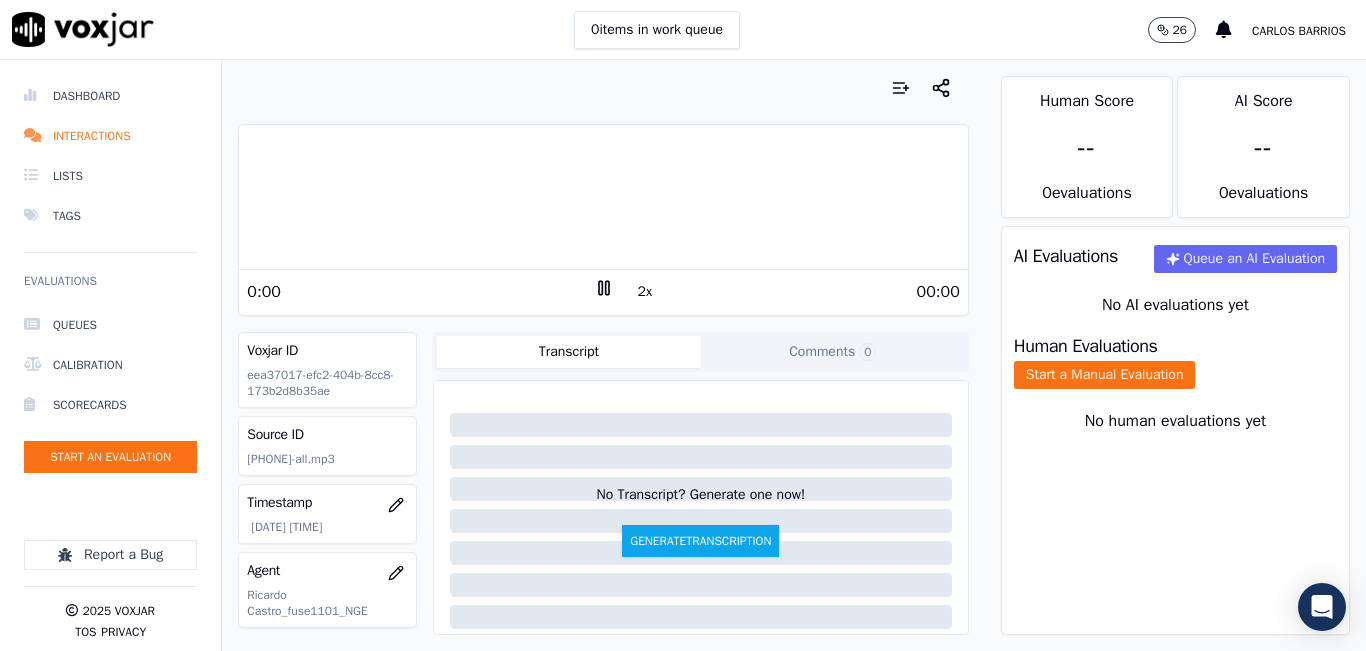 click on "2x" at bounding box center (645, 292) 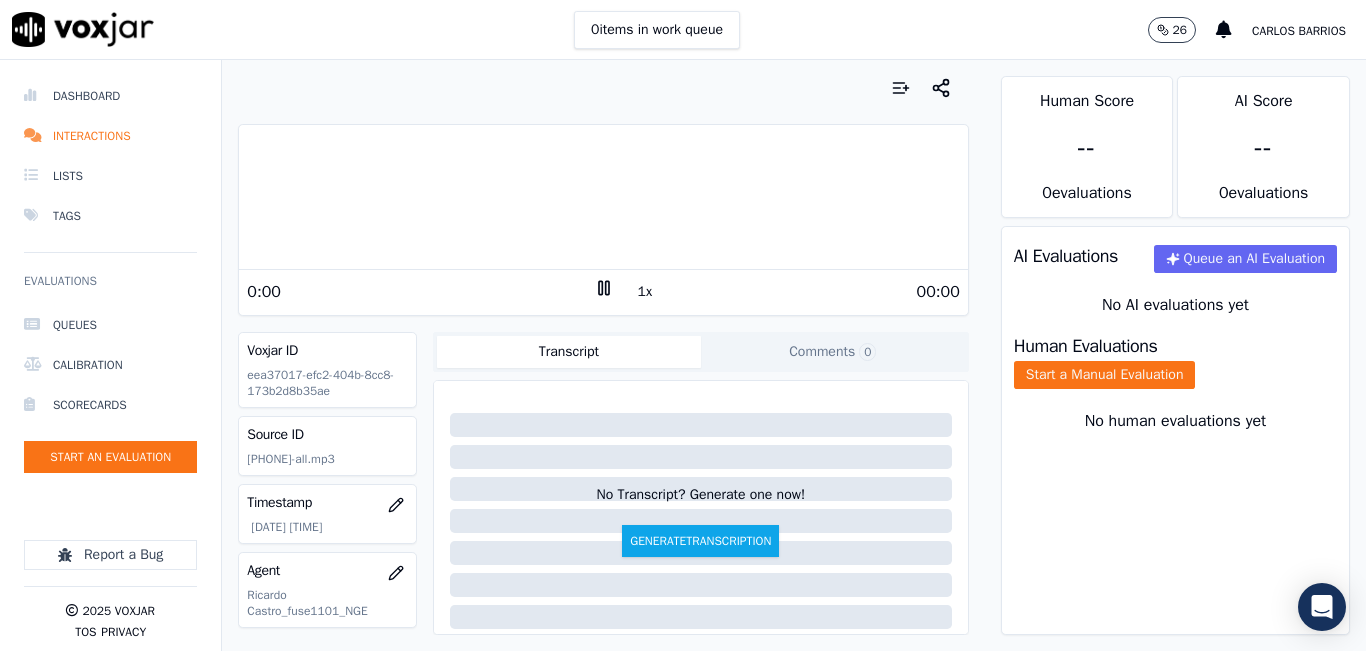 click on "1x" at bounding box center [645, 292] 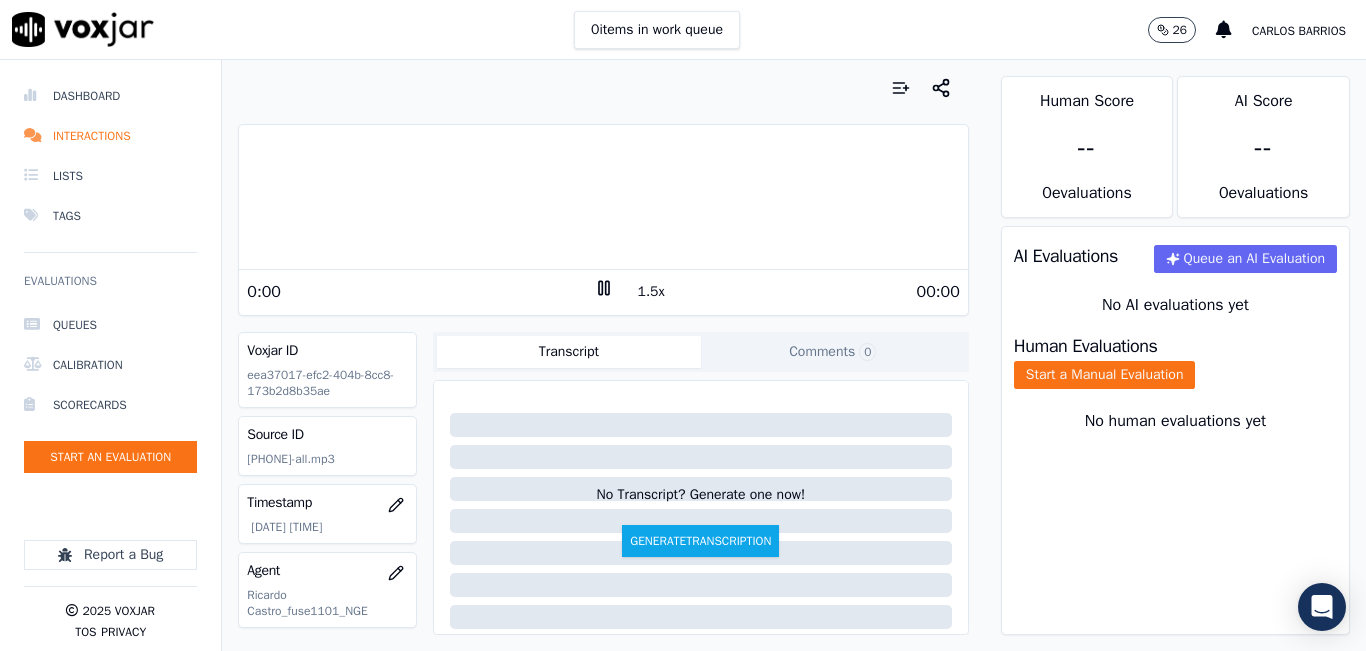 click on "1.5x" at bounding box center [651, 292] 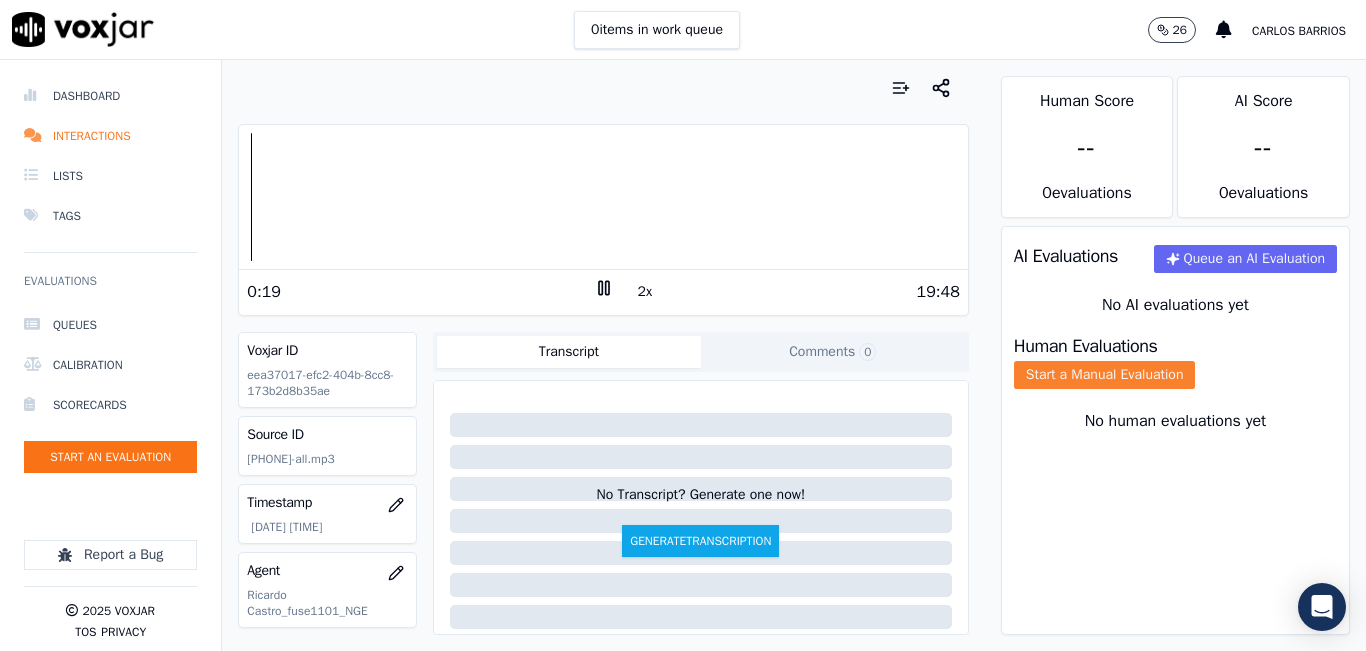 click on "Start a Manual Evaluation" 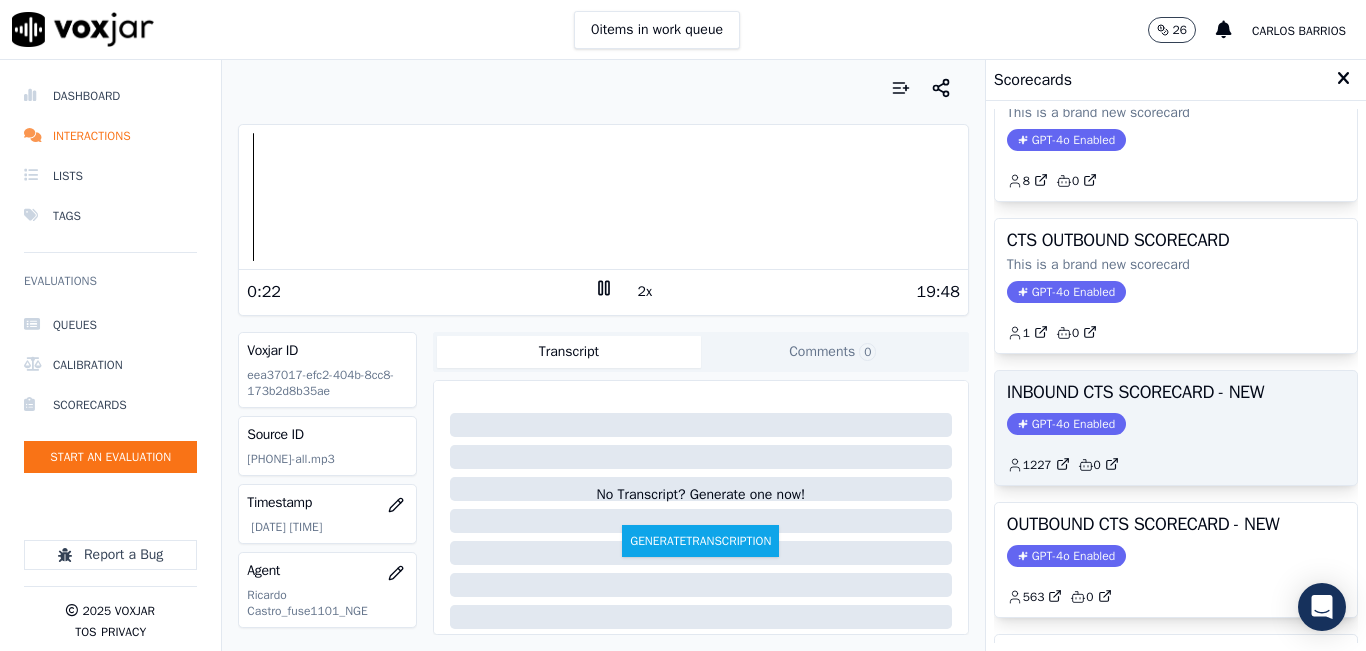 scroll, scrollTop: 100, scrollLeft: 0, axis: vertical 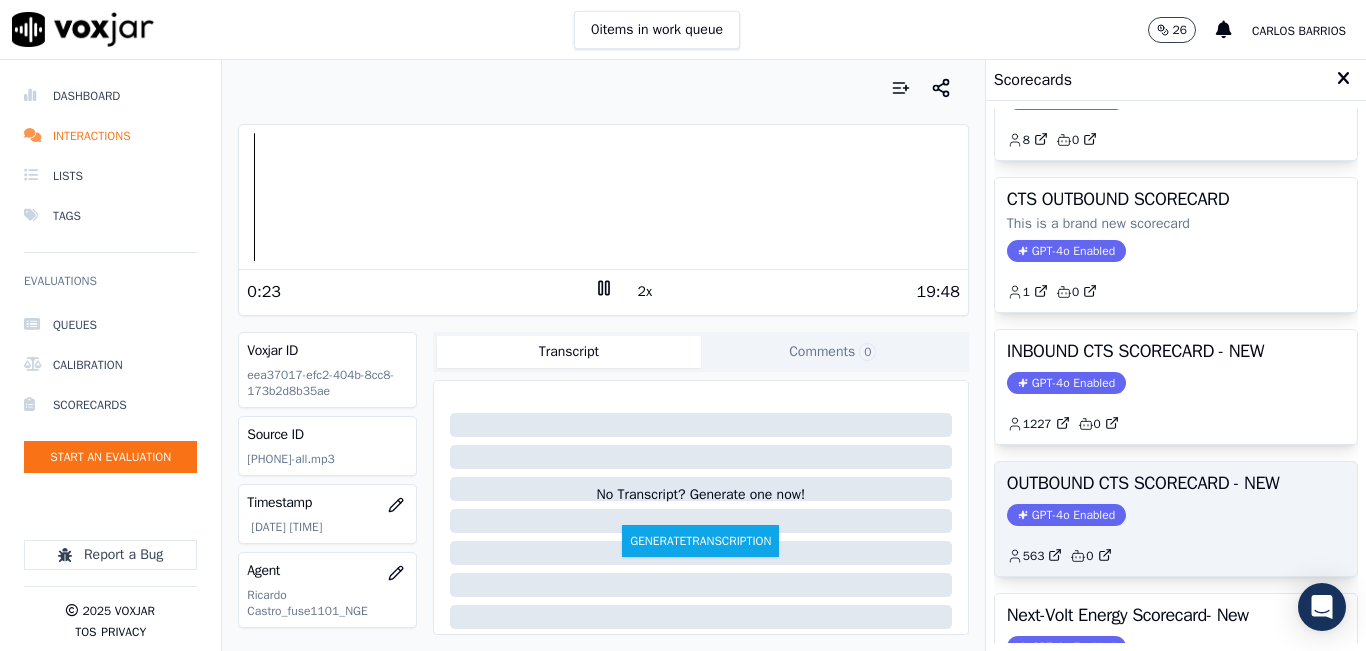 click on "OUTBOUND CTS SCORECARD - NEW" at bounding box center [1176, 483] 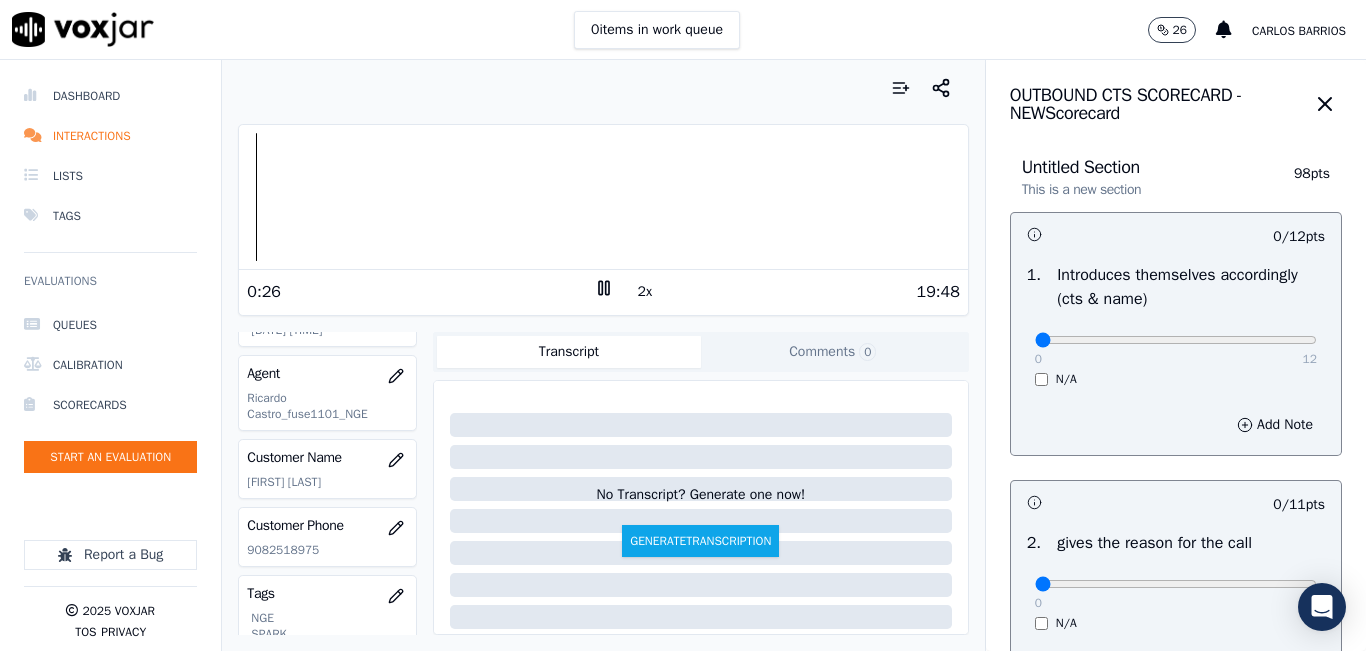 scroll, scrollTop: 200, scrollLeft: 0, axis: vertical 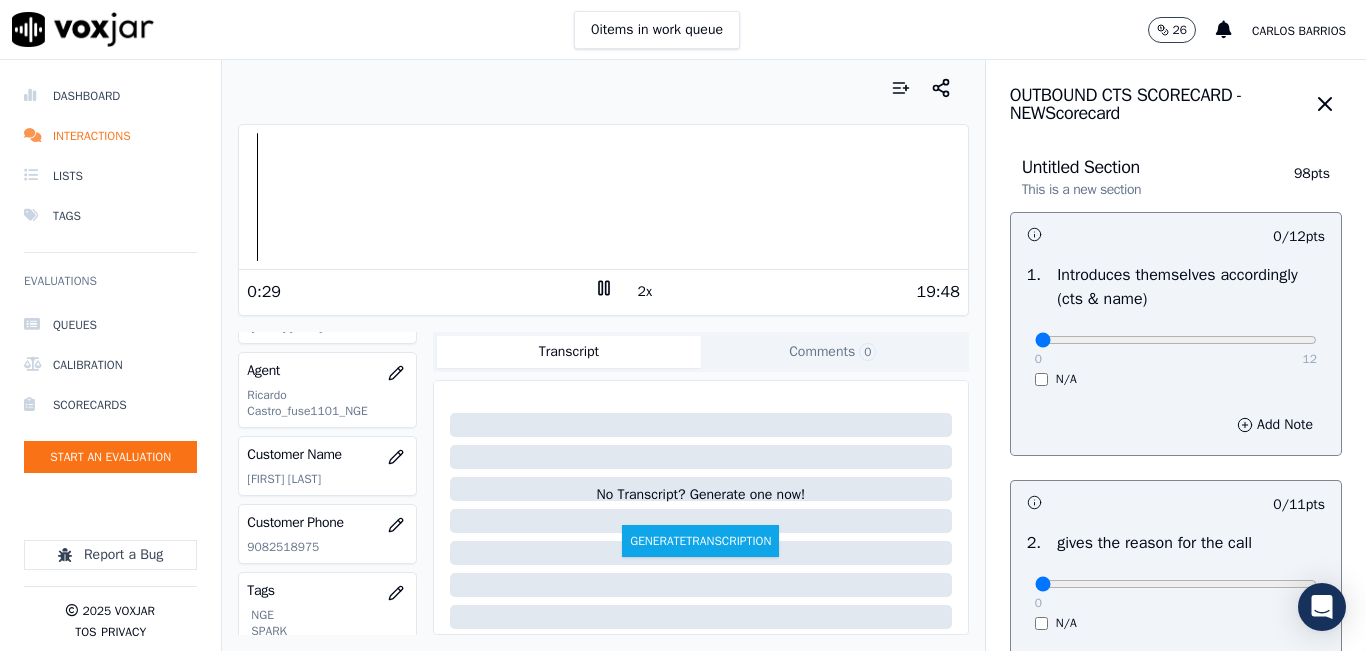 click on "9082518975" 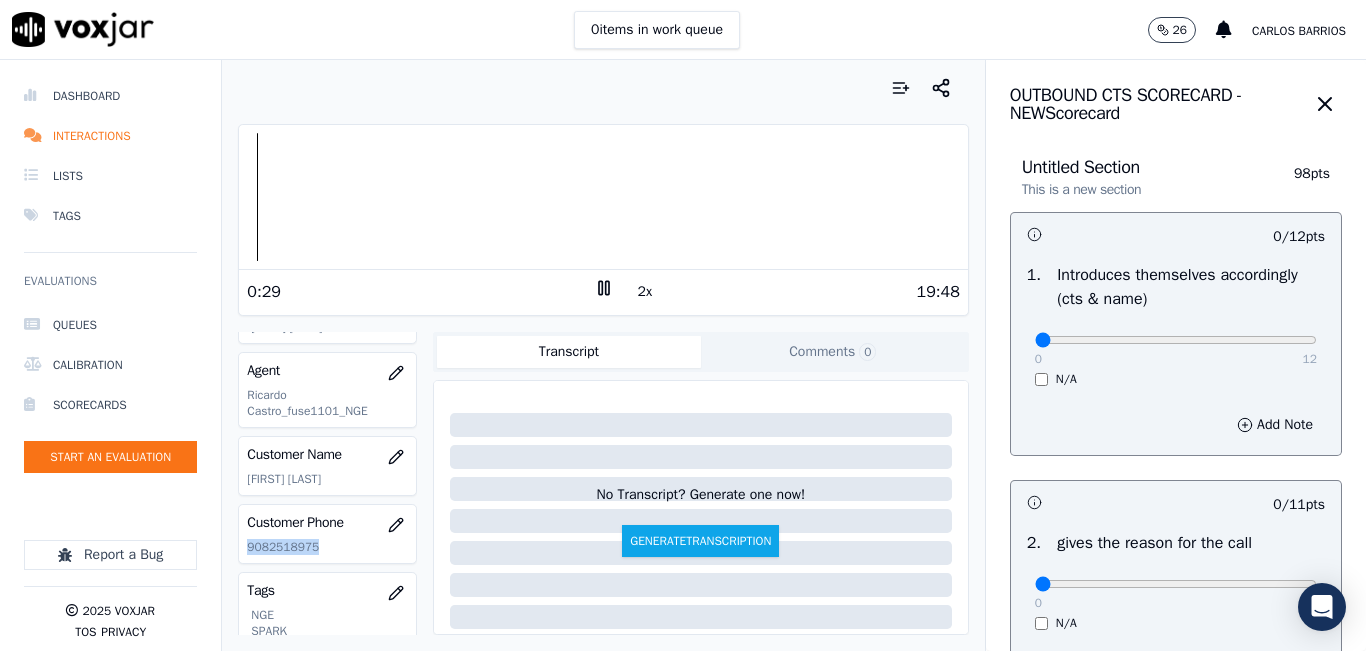 click on "9082518975" 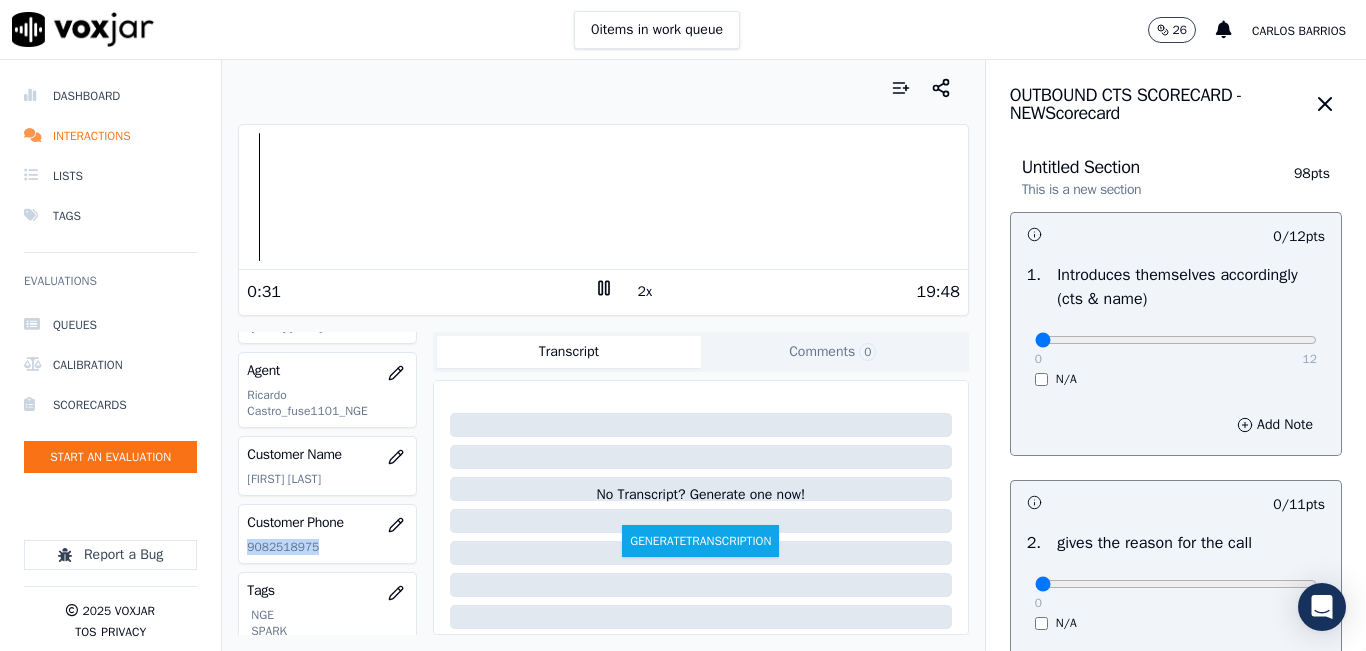 copy on "9082518975" 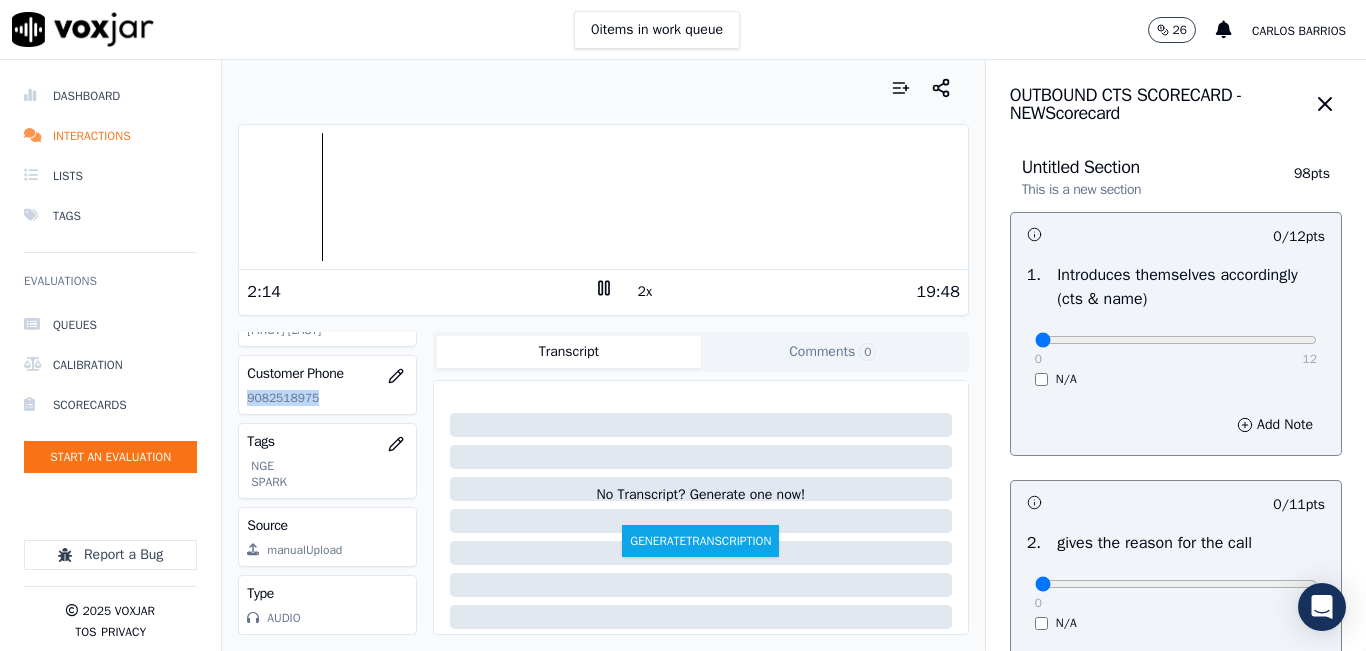 scroll, scrollTop: 394, scrollLeft: 0, axis: vertical 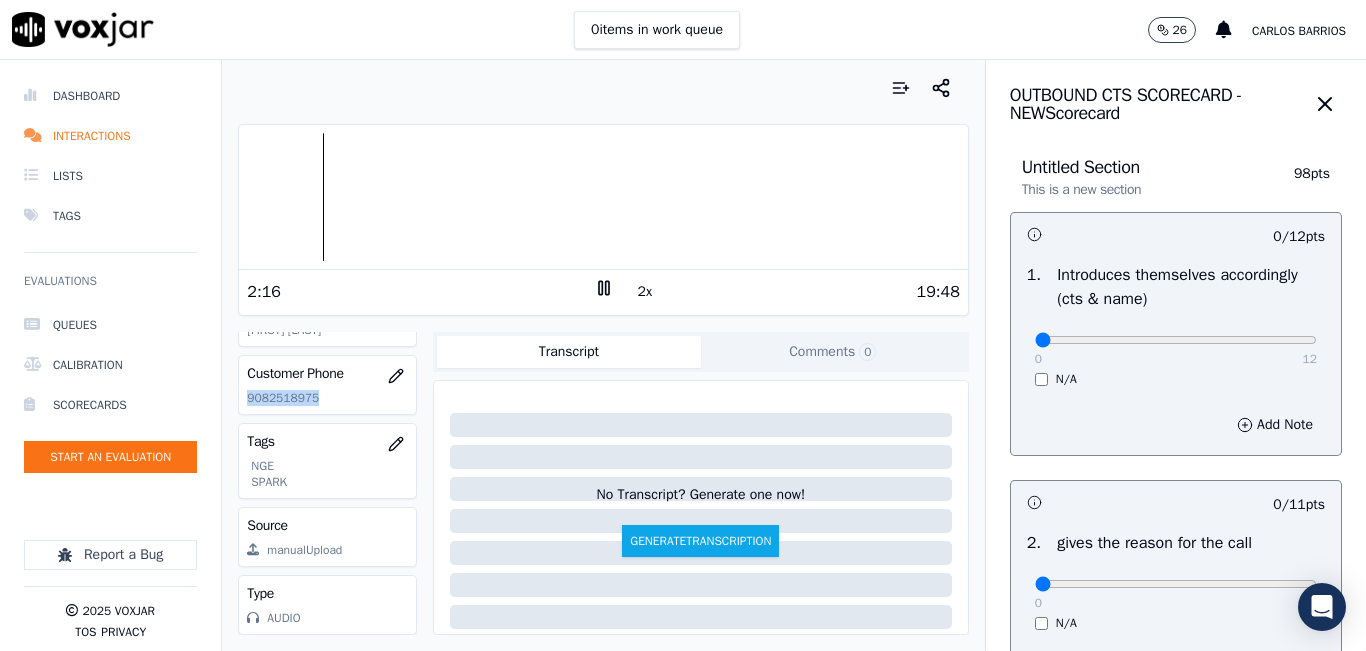 click on "Customer Phone     9082518975" at bounding box center [327, 385] 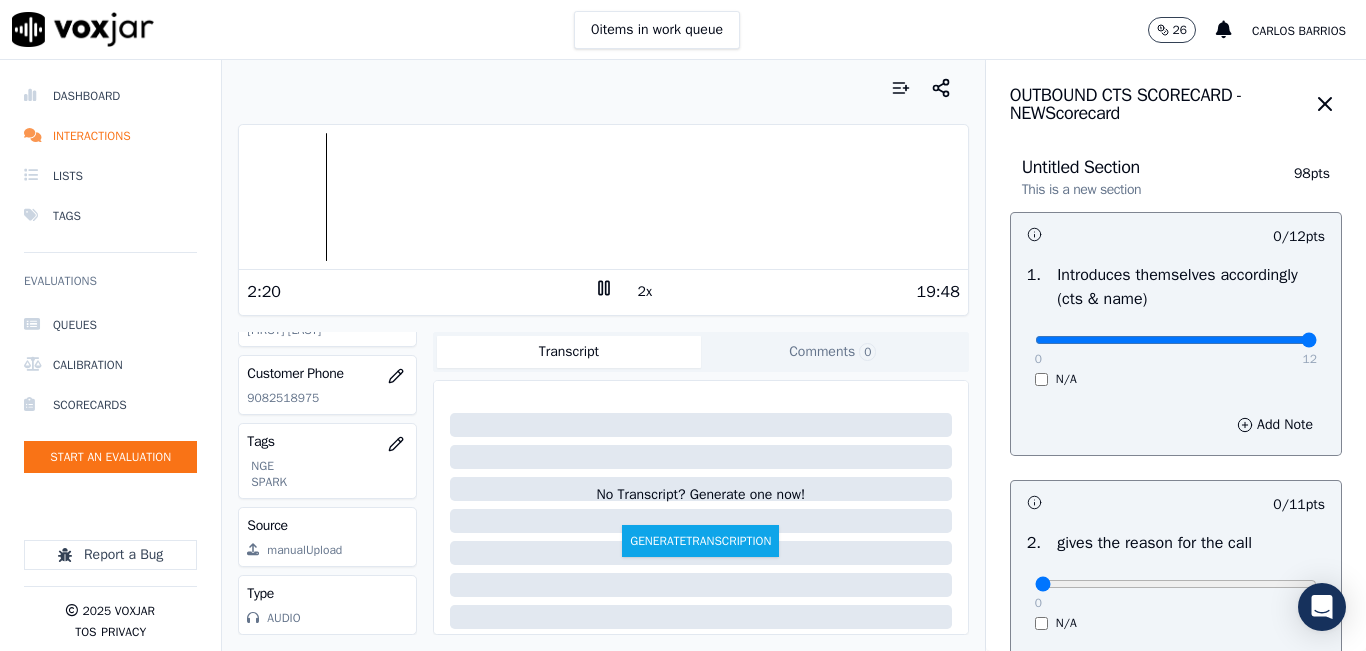 type on "12" 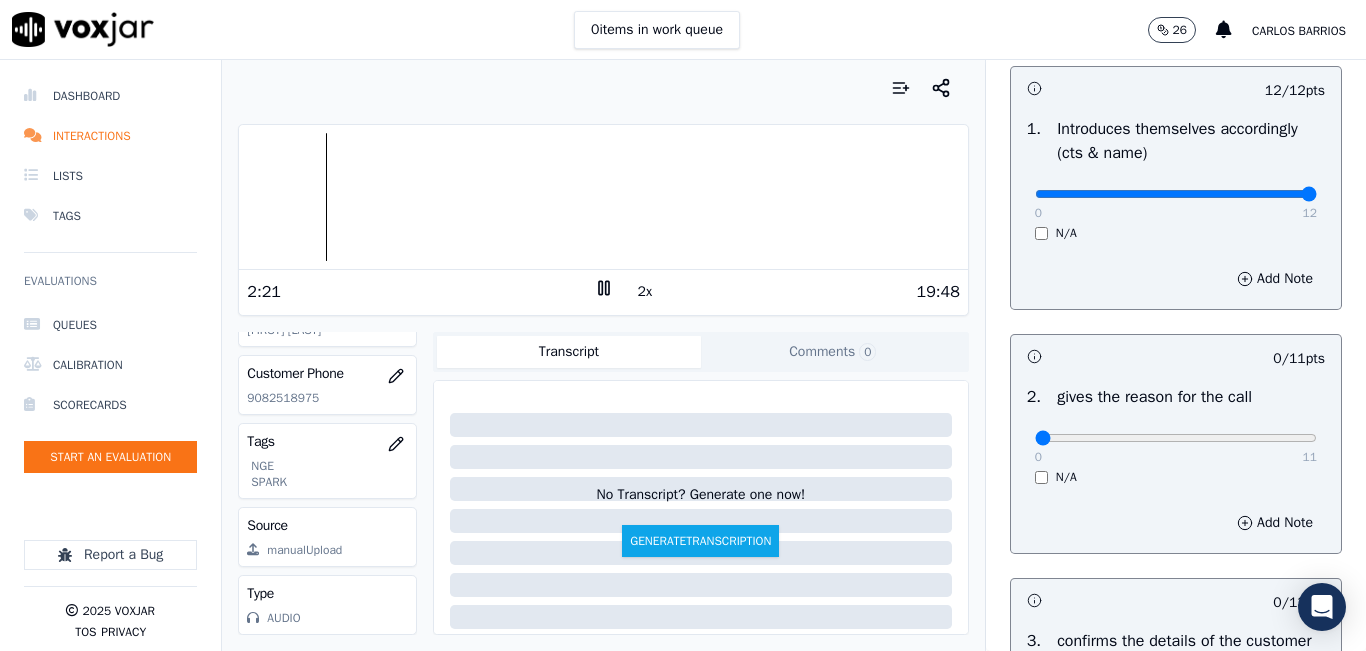 scroll, scrollTop: 300, scrollLeft: 0, axis: vertical 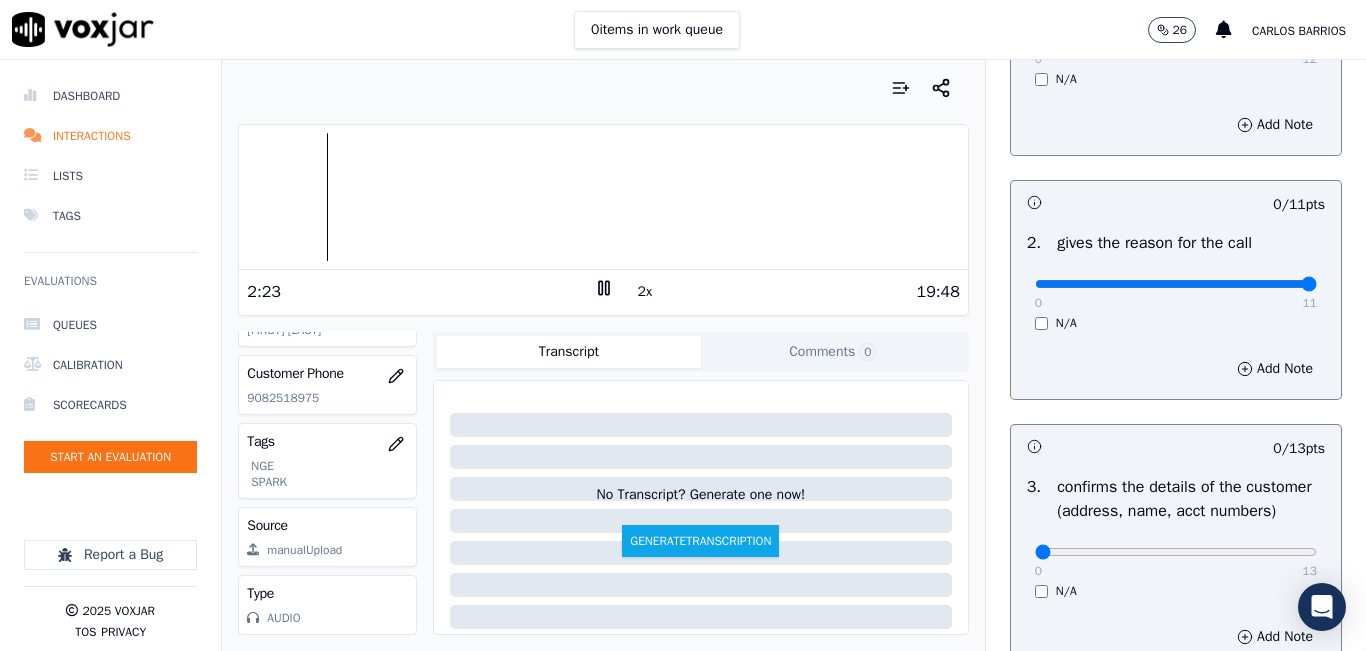 drag, startPoint x: 1258, startPoint y: 287, endPoint x: 1284, endPoint y: 292, distance: 26.476404 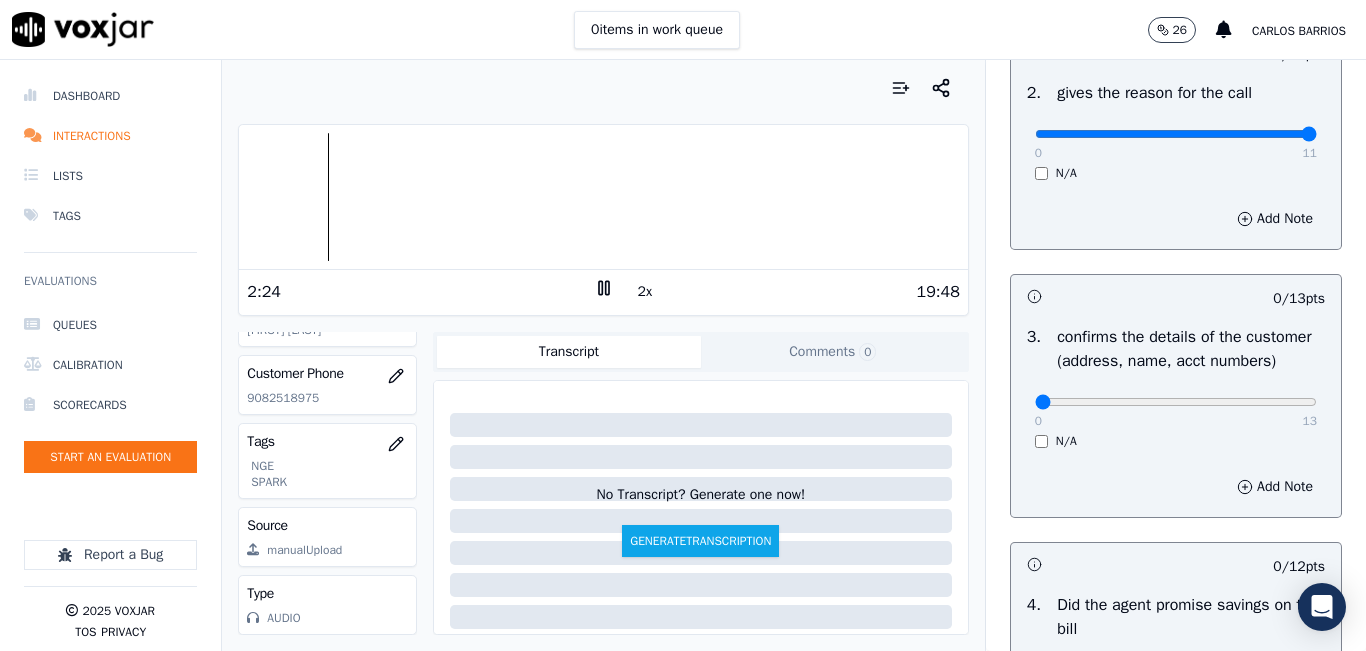scroll, scrollTop: 500, scrollLeft: 0, axis: vertical 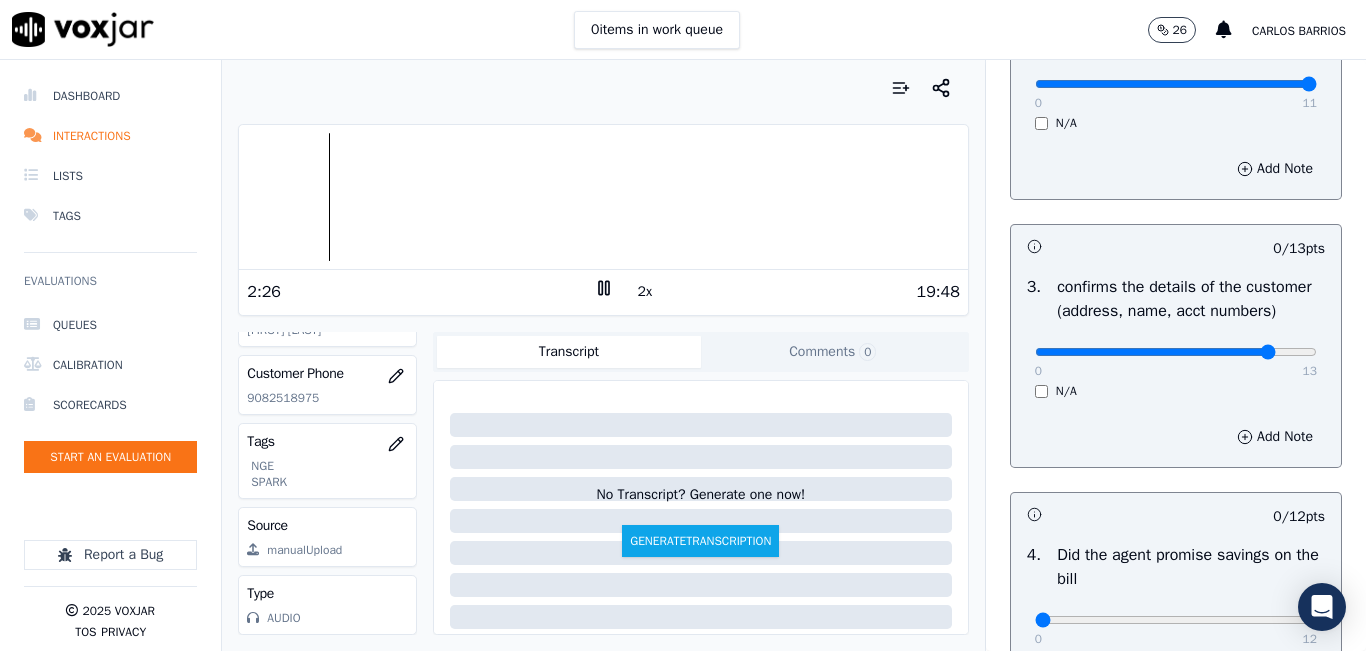 type on "11" 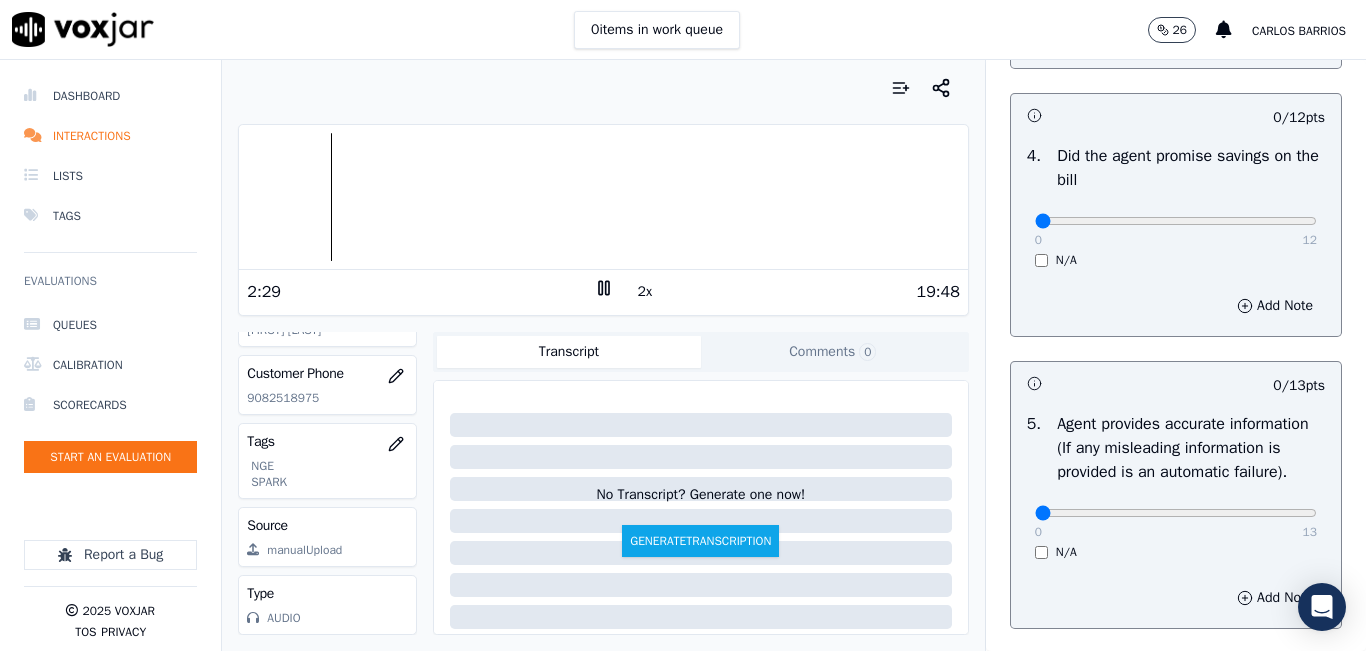 scroll, scrollTop: 900, scrollLeft: 0, axis: vertical 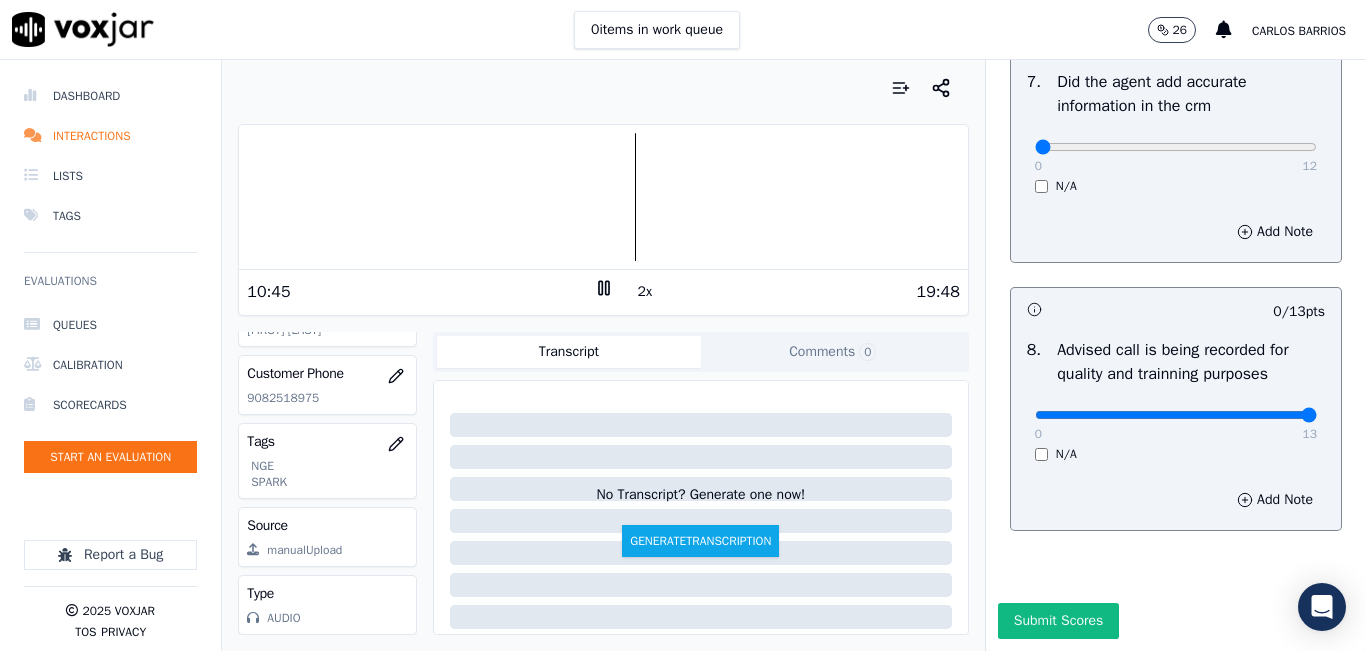 type on "13" 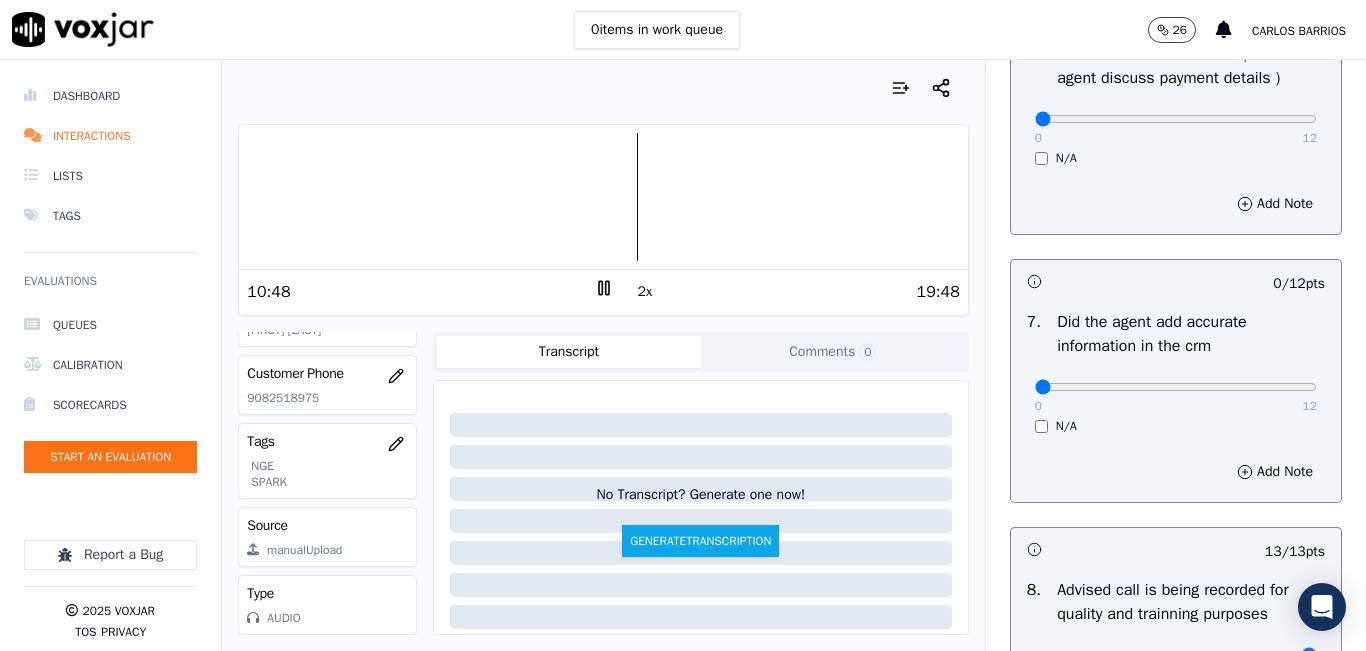scroll, scrollTop: 1500, scrollLeft: 0, axis: vertical 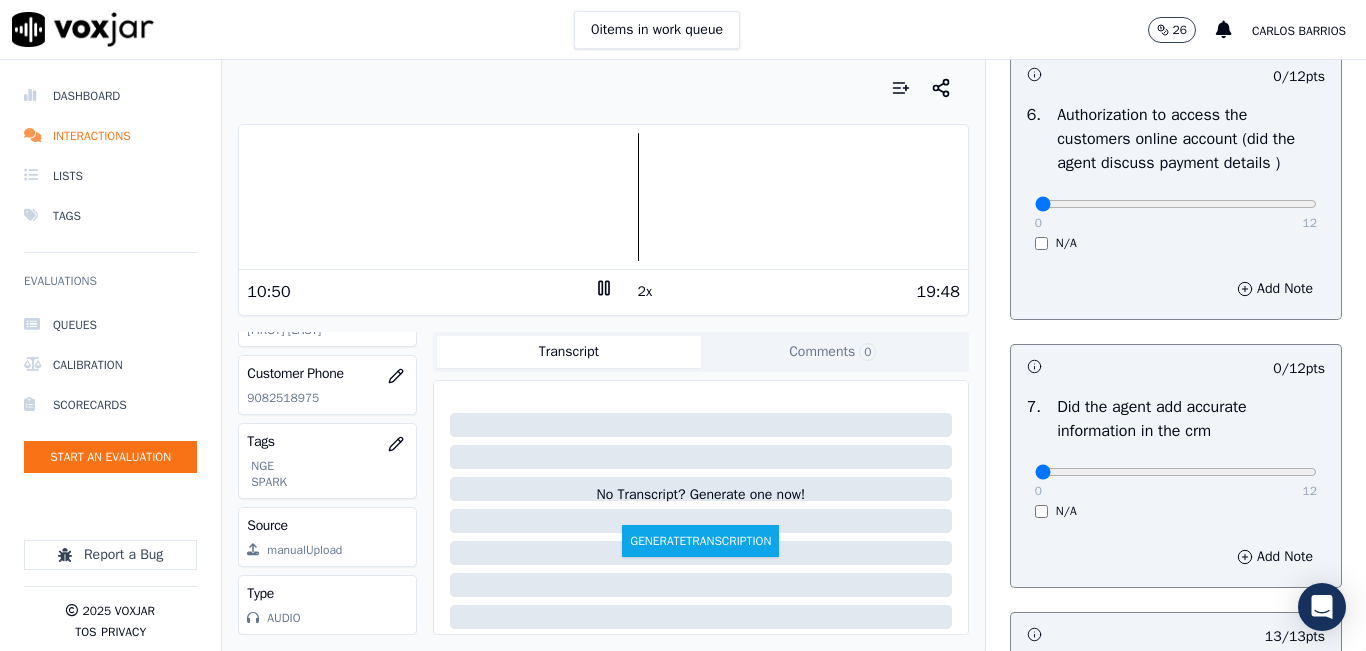 click on "10:50" at bounding box center [420, 292] 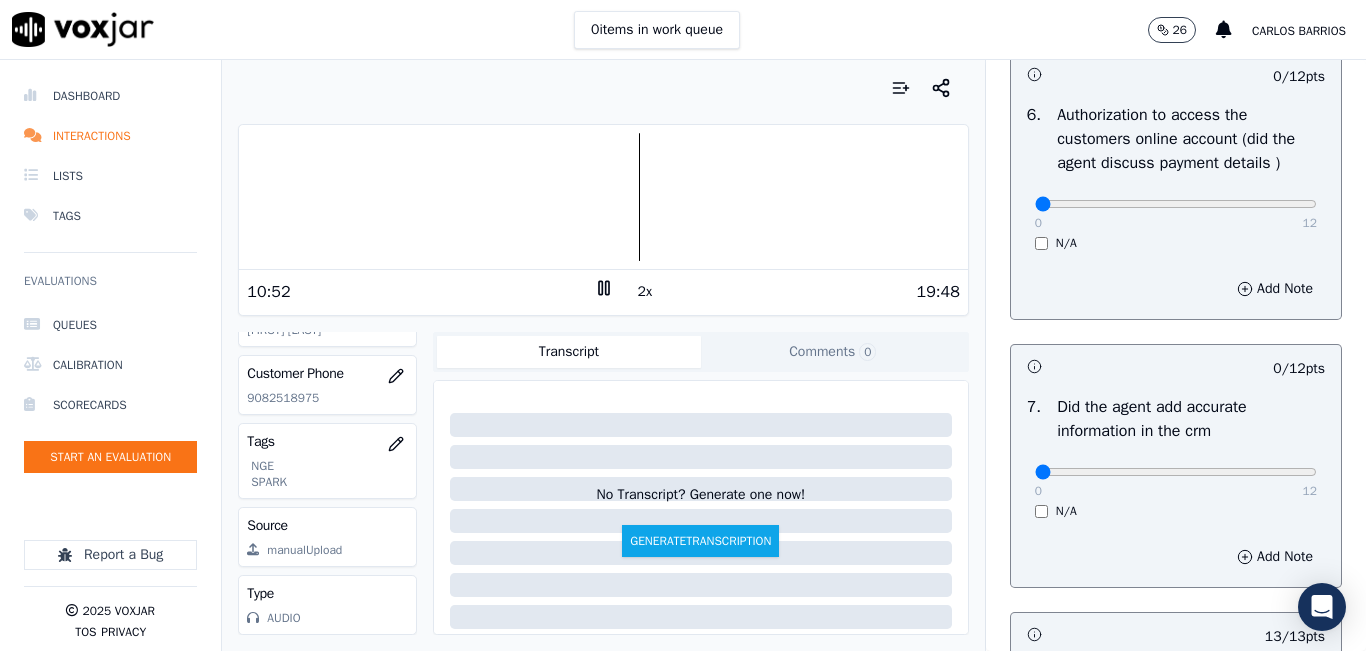 click 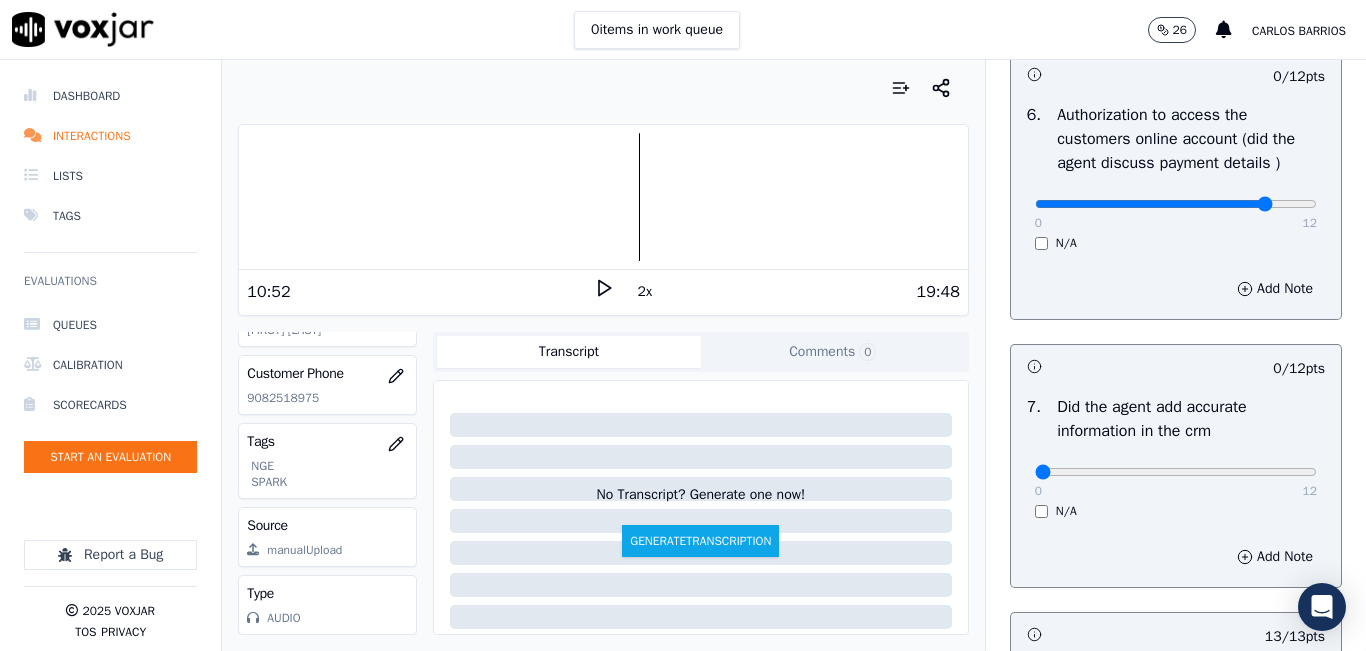 type on "10" 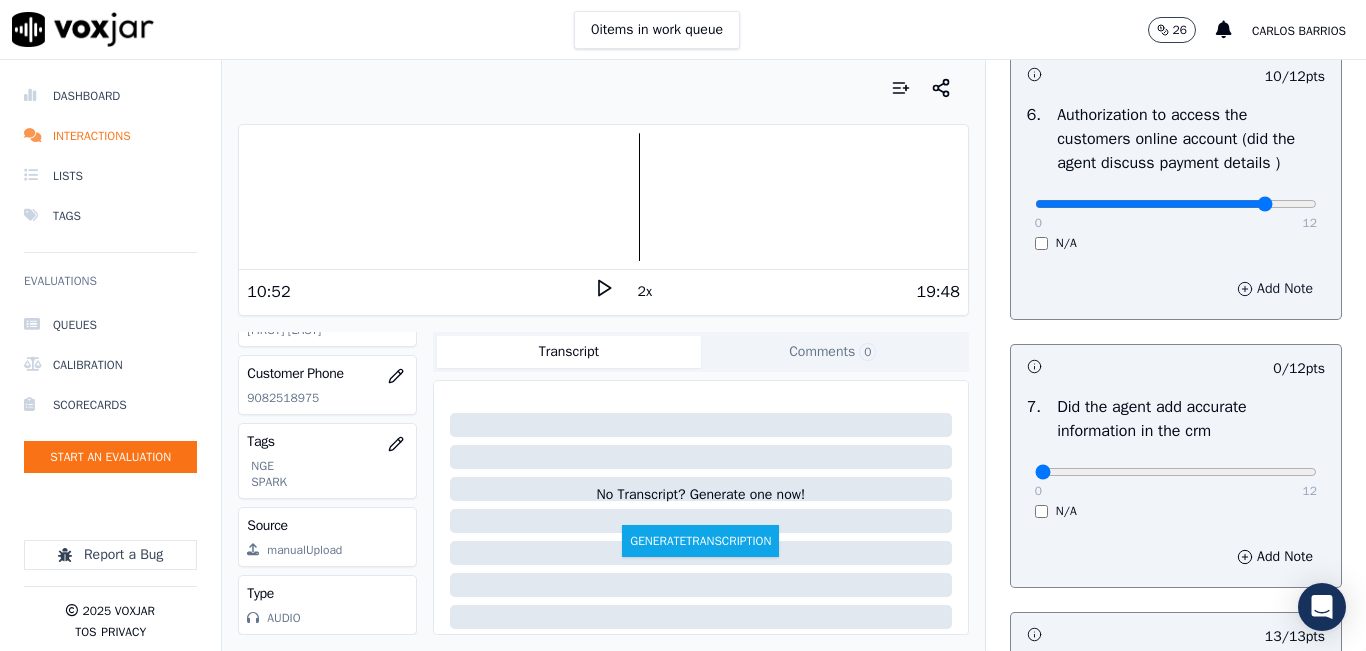 scroll, scrollTop: 1600, scrollLeft: 0, axis: vertical 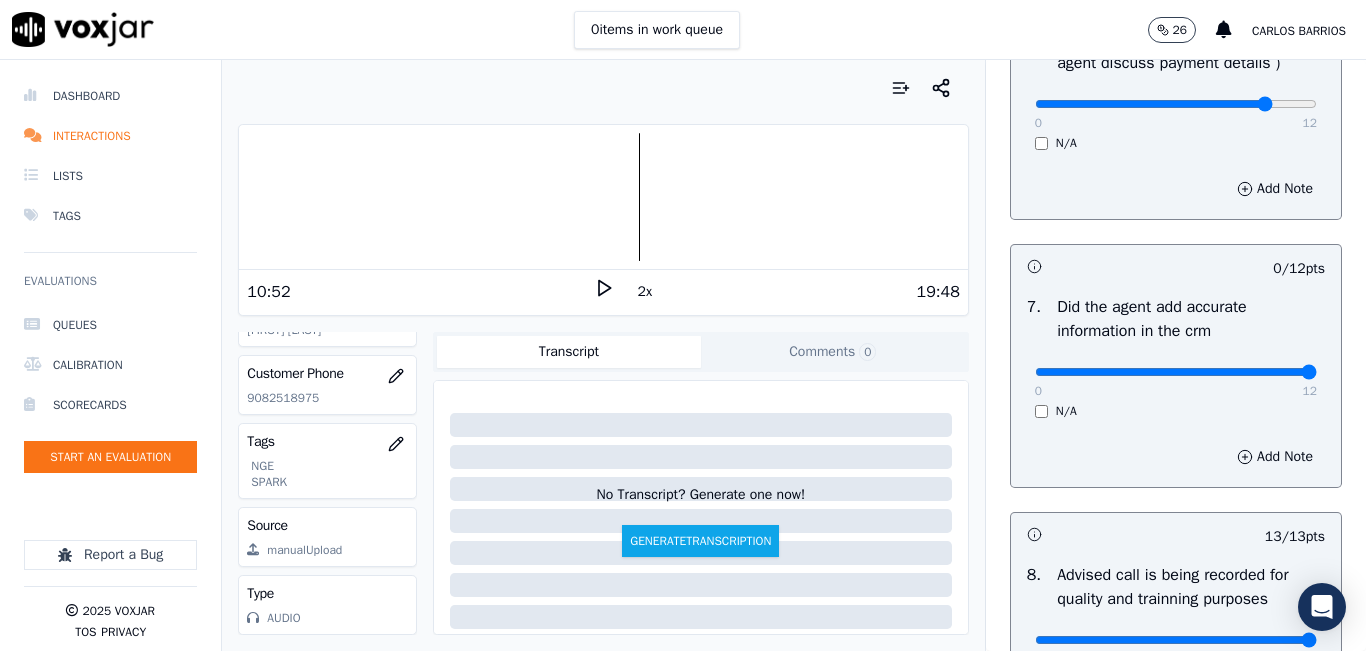 drag, startPoint x: 1245, startPoint y: 423, endPoint x: 1290, endPoint y: 413, distance: 46.09772 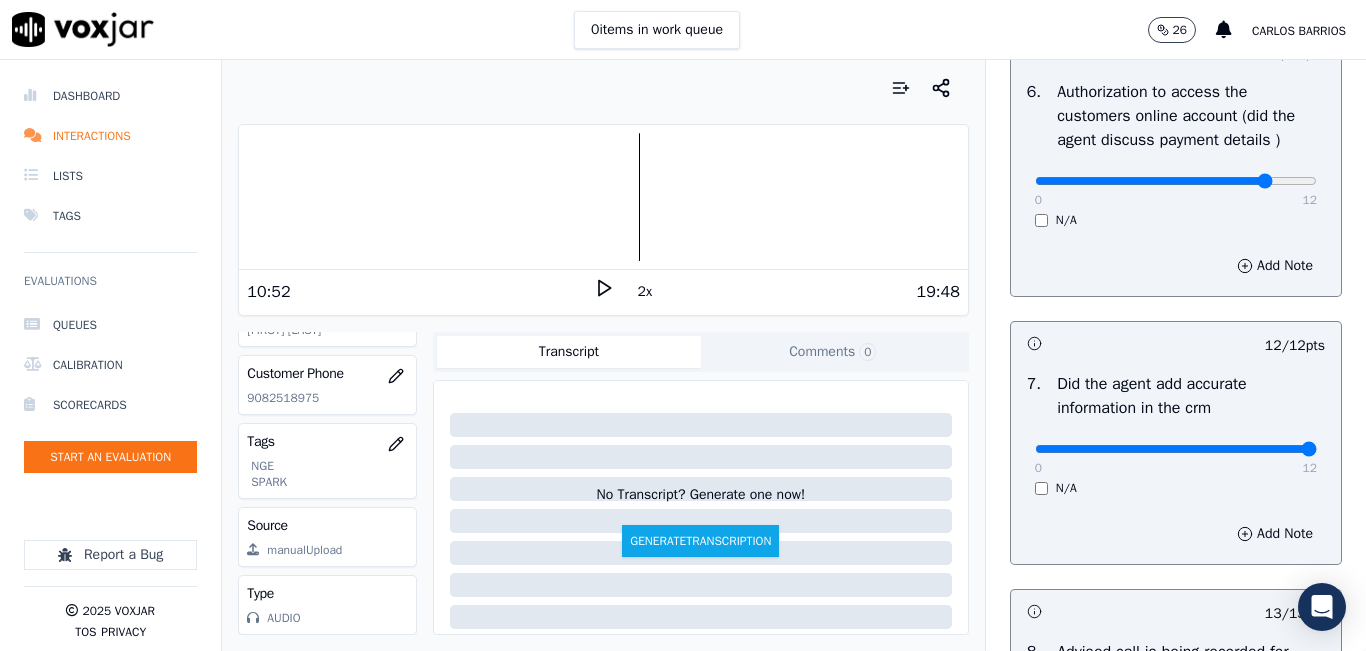 scroll, scrollTop: 1300, scrollLeft: 0, axis: vertical 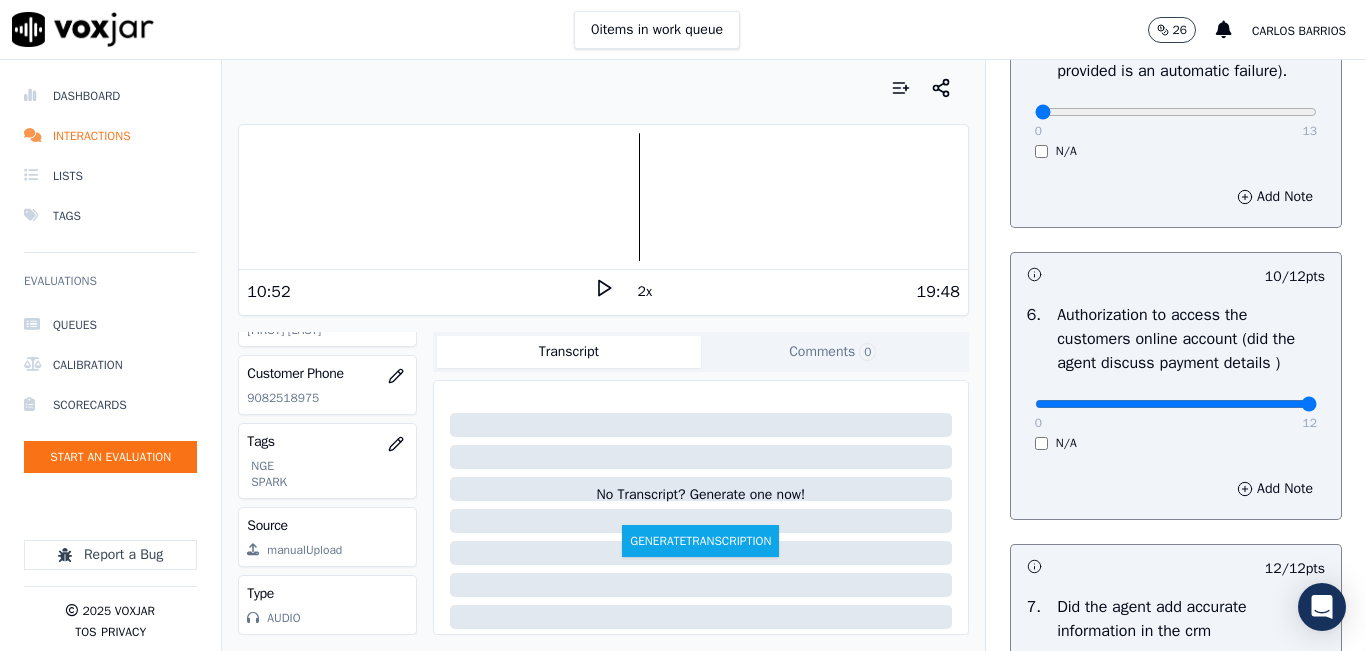 type on "12" 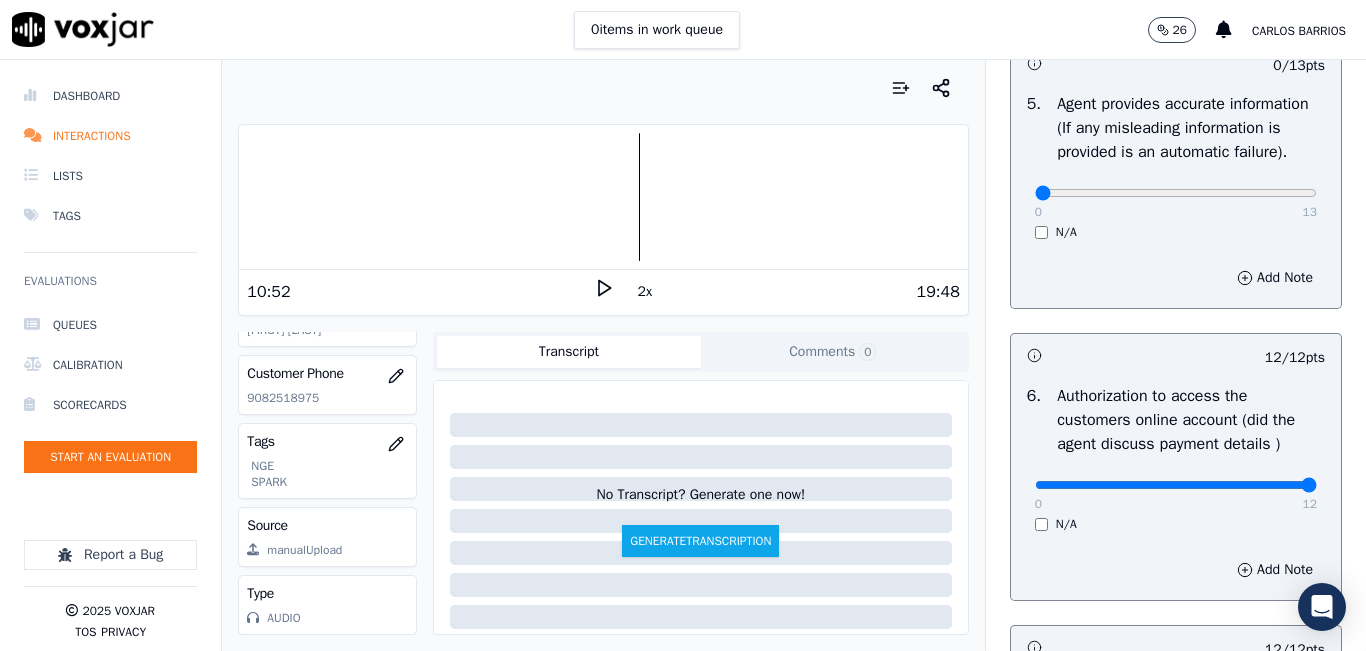 scroll, scrollTop: 1100, scrollLeft: 0, axis: vertical 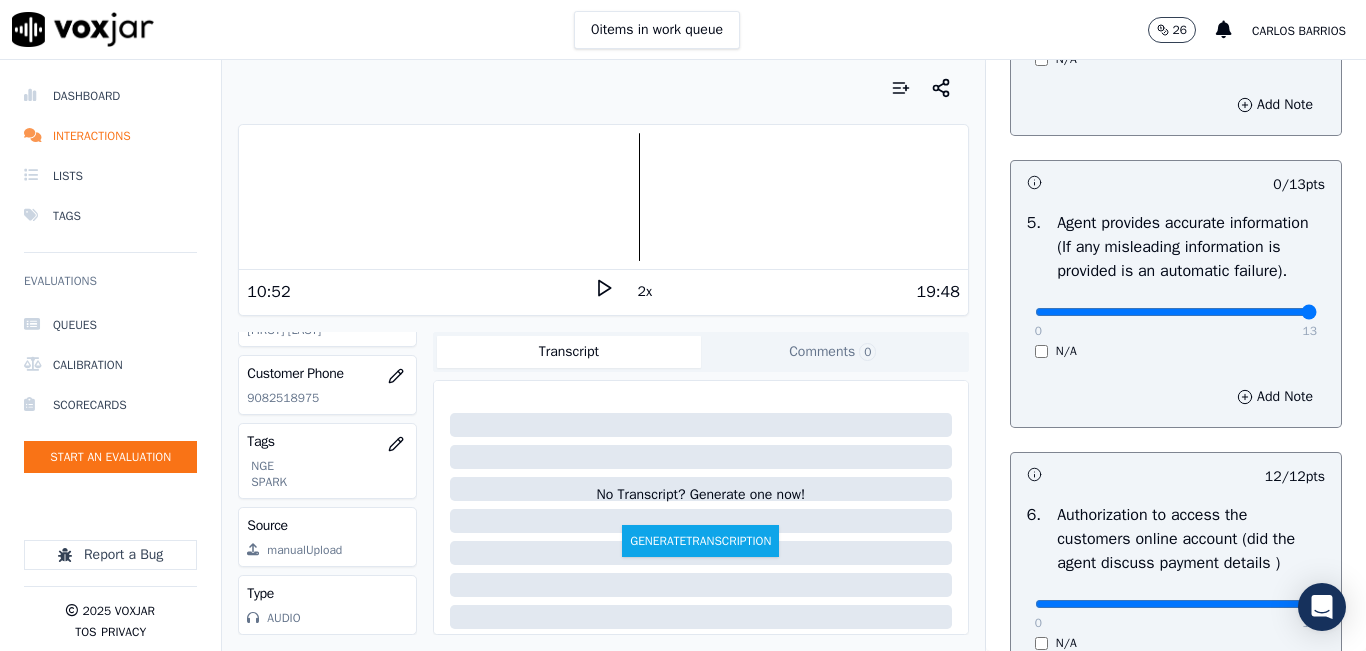 drag, startPoint x: 1245, startPoint y: 363, endPoint x: 1284, endPoint y: 353, distance: 40.261642 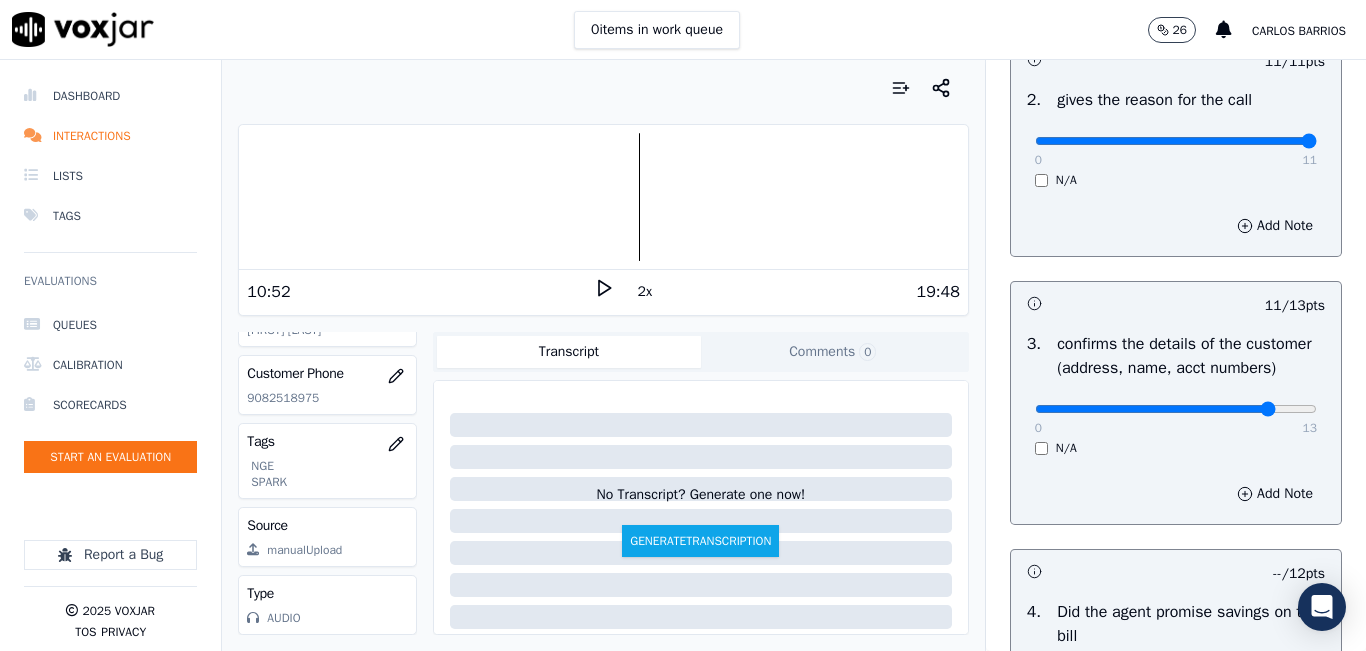 scroll, scrollTop: 500, scrollLeft: 0, axis: vertical 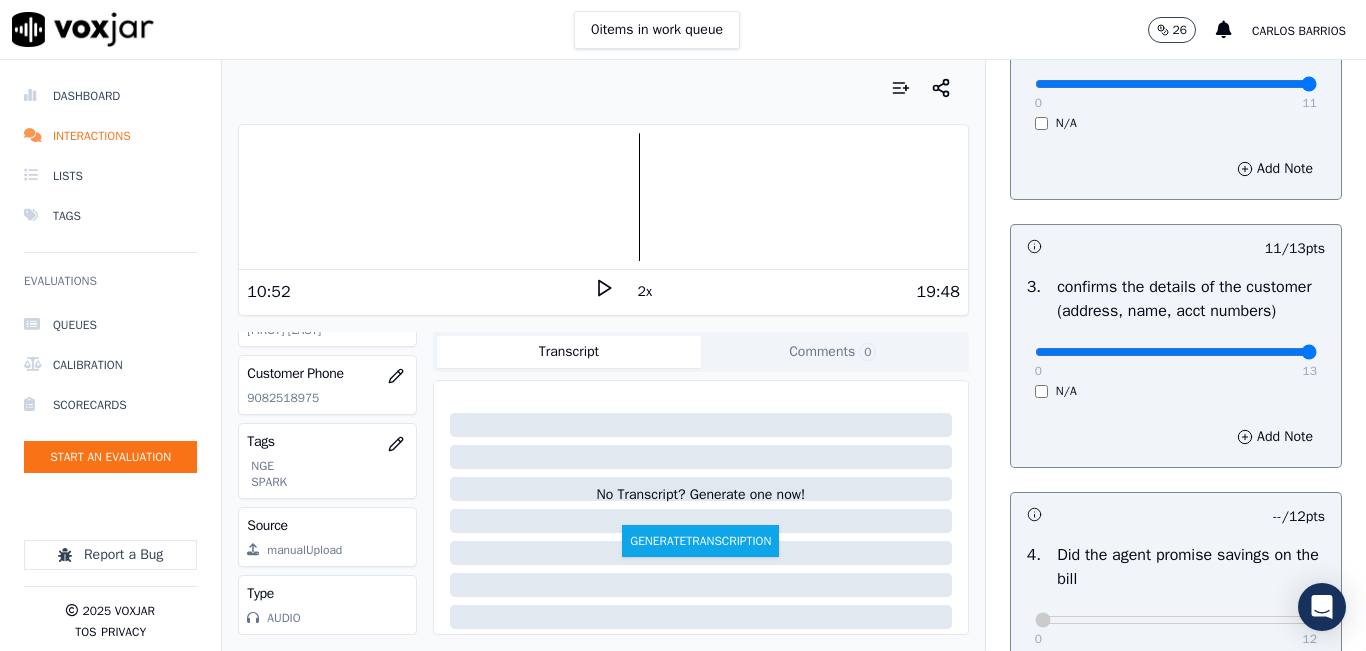 type on "13" 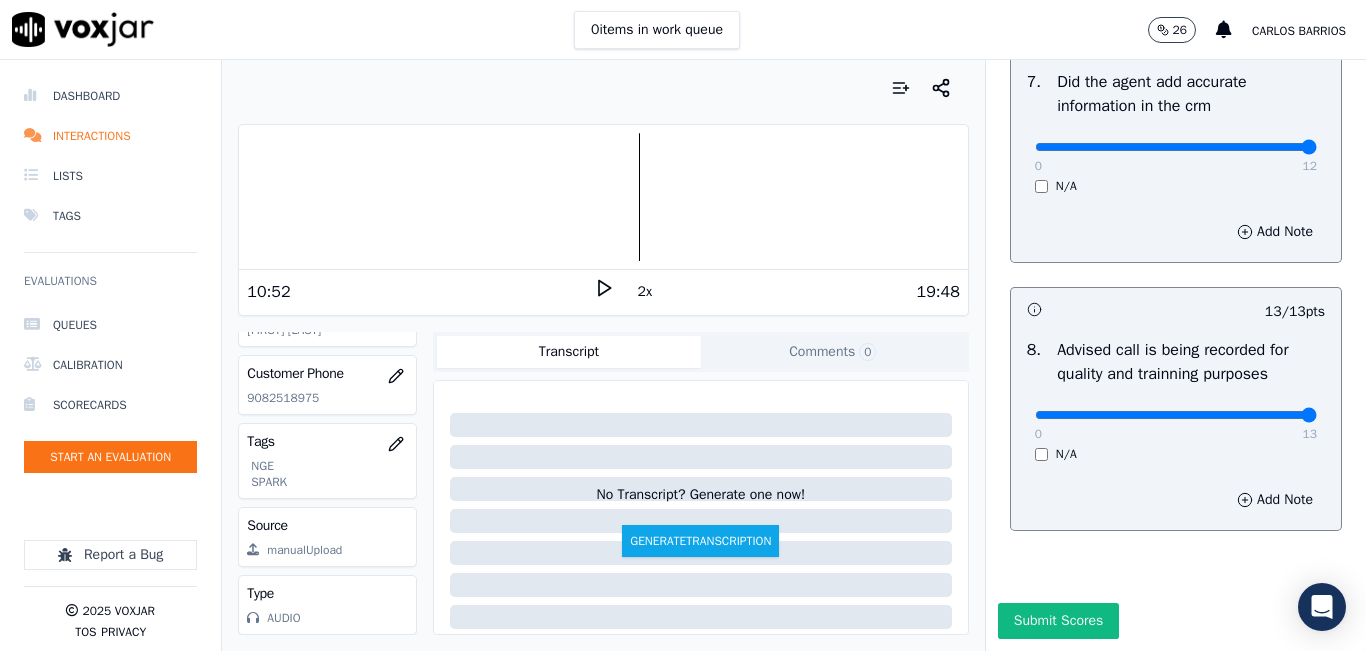 scroll, scrollTop: 1918, scrollLeft: 0, axis: vertical 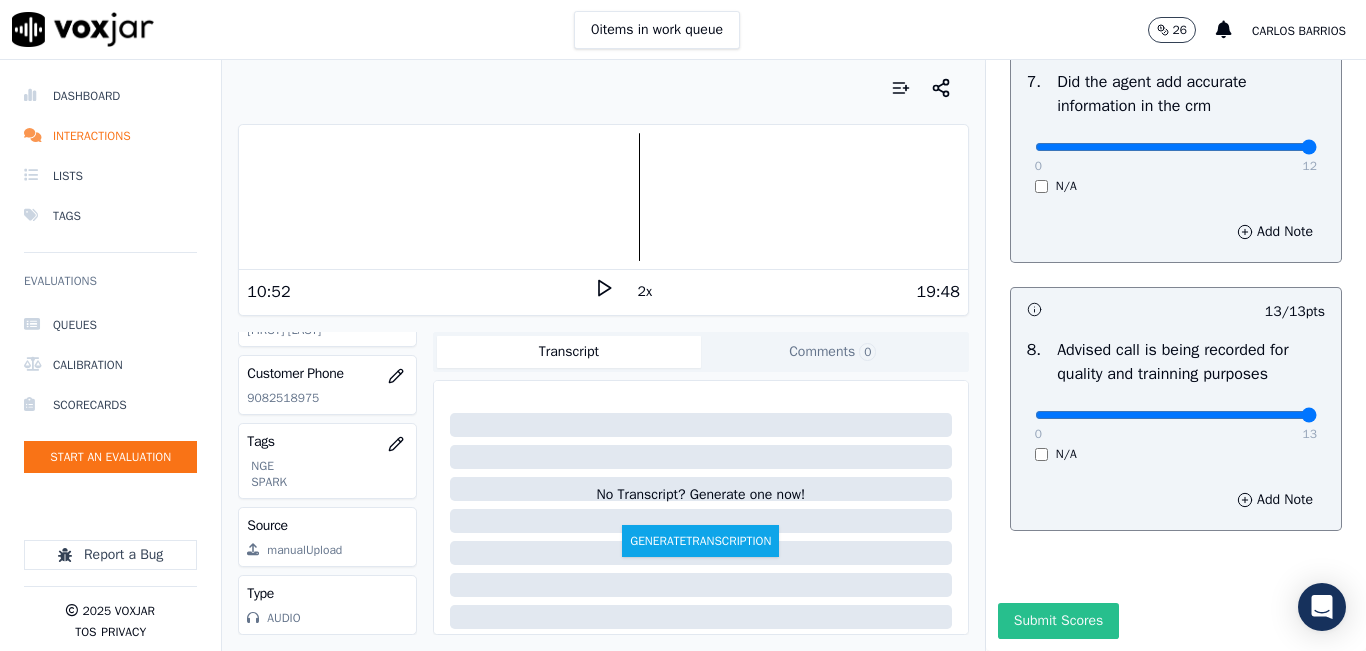 click on "Submit Scores" at bounding box center [1058, 621] 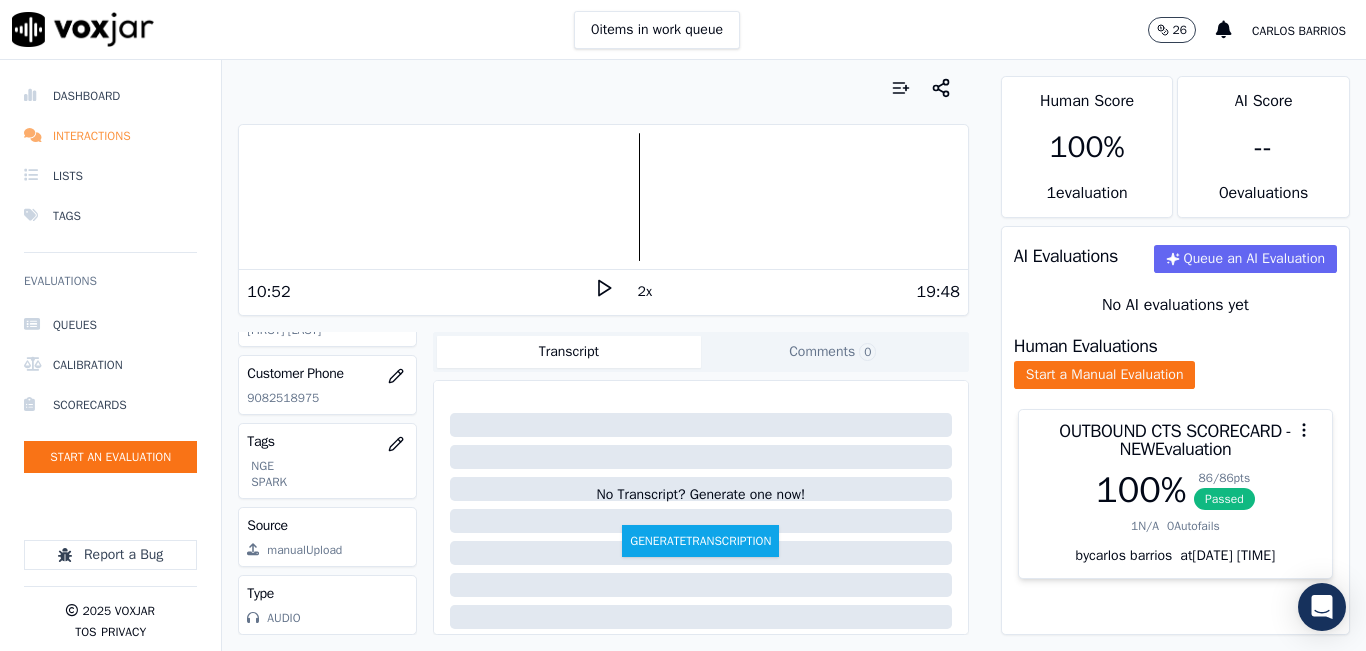 click on "Interactions" at bounding box center (110, 136) 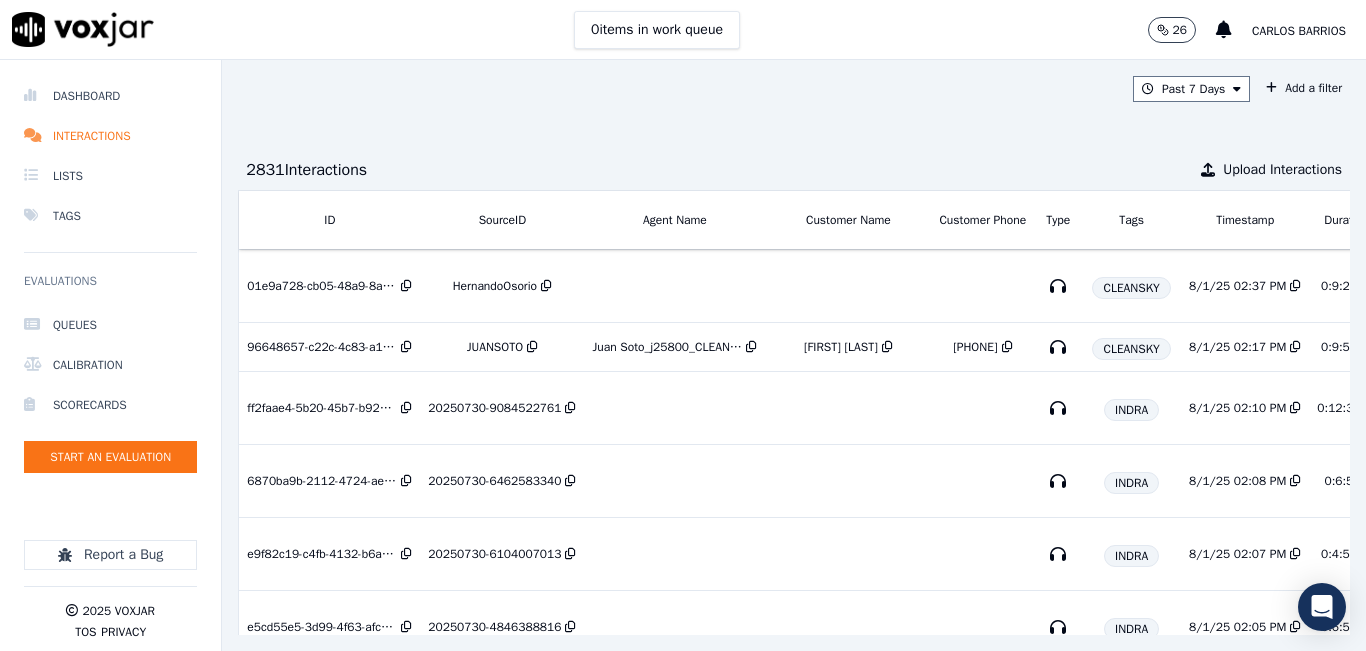 scroll, scrollTop: 0, scrollLeft: 338, axis: horizontal 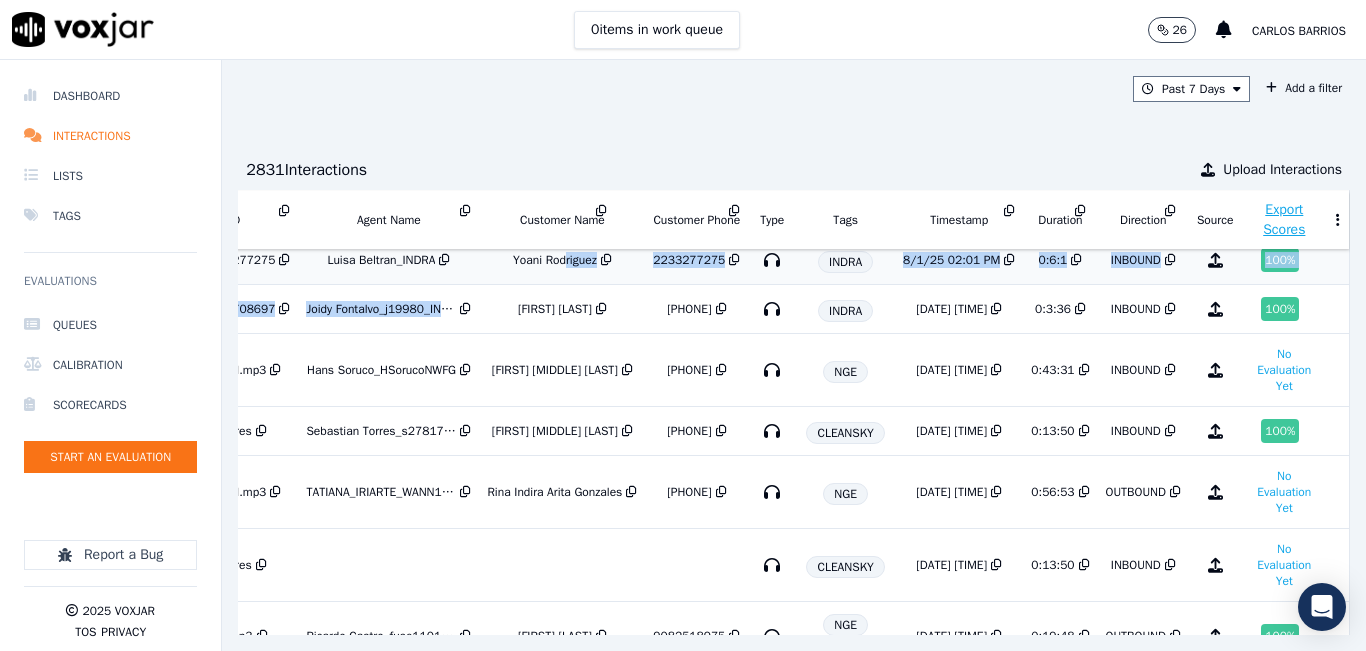 click on "01e9a728-cb05-48a9-8aad-0614c91267c5     HernandoOsorio             CLEANSKY 8/1/25 02:37 PM     0:9:21     INBOUND         No Evaluation Yet     96648657-c22c-4c83-a1aa-a3287eb8e7ca     JUANSOTO     Juan Soto_j25800_CLEANSKY     KENIA MARIA MENDEZ     9788766381       CLEANSKY 8/1/25 02:17 PM     0:9:54     INBOUND           100 %
ff2faae4-5b20-45b7-b920-45a6cb5dde02     20250730-9084522761             INDRA 8/1/25 02:10 PM     0:12:31     INBOUND         No Evaluation Yet     6870ba9b-2112-4724-aec0-f788d1dad457     20250730-6462583340             INDRA 8/1/25 02:08 PM     0:6:5     INBOUND         No Evaluation Yet     e9f82c19-c4fb-4132-b6a5-40c0d08e825a     20250730-6104007013             INDRA 8/1/25 02:07 PM     0:4:56     INBOUND         No Evaluation Yet     e5cd55e5-3d99-4f63-afc8-d94f8278e8d0     20250730-4846388816             INDRA 8/1/25 02:05 PM     0:6:58     INBOUND         No Evaluation Yet     81c3e41b-77c3-444e-83a8-f55ad976ae9b     20250730-2676362341             INDRA" at bounding box center [651, 135] 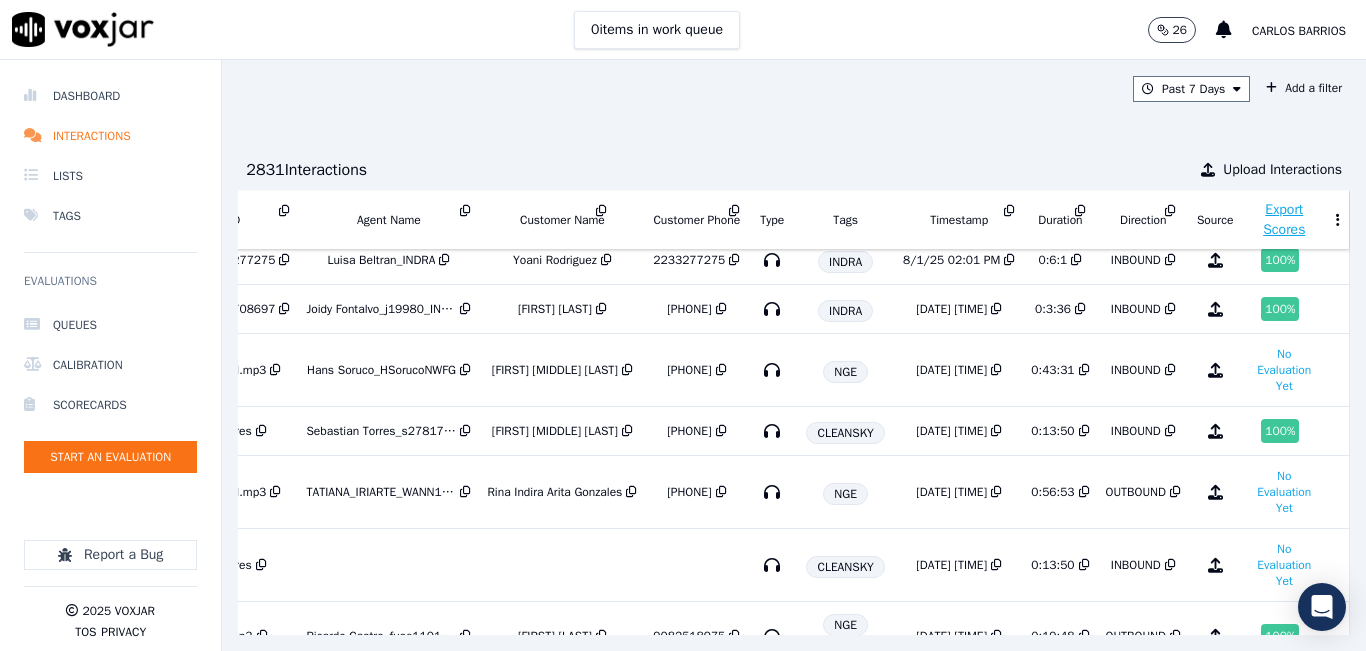 click on "Past 7 Days
Add a filter
2831  Interaction s       Upload Interactions     ID   SourceID   Agent Name   Customer Name   Customer Phone   Type   Tags   Timestamp   Duration   Direction   Source     Export Scores         01e9a728-cb05-48a9-8aad-0614c91267c5     HernandoOsorio             CLEANSKY 8/1/25 02:37 PM     0:9:21     INBOUND         No Evaluation Yet     96648657-c22c-4c83-a1aa-a3287eb8e7ca     JUANSOTO     Juan Soto_j25800_CLEANSKY     KENIA MARIA MENDEZ     9788766381       CLEANSKY 8/1/25 02:17 PM     0:9:54     INBOUND           100 %
ff2faae4-5b20-45b7-b920-45a6cb5dde02     20250730-9084522761             INDRA 8/1/25 02:10 PM     0:12:31     INBOUND         No Evaluation Yet     6870ba9b-2112-4724-aec0-f788d1dad457     20250730-6462583340             INDRA 8/1/25 02:08 PM     0:6:5     INBOUND         No Evaluation Yet     e9f82c19-c4fb-4132-b6a5-40c0d08e825a     20250730-6104007013             INDRA 8/1/25 02:07 PM     0:4:56     INBOUND" at bounding box center [794, 355] 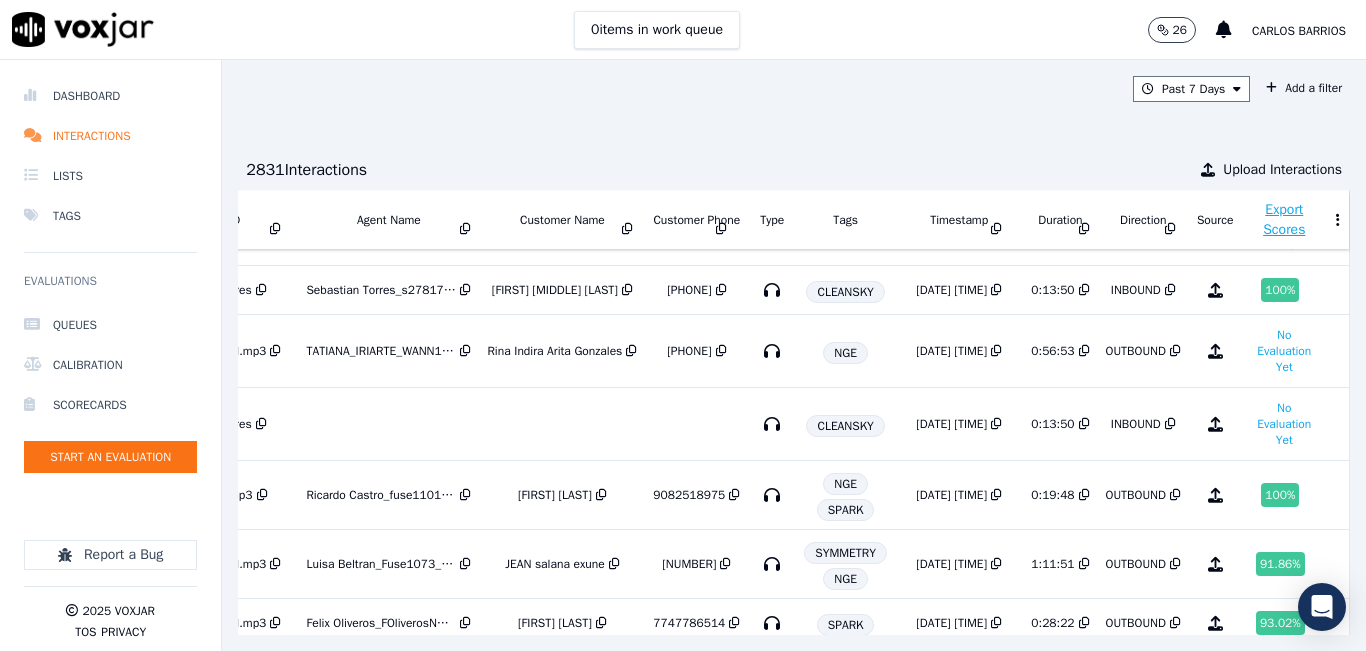 scroll, scrollTop: 869, scrollLeft: 338, axis: both 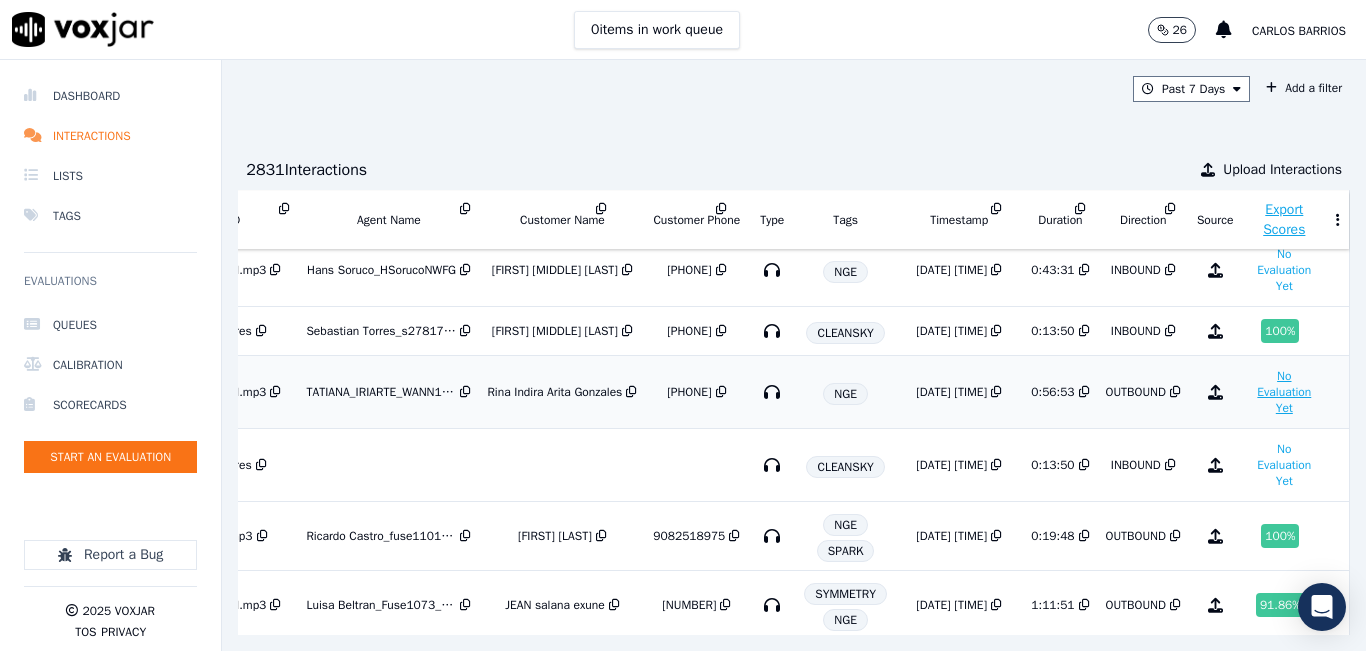 click on "No Evaluation Yet" at bounding box center [1284, 392] 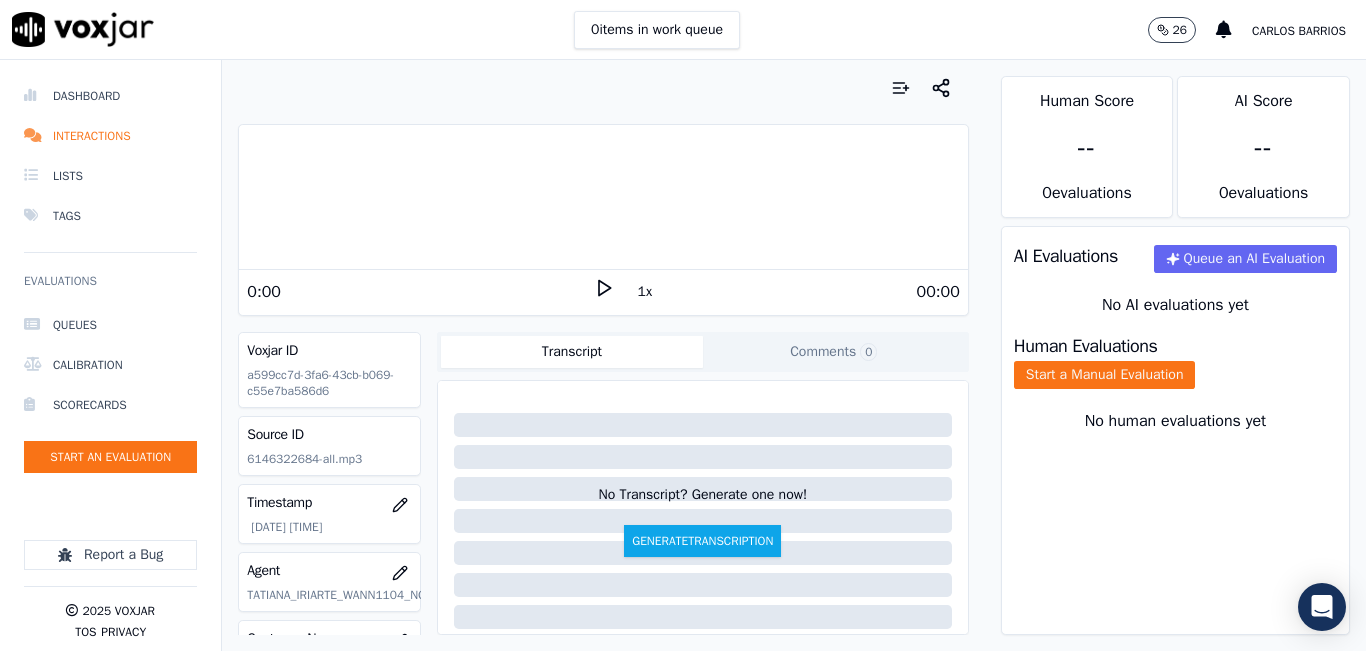 click 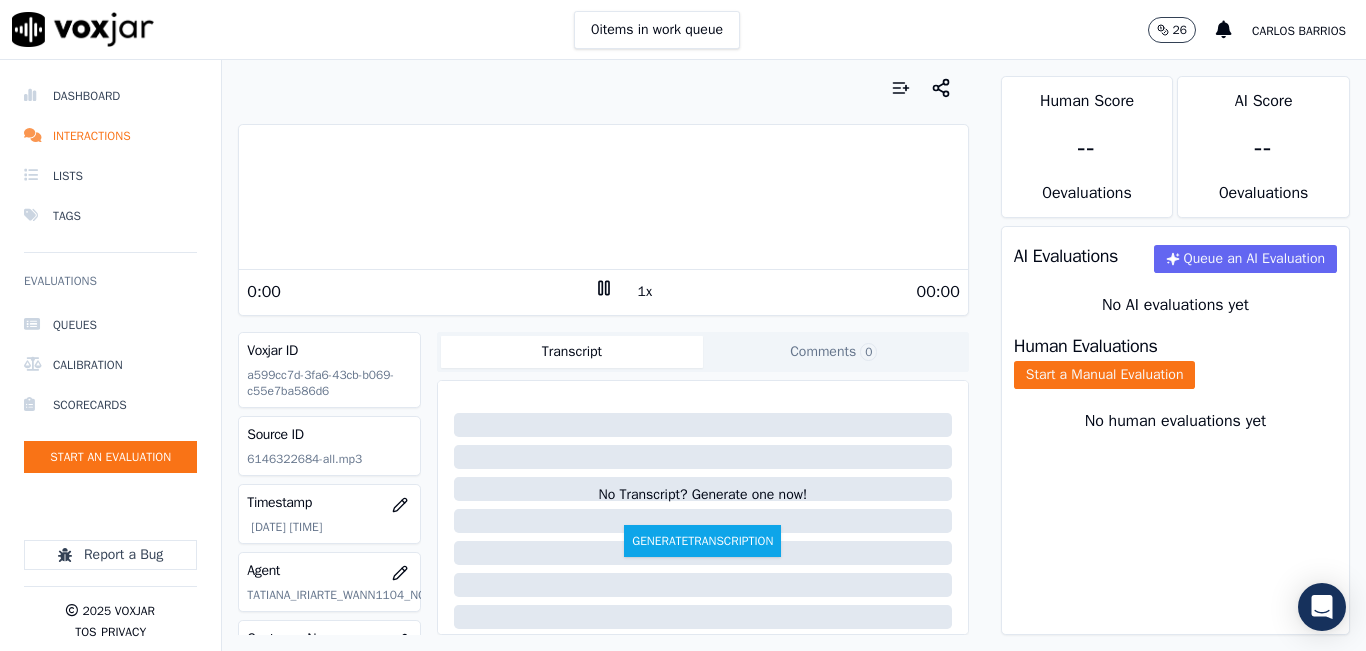 click on "1x" at bounding box center [645, 292] 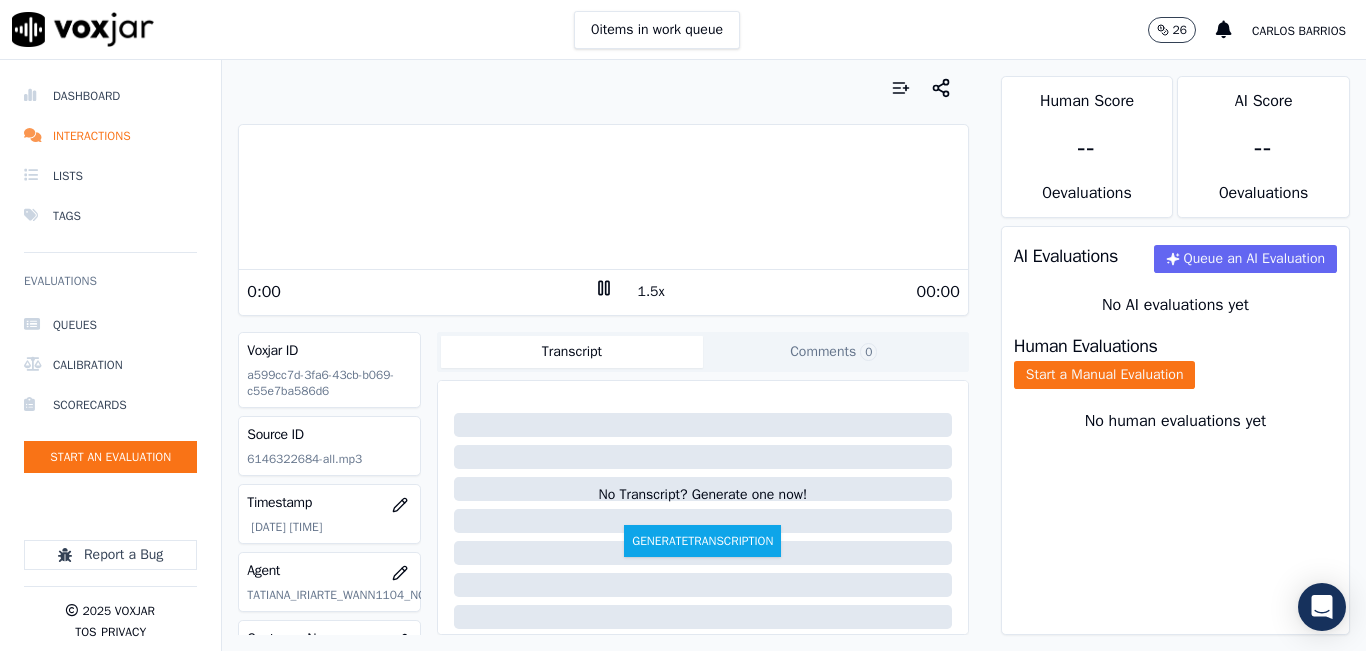 click on "1.5x" at bounding box center [651, 292] 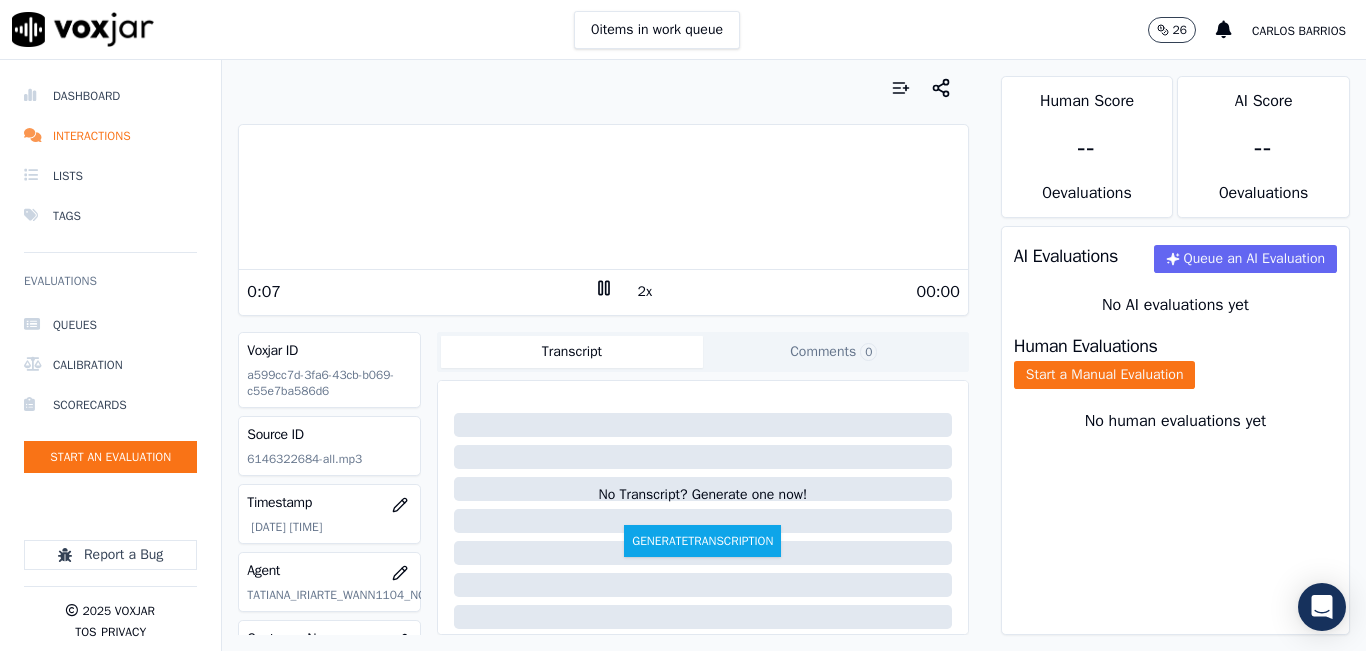 click at bounding box center (603, 88) 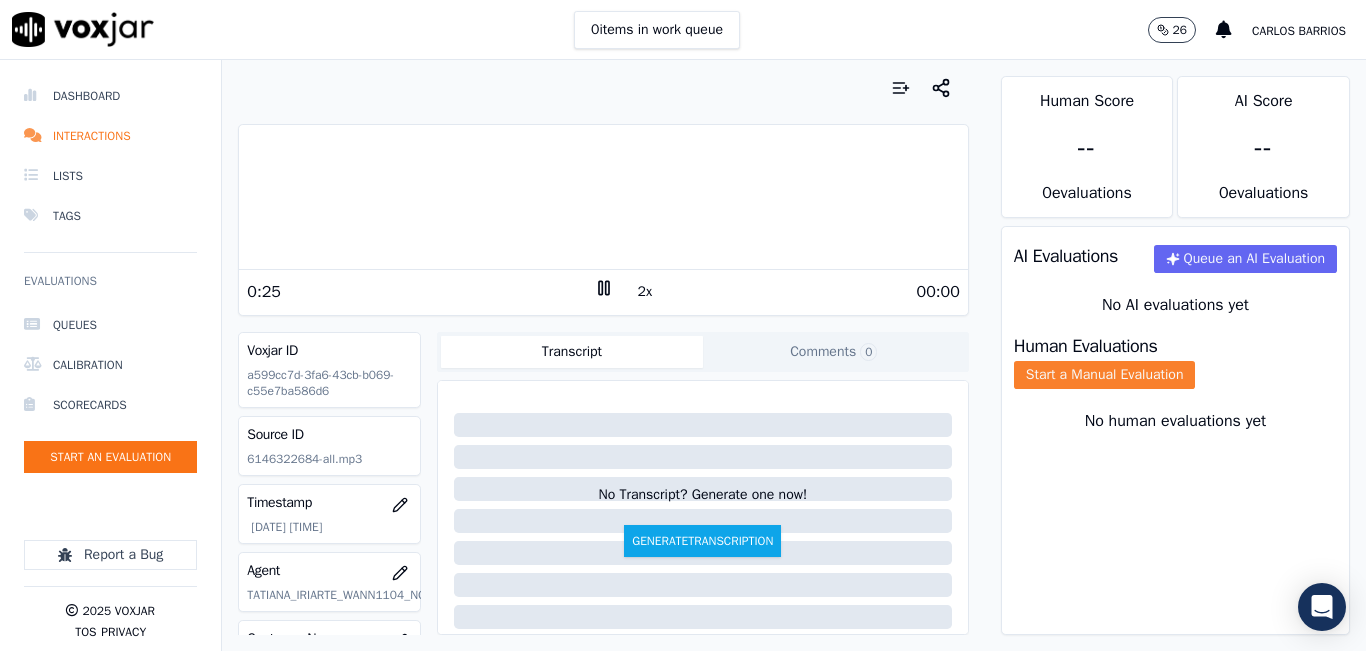 click on "Start a Manual Evaluation" 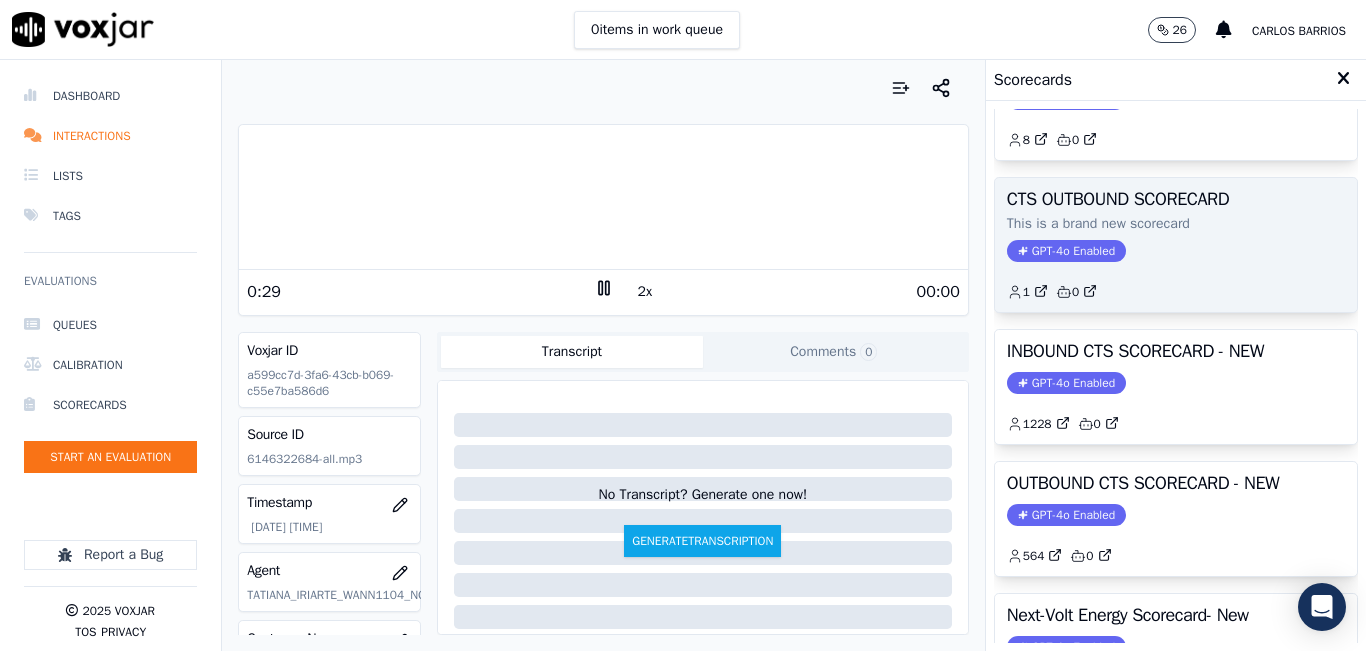 scroll, scrollTop: 200, scrollLeft: 0, axis: vertical 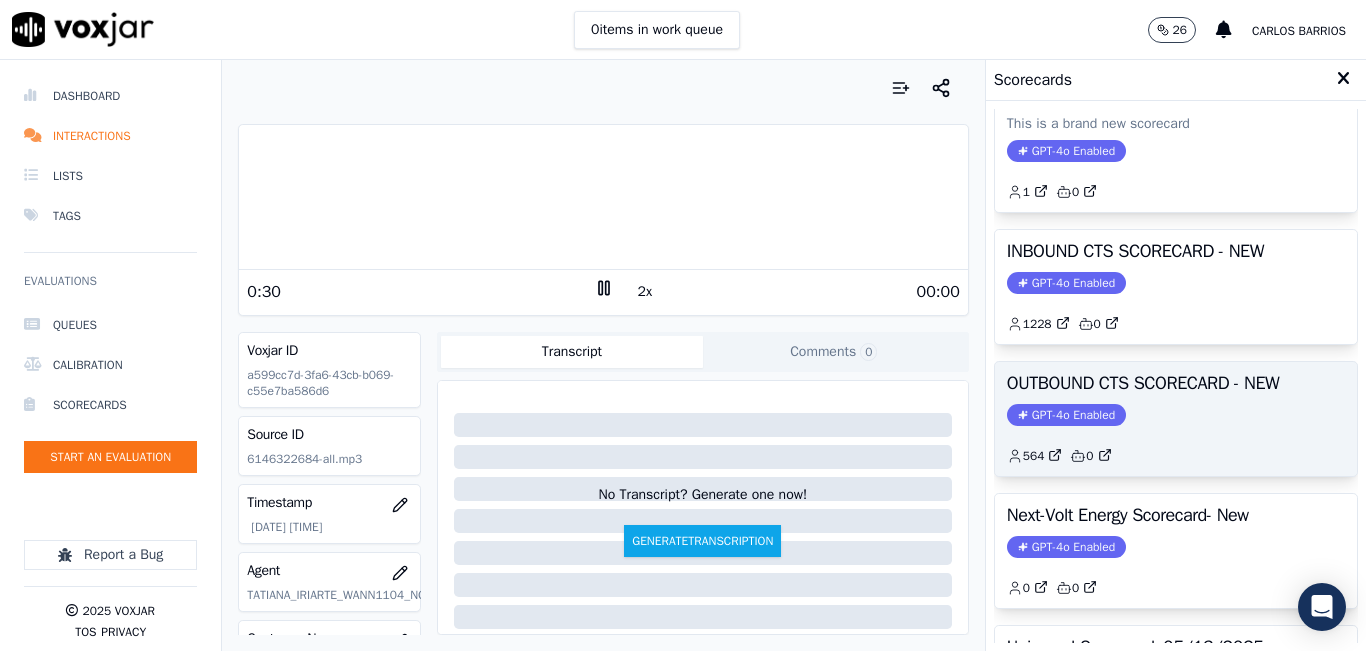 click on "GPT-4o Enabled" 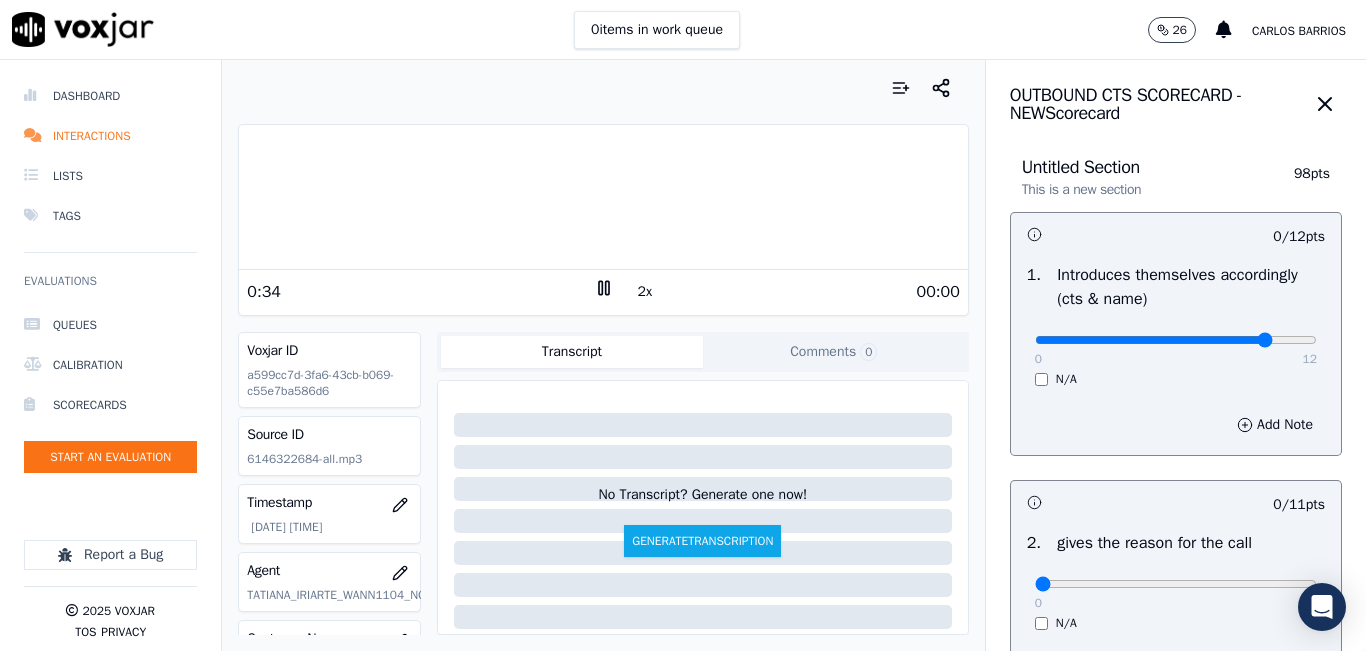 type on "10" 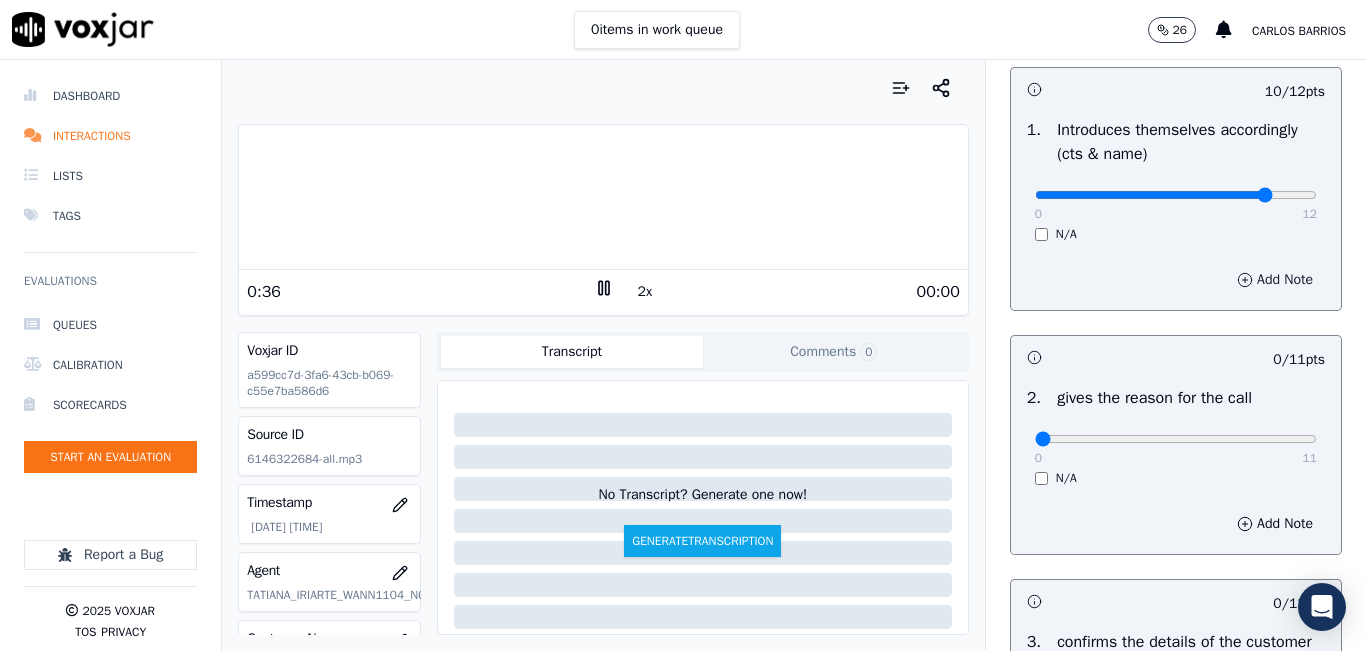 scroll, scrollTop: 300, scrollLeft: 0, axis: vertical 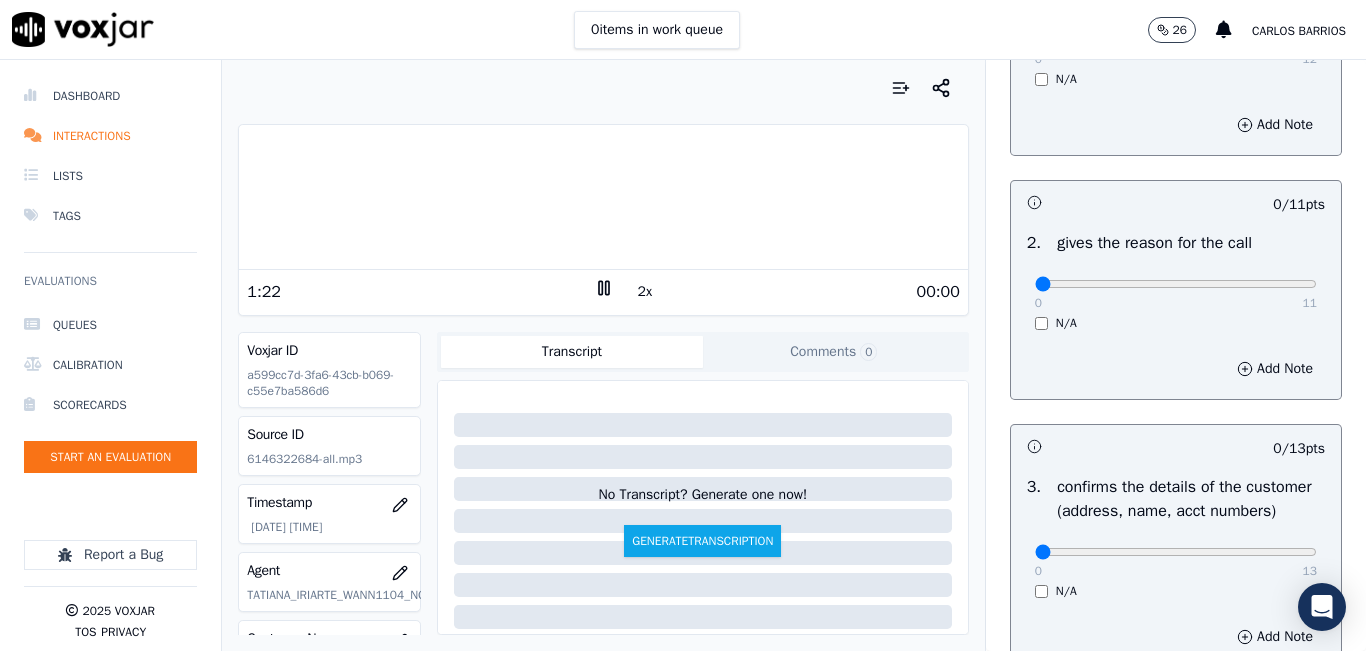 click at bounding box center (603, 88) 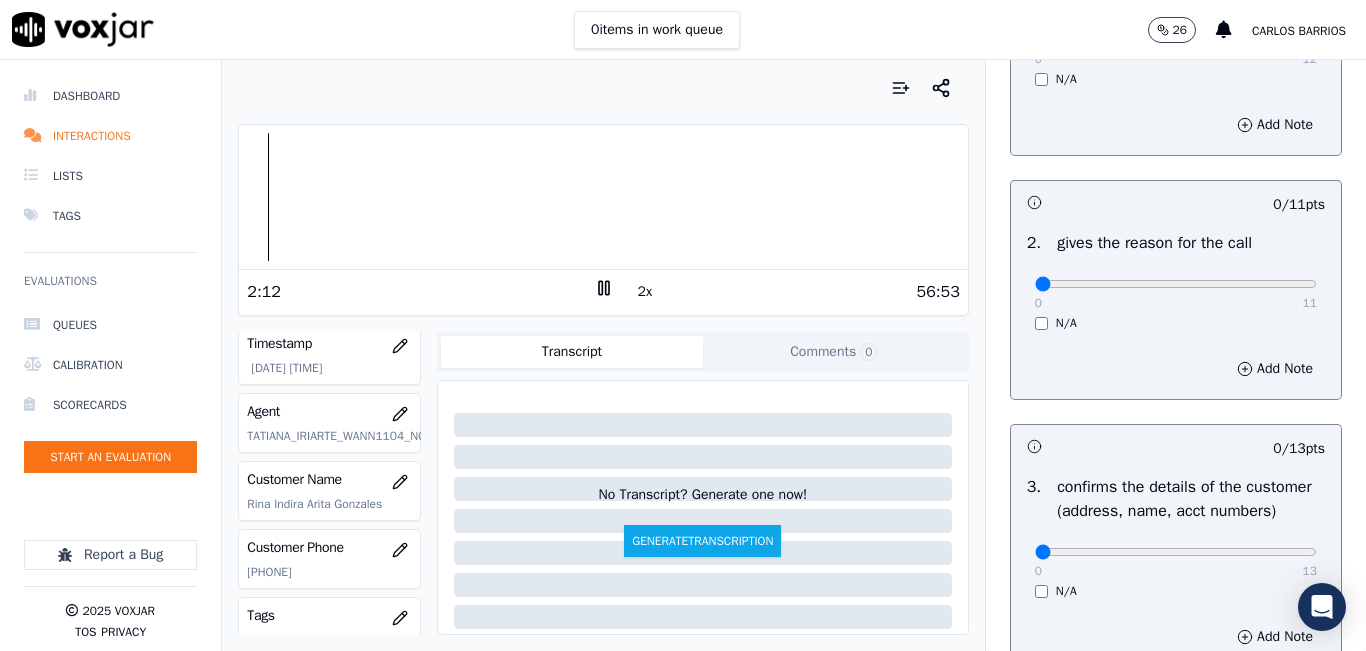 scroll, scrollTop: 200, scrollLeft: 0, axis: vertical 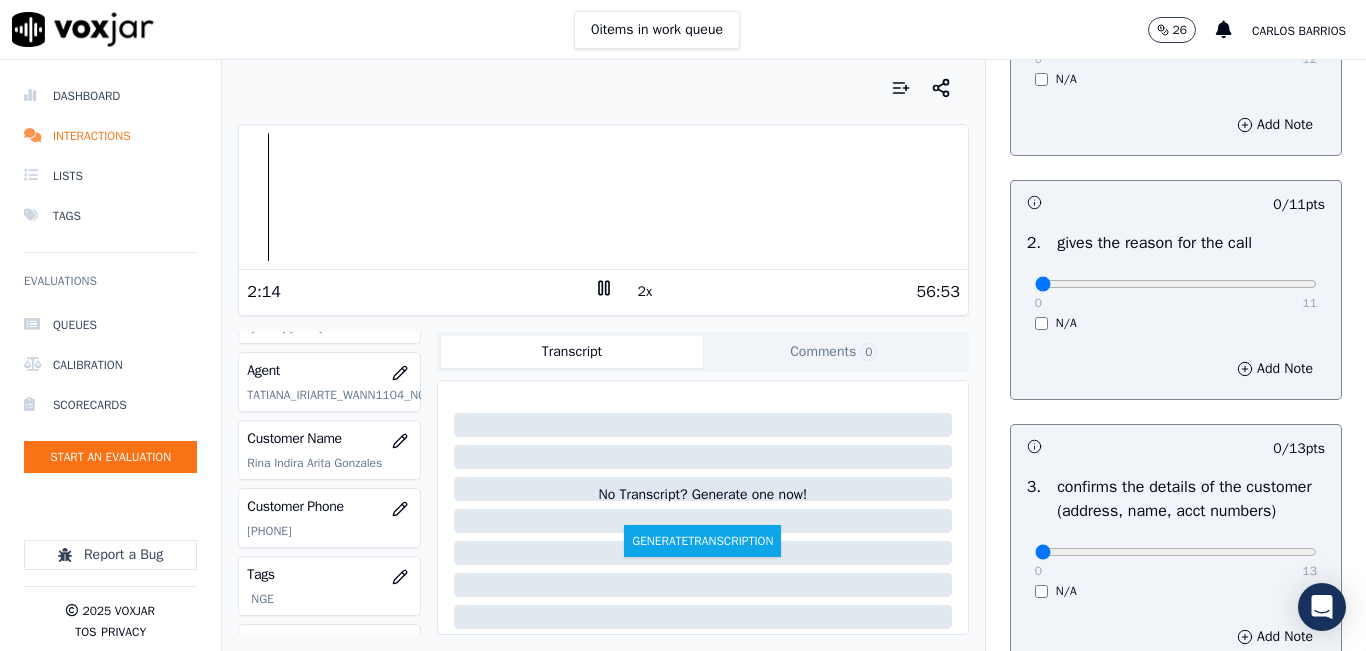 click on "6146322684" 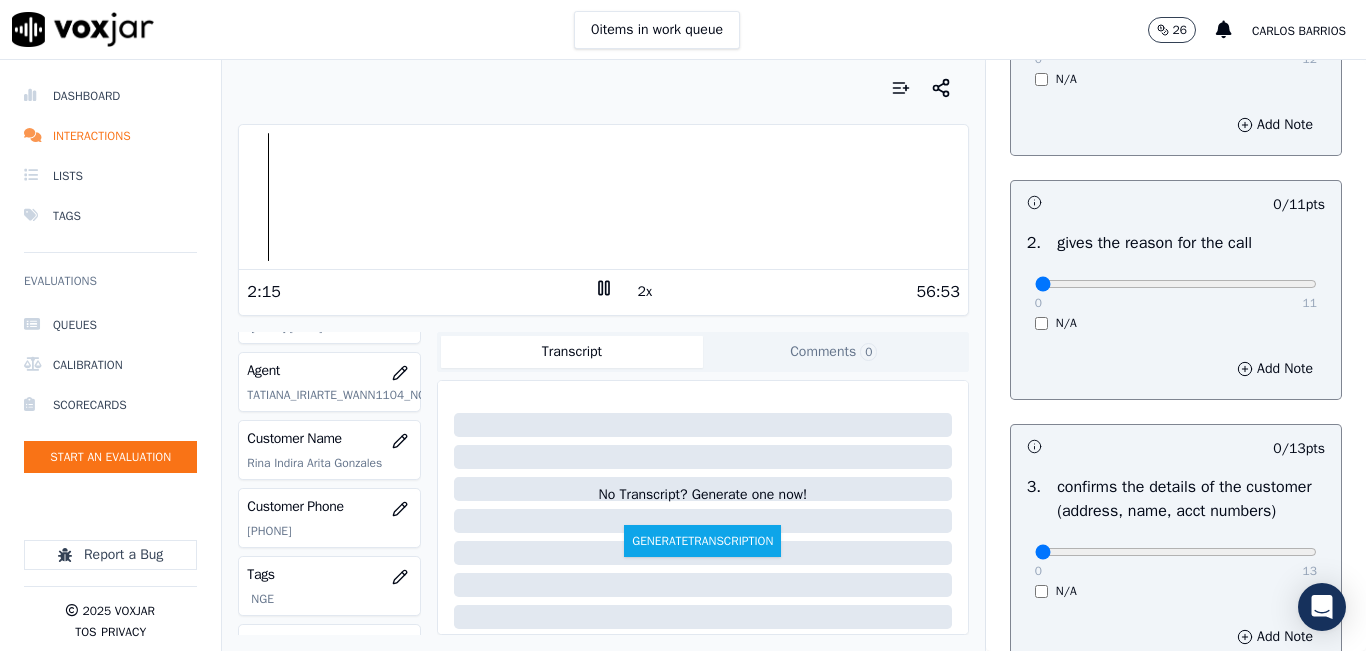 click on "6146322684" 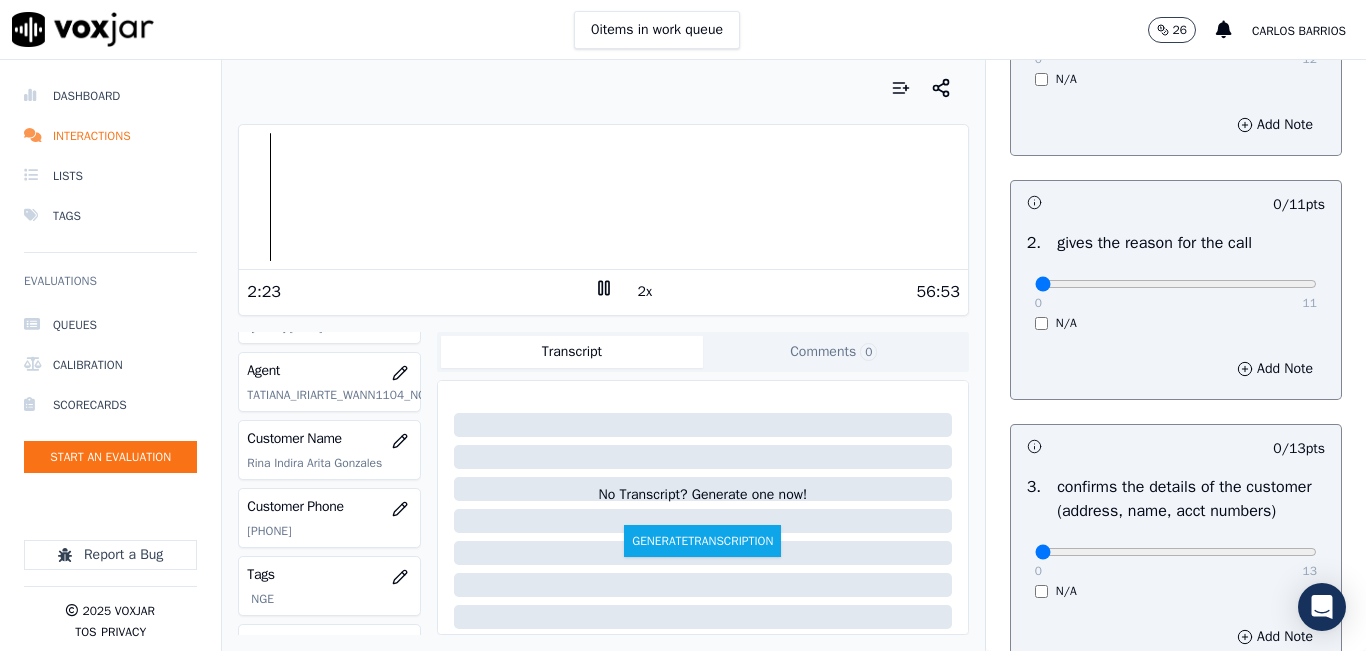 copy on "6146322684" 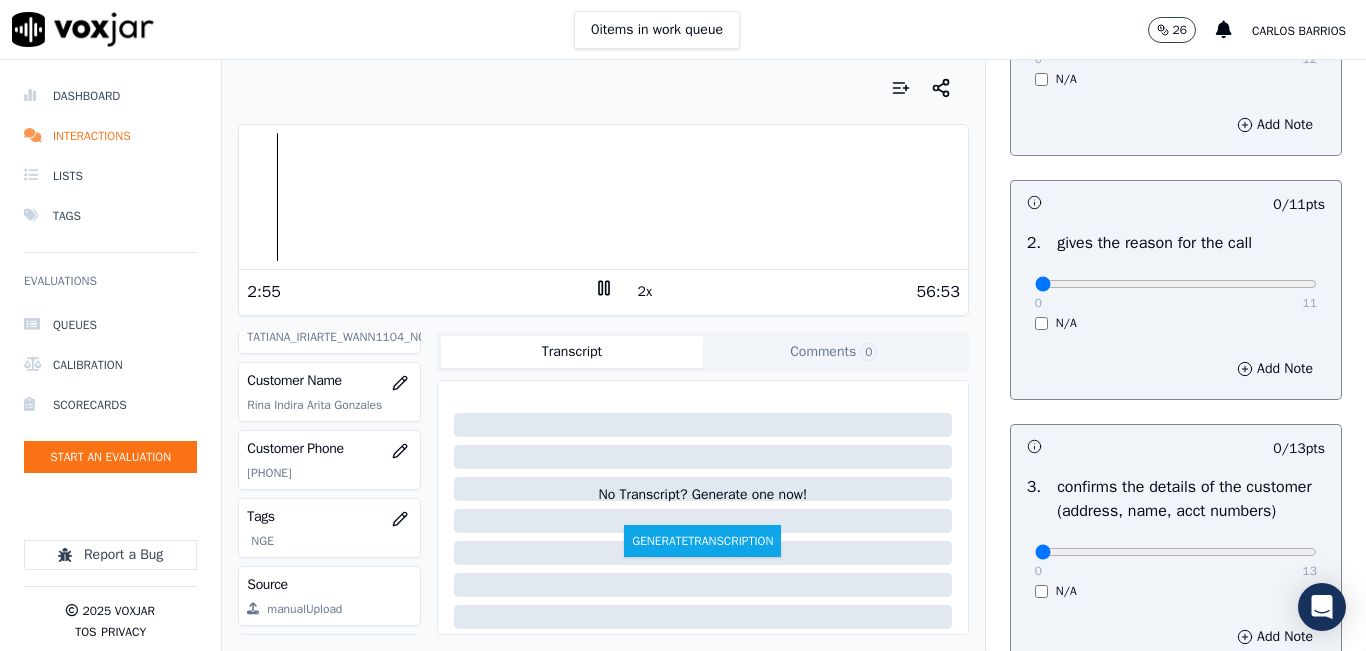 scroll, scrollTop: 300, scrollLeft: 0, axis: vertical 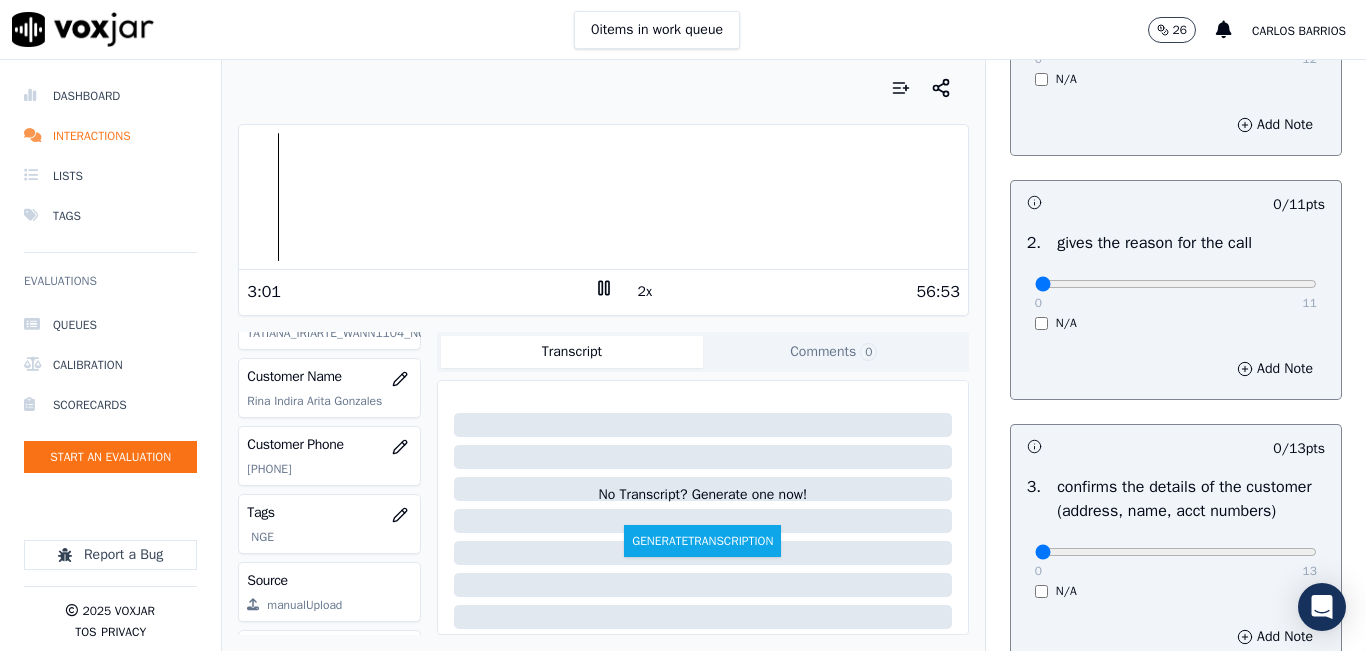 click on "6146322684" 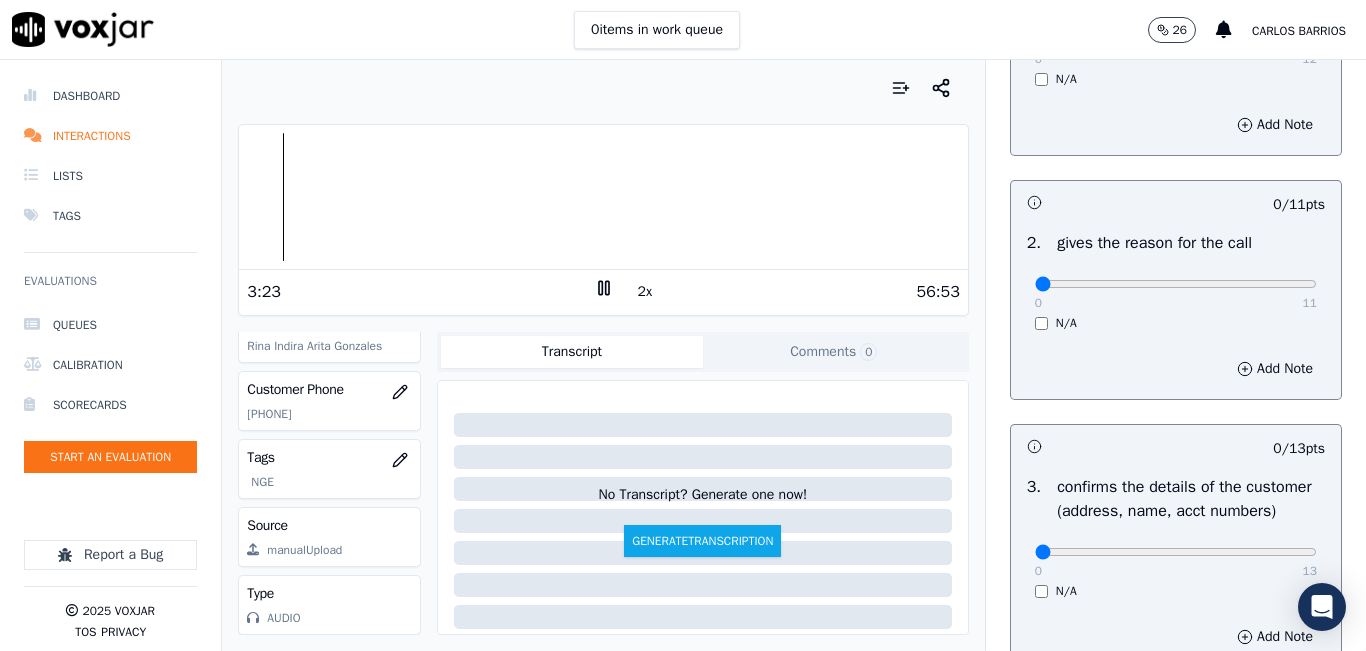 scroll, scrollTop: 362, scrollLeft: 0, axis: vertical 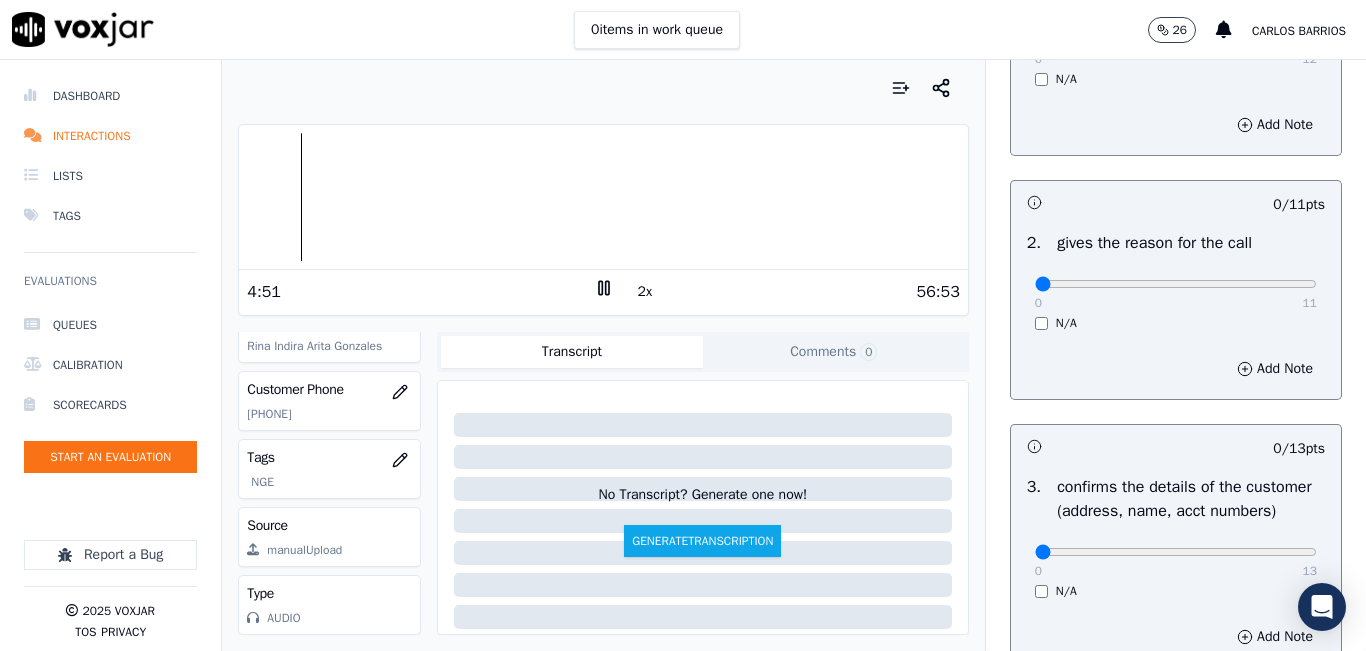 click 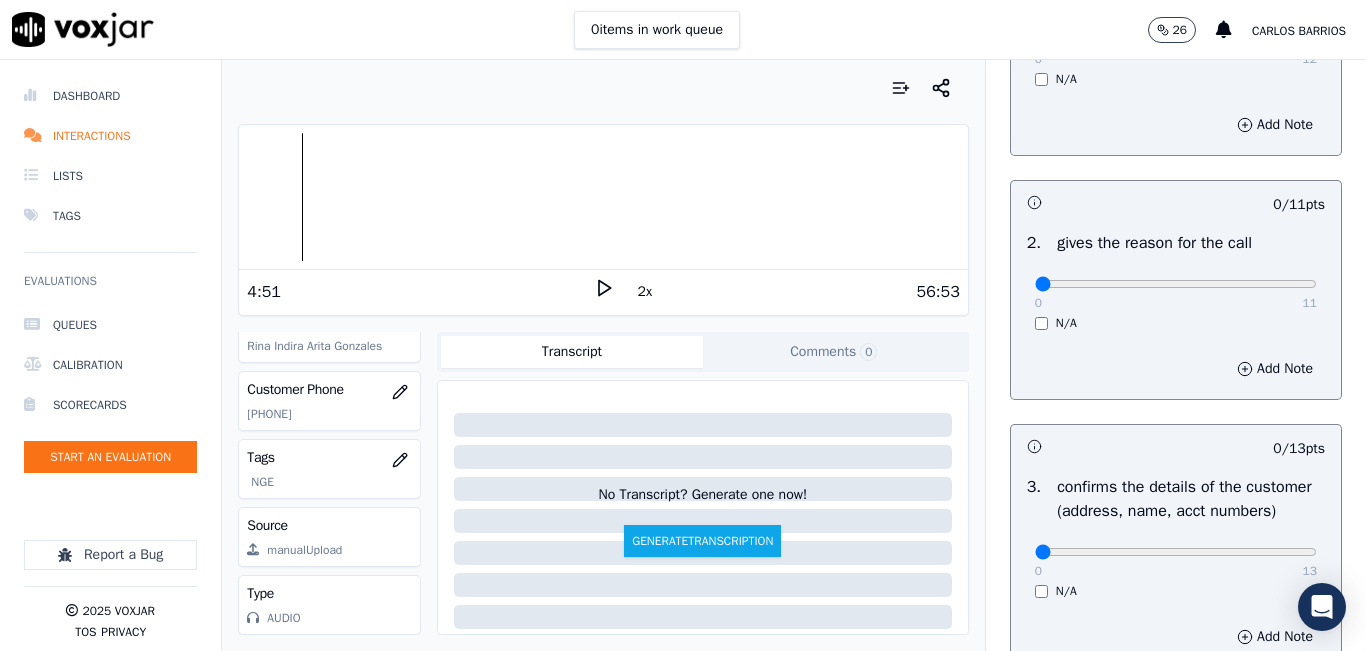 click 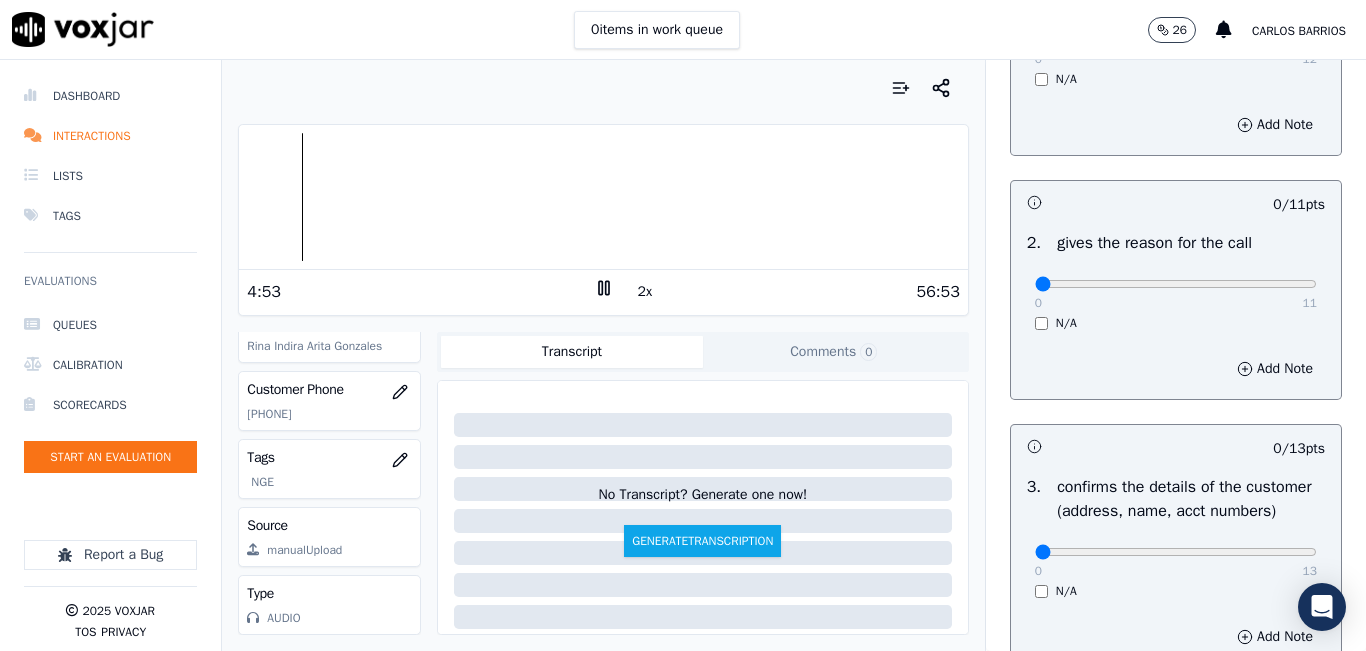 click 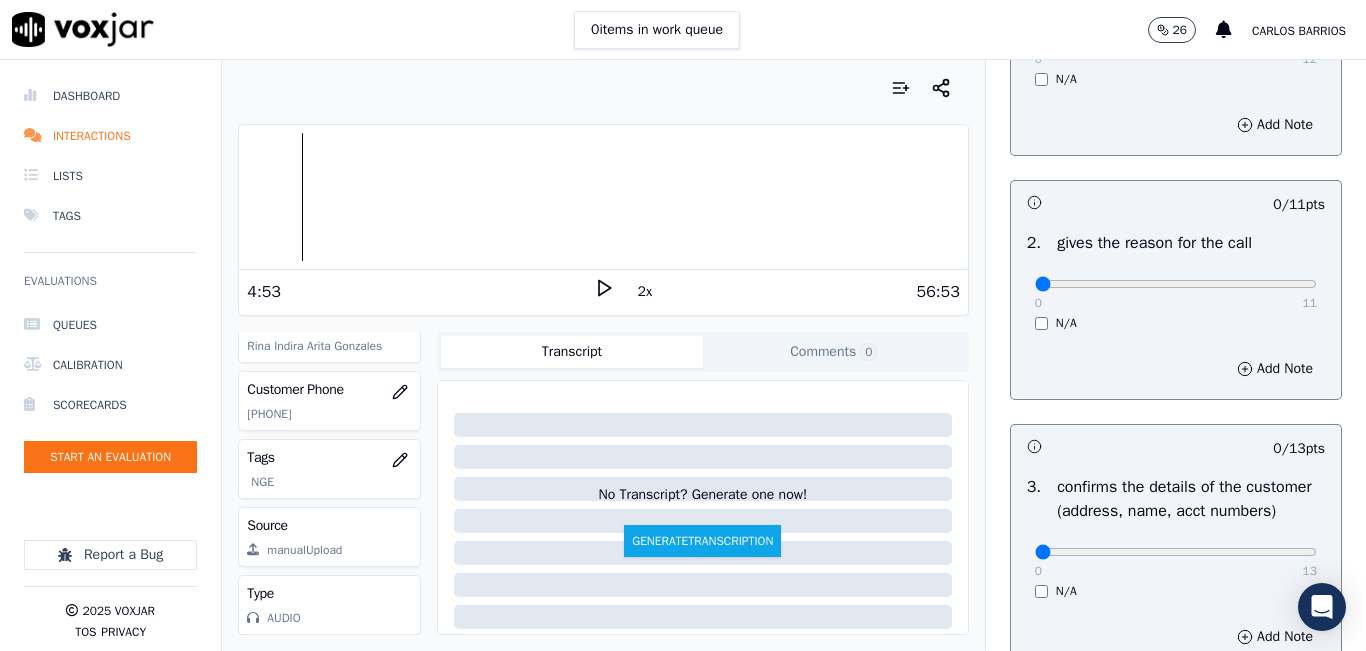 click 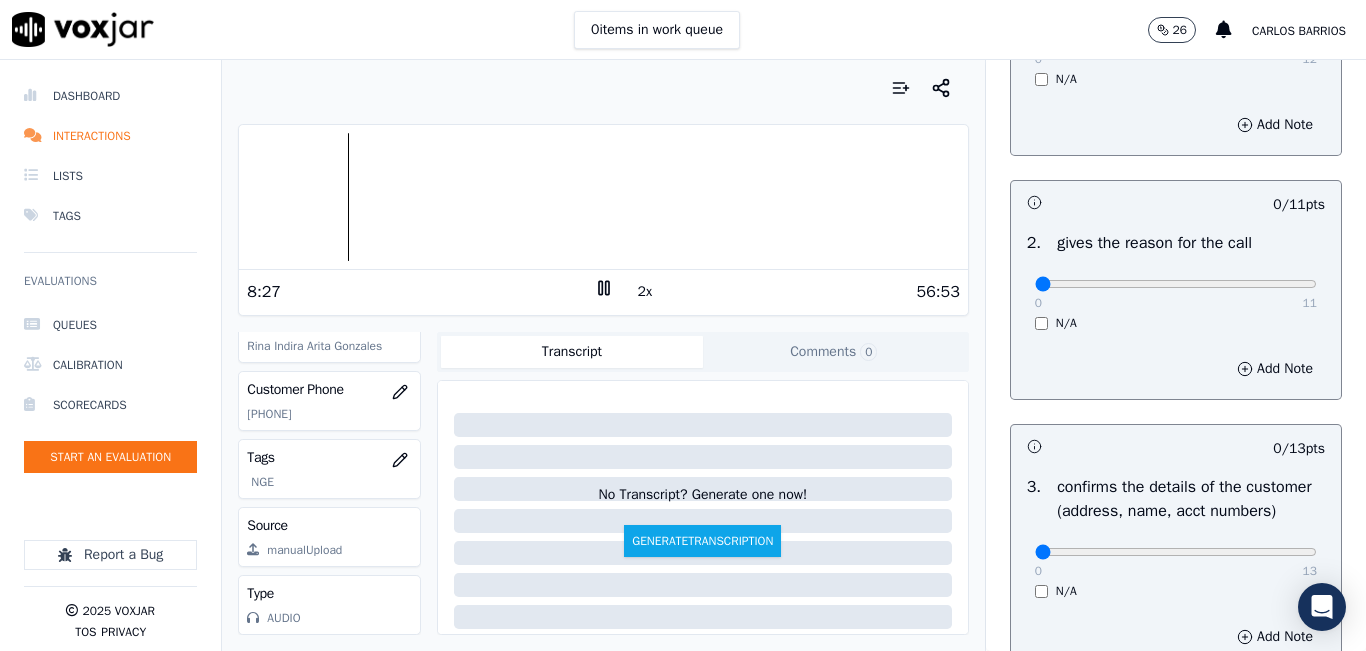 click 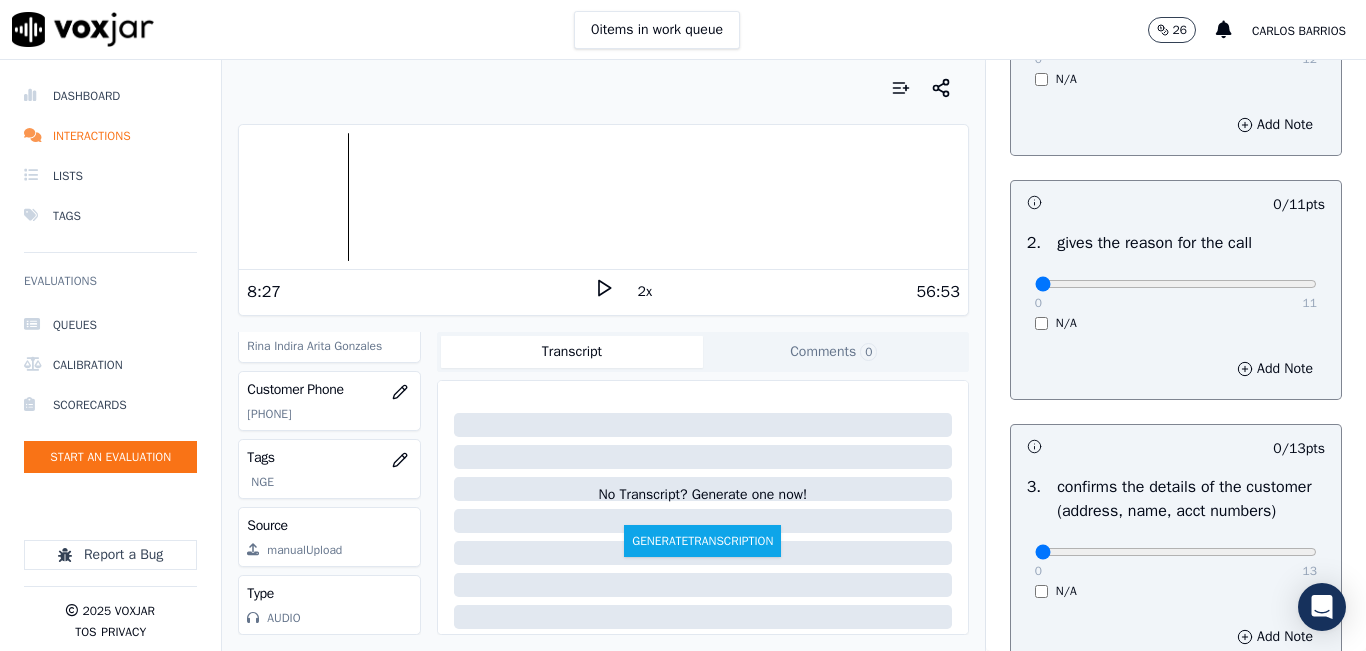 click at bounding box center (603, 88) 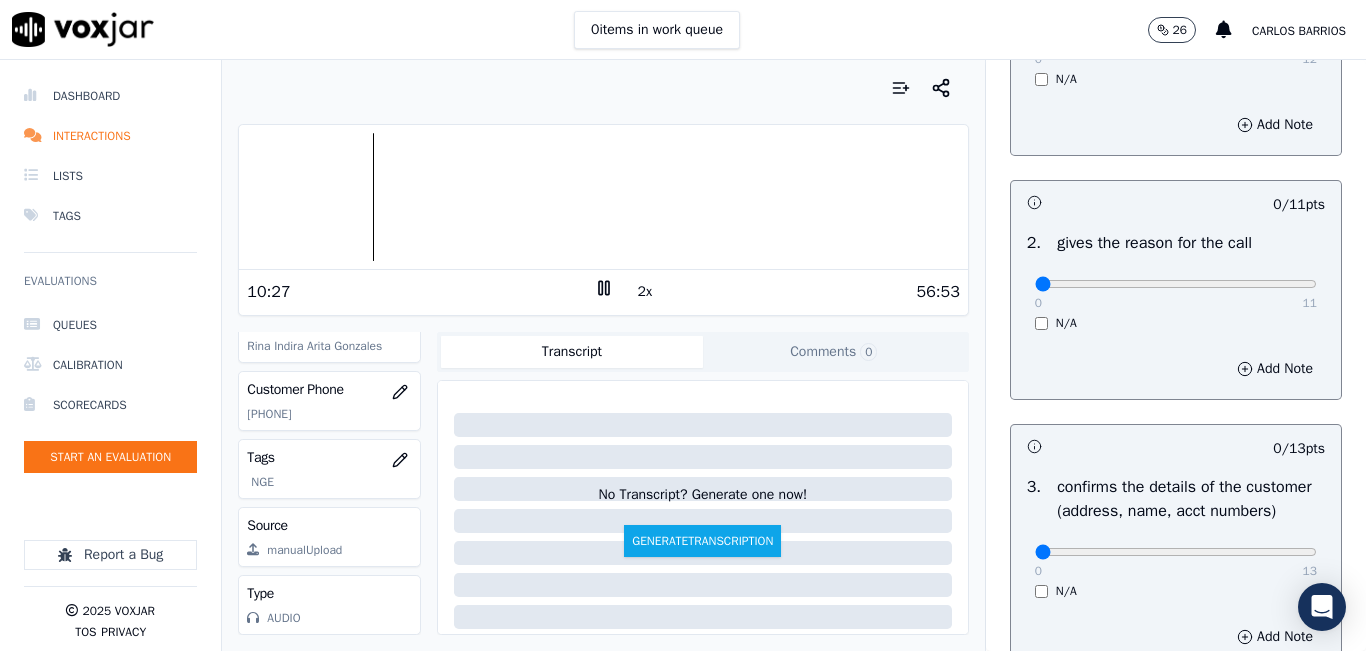 click at bounding box center [603, 88] 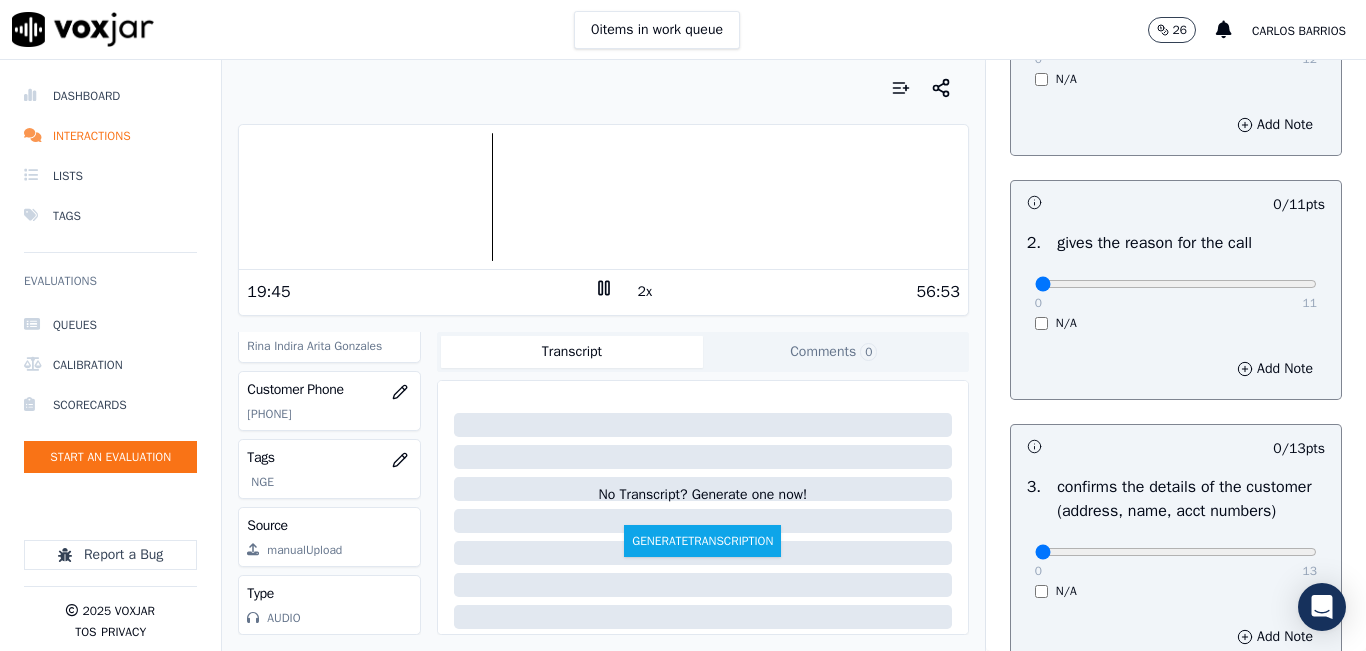 click at bounding box center [603, 88] 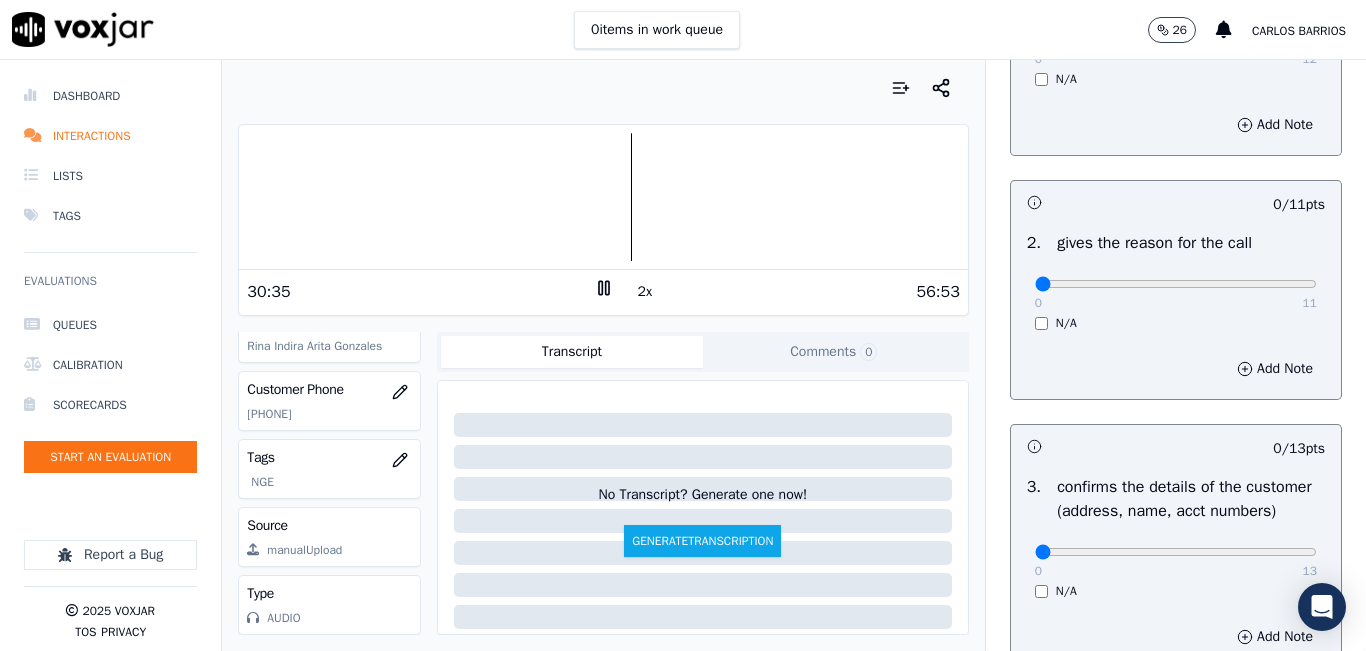 click on "Your browser does not support the audio element.   30:35     2x   56:53   Voxjar ID   a599cc7d-3fa6-43cb-b069-c55e7ba586d6   Source ID   6146322684-all.mp3   Timestamp
08/01/2025 01:51 pm     Agent
TATIANA_IRIARTE_WANN1104_NGE     Customer Name     Rina Indira Arita Gonzales     Customer Phone     6146322684     Tags
NGE     Source     manualUpload   Type     AUDIO       Transcript   Comments  0   No Transcript? Generate one now!   Generate  Transcription         Add Comment" at bounding box center [603, 355] 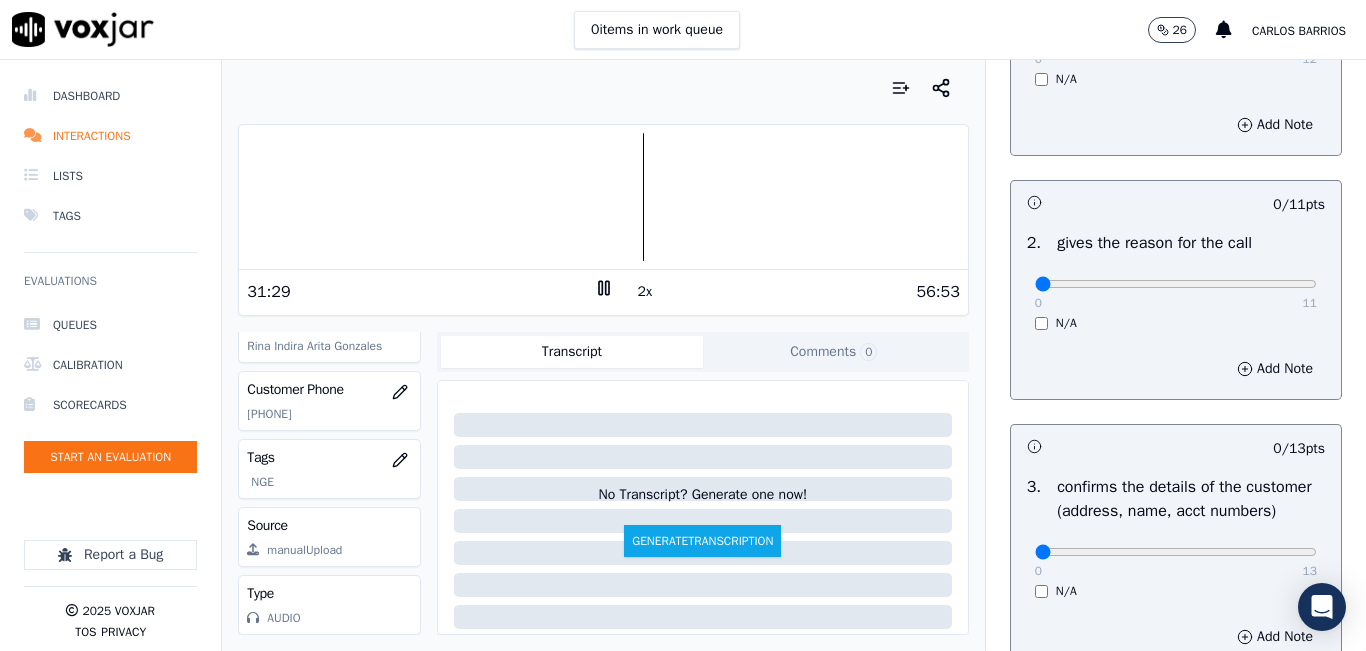 click on "31:29     2x   56:53" at bounding box center [603, 291] 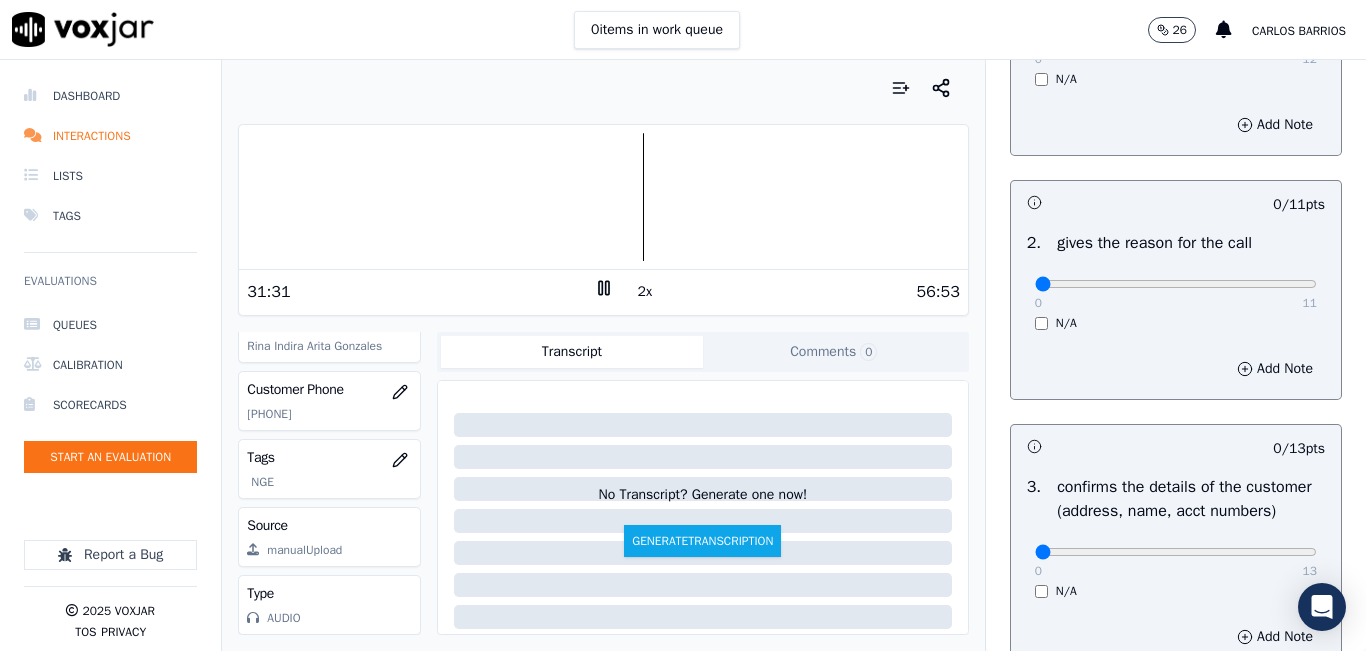click 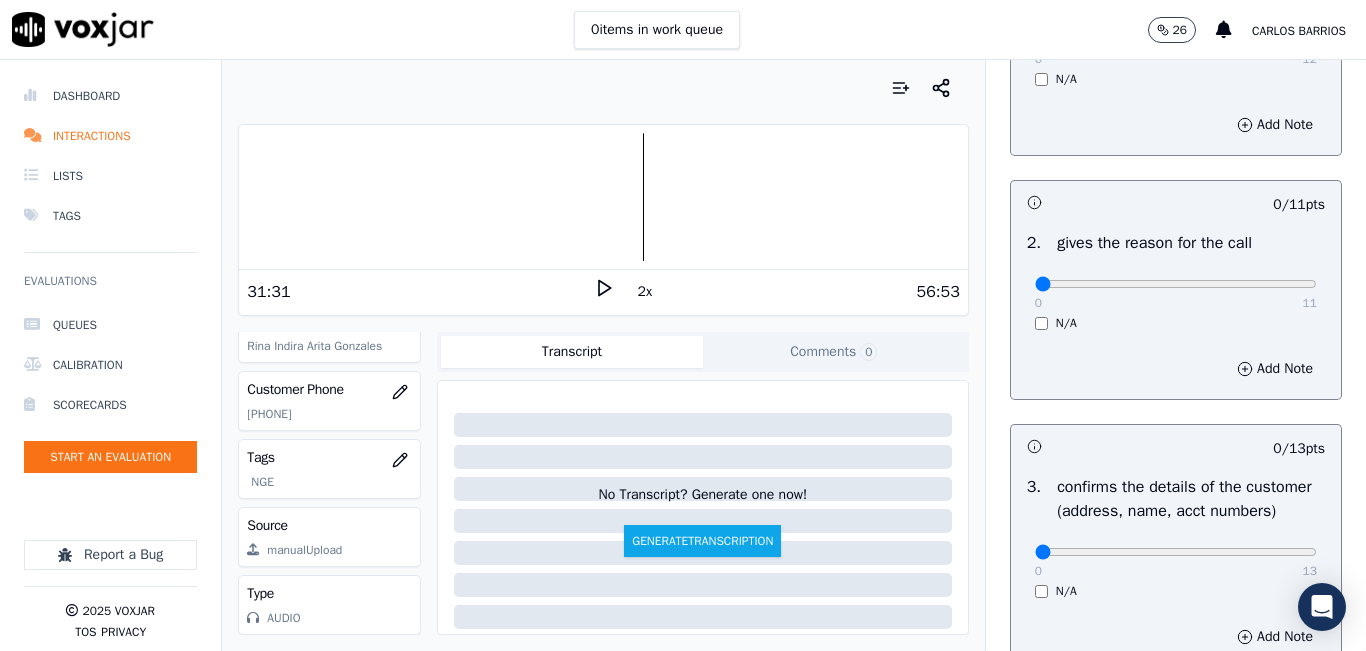 click 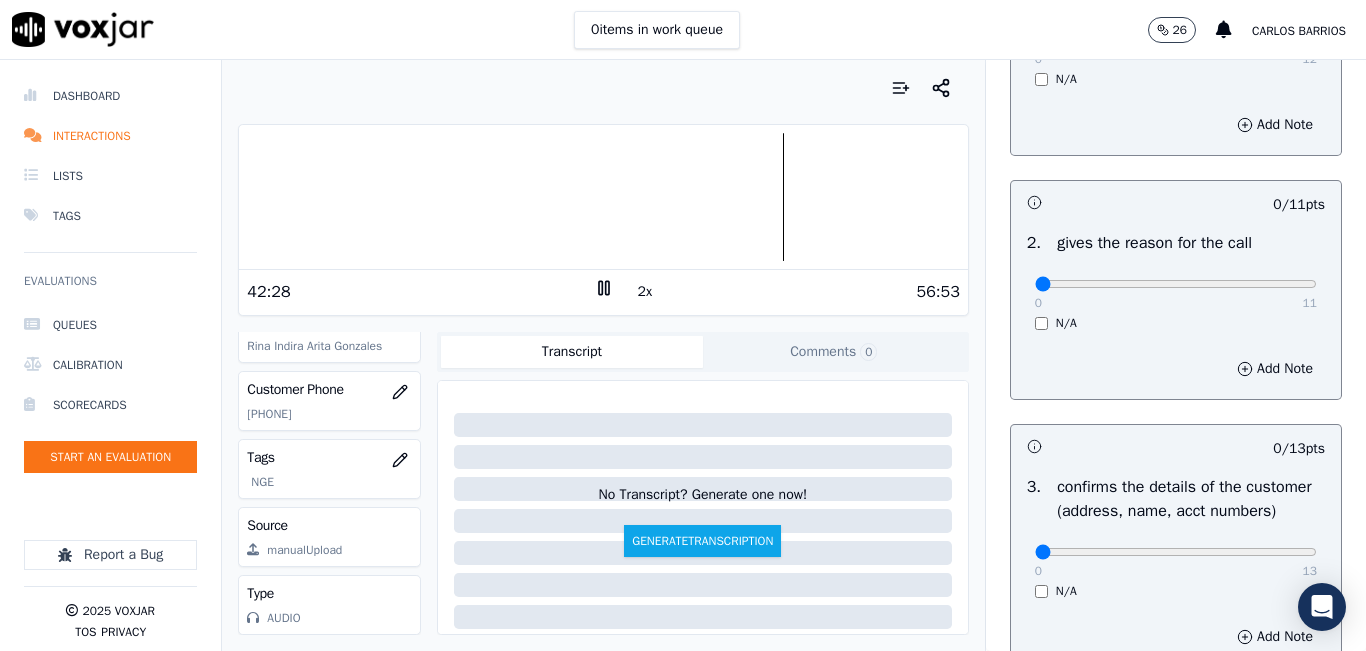 click at bounding box center [603, 197] 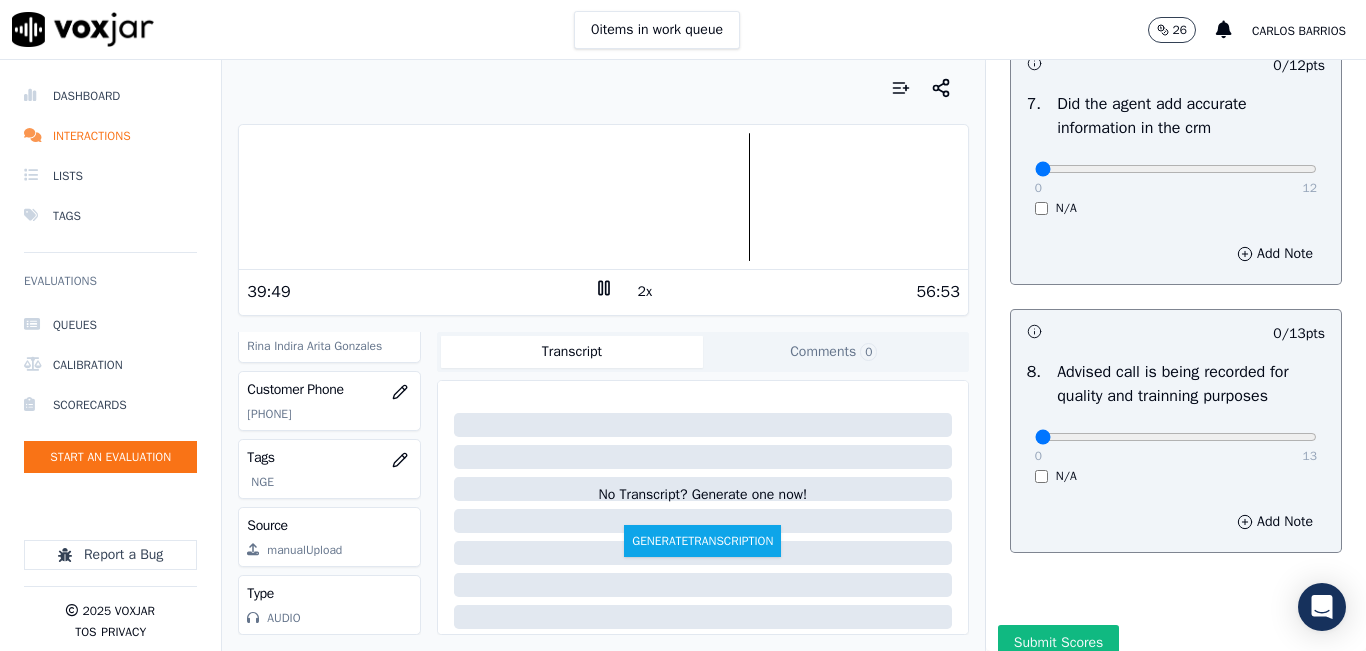 scroll, scrollTop: 1904, scrollLeft: 0, axis: vertical 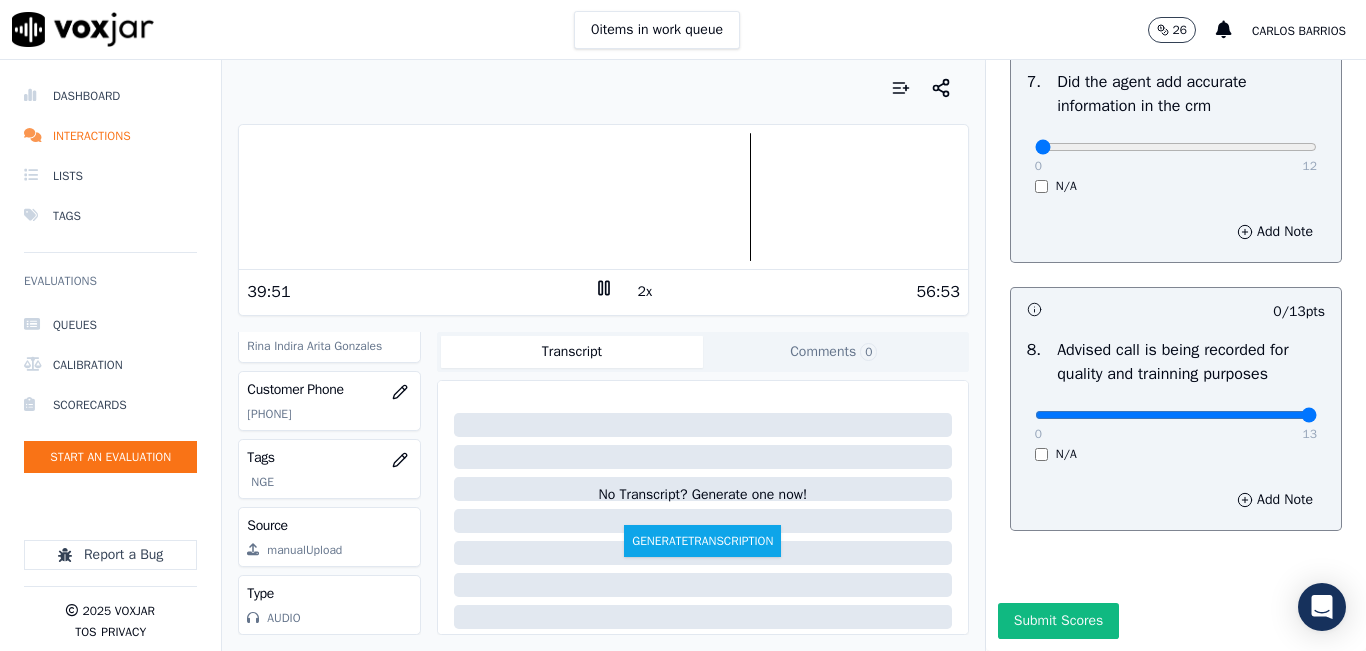 type on "13" 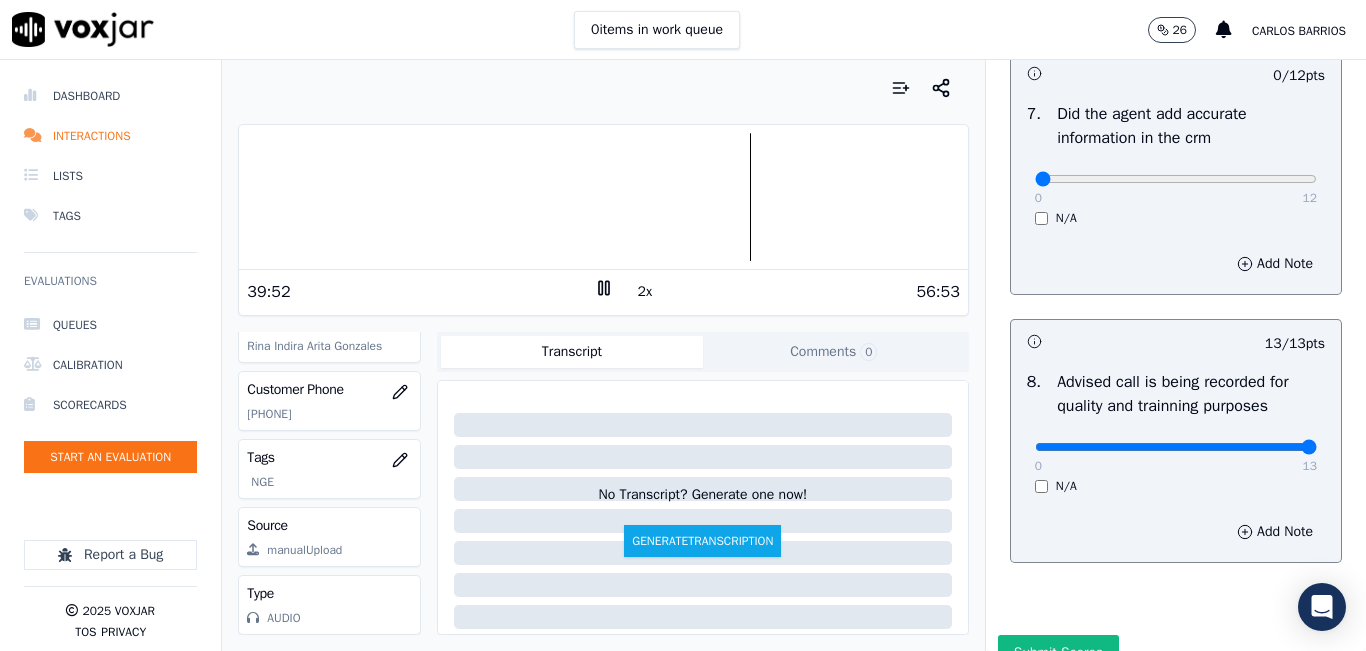 scroll, scrollTop: 1604, scrollLeft: 0, axis: vertical 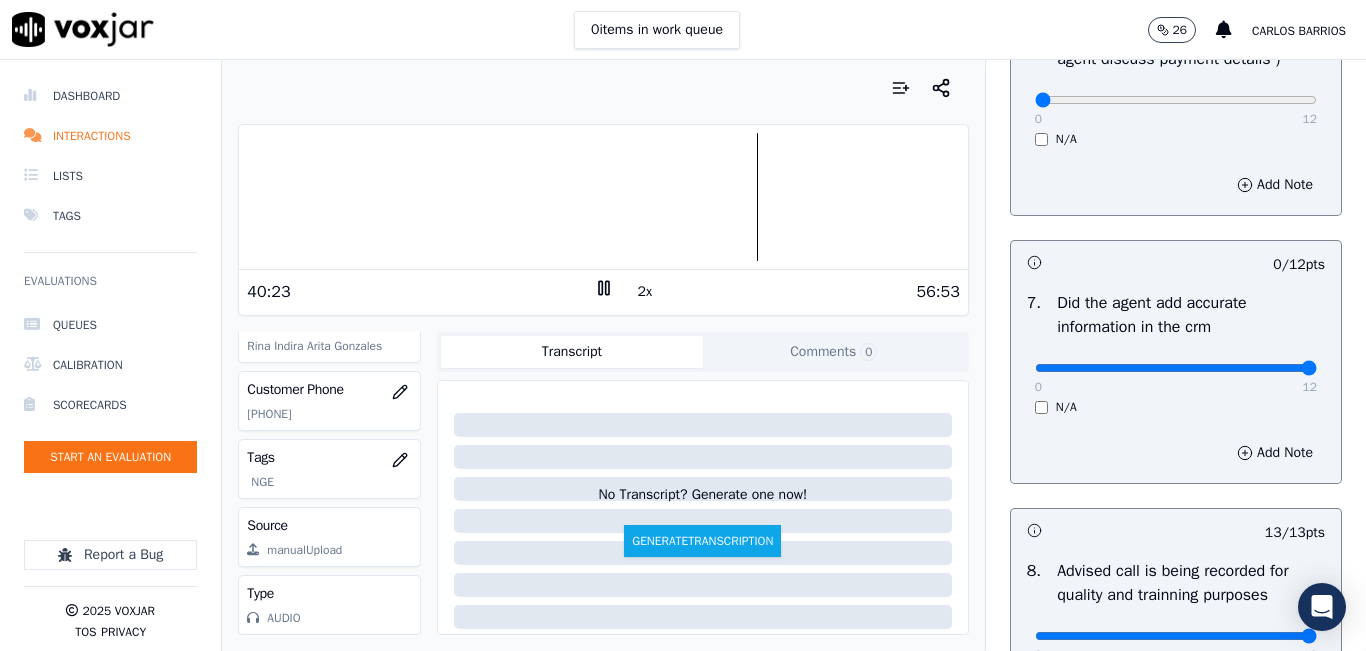 type on "12" 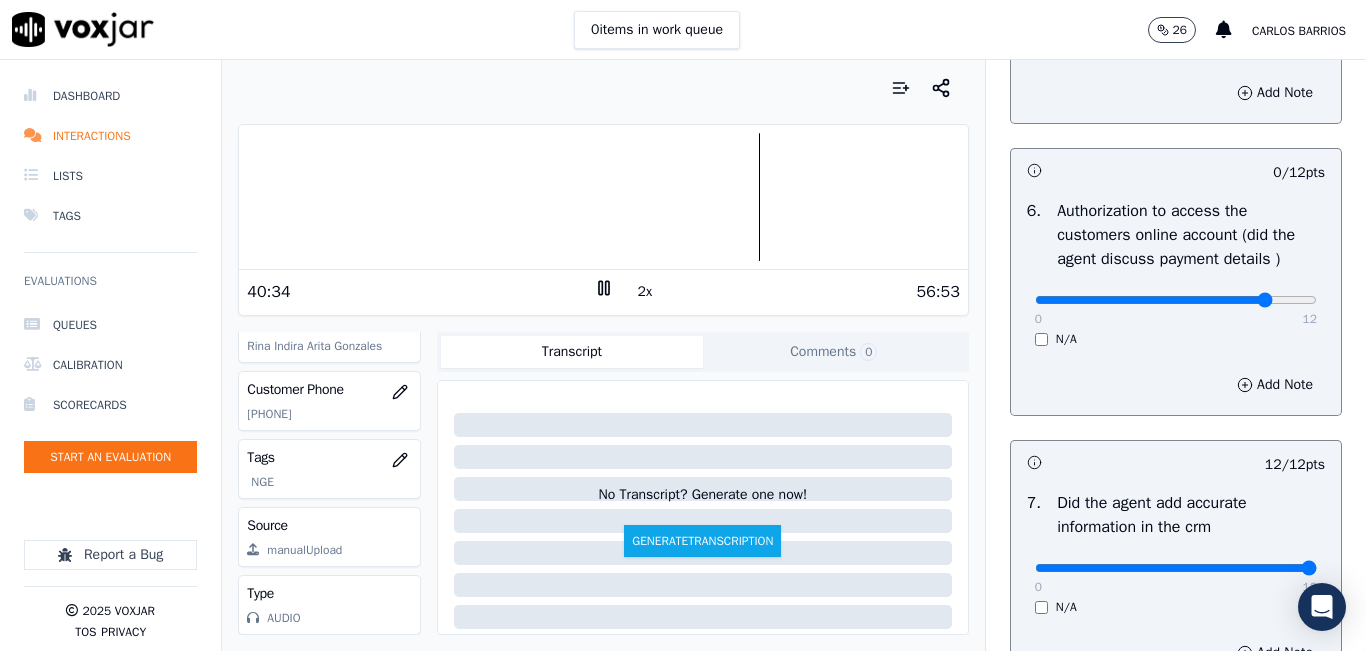 type on "10" 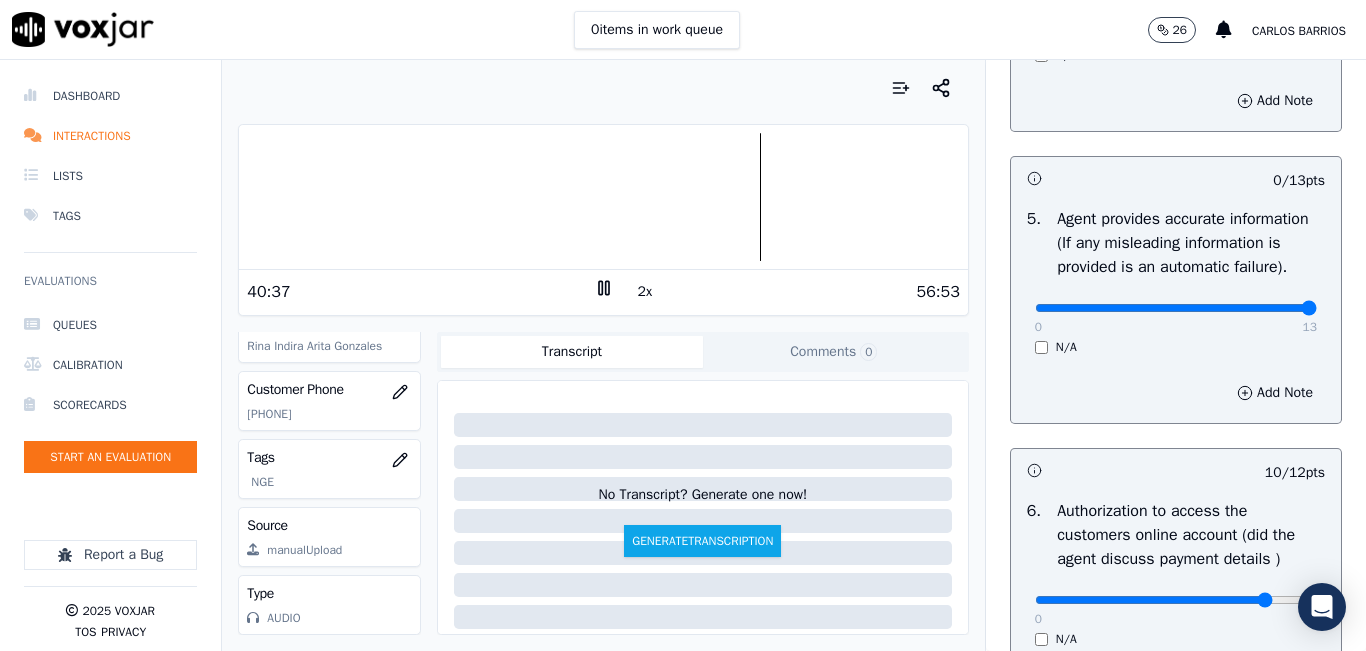 drag, startPoint x: 1252, startPoint y: 358, endPoint x: 1304, endPoint y: 357, distance: 52.009613 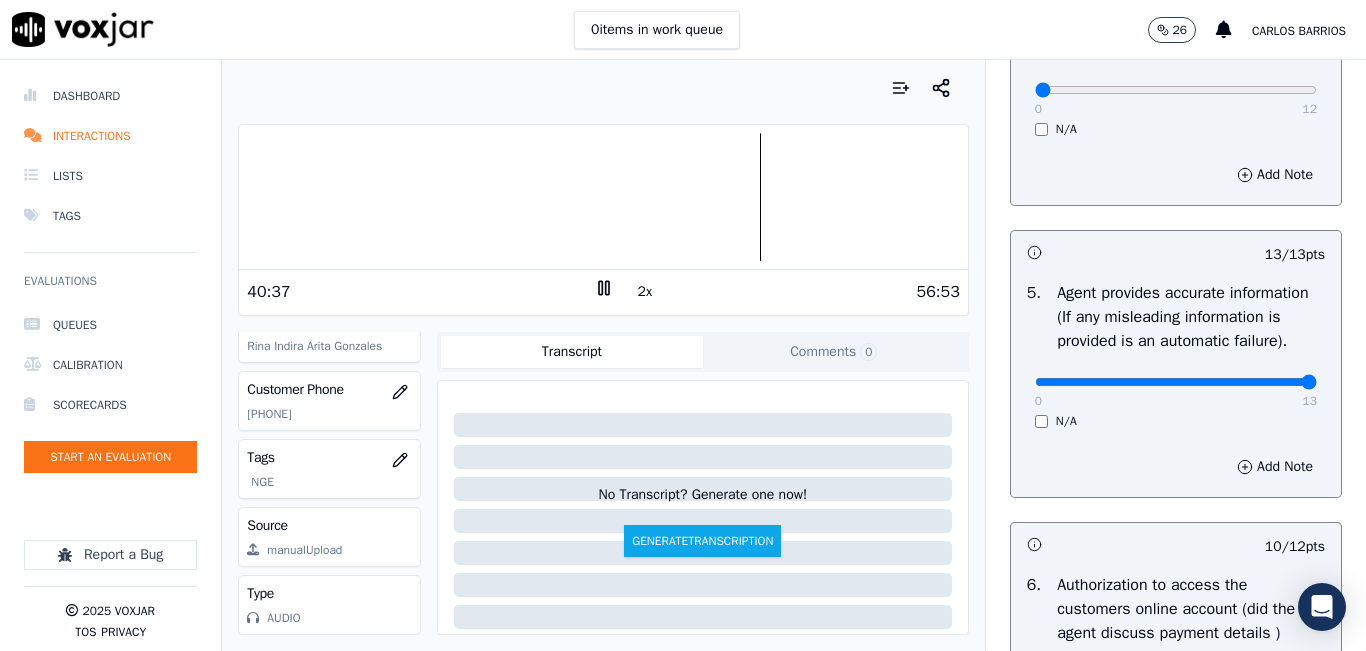 scroll, scrollTop: 804, scrollLeft: 0, axis: vertical 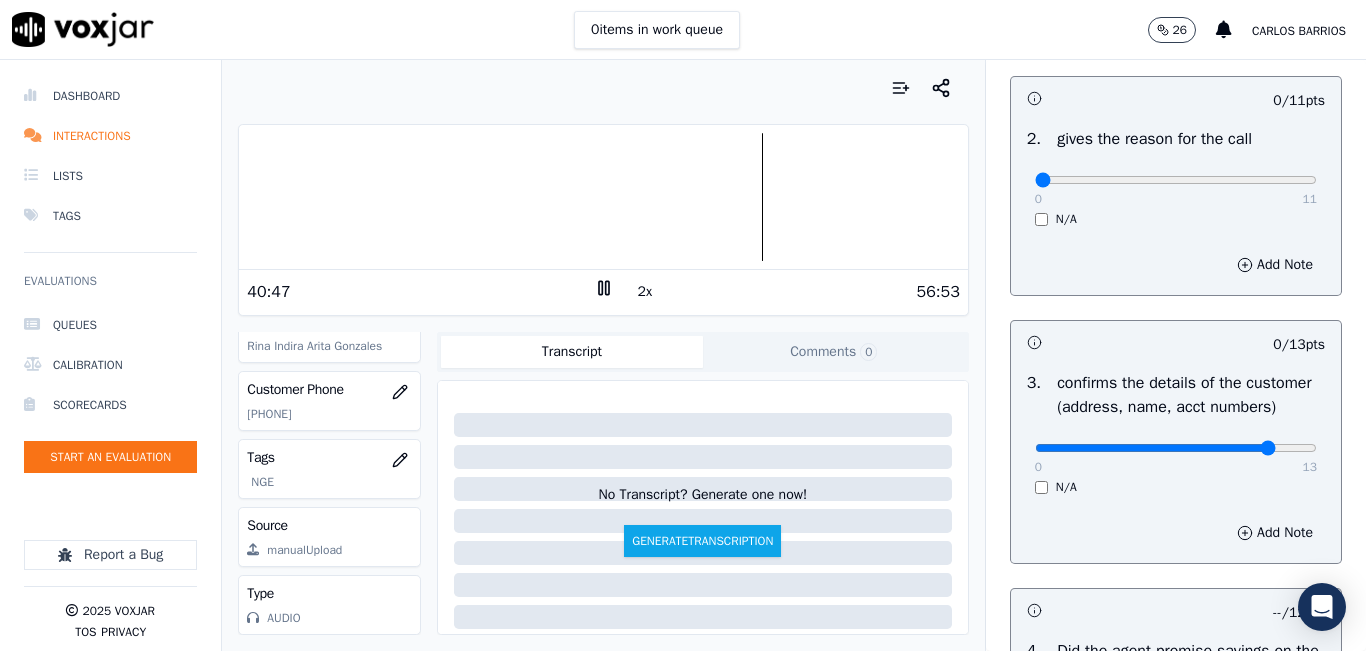 type on "11" 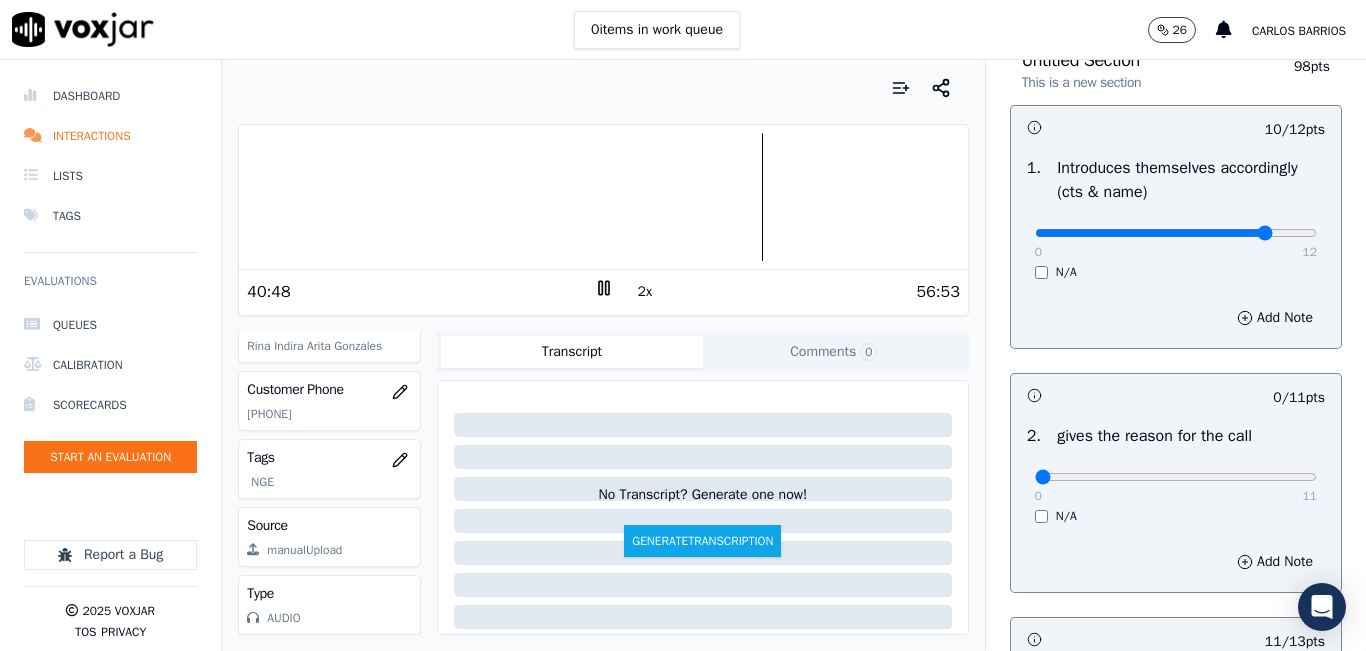 scroll, scrollTop: 104, scrollLeft: 0, axis: vertical 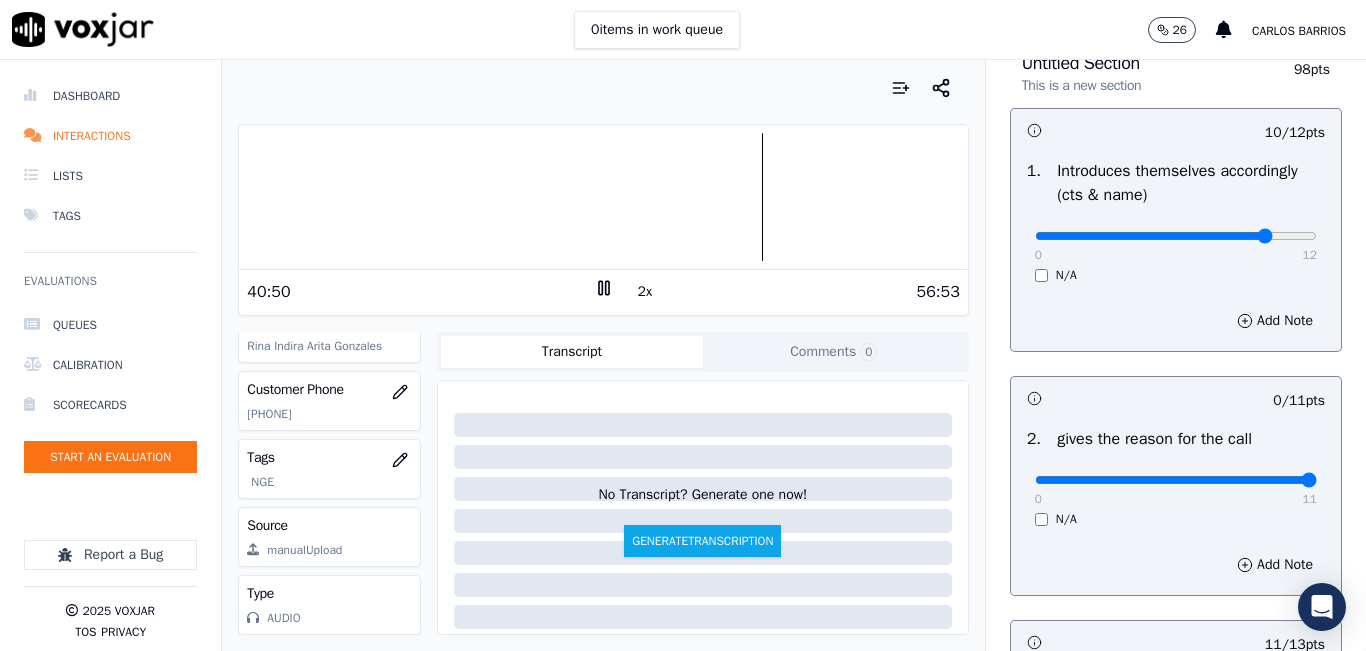 type on "11" 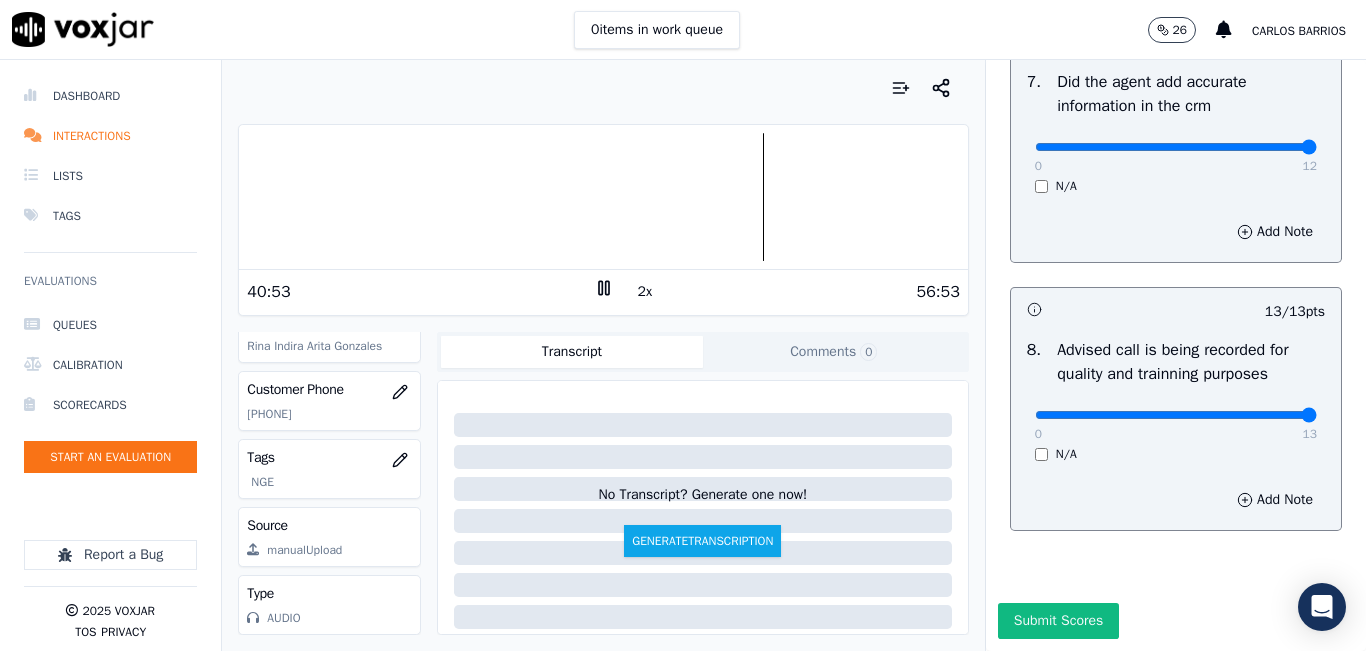 scroll, scrollTop: 1918, scrollLeft: 0, axis: vertical 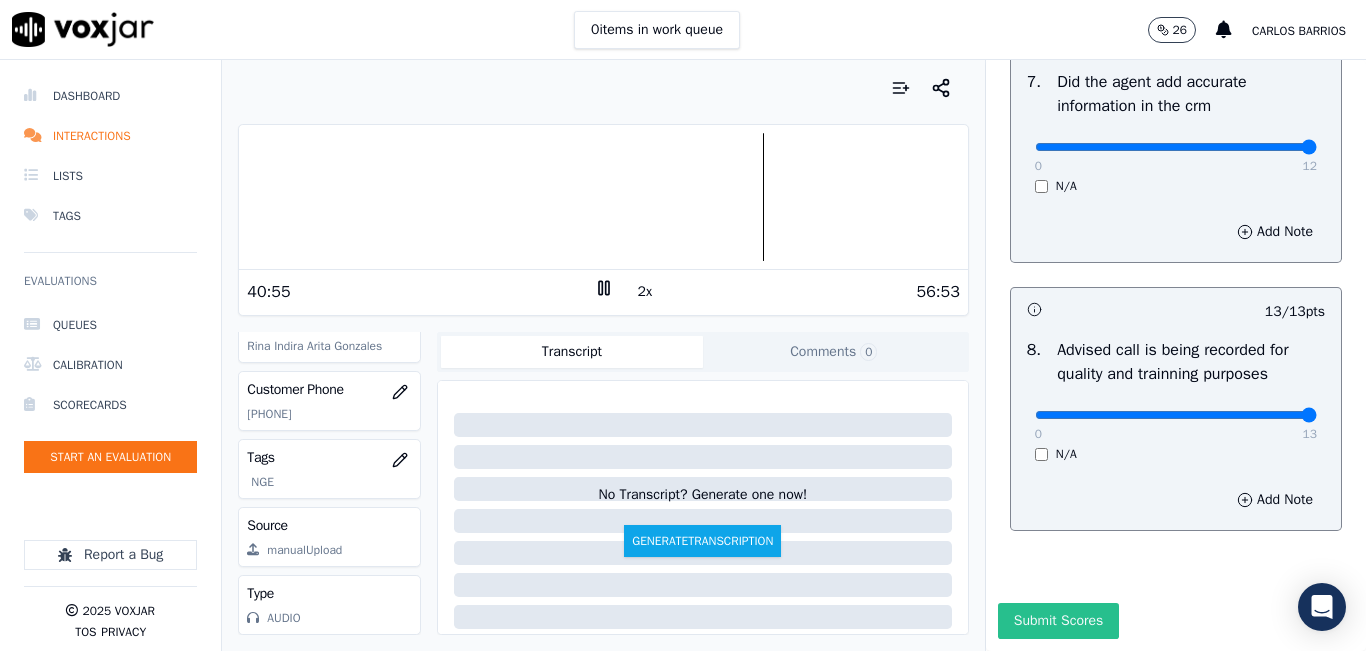 click on "Submit Scores" at bounding box center (1058, 621) 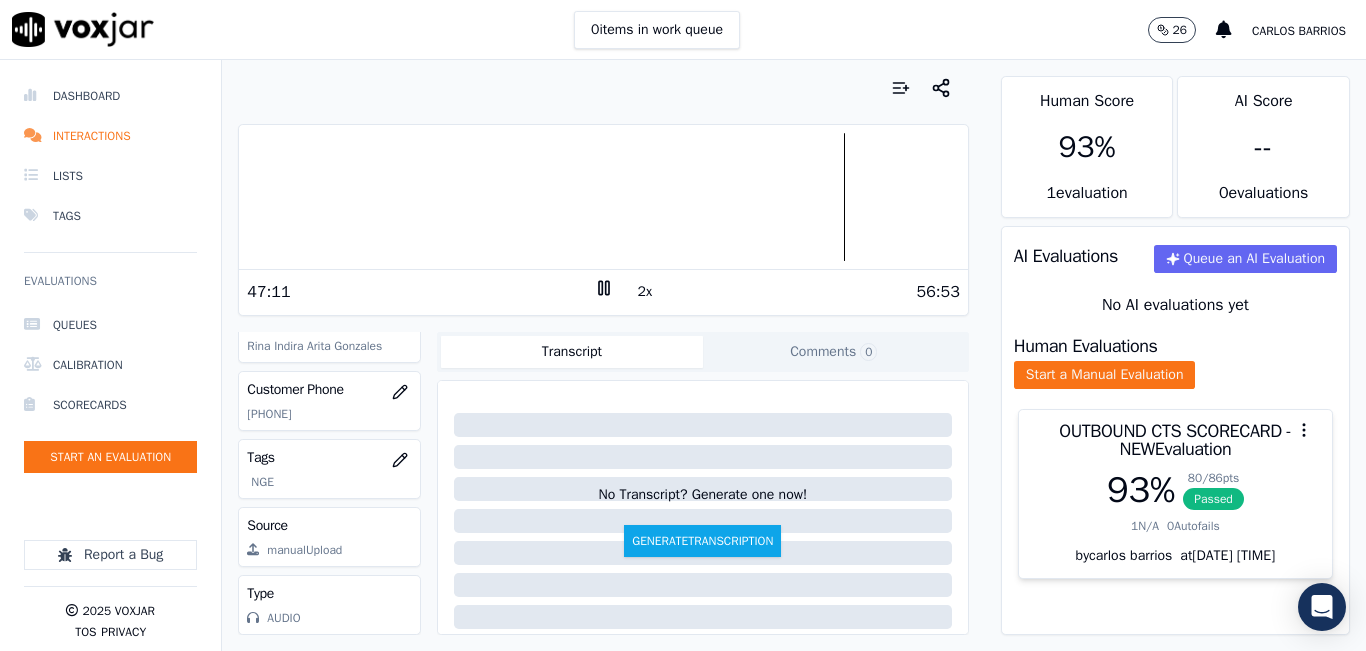 click at bounding box center [603, 88] 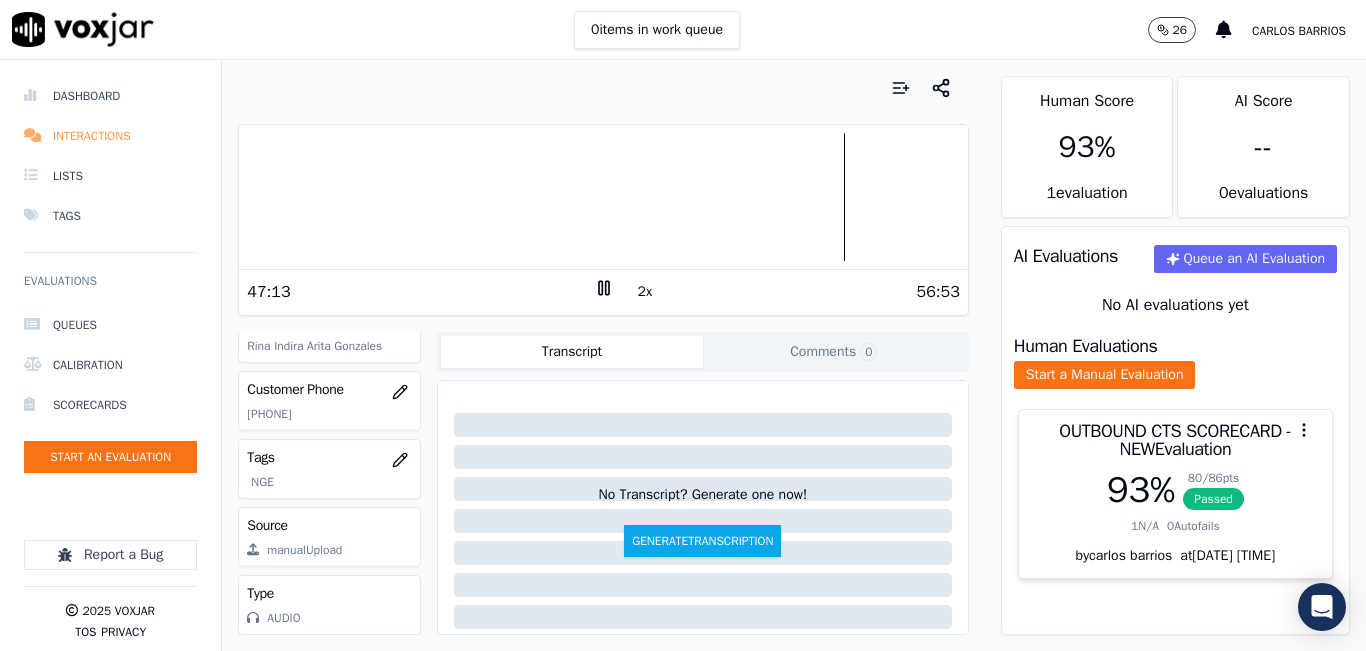 click on "Interactions" at bounding box center [110, 136] 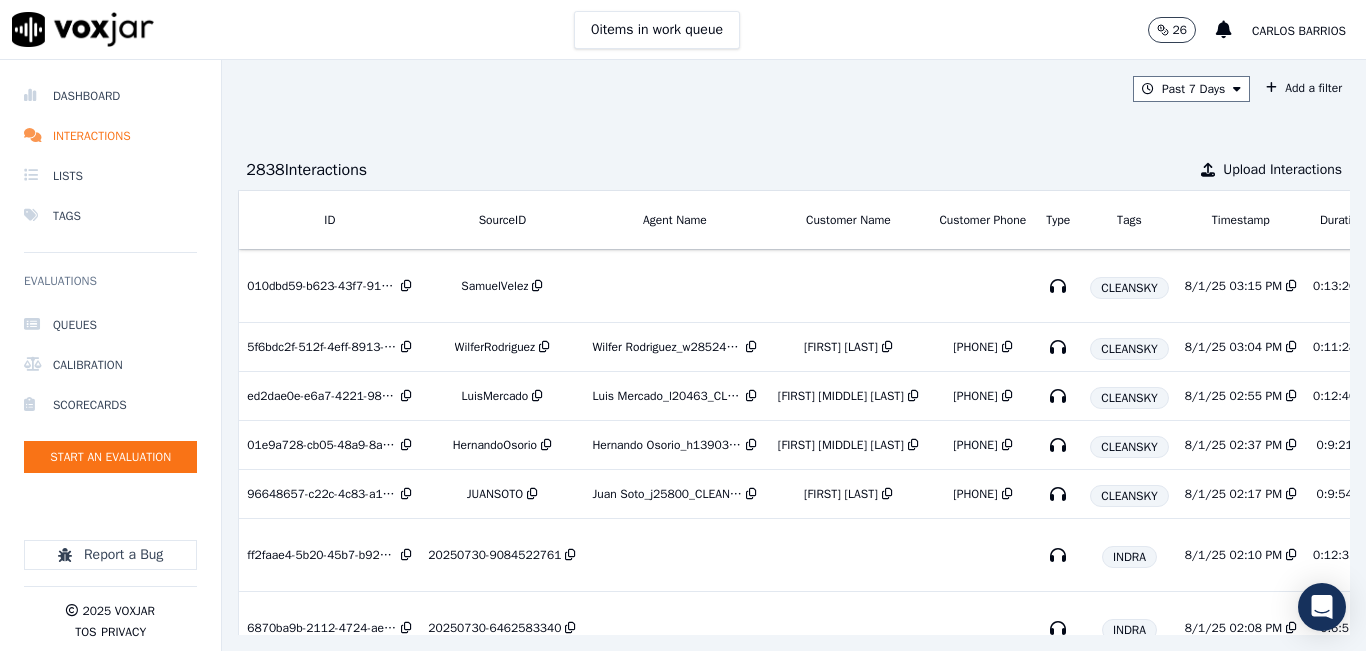 scroll, scrollTop: 0, scrollLeft: 326, axis: horizontal 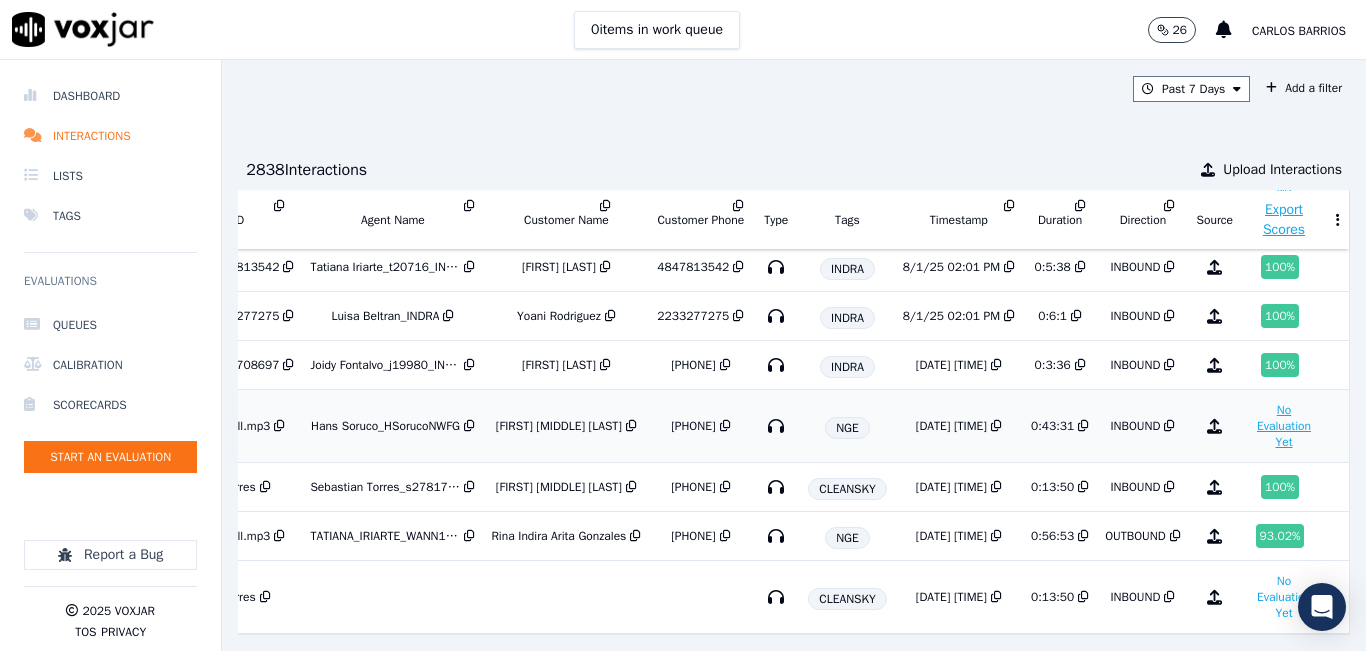 click on "No Evaluation Yet" at bounding box center (1284, 426) 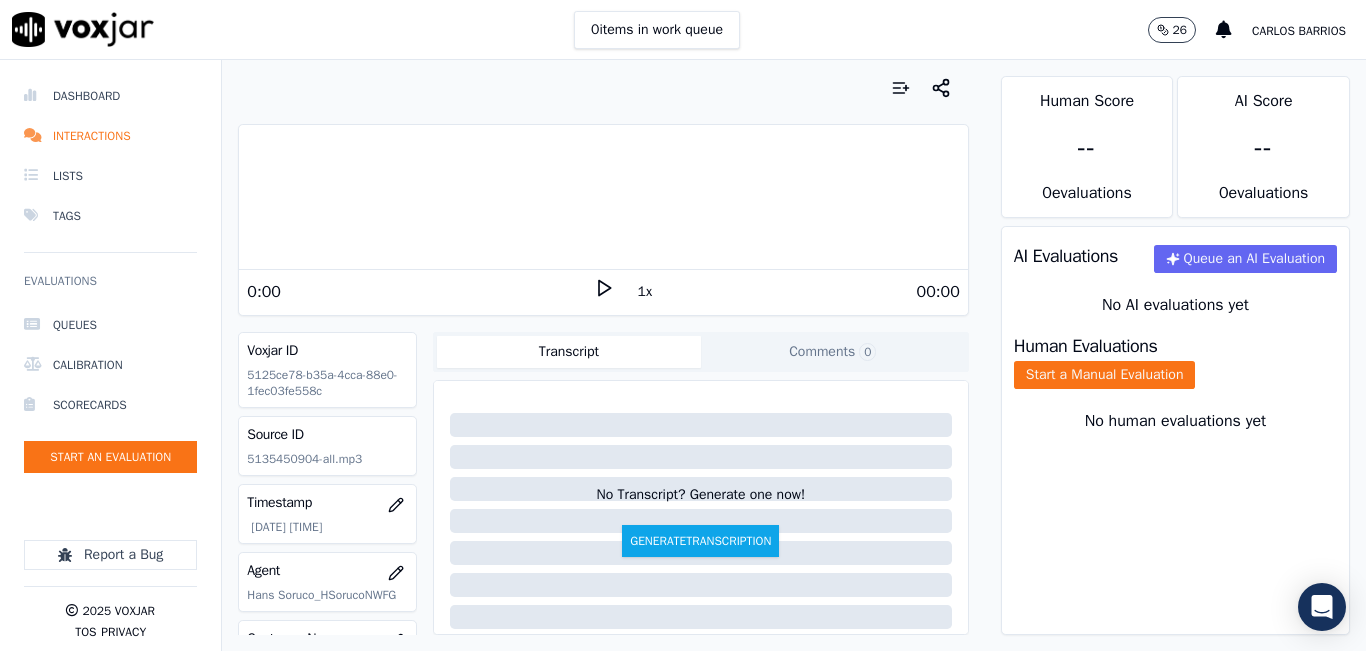 click 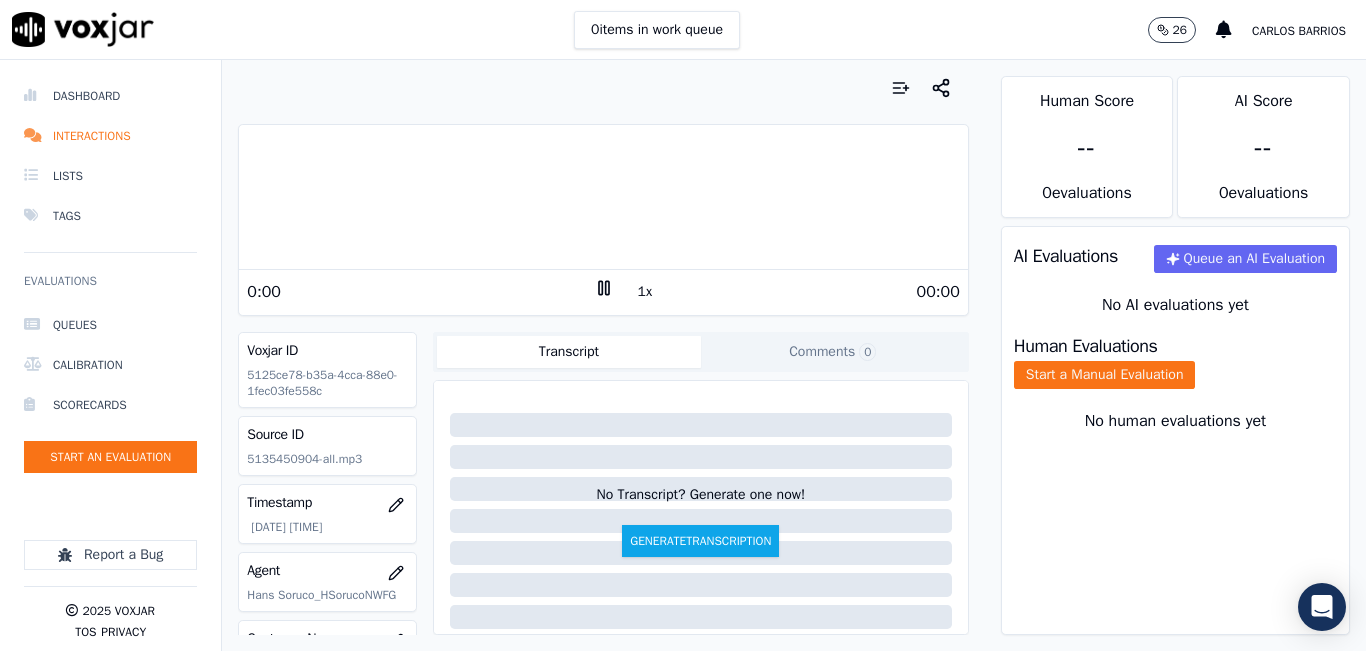 click on "1x" at bounding box center (645, 292) 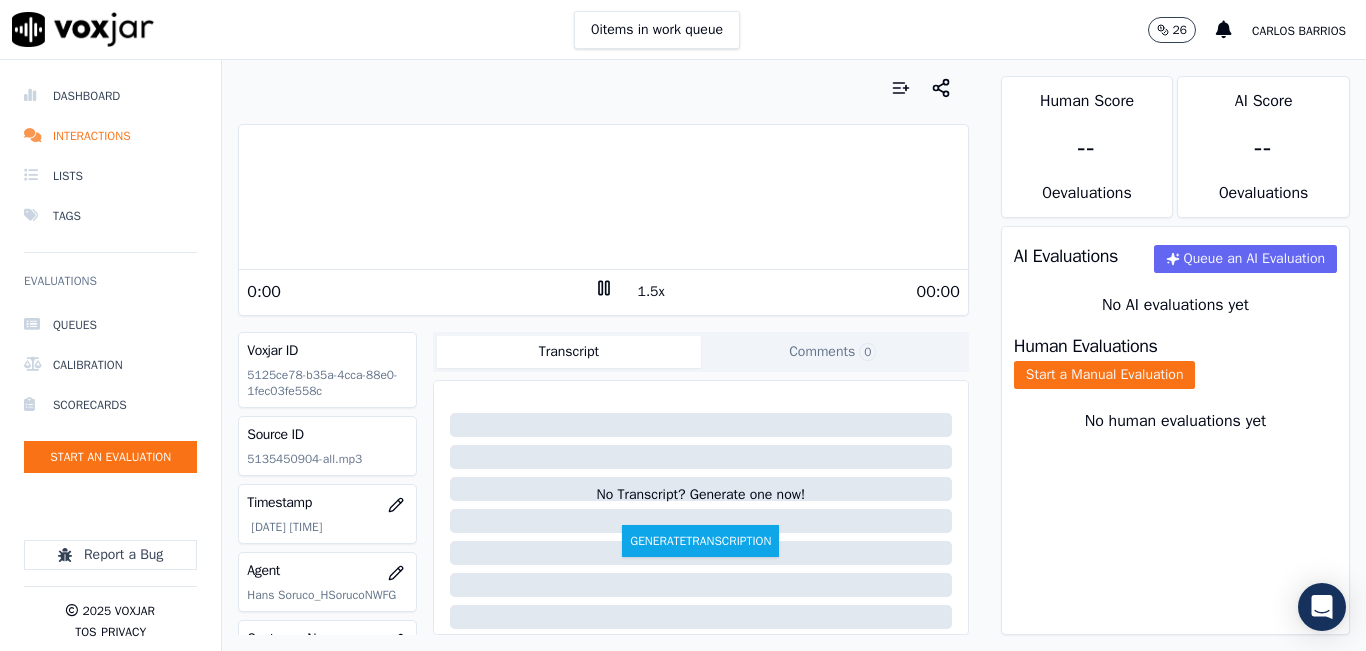 click on "1.5x" at bounding box center [651, 292] 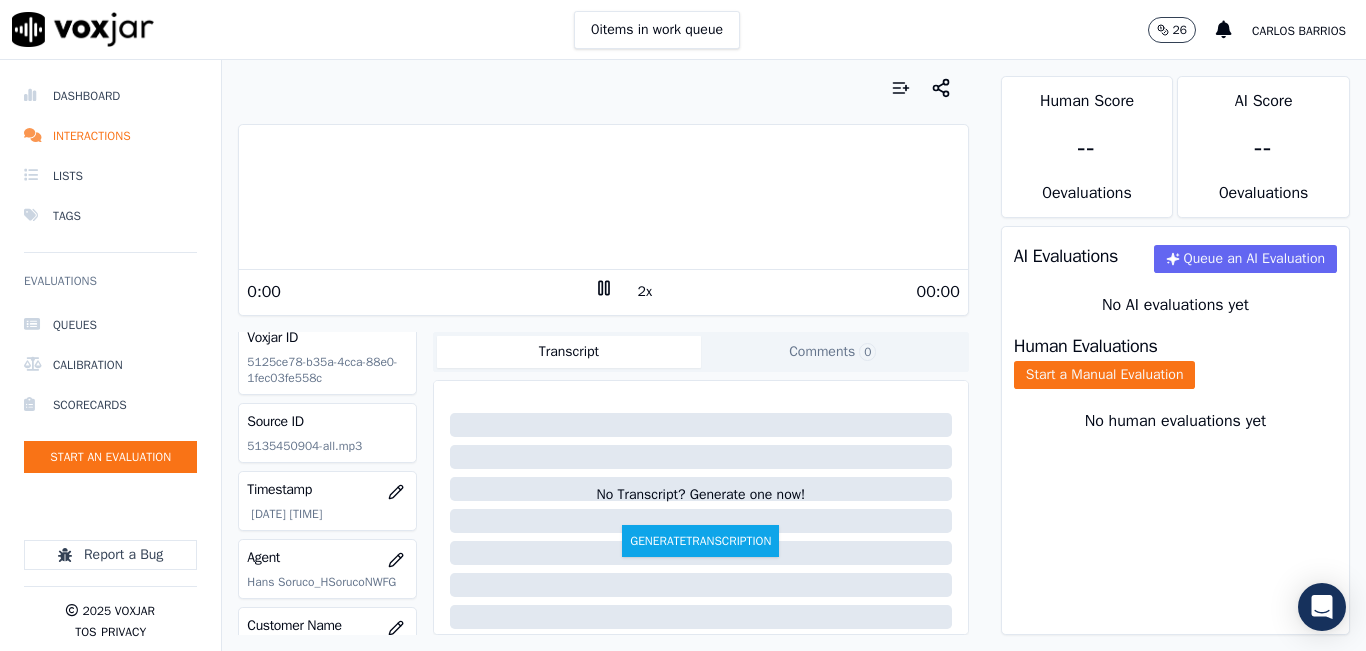 scroll, scrollTop: 0, scrollLeft: 0, axis: both 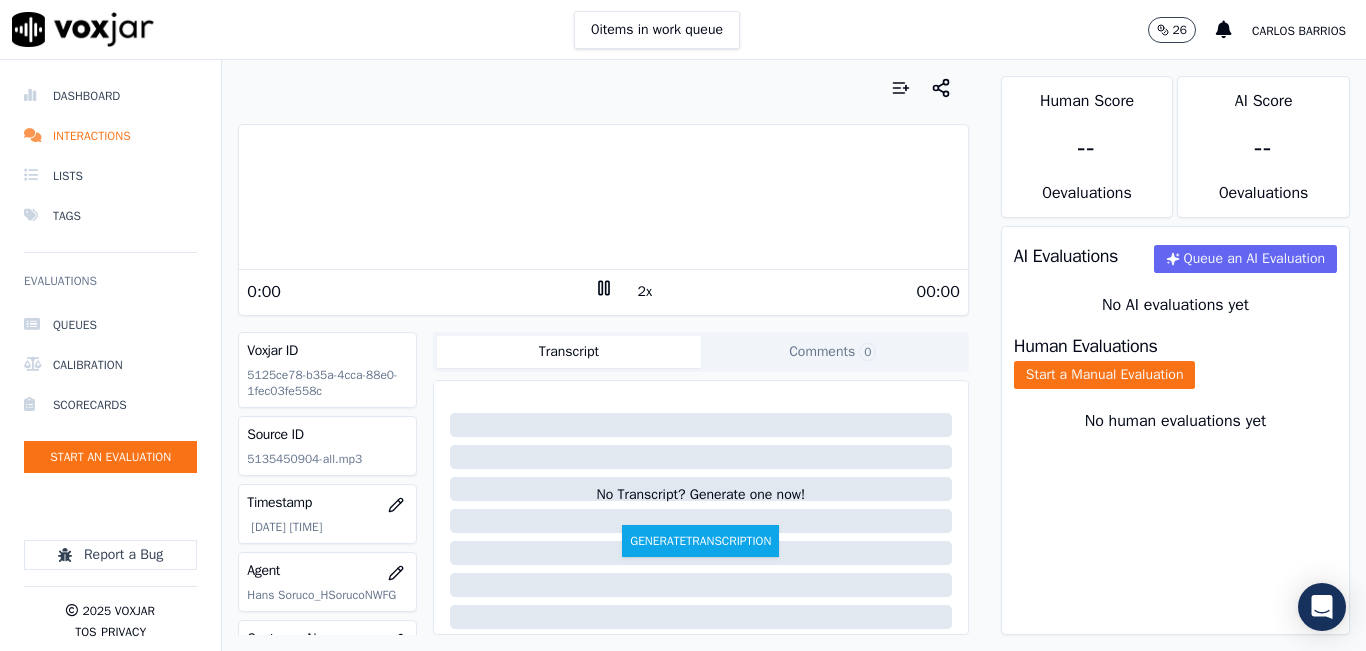 click on "Human Evaluations   Start a Manual Evaluation" at bounding box center [1175, 363] 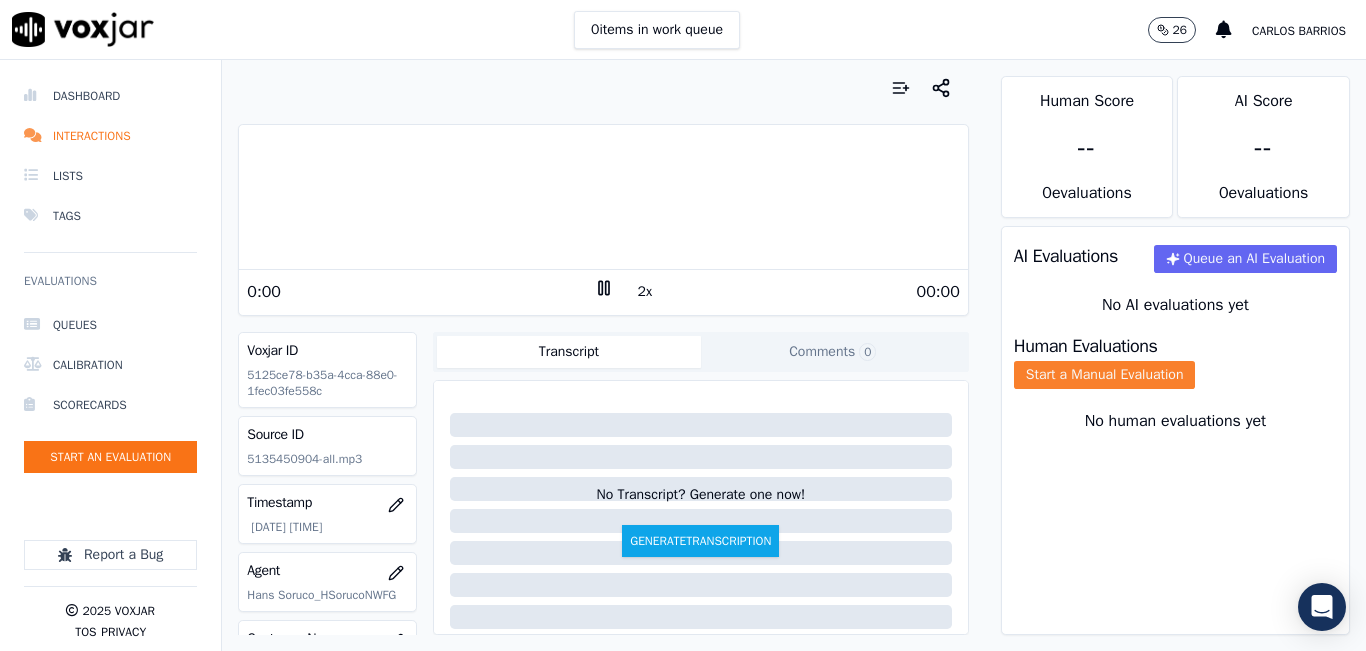 click on "Start a Manual Evaluation" 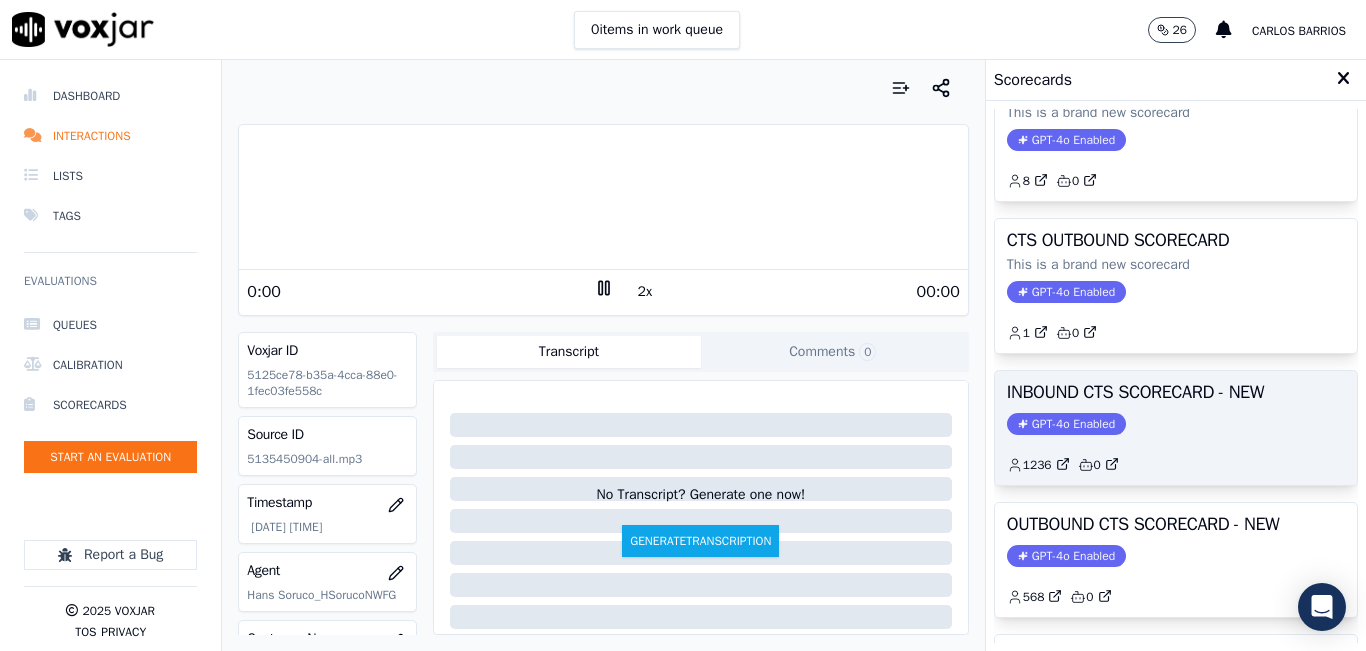 scroll, scrollTop: 100, scrollLeft: 0, axis: vertical 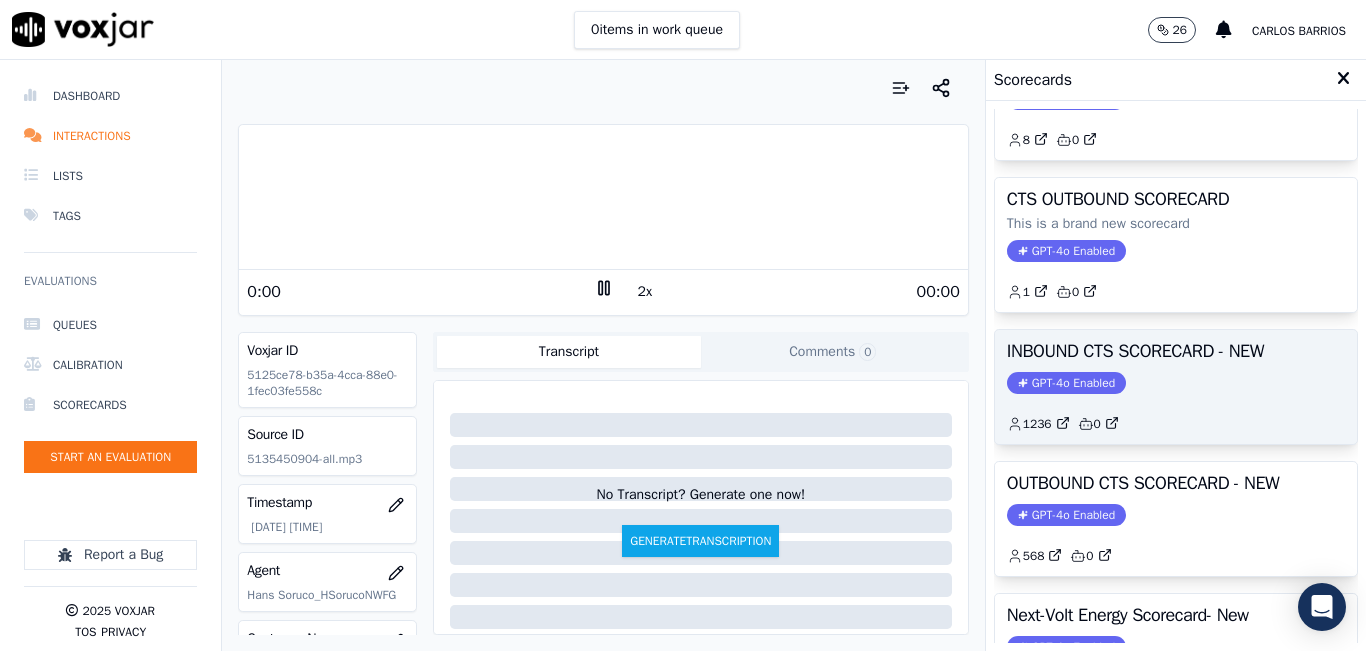 click on "INBOUND CTS SCORECARD - NEW        GPT-4o Enabled       1236         0" at bounding box center (1176, 387) 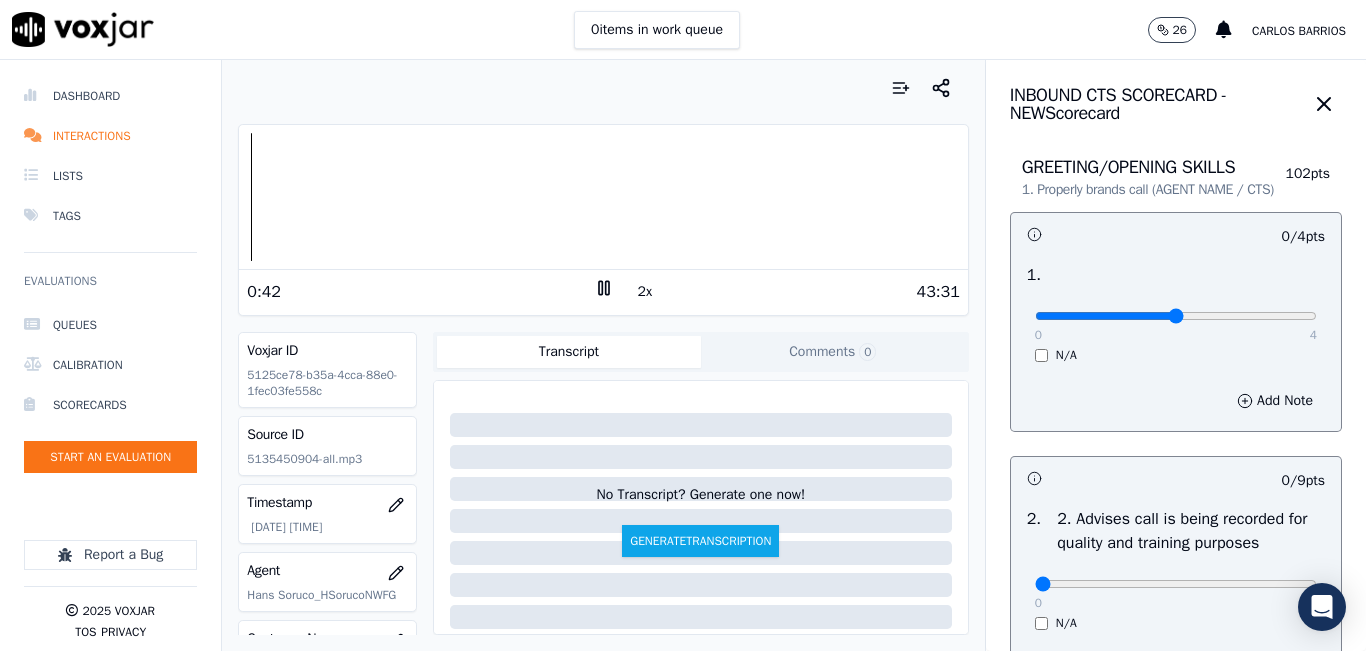 click at bounding box center (1176, 316) 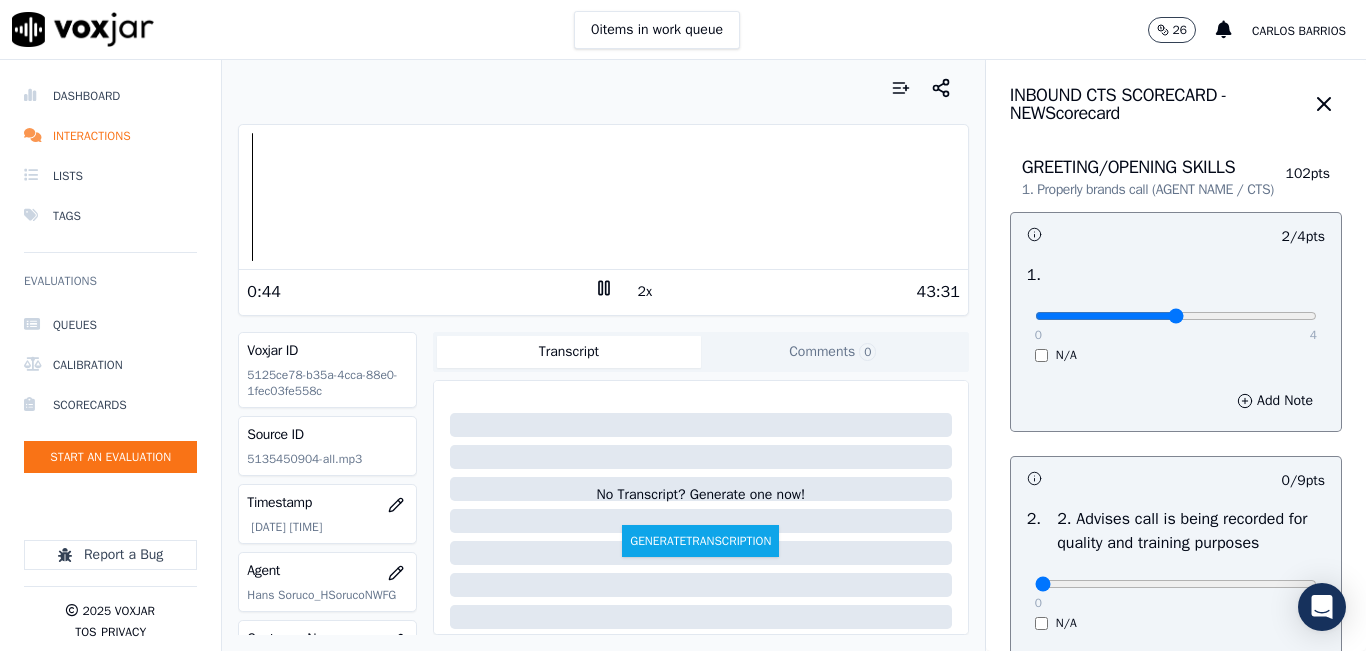 scroll, scrollTop: 100, scrollLeft: 0, axis: vertical 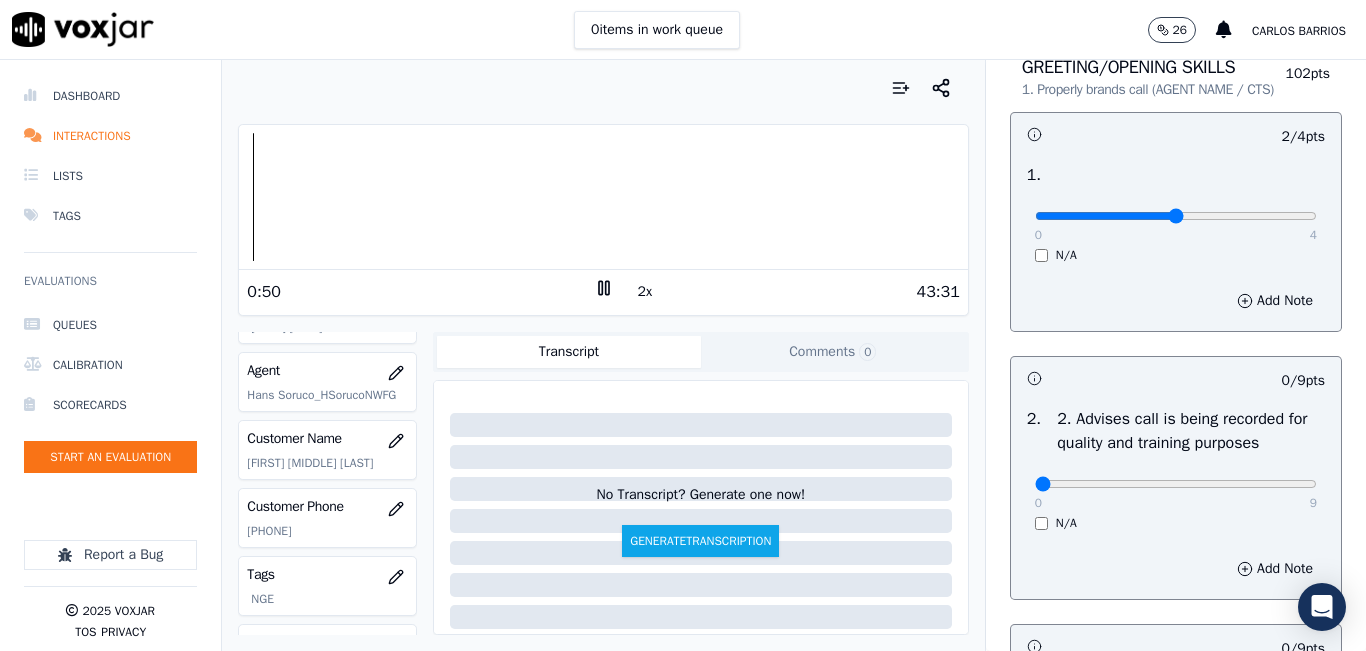 click on "5135450904" 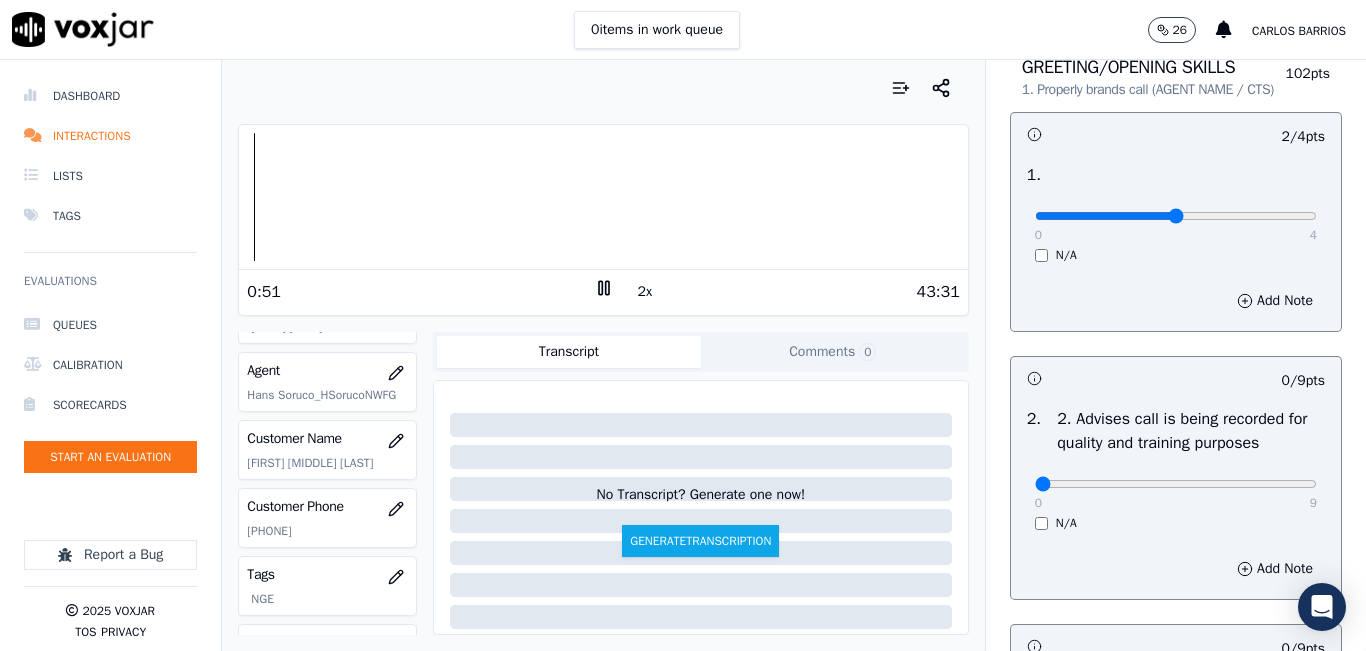 click on "5135450904" 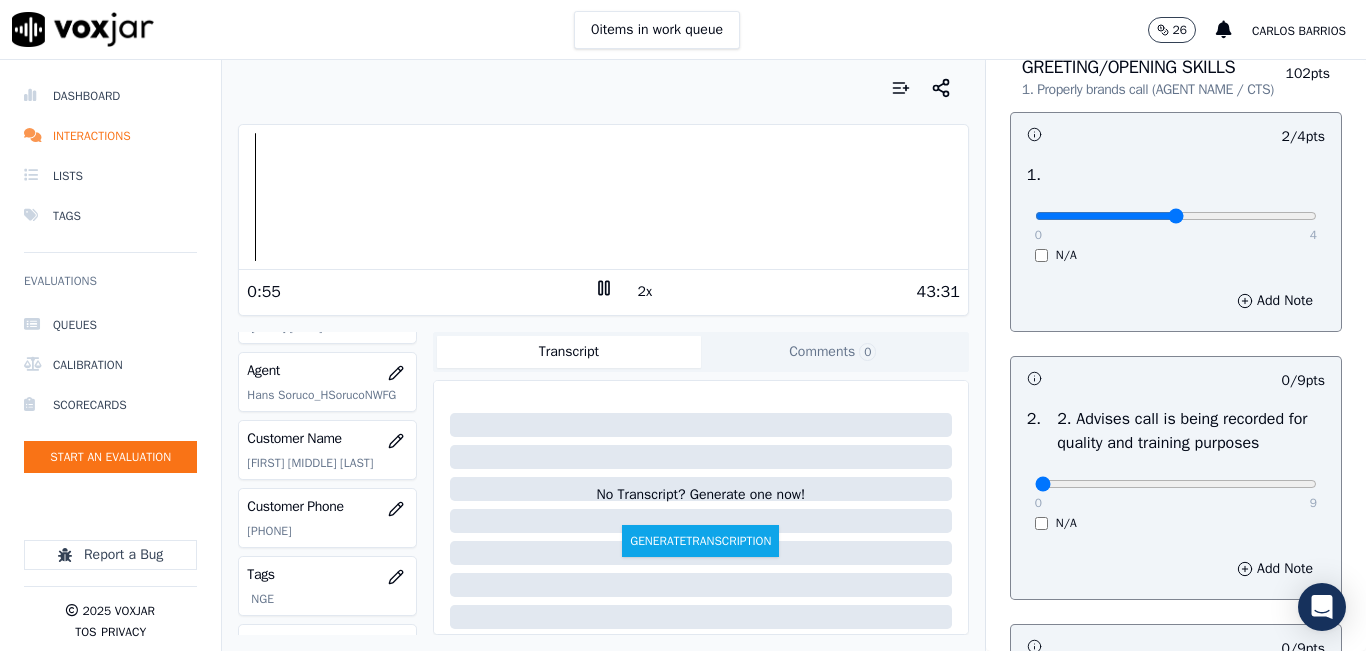 copy on "5135450904" 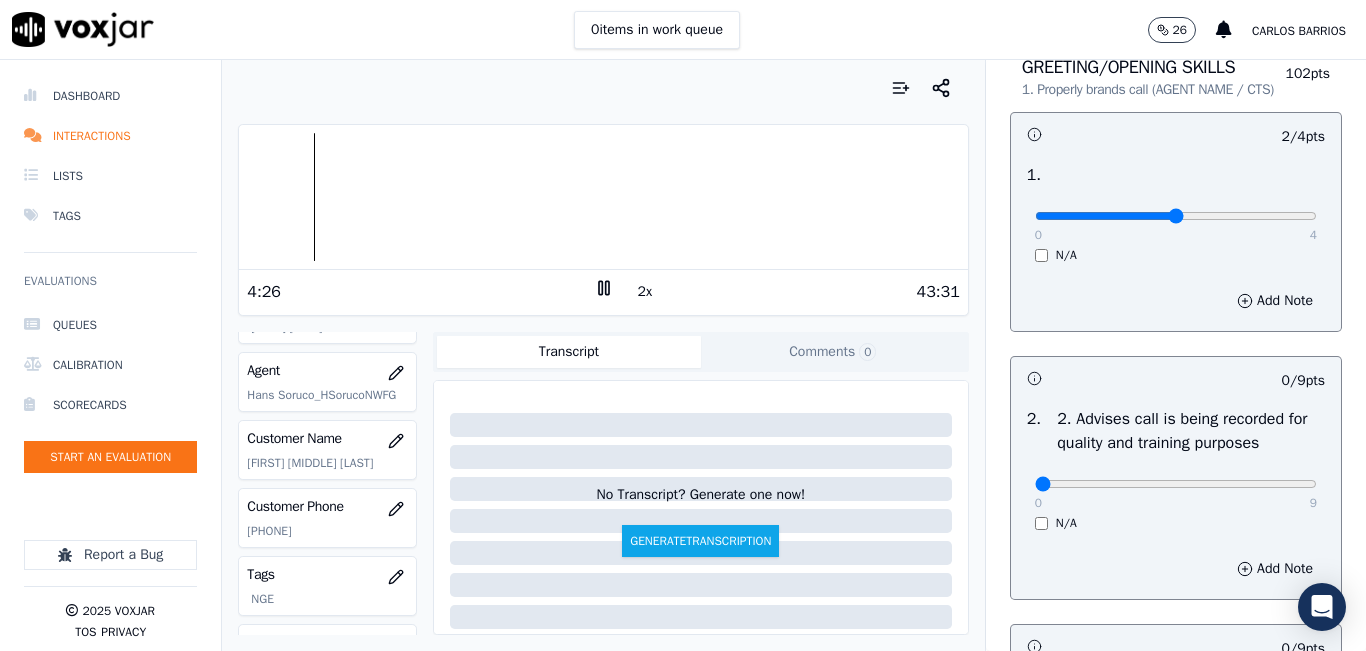 click at bounding box center (603, 197) 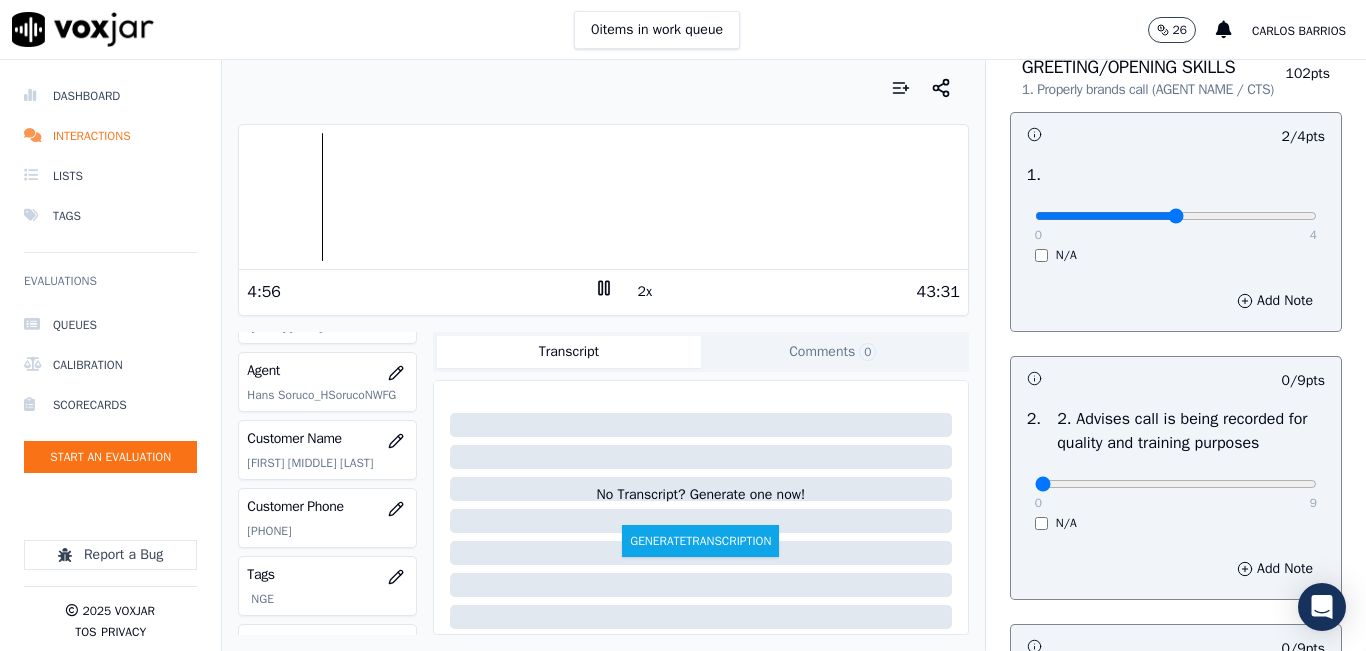 click on "Your browser does not support the audio element.   4:56     2x   43:31   Voxjar ID   5125ce78-b35a-4cca-88e0-1fec03fe558c   Source ID   5135450904-all.mp3   Timestamp
08/01/2025 01:59 pm     Agent
Hans Soruco_HSorucoNWFG     Customer Name     YVETTE R MASON     Customer Phone     5135450904     Tags
NGE     Source     manualUpload   Type     AUDIO       Transcript   Comments  0   No Transcript? Generate one now!   Generate  Transcription         Add Comment" at bounding box center [603, 355] 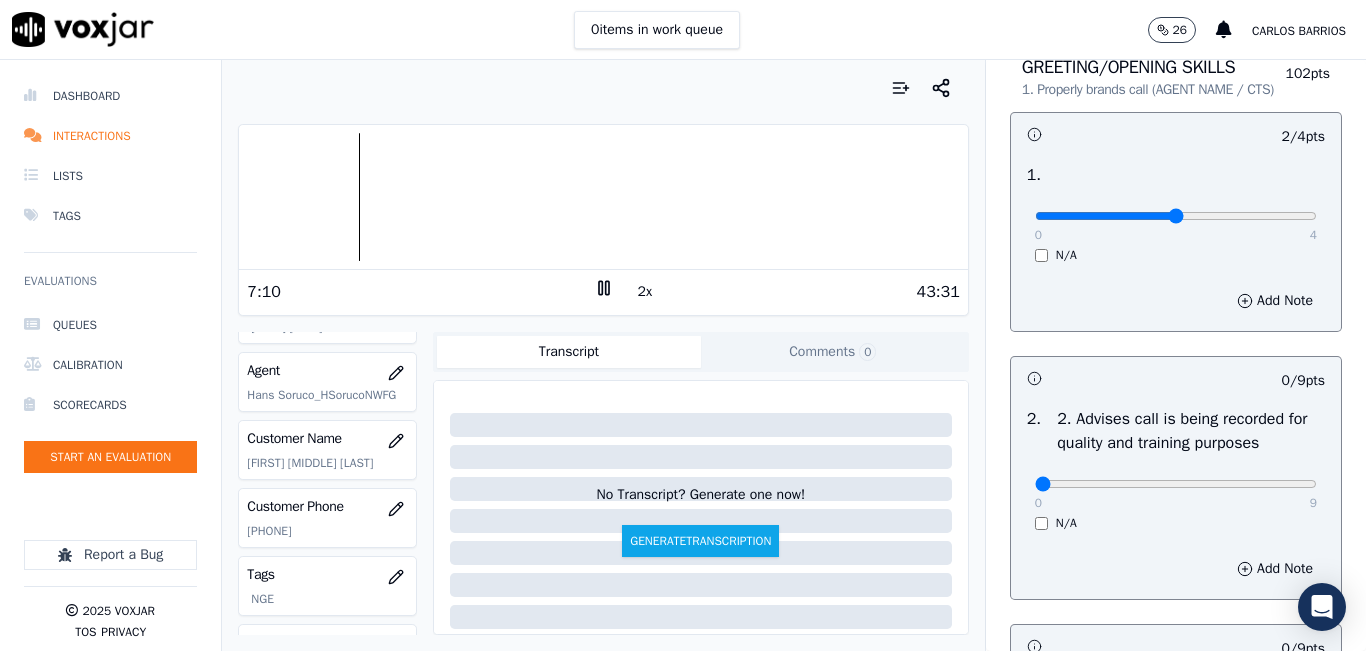 click 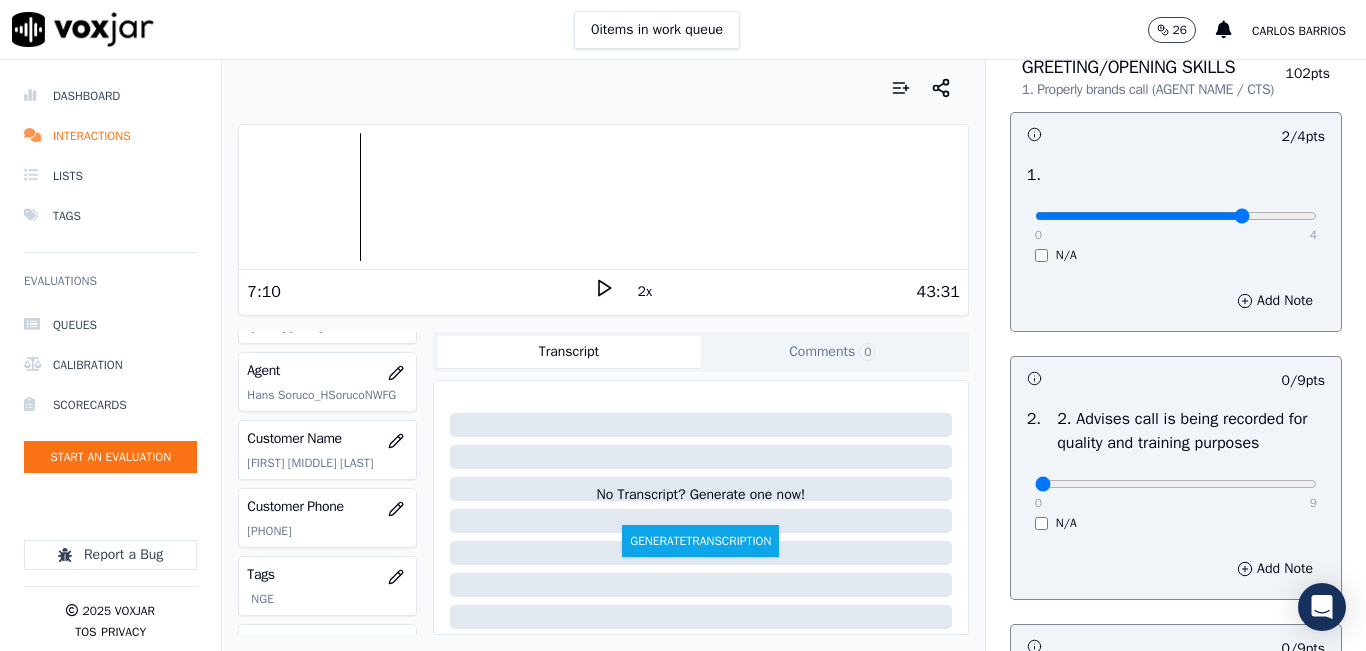 type on "3" 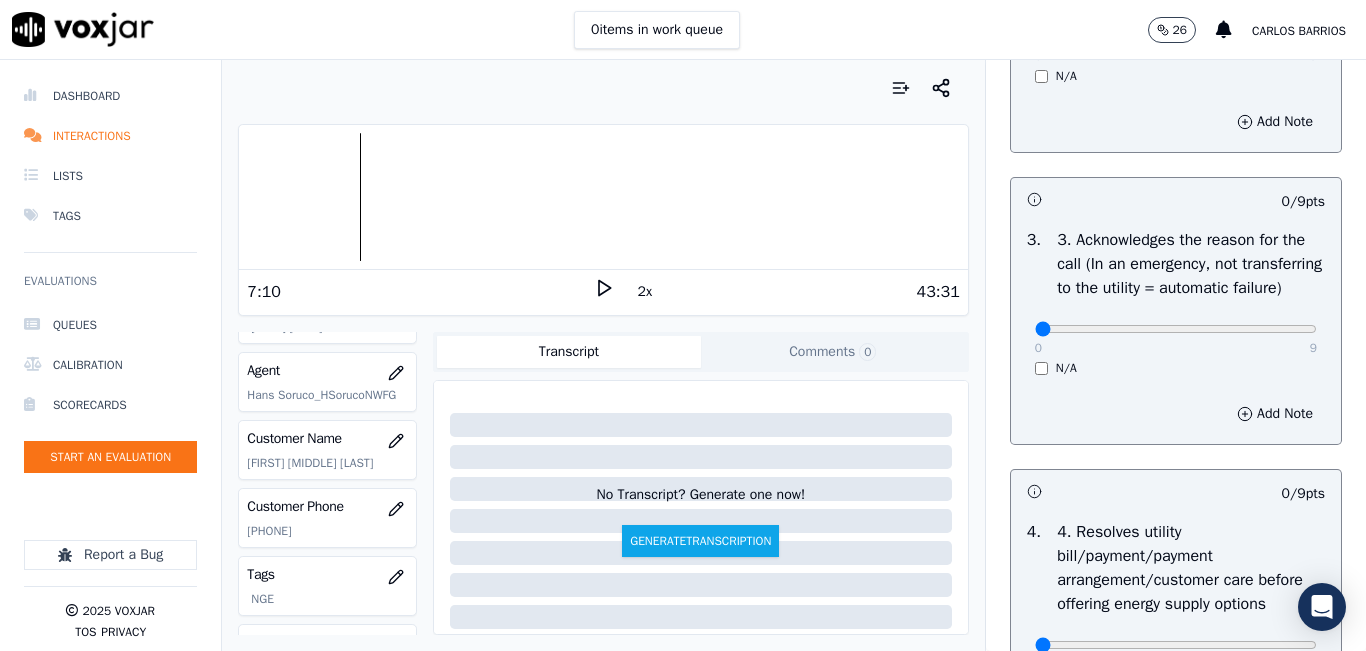 scroll, scrollTop: 600, scrollLeft: 0, axis: vertical 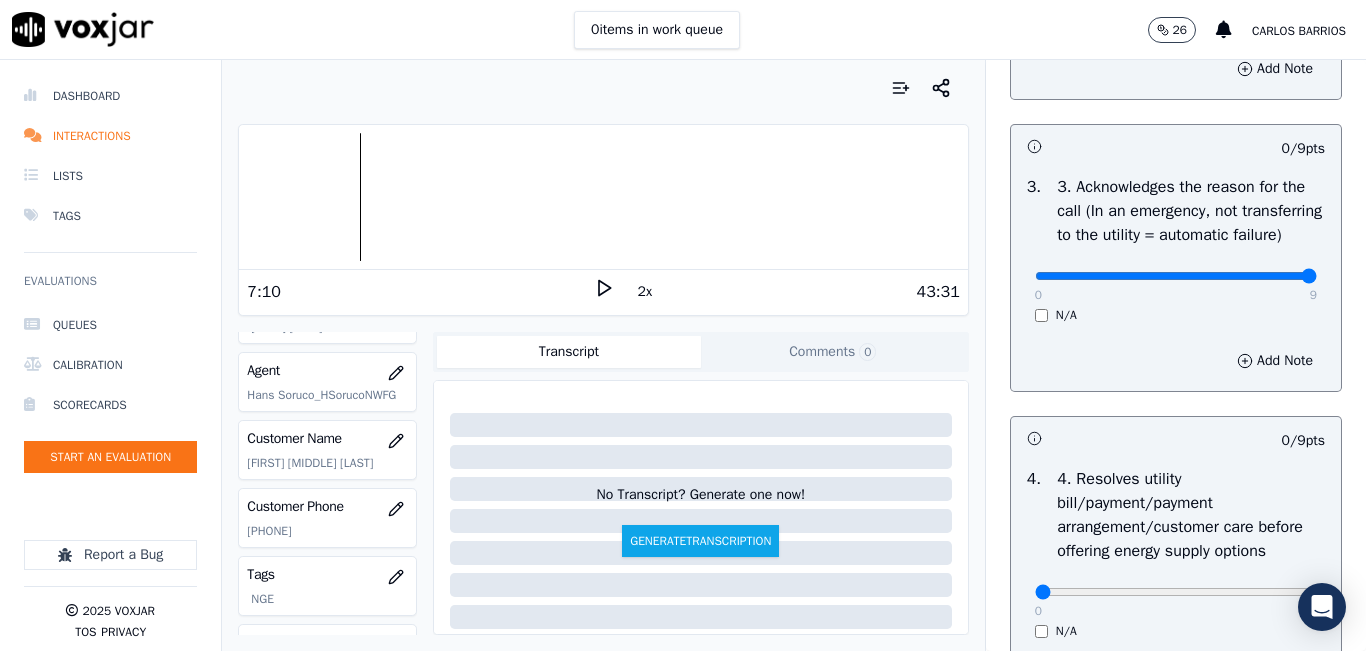 type on "9" 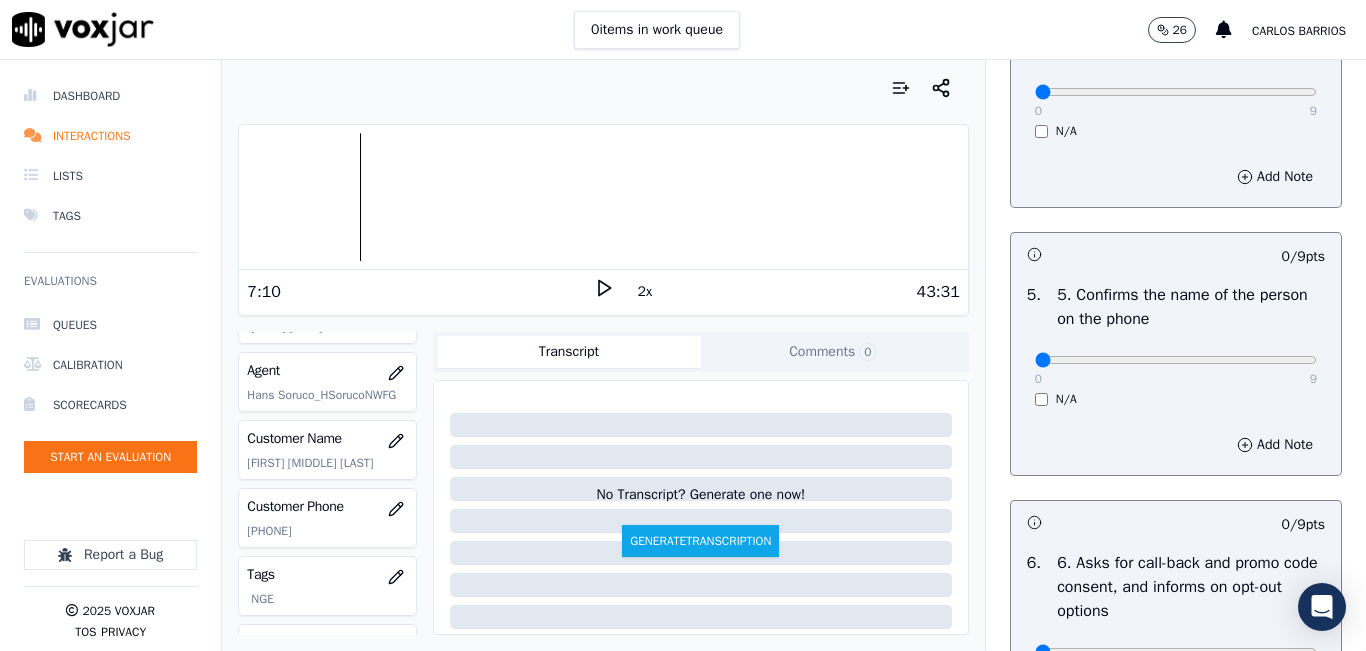 scroll, scrollTop: 1000, scrollLeft: 0, axis: vertical 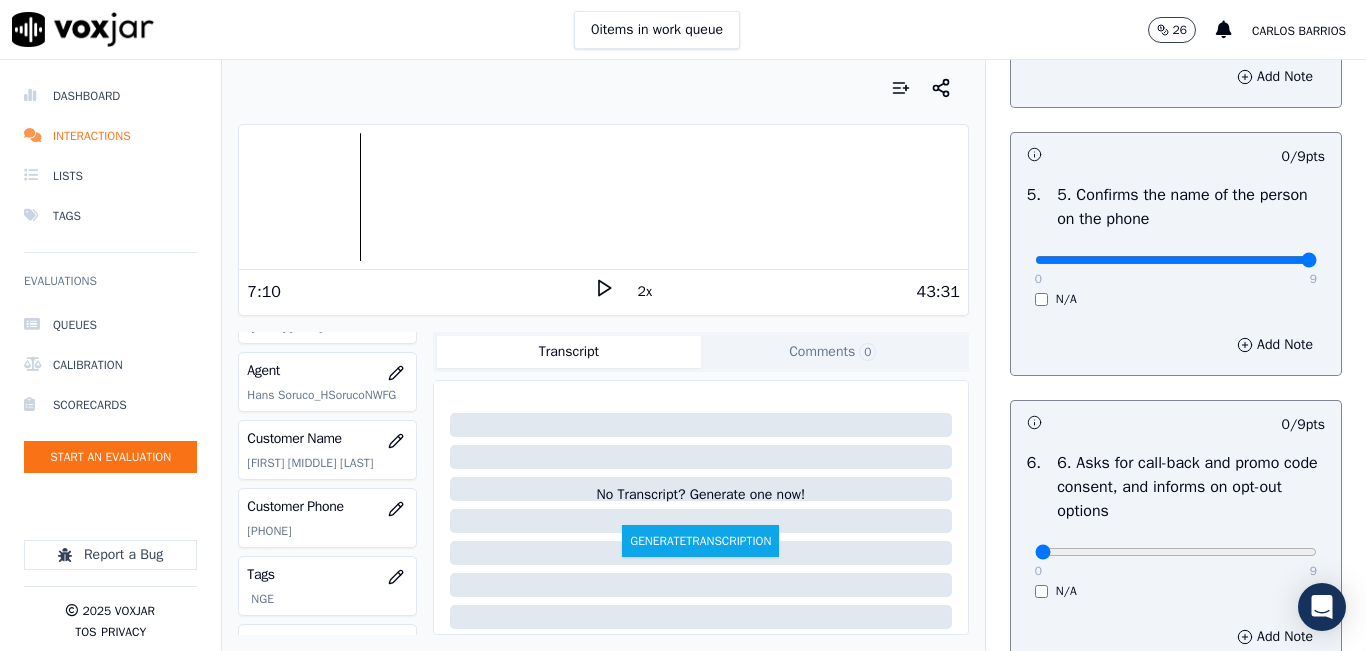 drag, startPoint x: 1251, startPoint y: 326, endPoint x: 1304, endPoint y: 318, distance: 53.600372 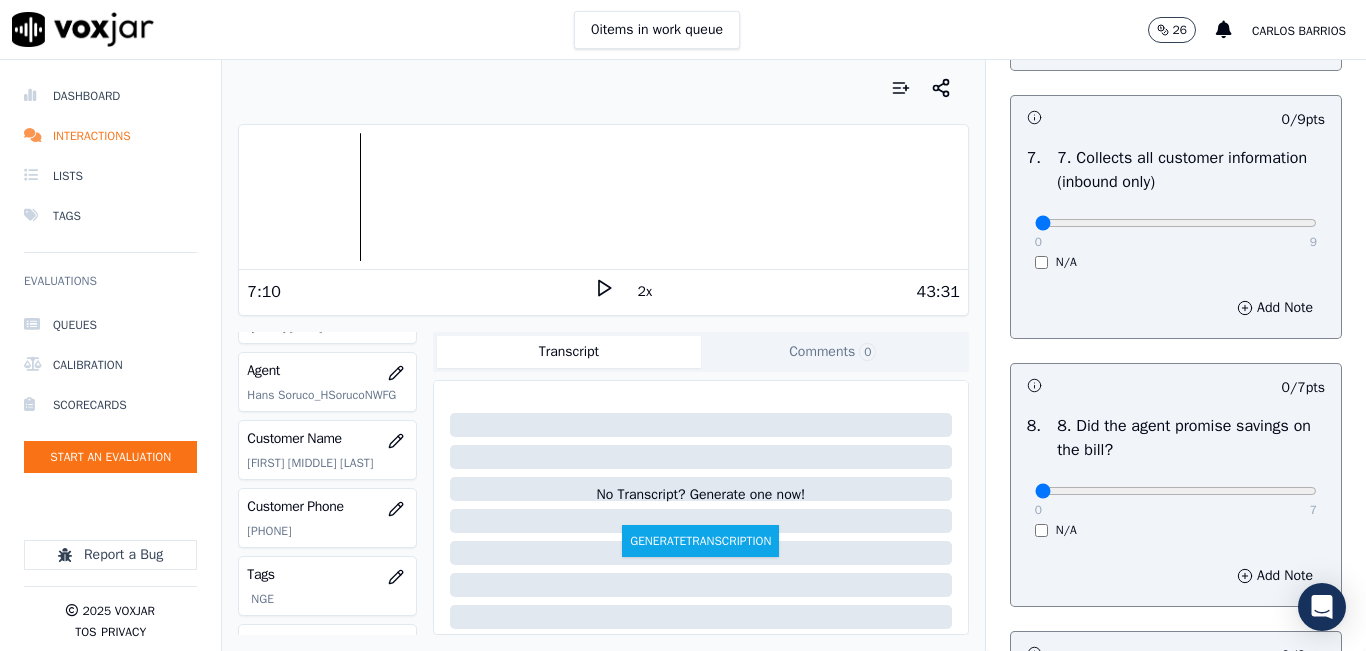 scroll, scrollTop: 1800, scrollLeft: 0, axis: vertical 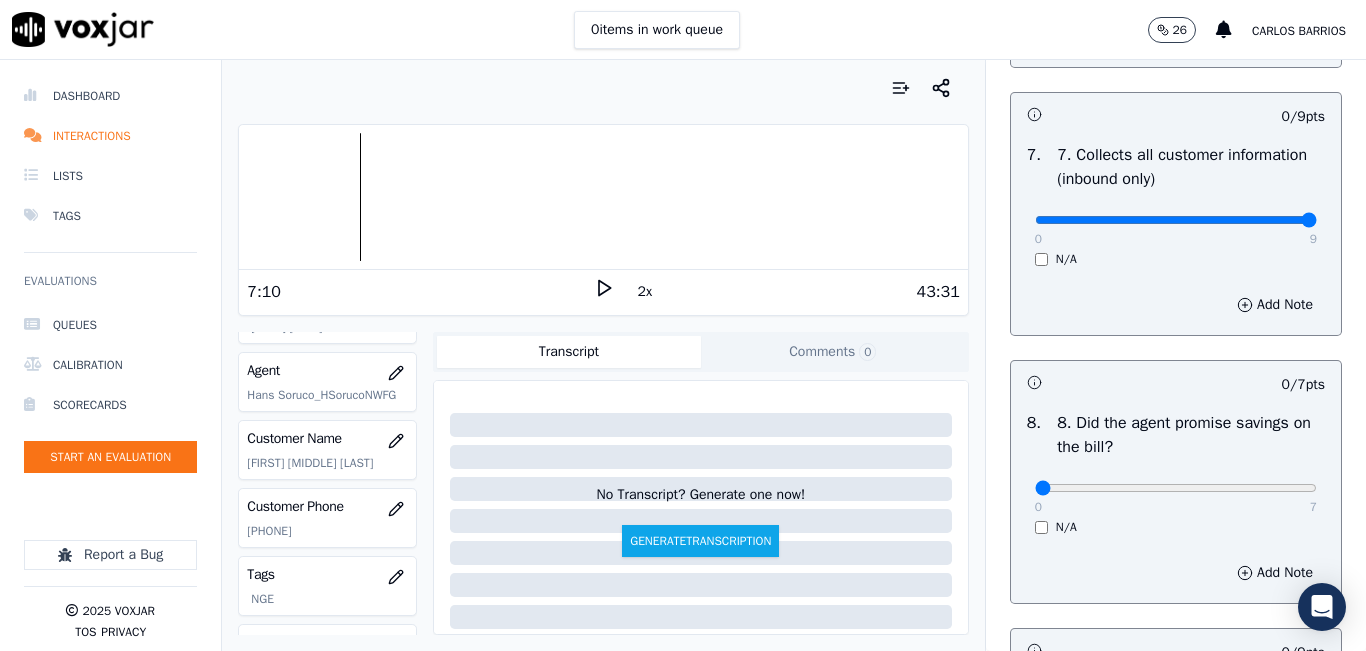 type on "9" 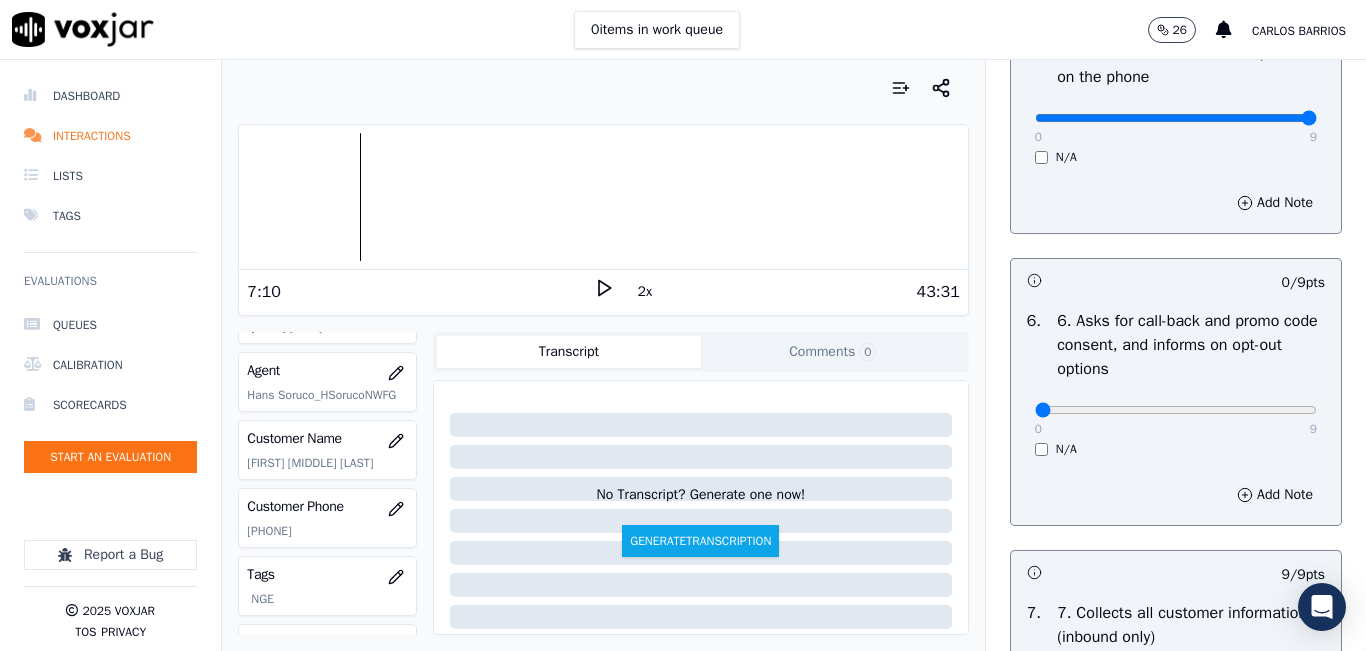scroll, scrollTop: 1300, scrollLeft: 0, axis: vertical 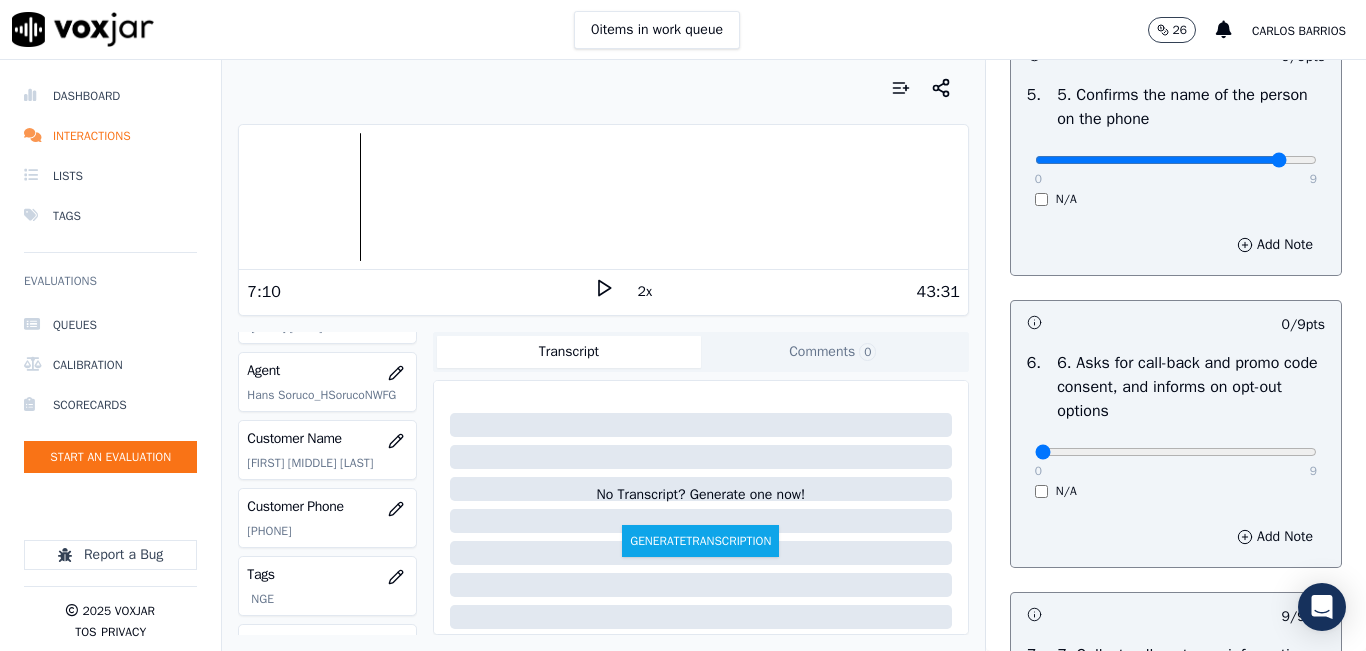 type on "8" 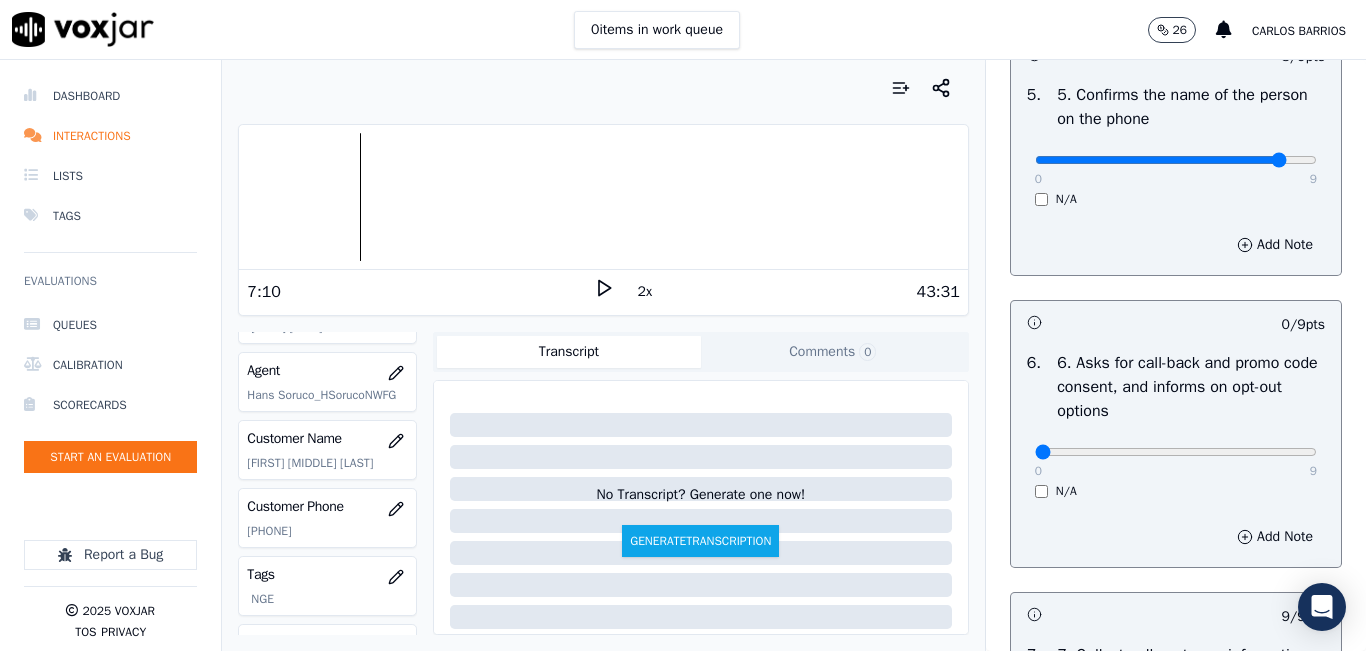 click 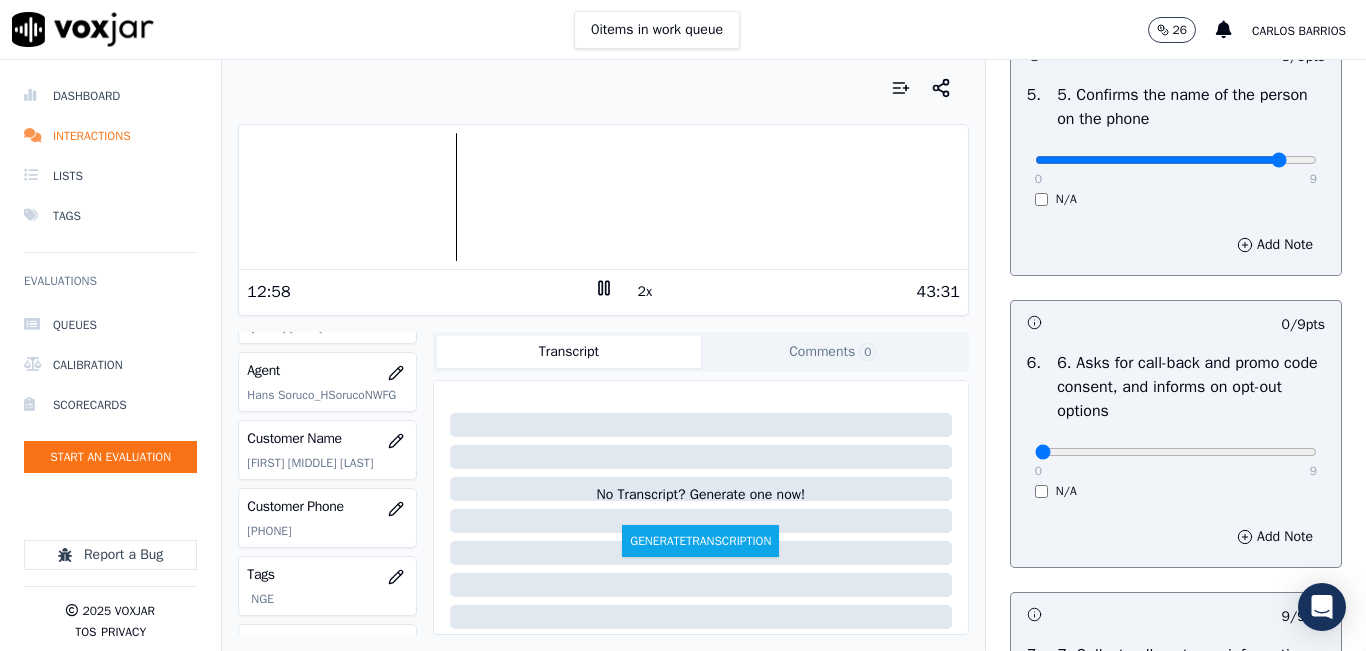 click at bounding box center (603, 197) 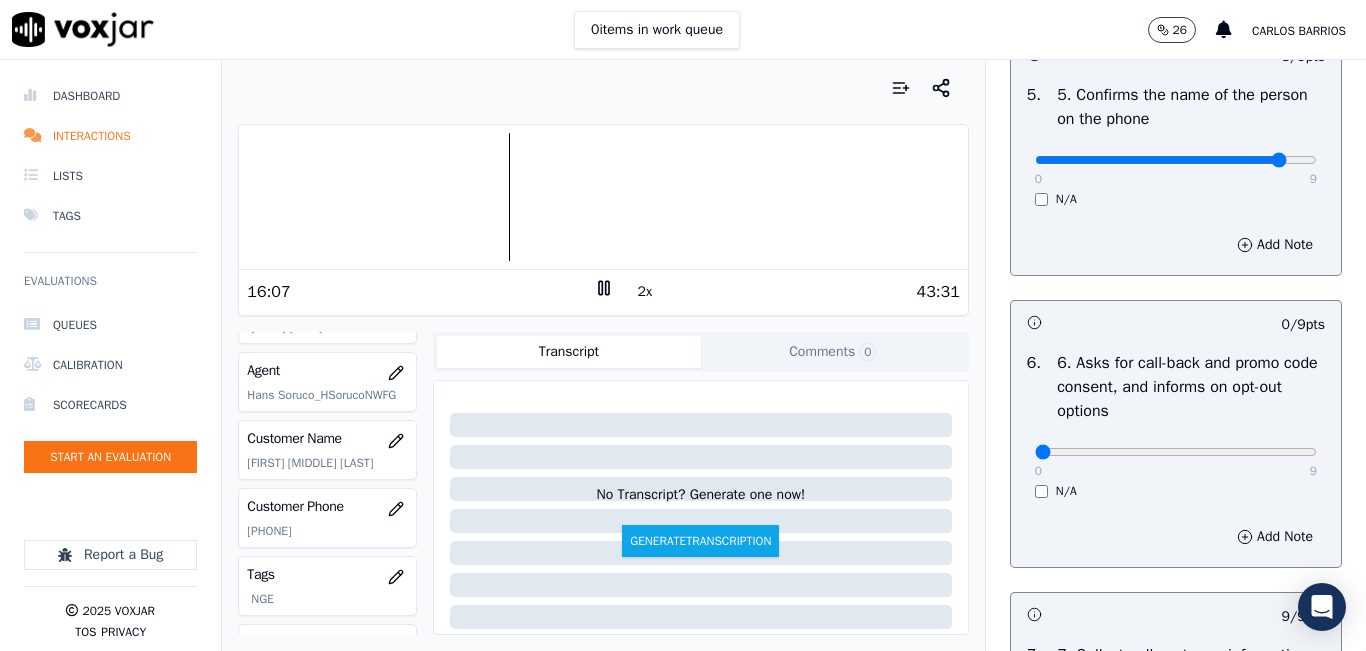 click on "Your browser does not support the audio element.   16:07     2x   43:31   Voxjar ID   5125ce78-b35a-4cca-88e0-1fec03fe558c   Source ID   5135450904-all.mp3   Timestamp
08/01/2025 01:59 pm     Agent
Hans Soruco_HSorucoNWFG     Customer Name     YVETTE R MASON     Customer Phone     5135450904     Tags
NGE     Source     manualUpload   Type     AUDIO       Transcript   Comments  0   No Transcript? Generate one now!   Generate  Transcription         Add Comment" at bounding box center [603, 355] 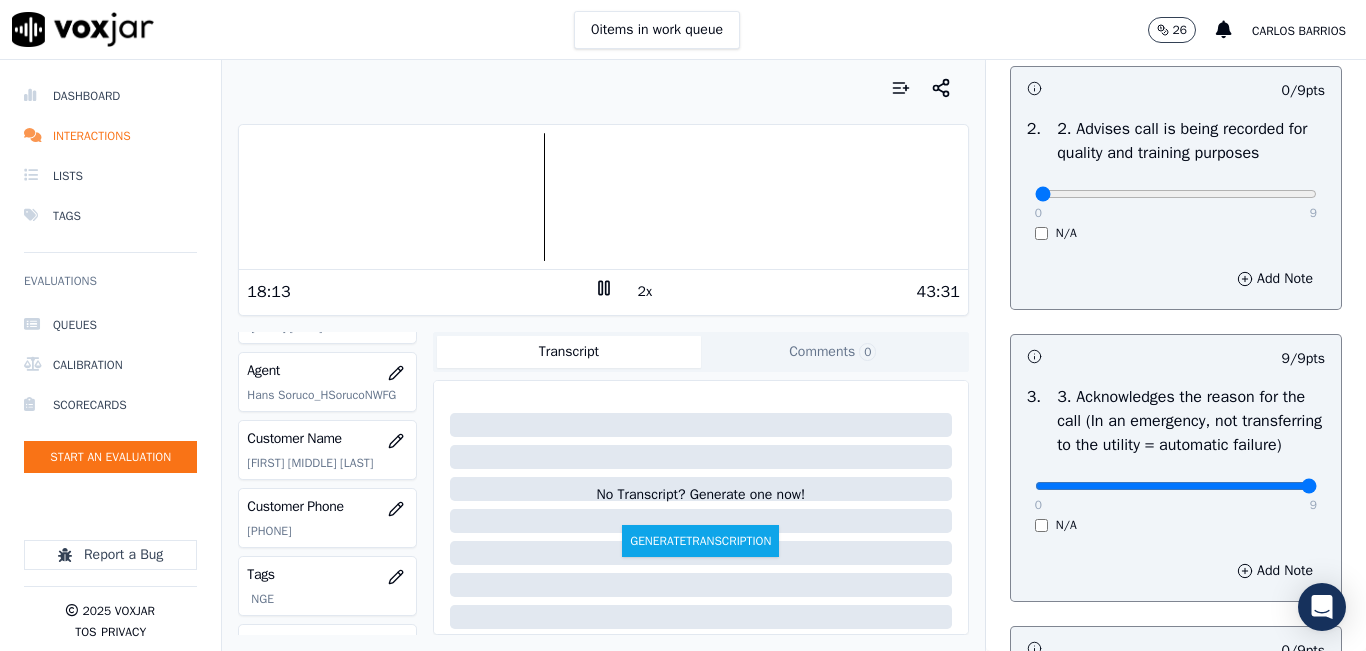scroll, scrollTop: 247, scrollLeft: 0, axis: vertical 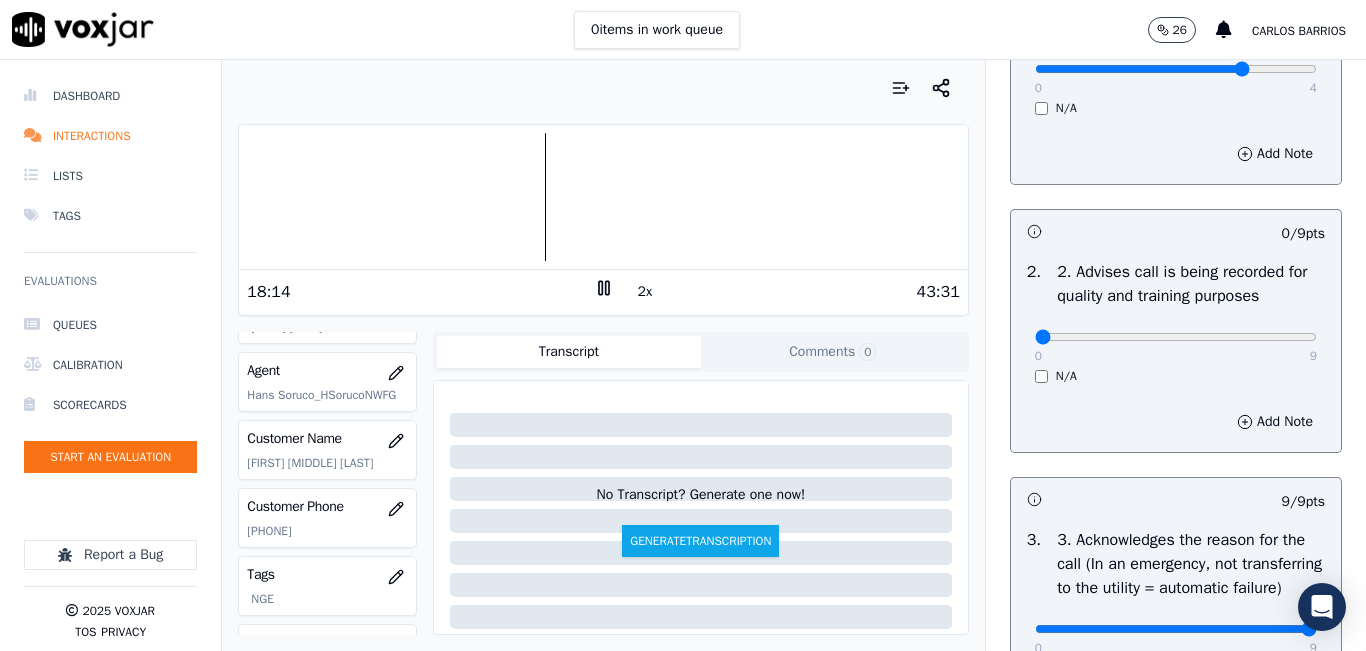 click on "0   9     N/A" at bounding box center (1176, 346) 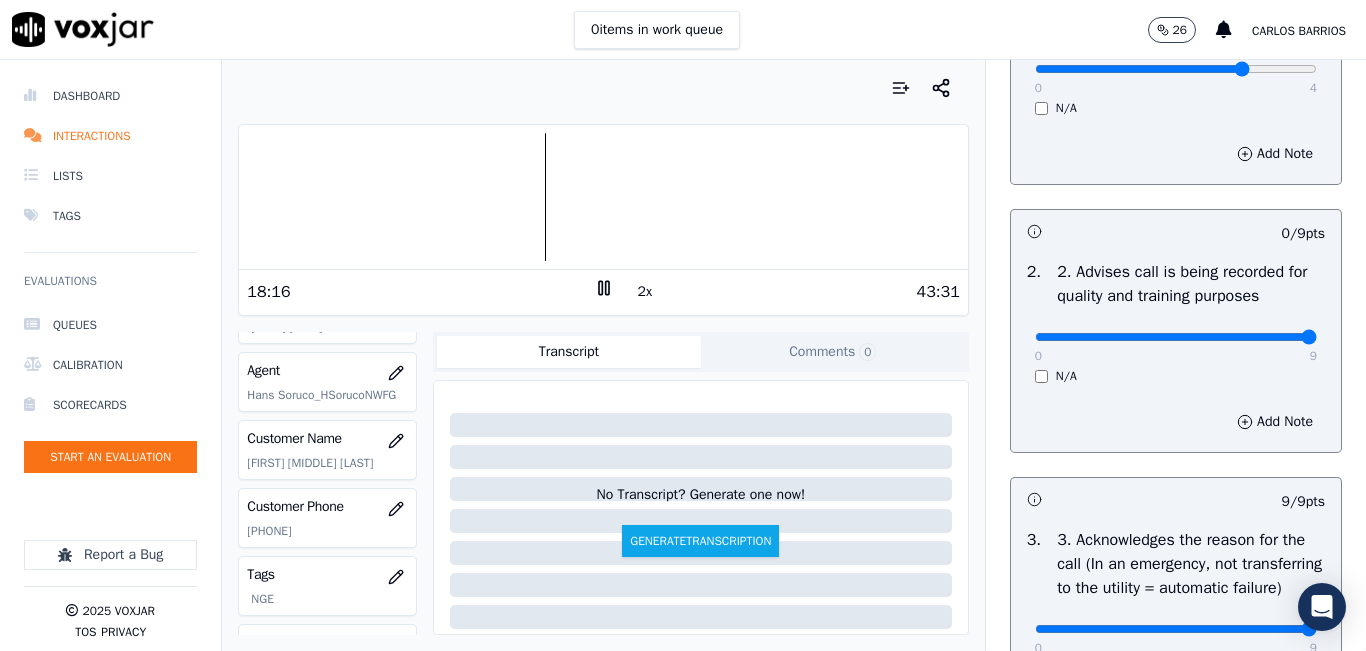 drag, startPoint x: 1252, startPoint y: 359, endPoint x: 1313, endPoint y: 311, distance: 77.62087 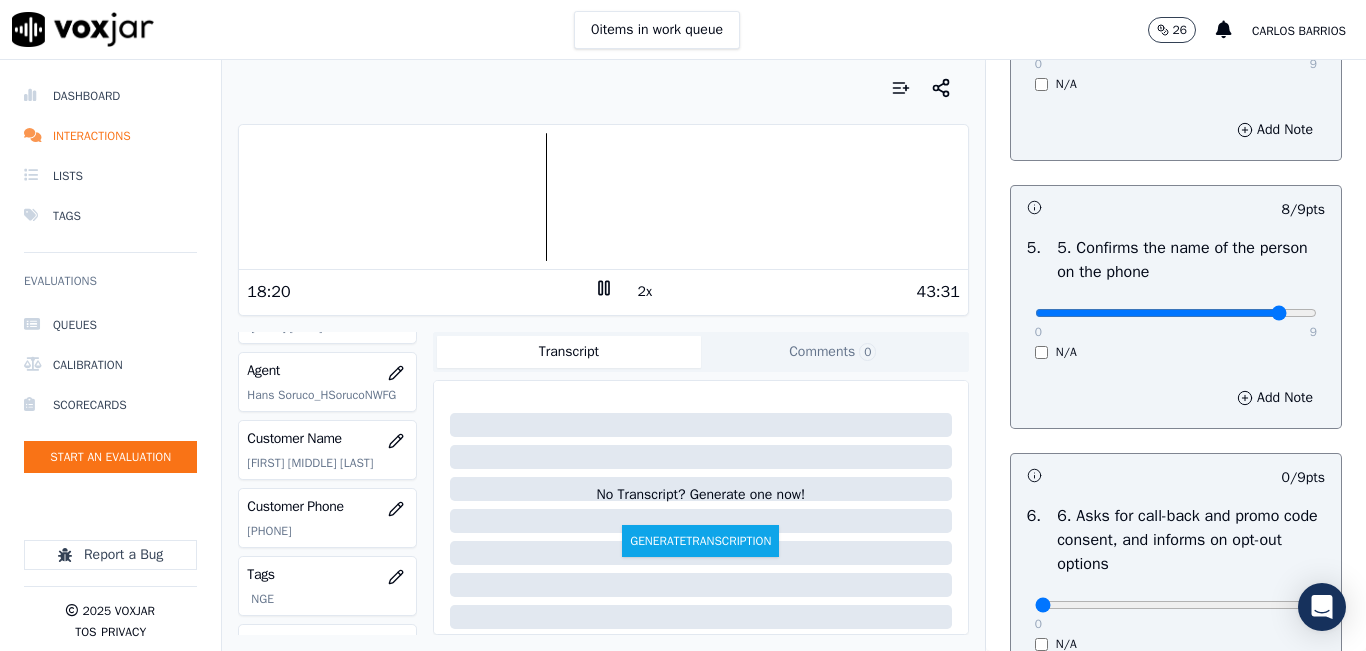 scroll, scrollTop: 1047, scrollLeft: 0, axis: vertical 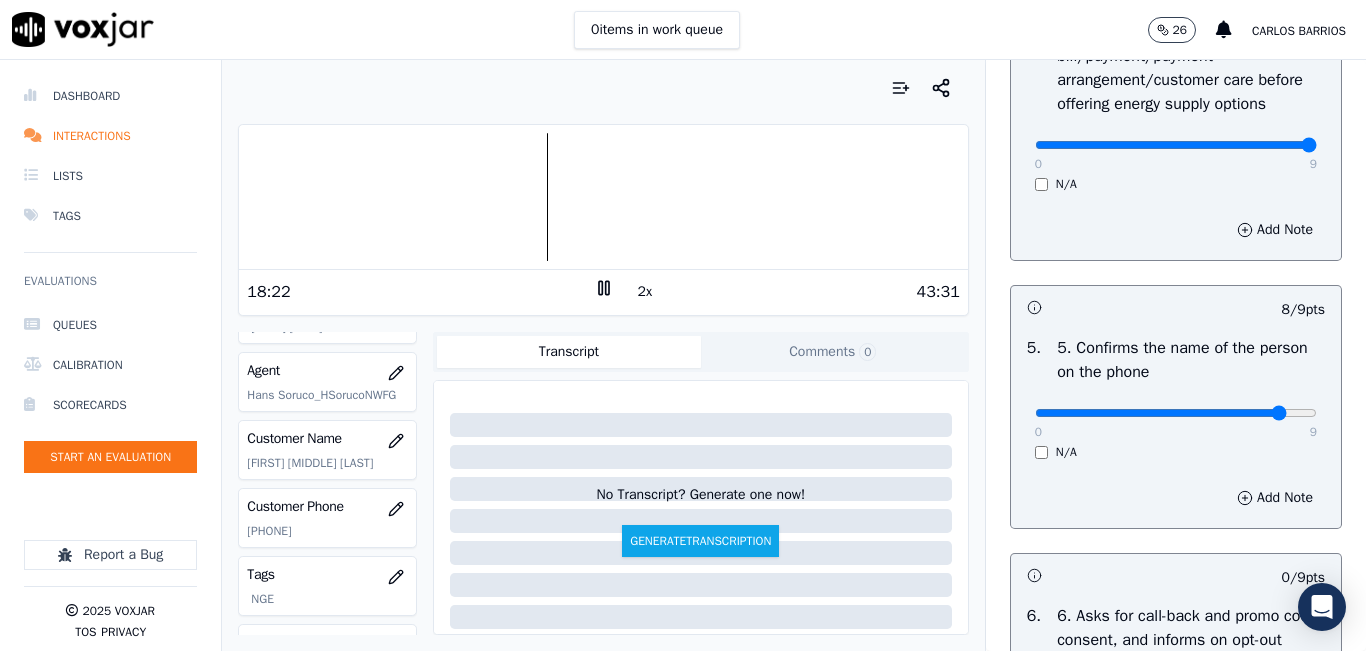 type on "9" 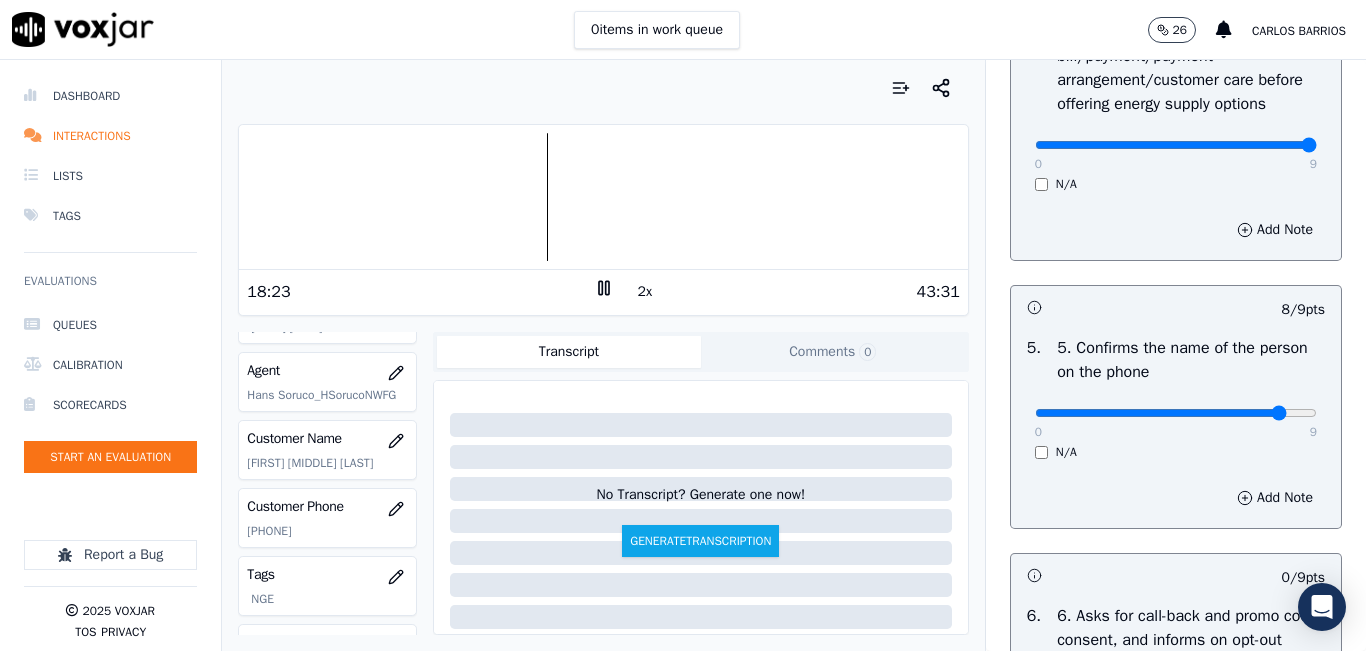 scroll, scrollTop: 1347, scrollLeft: 0, axis: vertical 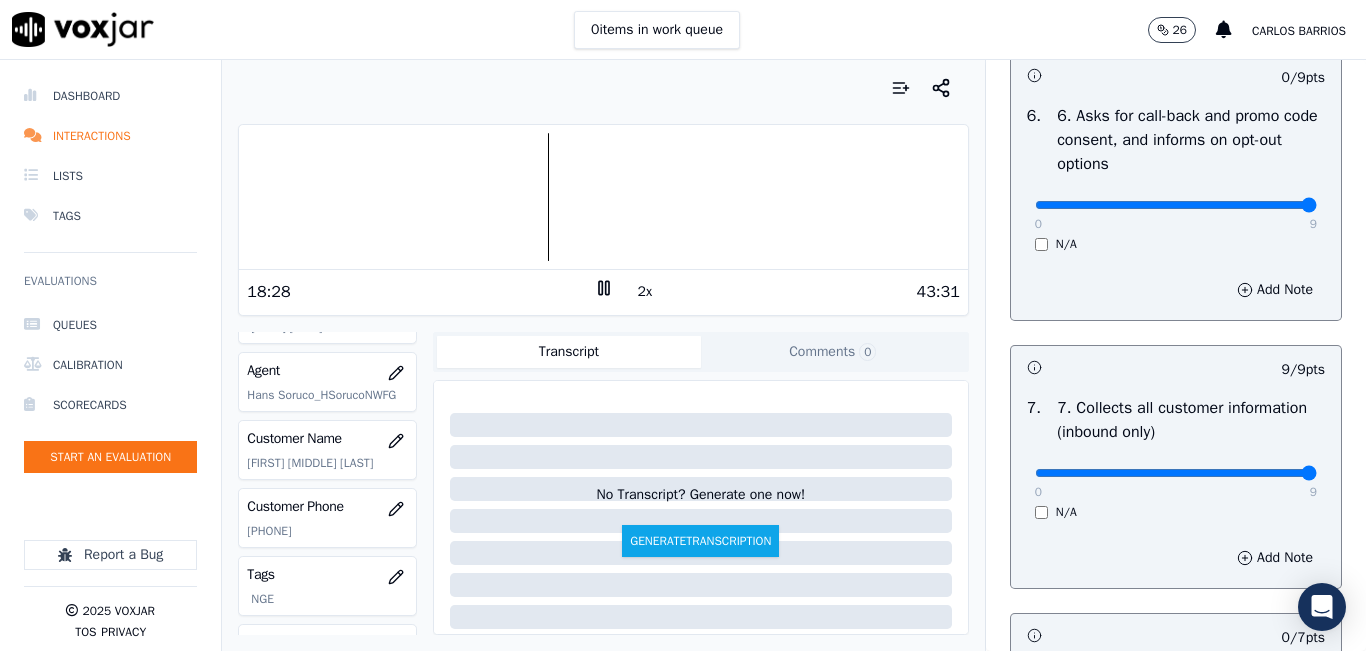 type on "9" 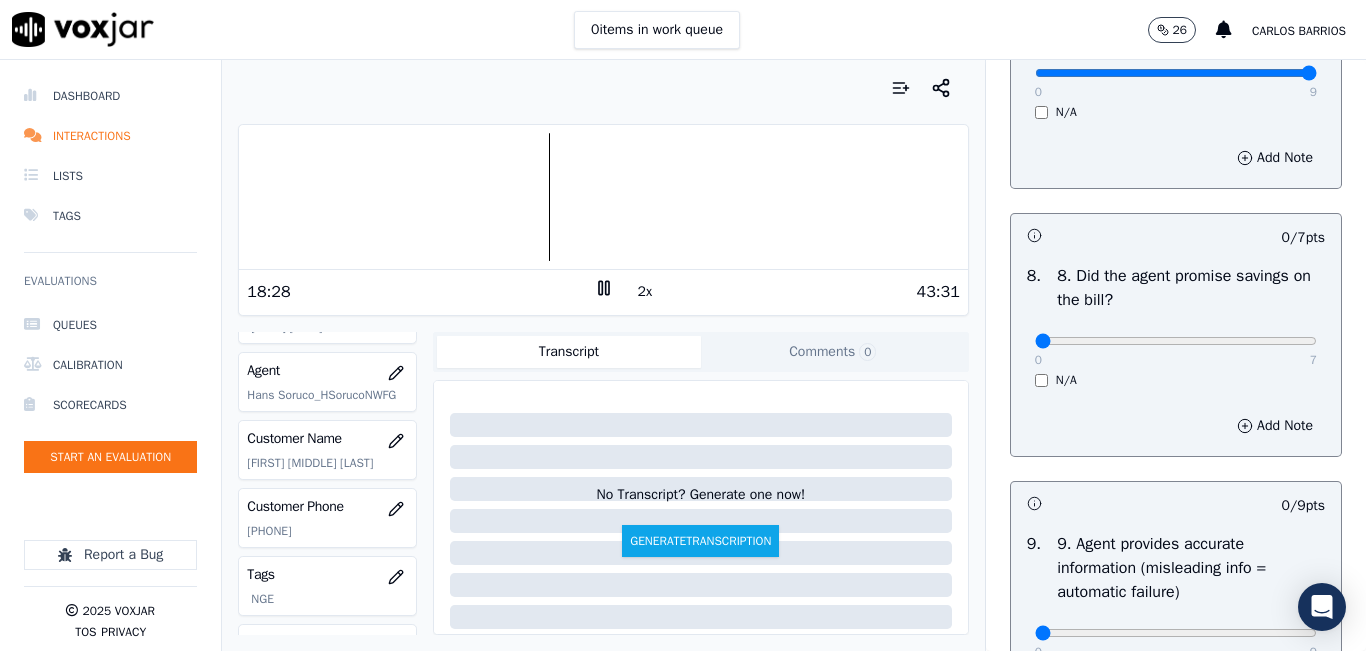 scroll, scrollTop: 2147, scrollLeft: 0, axis: vertical 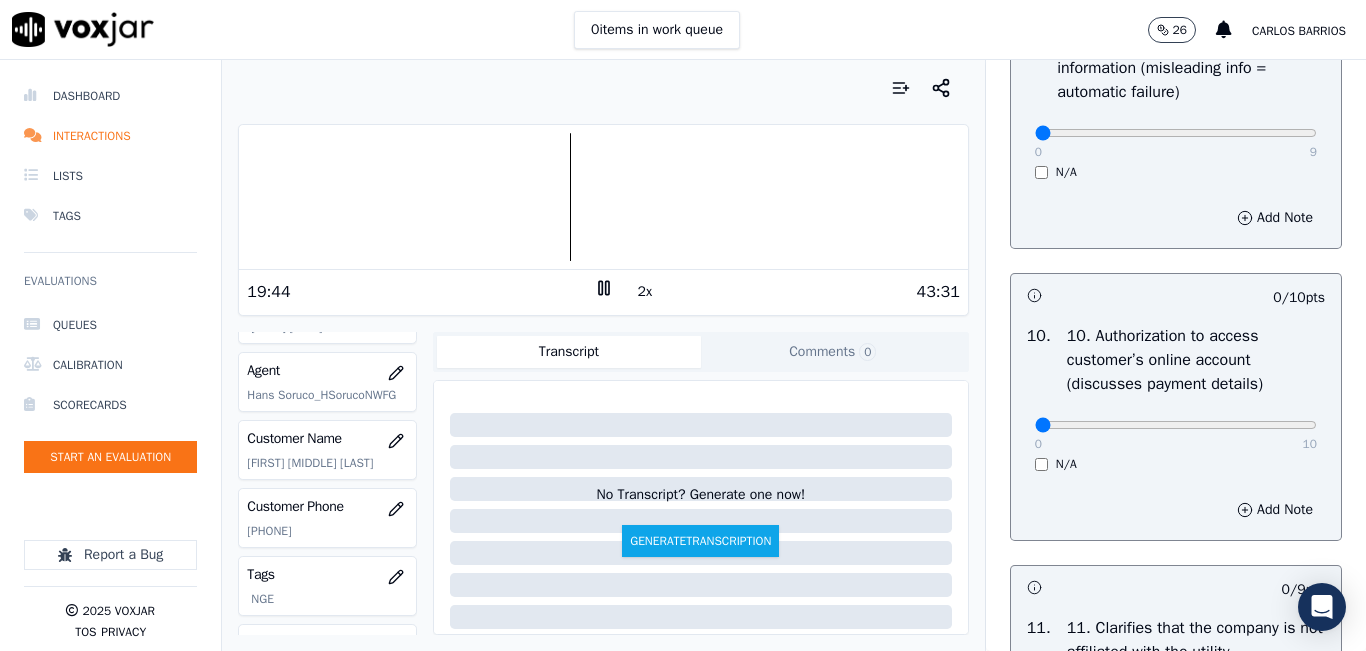click on "5135450904" 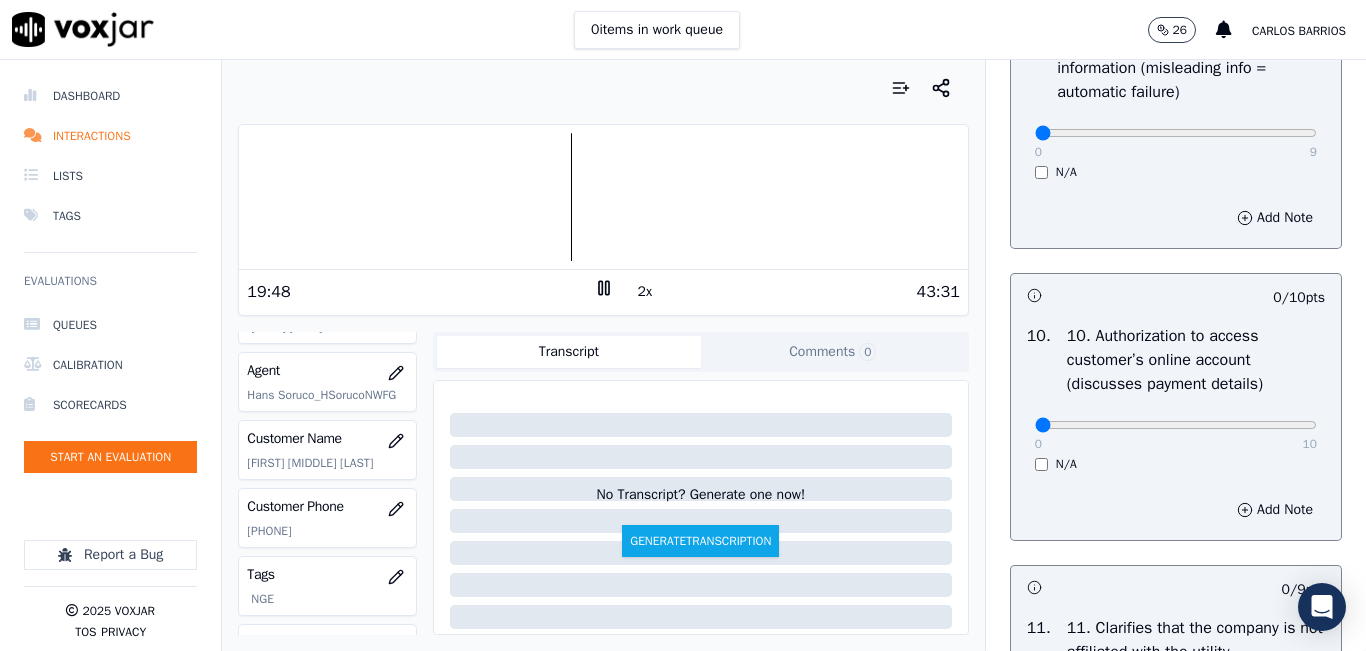 copy on "5135450904" 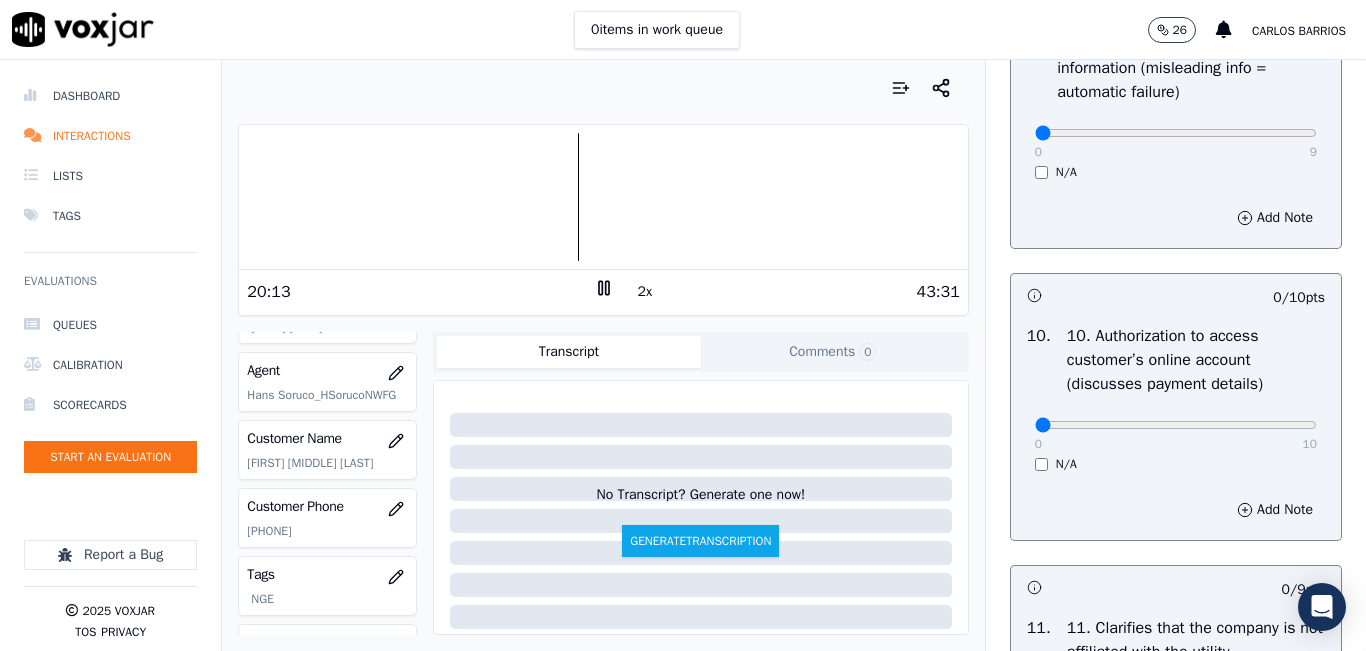 click 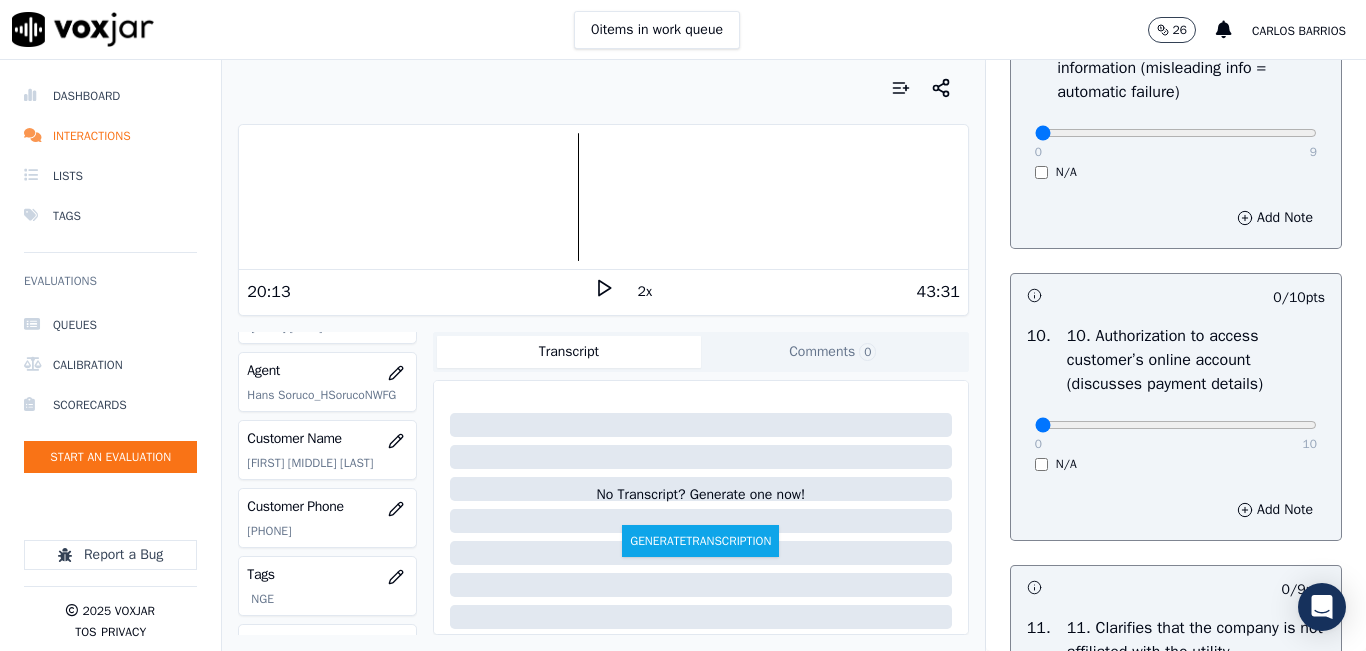 click 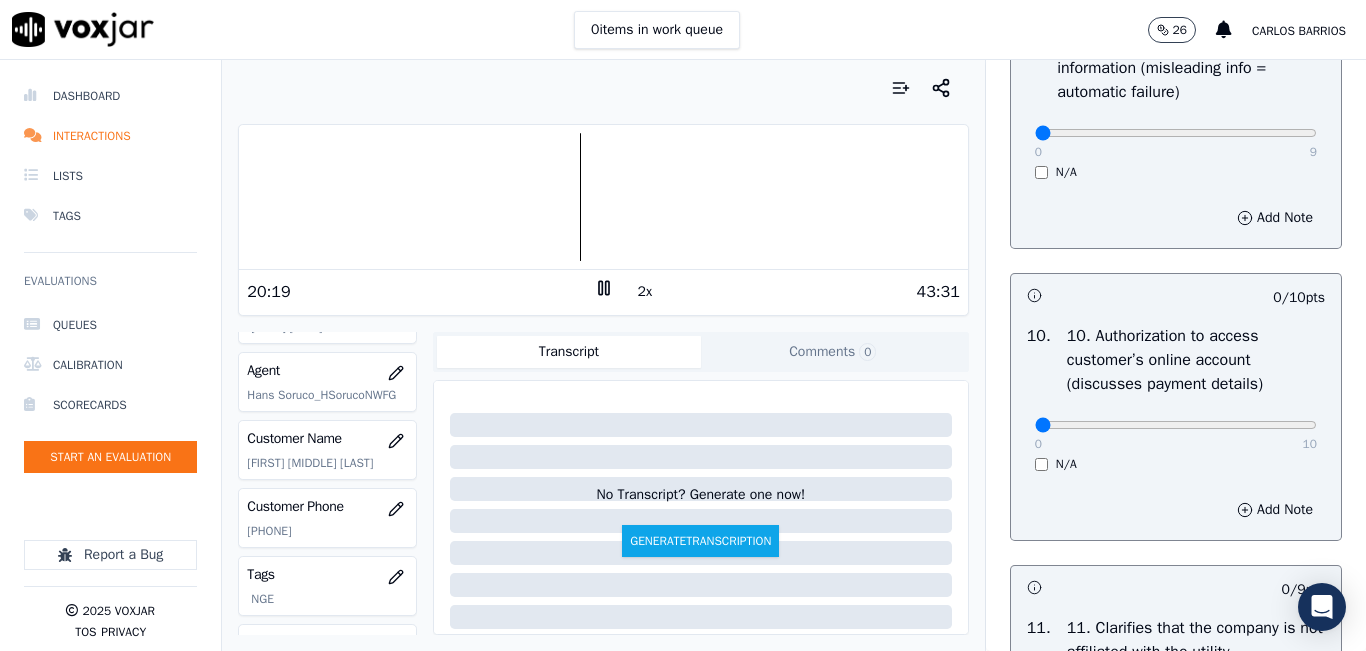 click on "5135450904" 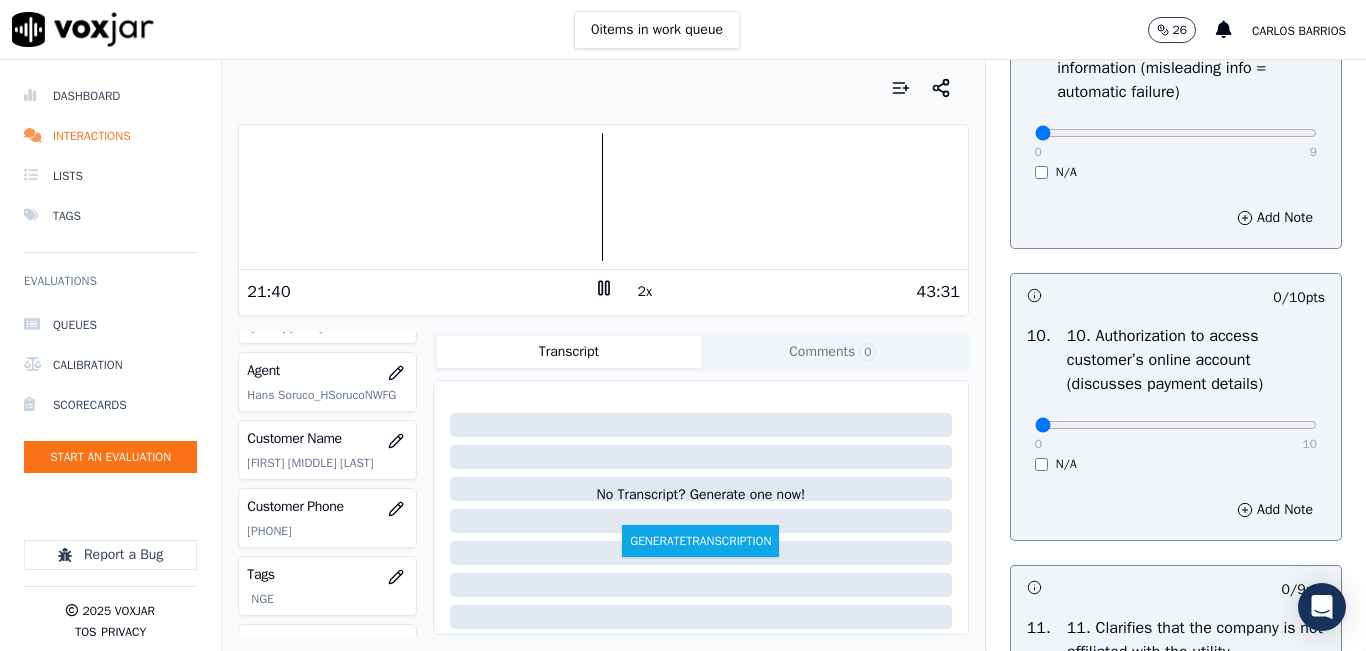 click on "0  items in work queue     26         carlos barrios" at bounding box center (683, 30) 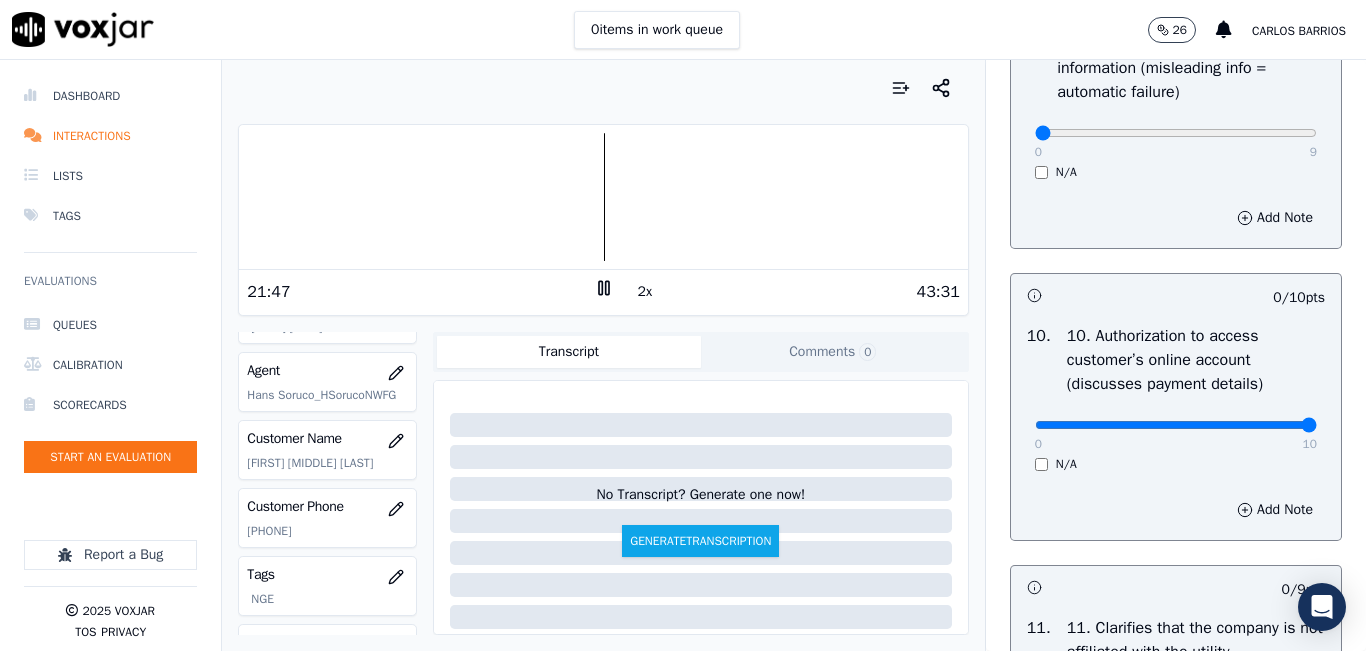 drag, startPoint x: 1253, startPoint y: 489, endPoint x: 1269, endPoint y: 485, distance: 16.492422 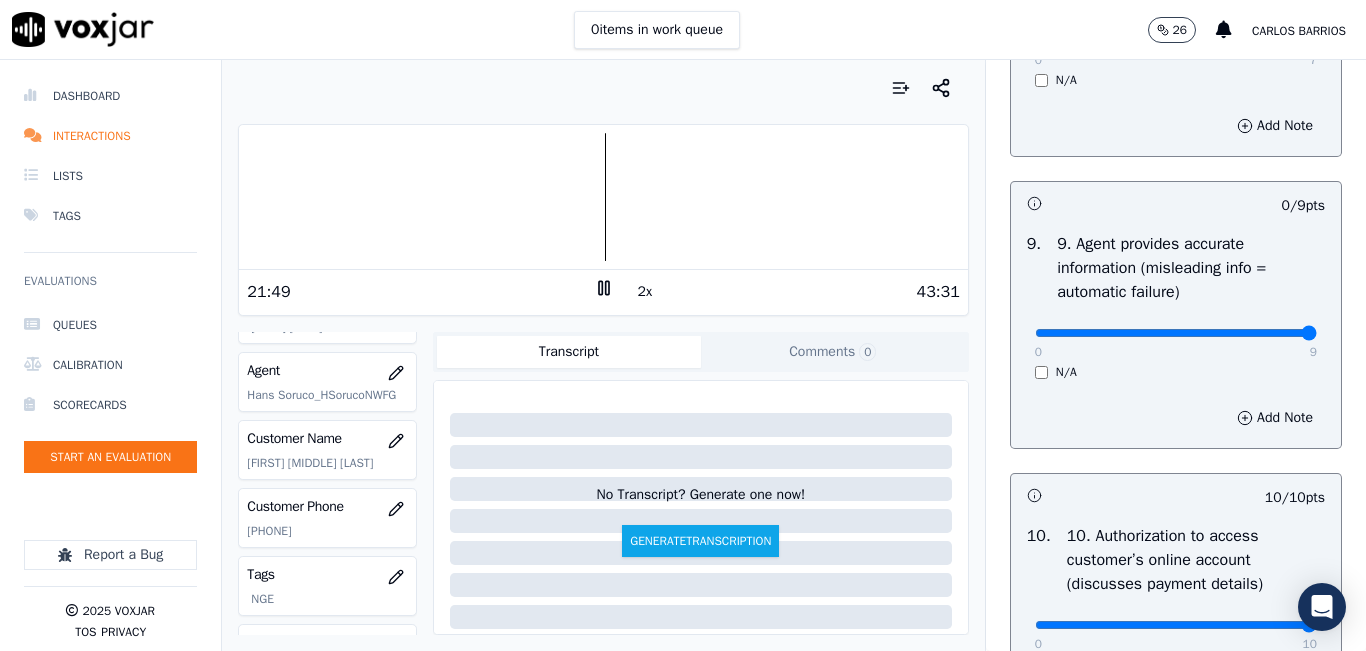type on "9" 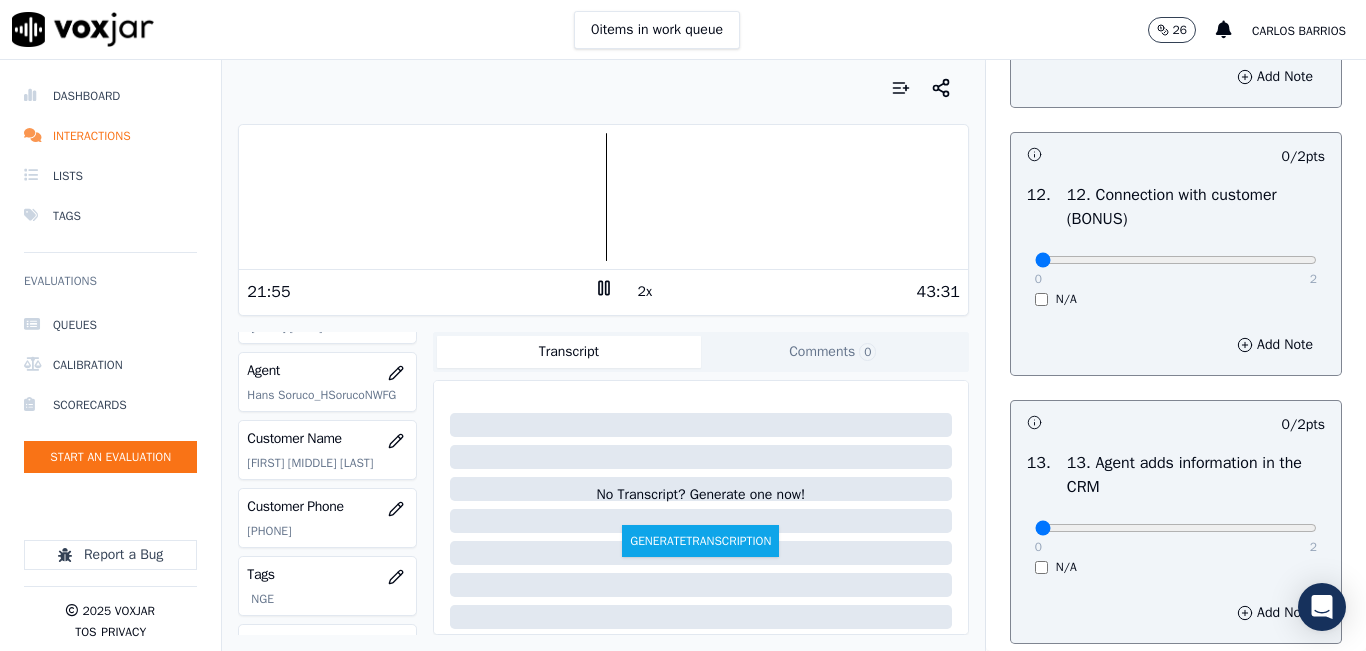 scroll, scrollTop: 3147, scrollLeft: 0, axis: vertical 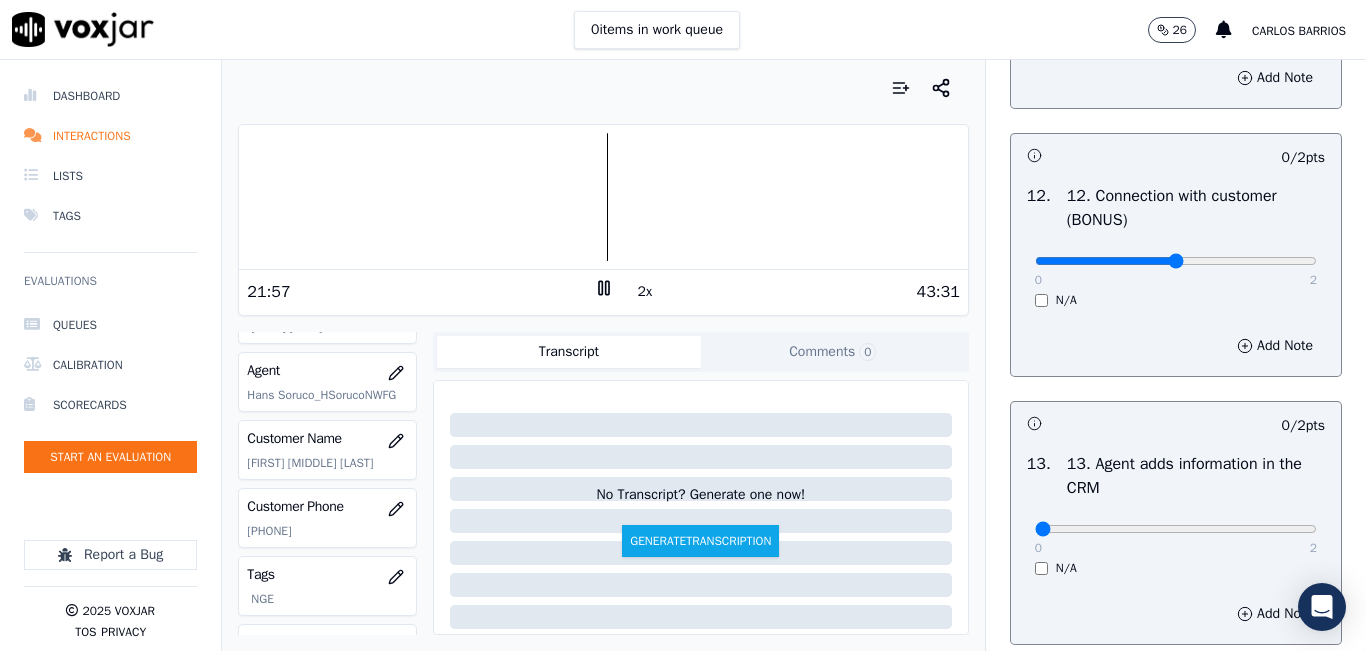 type on "1" 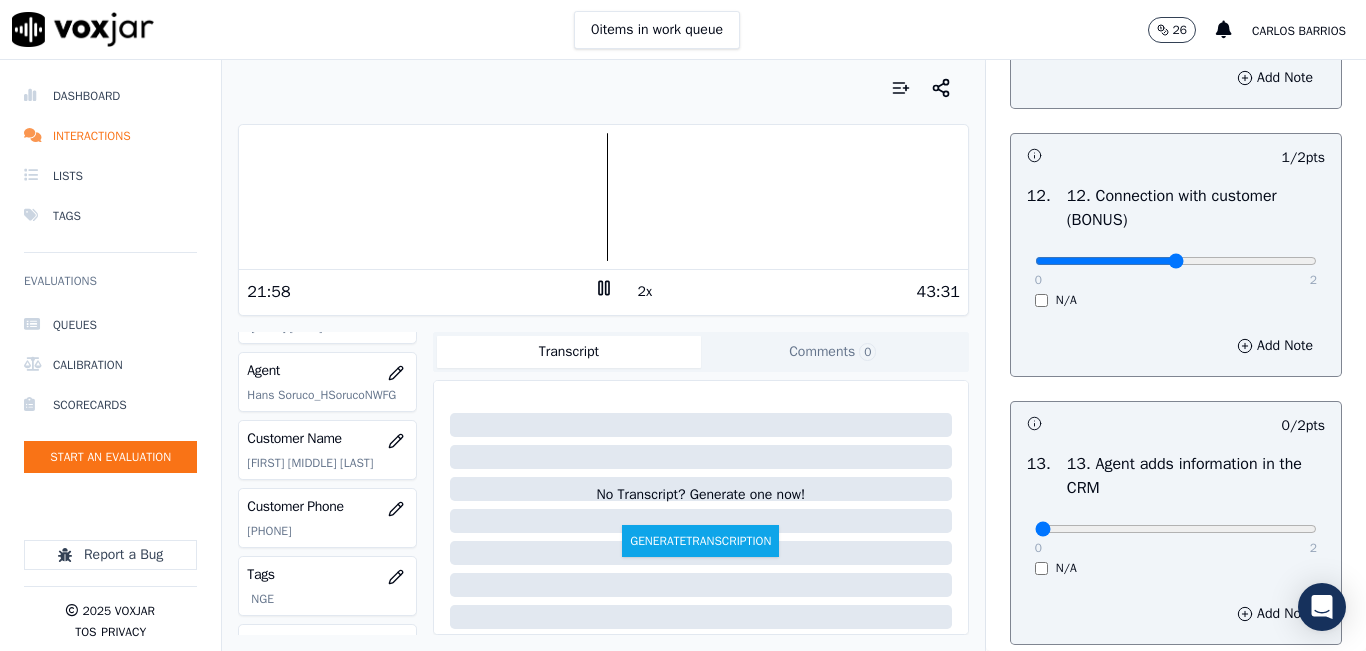 scroll, scrollTop: 3447, scrollLeft: 0, axis: vertical 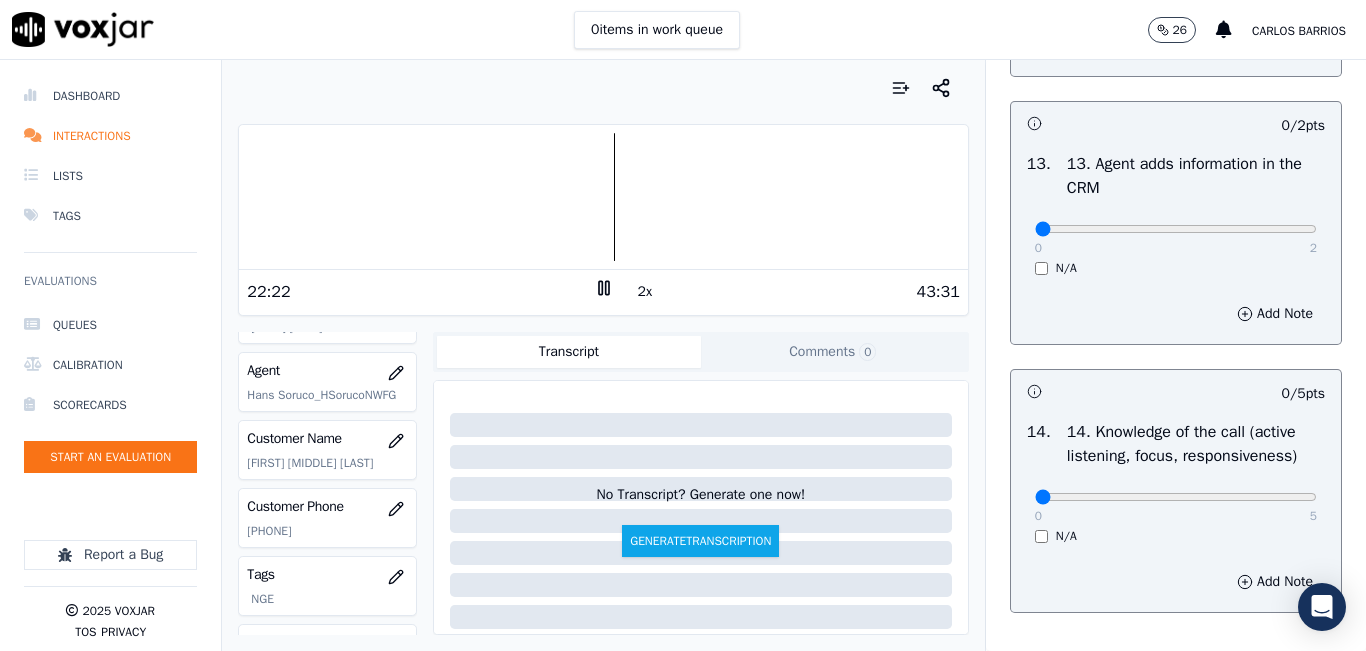 click at bounding box center (603, 197) 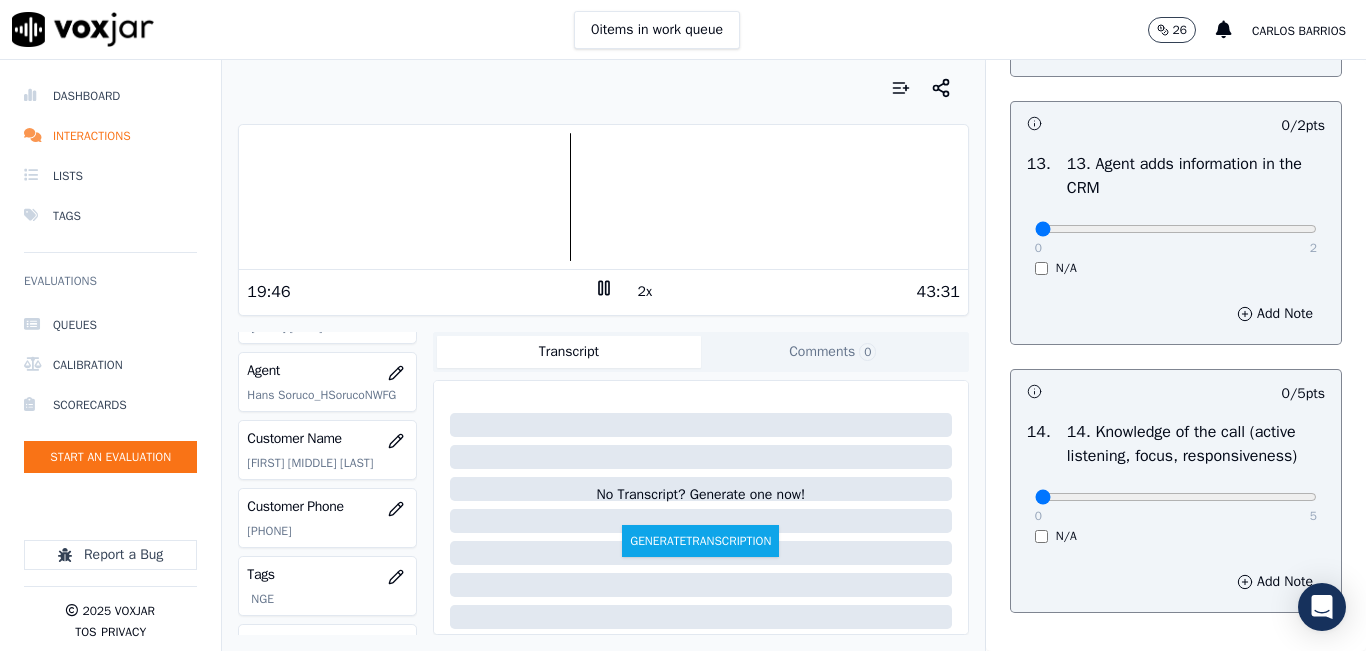 click on "2x" at bounding box center [645, 292] 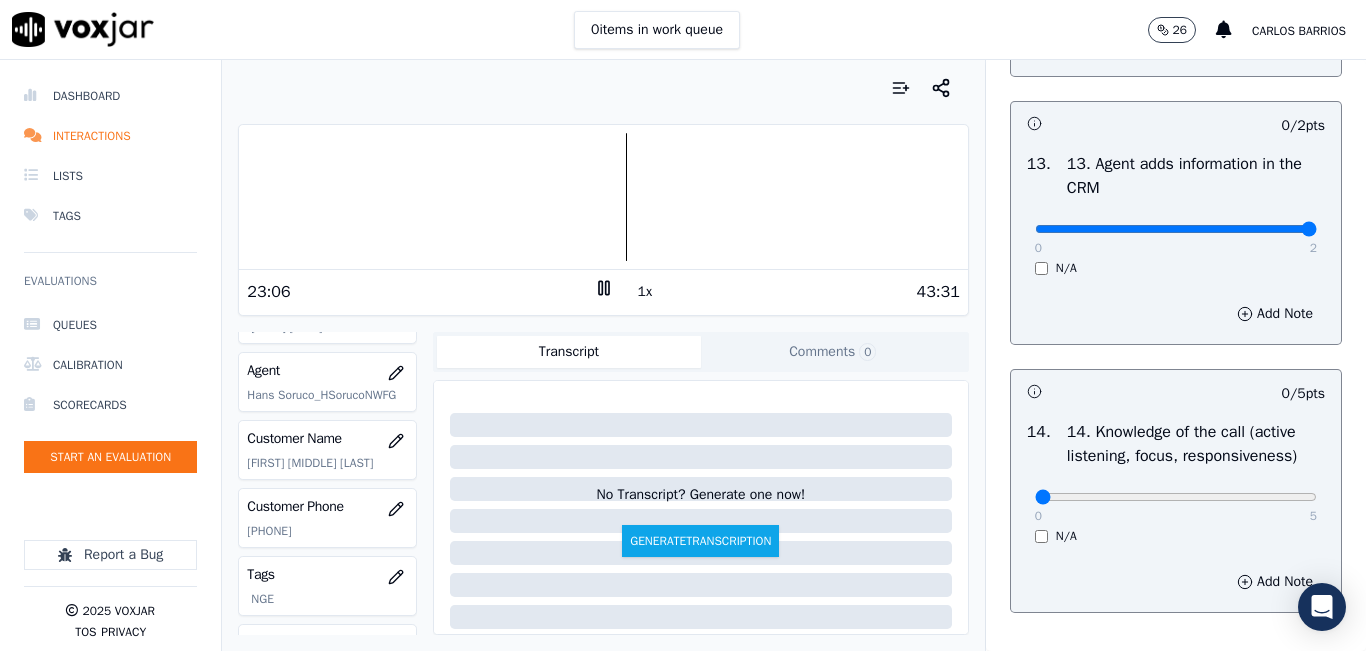 drag, startPoint x: 1255, startPoint y: 297, endPoint x: 1265, endPoint y: 295, distance: 10.198039 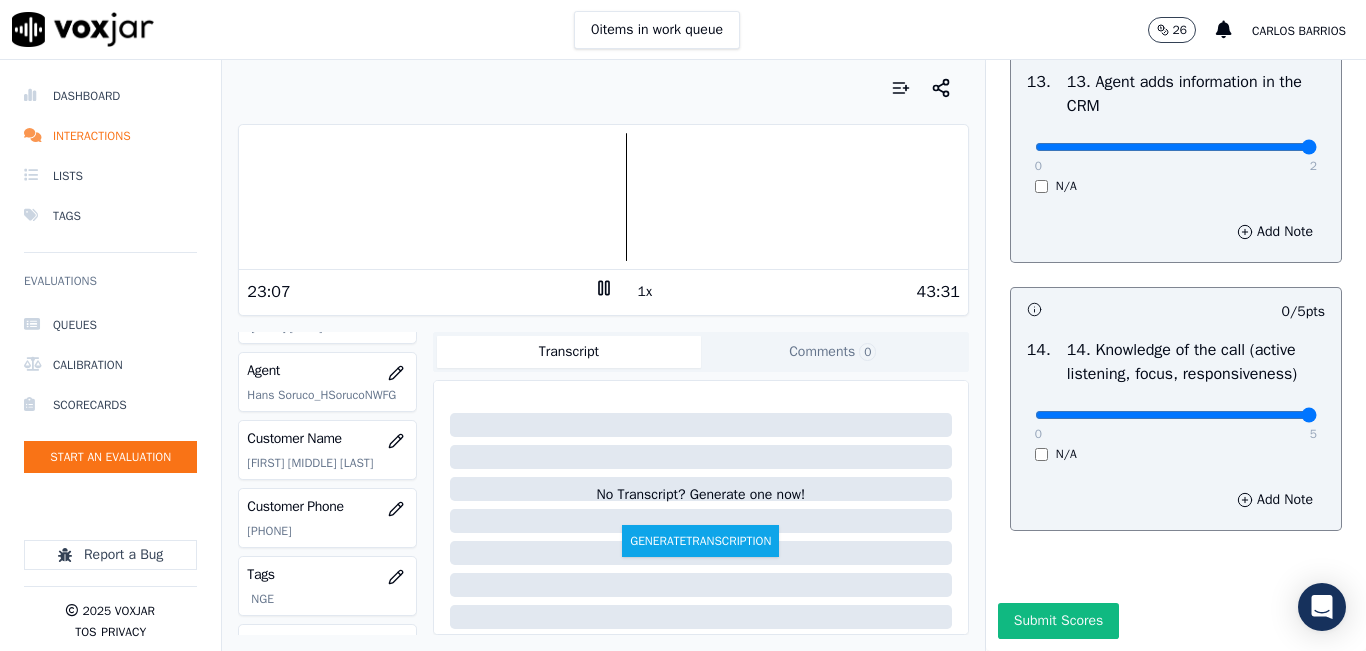 type on "5" 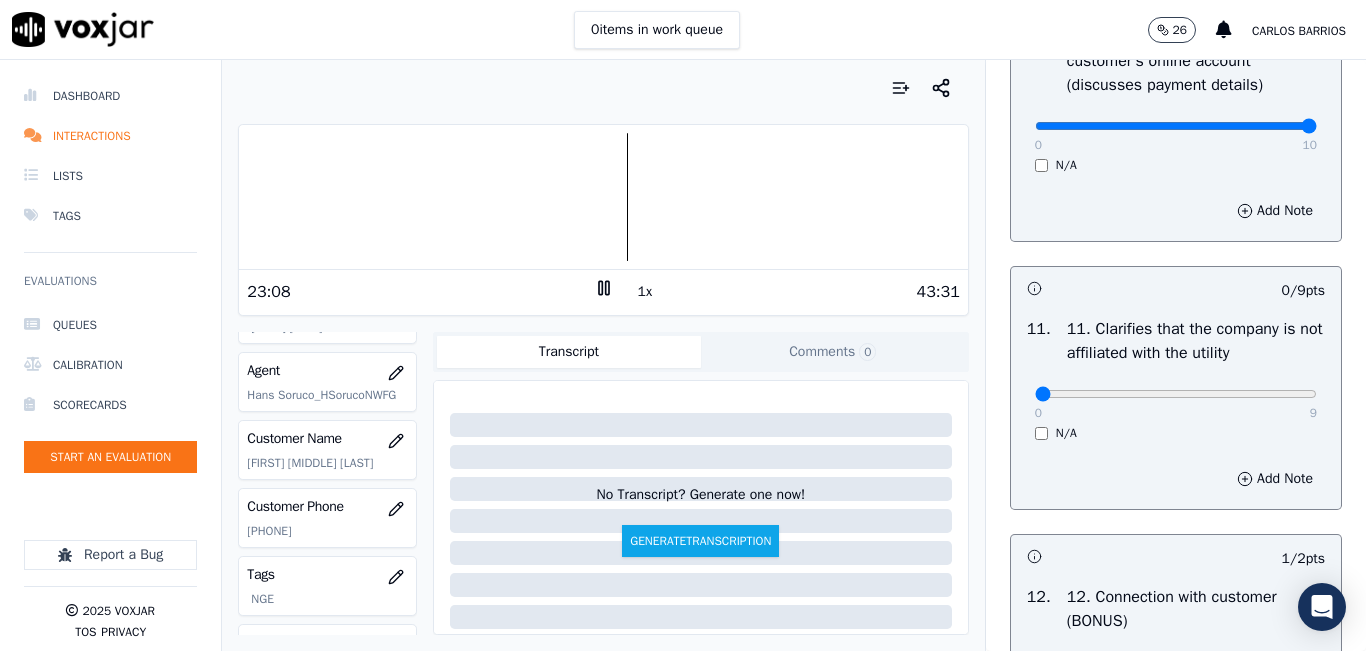 scroll, scrollTop: 2742, scrollLeft: 0, axis: vertical 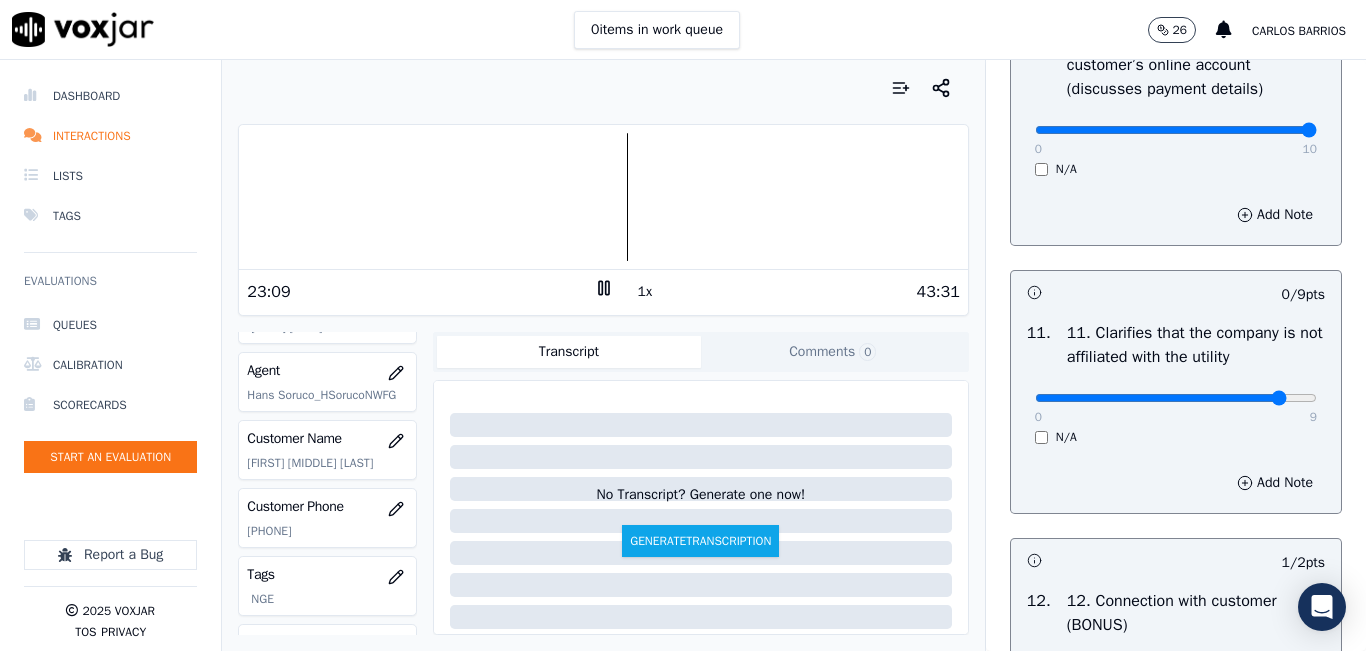 click at bounding box center (1176, -2426) 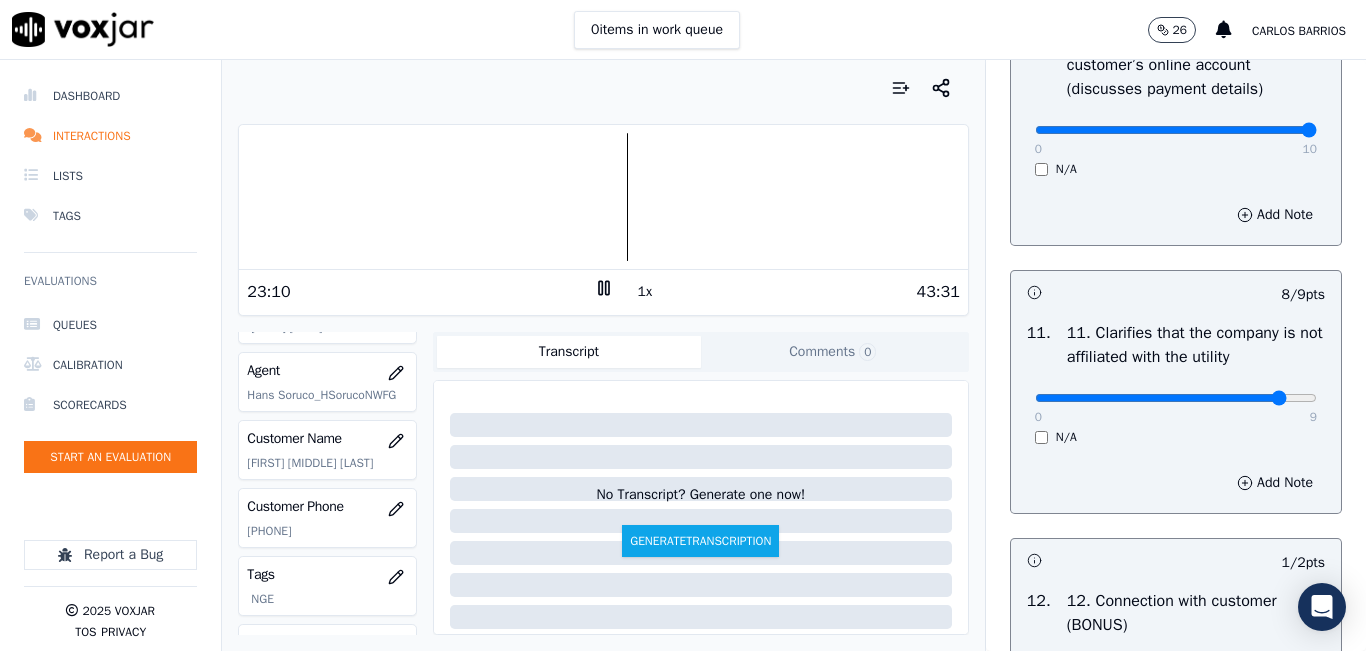 click on "0   9     N/A" at bounding box center (1176, 407) 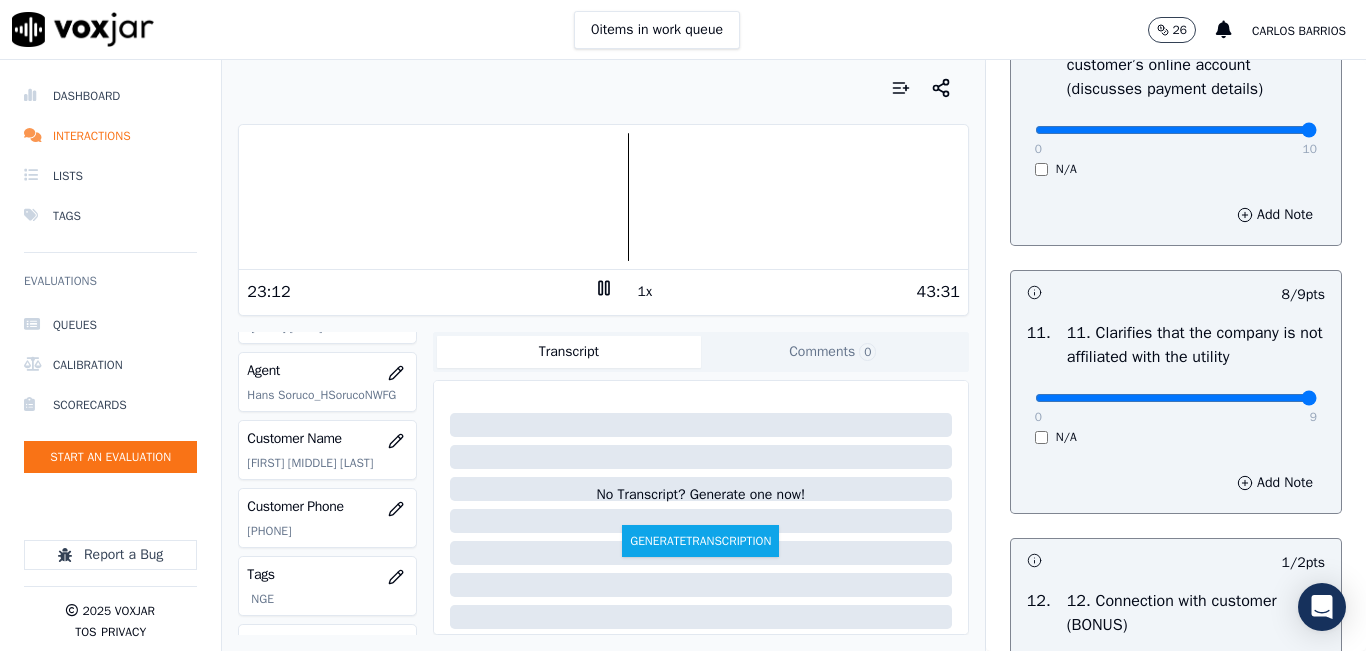 type on "9" 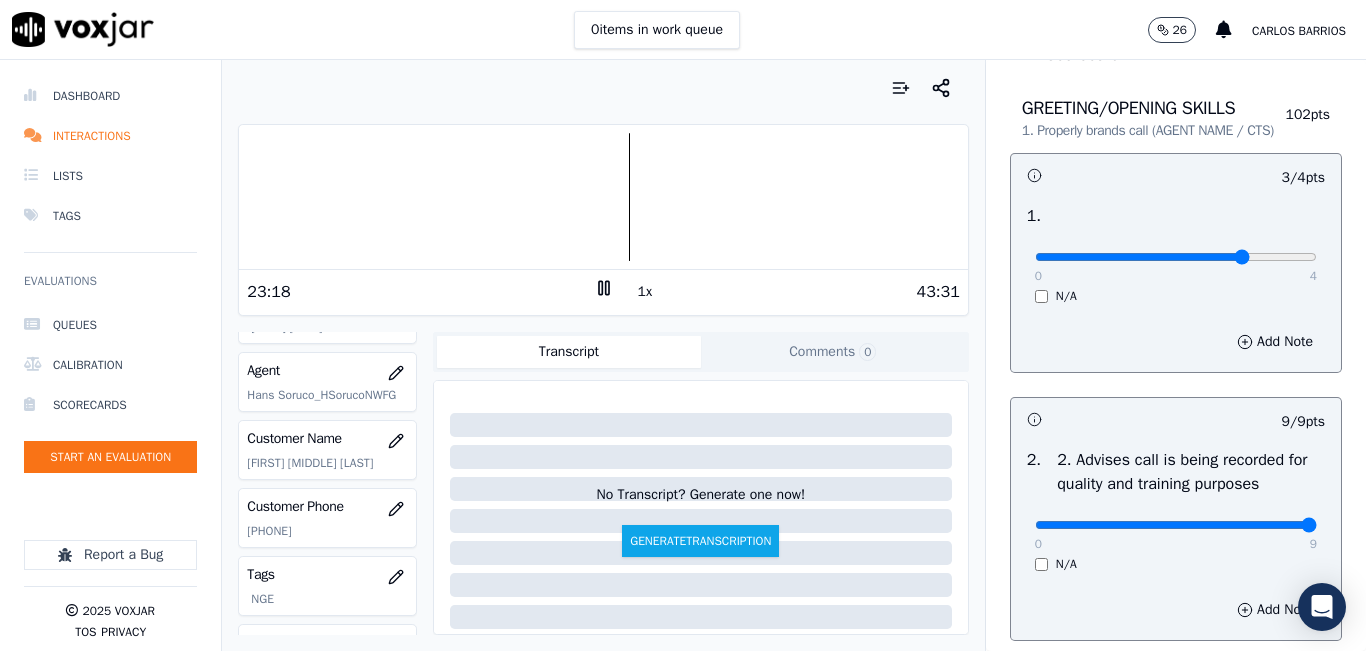 scroll, scrollTop: 100, scrollLeft: 0, axis: vertical 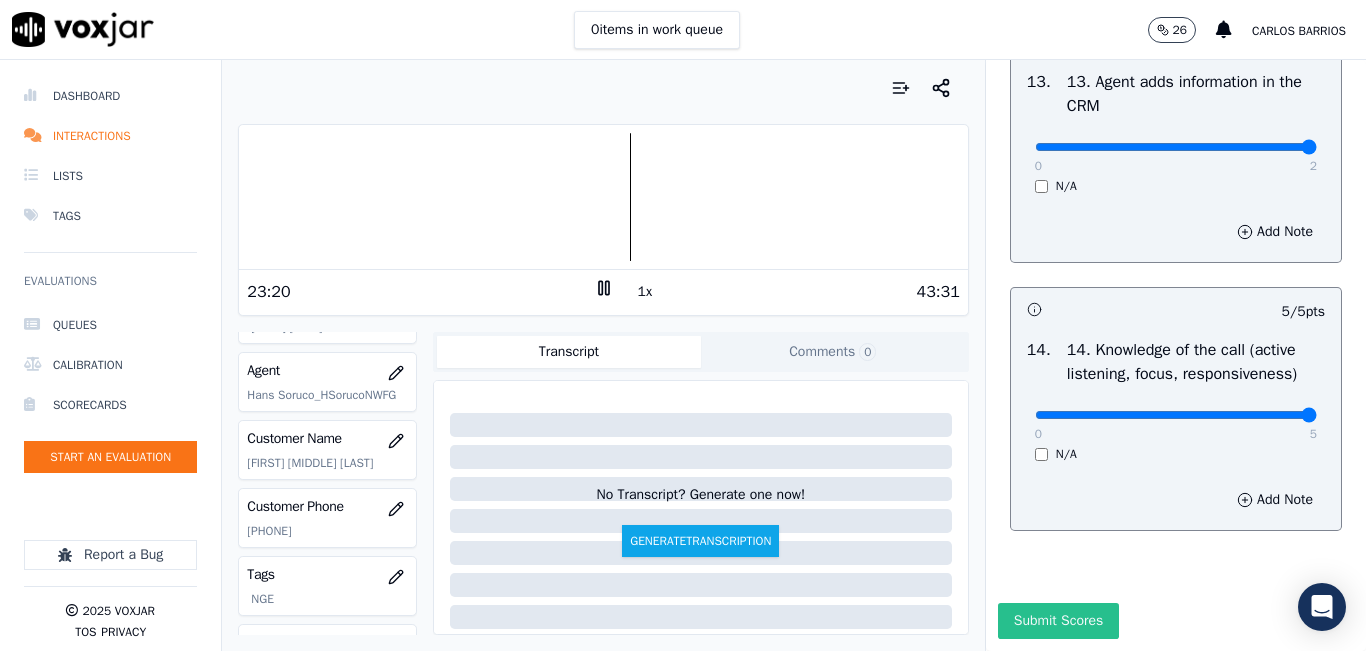 click on "Submit Scores" at bounding box center [1058, 621] 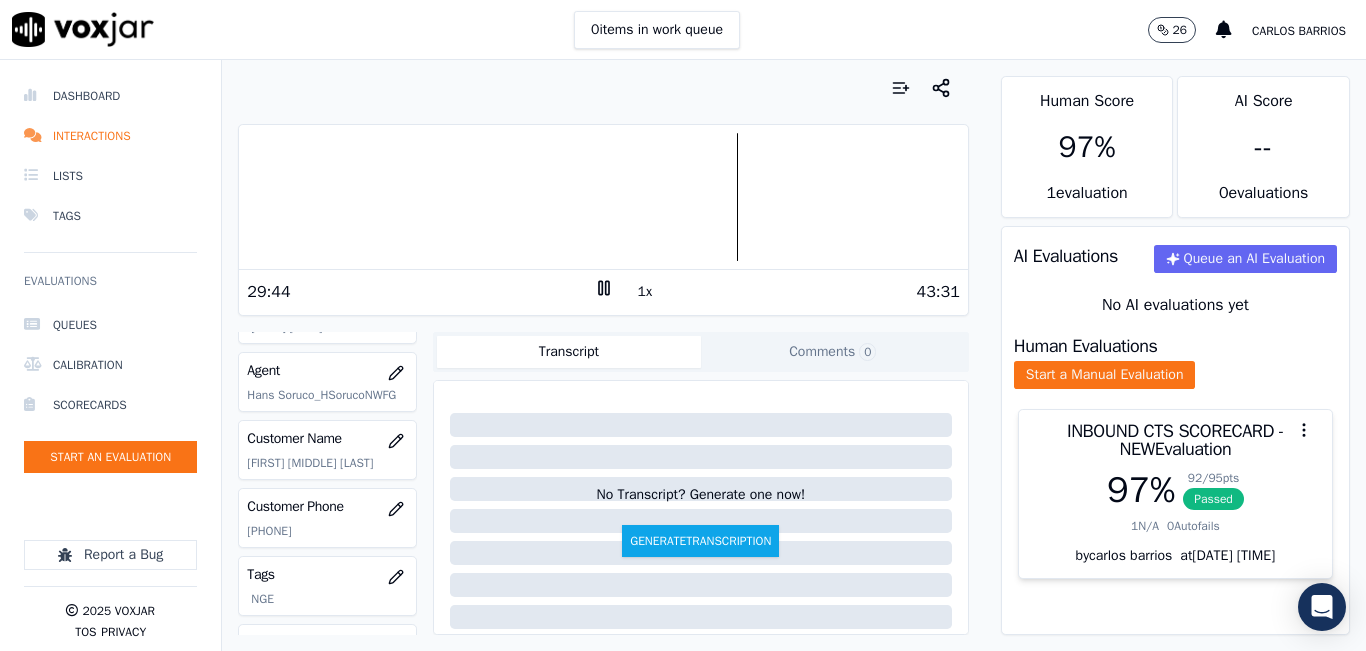 click on "1x" at bounding box center (645, 292) 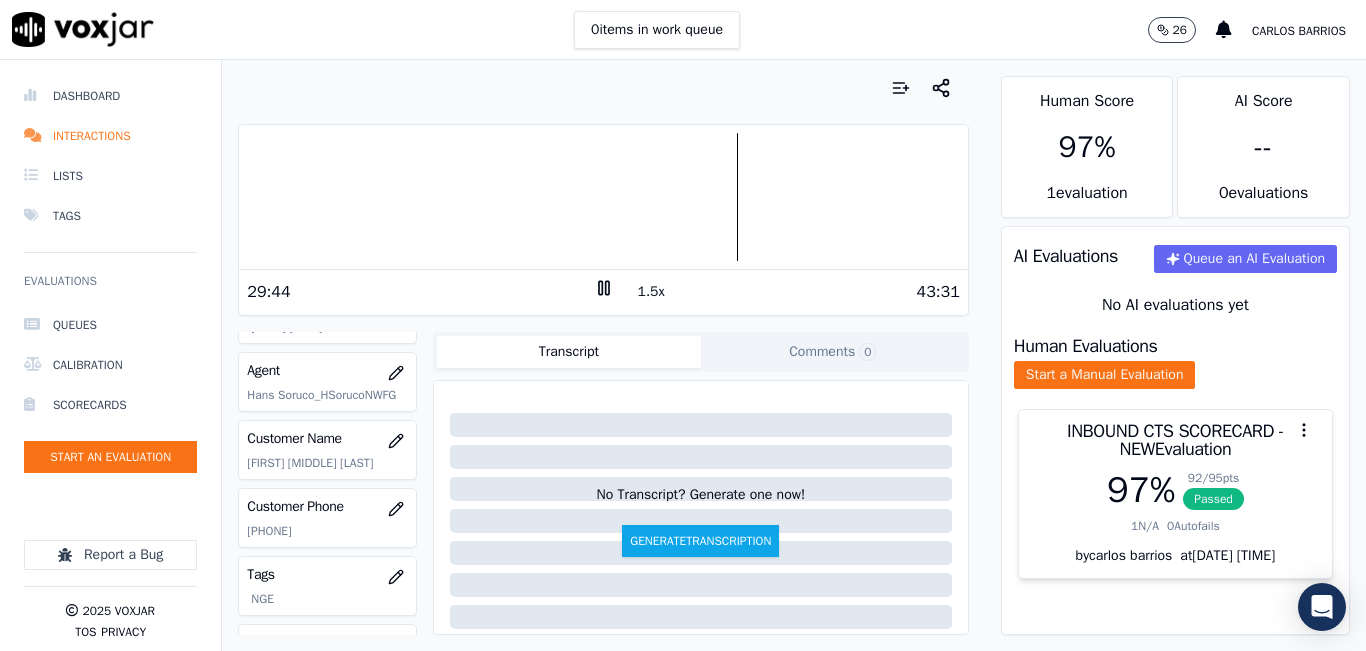 click on "1.5x" at bounding box center [651, 292] 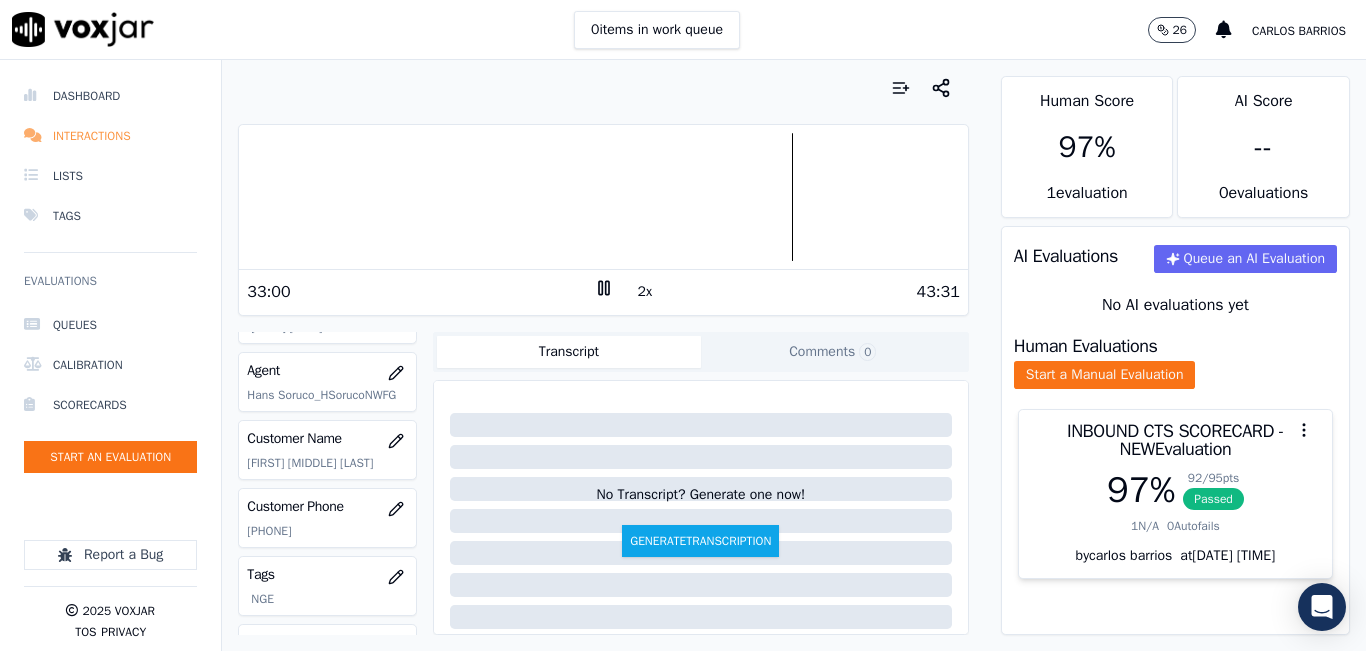 click on "Interactions" at bounding box center [110, 136] 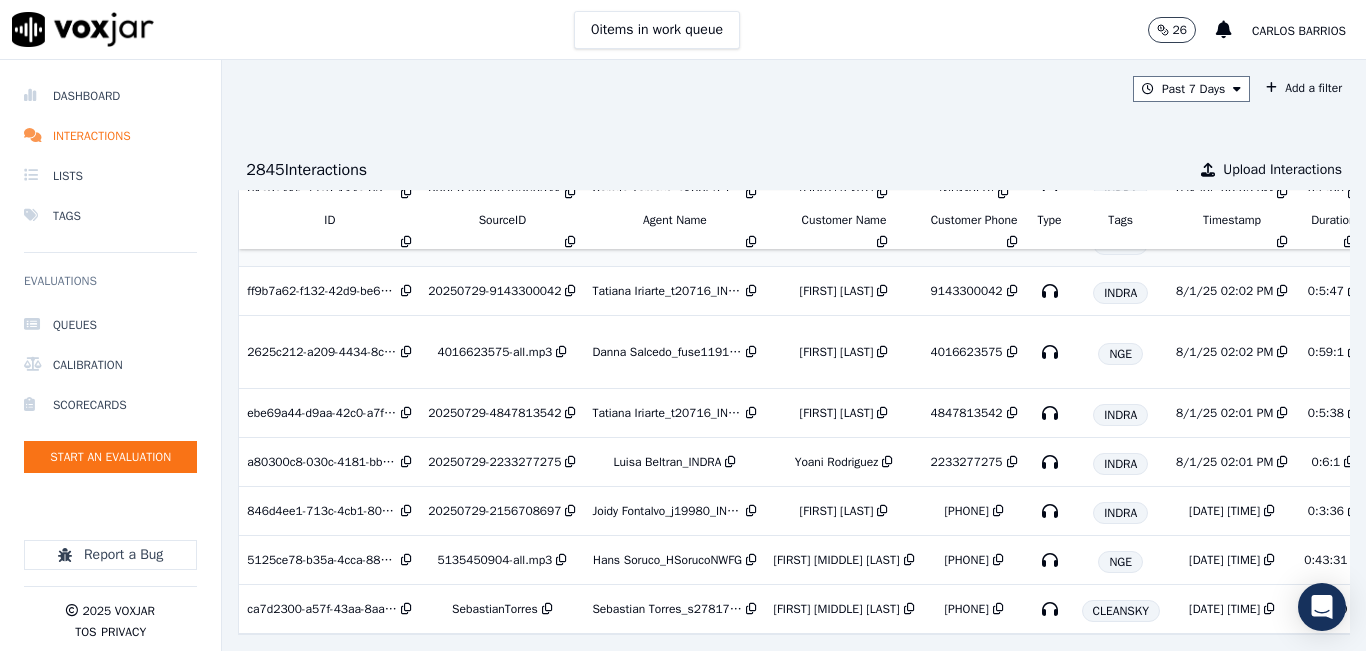 scroll, scrollTop: 713, scrollLeft: 0, axis: vertical 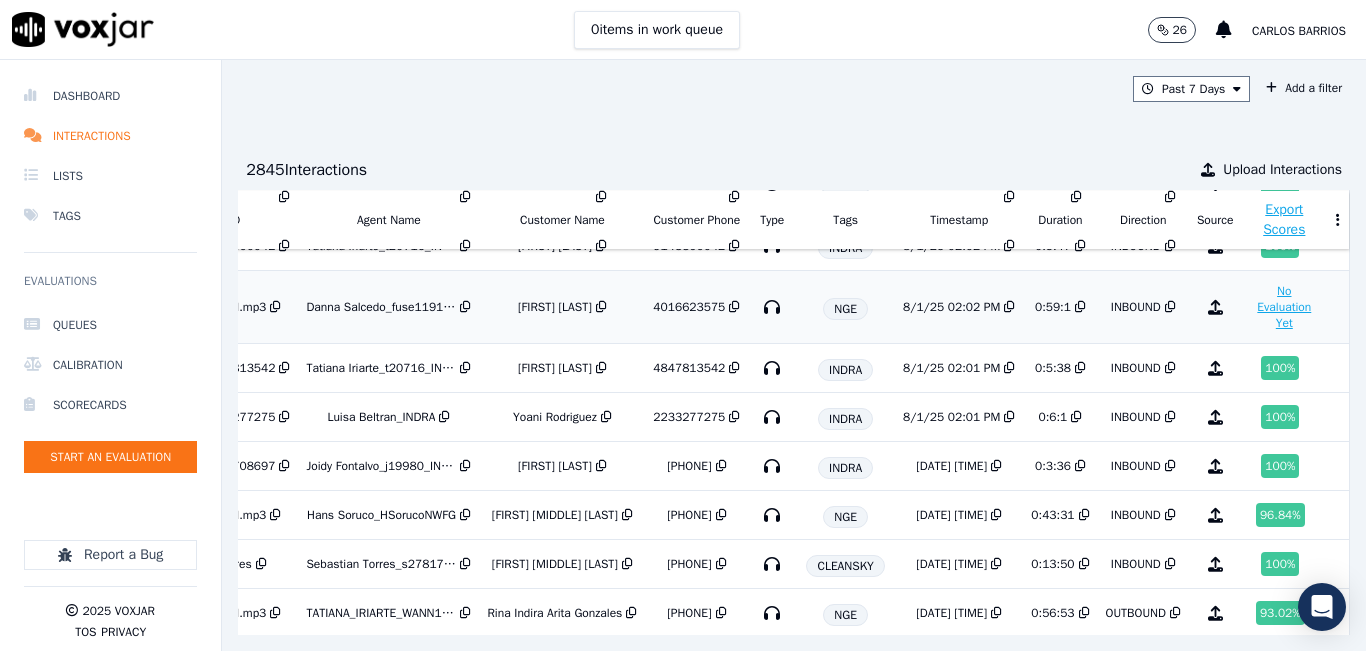 click on "No Evaluation Yet" at bounding box center [1284, 307] 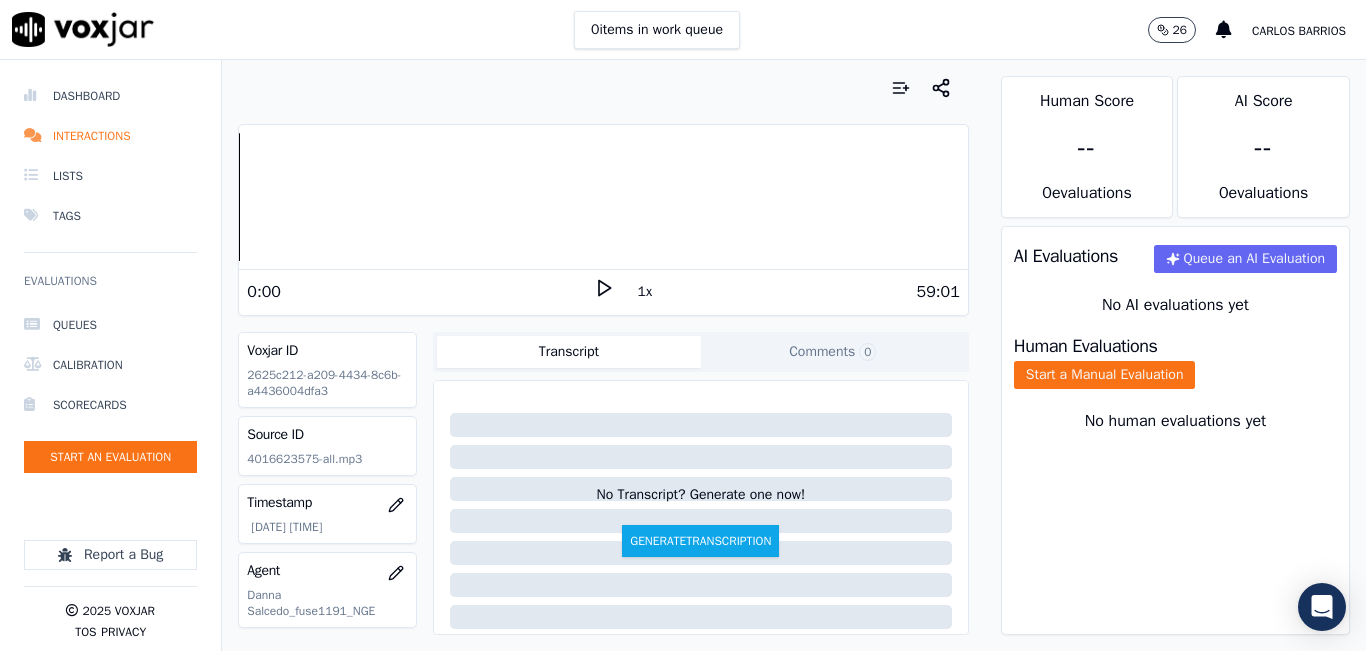 scroll, scrollTop: 200, scrollLeft: 0, axis: vertical 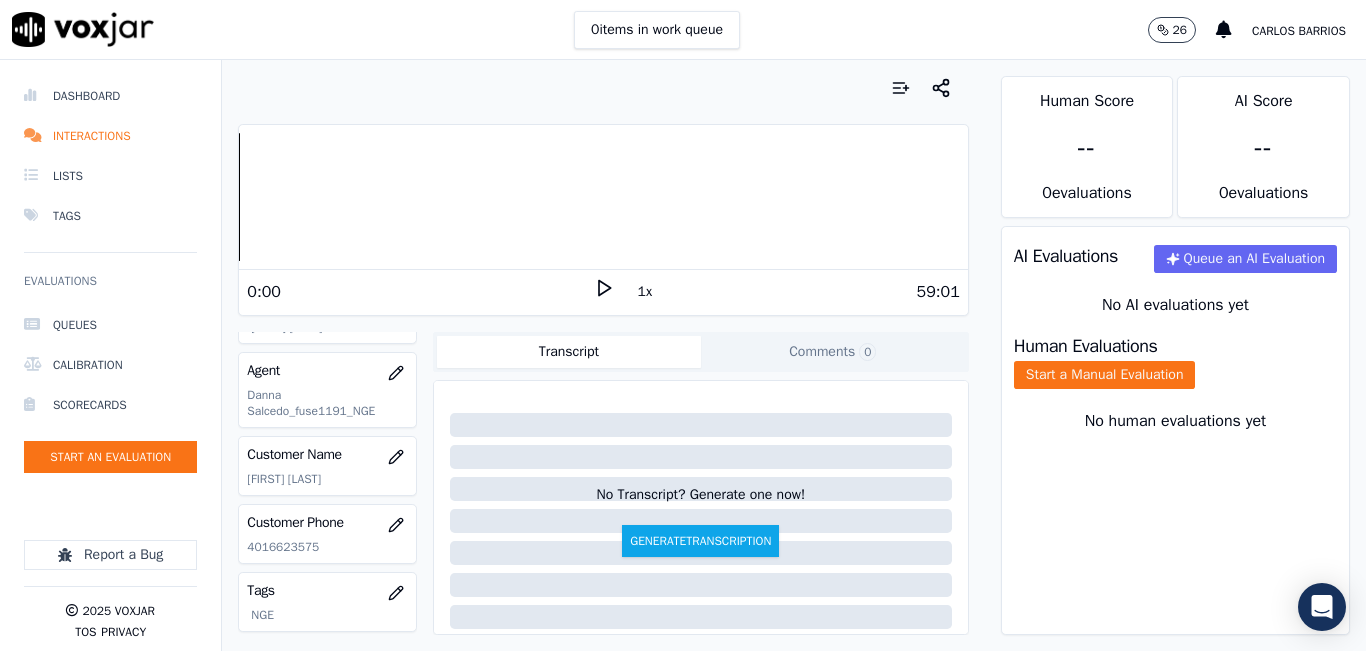 click on "4016623575" 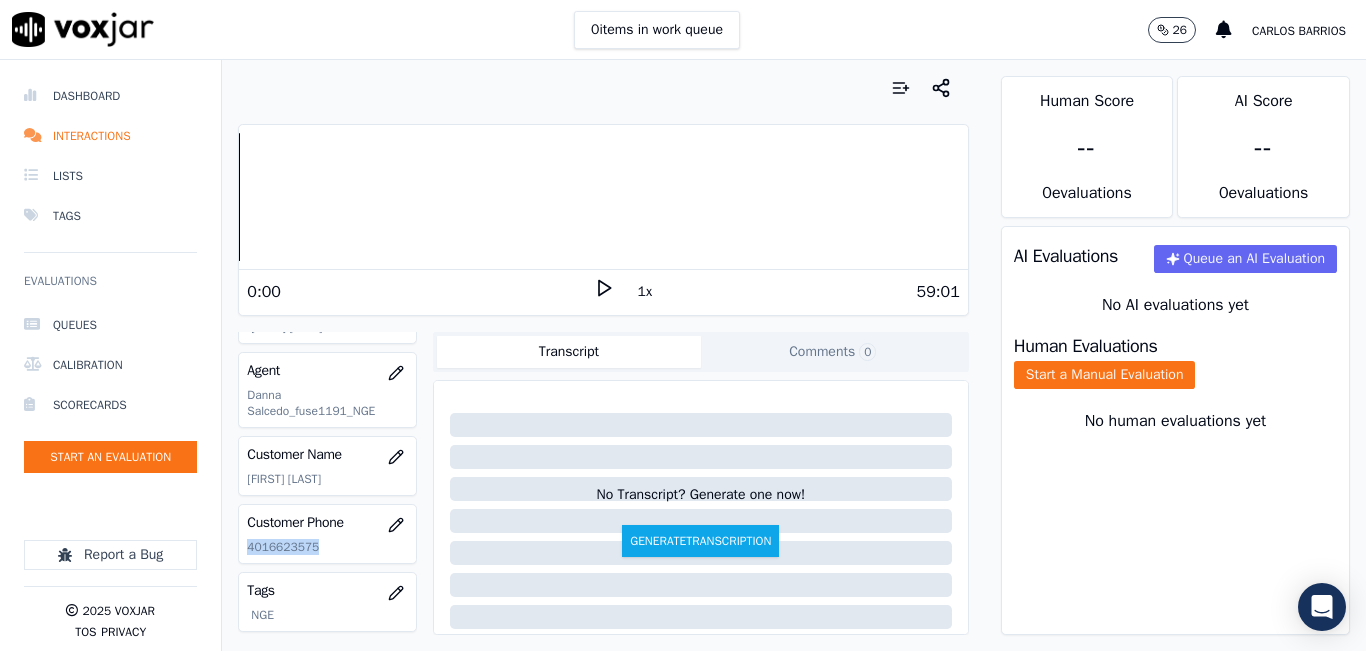click on "4016623575" 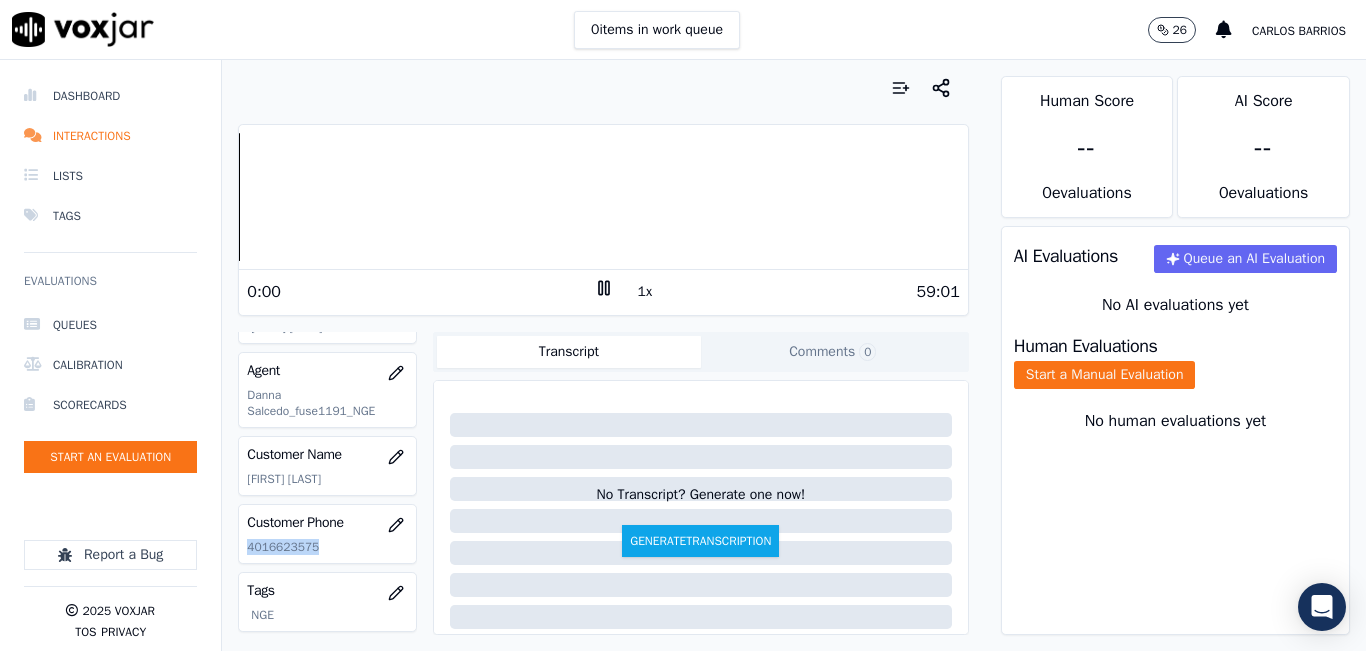 click on "1x" at bounding box center [645, 292] 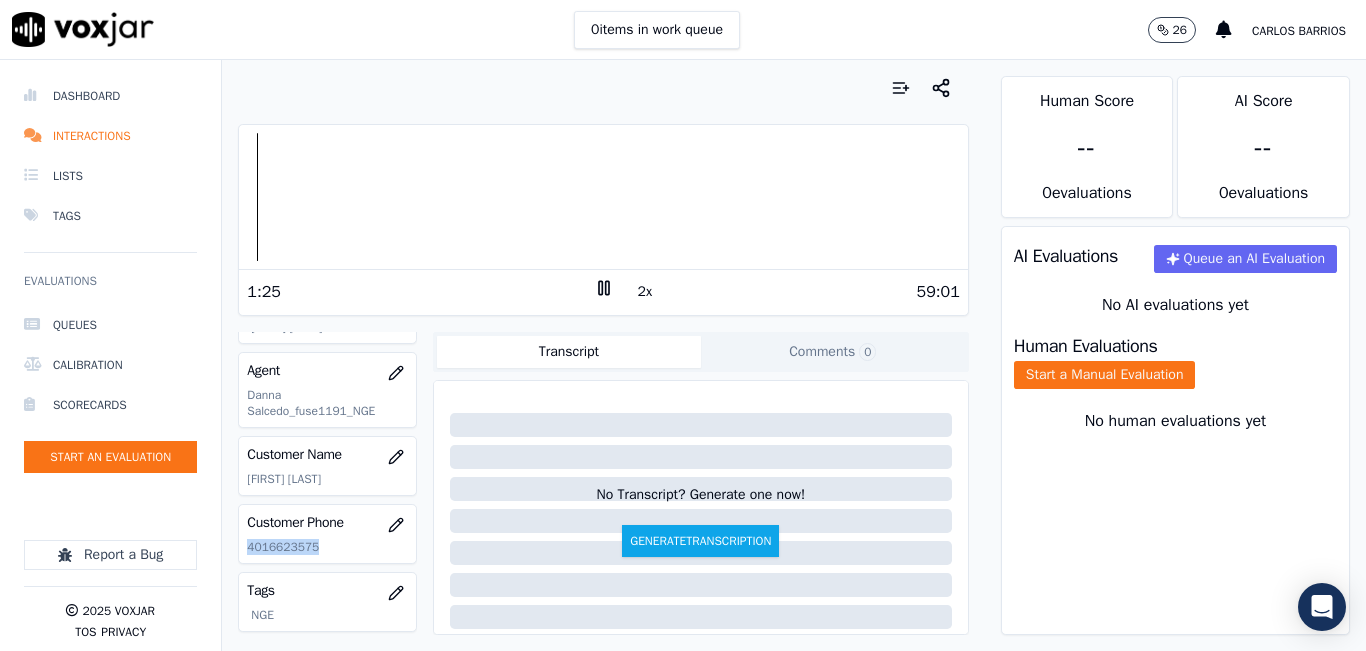 click on "Dashboard   Interactions   Lists   Tags       Evaluations     Queues   Calibration   Scorecards   Start an Evaluation
Report a Bug       2025   Voxjar   TOS   Privacy             Your browser does not support the audio element.   1:25     2x   59:01   Voxjar ID   2625c212-a209-4434-8c6b-a4436004dfa3   Source ID   4016623575-all.mp3   Timestamp
08/01/2025 02:02 pm     Agent
Danna Salcedo_fuse1191_NGE     Customer Name     ANETTE TRAYNUM     Customer Phone     4016623575     Tags
NGE     Source     manualUpload   Type     AUDIO       Transcript   Comments  0   No Transcript? Generate one now!   Generate  Transcription         Add Comment   Scores   Transcript   Metadata   Comments         Human Score   --   0  evaluation s   AI Score   --   0  evaluation s     AI Evaluations
Queue an AI Evaluation   No AI evaluations yet   Human Evaluations   Start a Manual Evaluation   No human evaluations yet" at bounding box center [683, 355] 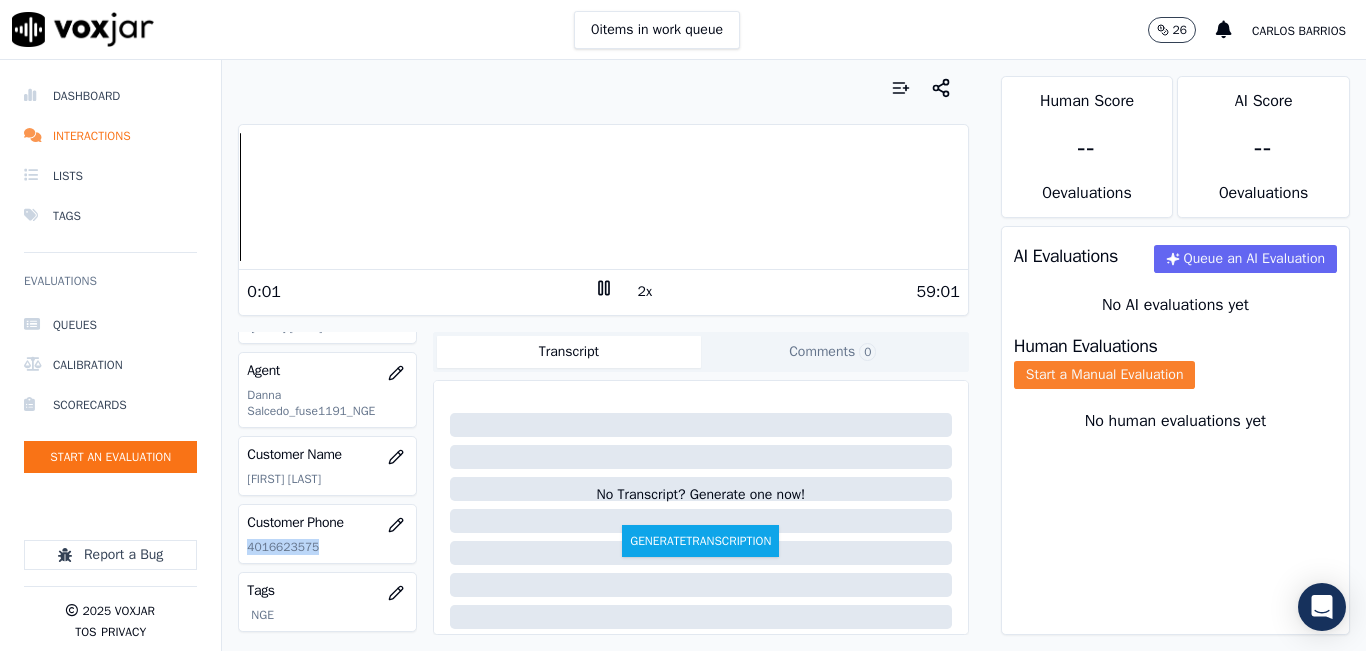 click on "Start a Manual Evaluation" 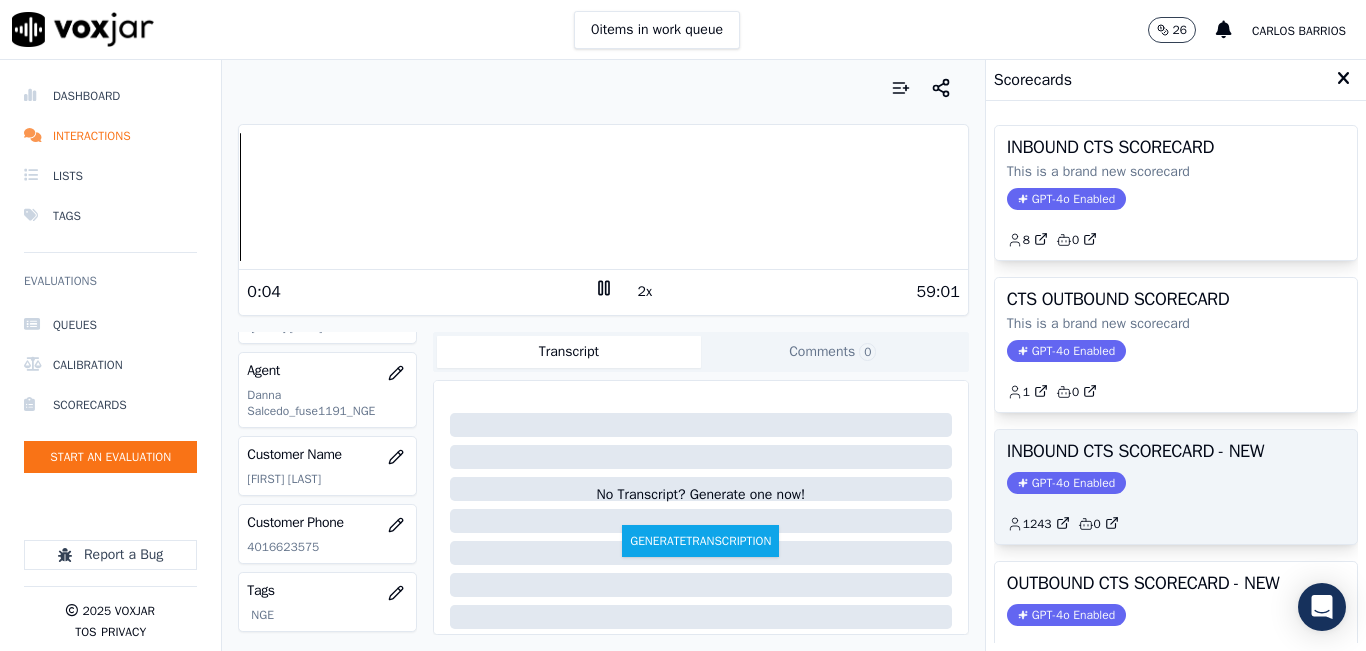 click on "INBOUND CTS SCORECARD - NEW" at bounding box center [1176, 451] 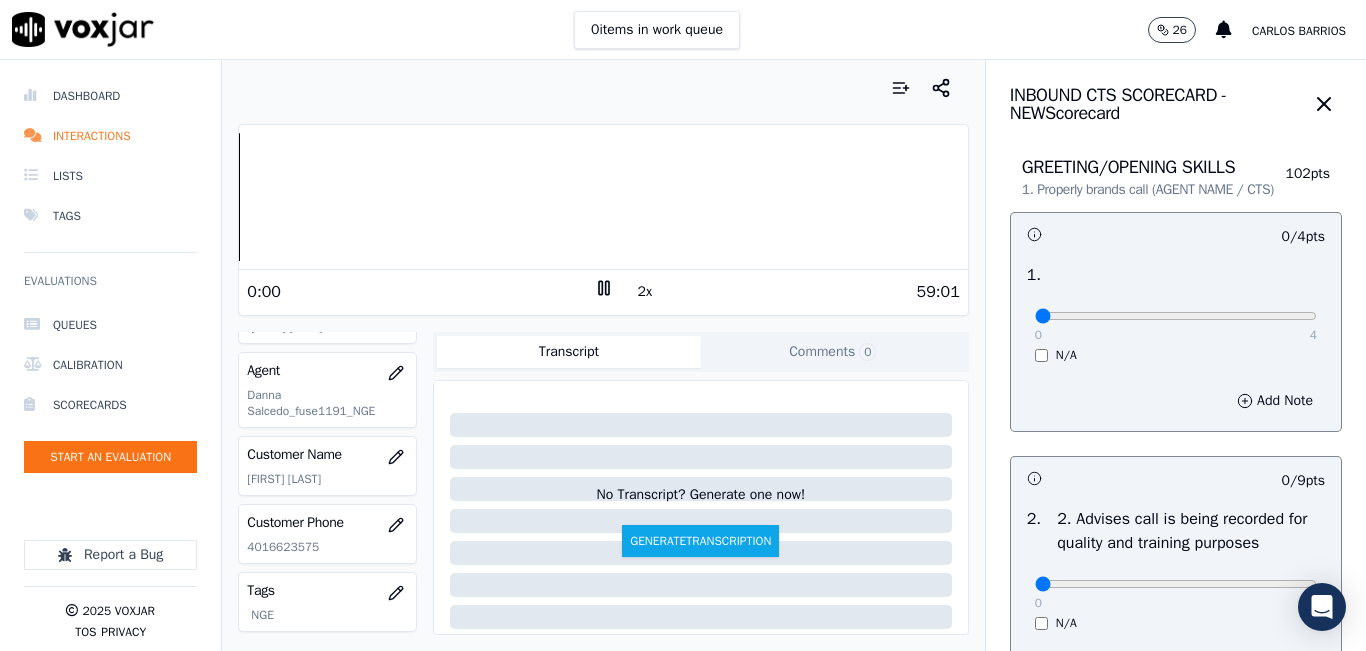 click on "Dashboard   Interactions   Lists   Tags       Evaluations     Queues   Calibration   Scorecards   Start an Evaluation
Report a Bug       2025   Voxjar   TOS   Privacy             Your browser does not support the audio element.   0:00     2x   59:01   Voxjar ID   2625c212-a209-4434-8c6b-a4436004dfa3   Source ID   4016623575-all.mp3   Timestamp
08/01/2025 02:02 pm     Agent
Danna Salcedo_fuse1191_NGE     Customer Name     ANETTE TRAYNUM     Customer Phone     4016623575     Tags
NGE     Source     manualUpload   Type     AUDIO       Transcript   Comments  0   No Transcript? Generate one now!   Generate  Transcription         Add Comment   Scores   Transcript   Metadata   Comments         Human Score   --   0  evaluation s   AI Score   --   0  evaluation s     AI Evaluations
Queue an AI Evaluation   No AI evaluations yet   Human Evaluations   Start a Manual Evaluation   No human evaluations yet       INBOUND CTS SCORECARD - NEW   Scorecard           102" at bounding box center [683, 355] 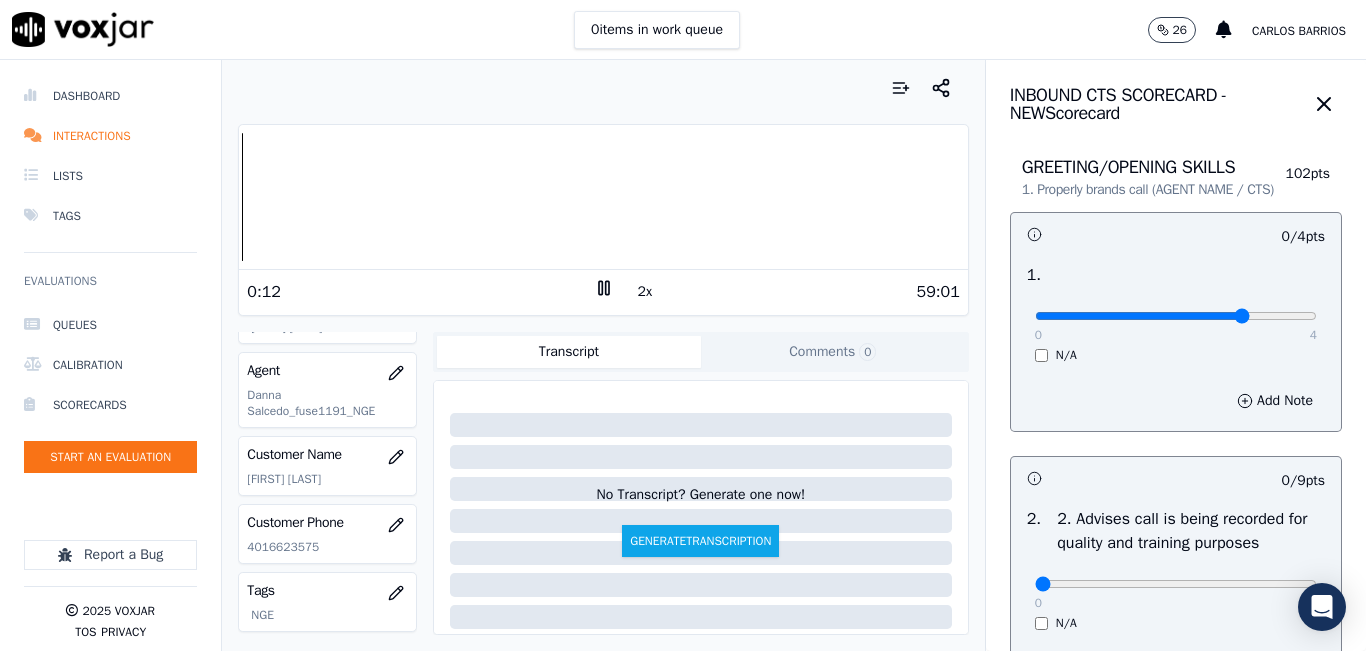 type on "3" 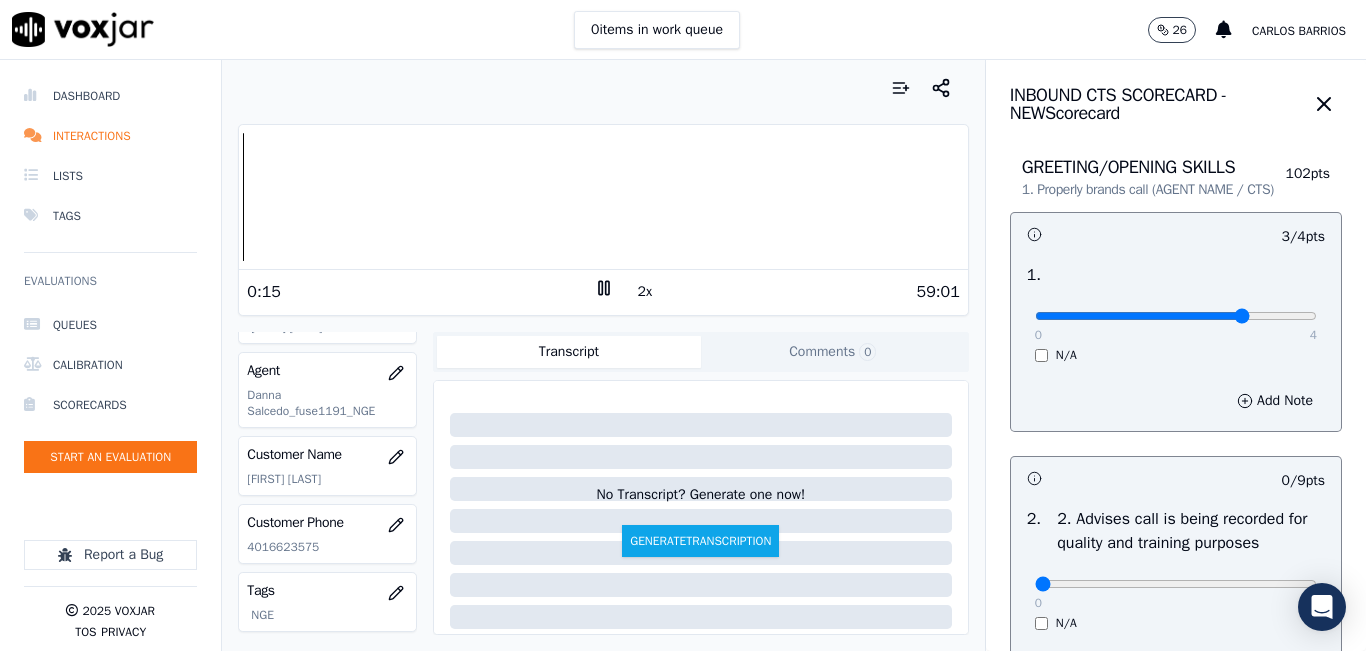 click on "2x" at bounding box center [645, 292] 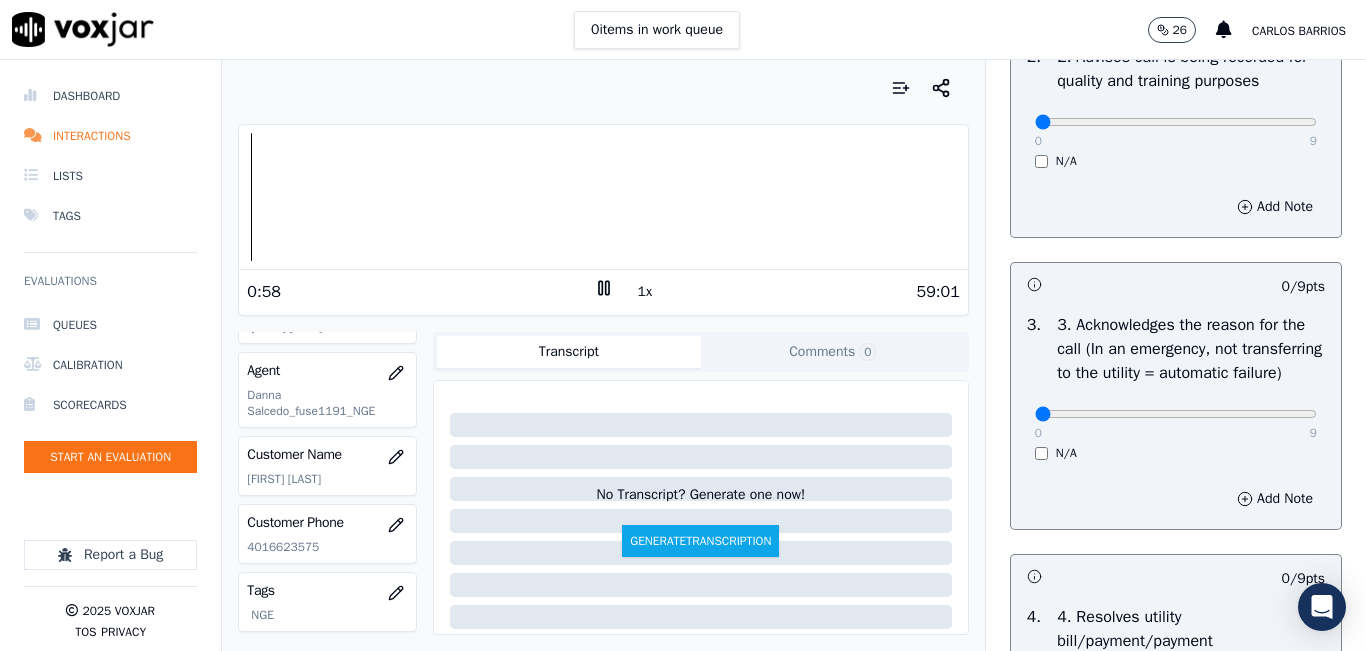 scroll, scrollTop: 500, scrollLeft: 0, axis: vertical 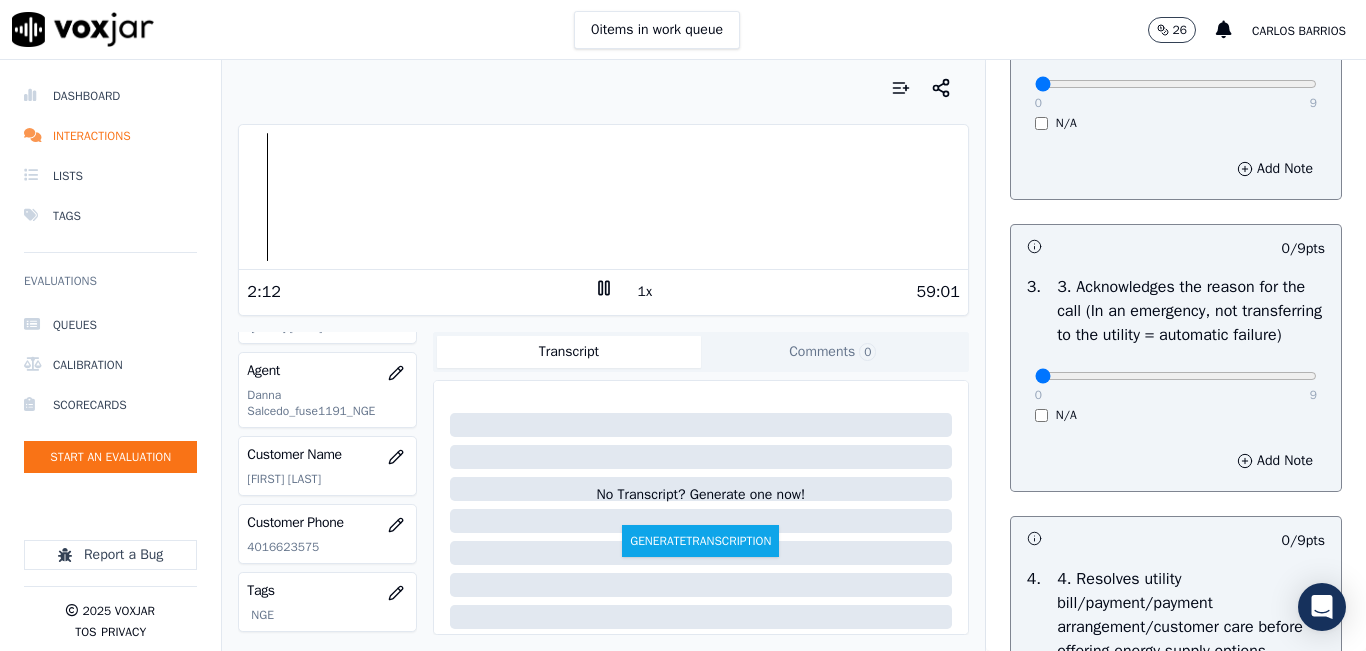 click on "1x" at bounding box center [645, 292] 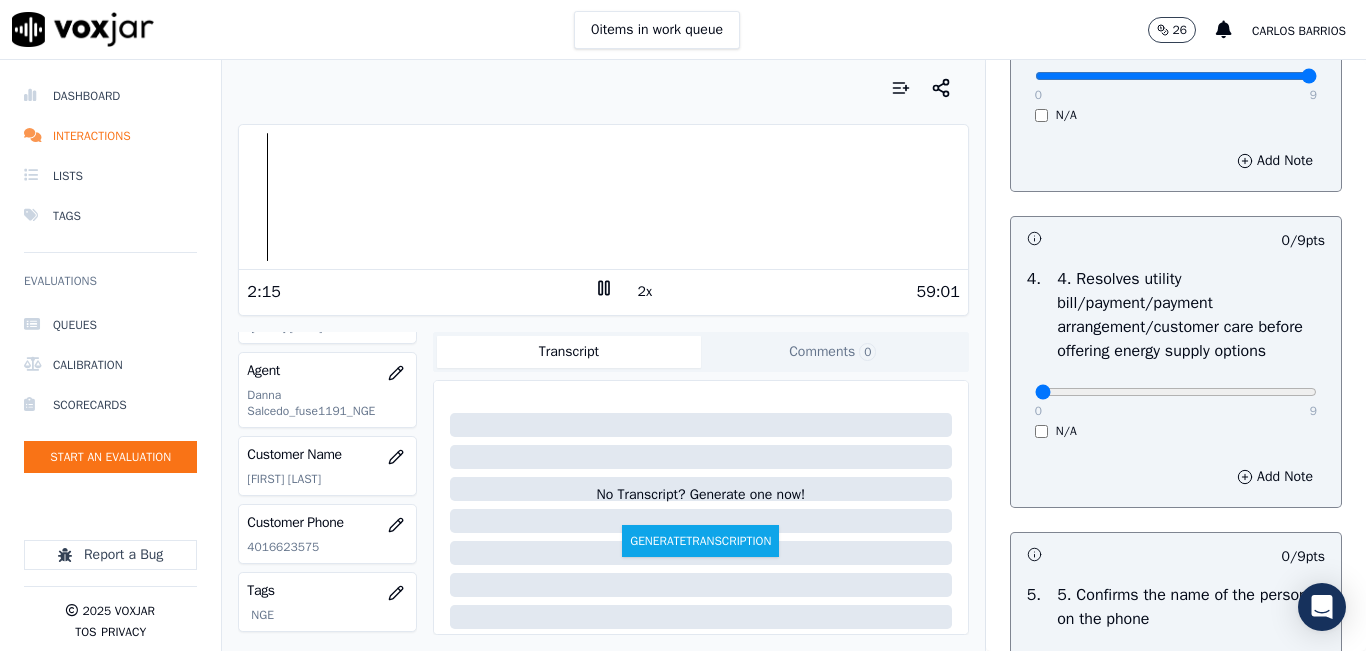 drag, startPoint x: 1265, startPoint y: 123, endPoint x: 1298, endPoint y: 143, distance: 38.587563 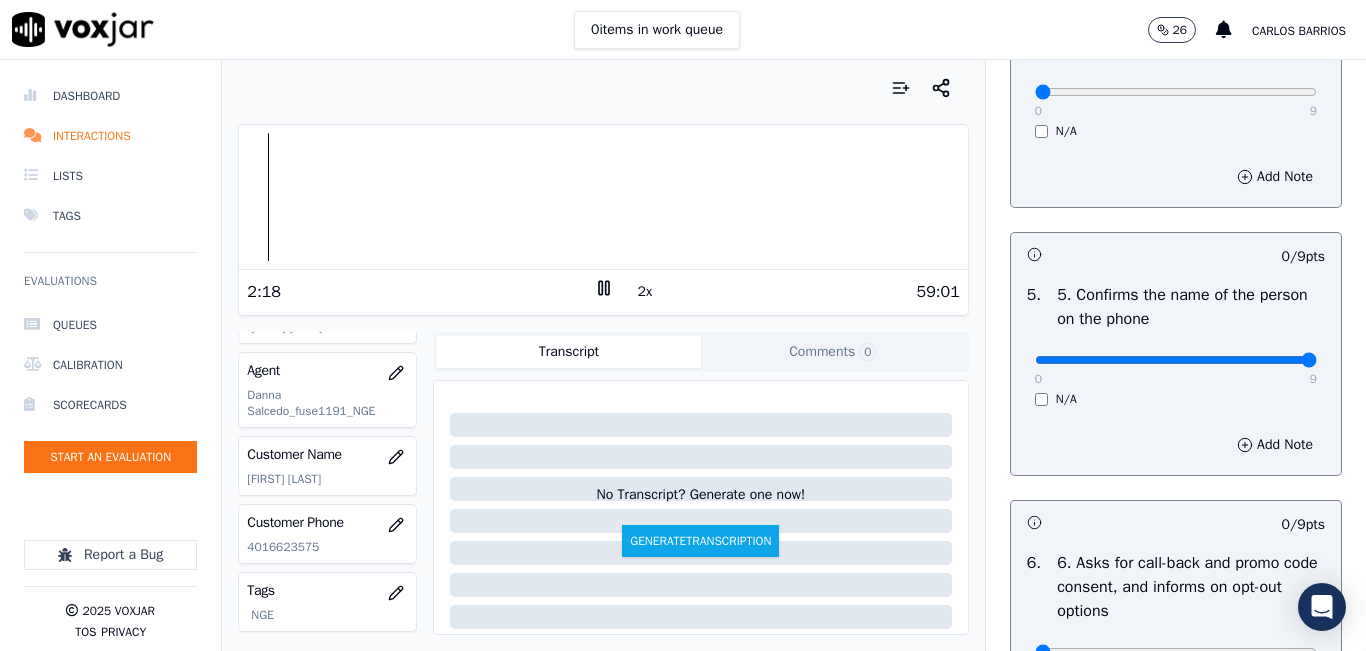 type on "9" 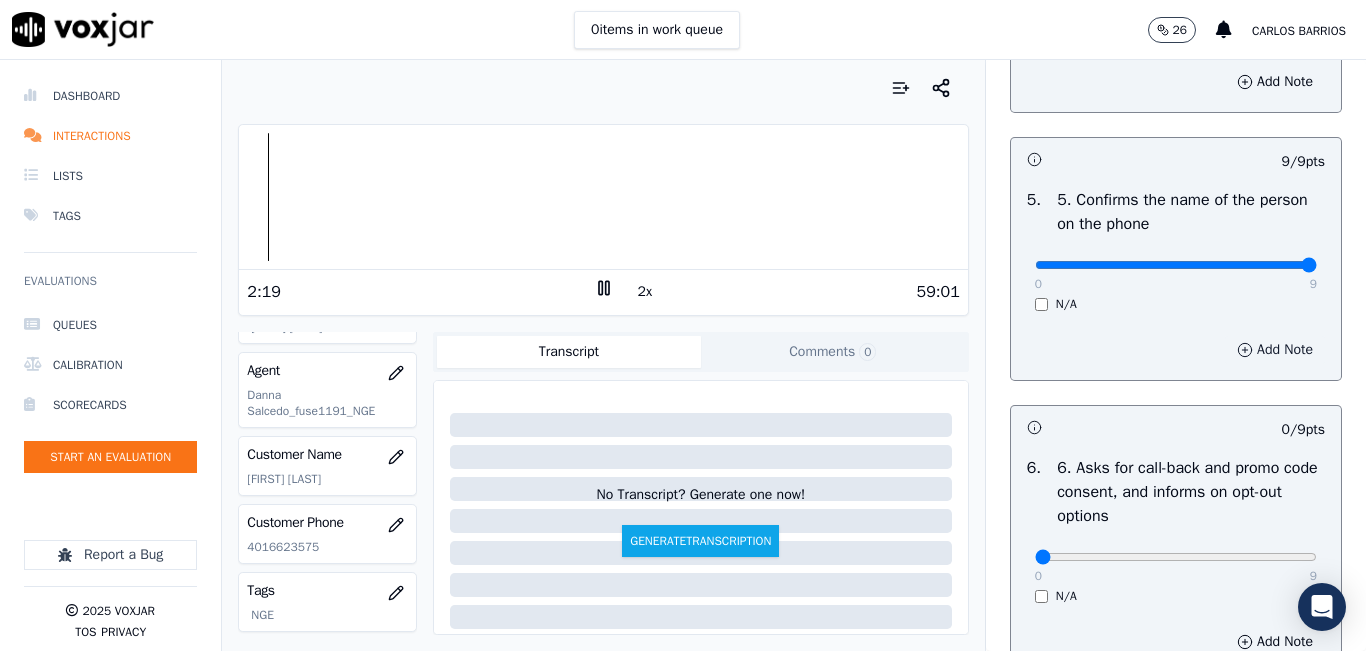 scroll, scrollTop: 1300, scrollLeft: 0, axis: vertical 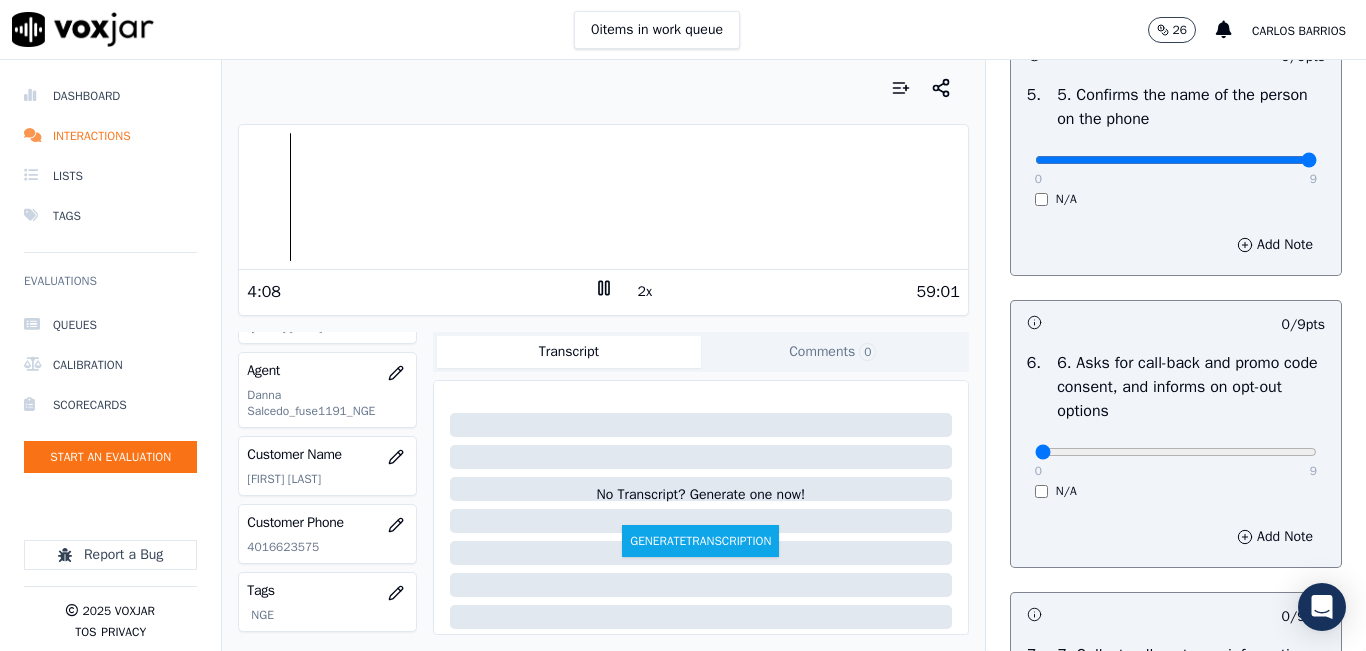 click on "Your browser does not support the audio element.   4:08     2x   59:01   Voxjar ID   2625c212-a209-4434-8c6b-a4436004dfa3   Source ID   4016623575-all.mp3   Timestamp
08/01/2025 02:02 pm     Agent
Danna Salcedo_fuse1191_NGE     Customer Name     ANETTE TRAYNUM     Customer Phone     4016623575     Tags
NGE     Source     manualUpload   Type     AUDIO       Transcript   Comments  0   No Transcript? Generate one now!   Generate  Transcription         Add Comment" at bounding box center (603, 355) 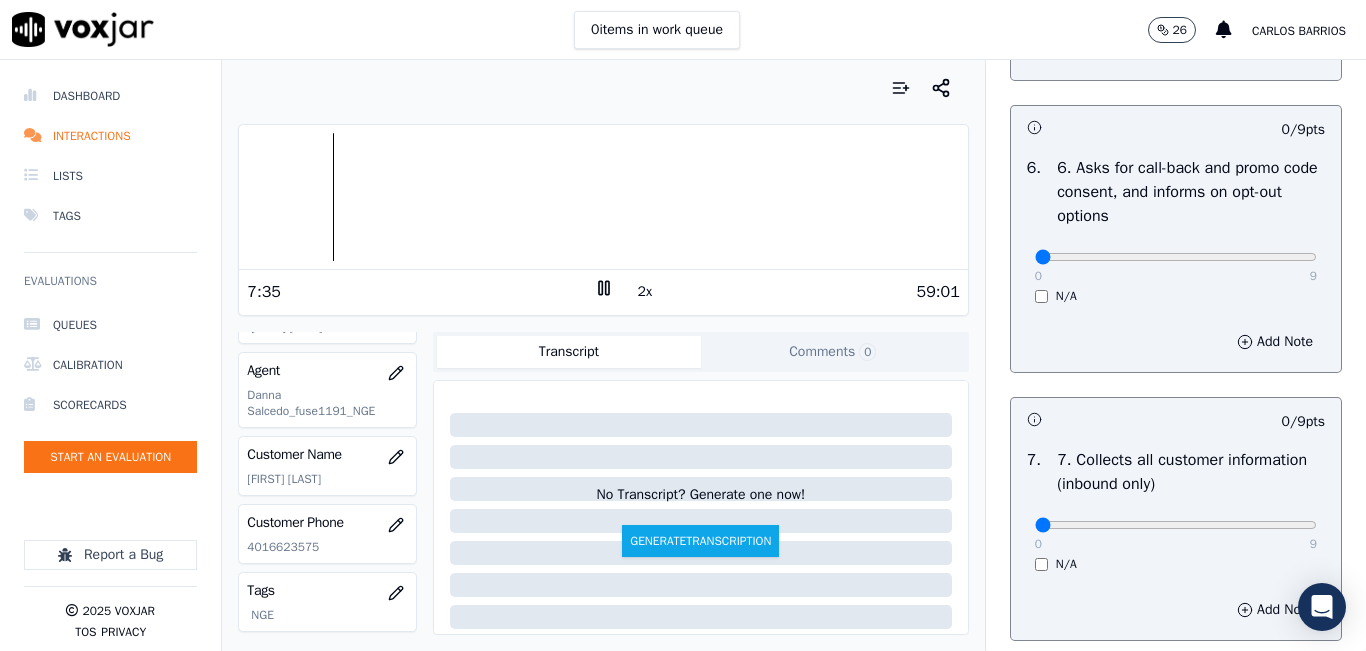 scroll, scrollTop: 1600, scrollLeft: 0, axis: vertical 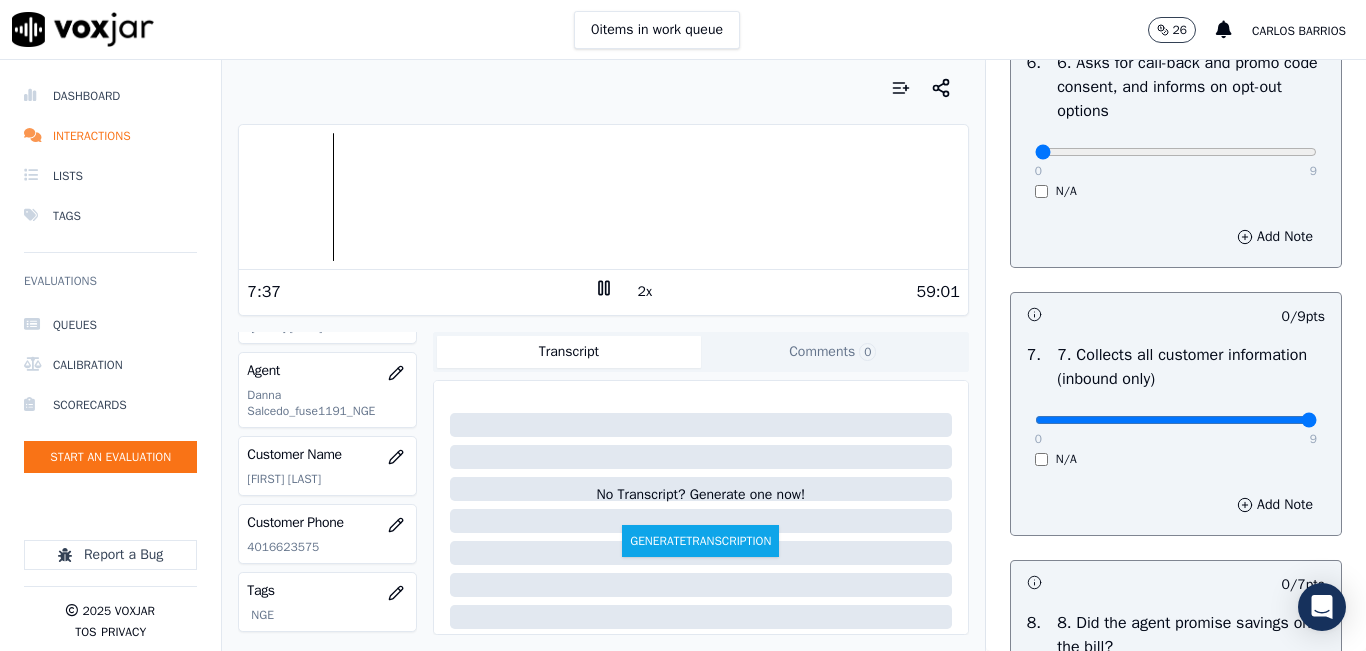 type on "9" 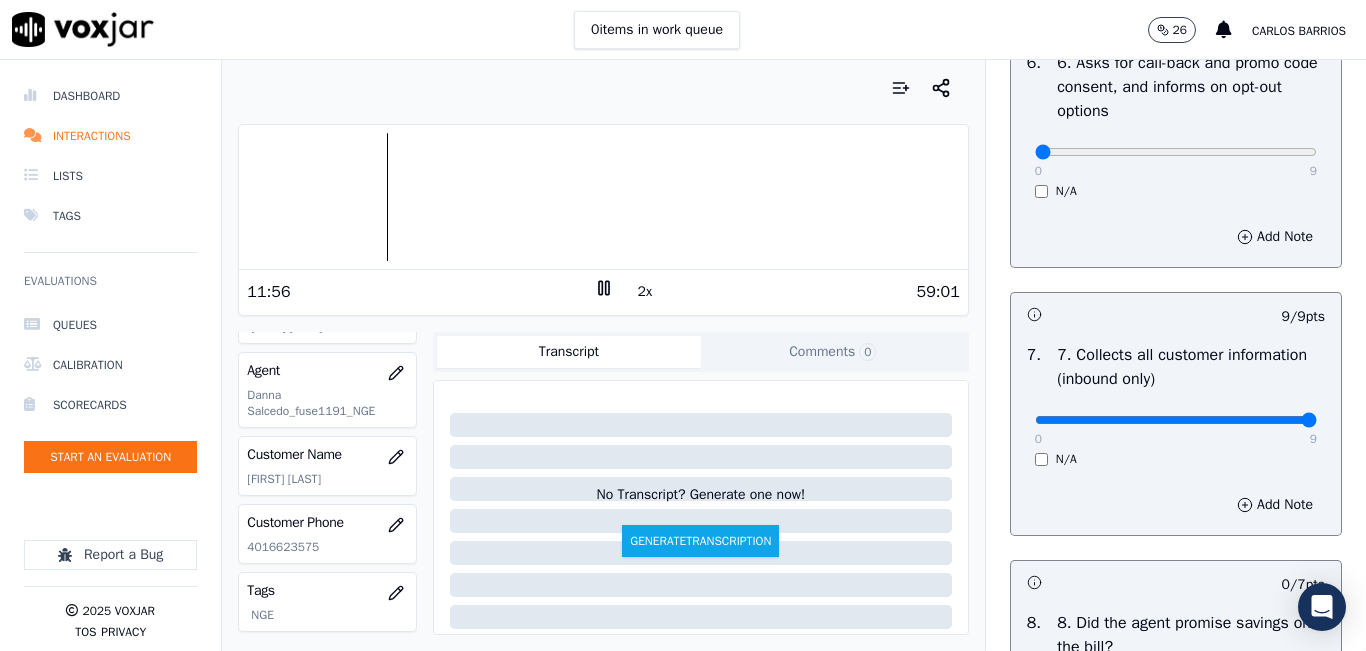 click 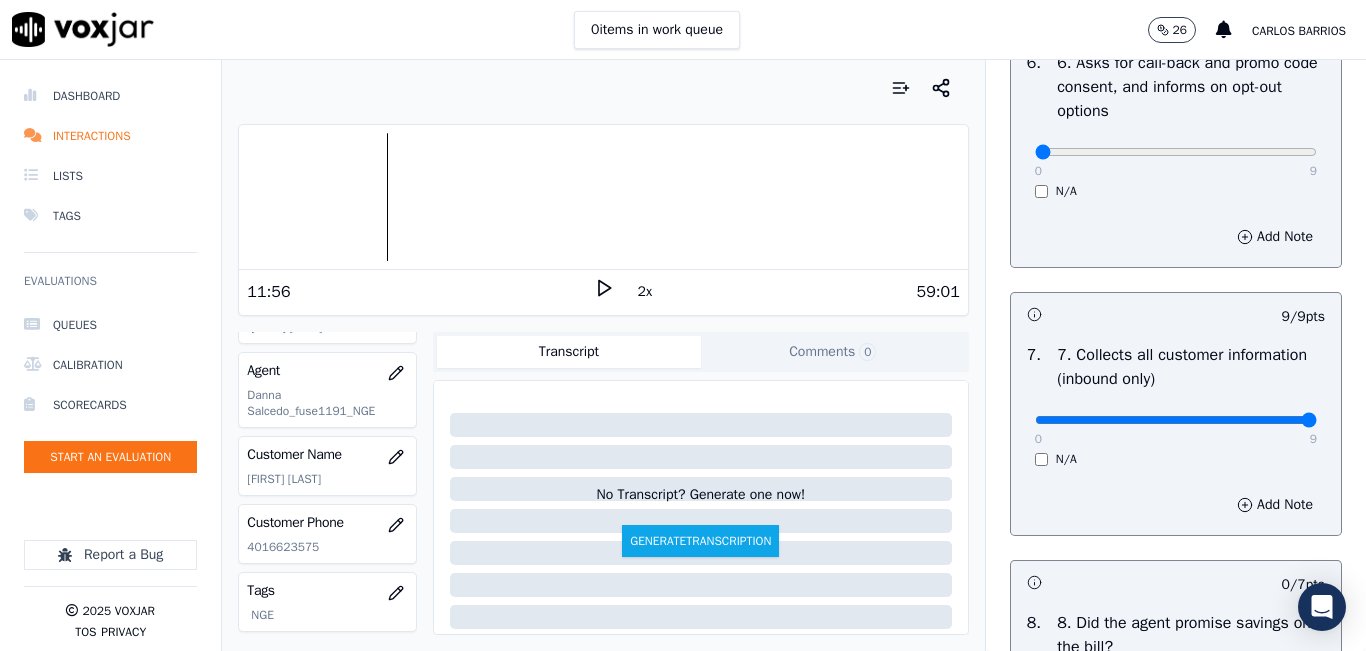 click at bounding box center [603, 88] 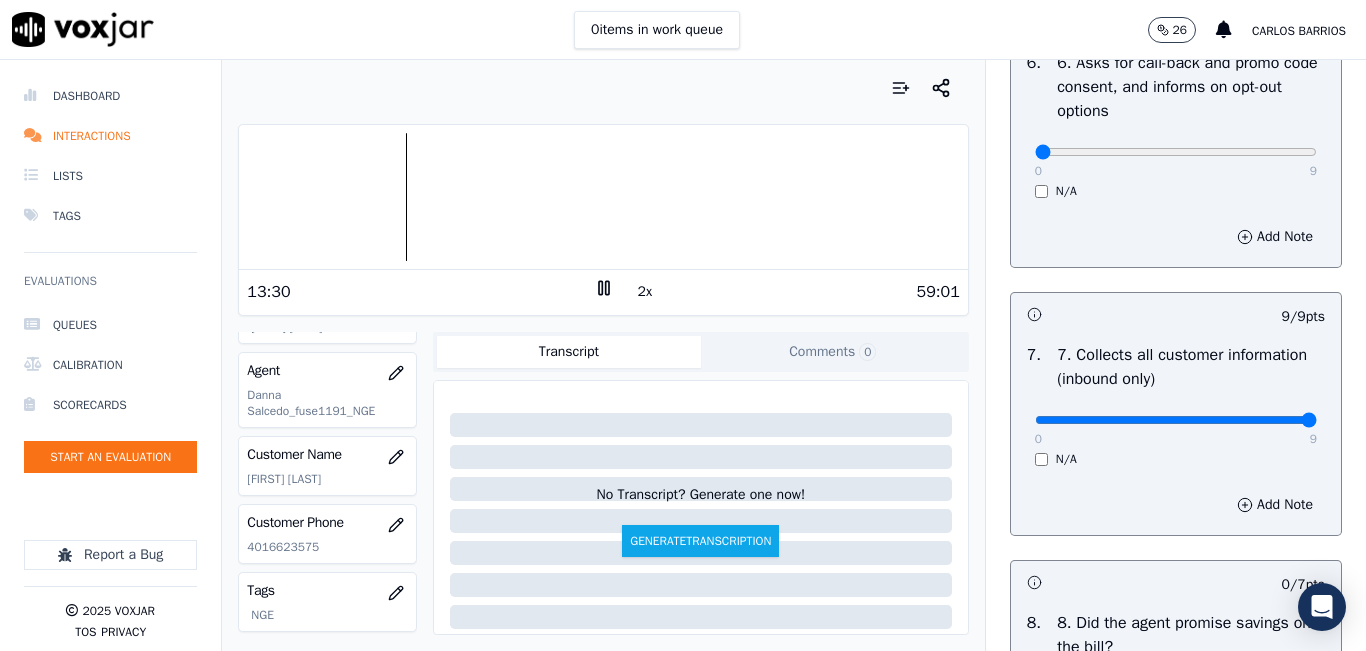 click 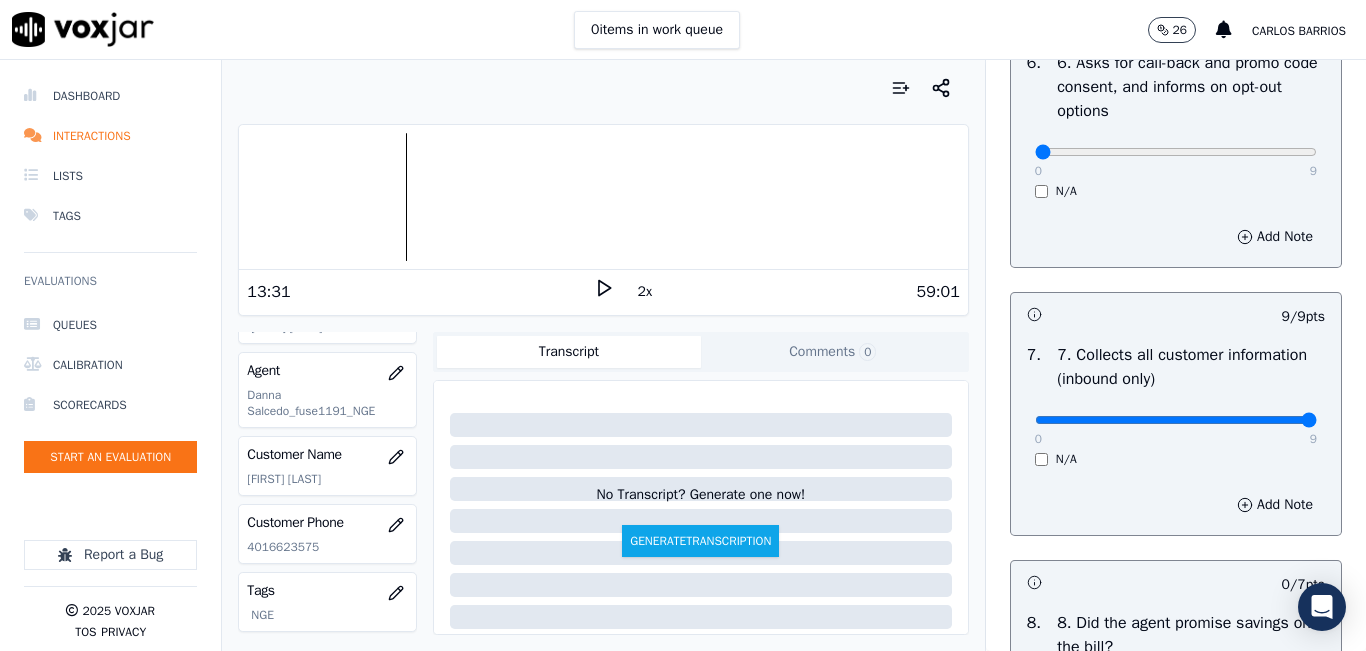 click at bounding box center (603, 88) 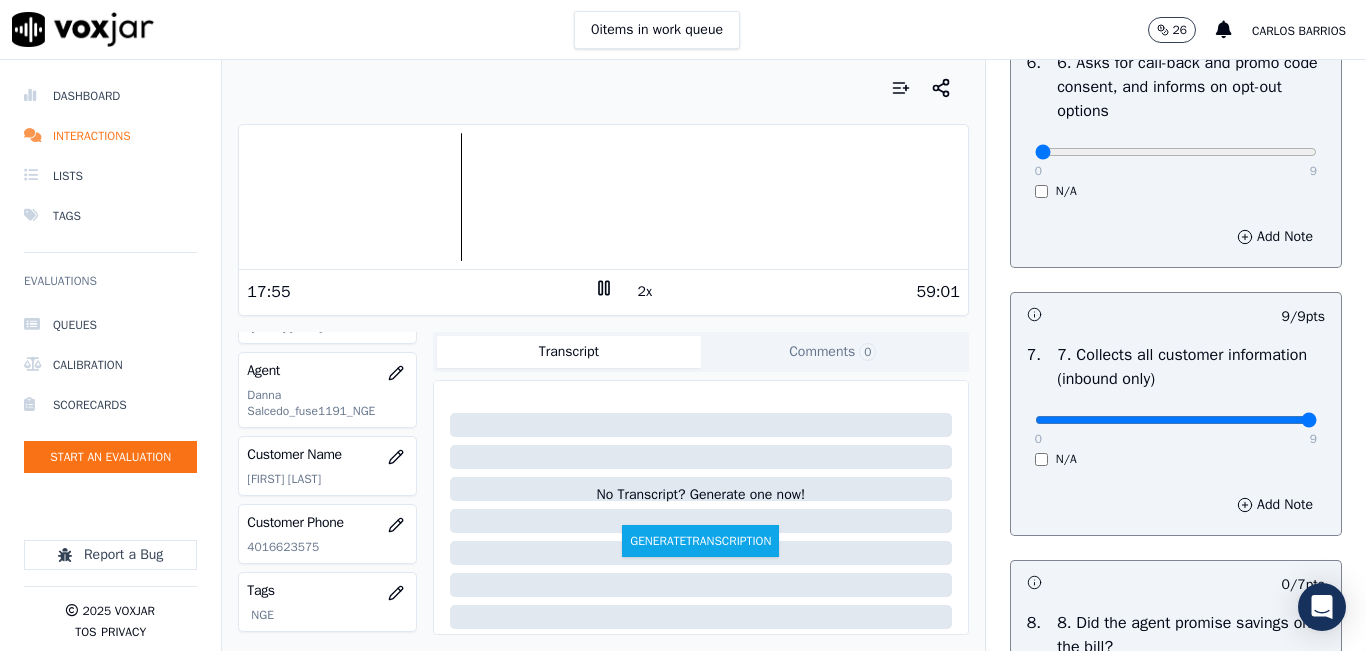click 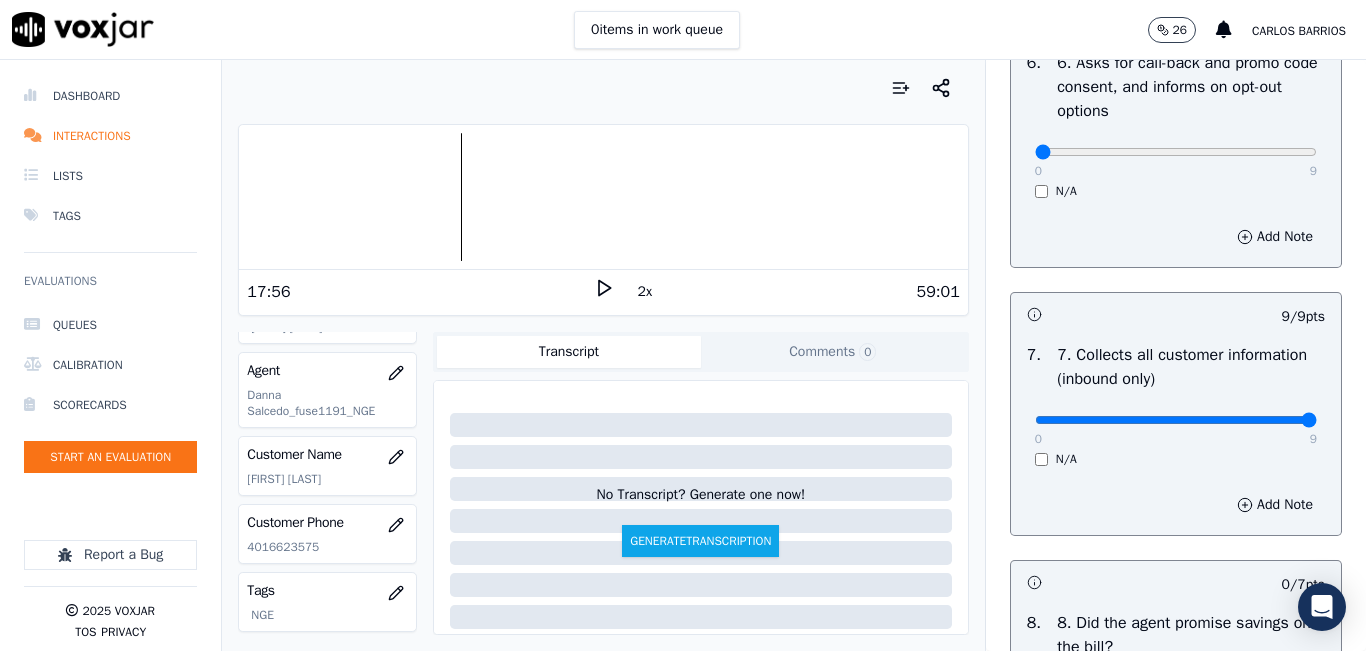 click 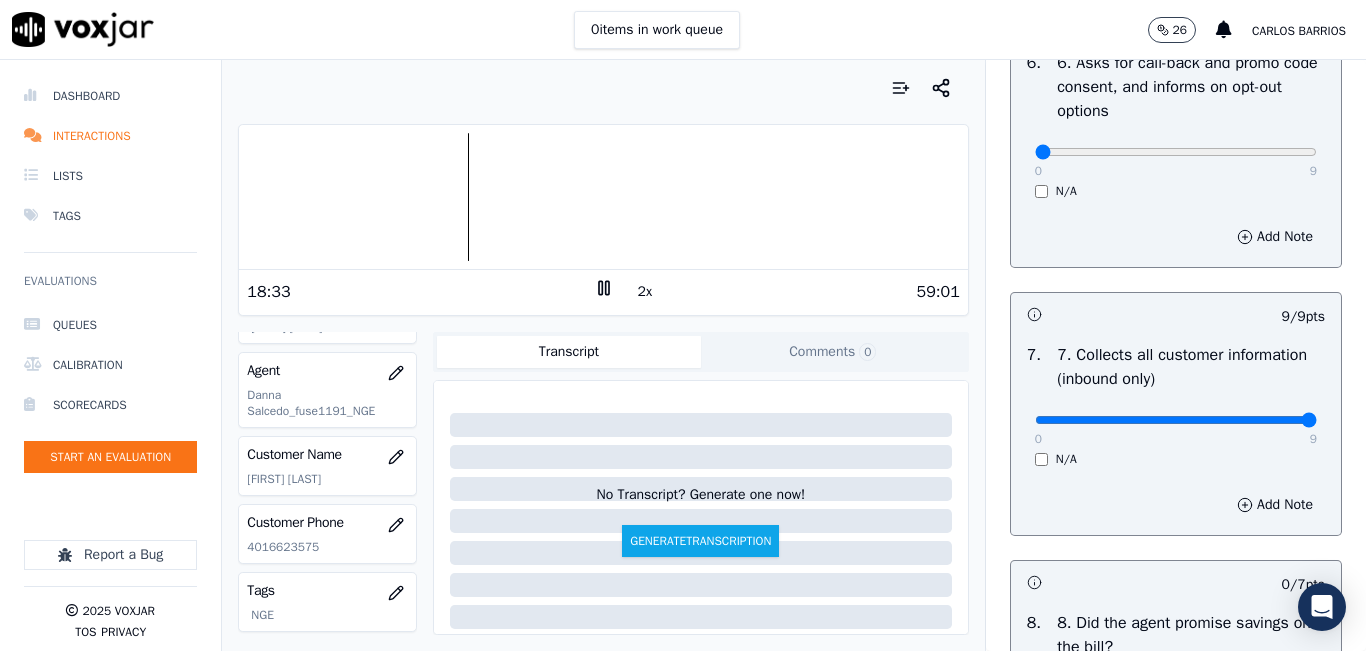 click 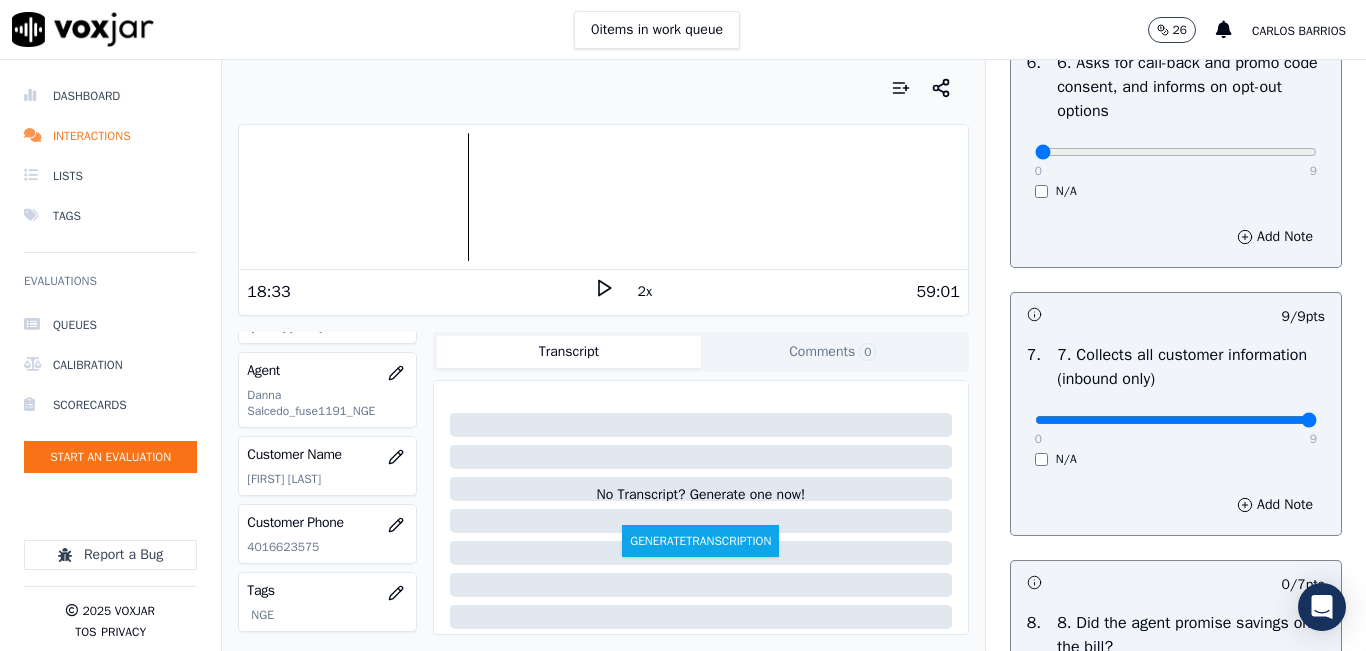 drag, startPoint x: 585, startPoint y: 288, endPoint x: 597, endPoint y: 284, distance: 12.649111 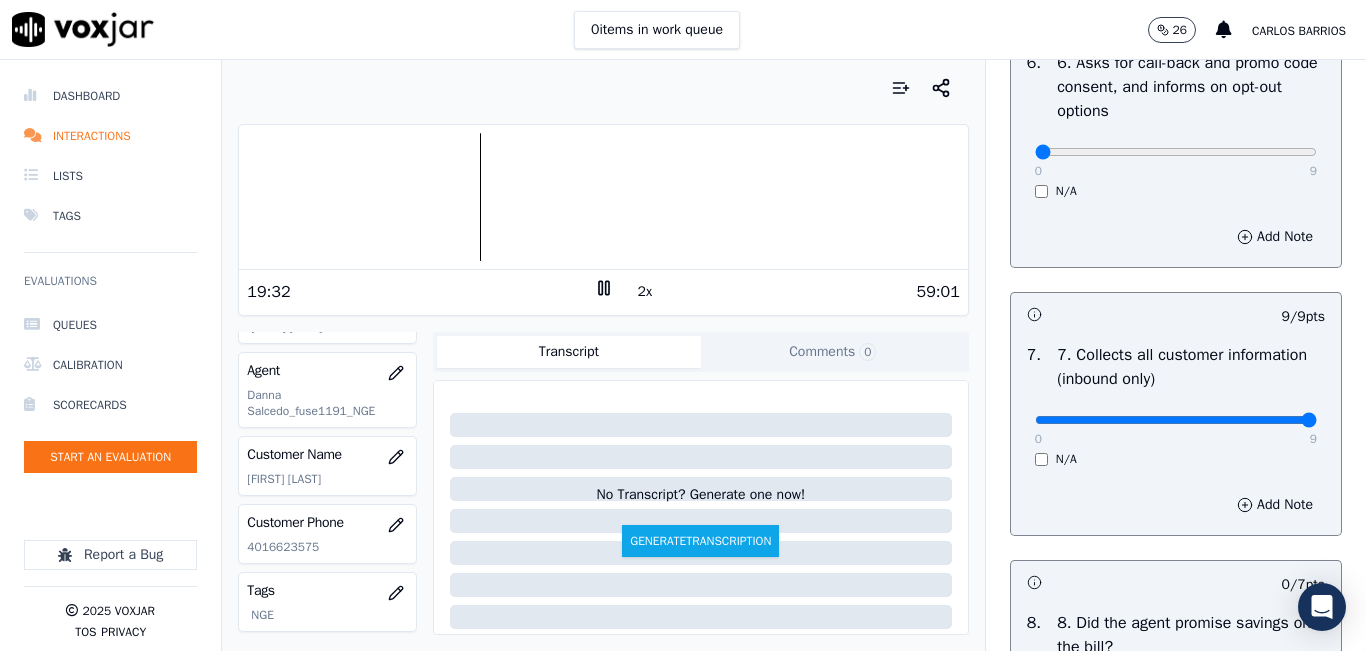 click 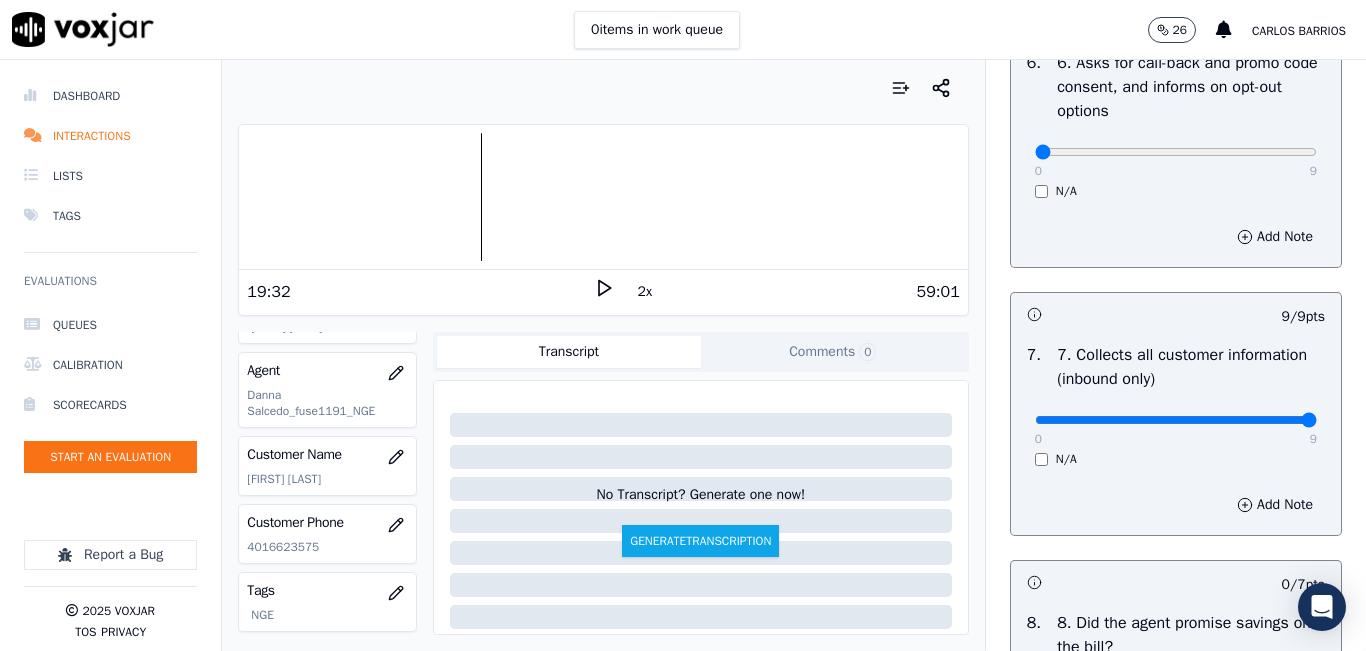 click on "0  items in work queue     26         carlos barrios" at bounding box center (683, 30) 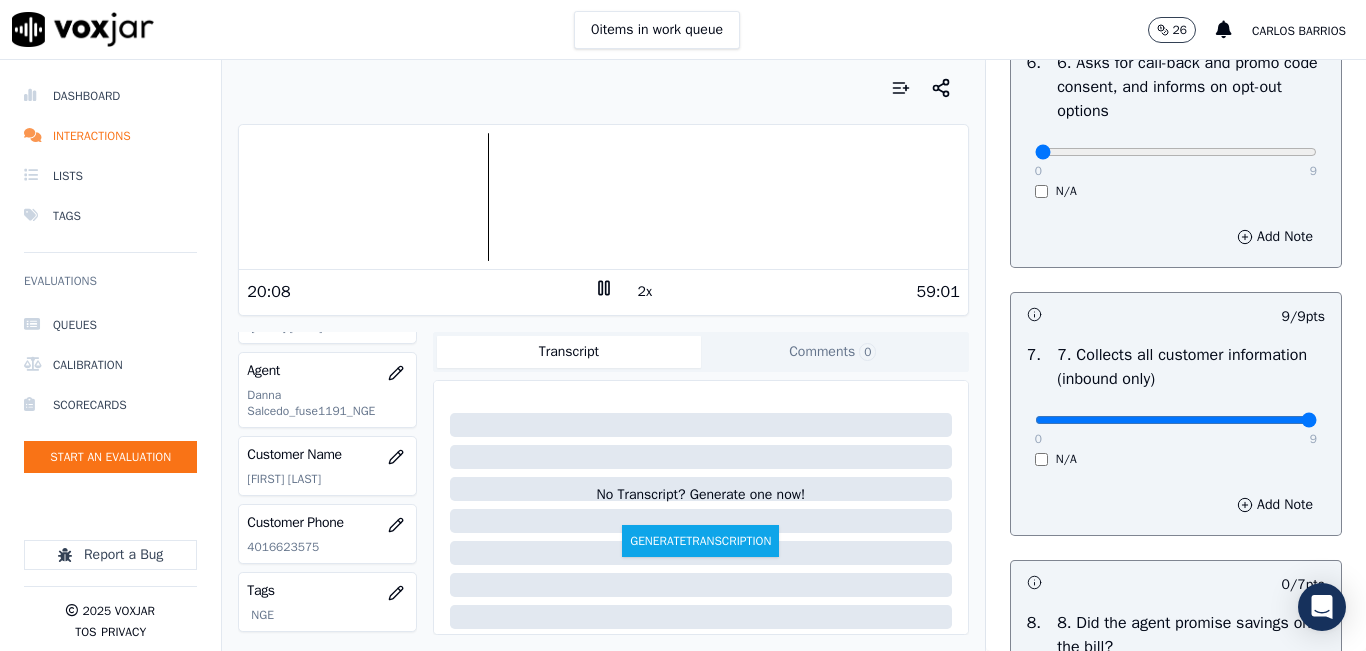 drag, startPoint x: 358, startPoint y: 88, endPoint x: 339, endPoint y: 137, distance: 52.554733 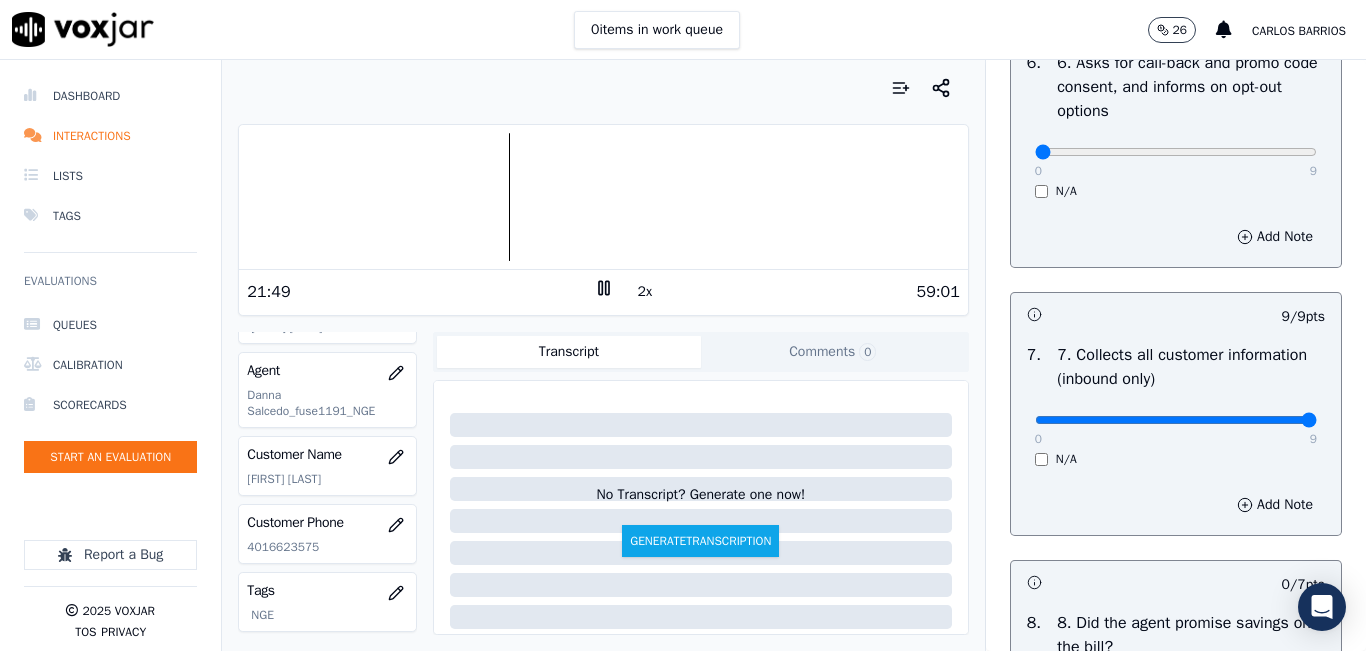click at bounding box center (603, 88) 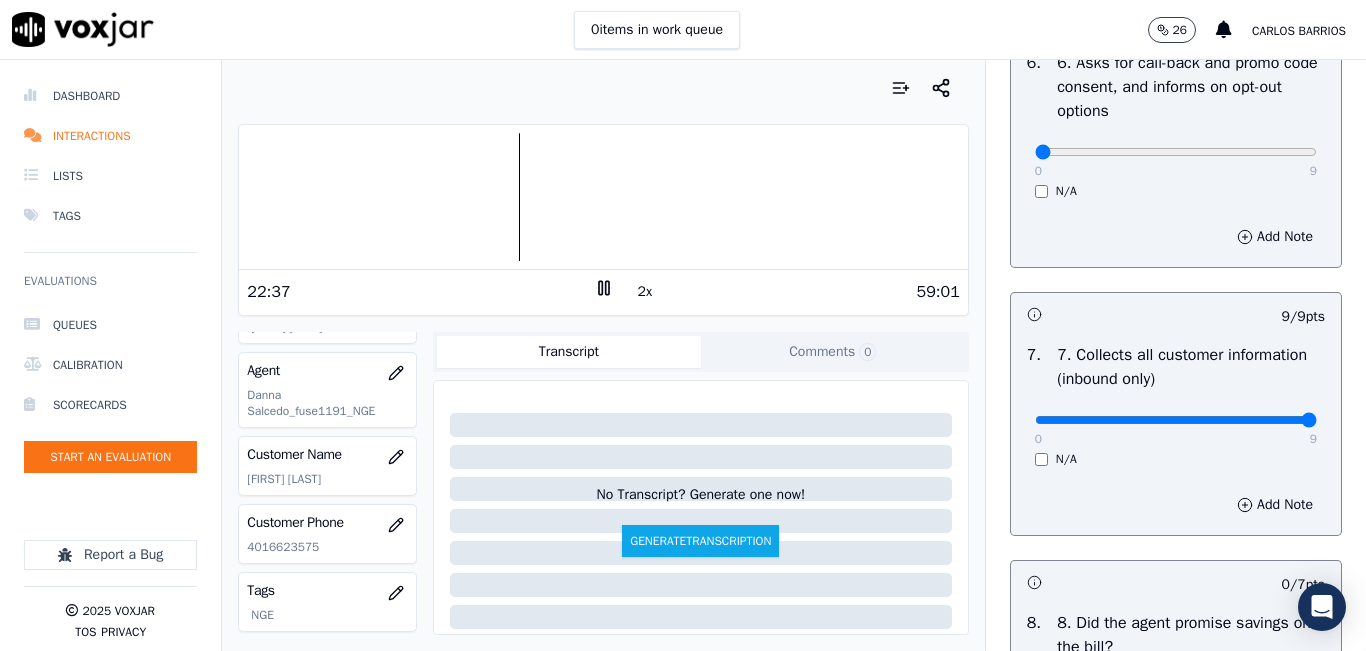 click at bounding box center [603, 197] 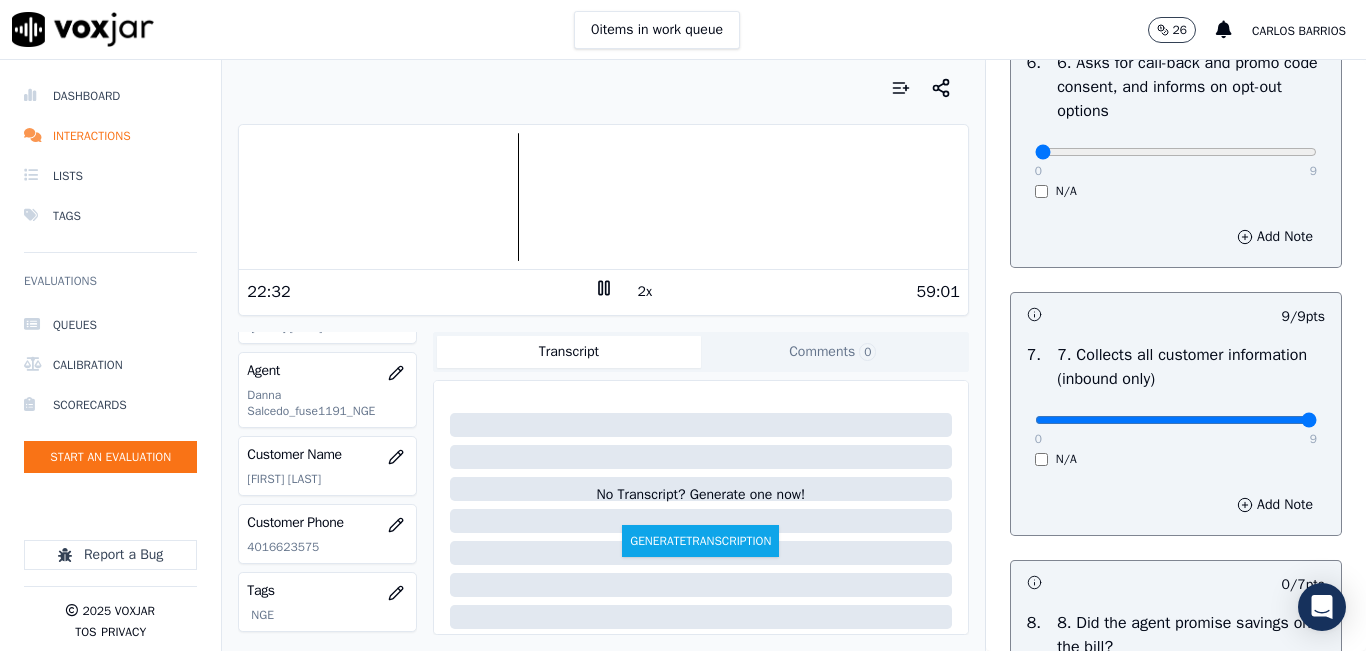click at bounding box center (603, 197) 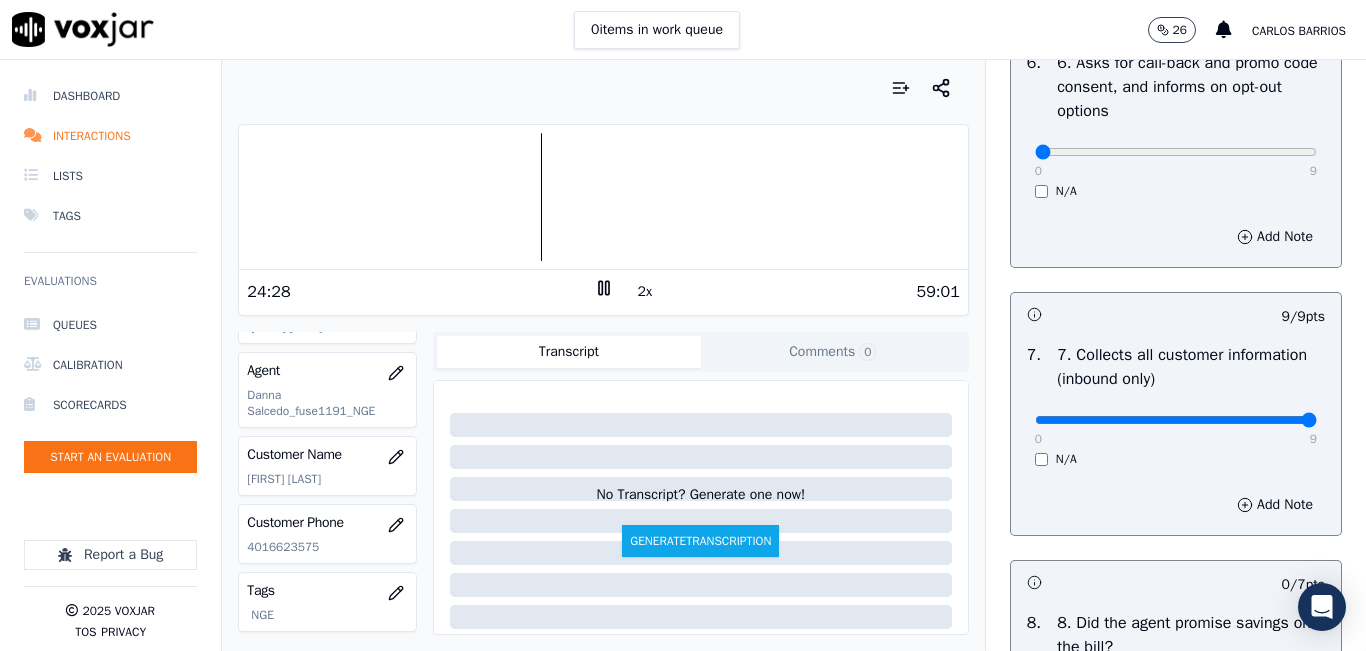 click at bounding box center (603, 88) 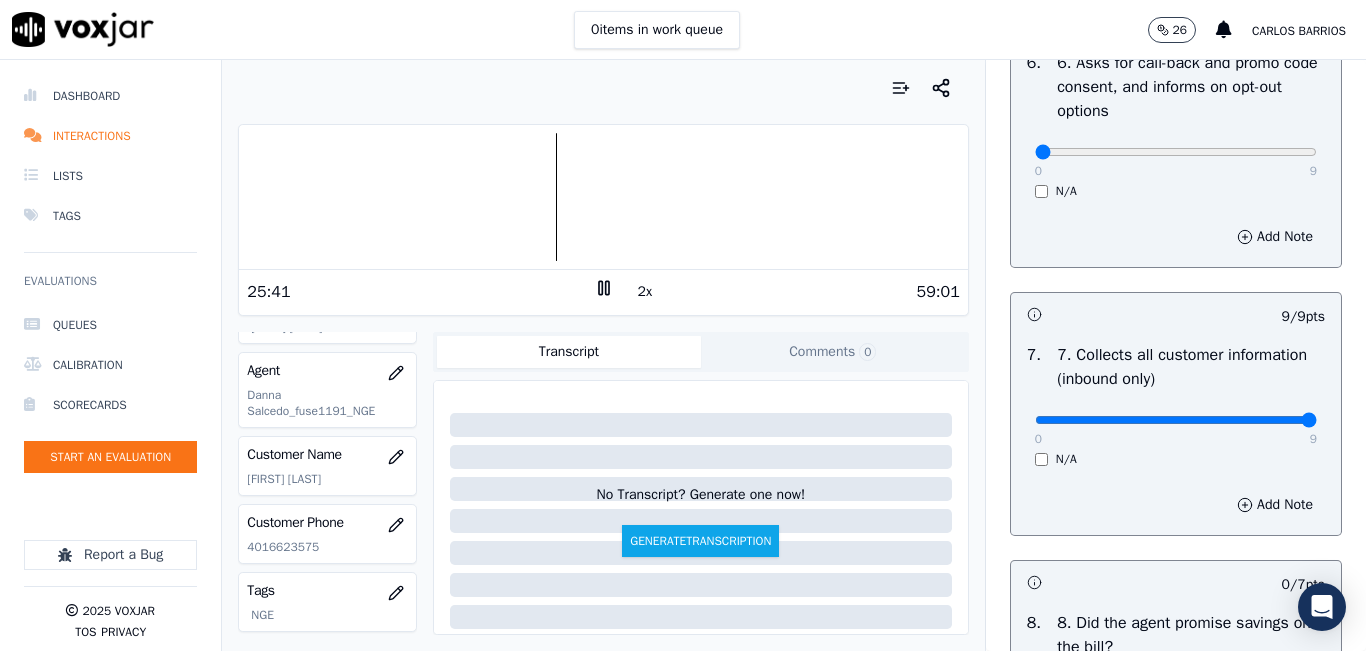 click at bounding box center (603, 88) 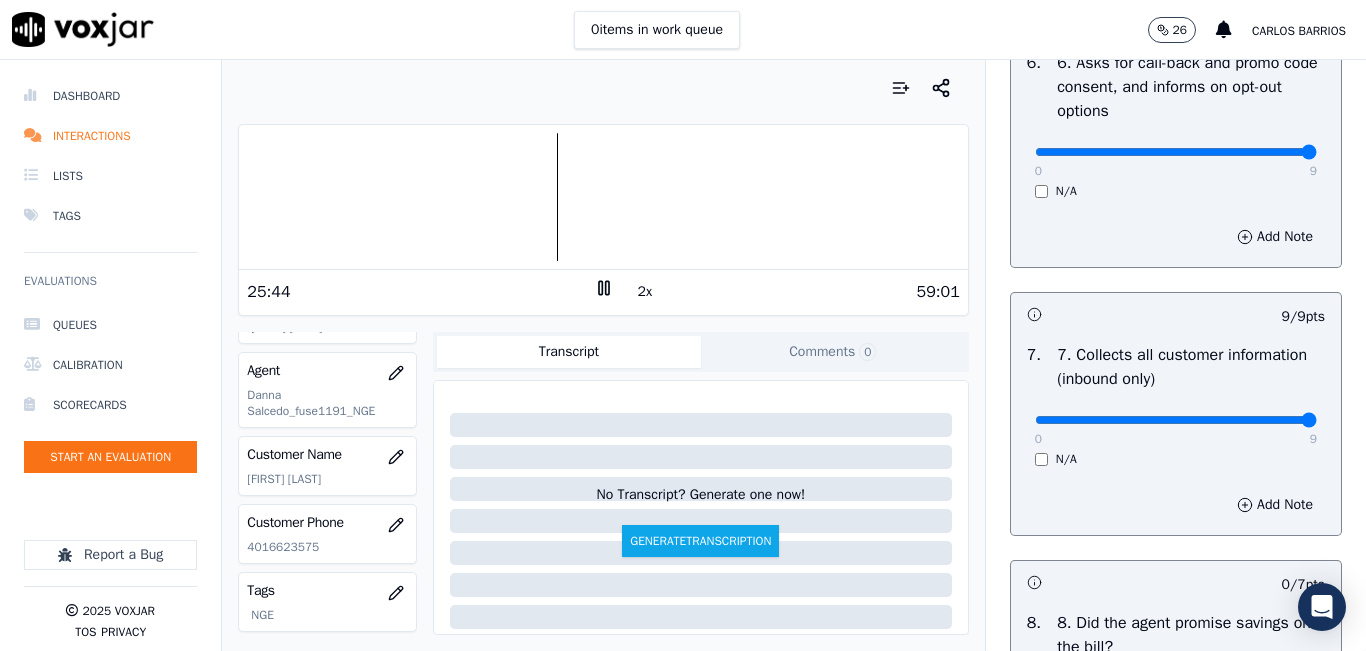 type on "9" 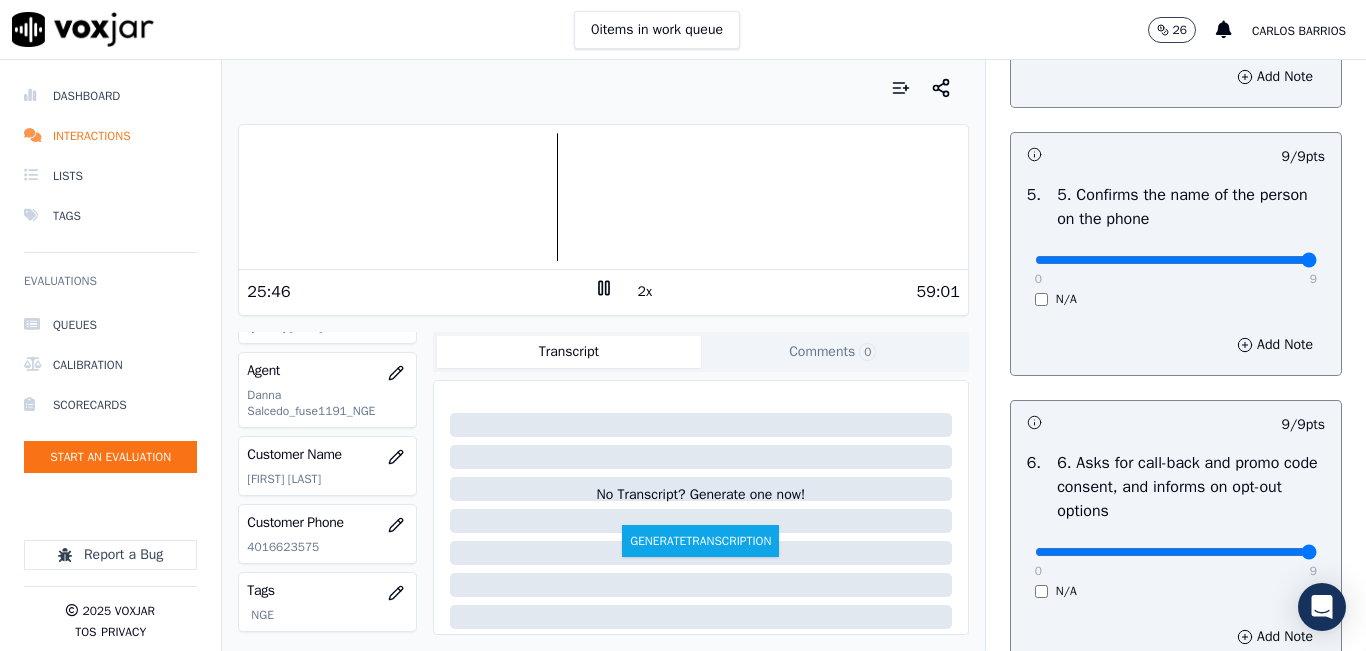 scroll, scrollTop: 900, scrollLeft: 0, axis: vertical 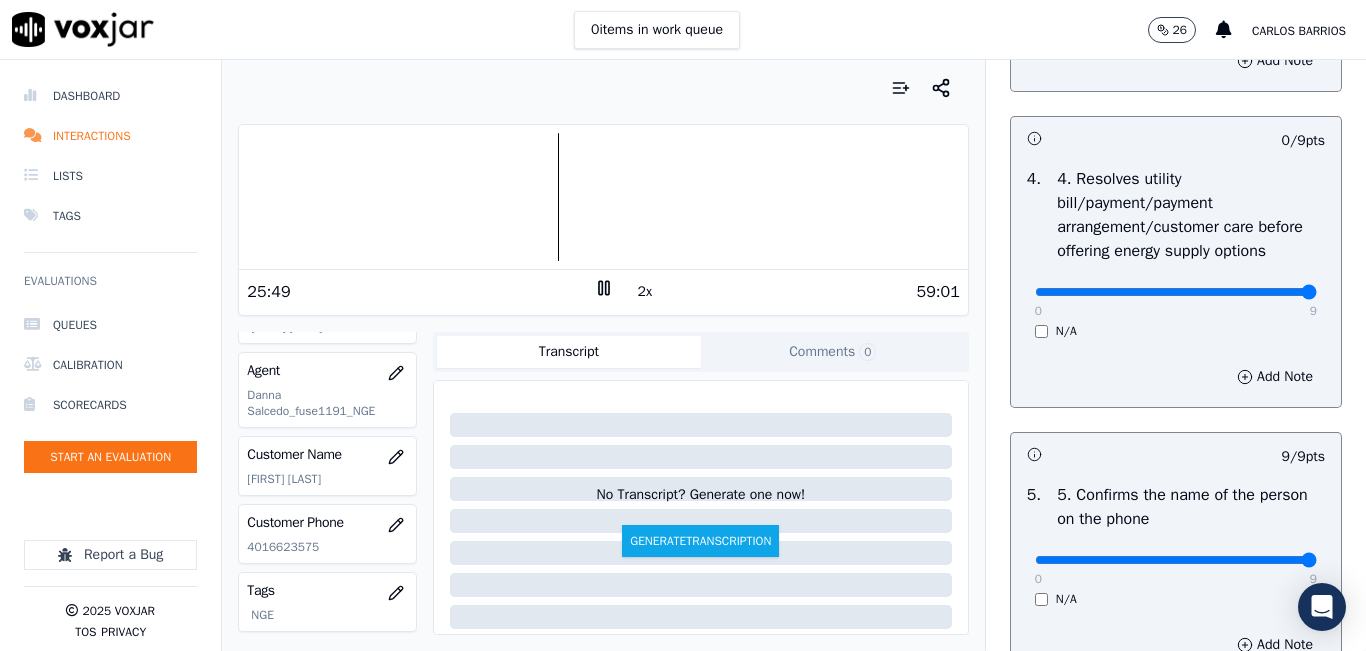 drag, startPoint x: 1260, startPoint y: 359, endPoint x: 1297, endPoint y: 353, distance: 37.48333 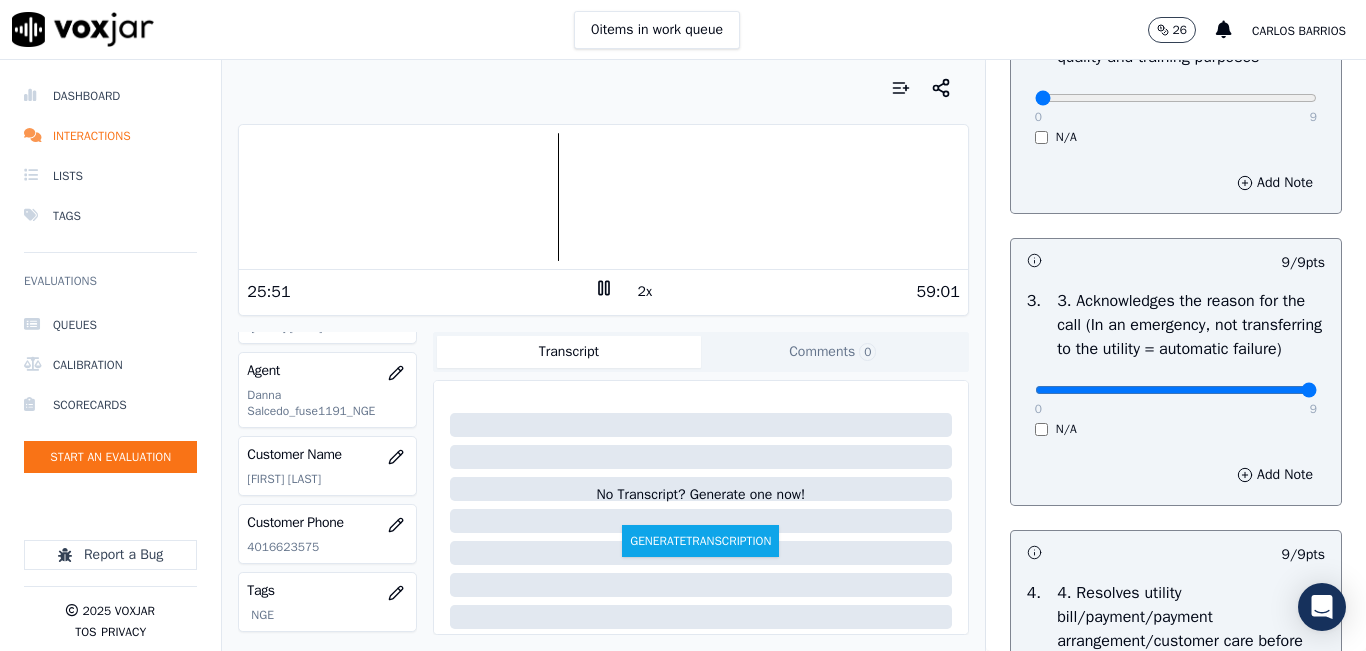 scroll, scrollTop: 200, scrollLeft: 0, axis: vertical 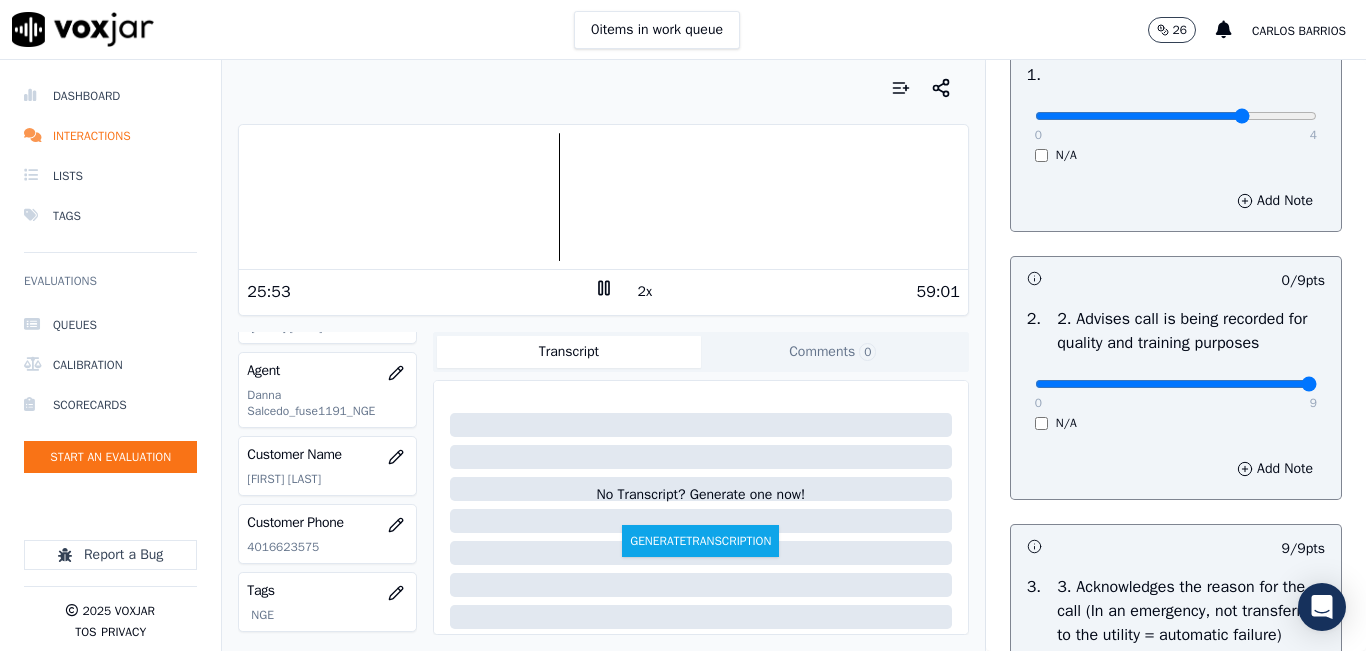 drag, startPoint x: 1242, startPoint y: 401, endPoint x: 1269, endPoint y: 407, distance: 27.658634 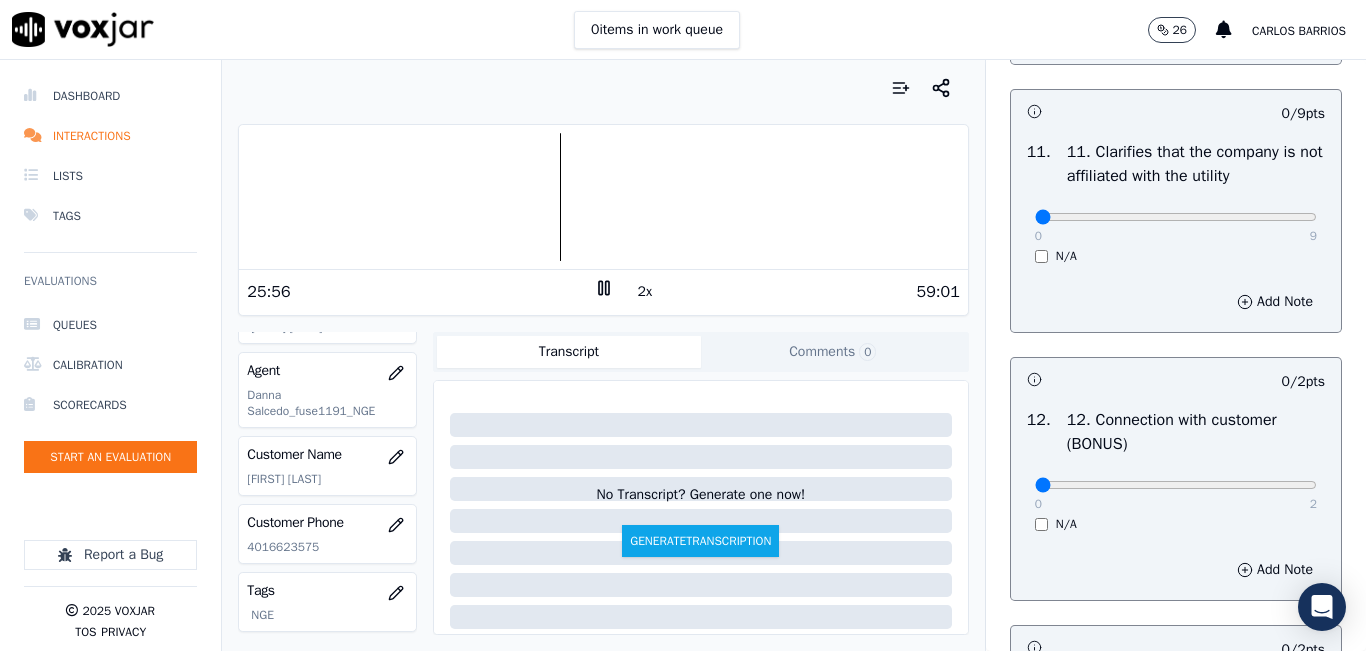 scroll, scrollTop: 3642, scrollLeft: 0, axis: vertical 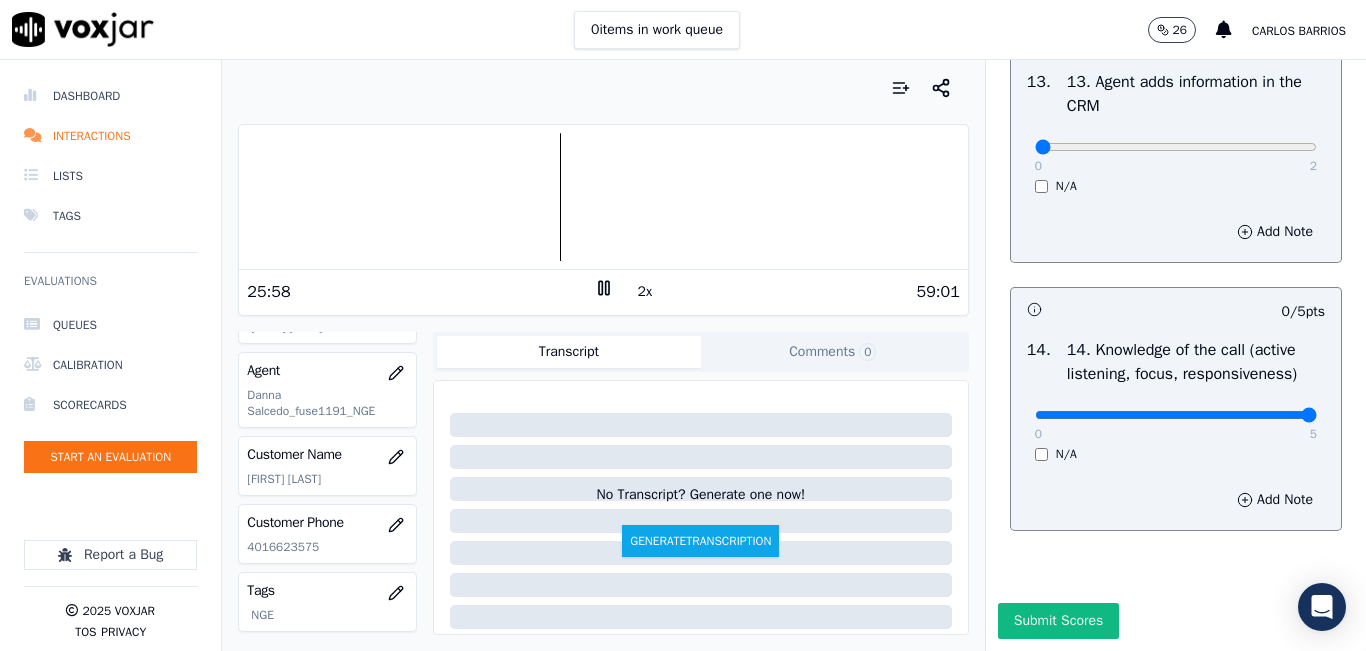 type on "5" 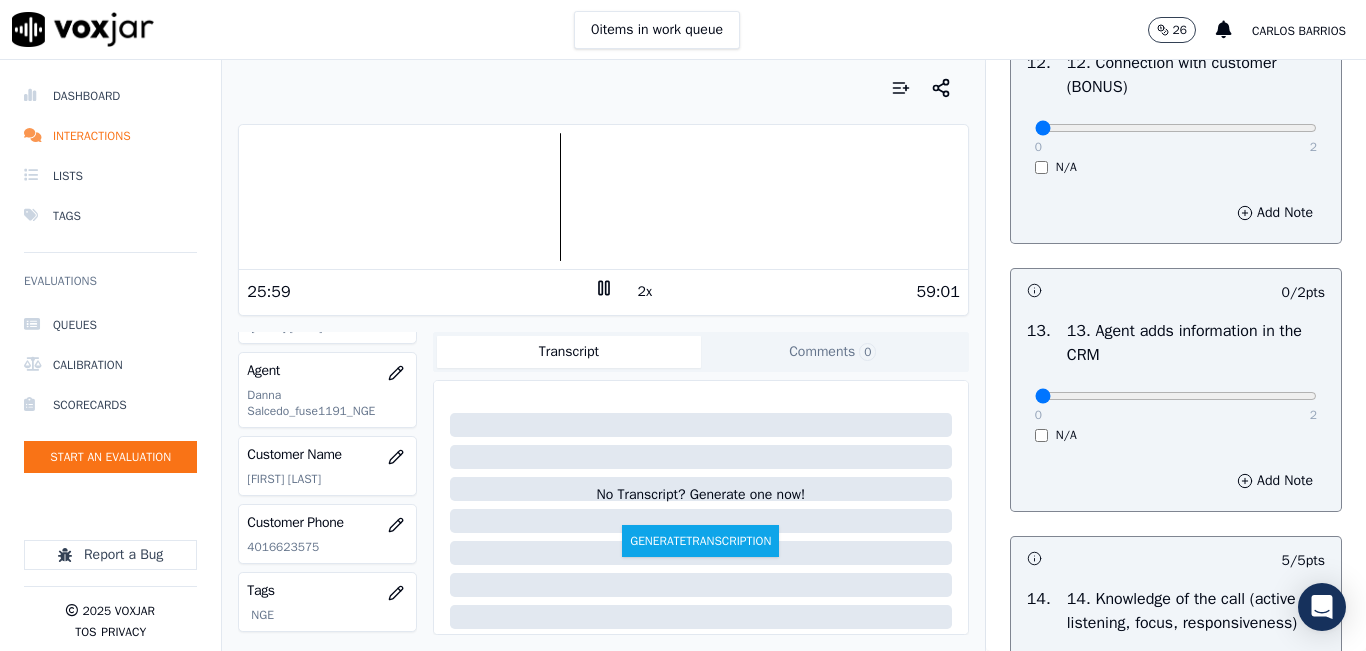 scroll, scrollTop: 3242, scrollLeft: 0, axis: vertical 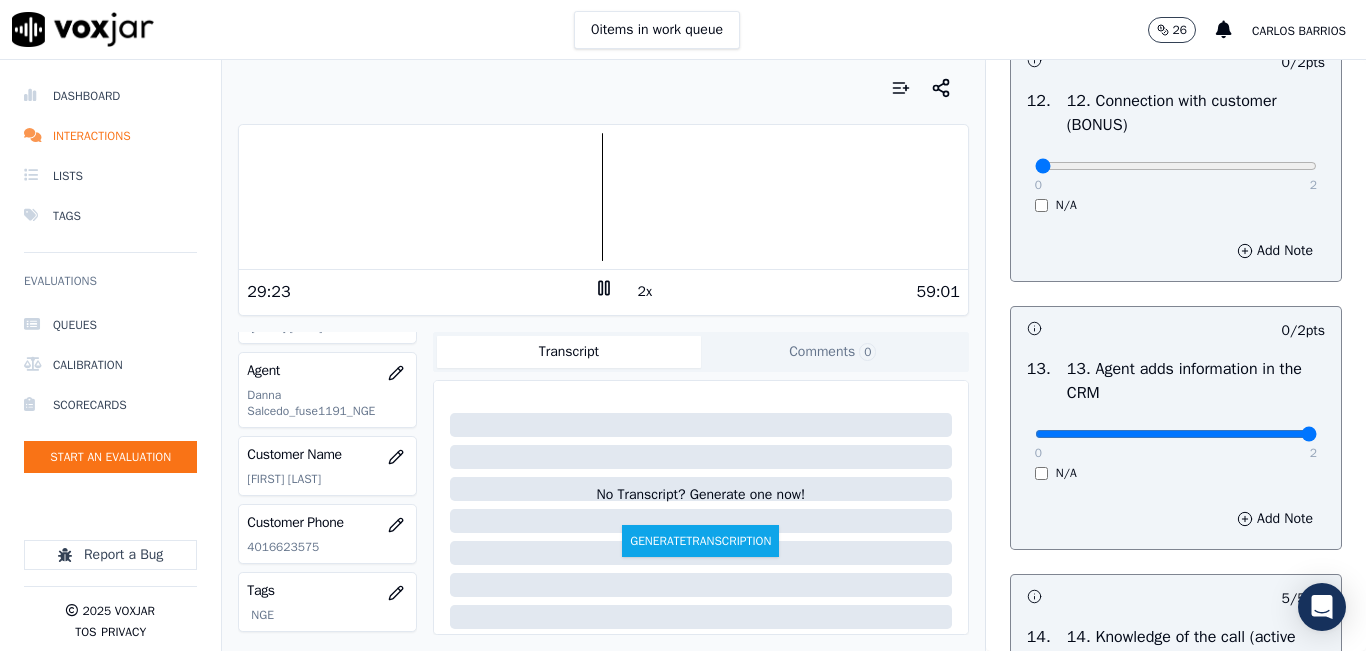drag, startPoint x: 1243, startPoint y: 505, endPoint x: 1259, endPoint y: 498, distance: 17.464249 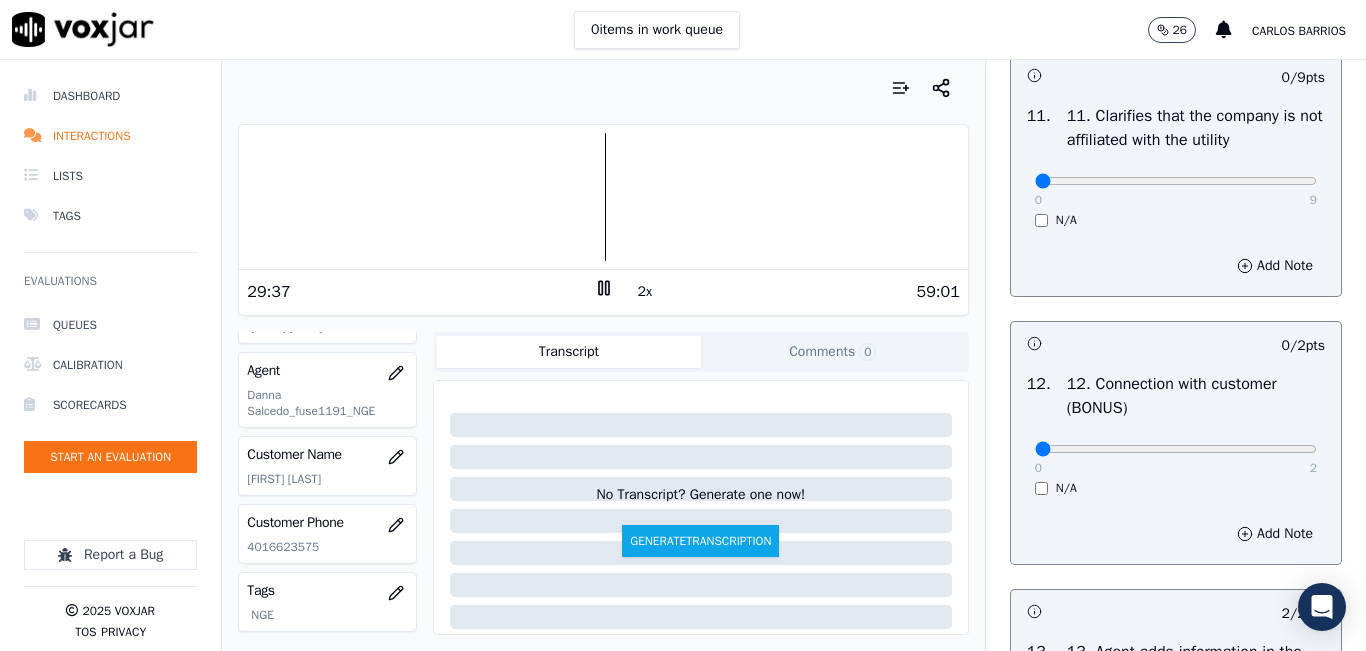 scroll, scrollTop: 2942, scrollLeft: 0, axis: vertical 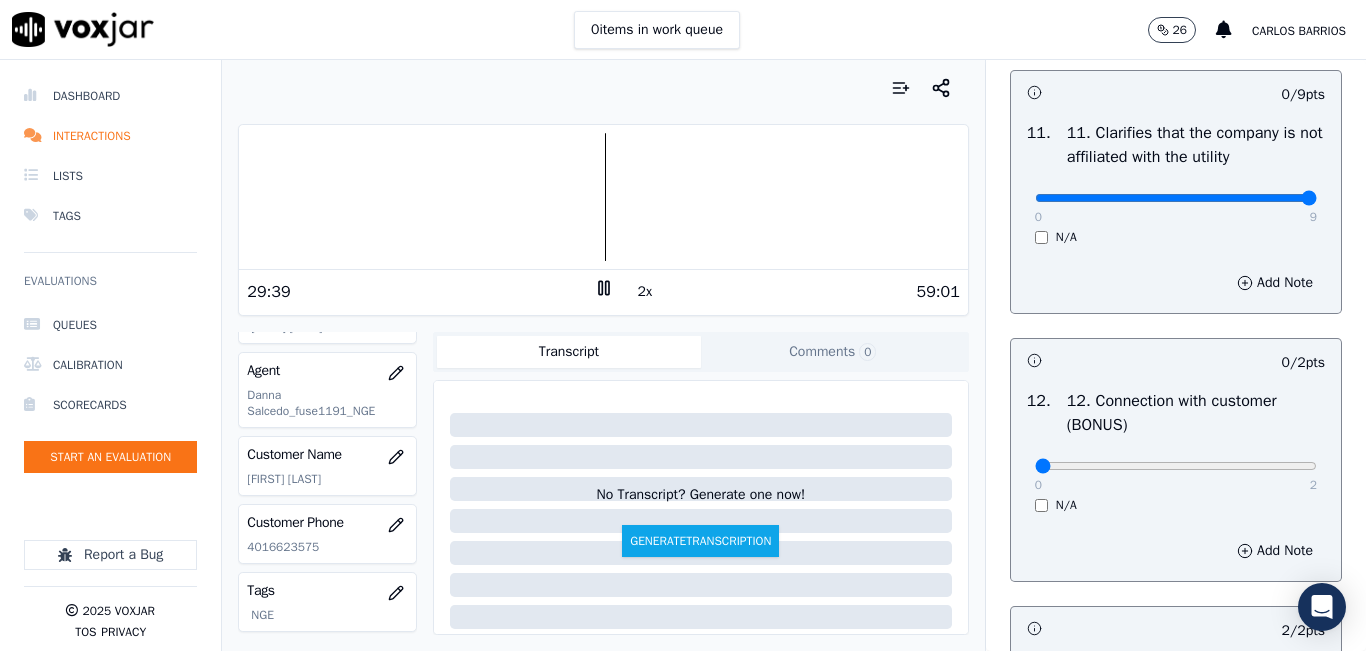type on "9" 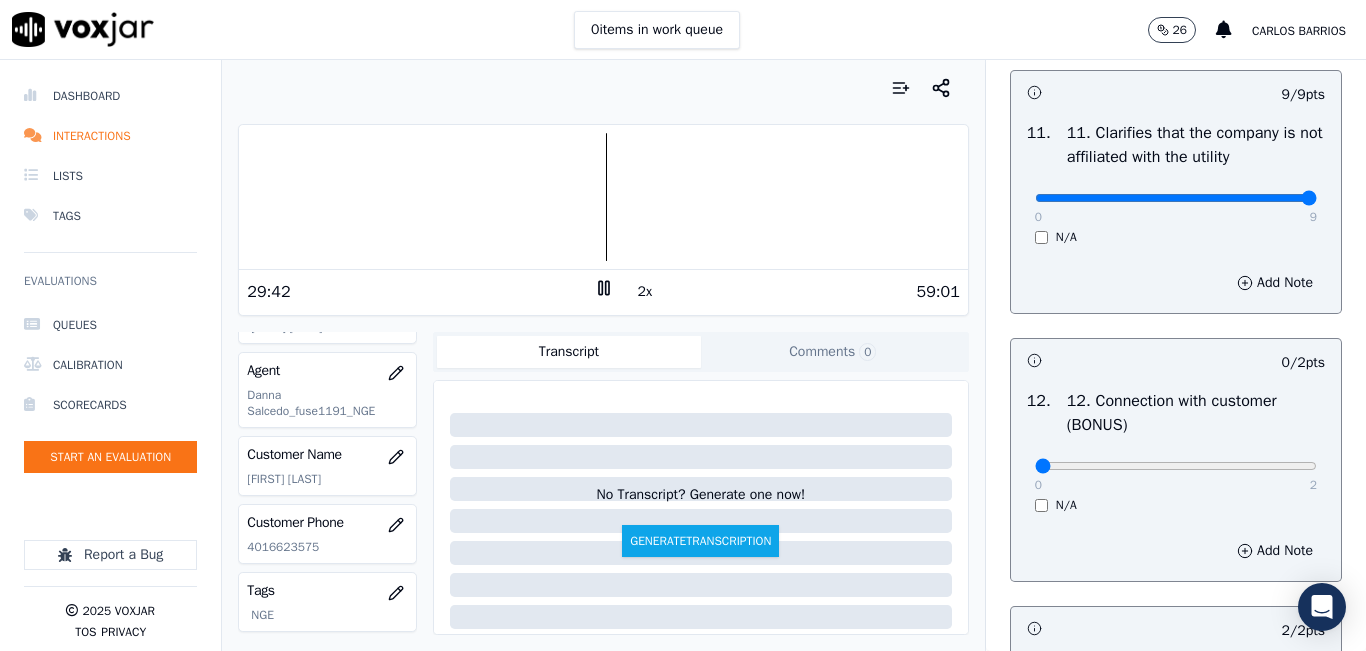 click at bounding box center (603, 197) 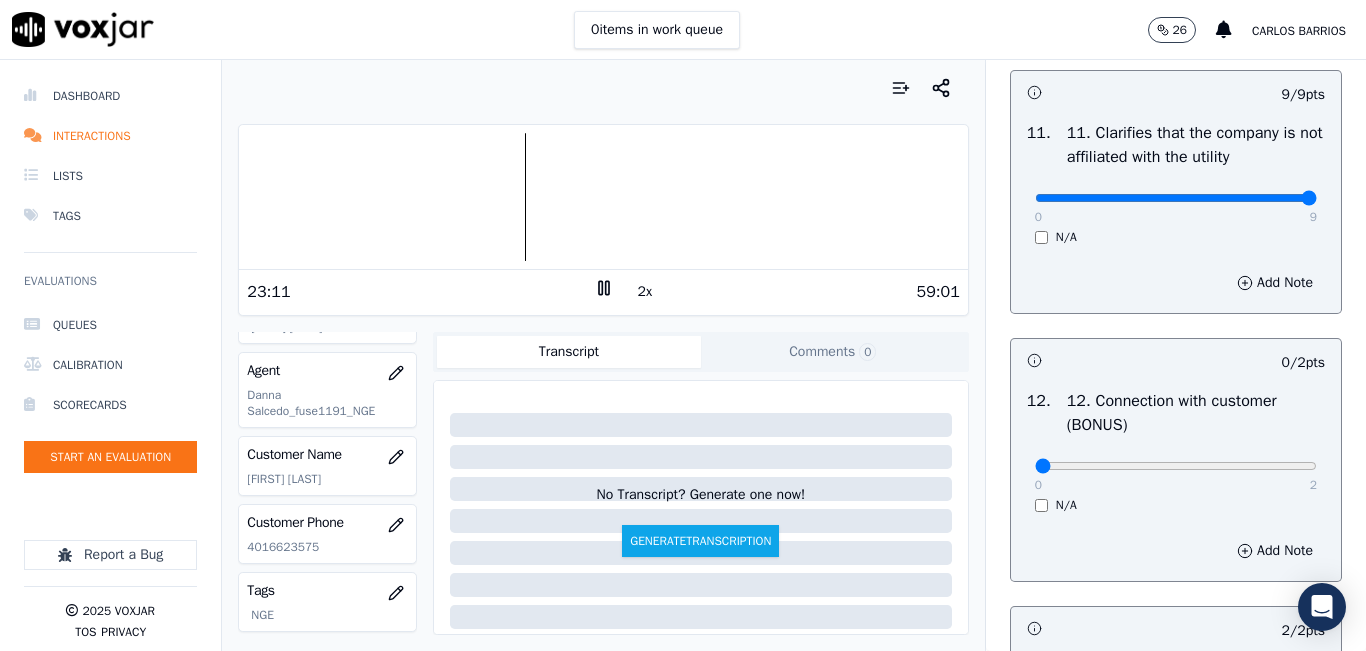click at bounding box center (603, 197) 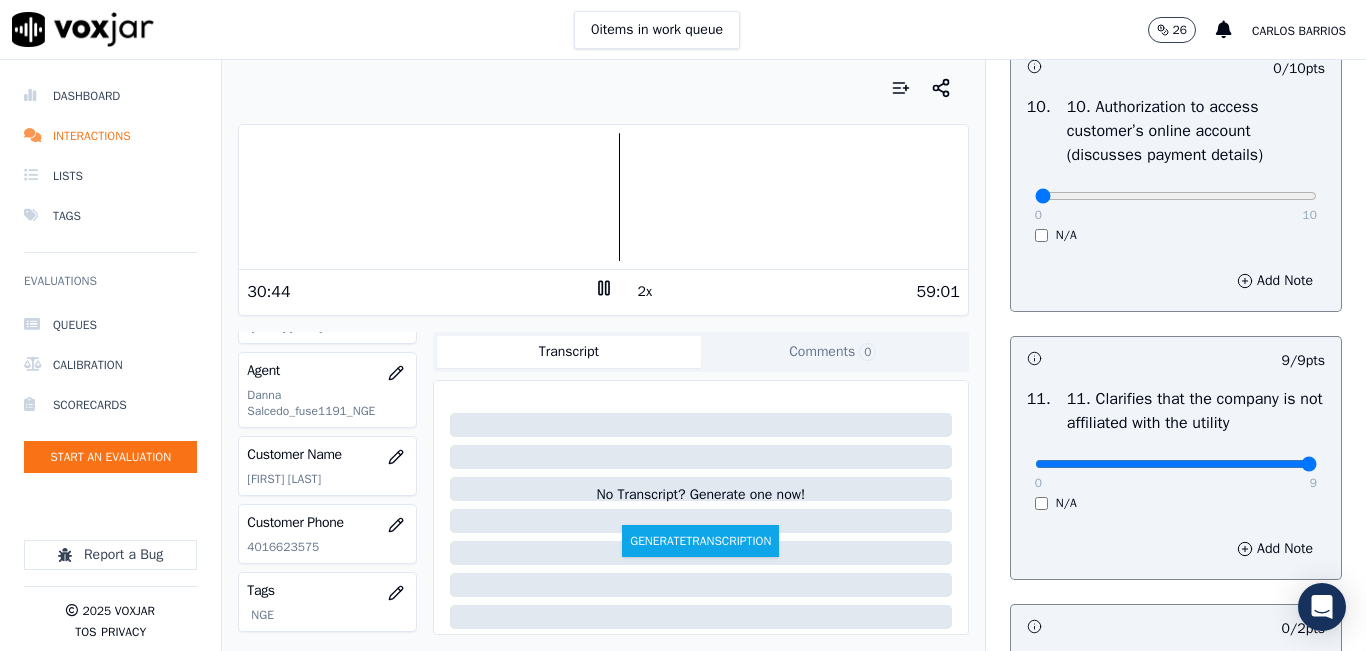 scroll, scrollTop: 2642, scrollLeft: 0, axis: vertical 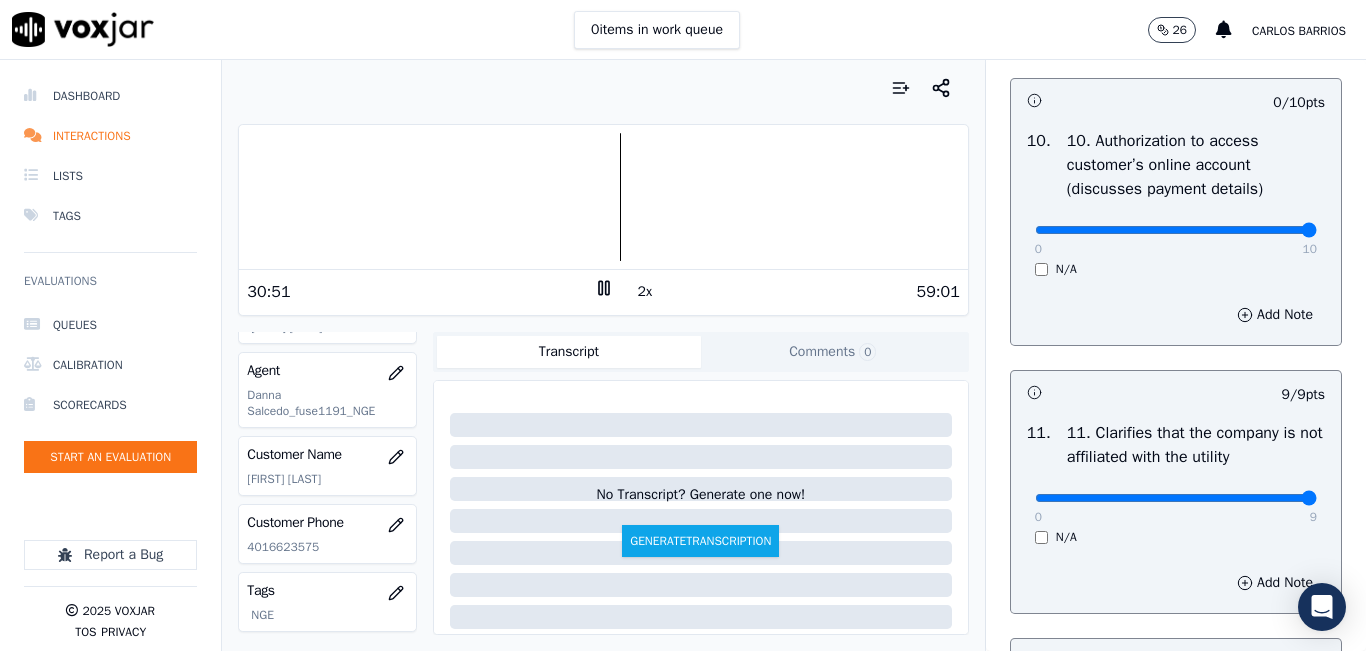 type on "10" 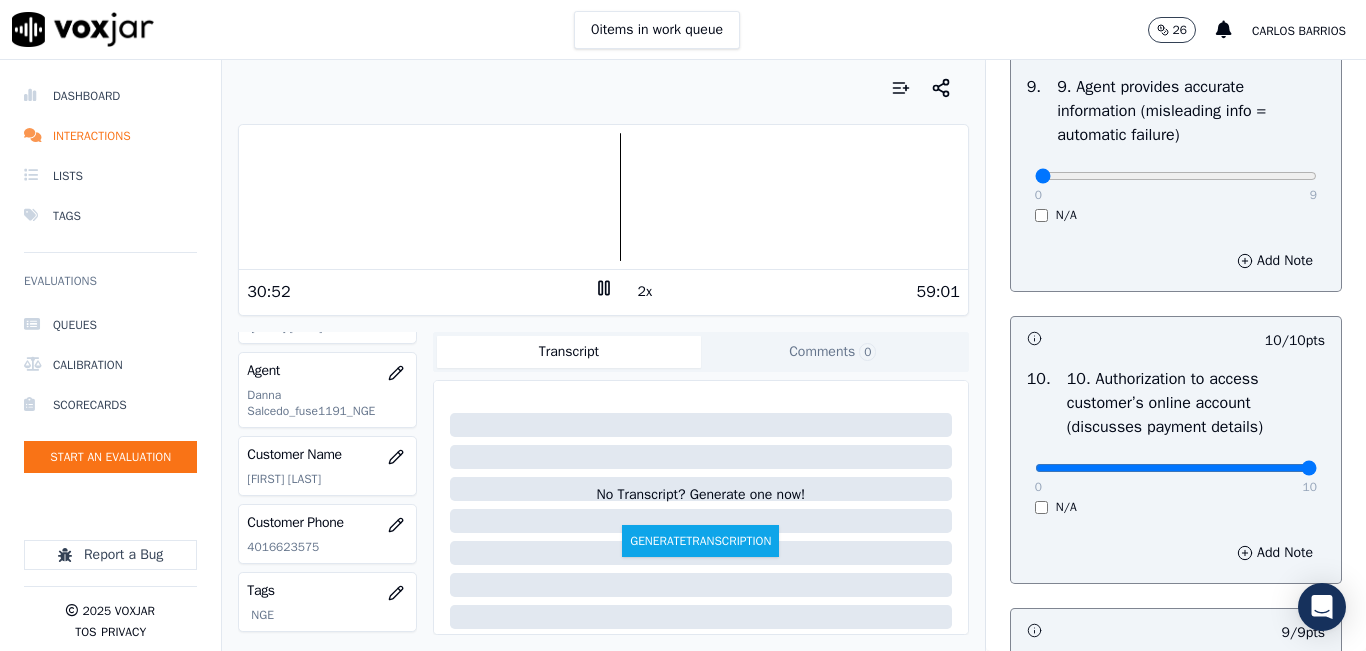 scroll, scrollTop: 2242, scrollLeft: 0, axis: vertical 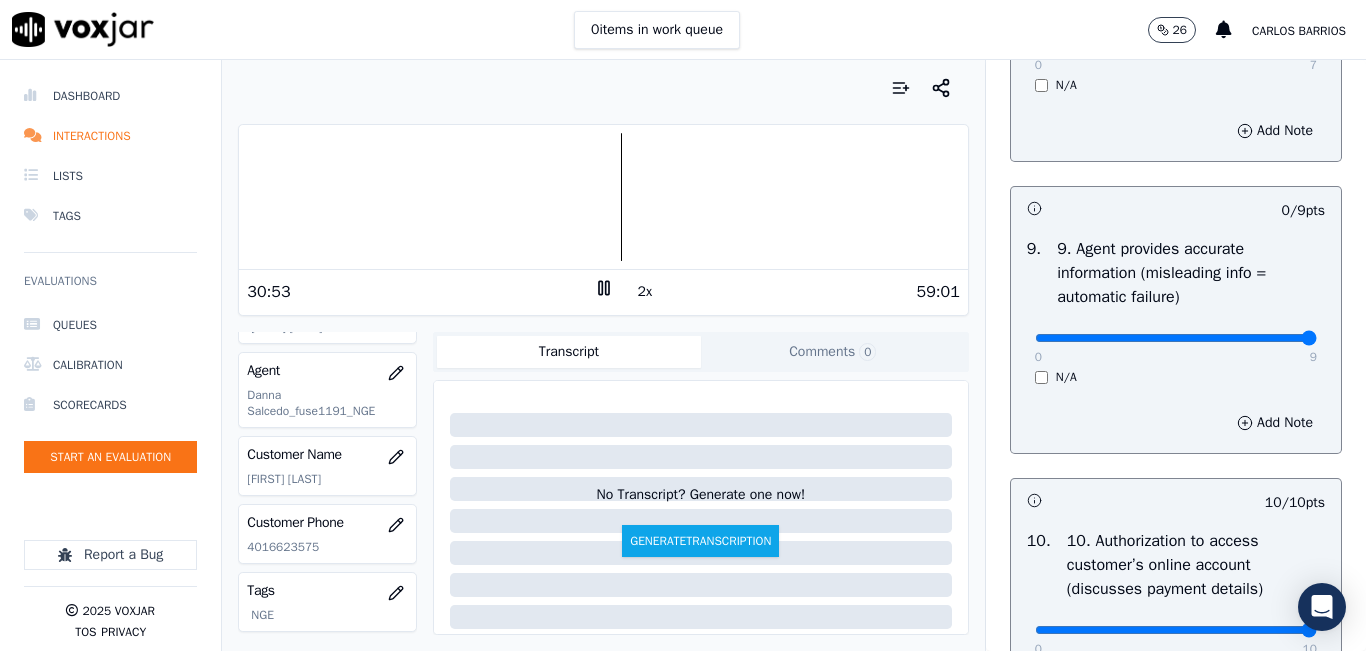type on "9" 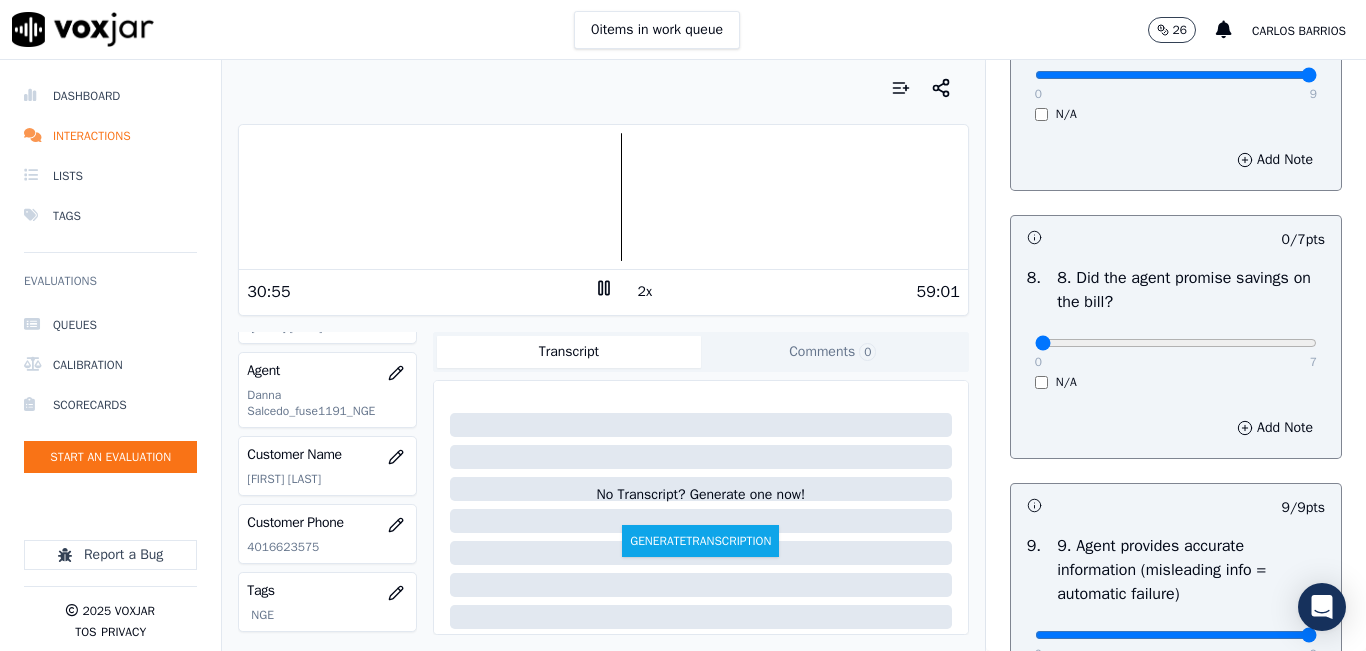 scroll, scrollTop: 1942, scrollLeft: 0, axis: vertical 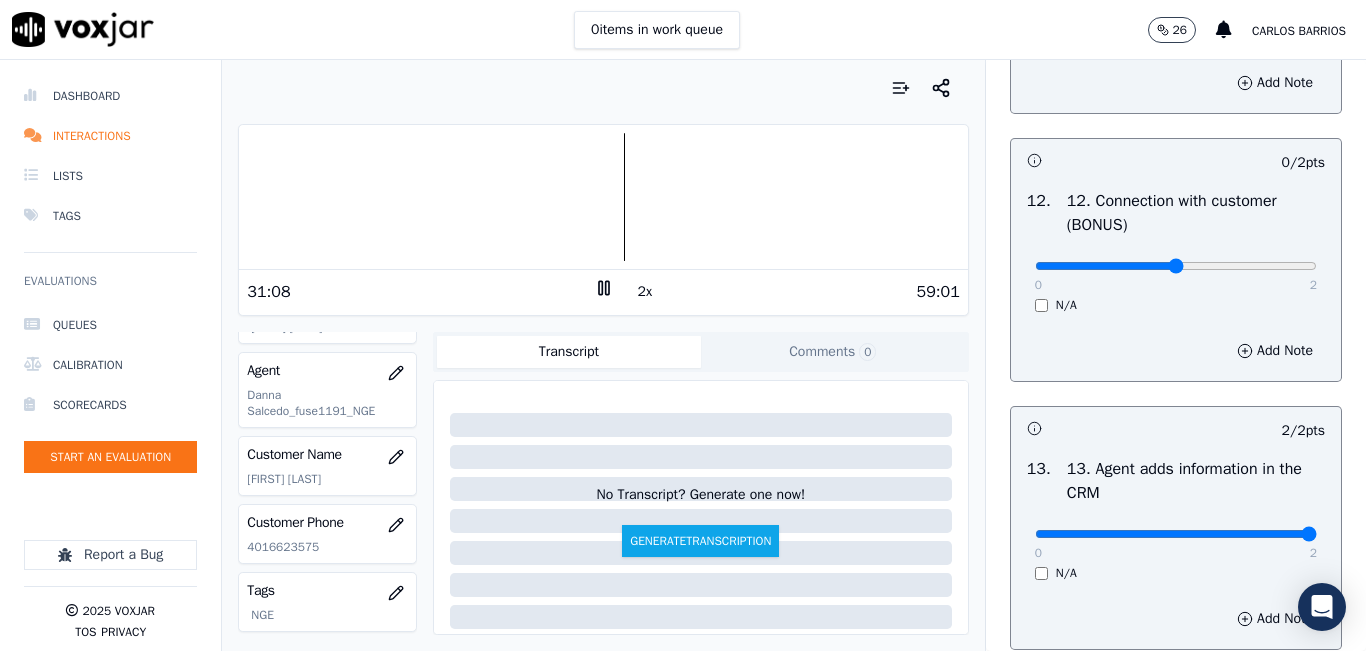 type on "1" 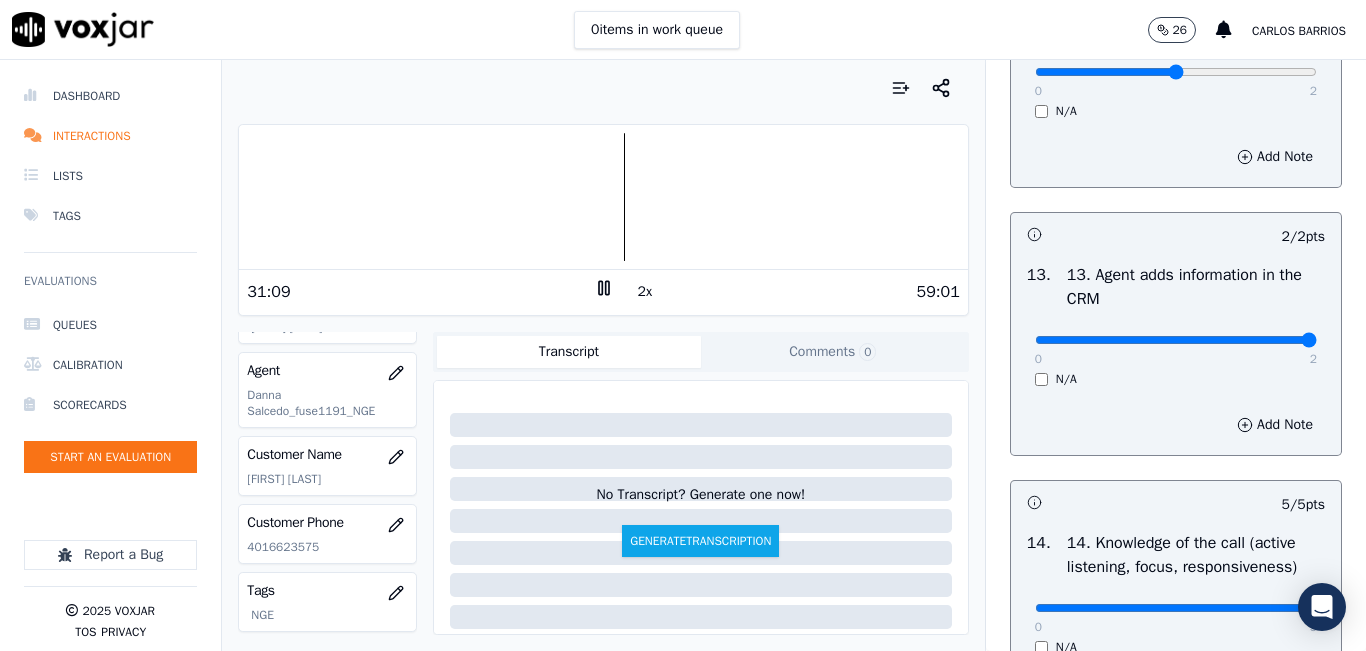 scroll, scrollTop: 3642, scrollLeft: 0, axis: vertical 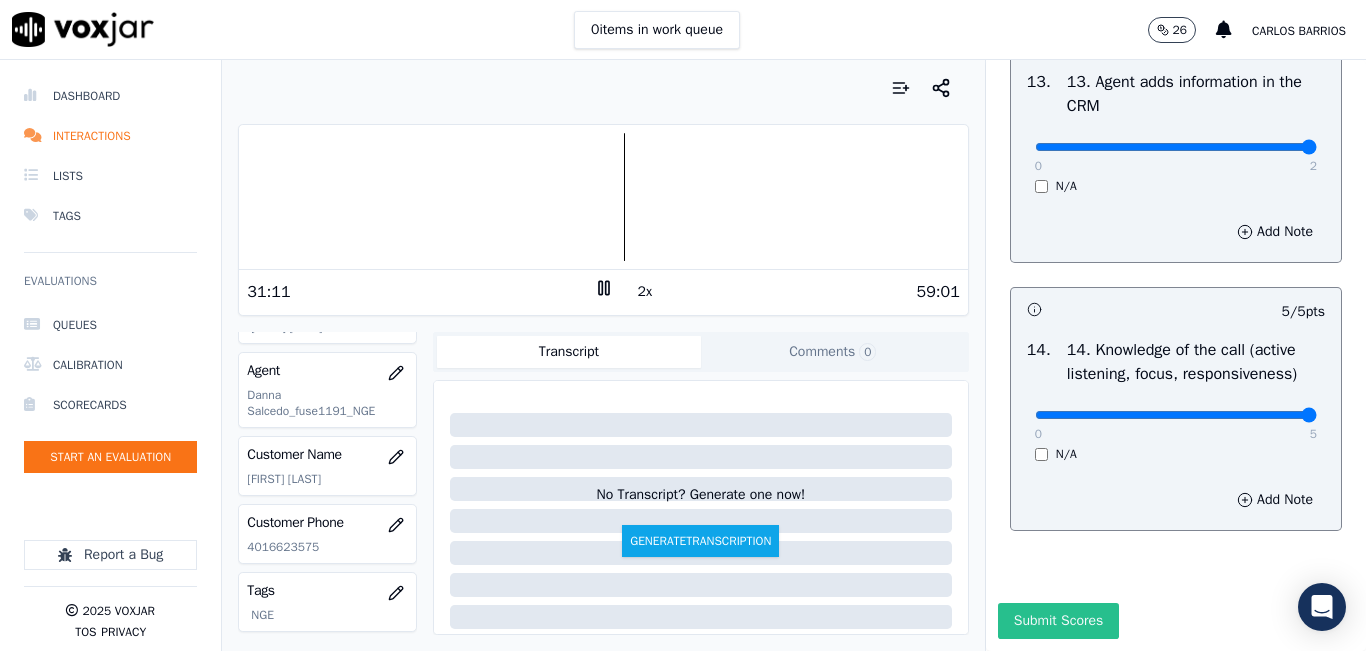click on "Submit Scores" at bounding box center (1058, 621) 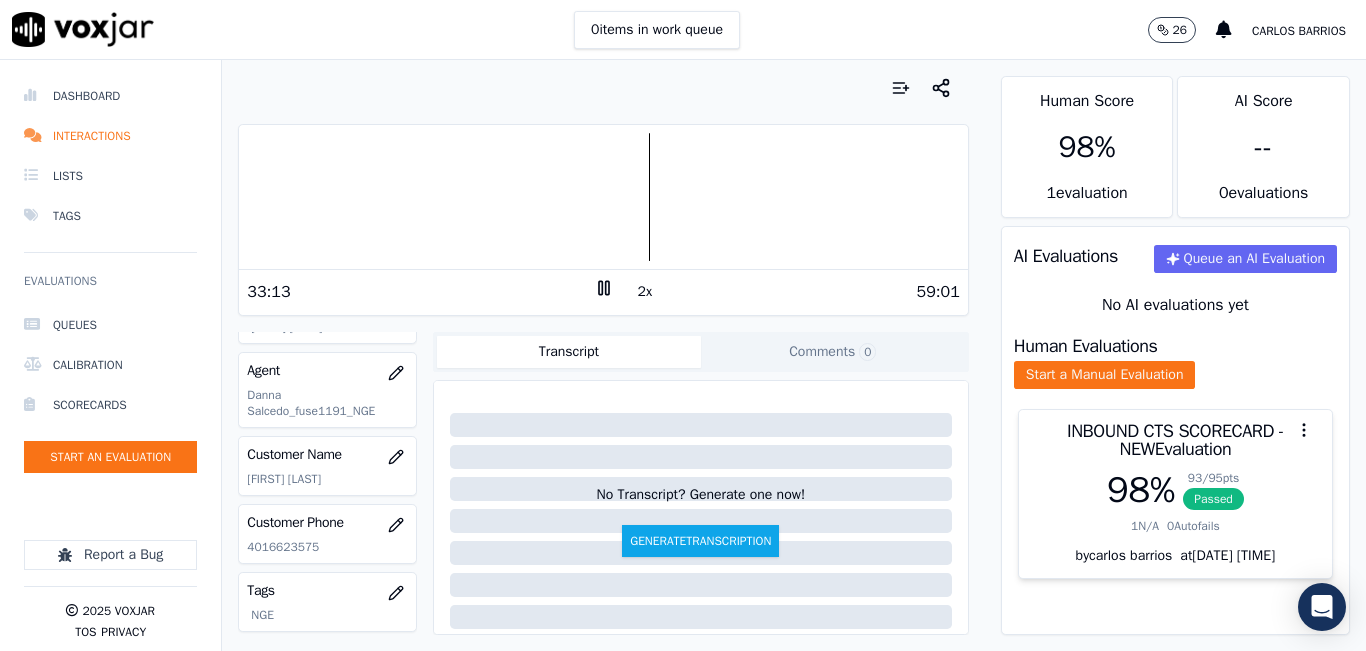 click at bounding box center (603, 88) 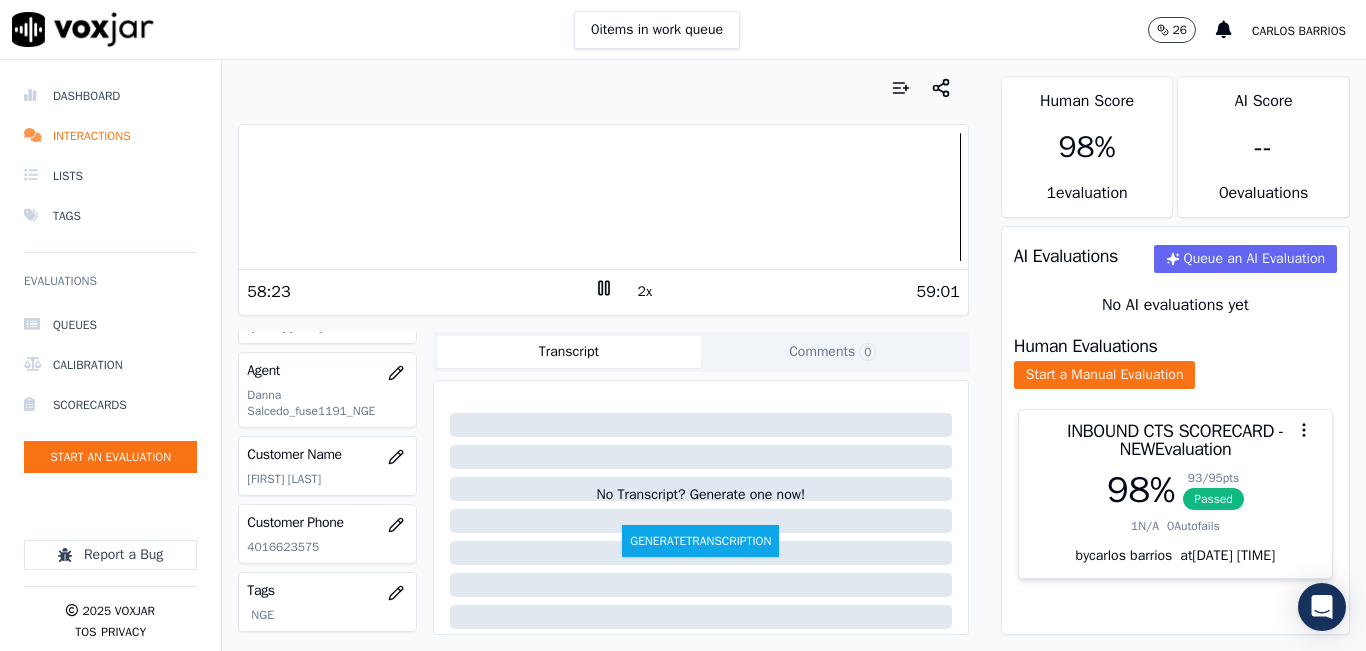 click at bounding box center (603, 197) 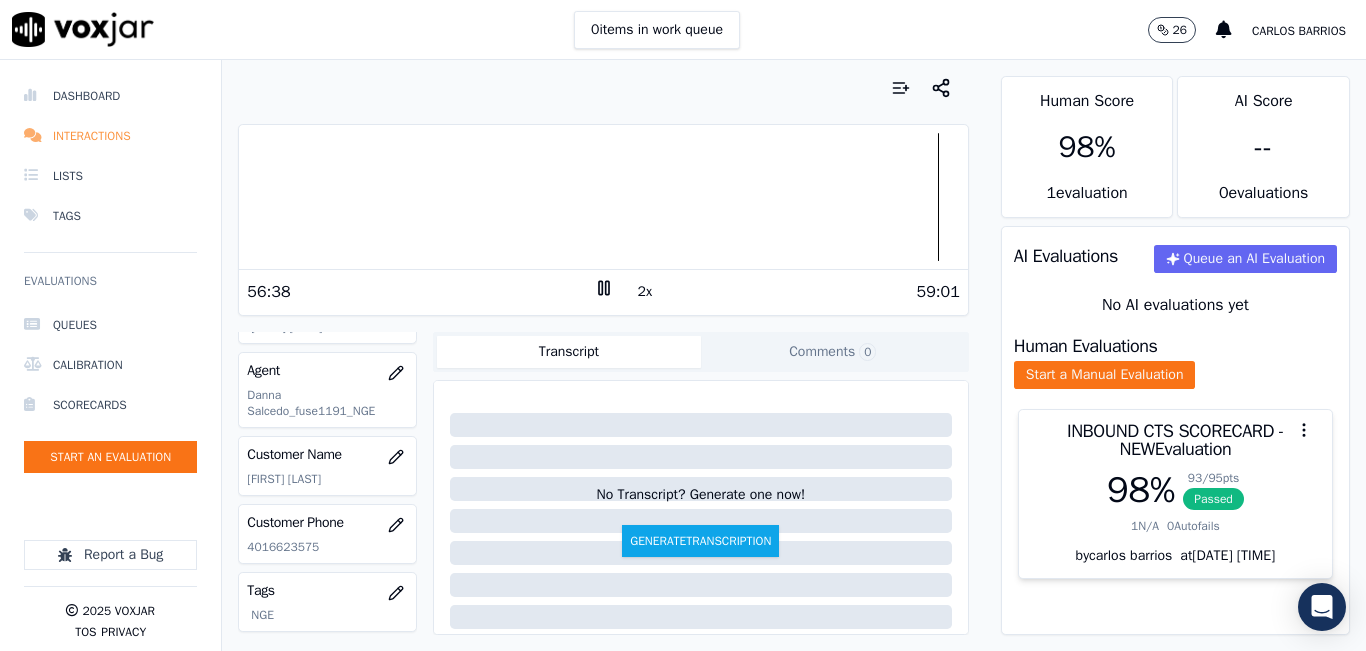 click on "Interactions" at bounding box center [110, 136] 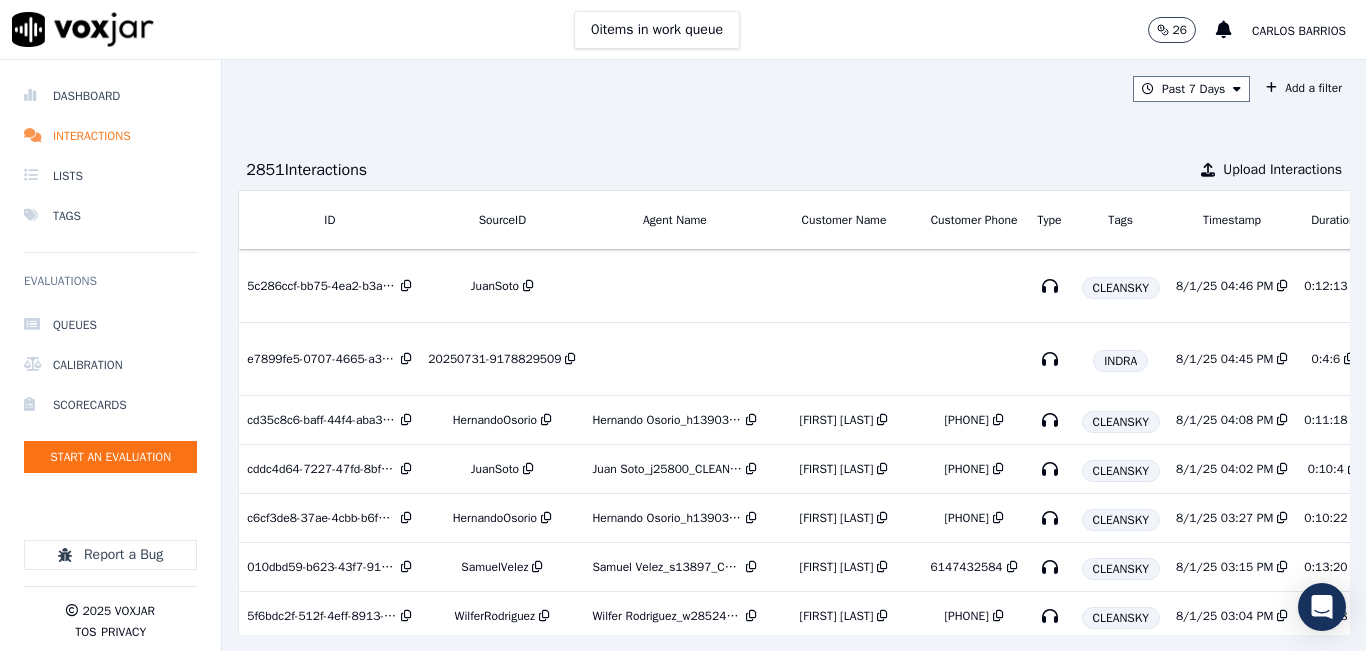 scroll, scrollTop: 0, scrollLeft: 315, axis: horizontal 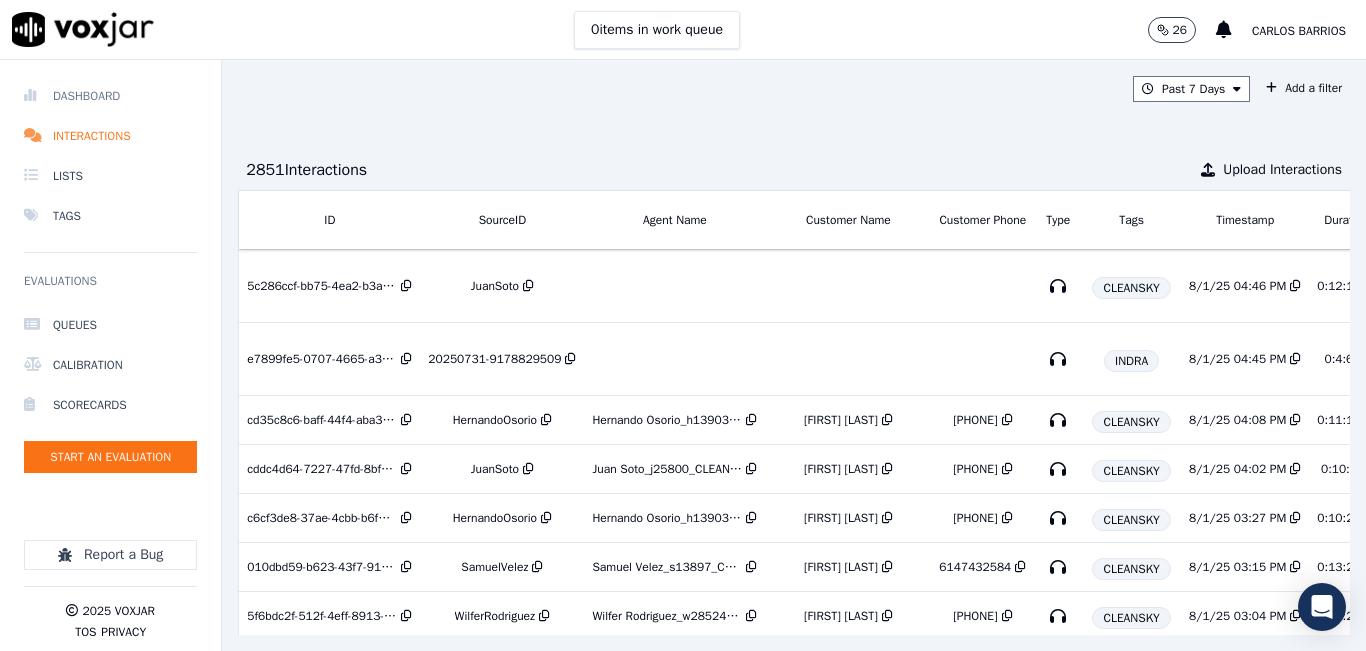 click on "Dashboard" at bounding box center [110, 96] 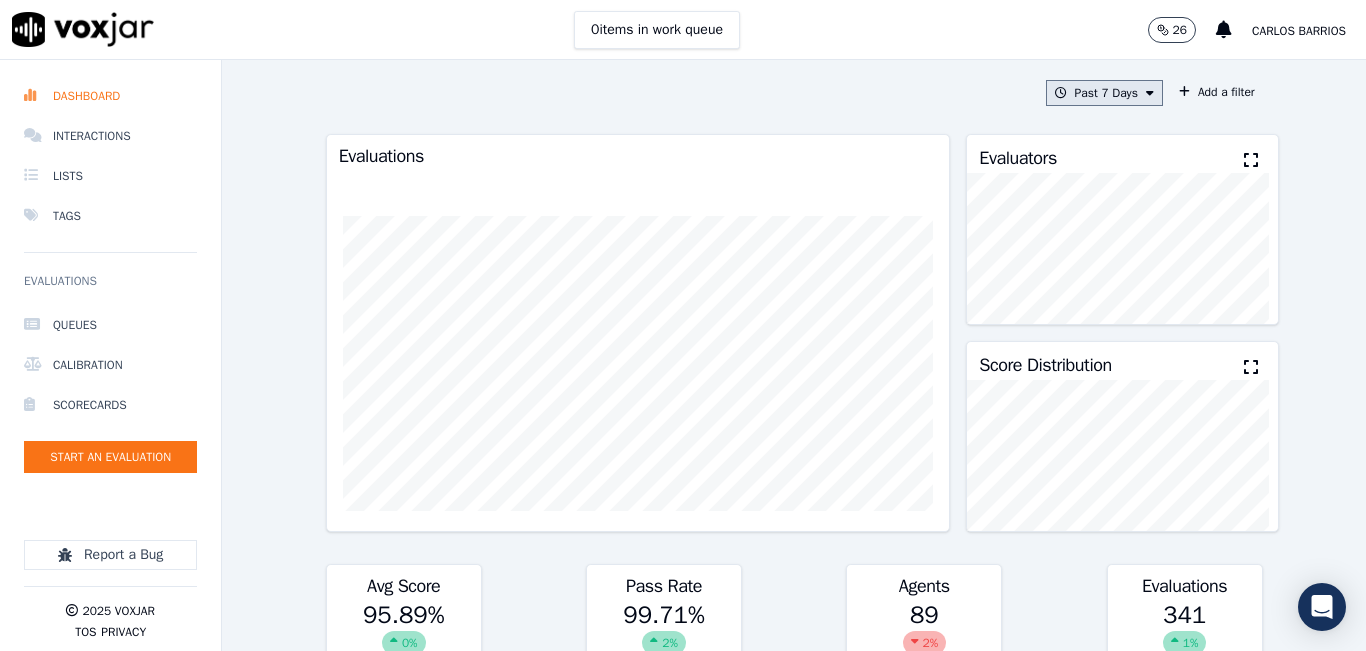 click on "Past 7 Days" at bounding box center [1104, 93] 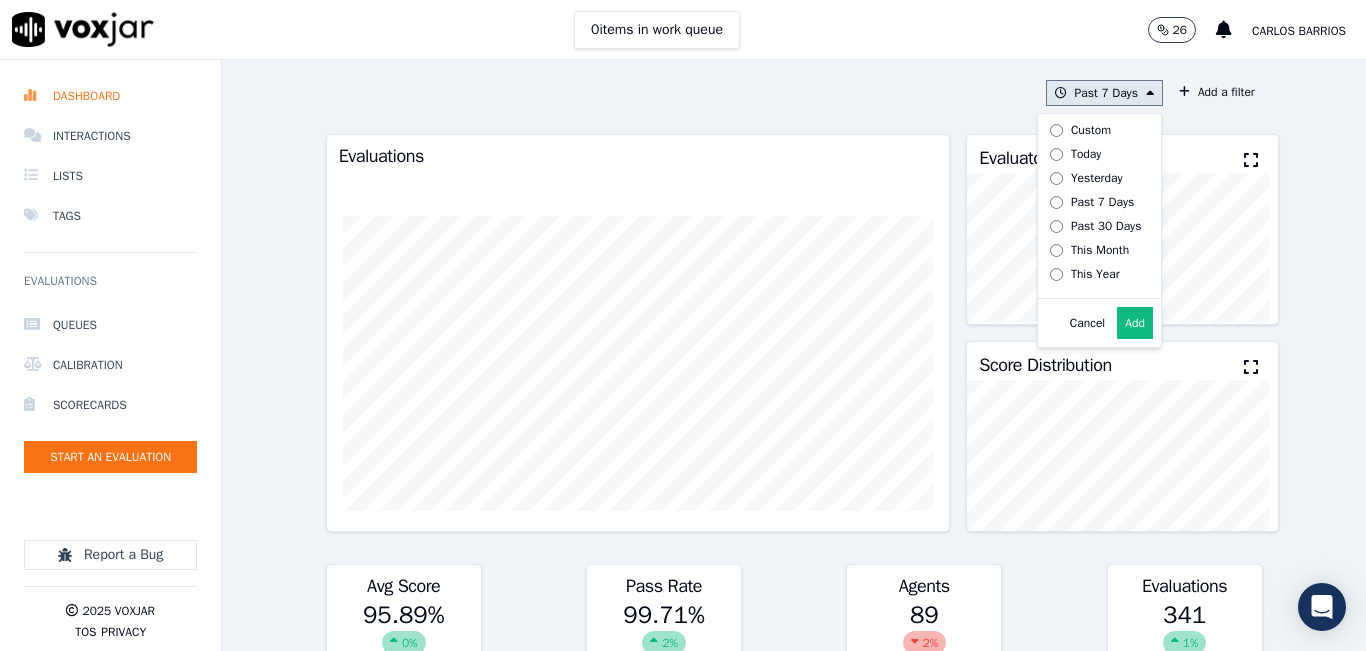 click on "Today" at bounding box center (1086, 154) 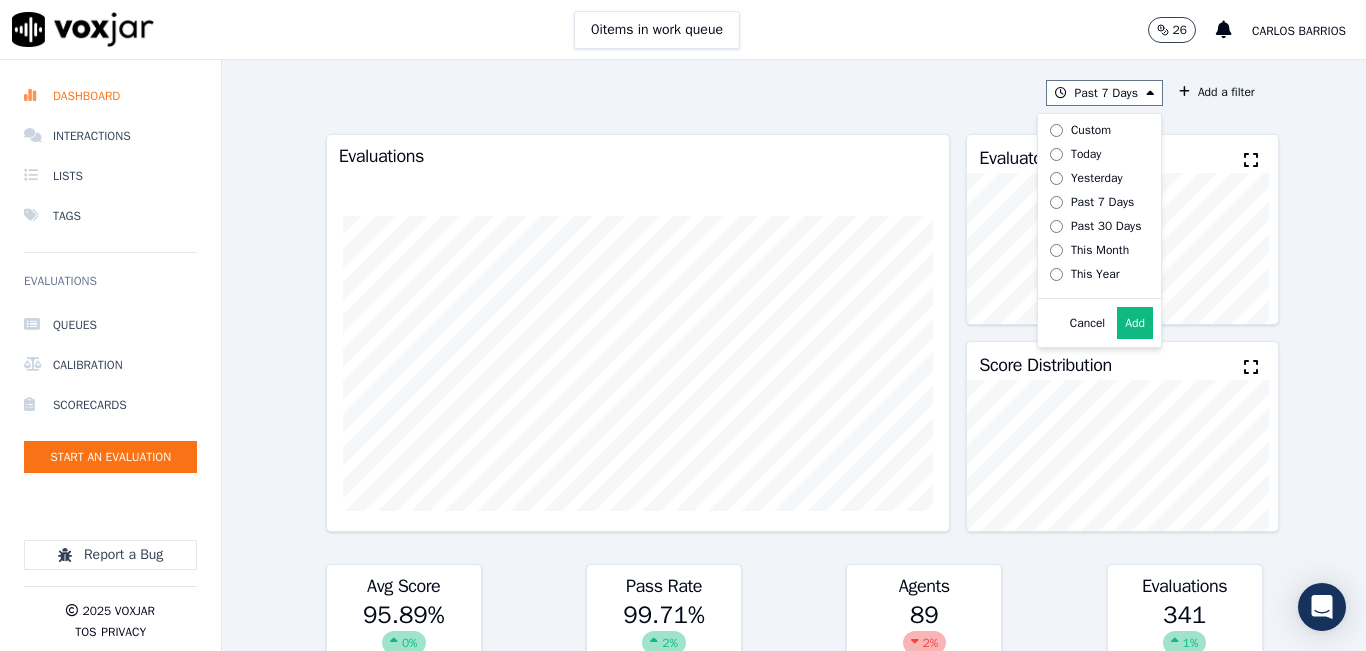 click on "Evaluators" at bounding box center [1122, 154] 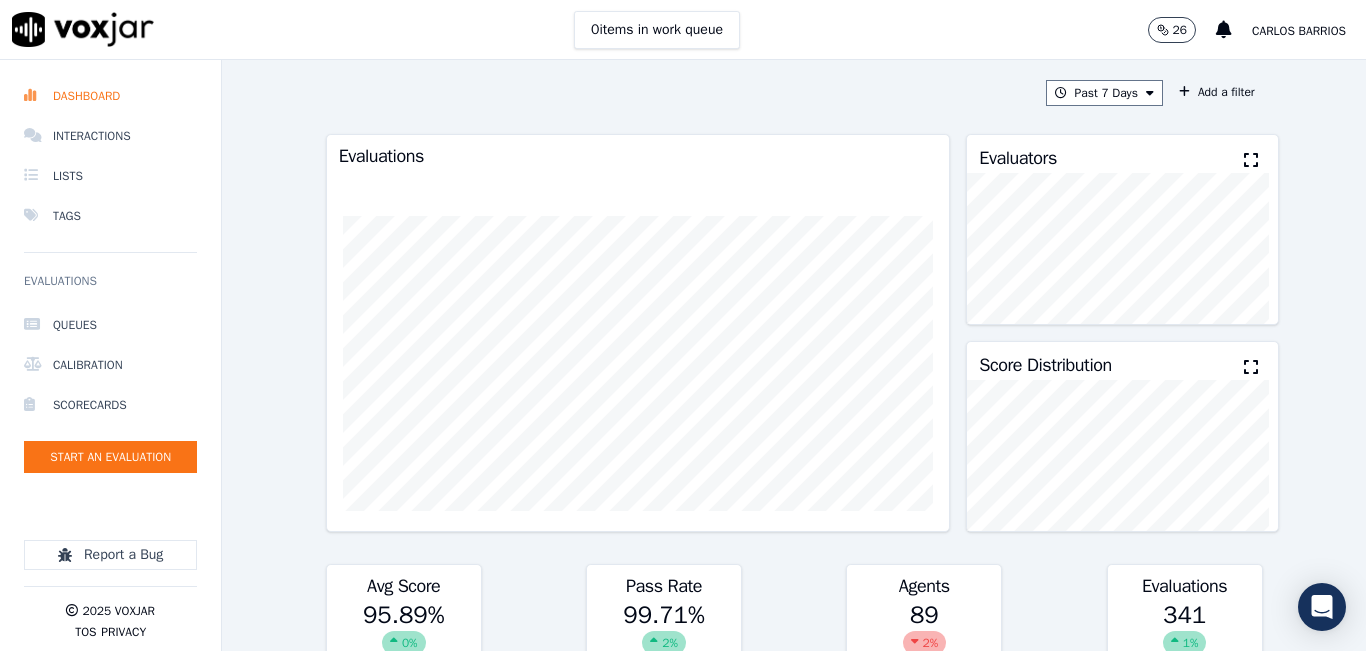 click at bounding box center (1251, 160) 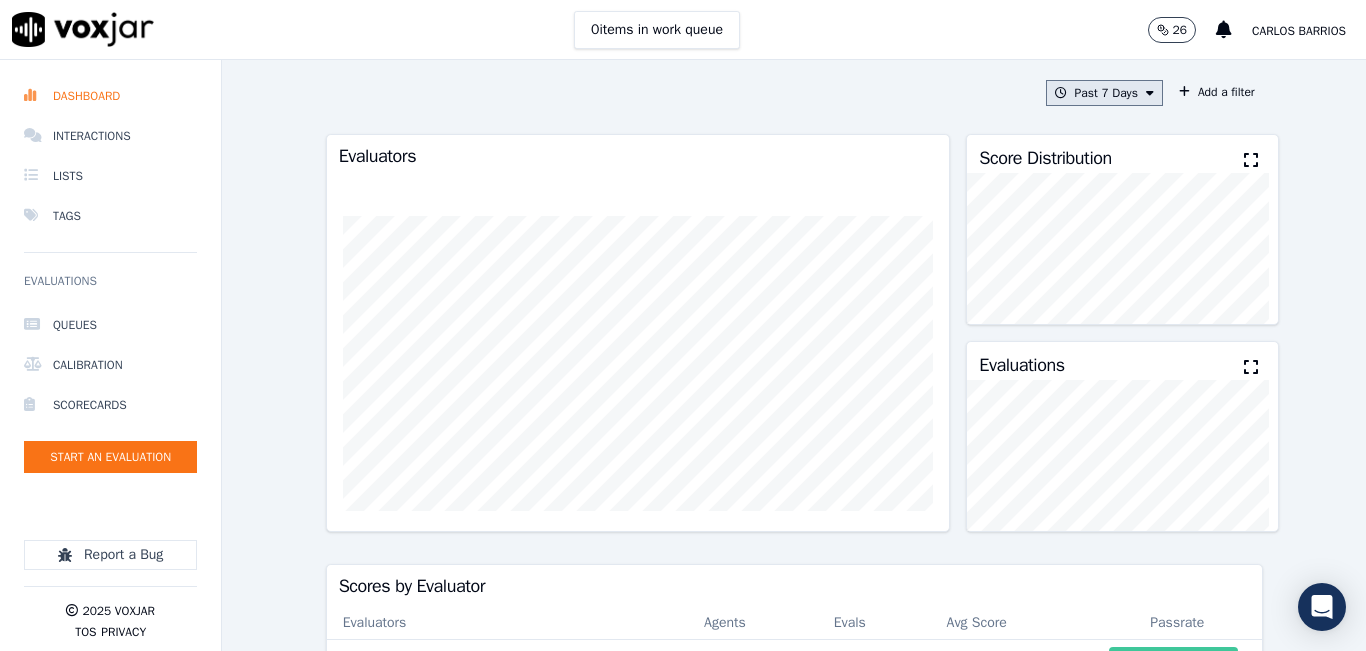 click on "Past 7 Days" at bounding box center [1104, 93] 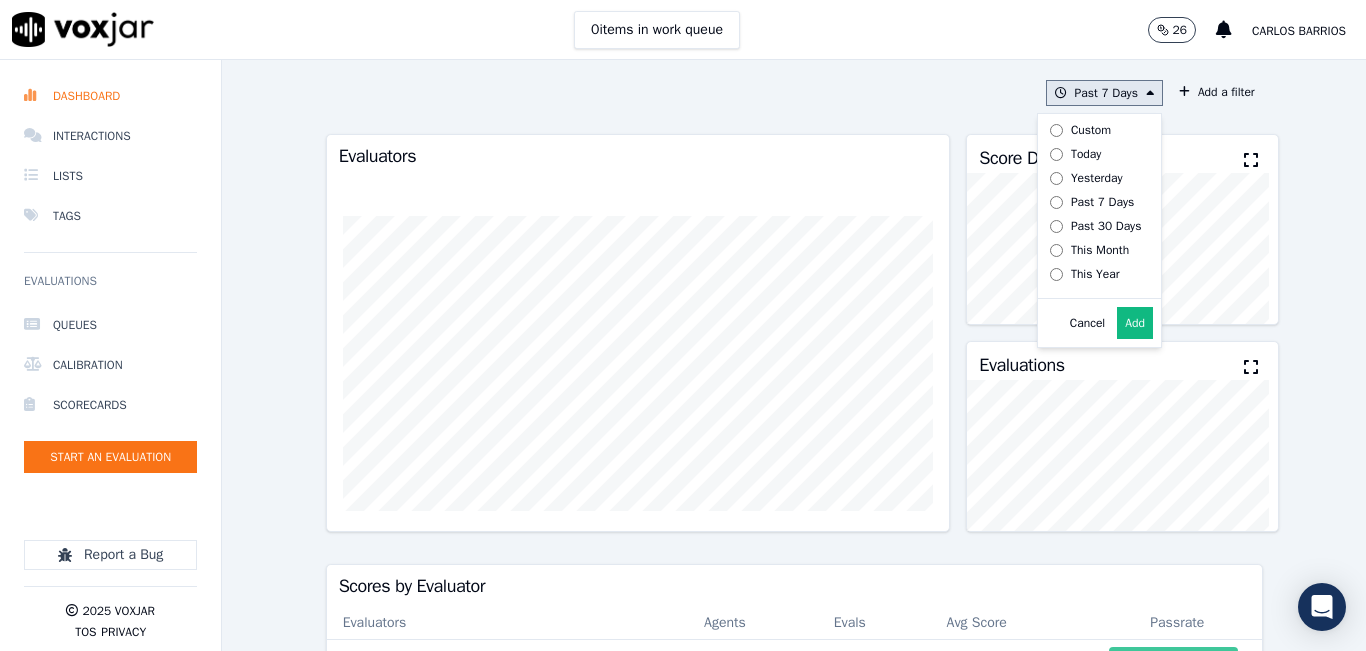 click on "Today" at bounding box center [1086, 154] 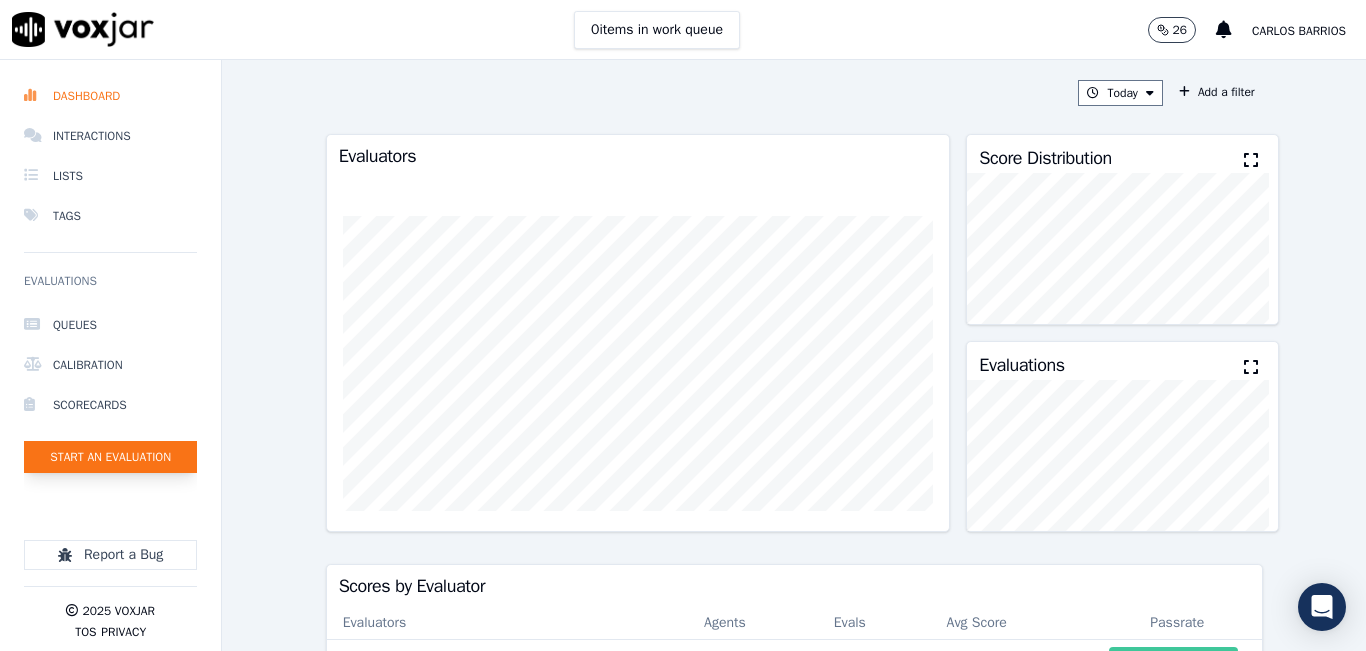 click on "Start an Evaluation" 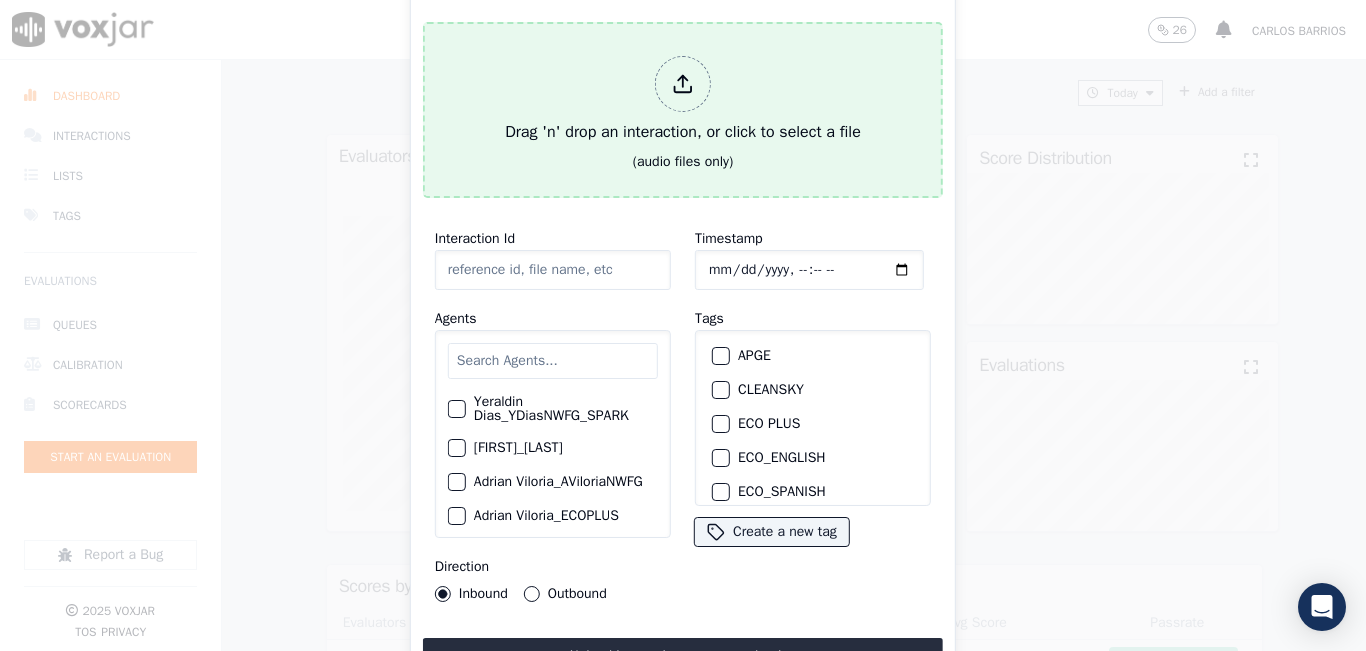 click on "Drag 'n' drop an interaction, or click to select a file" at bounding box center (683, 100) 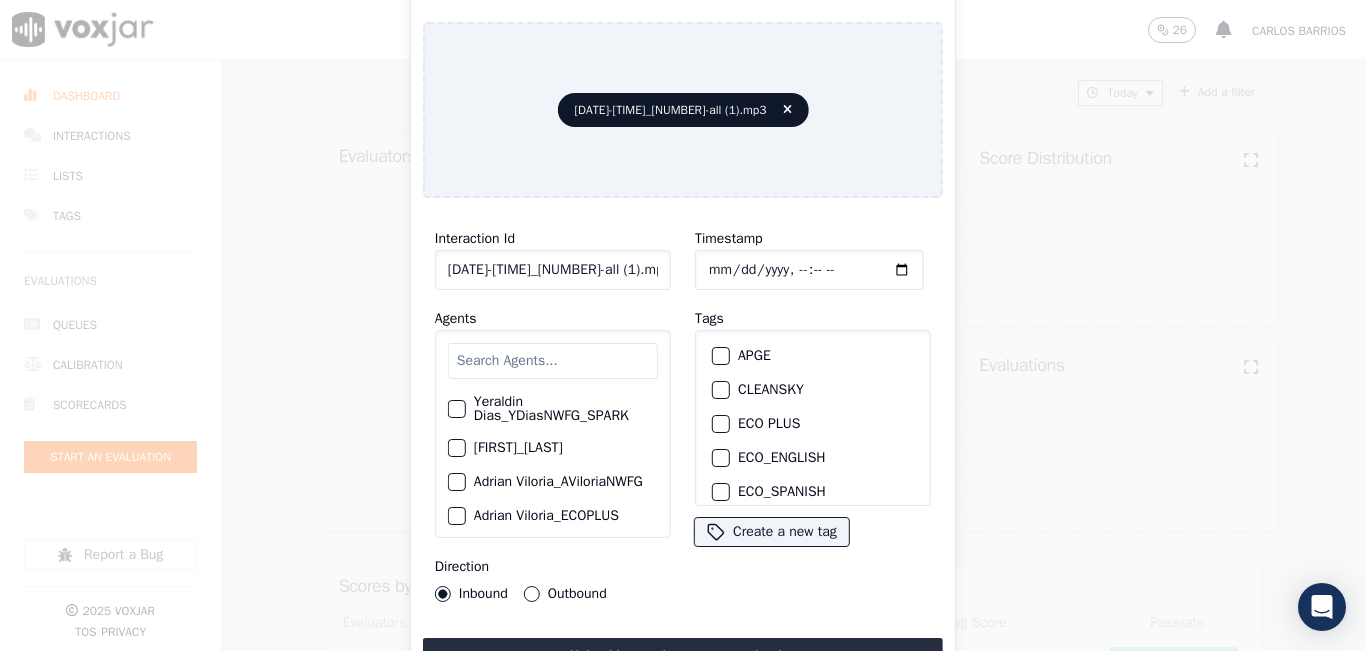 click at bounding box center (553, 361) 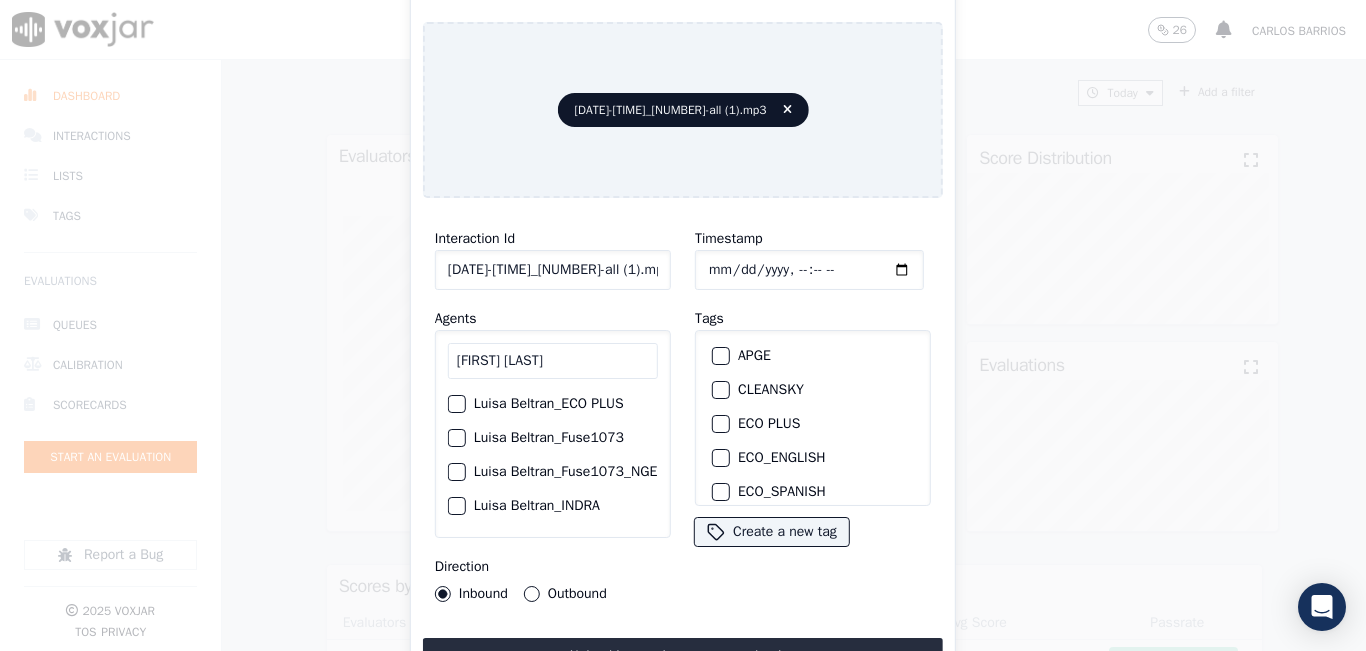 type on "LUISA BEL" 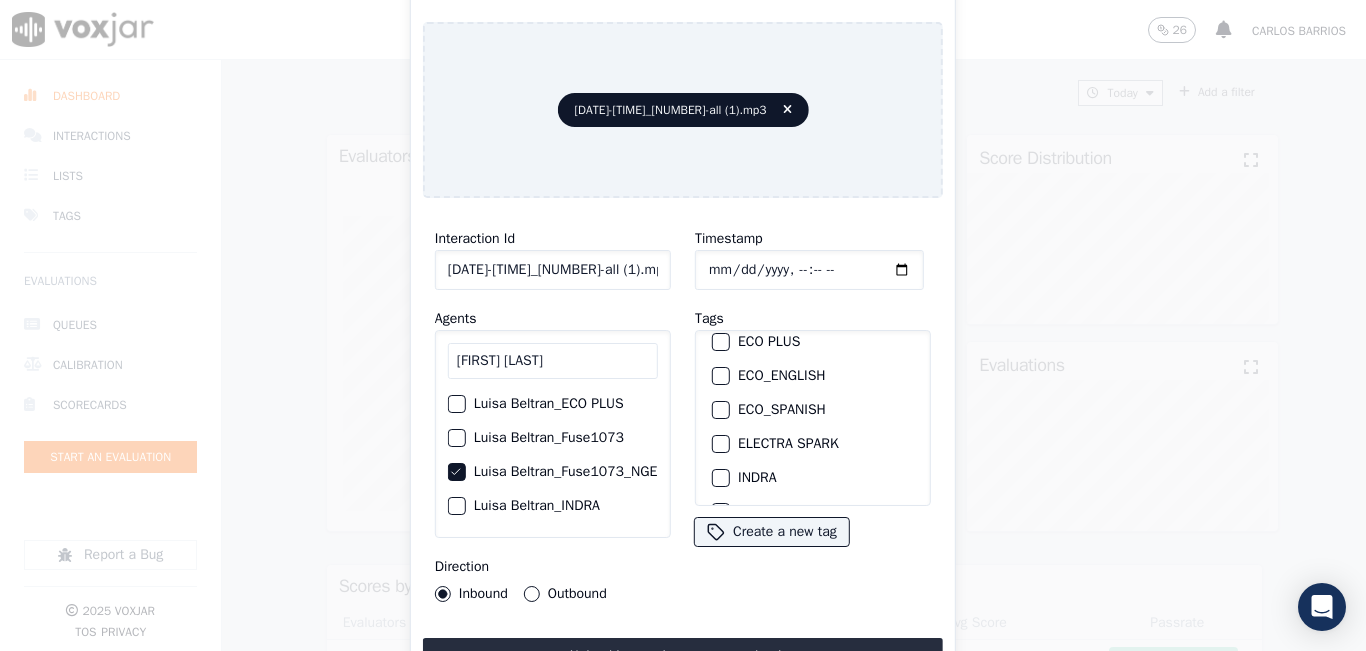 scroll, scrollTop: 200, scrollLeft: 0, axis: vertical 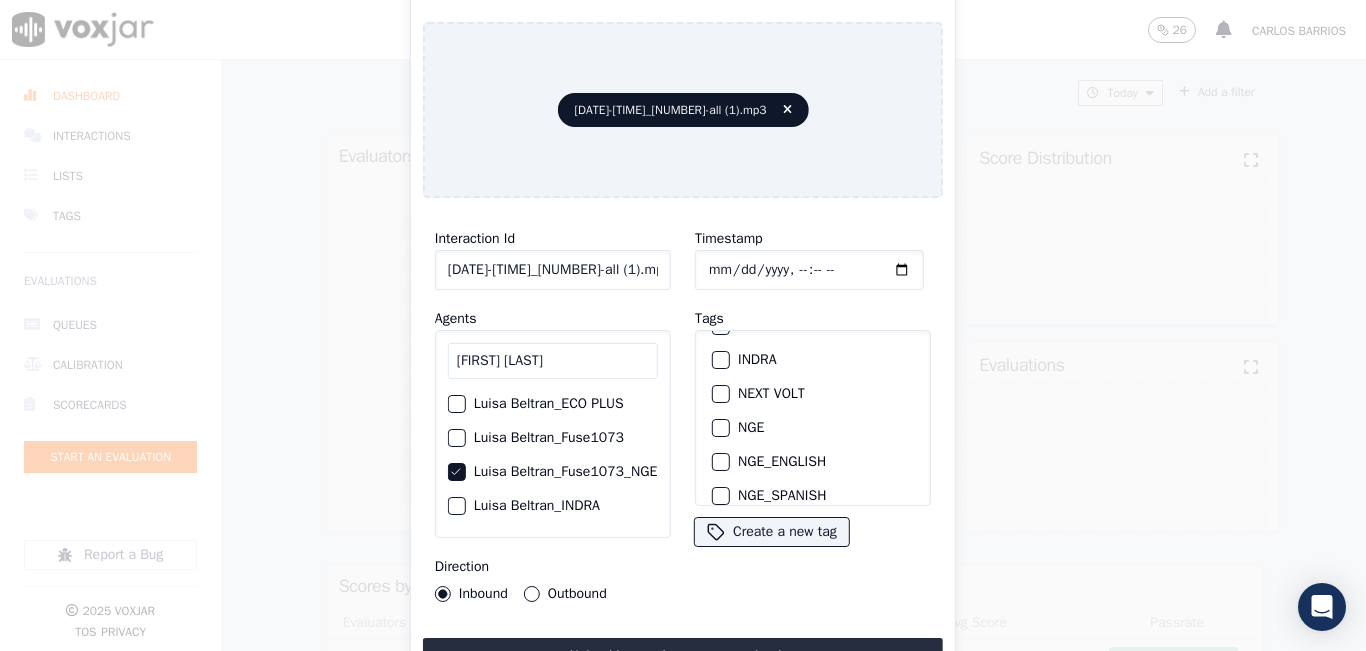 click on "NGE" at bounding box center [813, 428] 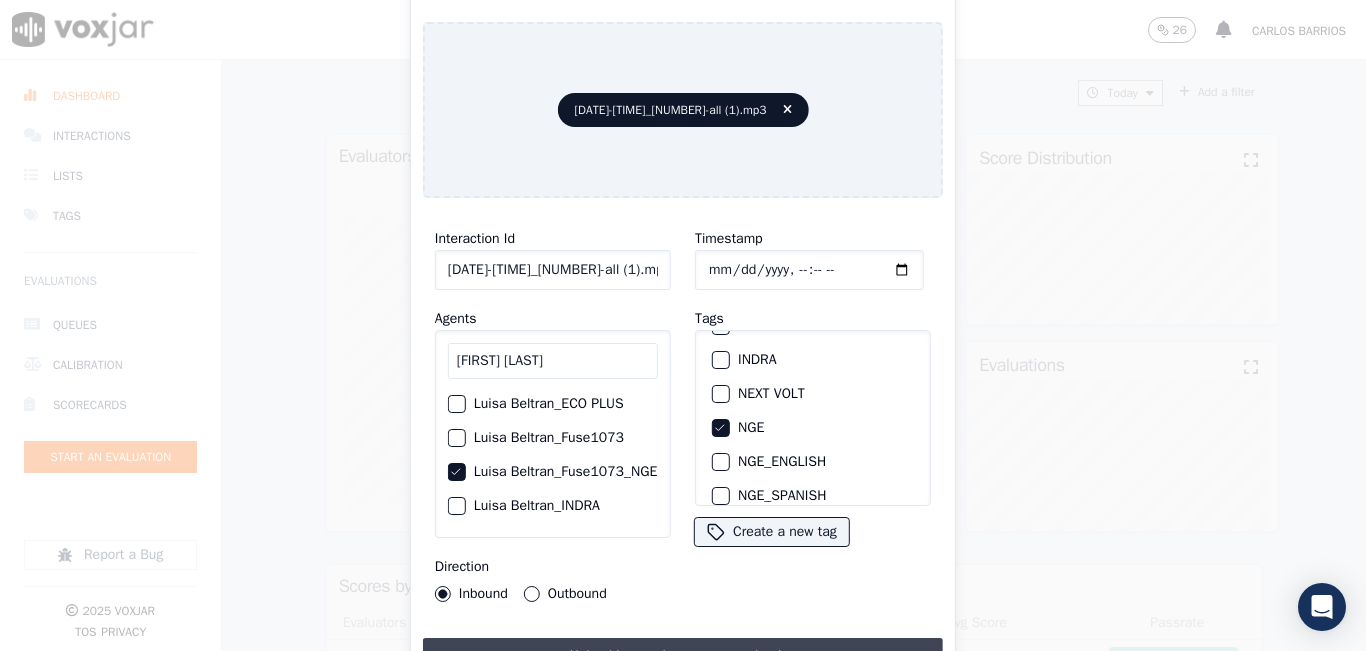 click on "Upload interaction to start evaluation" at bounding box center [683, 656] 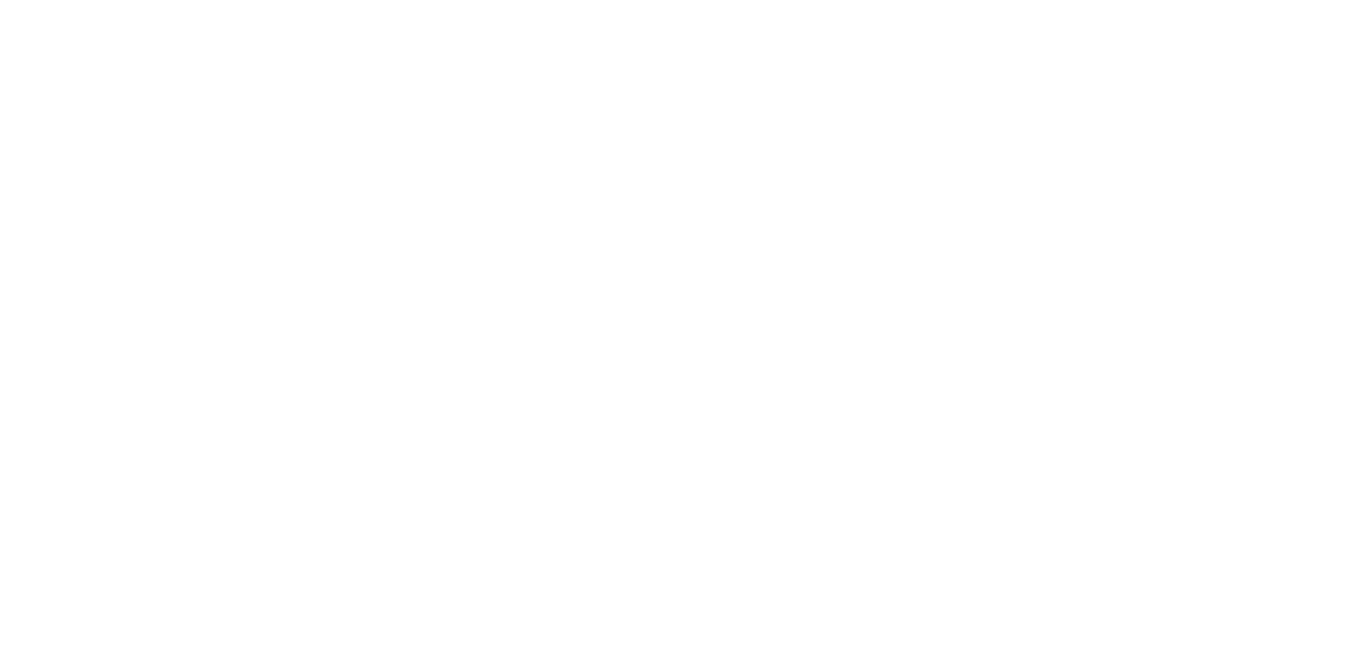scroll, scrollTop: 0, scrollLeft: 0, axis: both 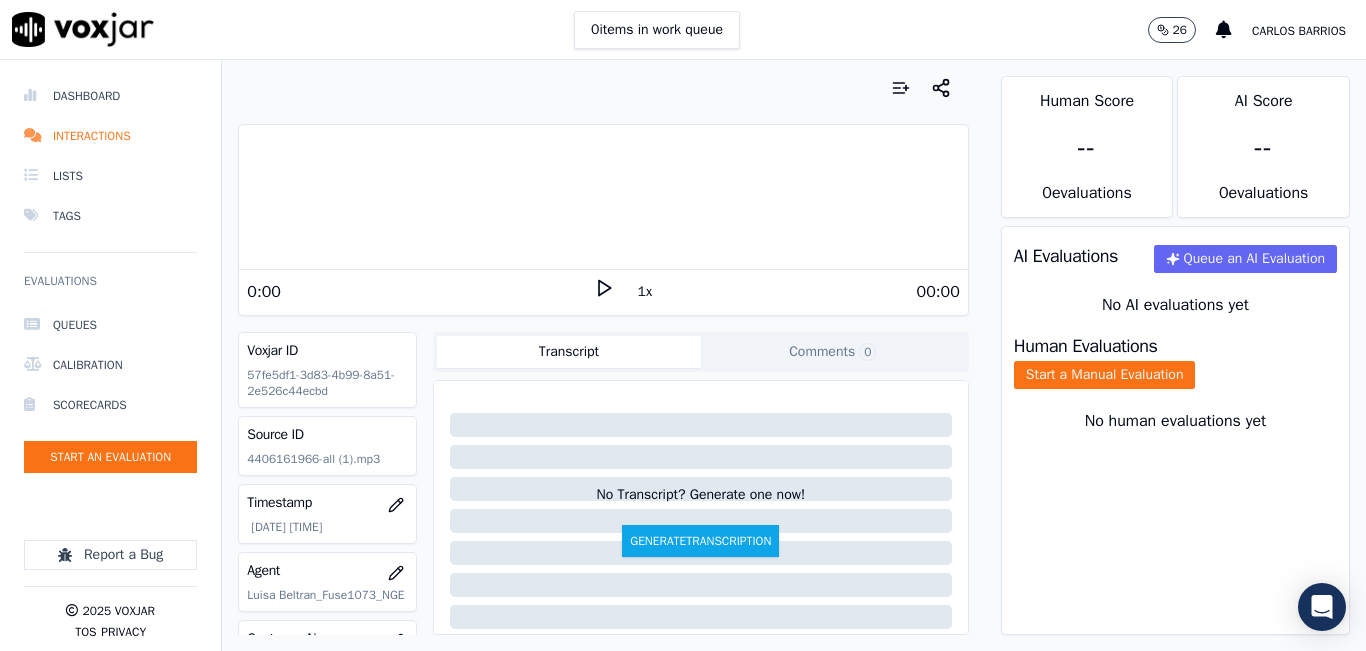 click at bounding box center [603, 88] 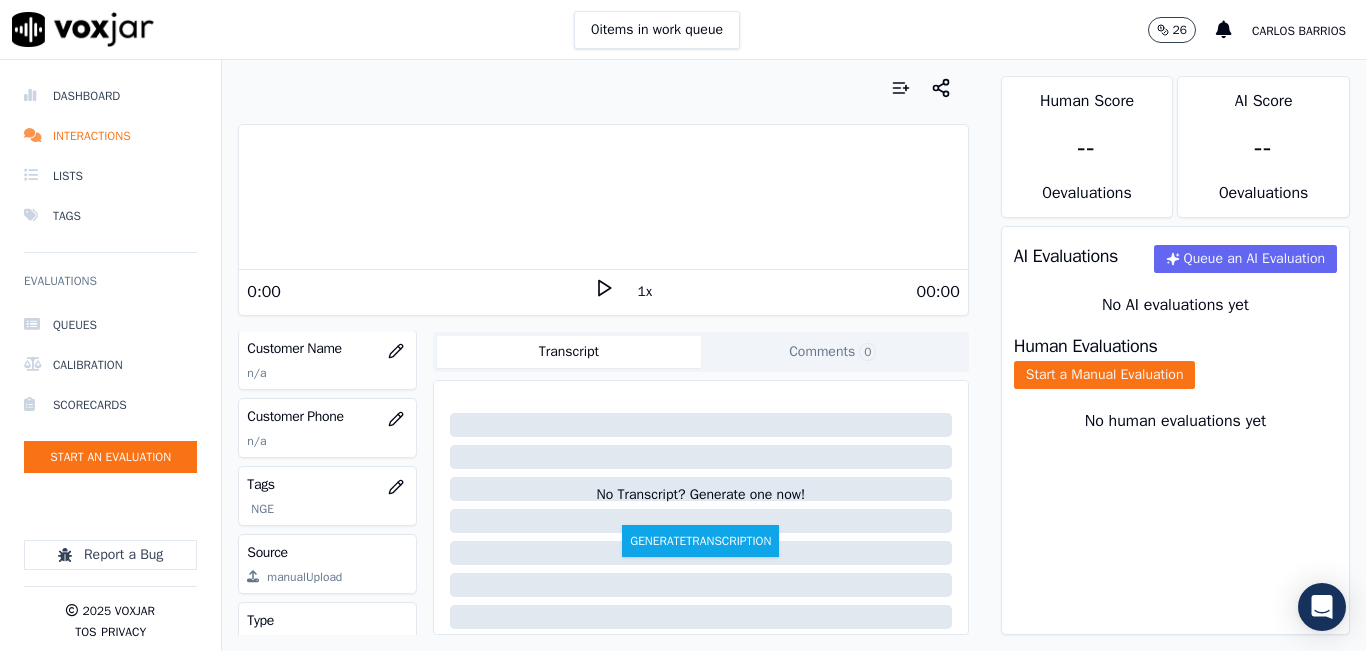 scroll, scrollTop: 300, scrollLeft: 0, axis: vertical 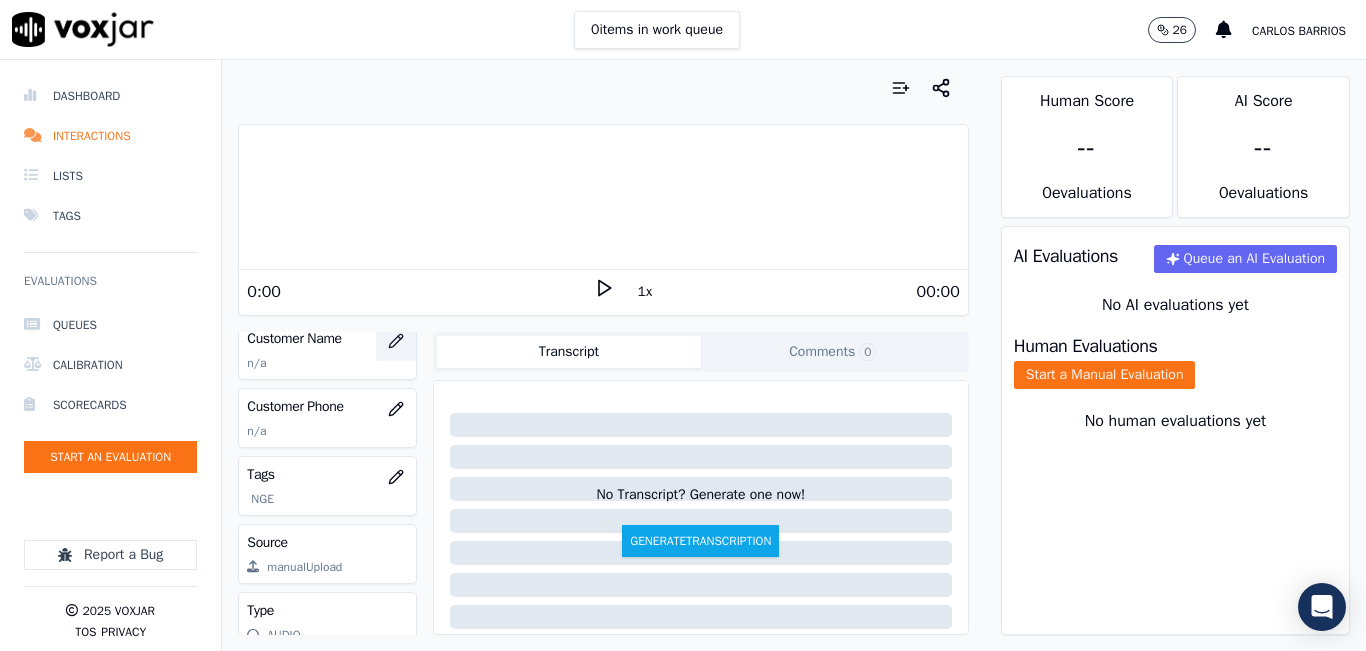 click at bounding box center (396, 341) 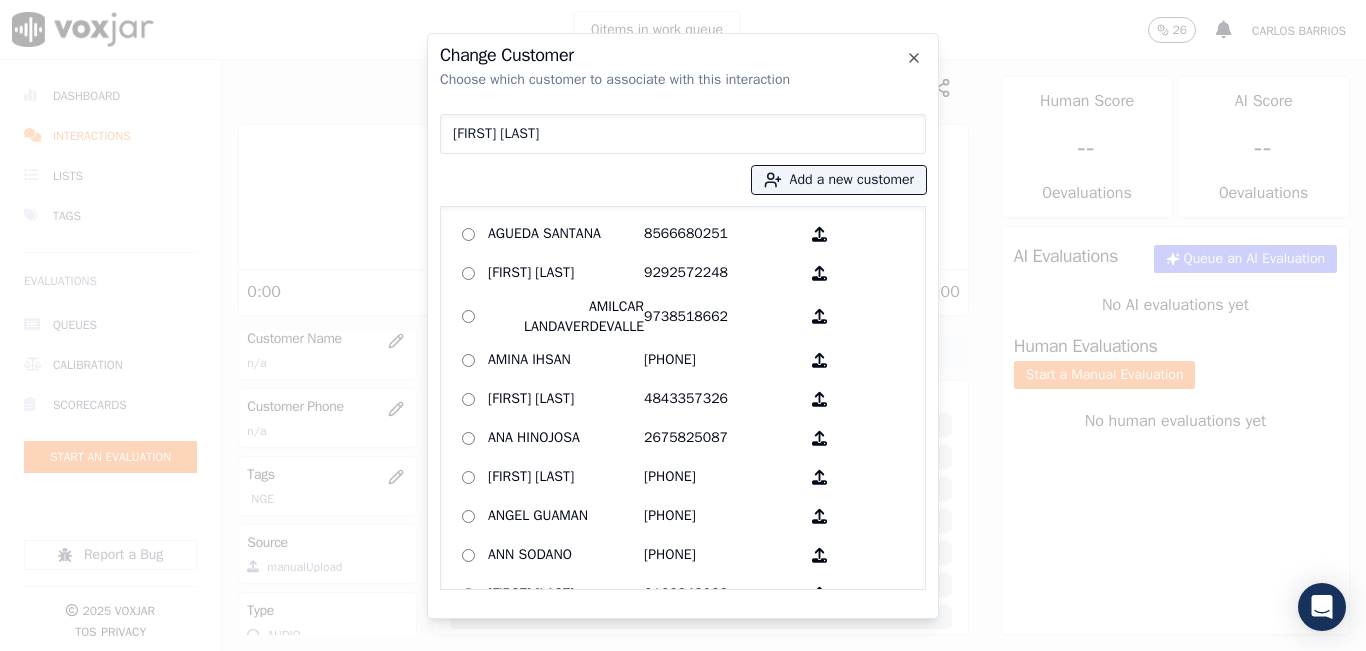 type on "[FIRST] [LAST]" 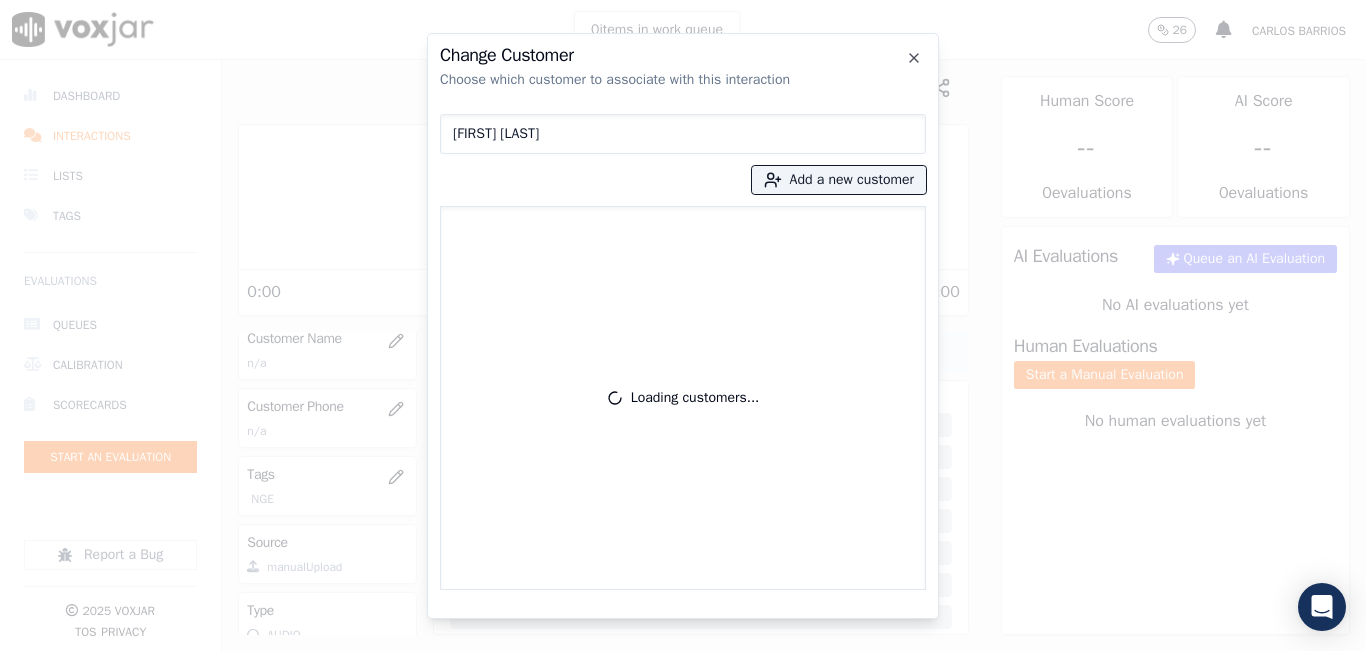 type 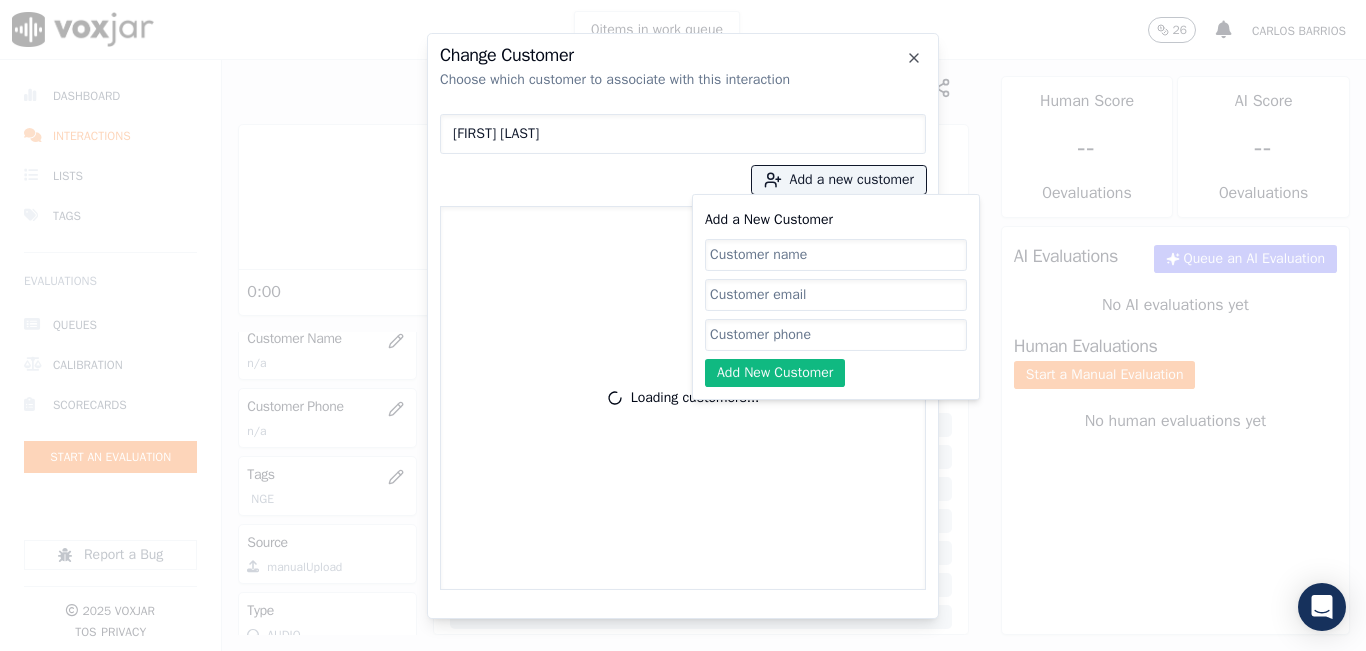 type on "K" 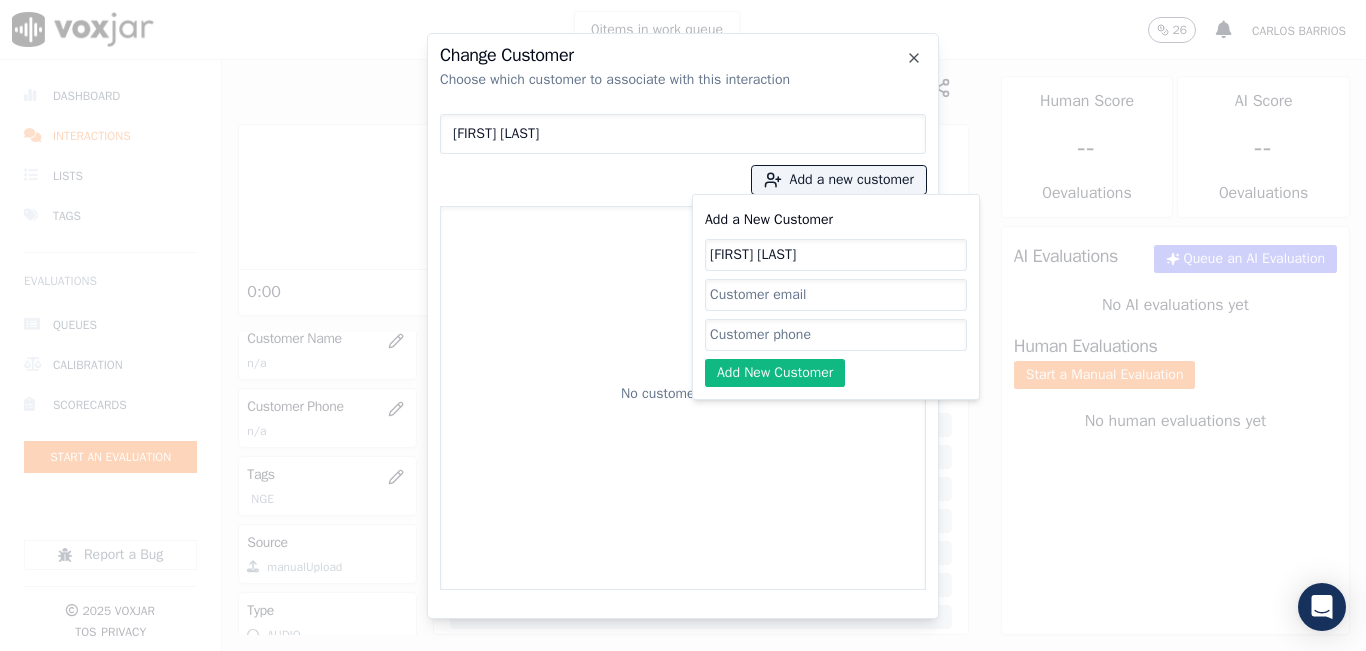 type on "[FIRST] [LAST]" 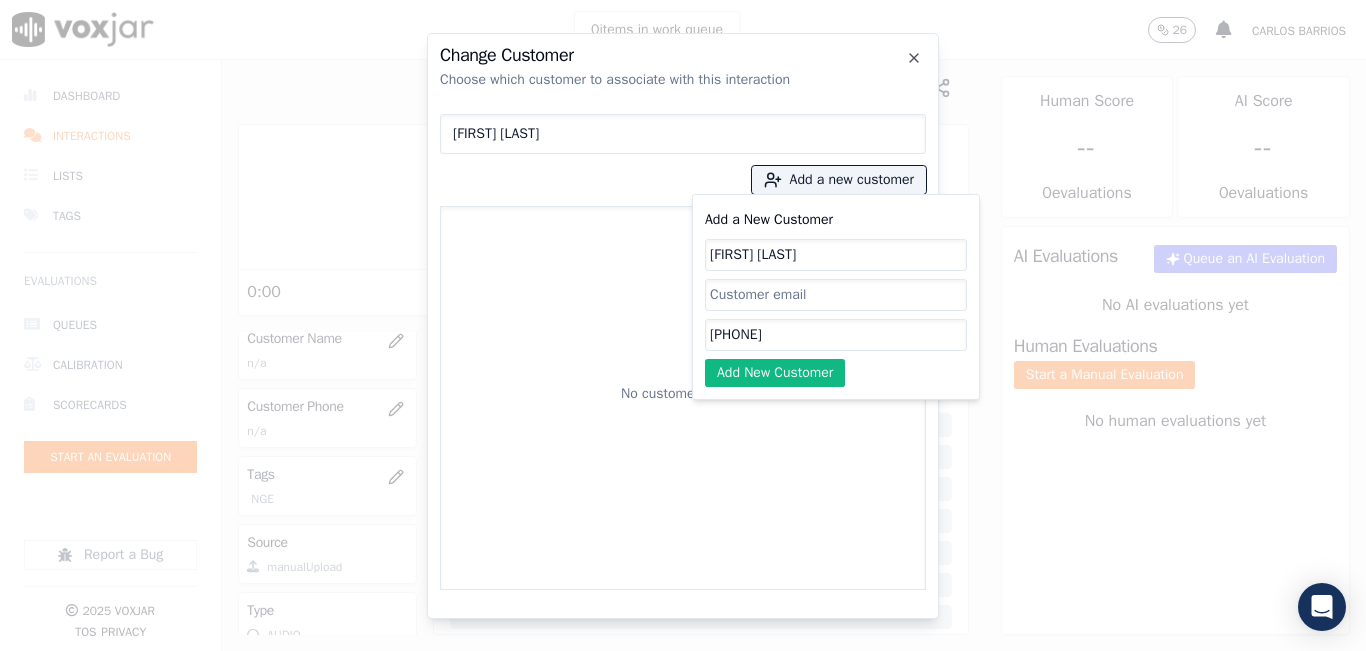 type on "[PHONE]" 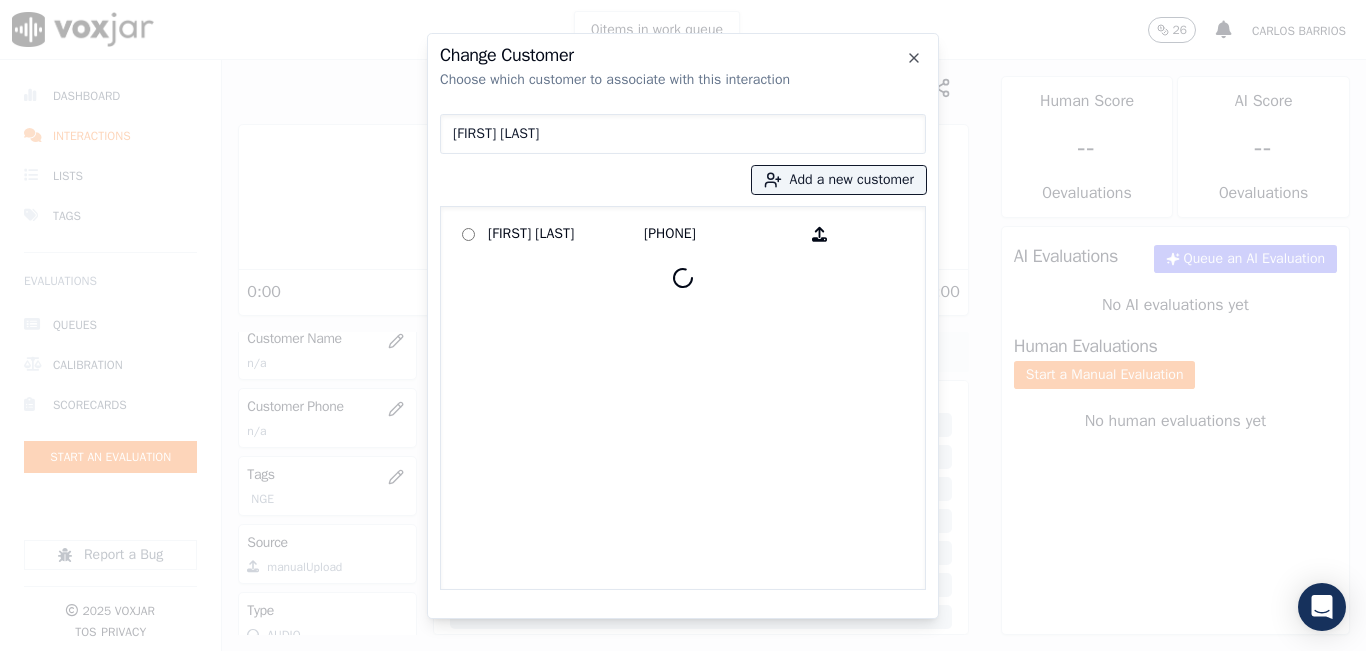 click on "[FIRST] [LAST]" at bounding box center (566, 234) 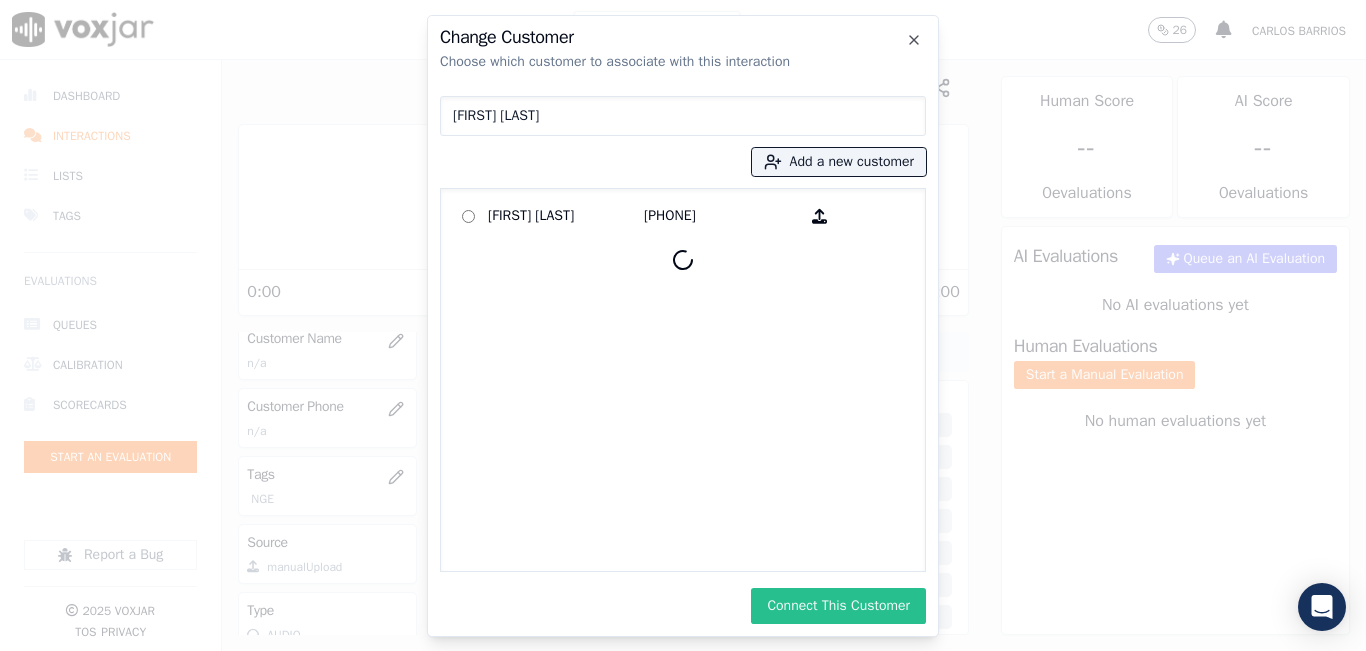 click on "Connect This Customer" at bounding box center [838, 606] 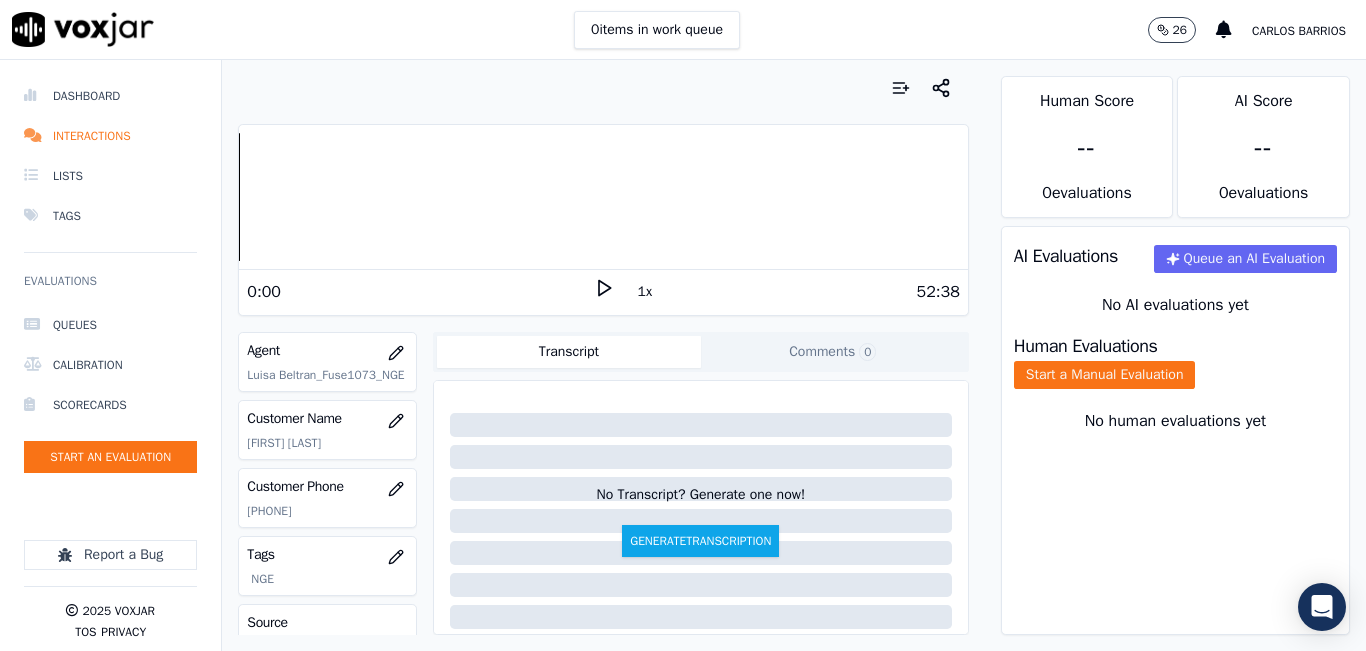 scroll, scrollTop: 178, scrollLeft: 0, axis: vertical 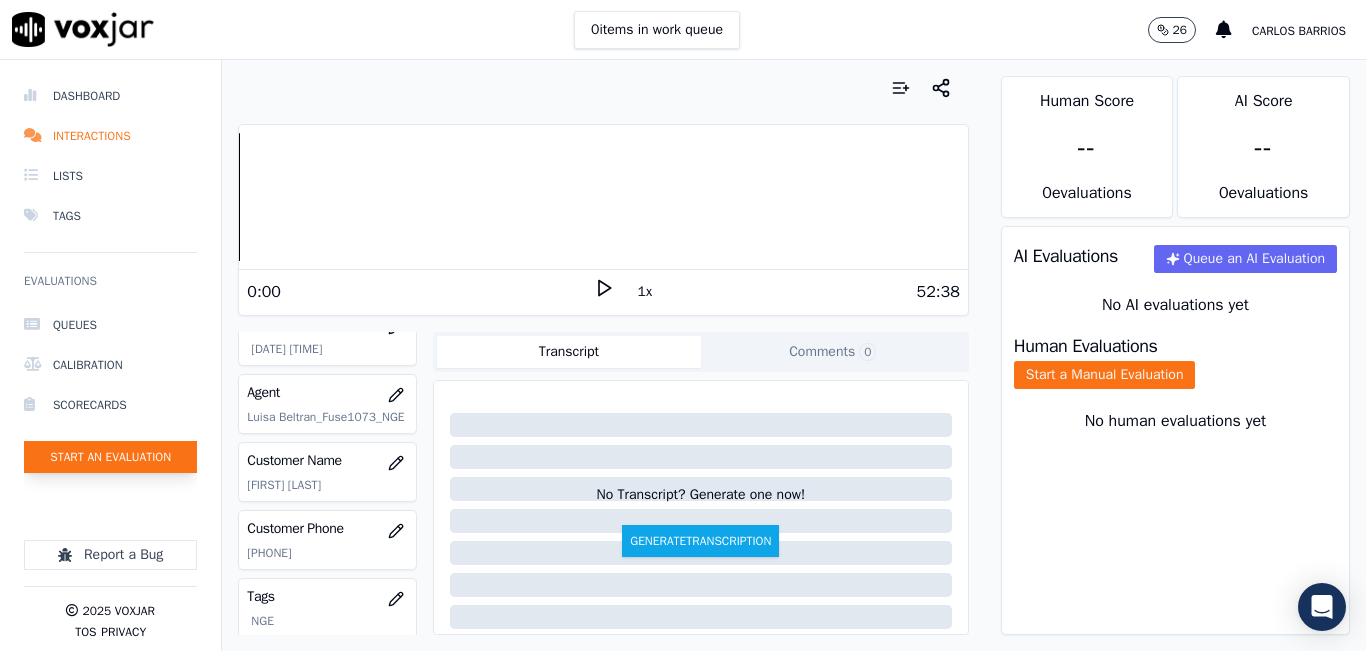 click on "Start an Evaluation" 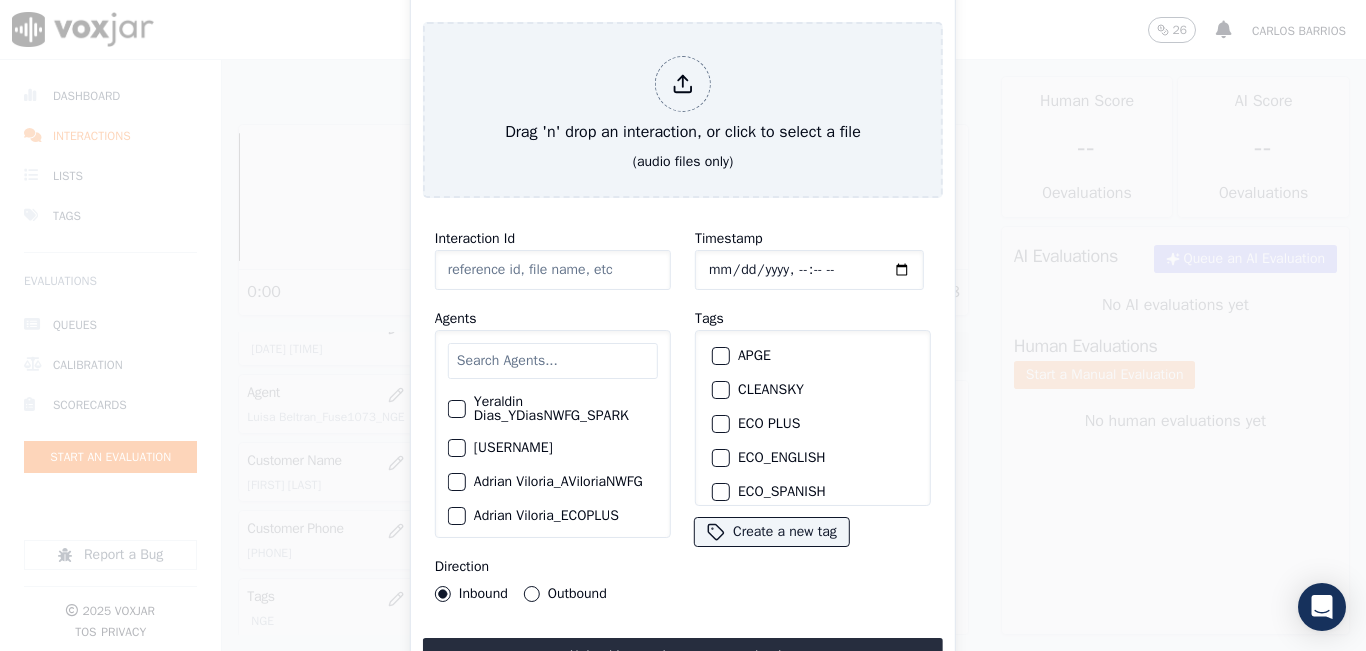 click at bounding box center [553, 361] 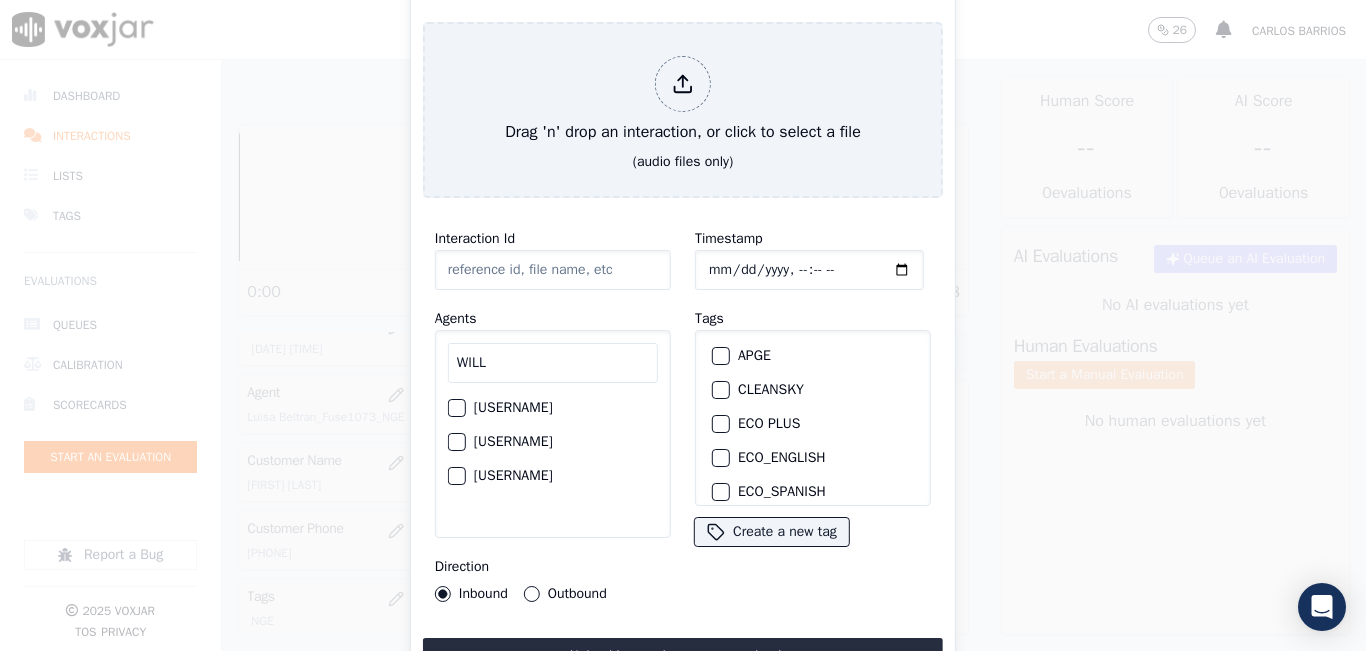 type on "WILL" 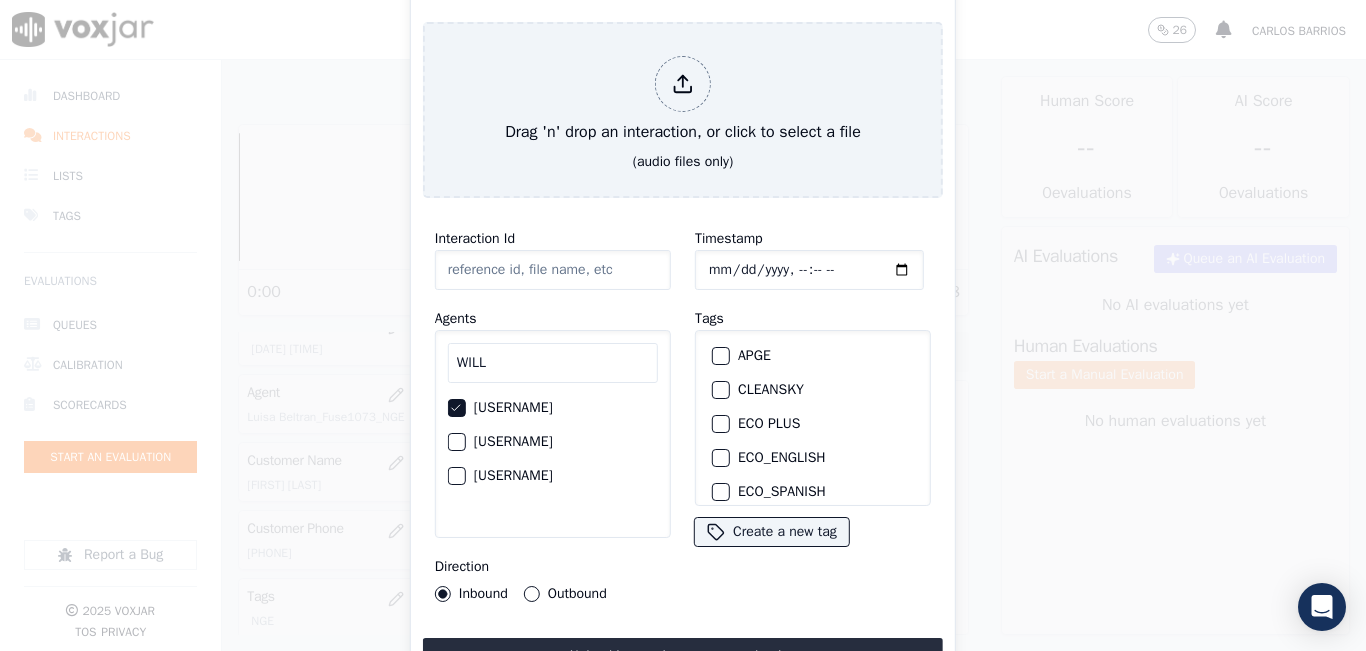 scroll, scrollTop: 0, scrollLeft: 78, axis: horizontal 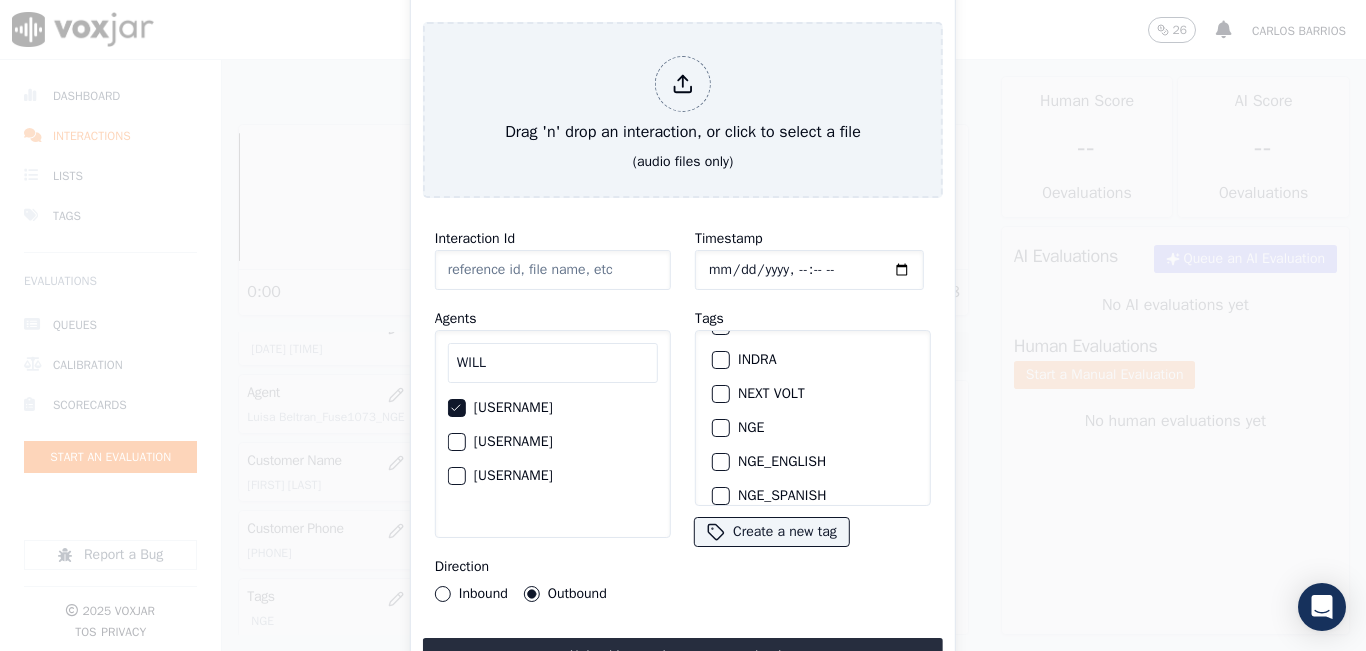 click on "NGE" at bounding box center [721, 428] 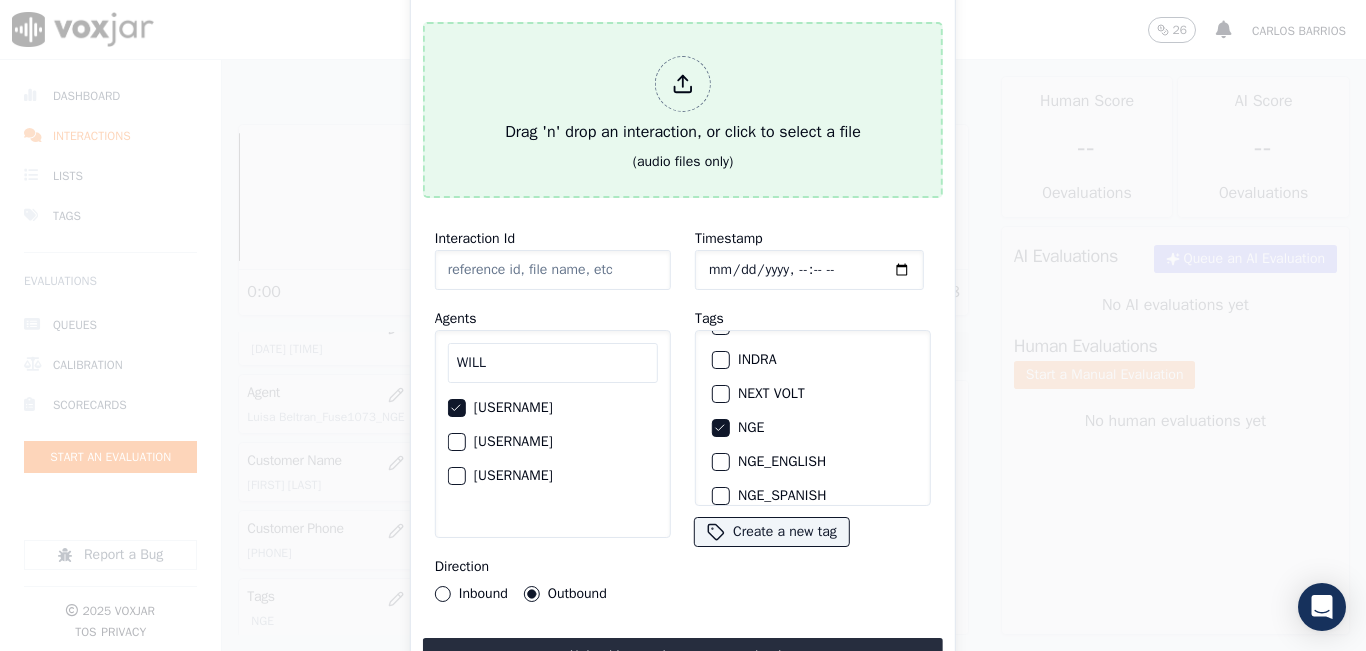 click on "Drag 'n' drop an interaction, or click to select a file" at bounding box center (683, 100) 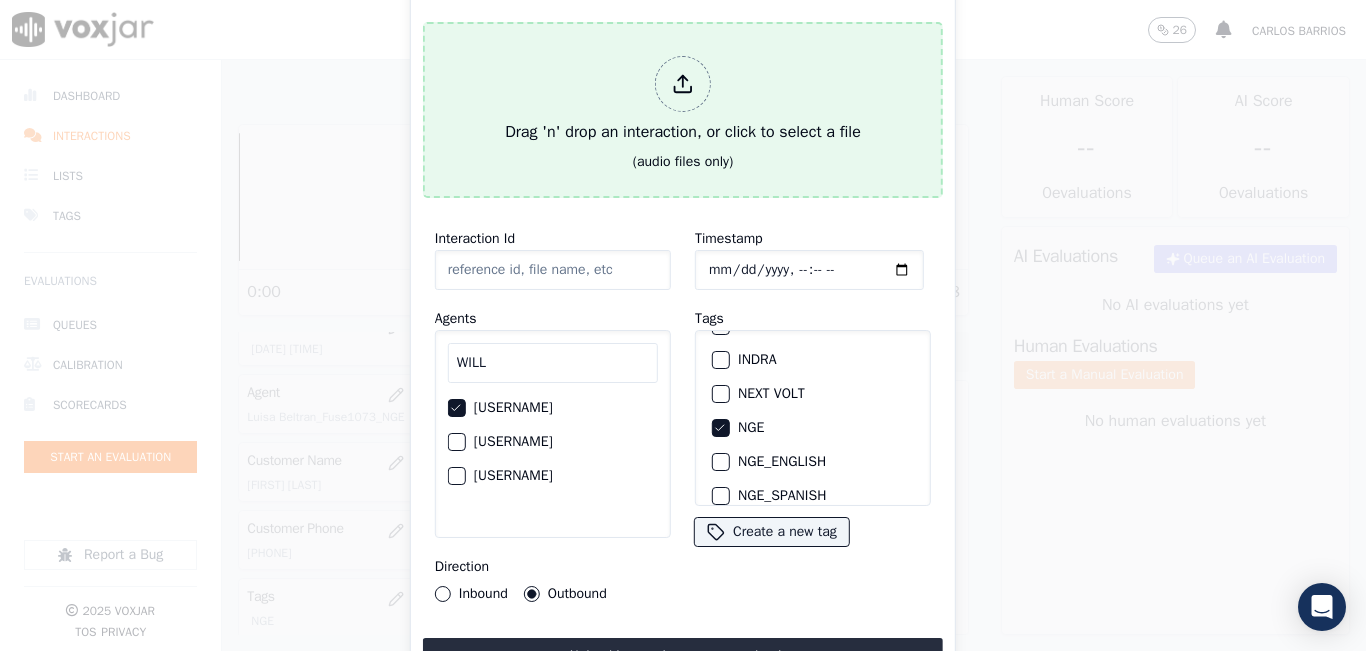 type on "20250731-122817_4134091448-all.mp3" 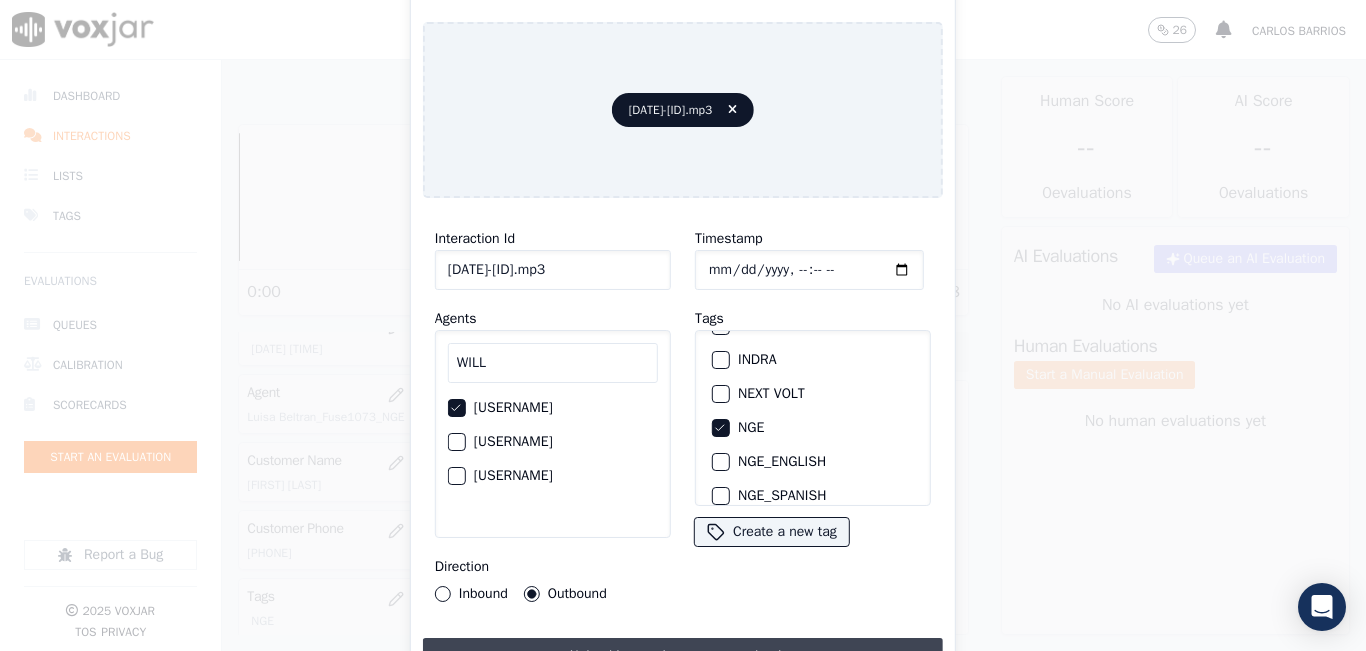 click on "Upload interaction to start evaluation" at bounding box center (683, 656) 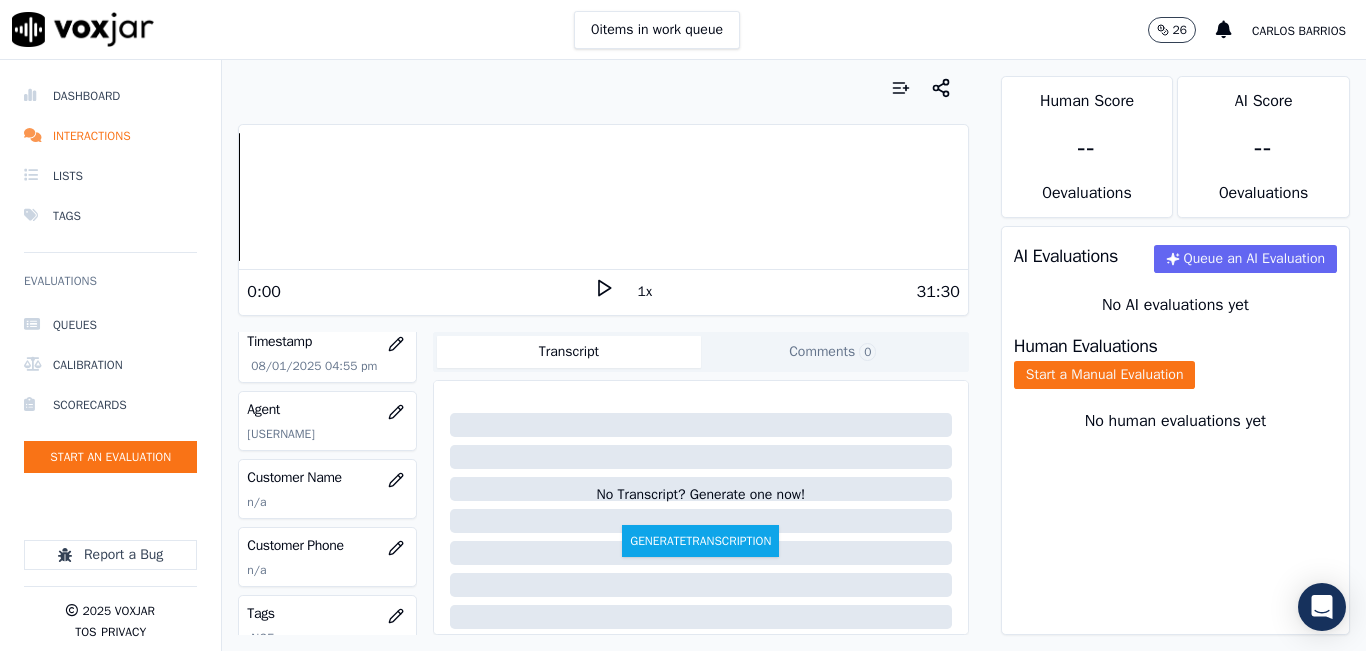 scroll, scrollTop: 200, scrollLeft: 0, axis: vertical 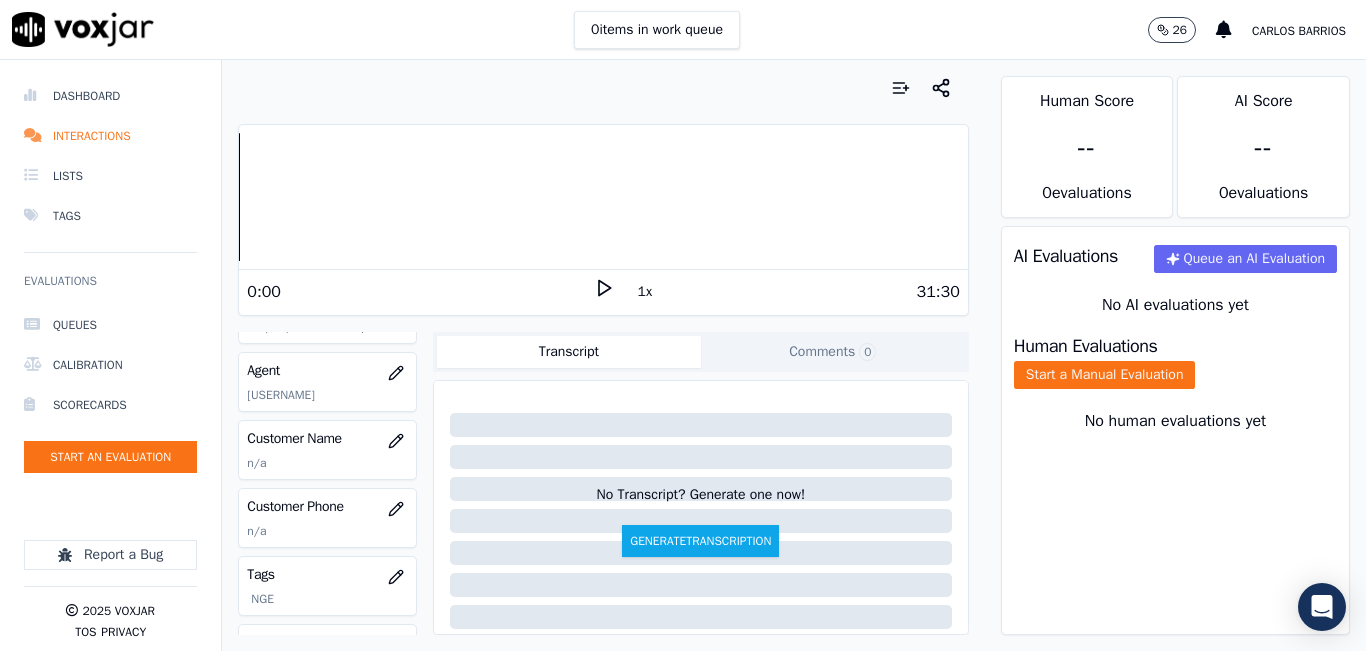 click at bounding box center (603, 88) 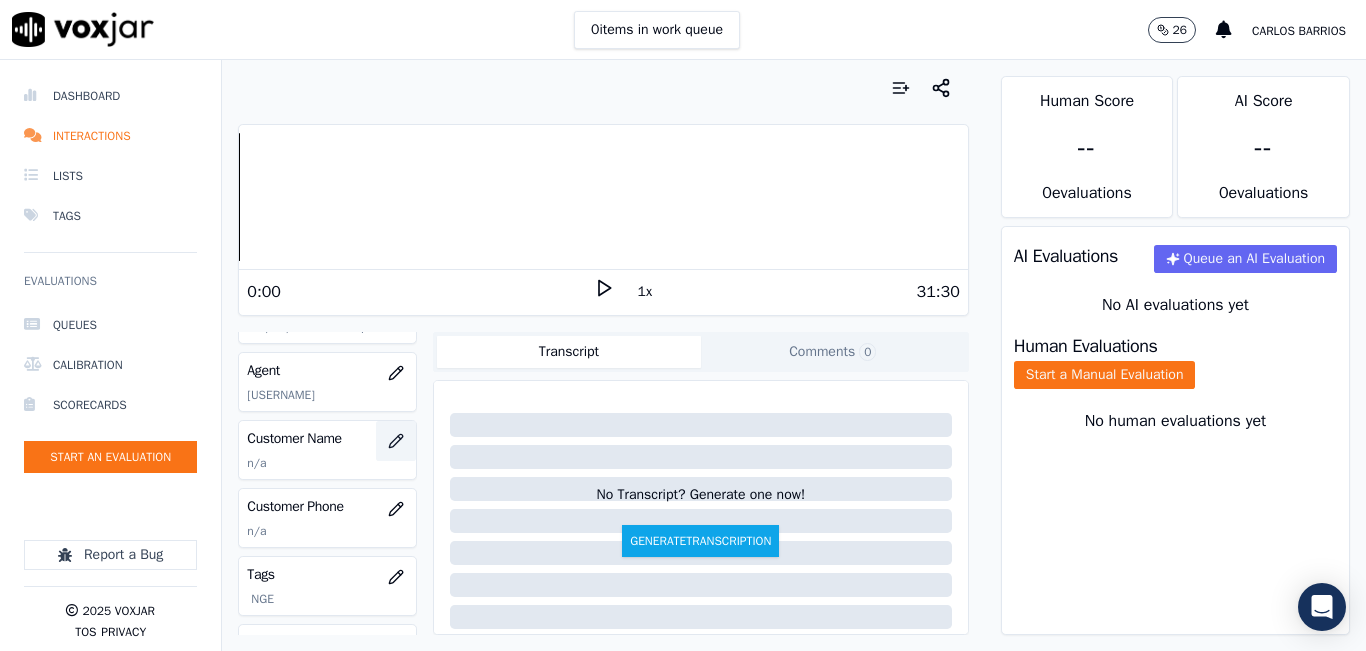 click at bounding box center (396, 441) 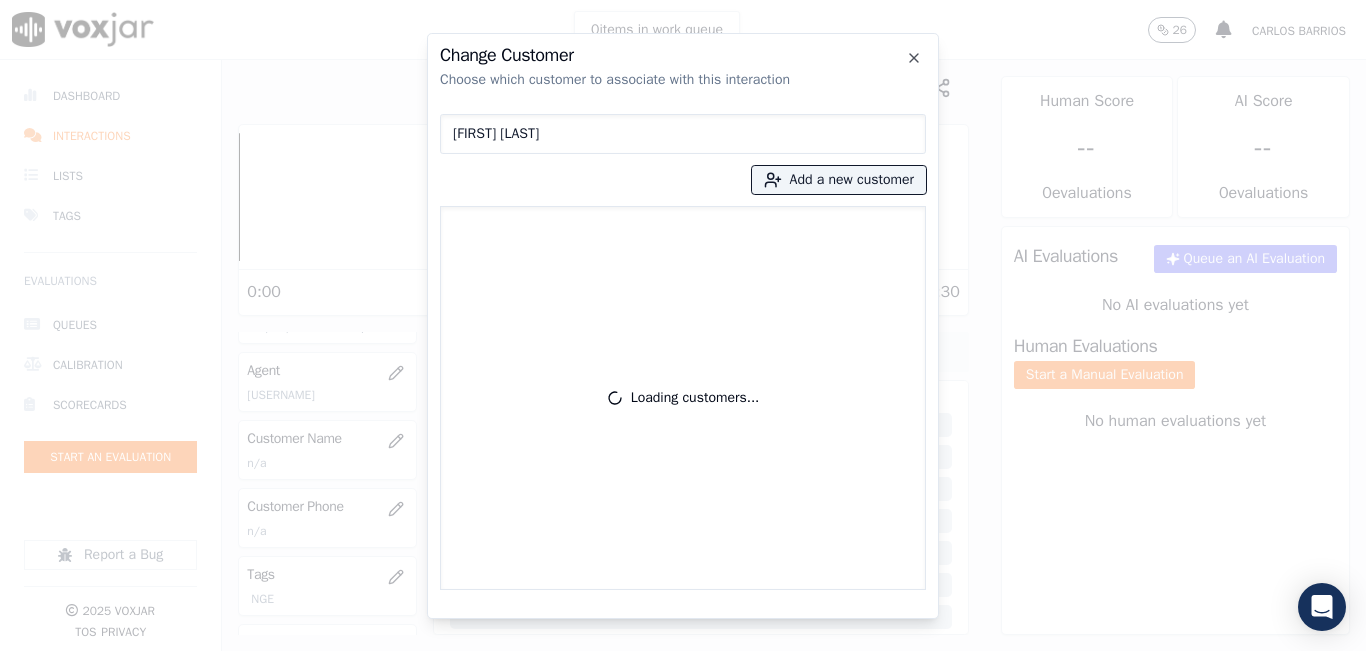 type on "[FIRST] [LAST]" 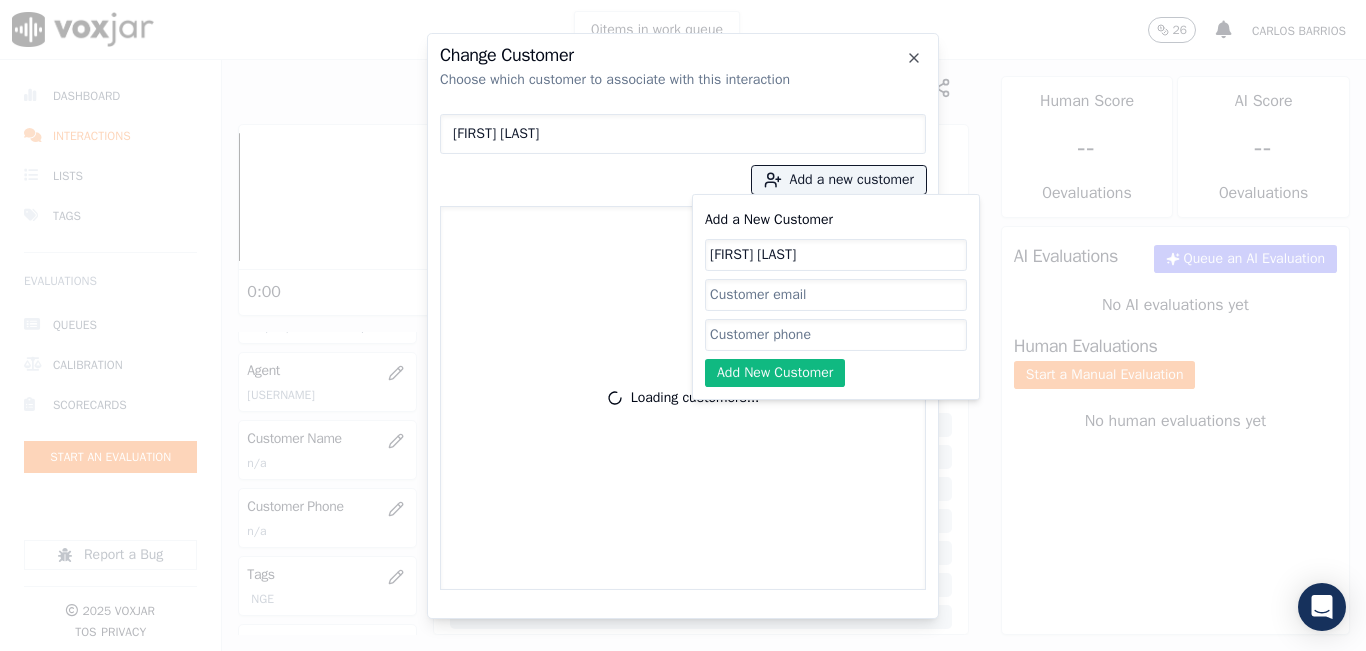 type on "[FIRST] [LAST]" 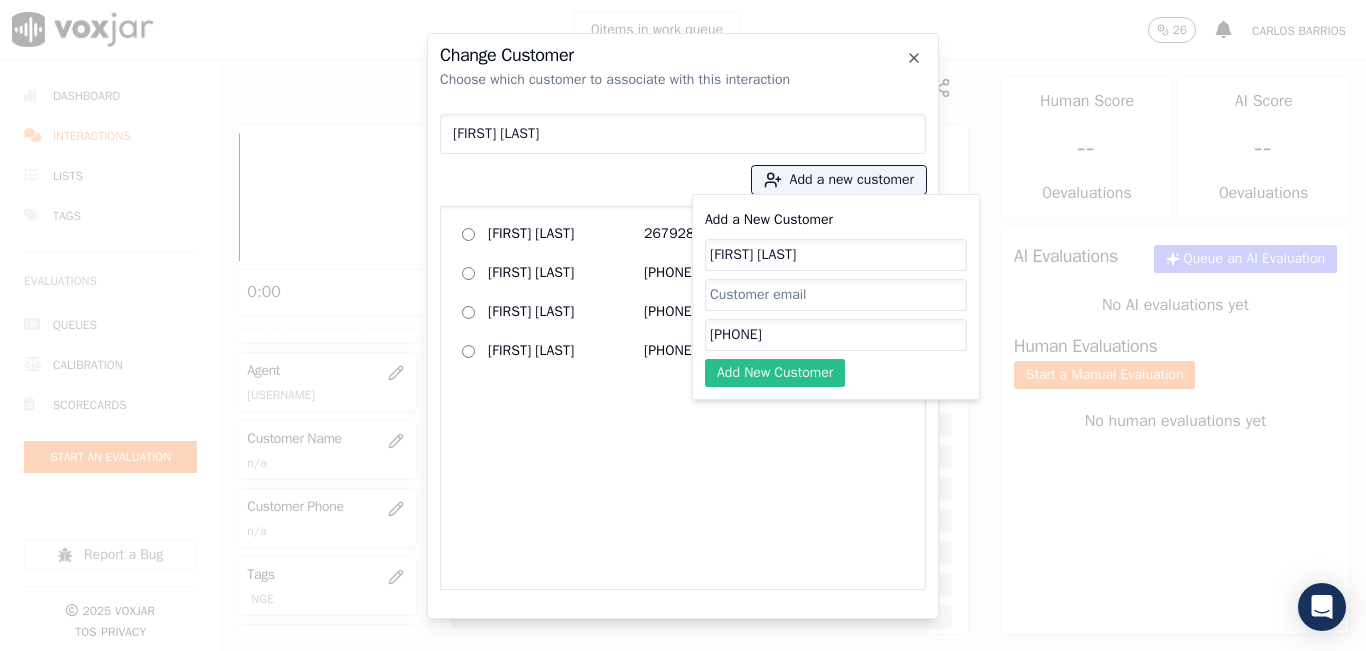 type on "[PHONE]" 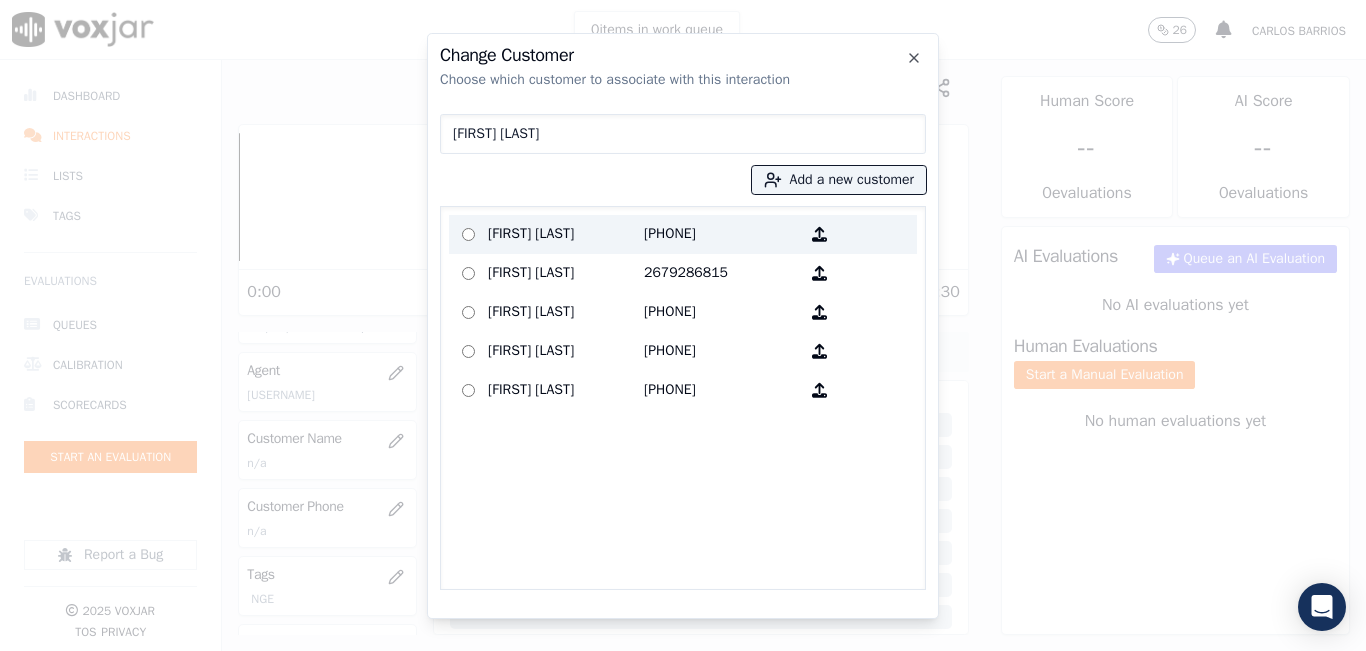 click on "[PHONE]" at bounding box center (722, 234) 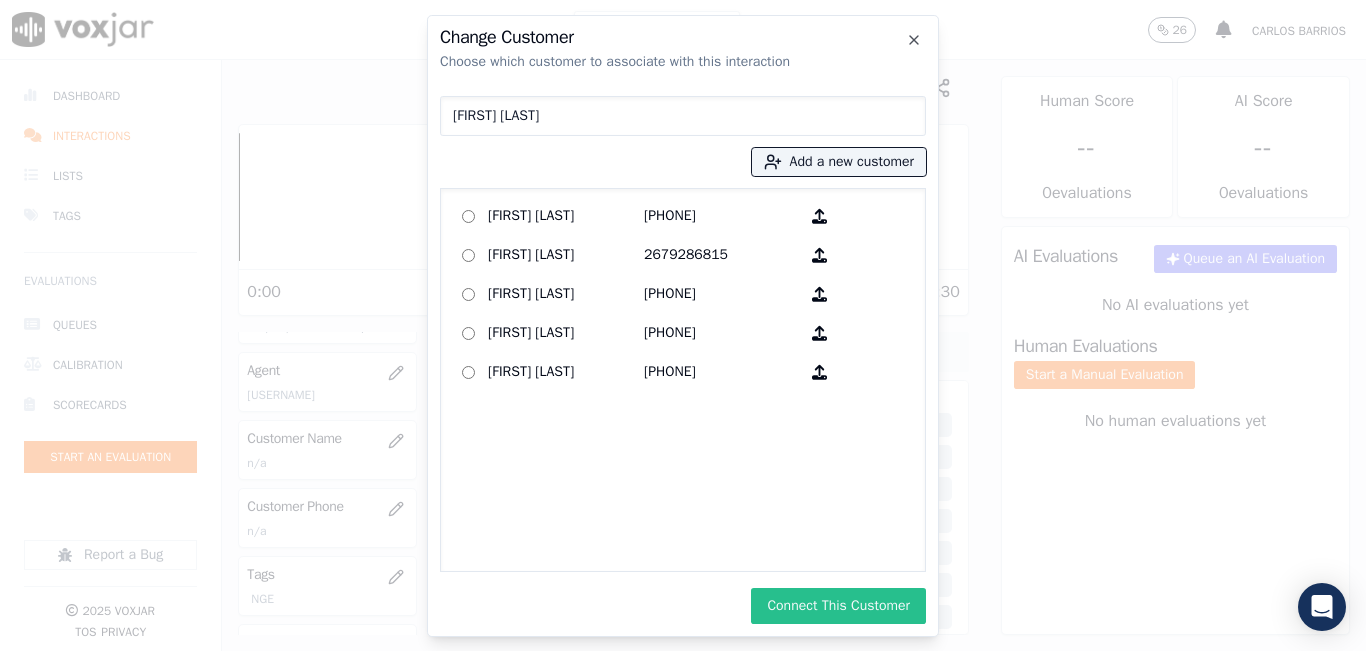 click on "Connect This Customer" at bounding box center [838, 606] 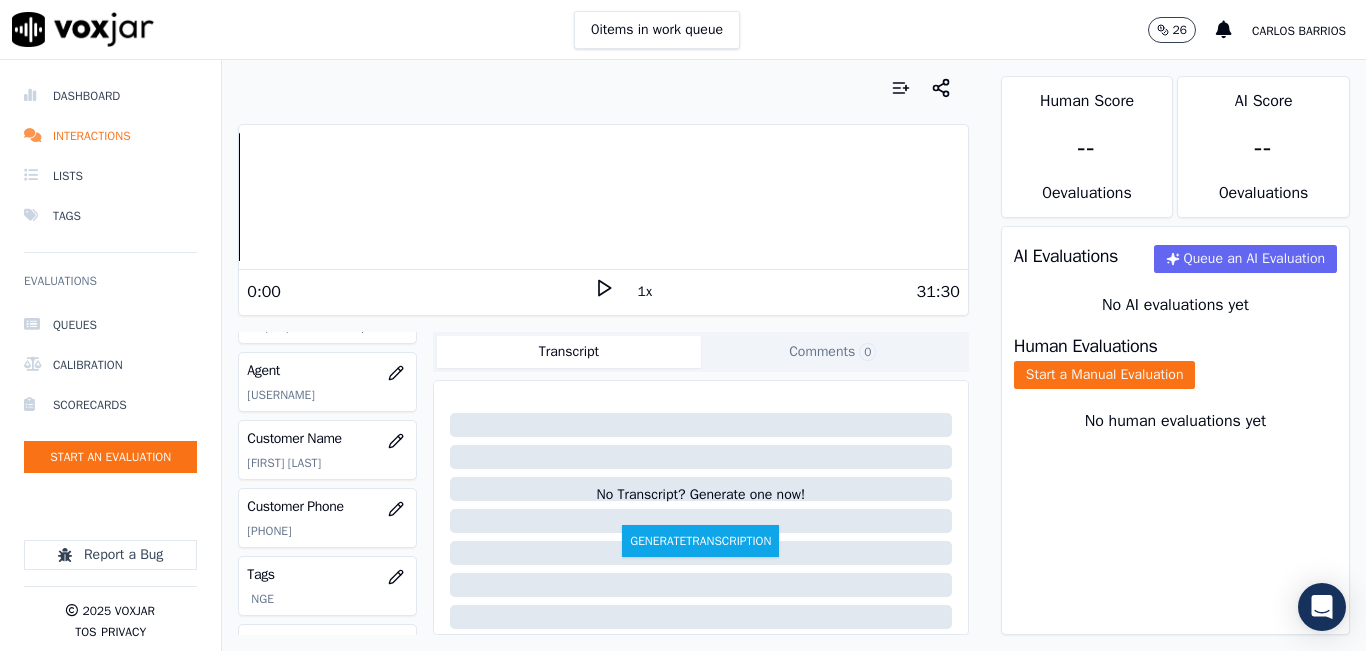 click at bounding box center [603, 88] 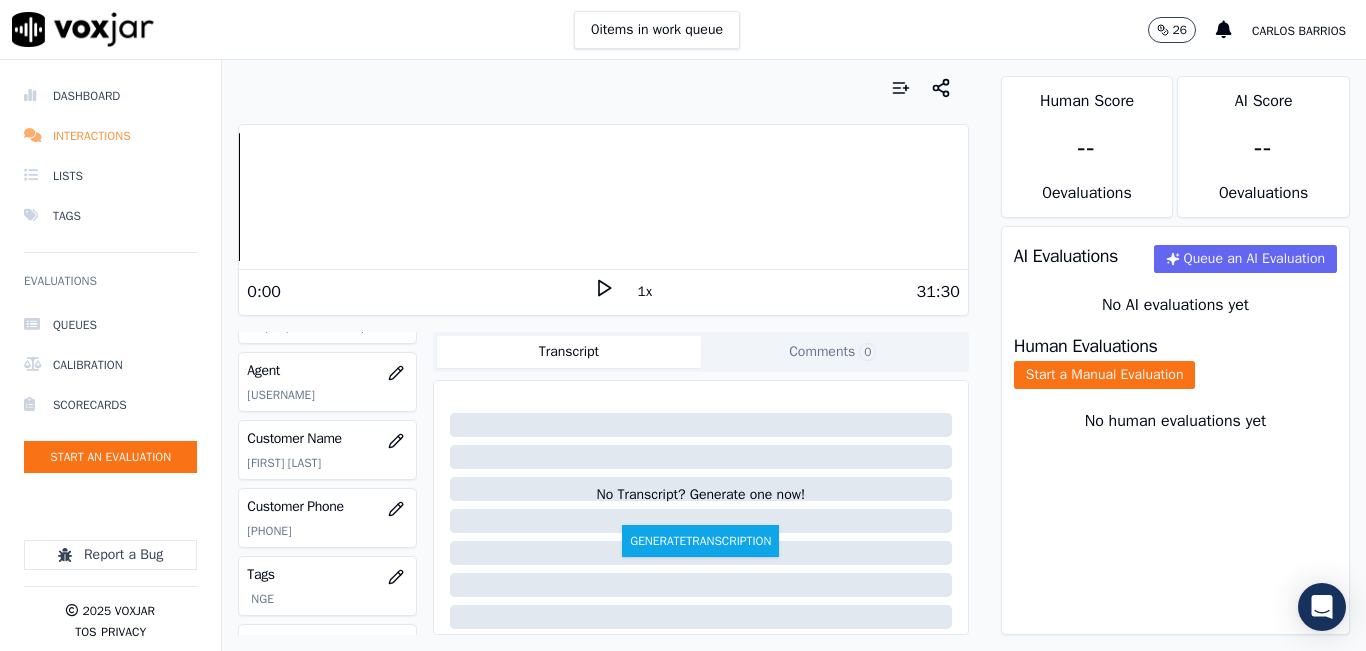 click on "Interactions" at bounding box center (110, 136) 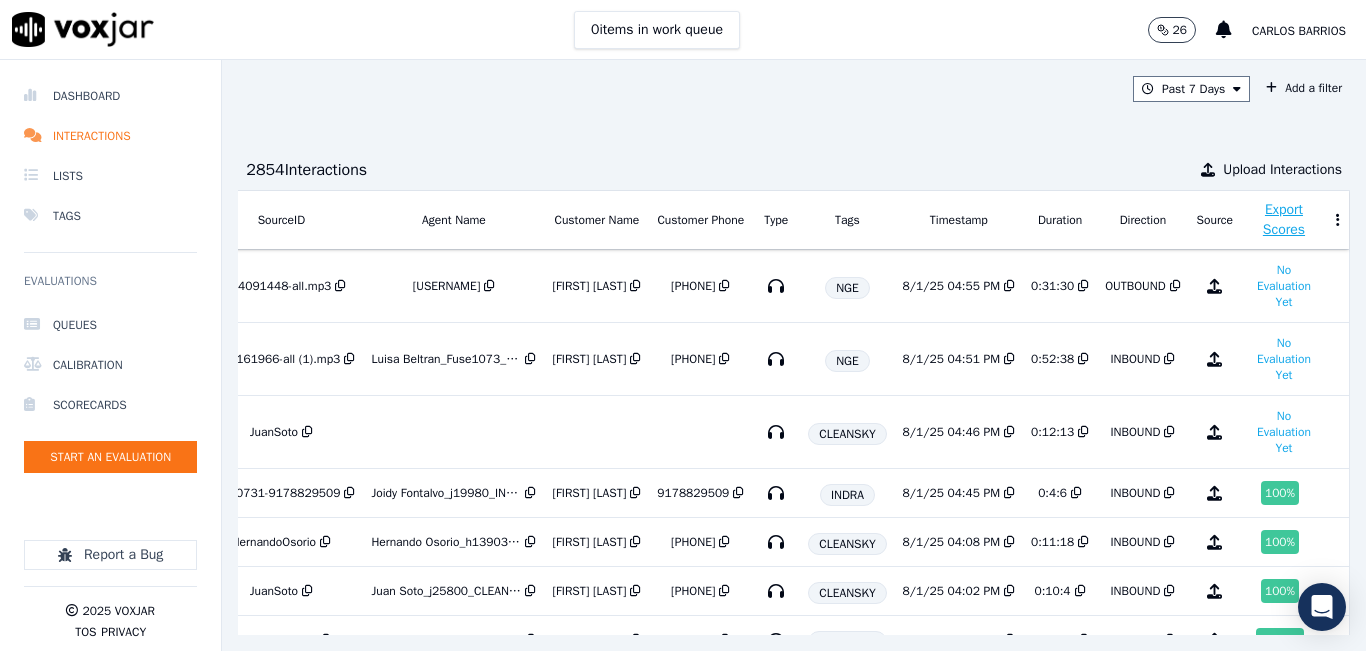 scroll, scrollTop: 0, scrollLeft: 330, axis: horizontal 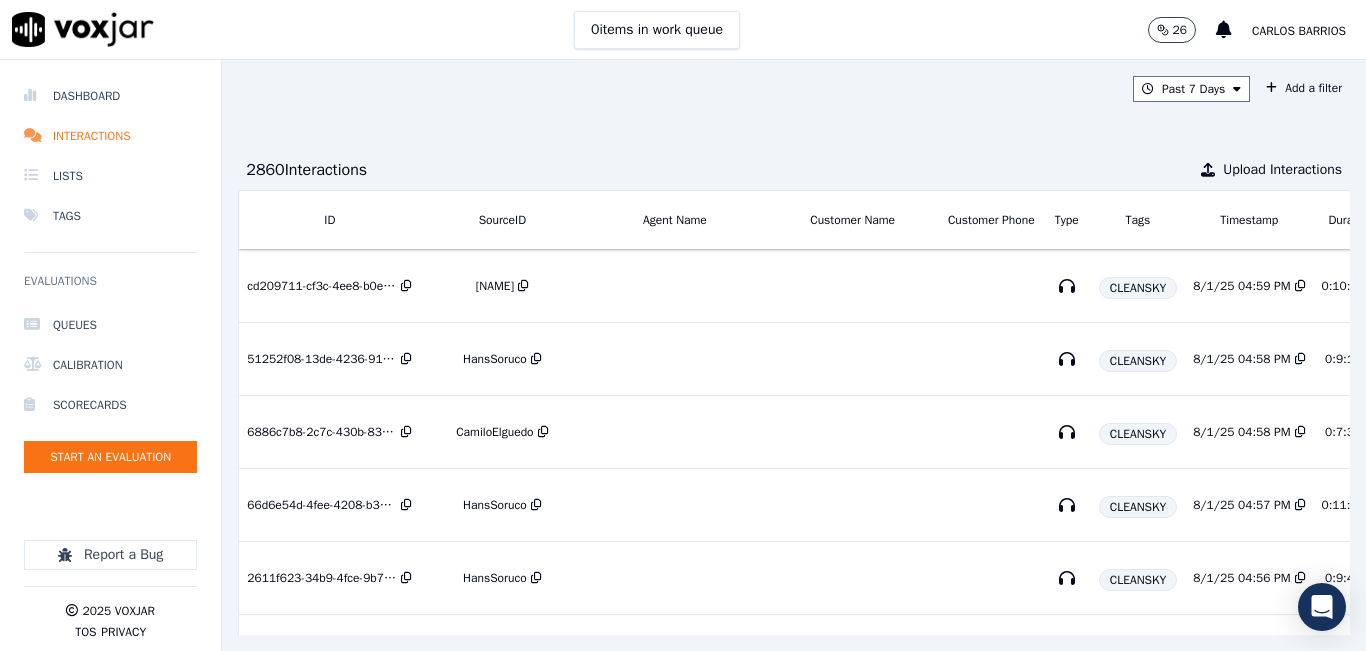 click on "2860  Interaction s       Upload Interactions" at bounding box center (794, 170) 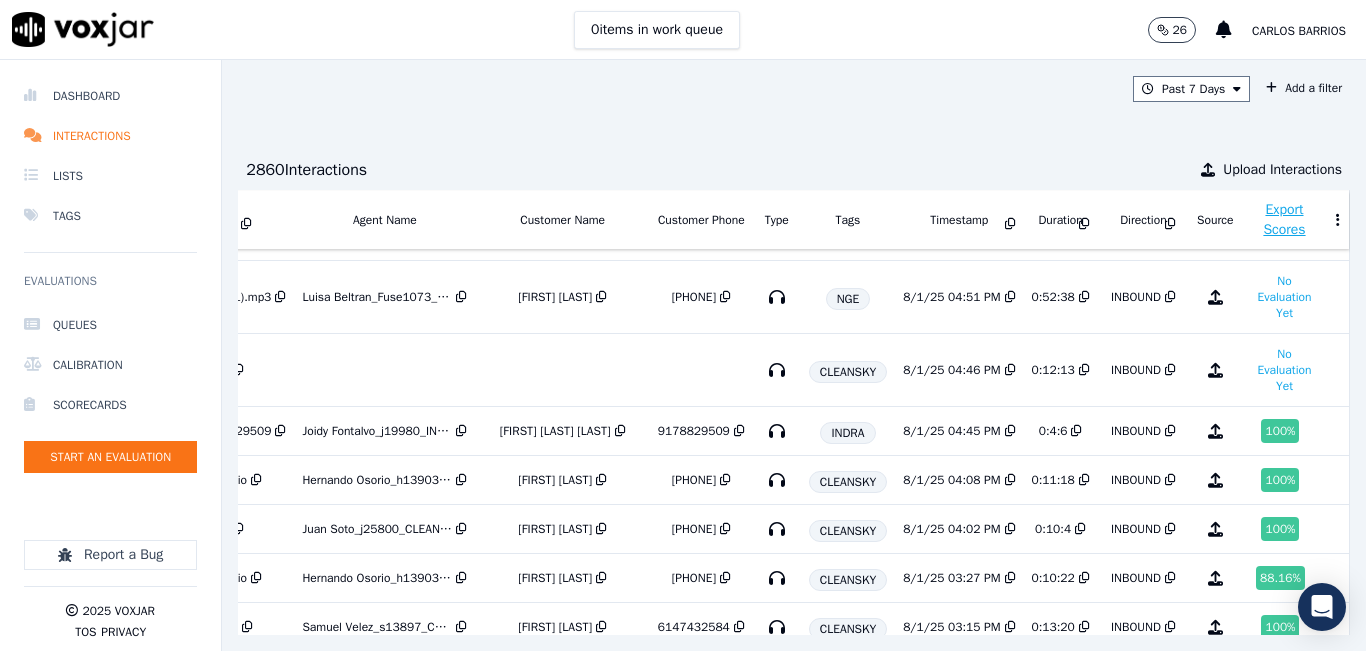 scroll, scrollTop: 400, scrollLeft: 330, axis: both 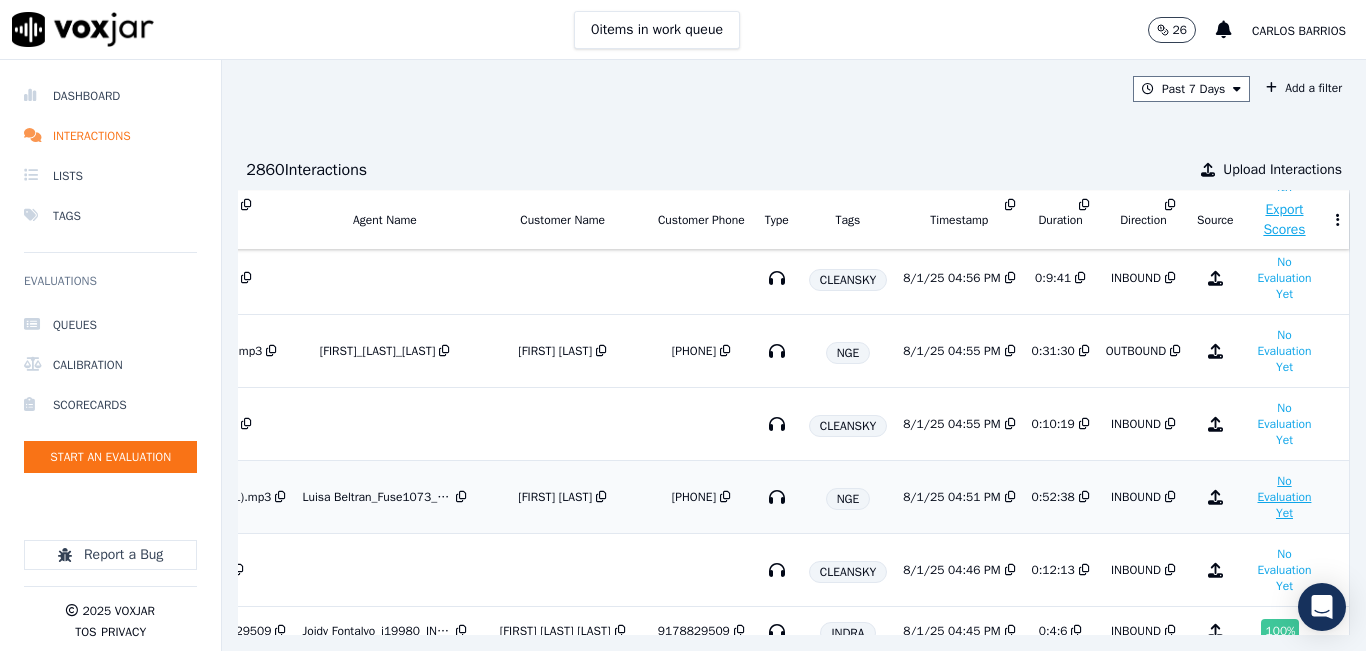 click on "No Evaluation Yet" at bounding box center [1285, 497] 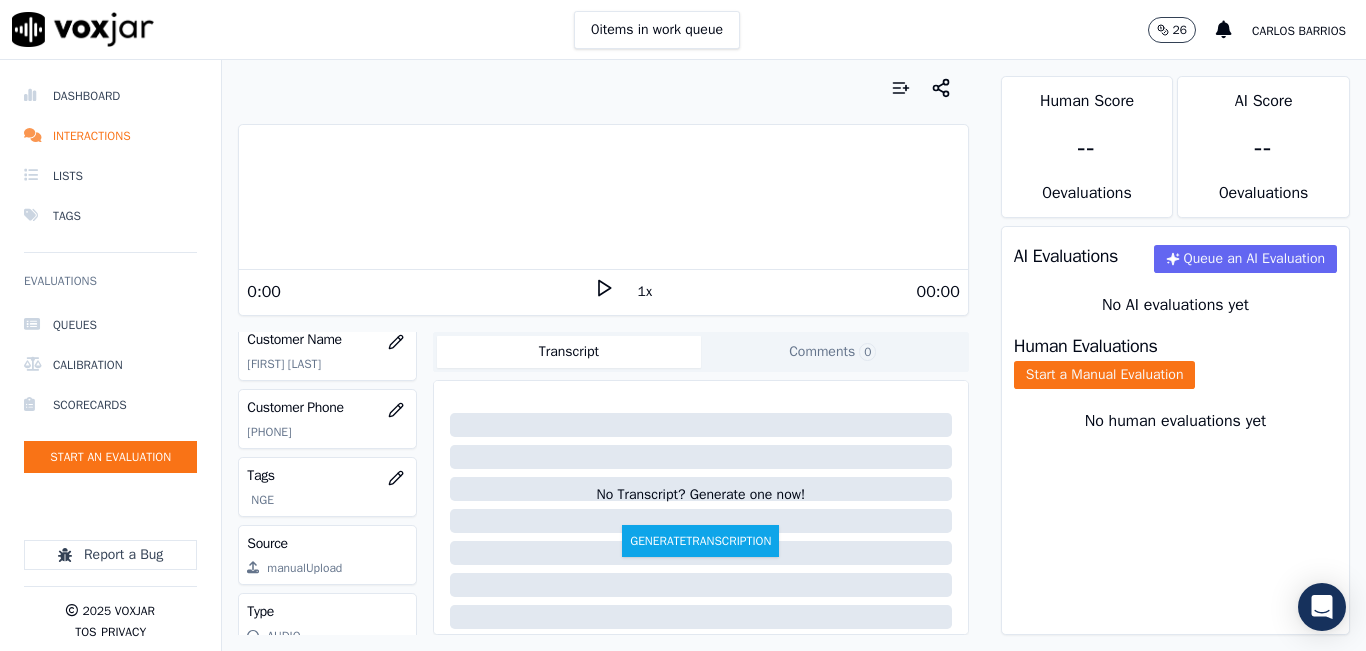 scroll, scrollTop: 300, scrollLeft: 0, axis: vertical 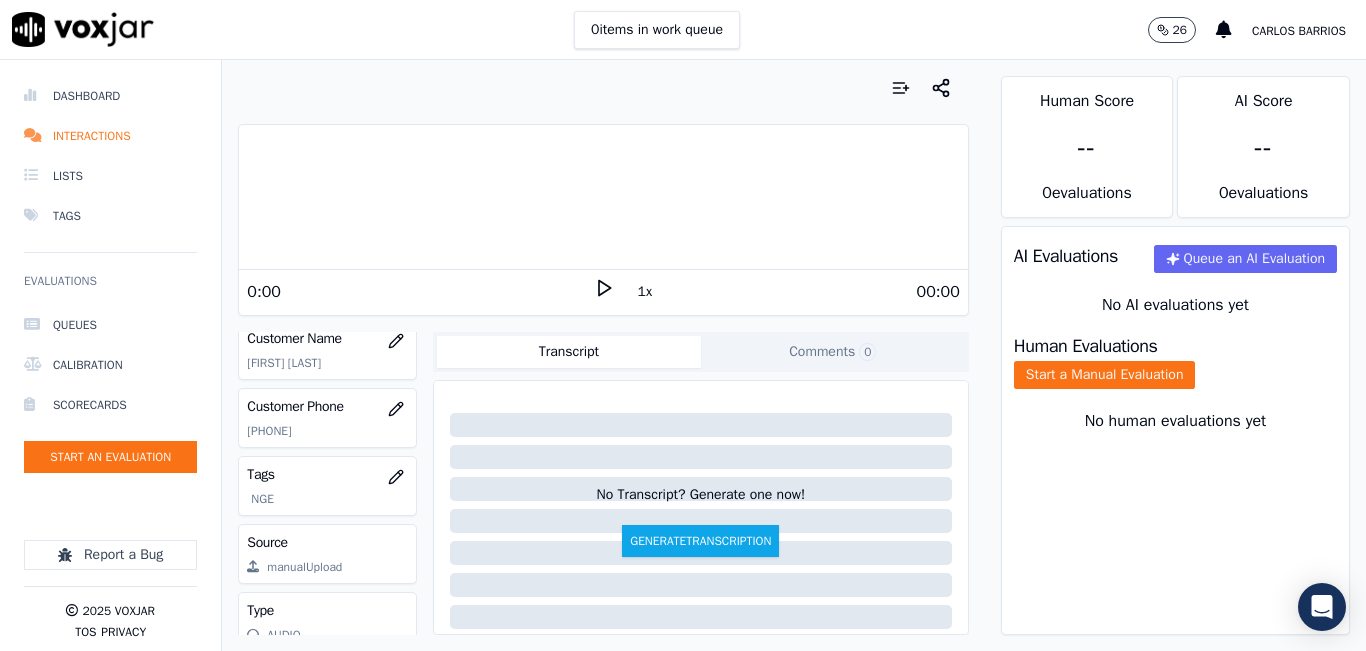 click on "[PHONE]" 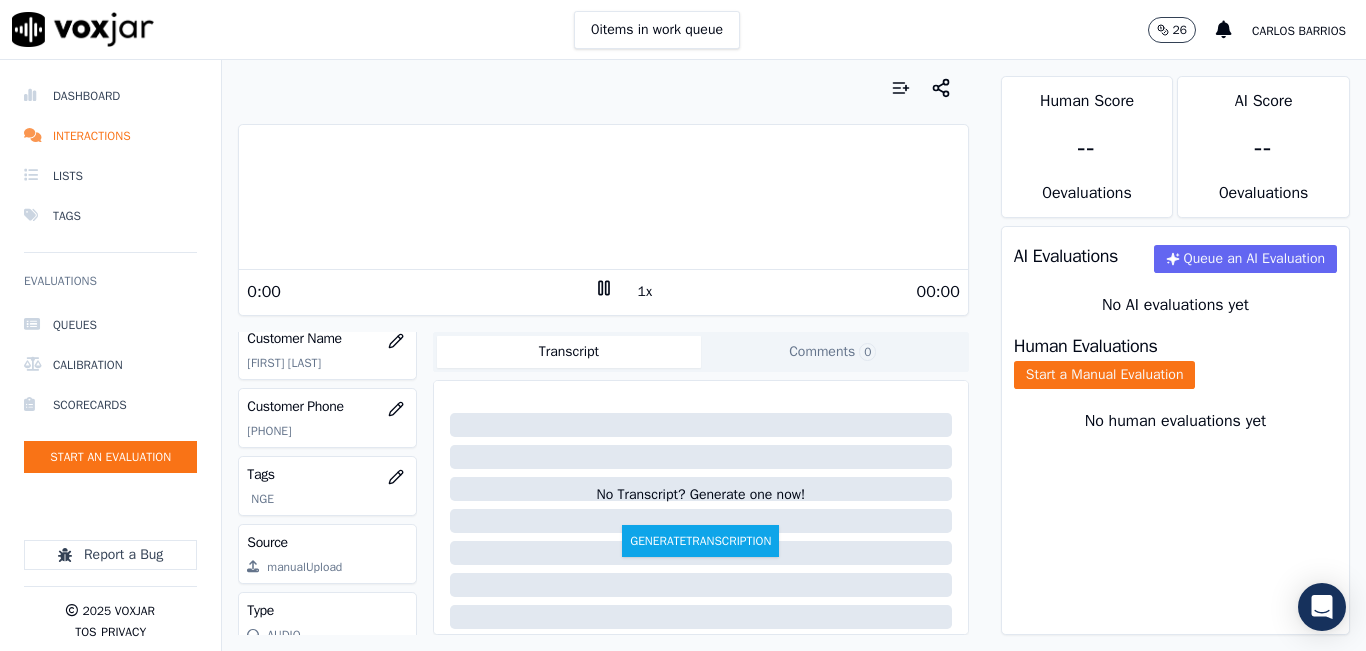 click on "1x" at bounding box center (645, 292) 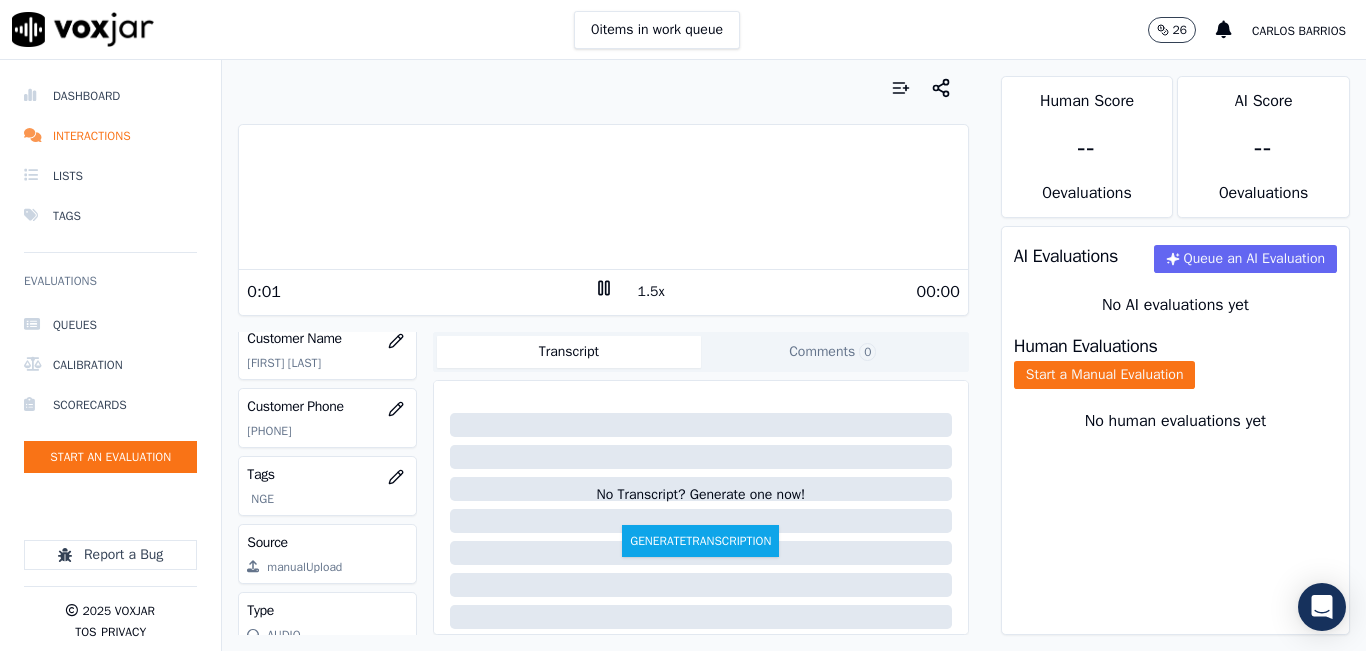 click on "1.5x" at bounding box center (651, 292) 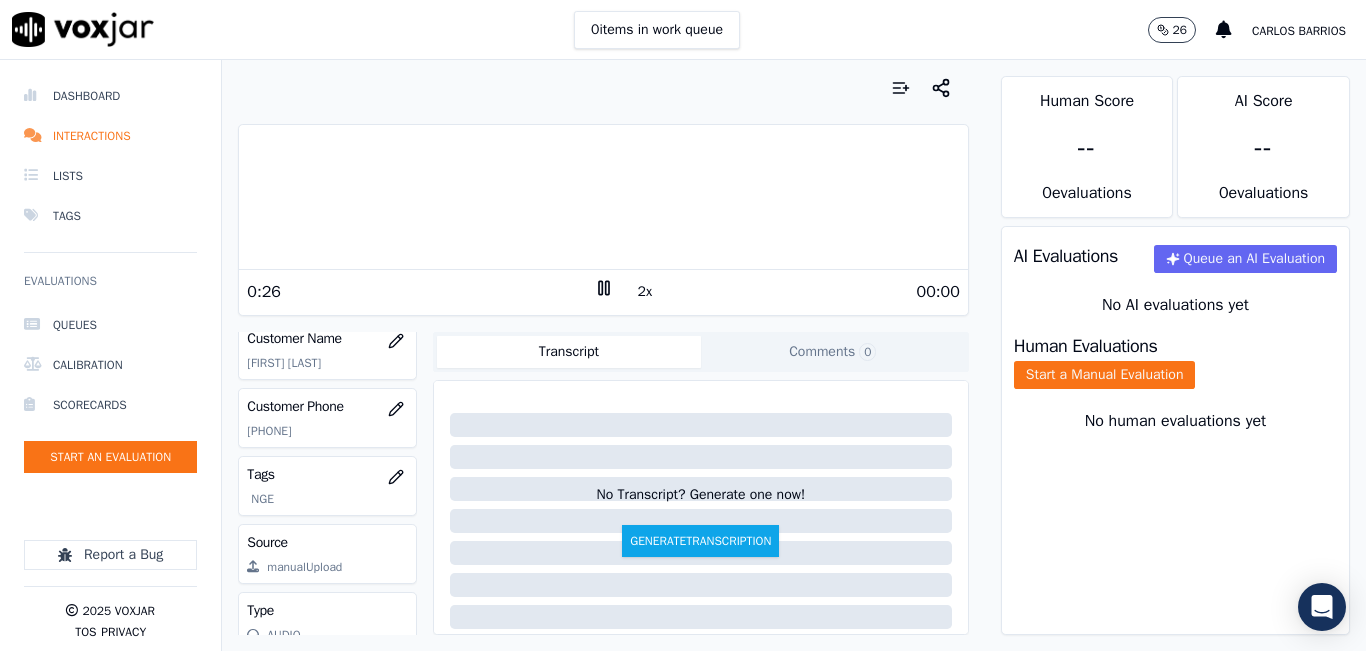 click on "[PHONE]" 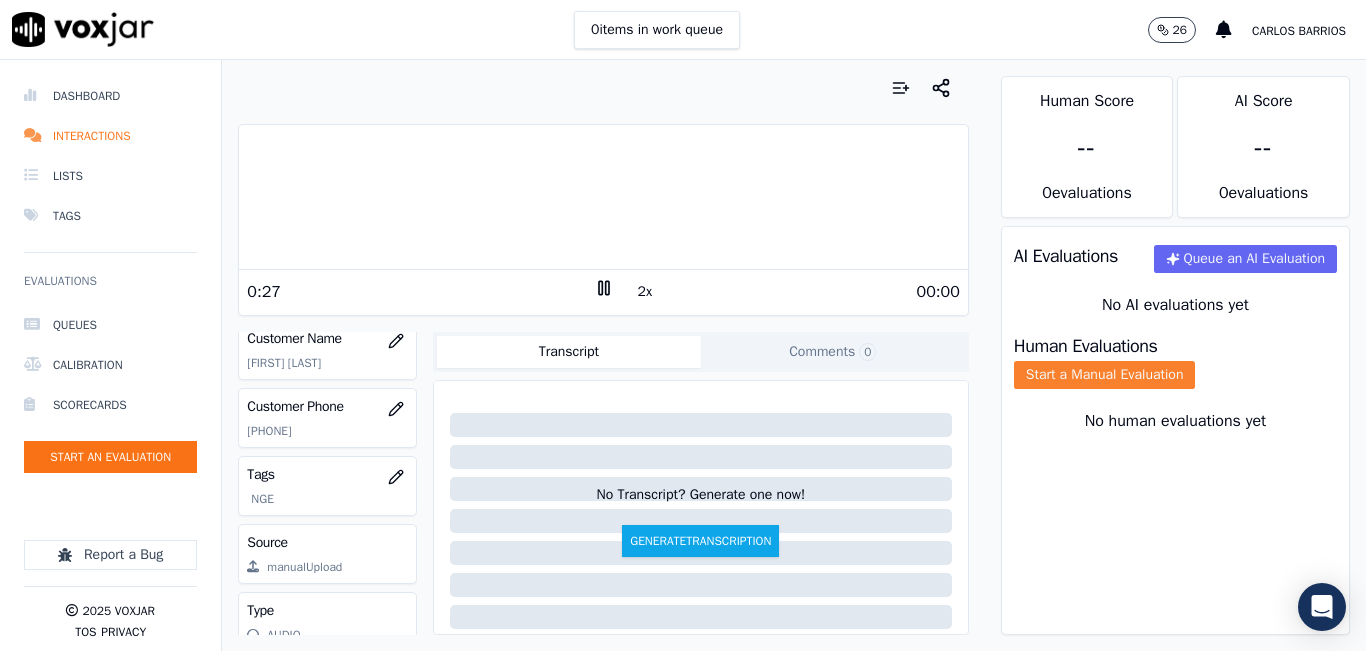click on "Start a Manual Evaluation" 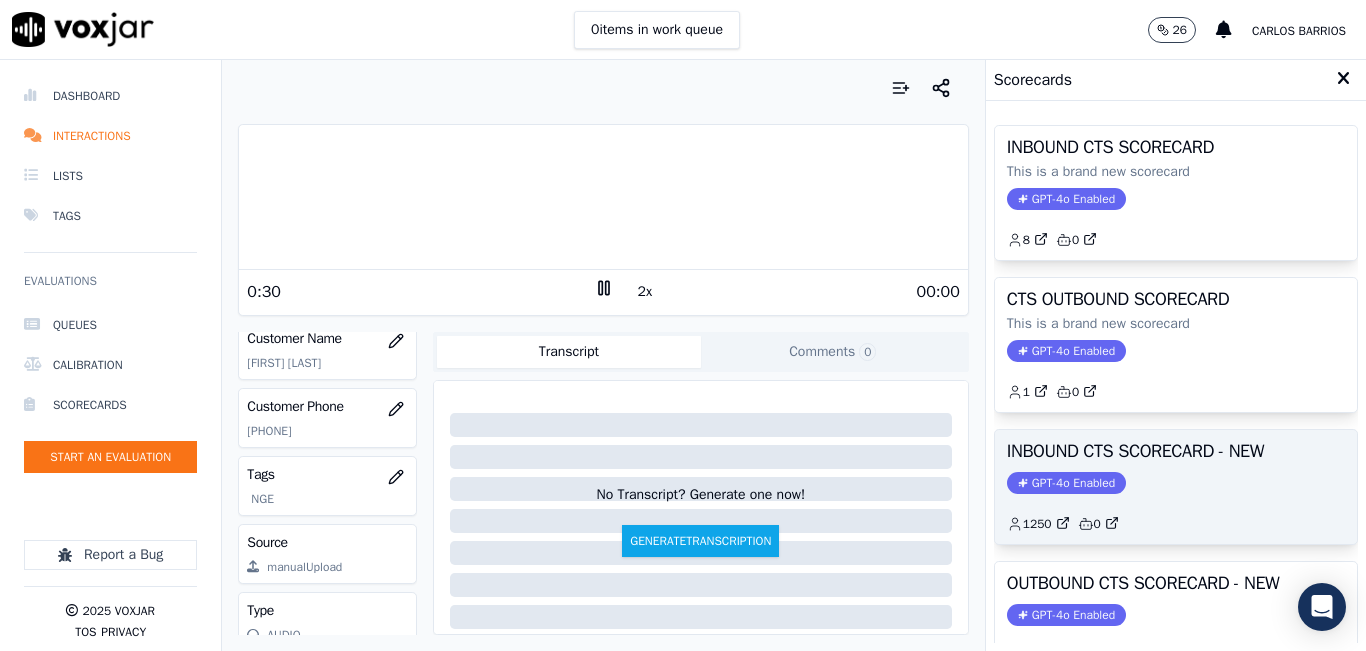 click on "GPT-4o Enabled" 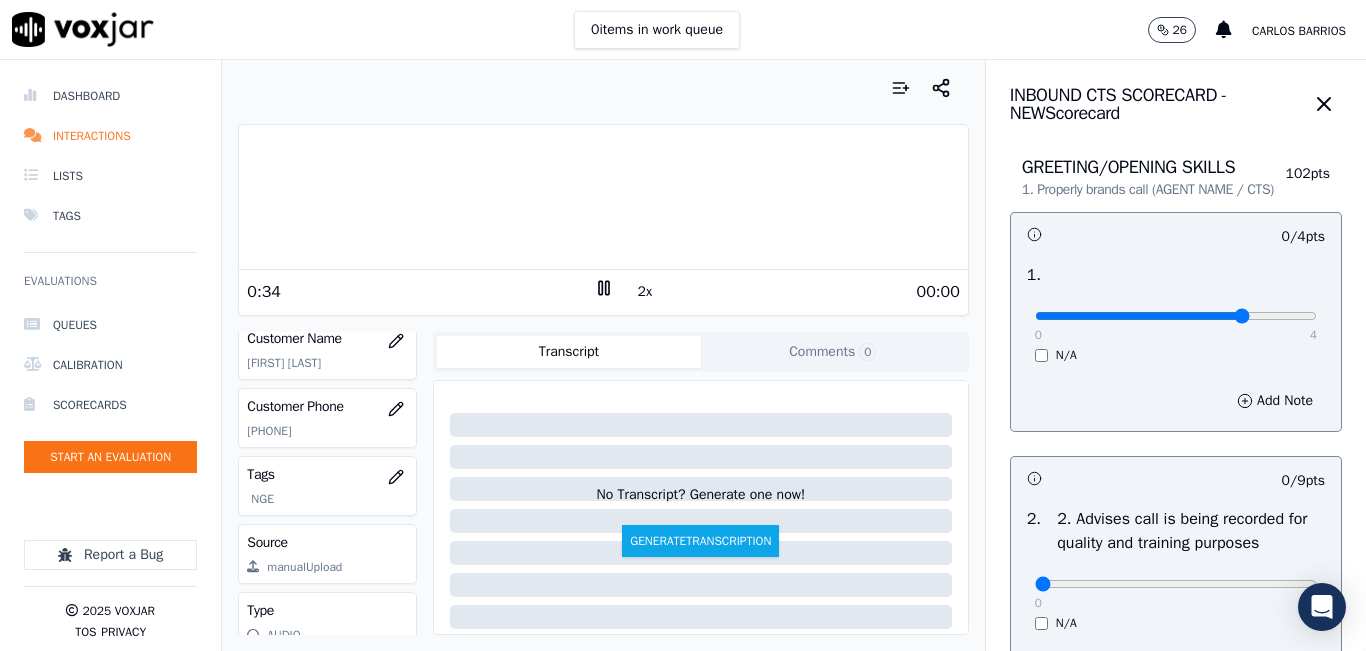 type on "3" 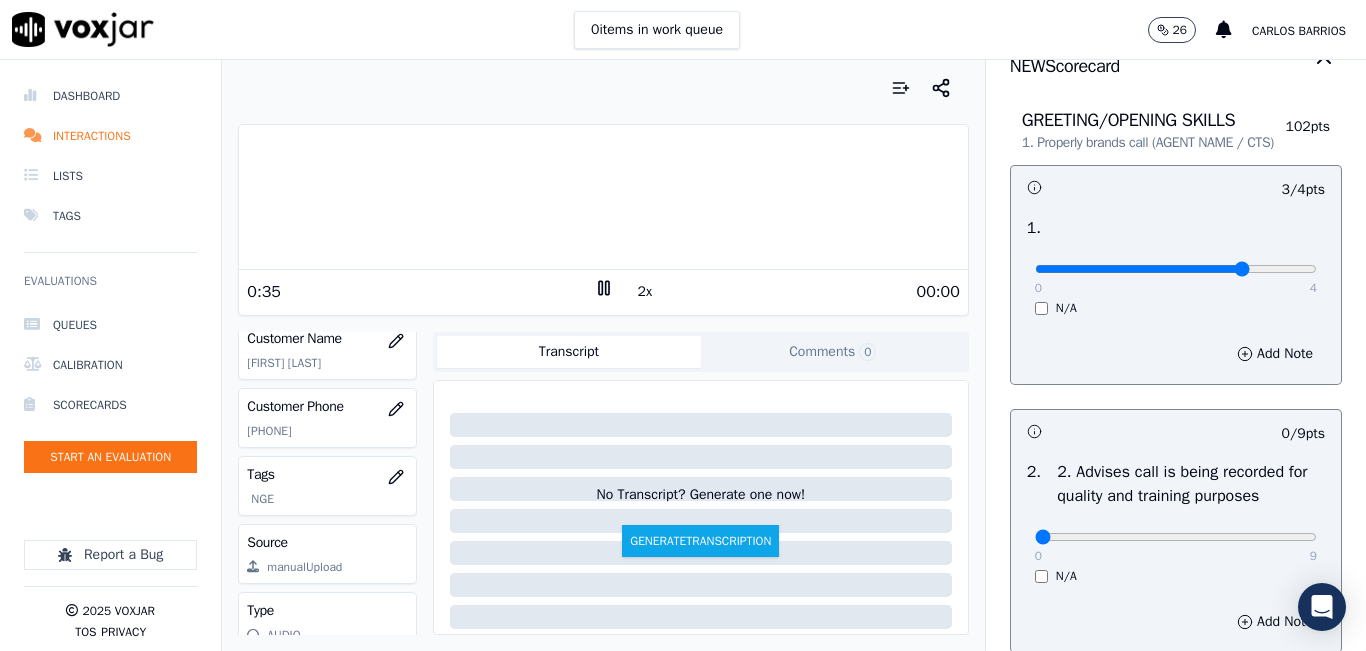 scroll, scrollTop: 100, scrollLeft: 0, axis: vertical 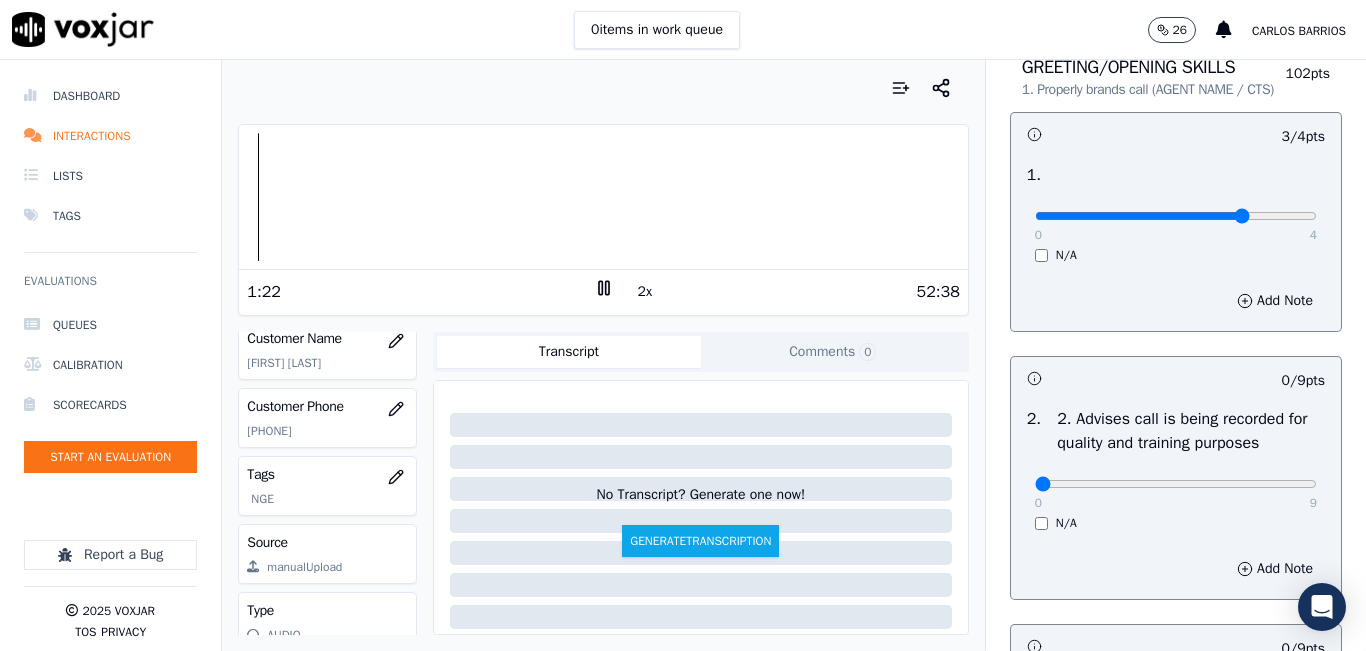 click 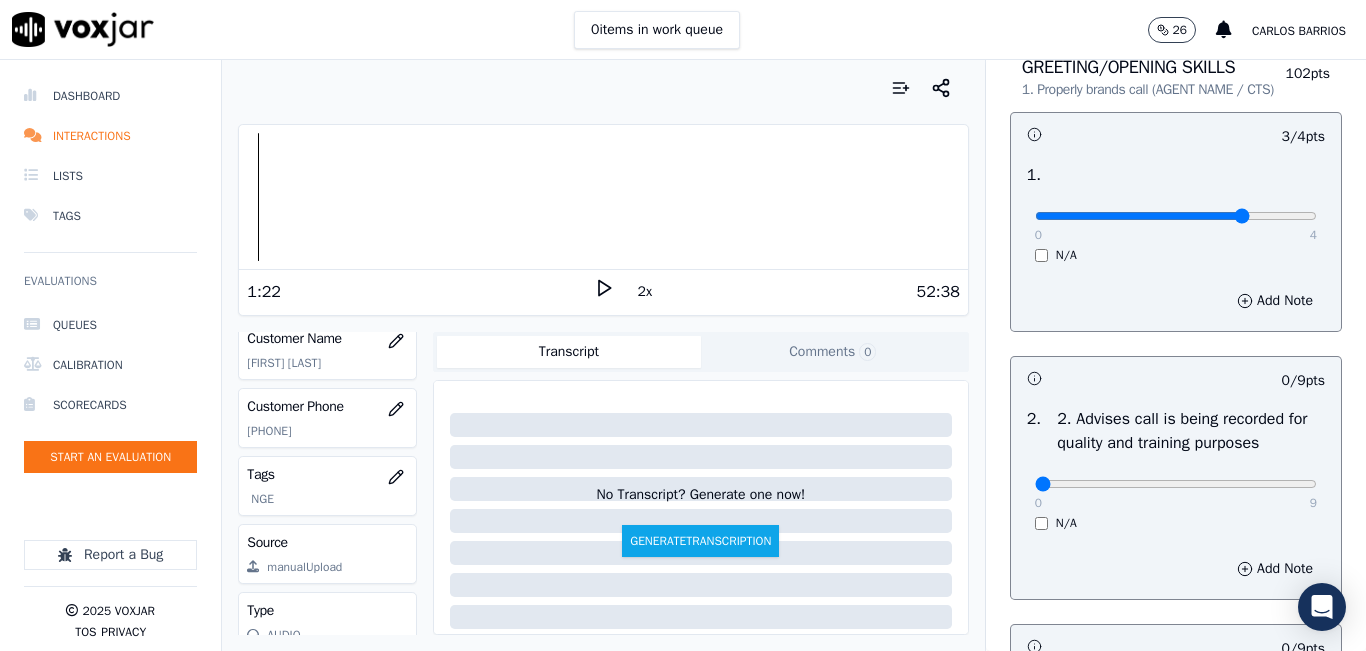 click on "0   9" at bounding box center (1176, 483) 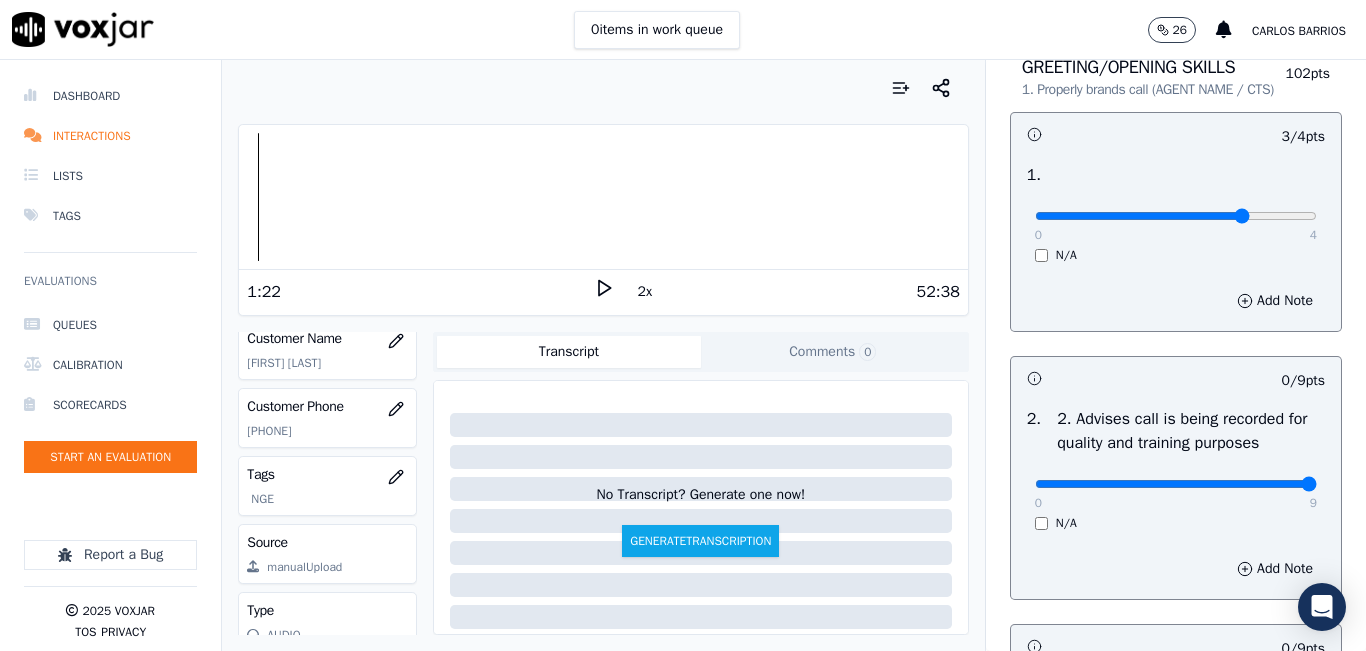 drag, startPoint x: 1249, startPoint y: 500, endPoint x: 1289, endPoint y: 493, distance: 40.60788 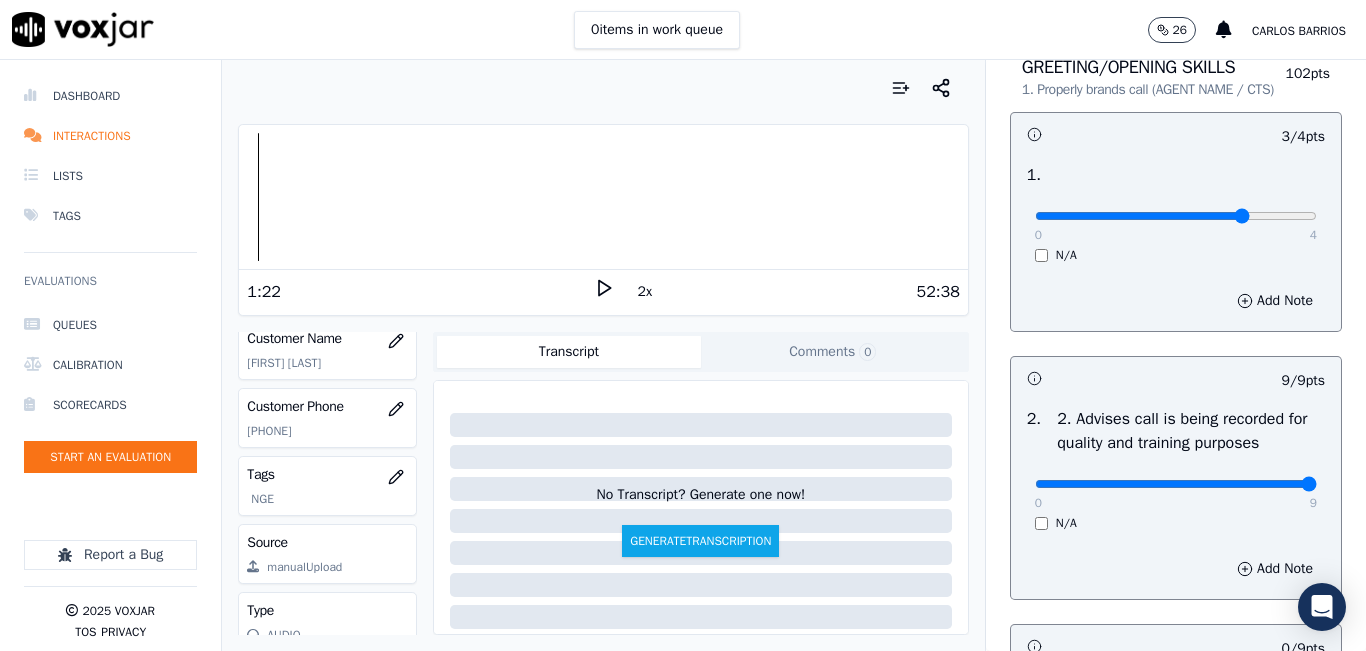 click on "1:22" at bounding box center (420, 292) 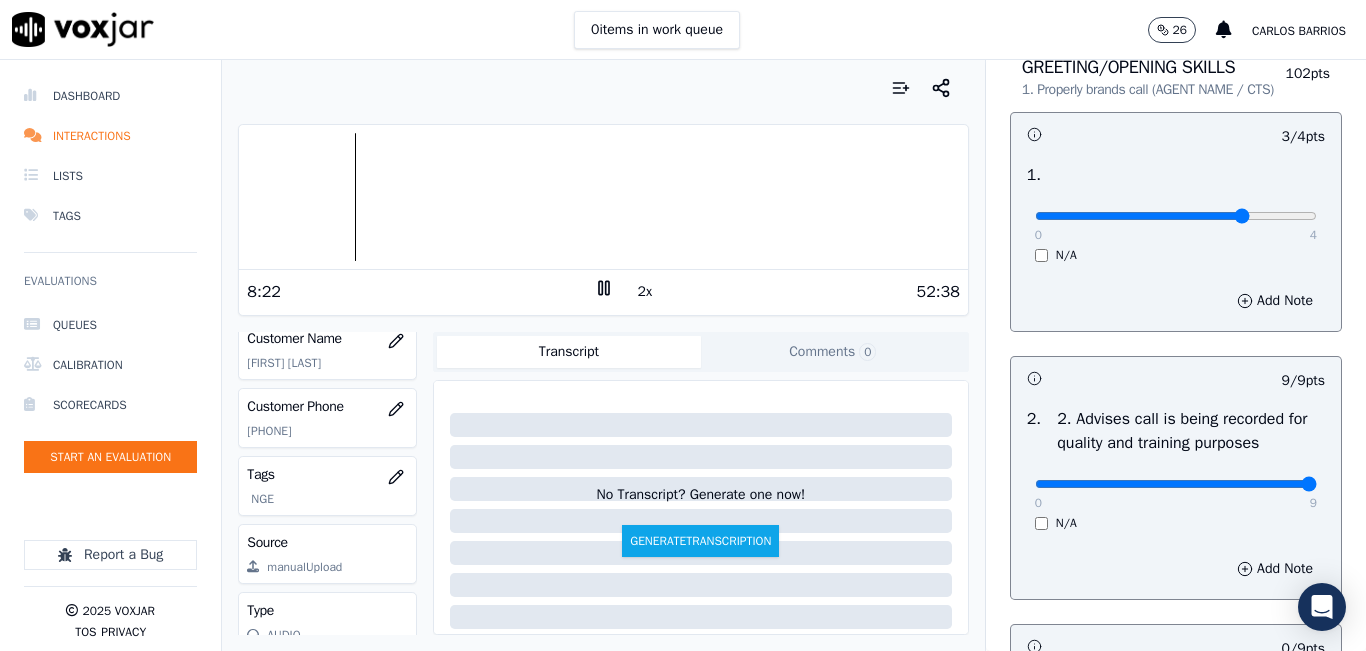 scroll, scrollTop: 500, scrollLeft: 0, axis: vertical 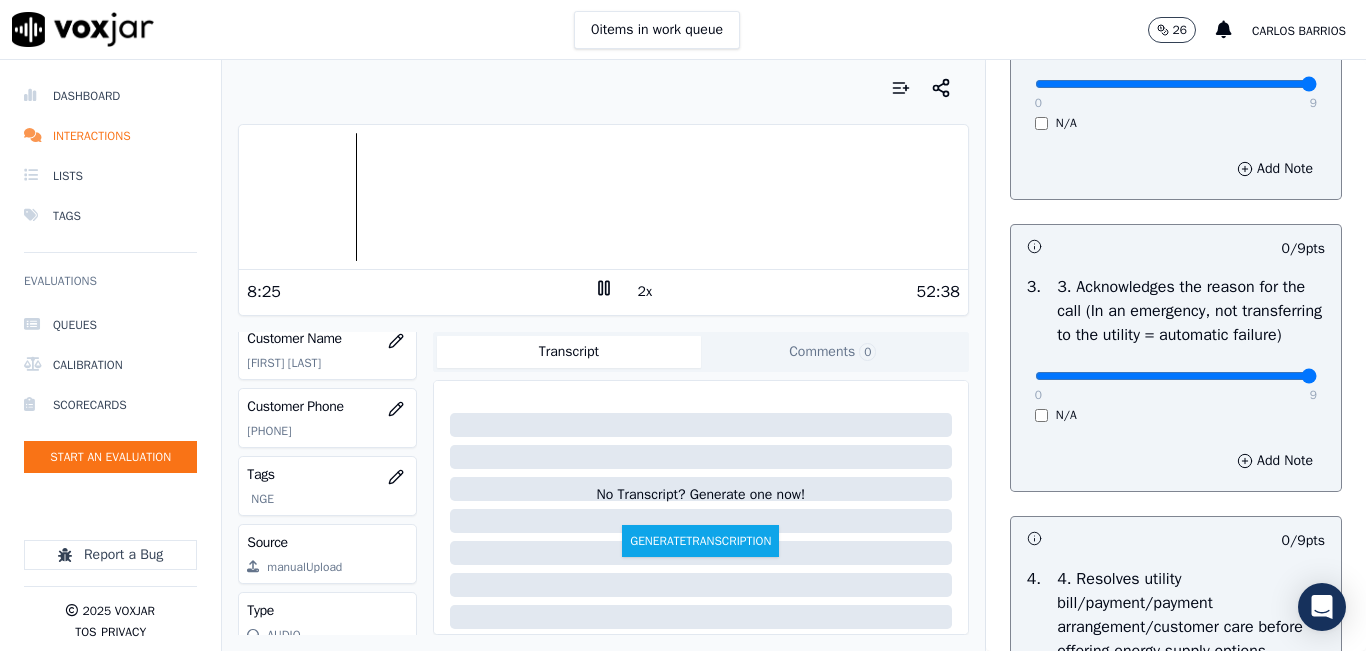 drag, startPoint x: 1248, startPoint y: 418, endPoint x: 1281, endPoint y: 412, distance: 33.54102 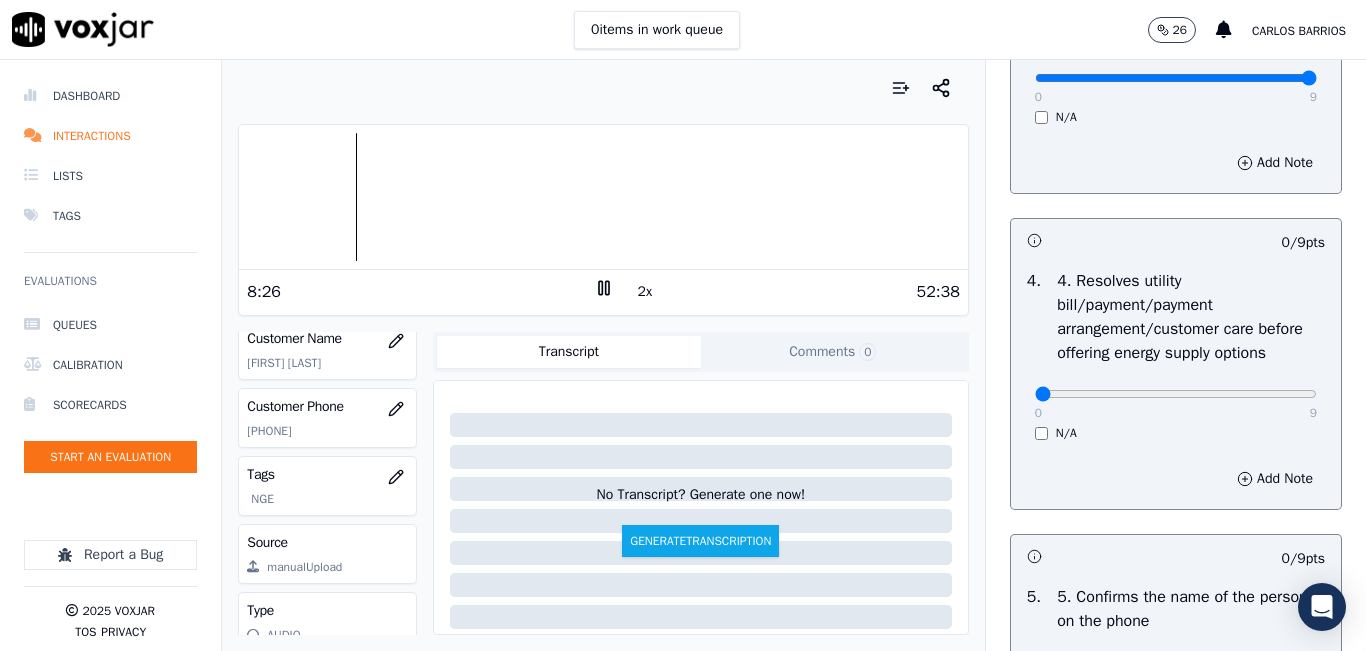 scroll, scrollTop: 800, scrollLeft: 0, axis: vertical 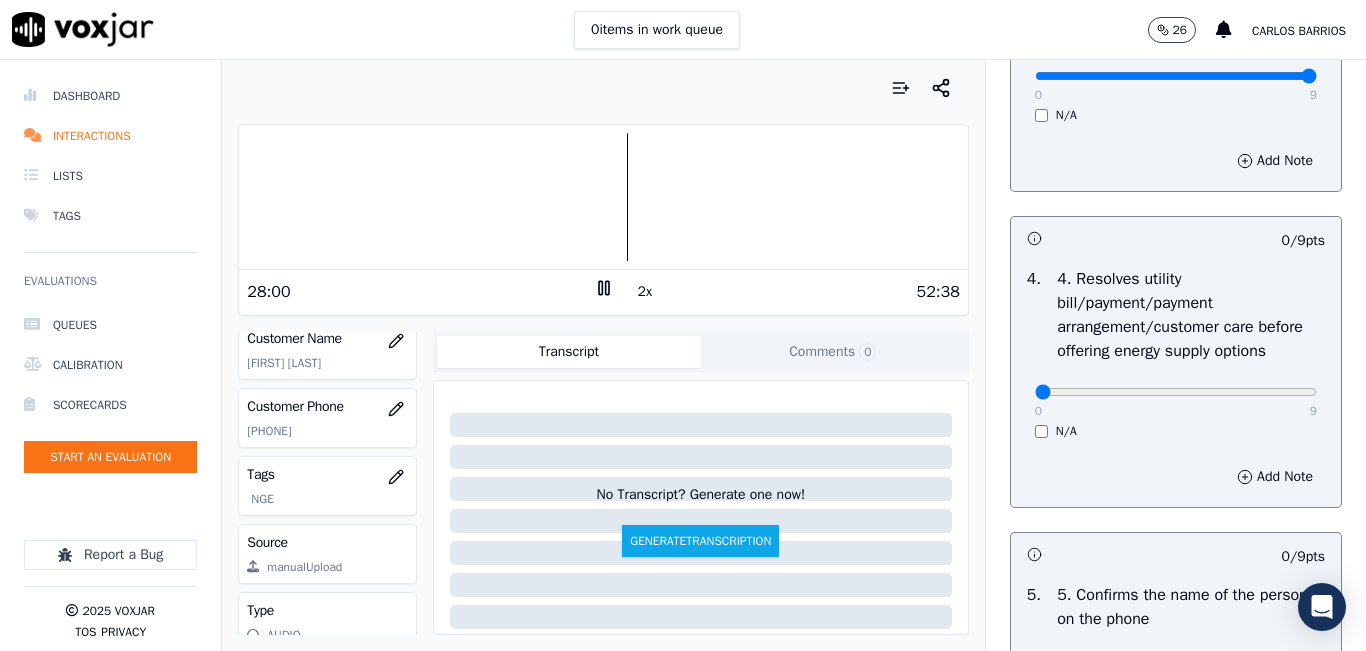 click 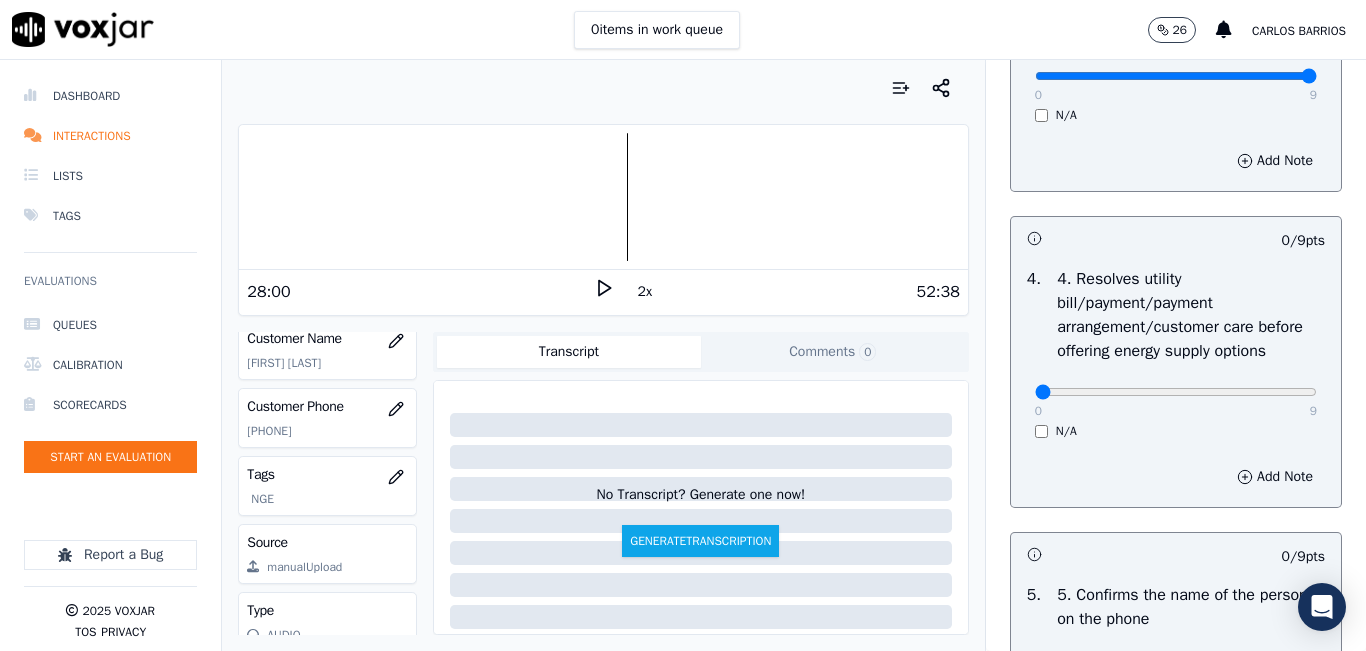 click 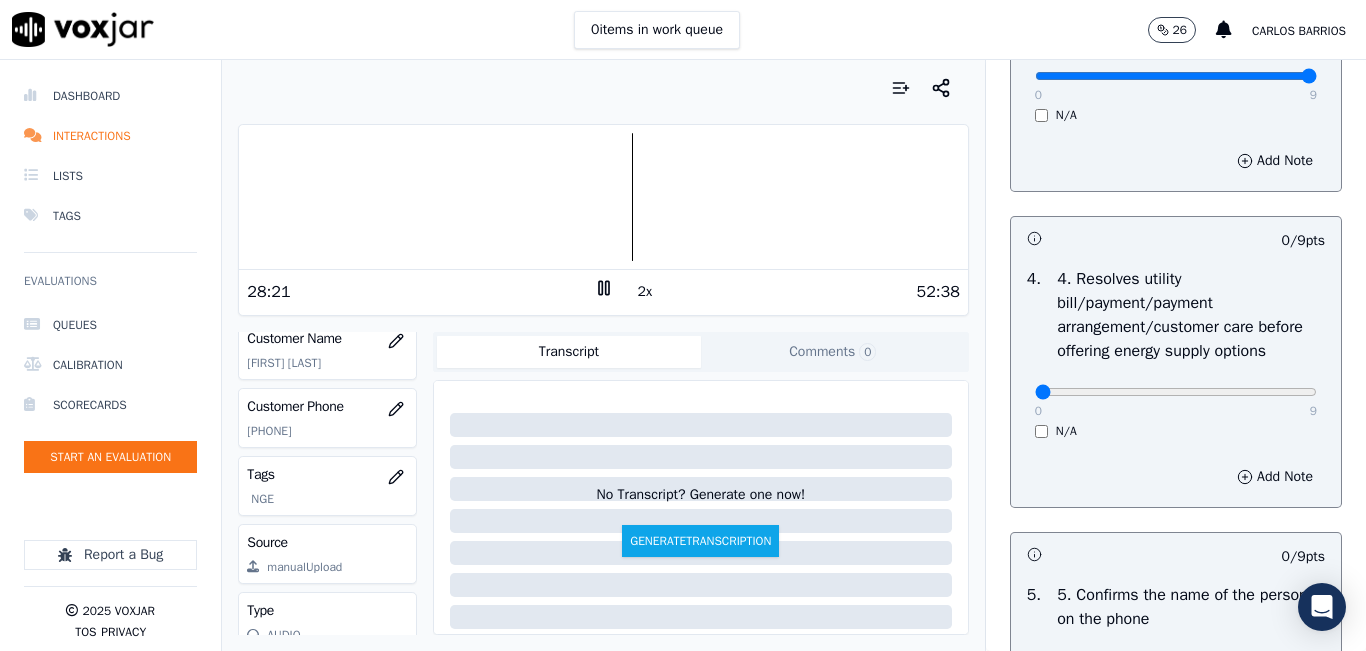 click at bounding box center [603, 88] 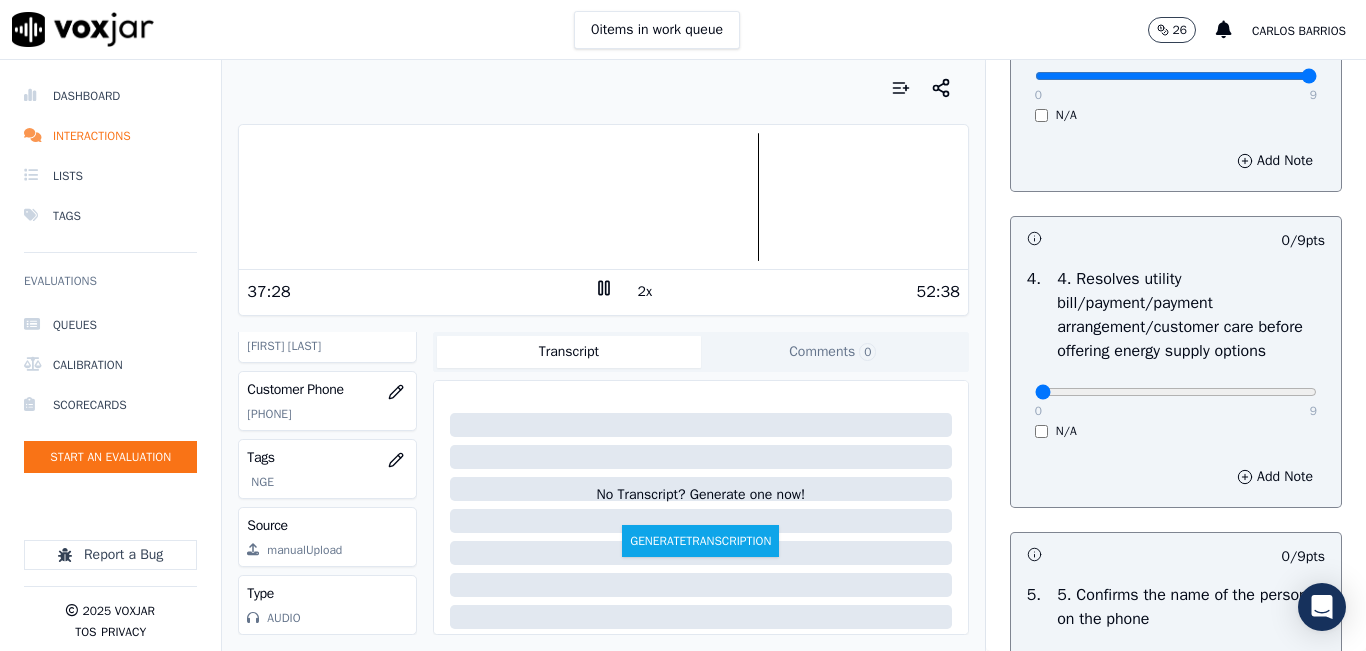 scroll, scrollTop: 278, scrollLeft: 0, axis: vertical 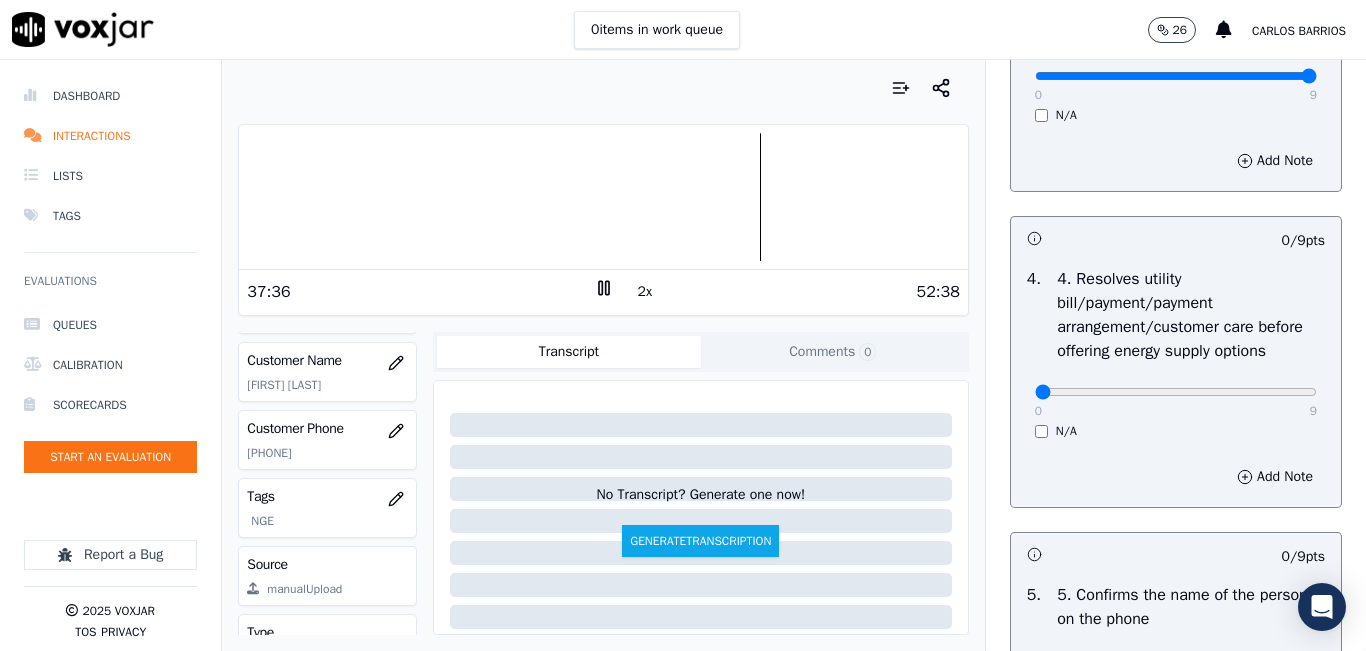 click at bounding box center (603, 88) 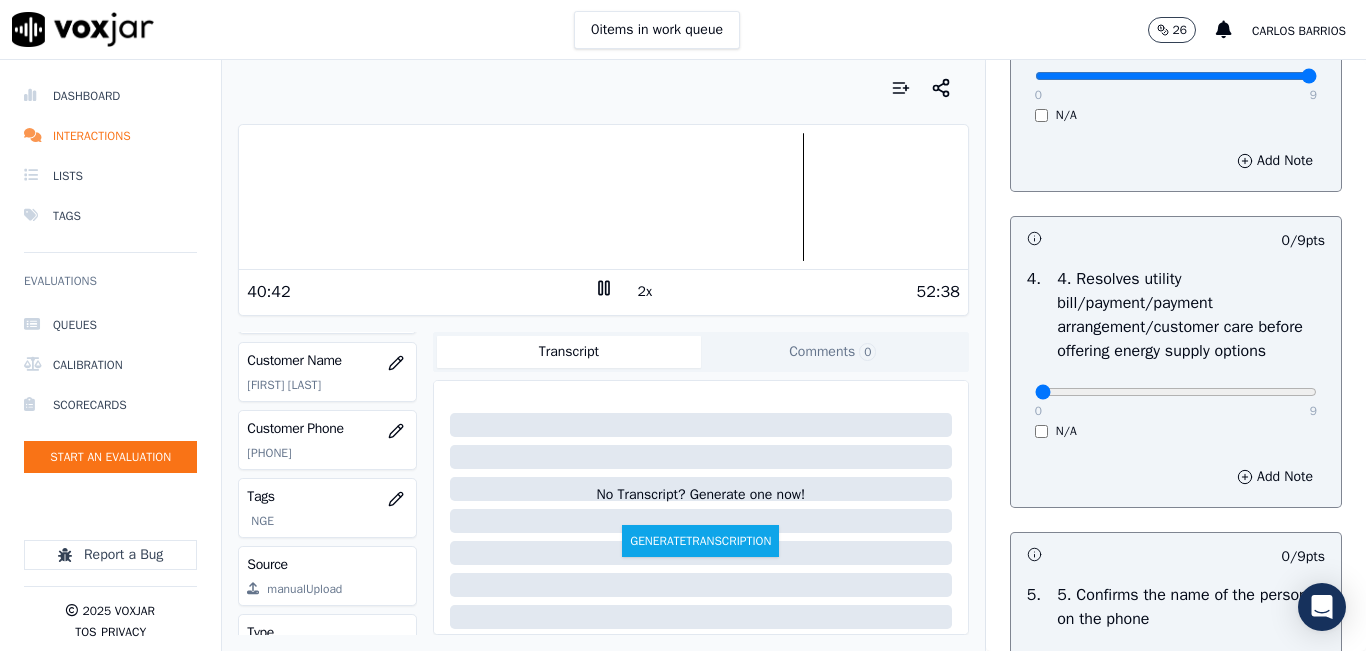 click at bounding box center (603, 197) 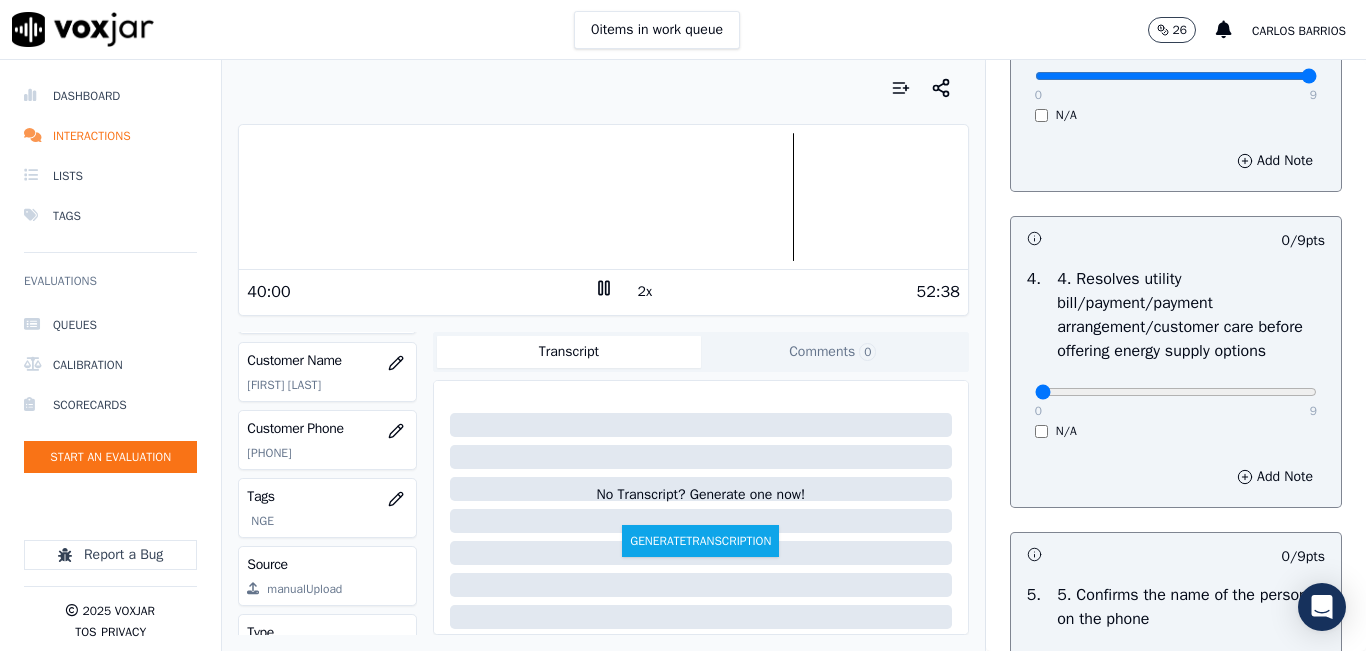 click at bounding box center [603, 197] 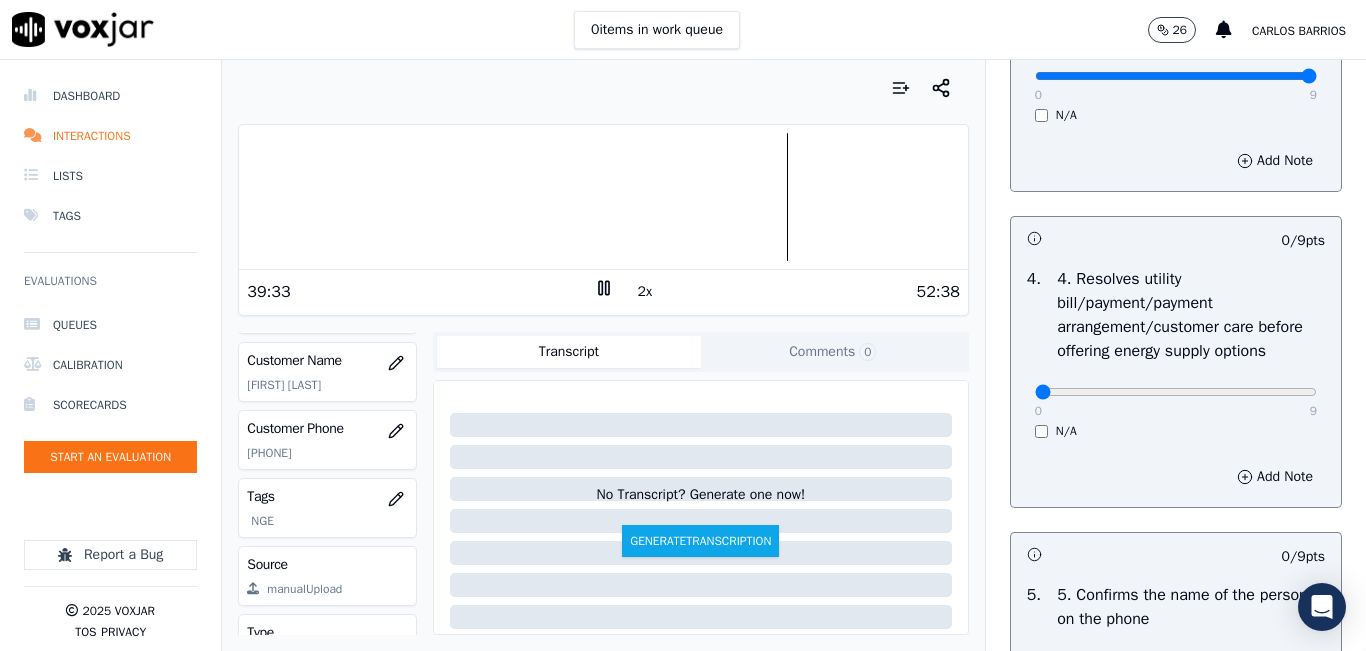 click at bounding box center [603, 197] 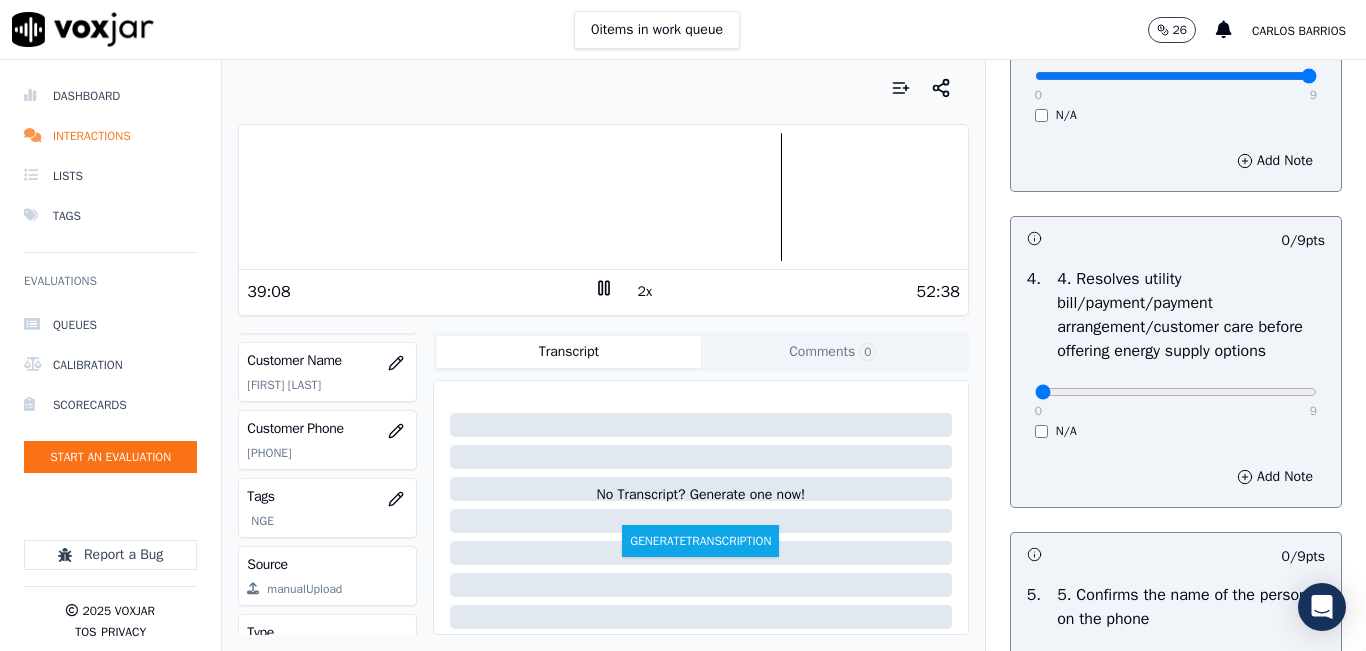 click at bounding box center (603, 197) 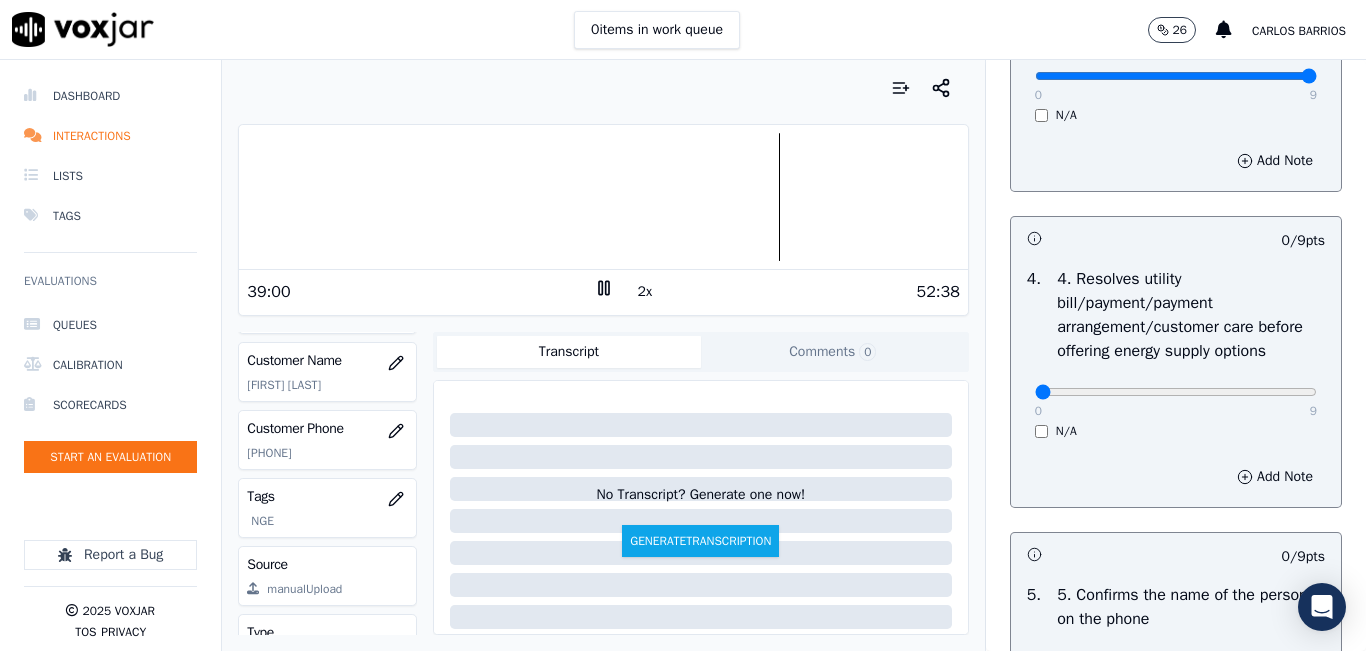click at bounding box center [603, 197] 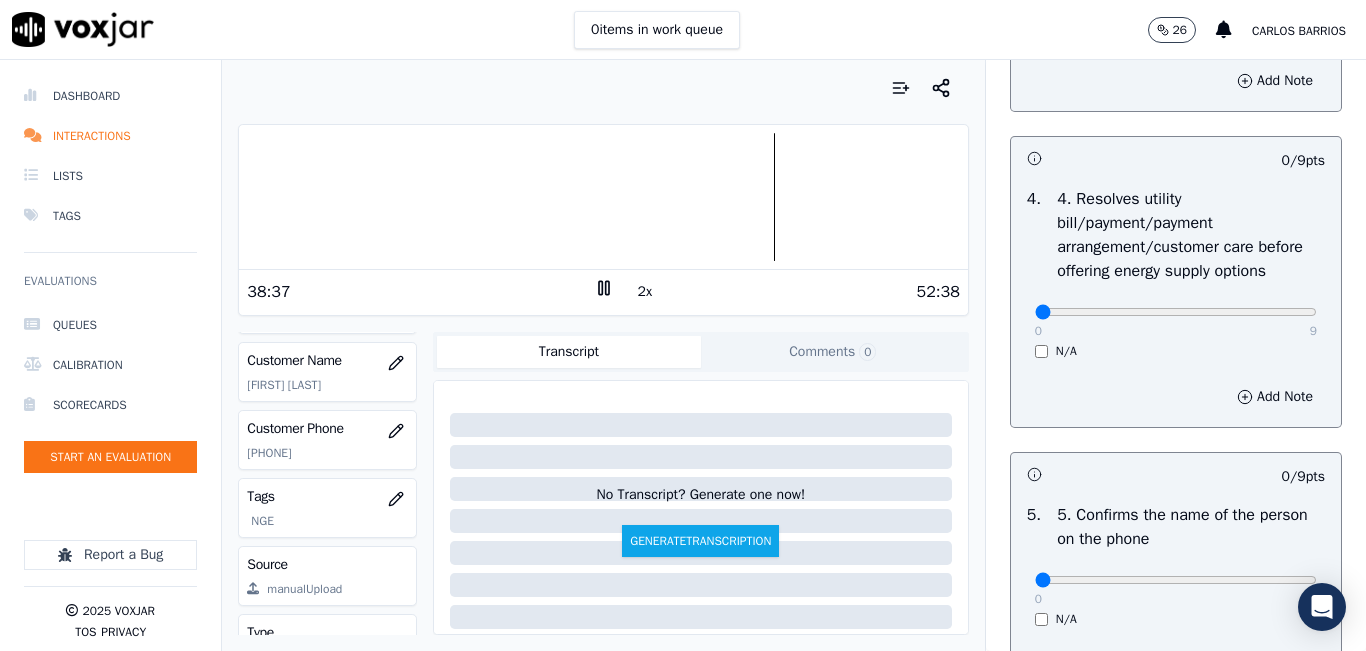 scroll, scrollTop: 1000, scrollLeft: 0, axis: vertical 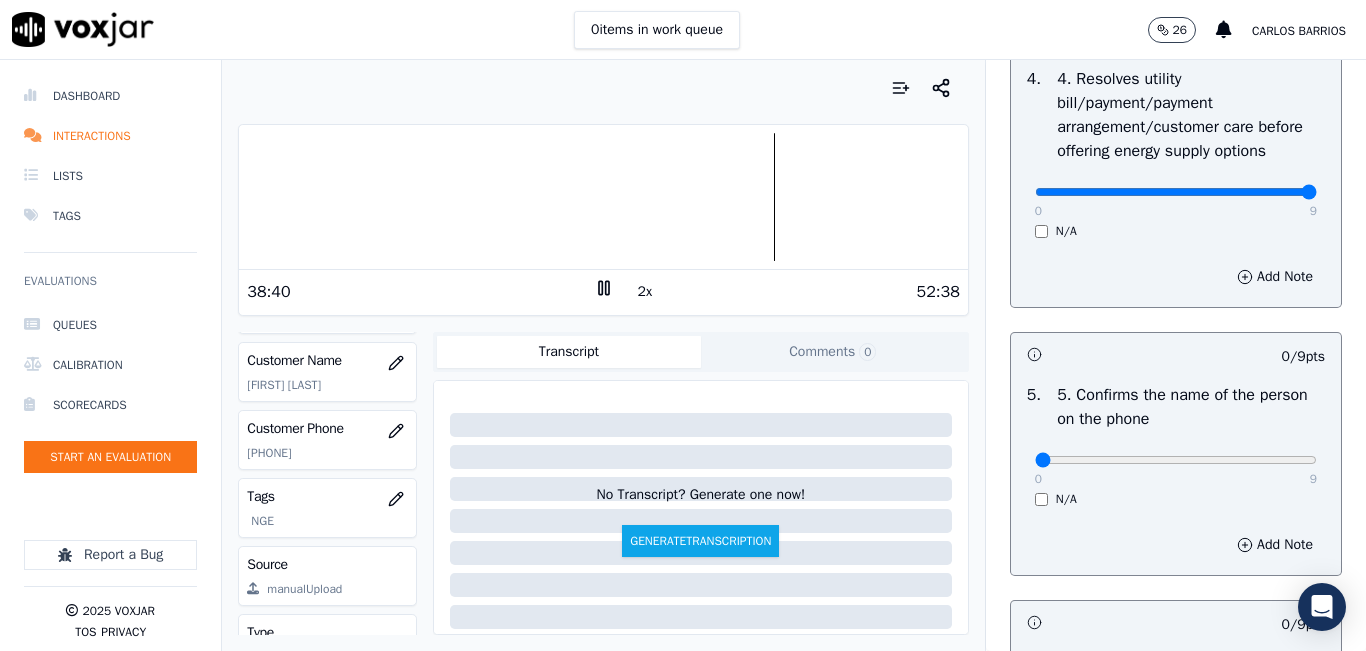 type on "9" 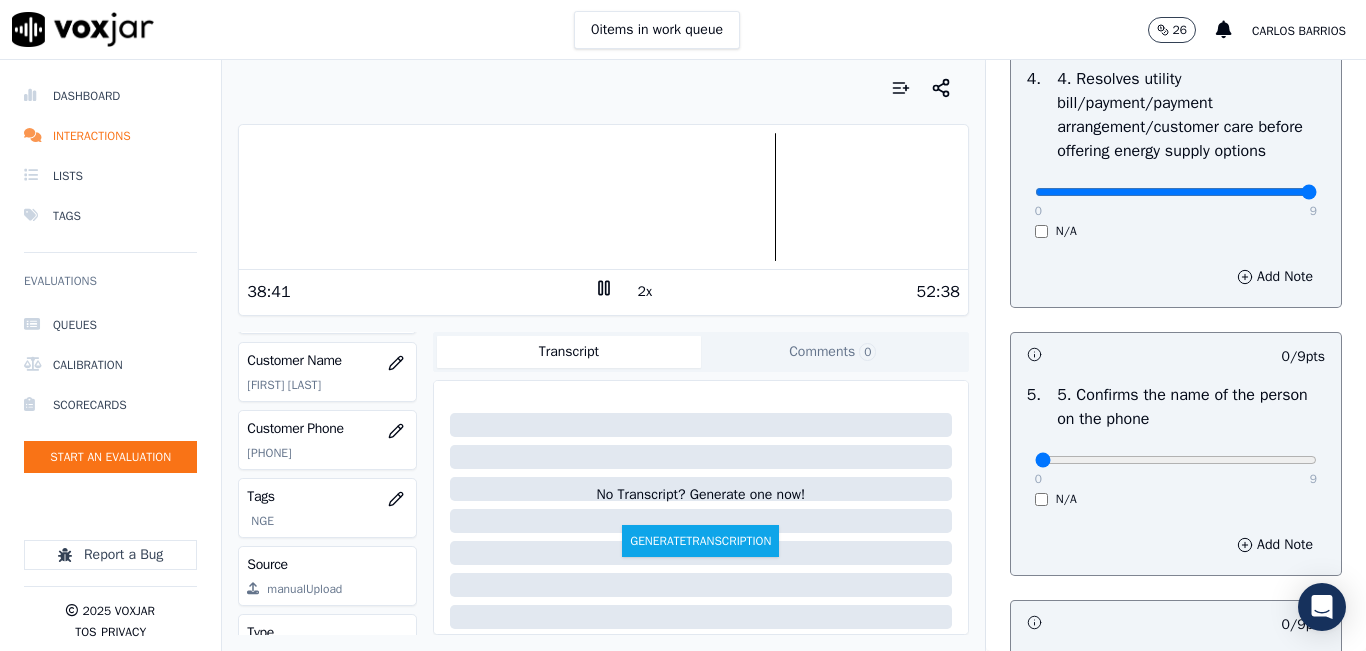 scroll, scrollTop: 1200, scrollLeft: 0, axis: vertical 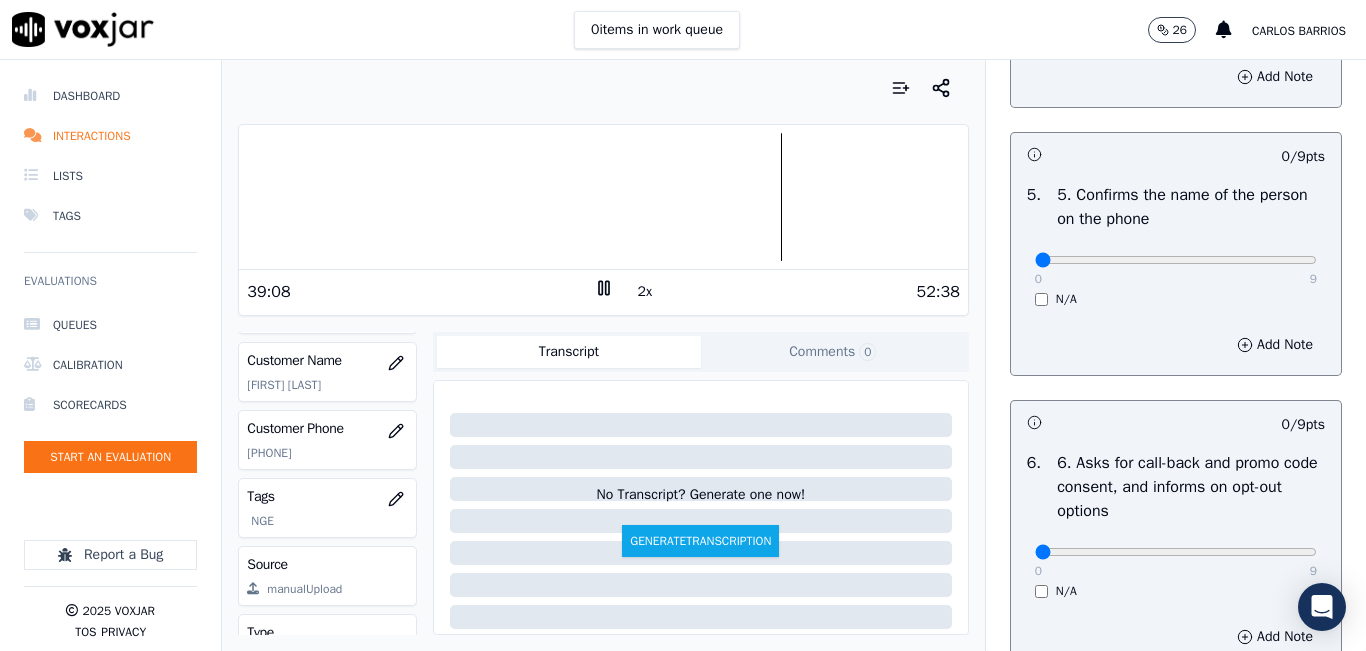 click on "0   9     N/A" at bounding box center (1176, 269) 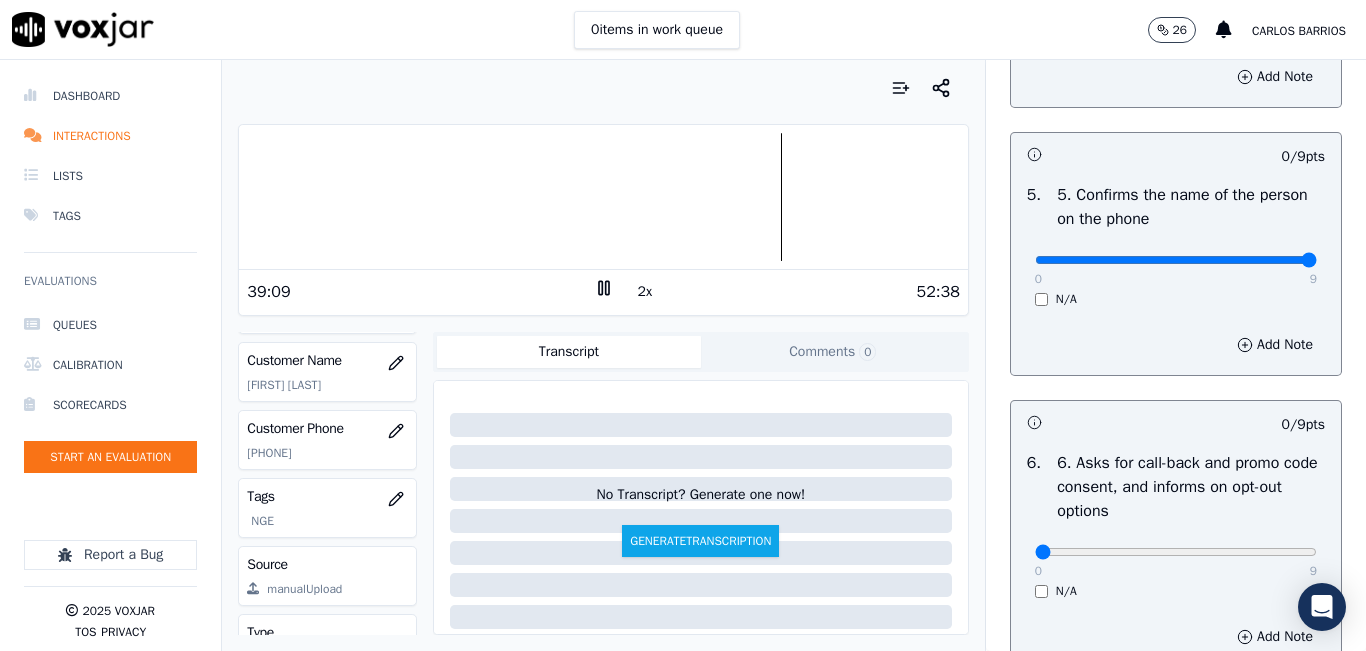 type on "9" 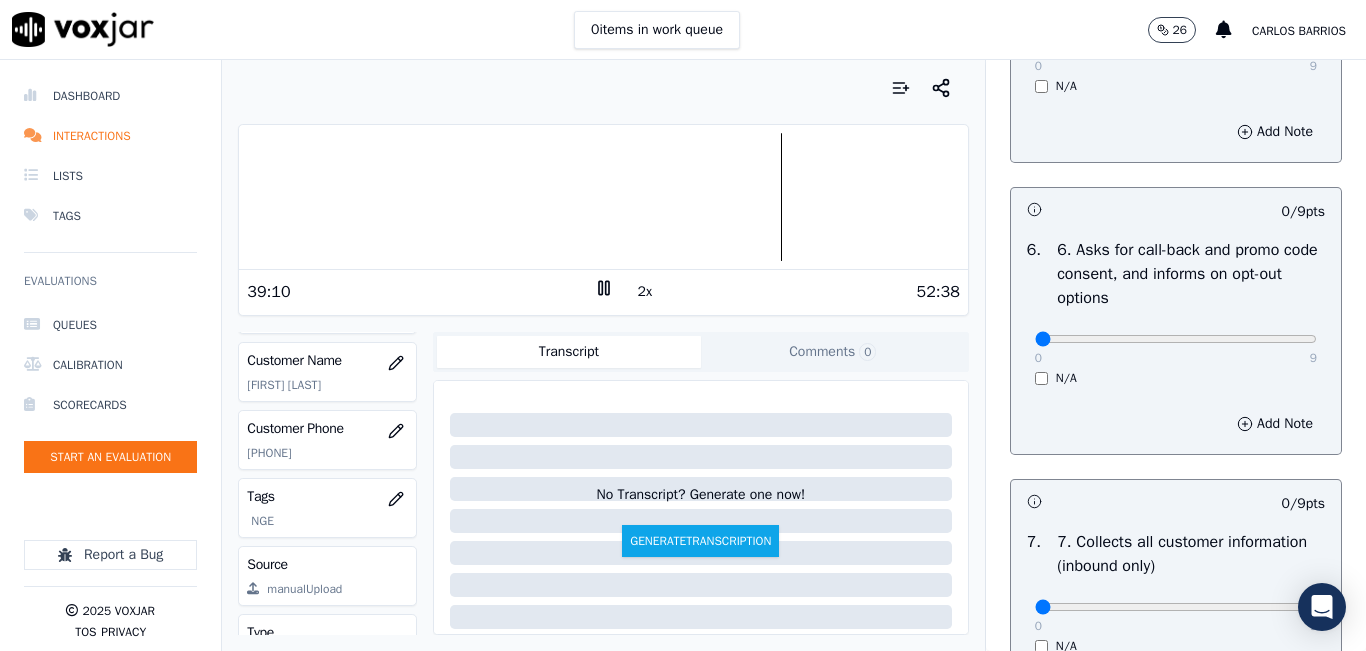 scroll, scrollTop: 1500, scrollLeft: 0, axis: vertical 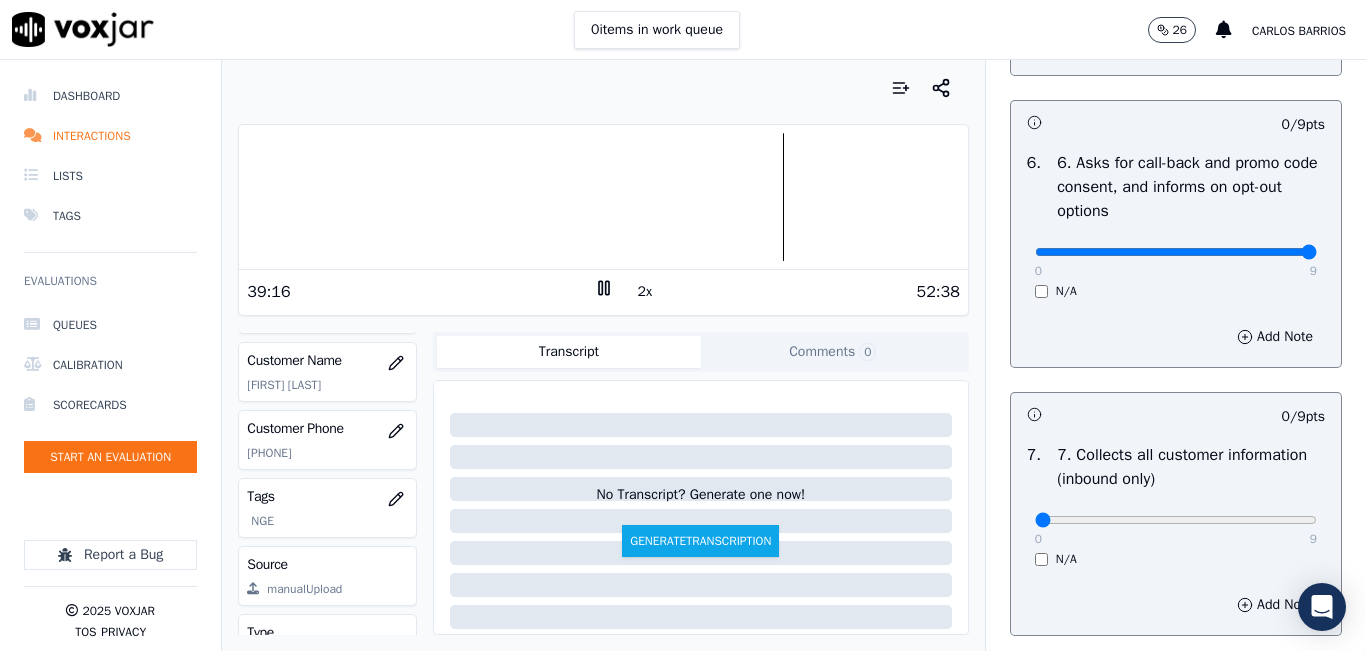 type on "9" 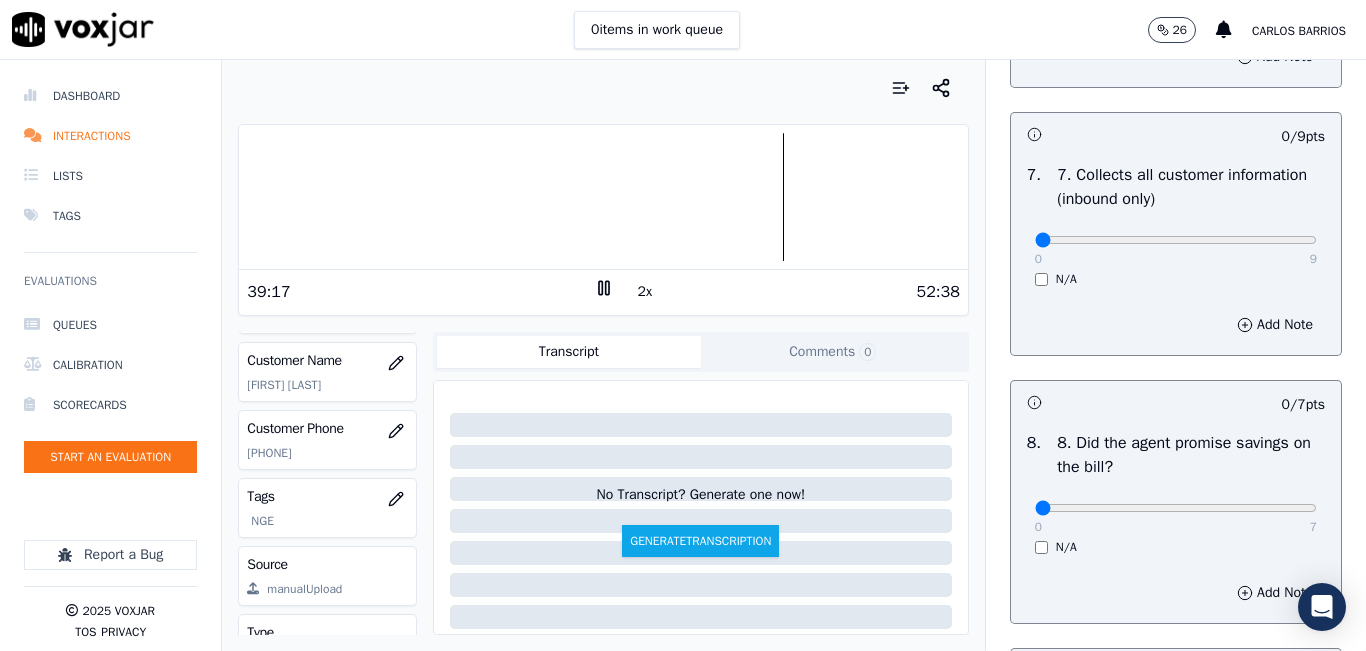 scroll, scrollTop: 1800, scrollLeft: 0, axis: vertical 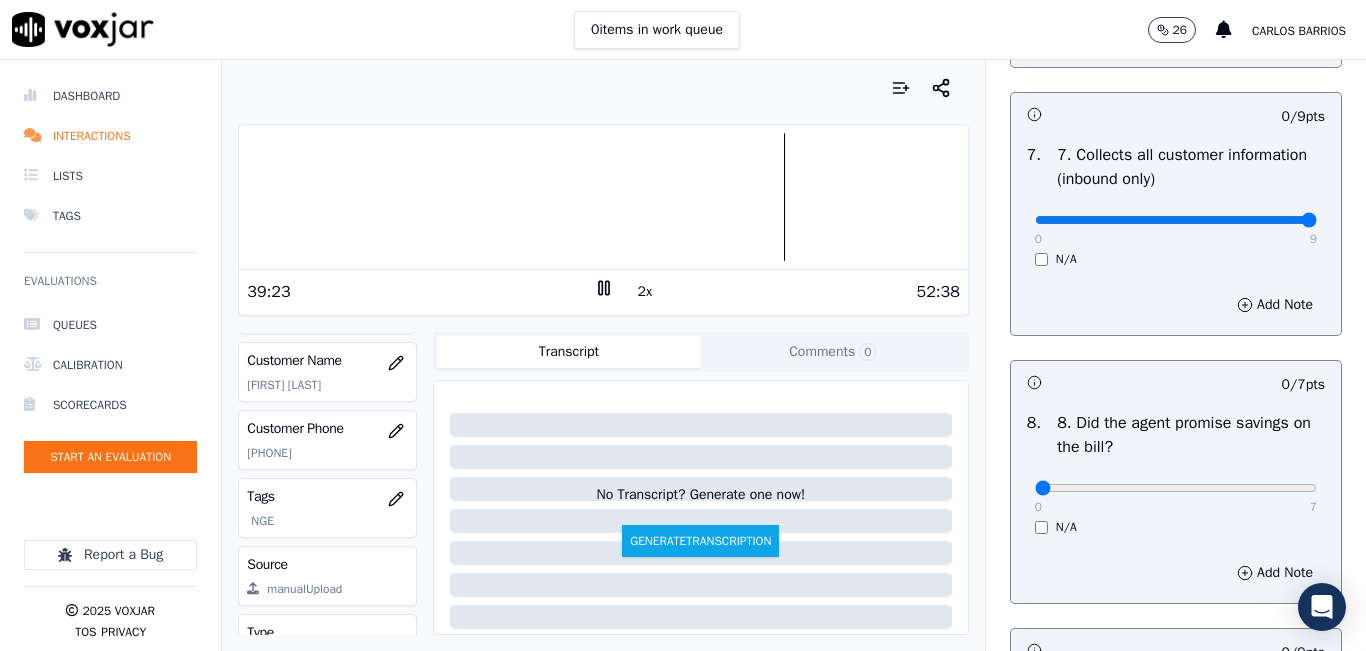 type on "9" 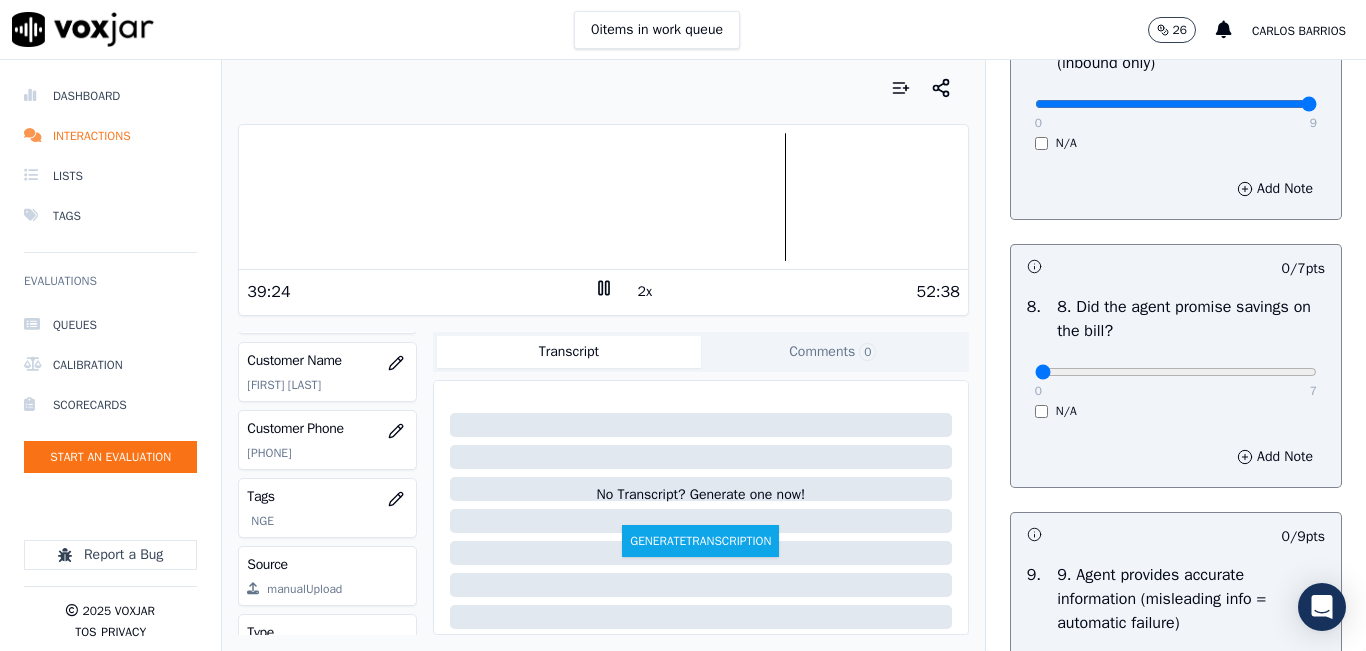 scroll, scrollTop: 2100, scrollLeft: 0, axis: vertical 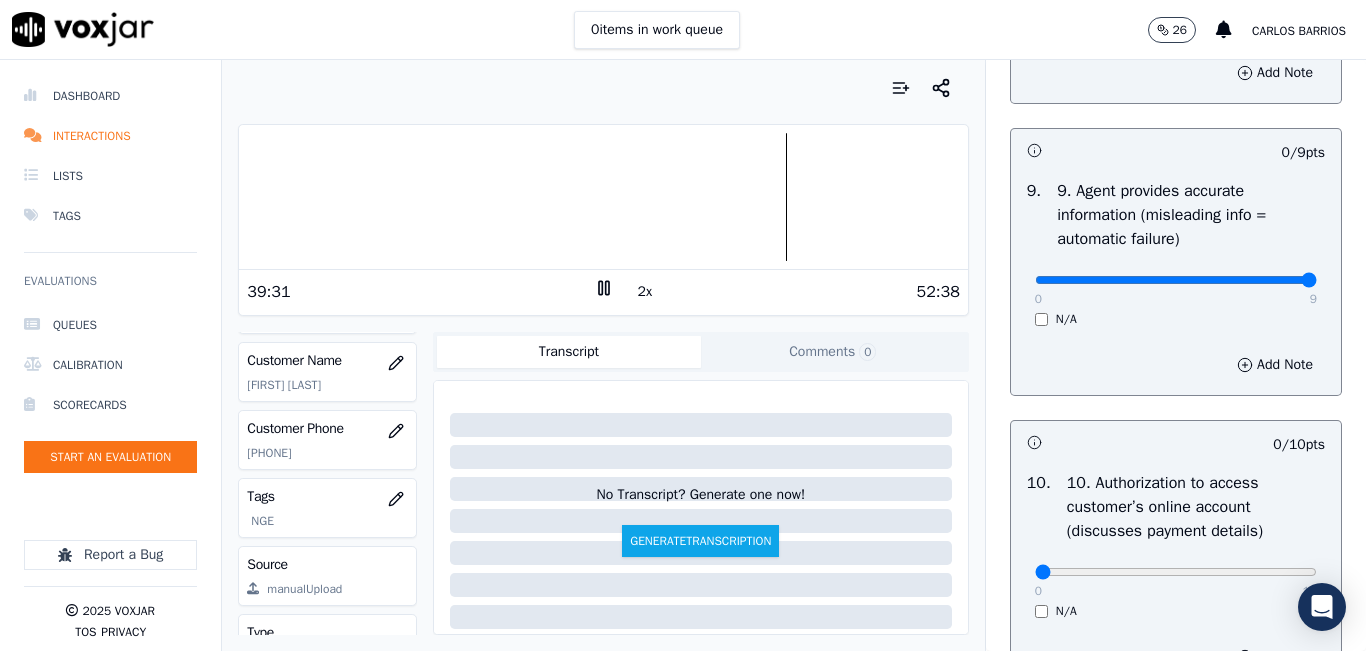 type on "9" 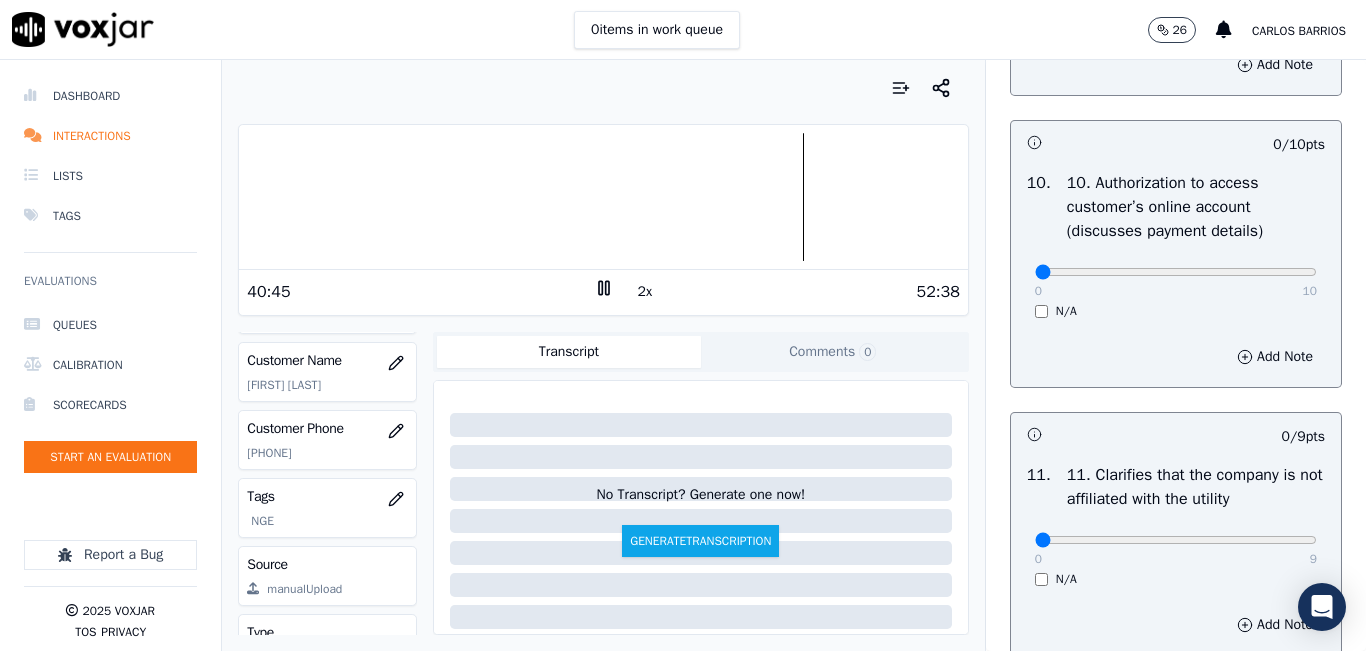 scroll, scrollTop: 2700, scrollLeft: 0, axis: vertical 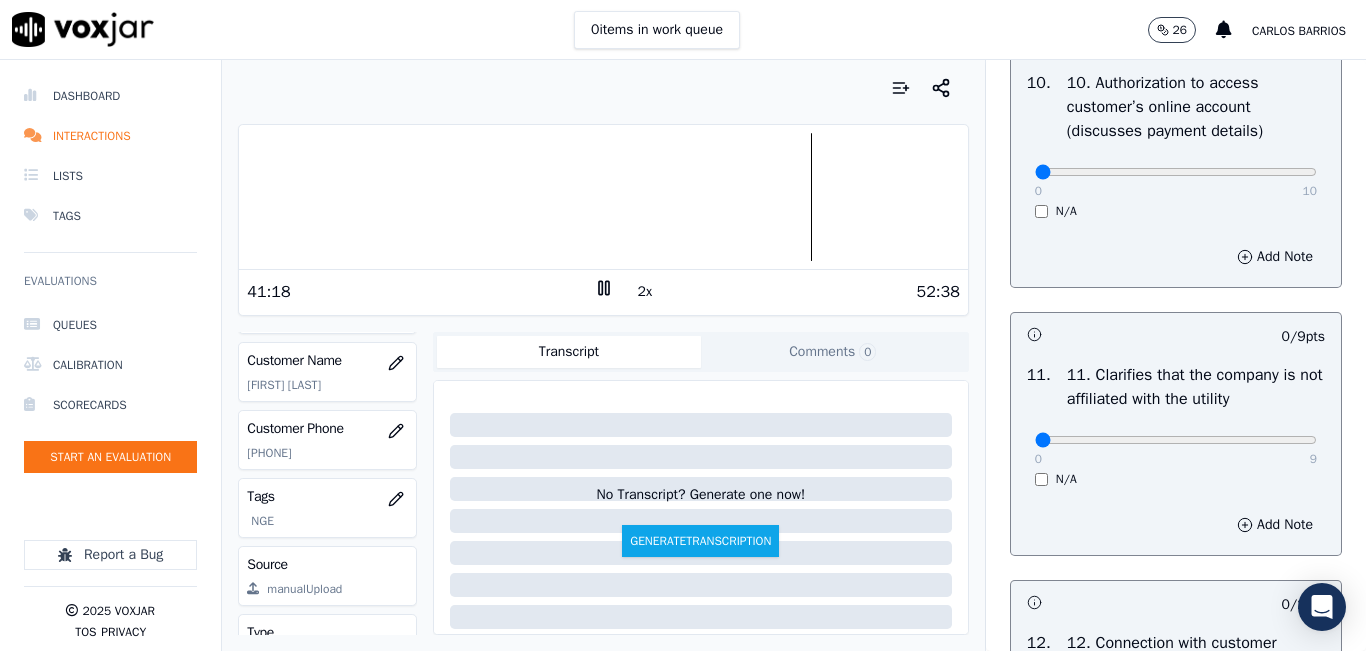 click 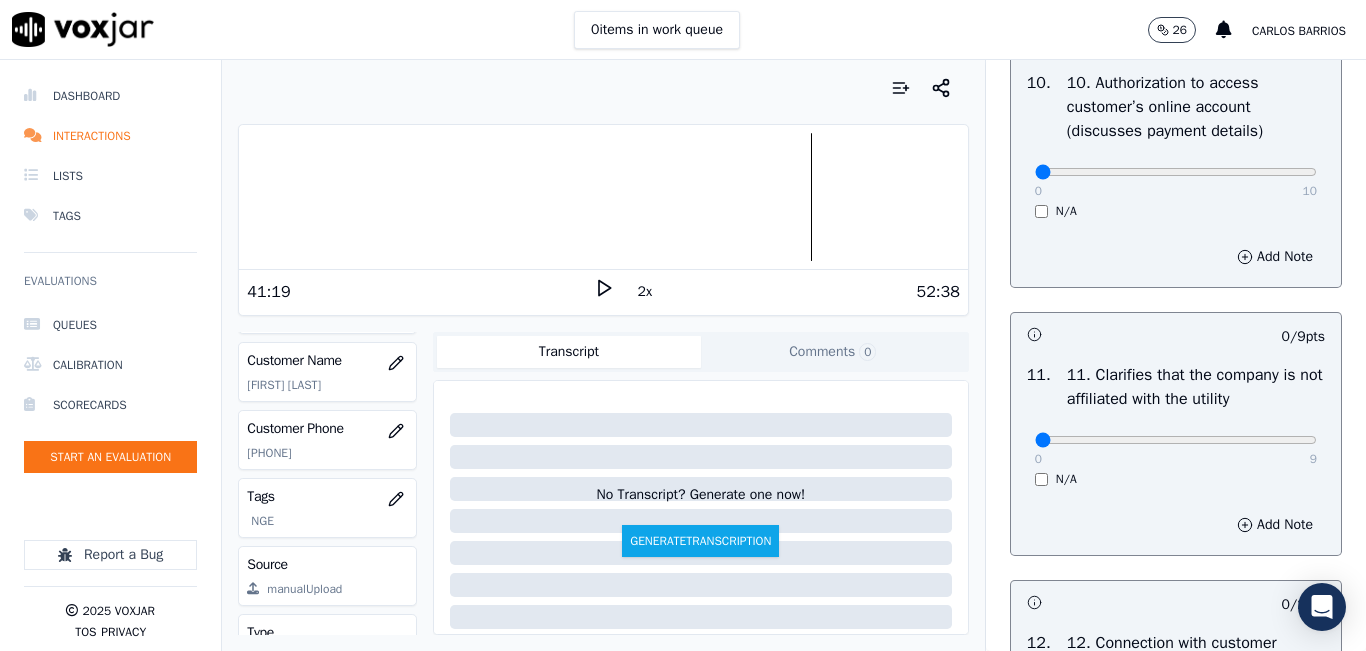 click 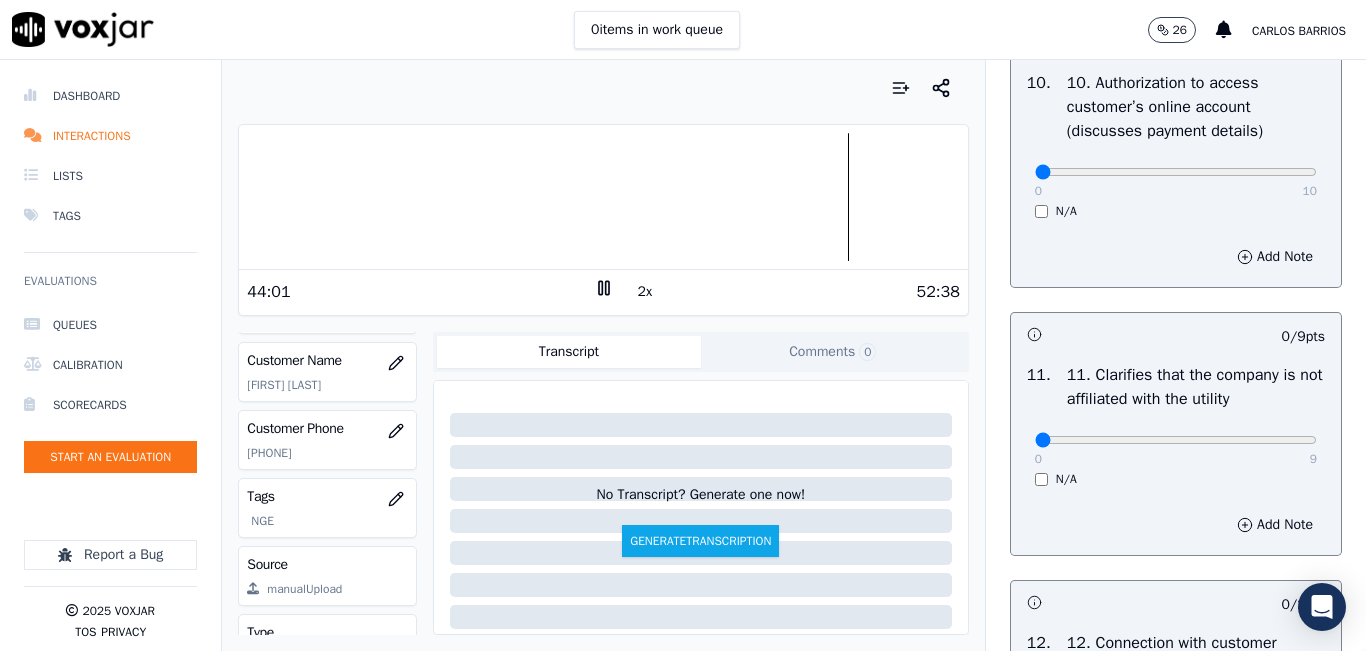 click 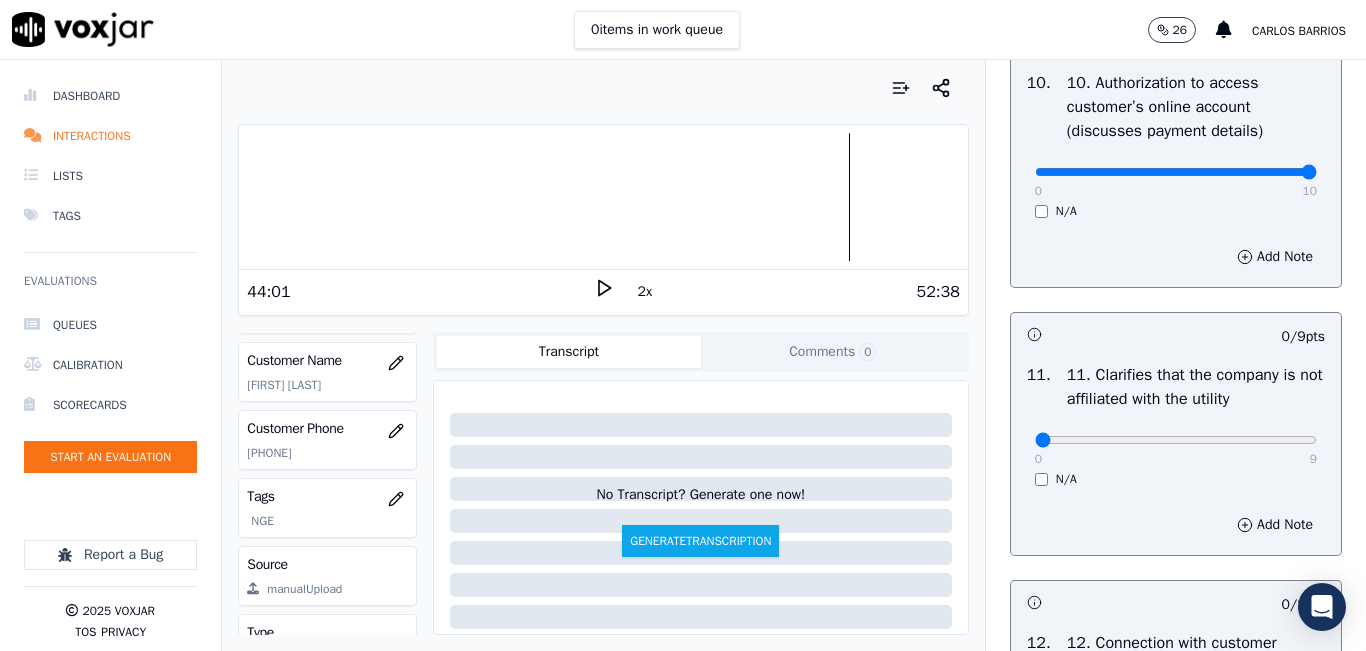 type on "10" 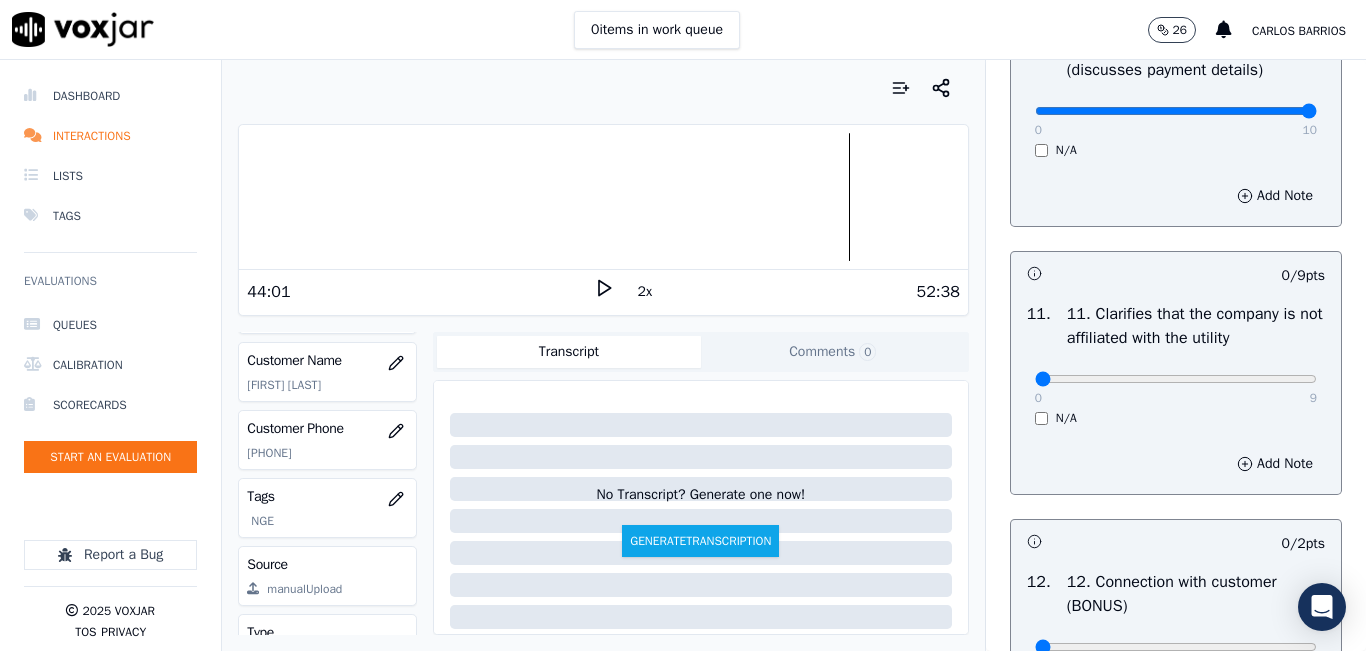 scroll, scrollTop: 2800, scrollLeft: 0, axis: vertical 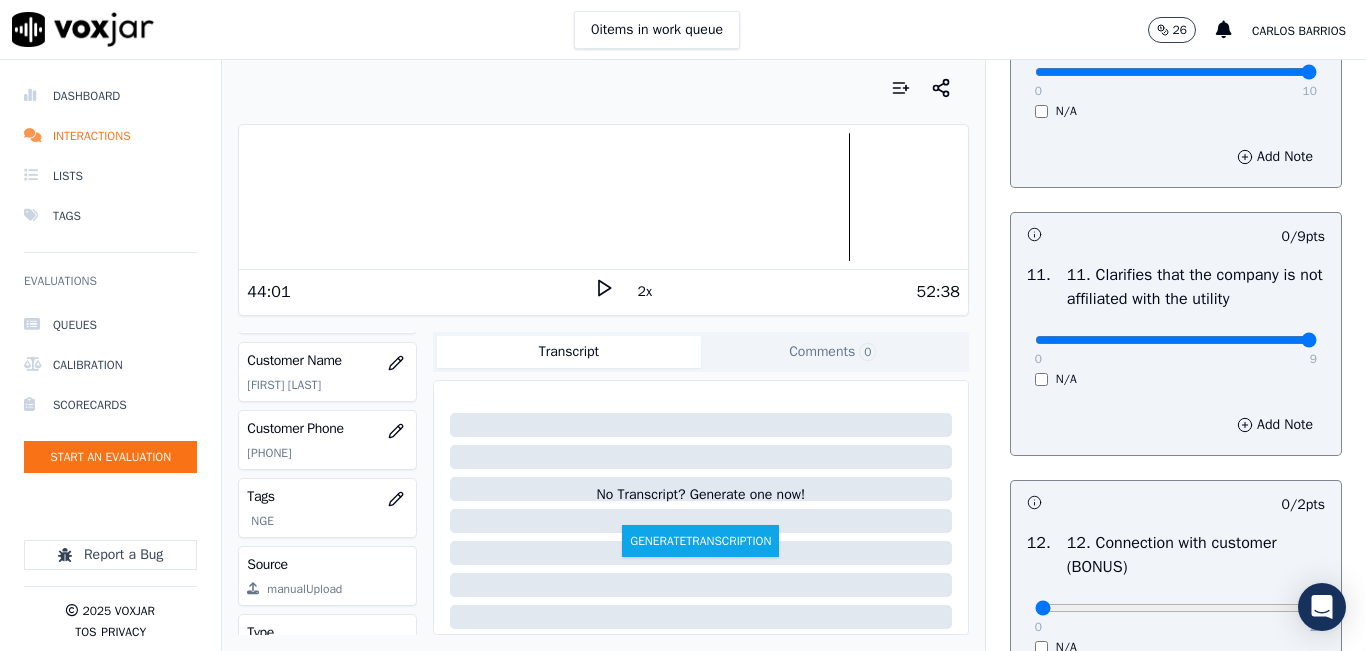drag, startPoint x: 1245, startPoint y: 406, endPoint x: 1276, endPoint y: 402, distance: 31.257 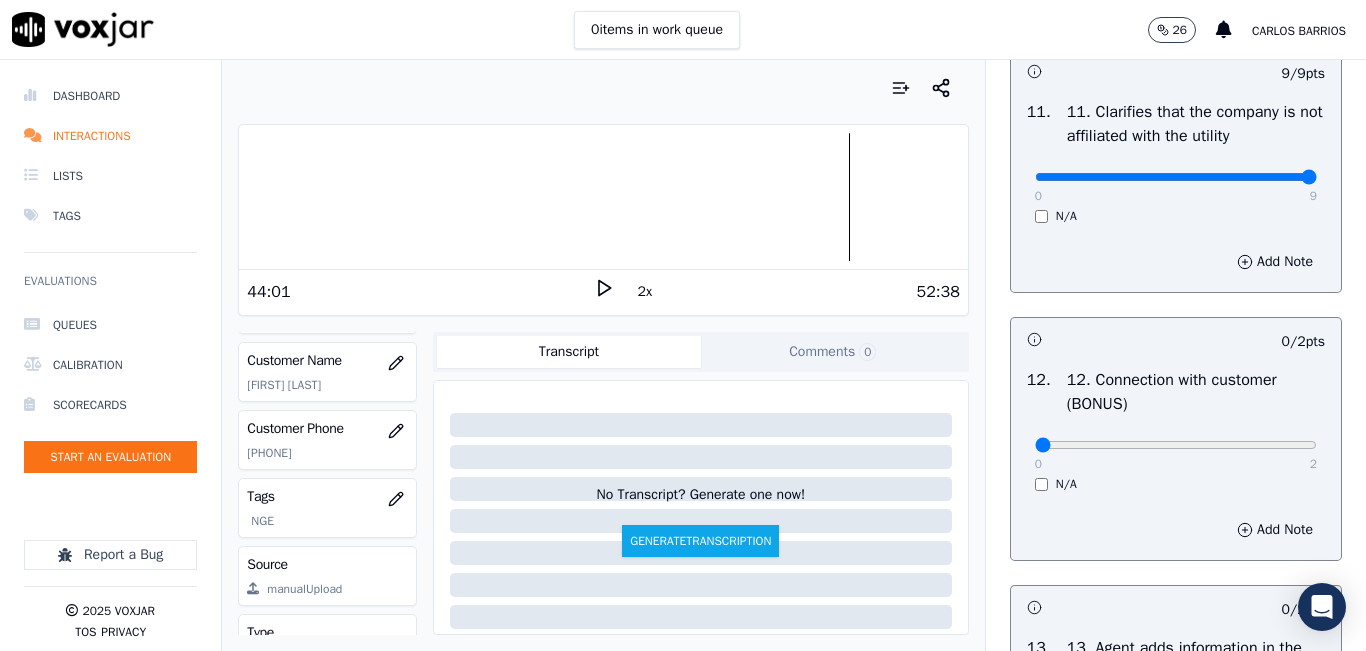 scroll, scrollTop: 3000, scrollLeft: 0, axis: vertical 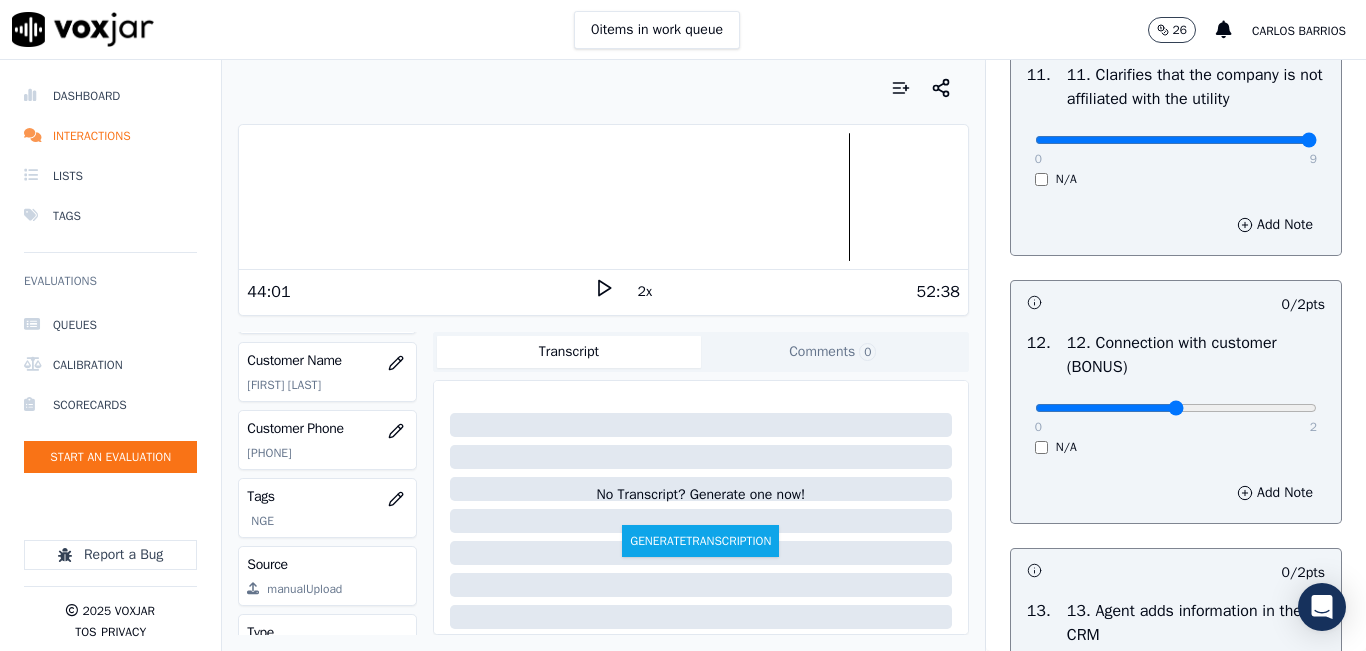 type on "1" 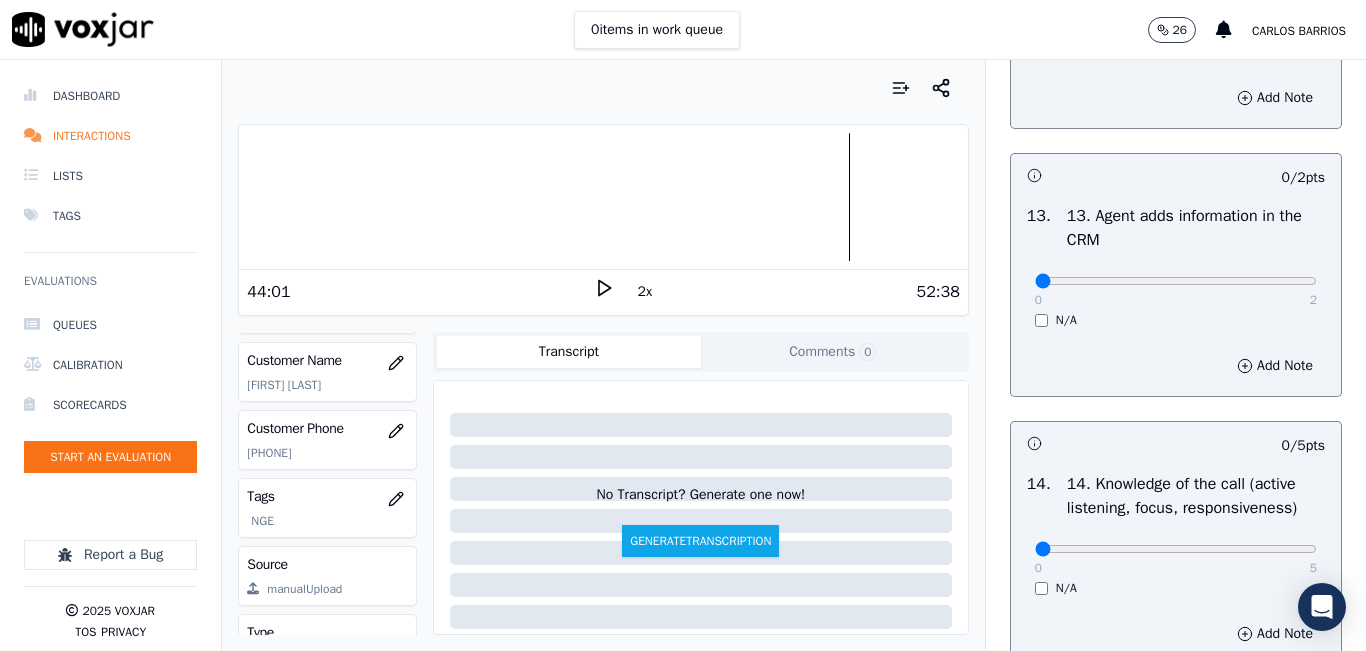 scroll, scrollTop: 3400, scrollLeft: 0, axis: vertical 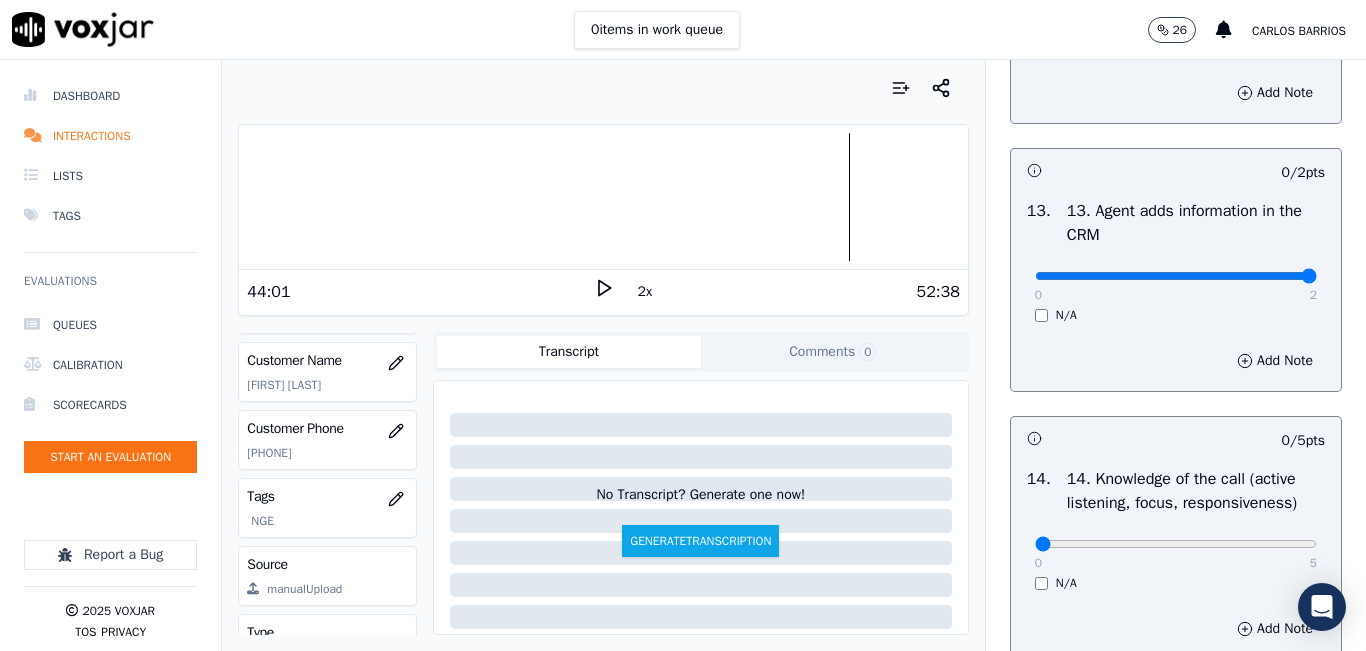 type on "2" 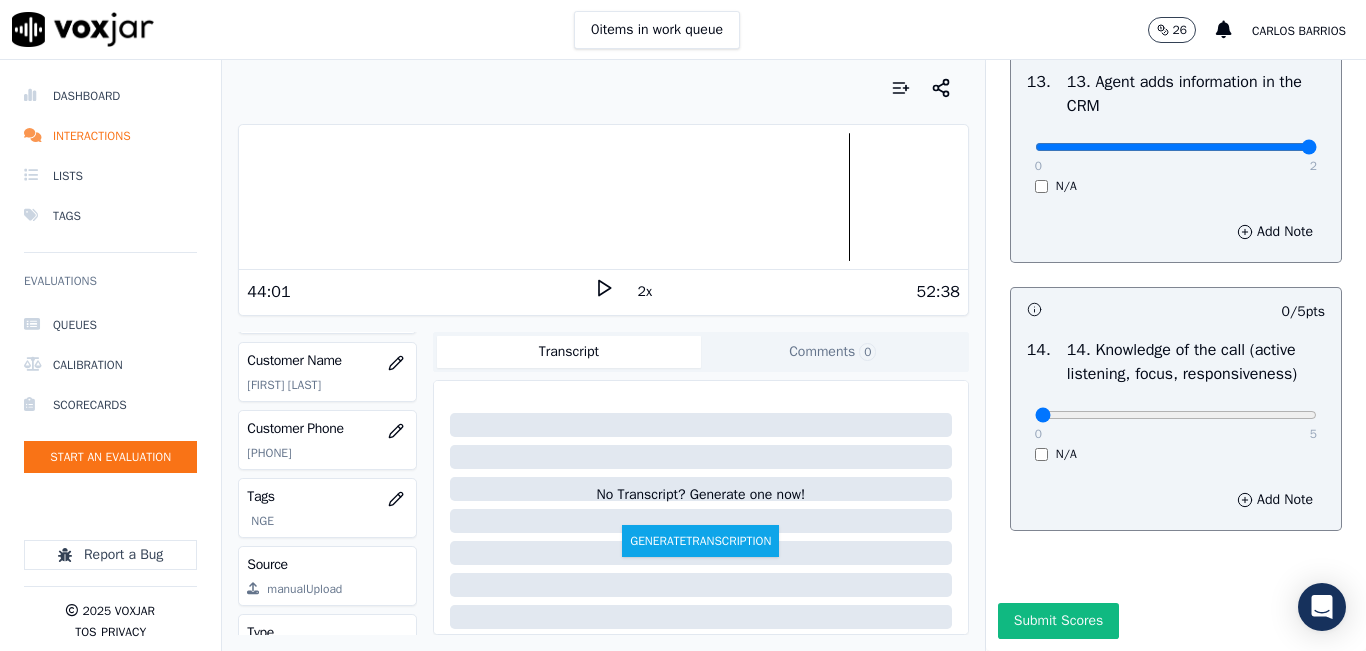 scroll, scrollTop: 3642, scrollLeft: 0, axis: vertical 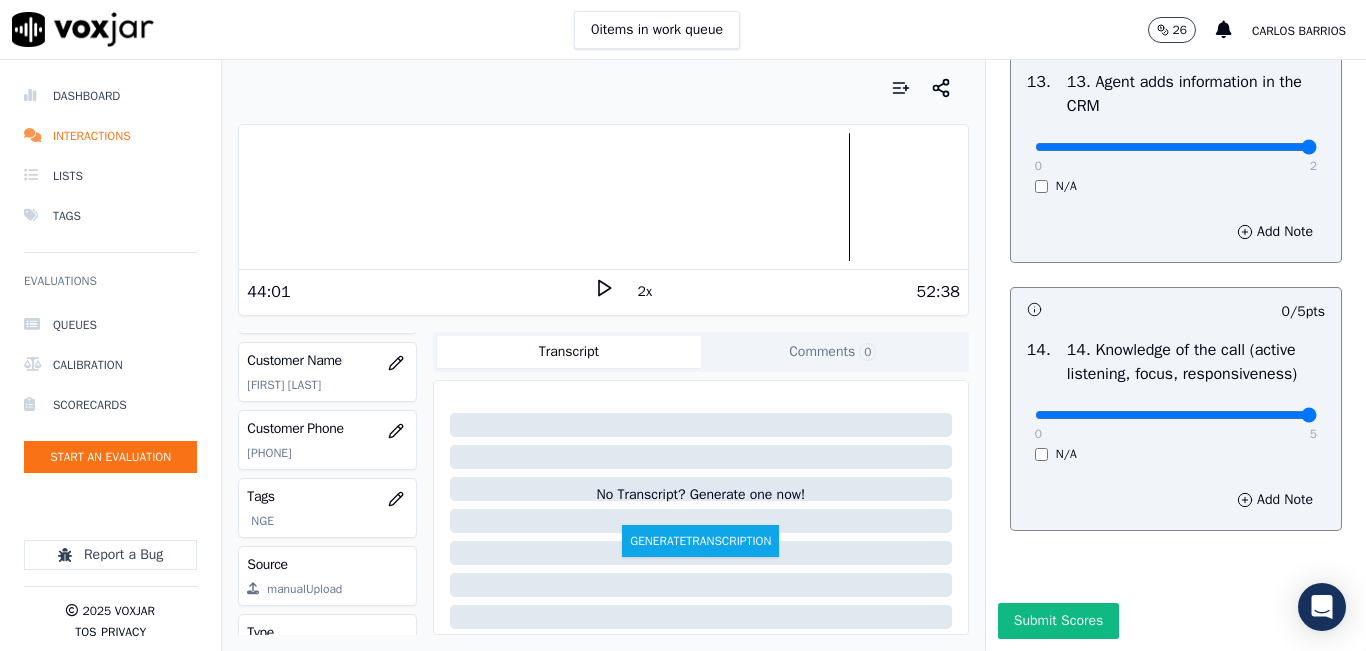 type on "5" 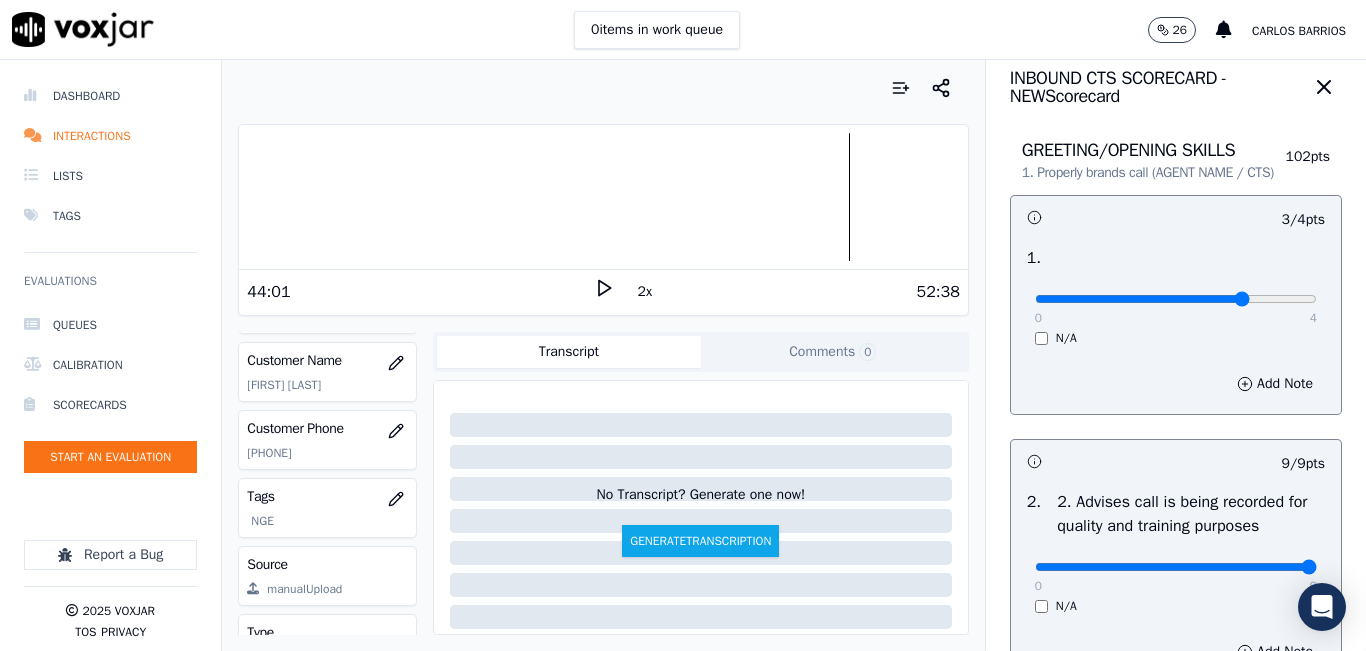 scroll, scrollTop: 0, scrollLeft: 0, axis: both 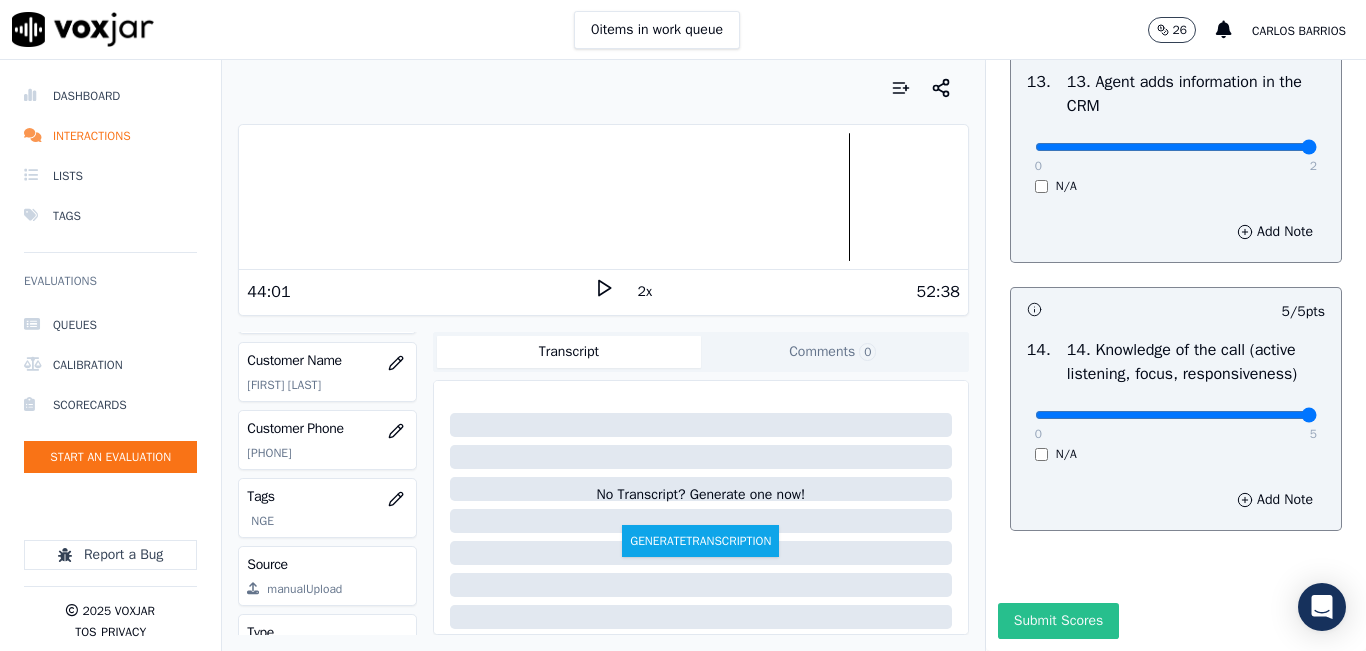 click on "Submit Scores" at bounding box center (1058, 621) 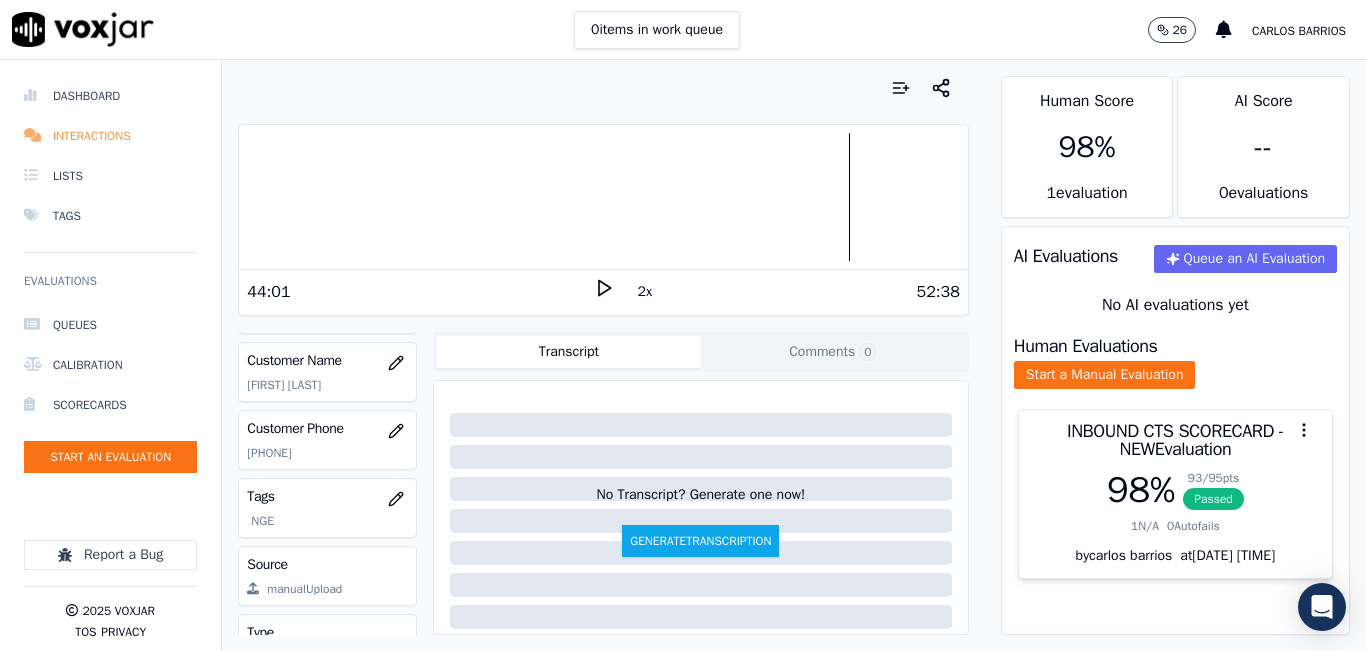 click on "Interactions" at bounding box center [110, 136] 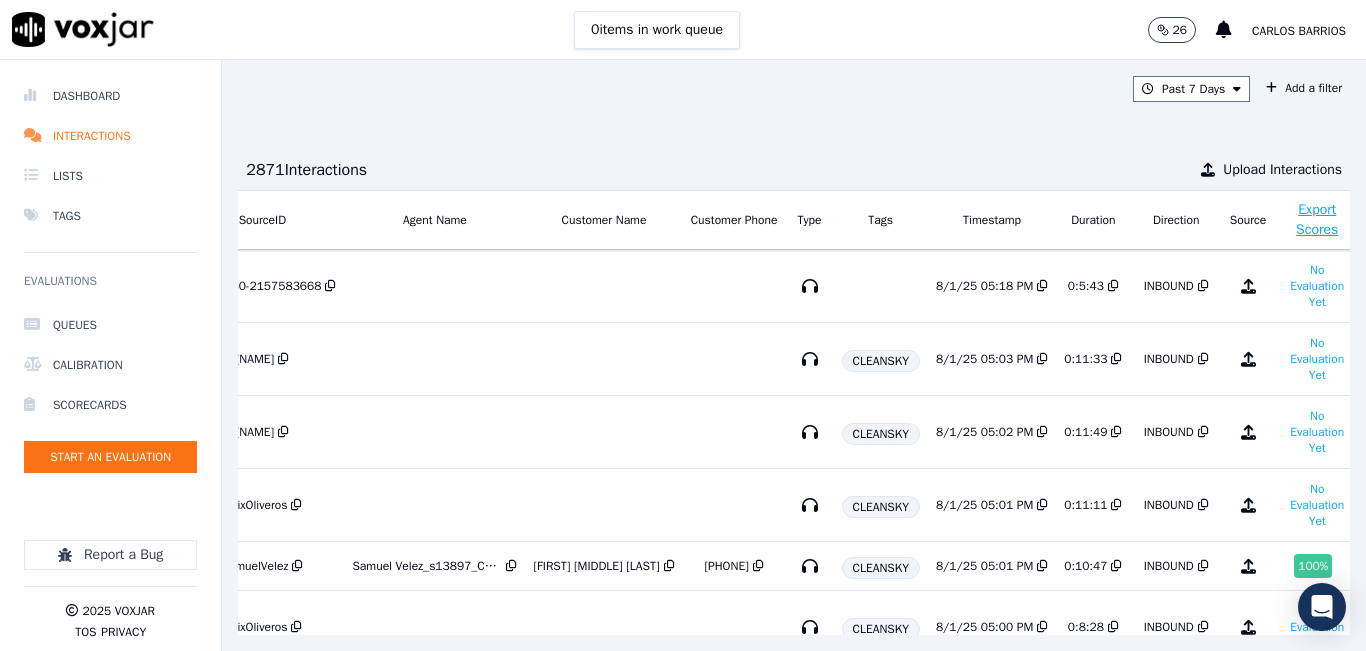scroll, scrollTop: 0, scrollLeft: 315, axis: horizontal 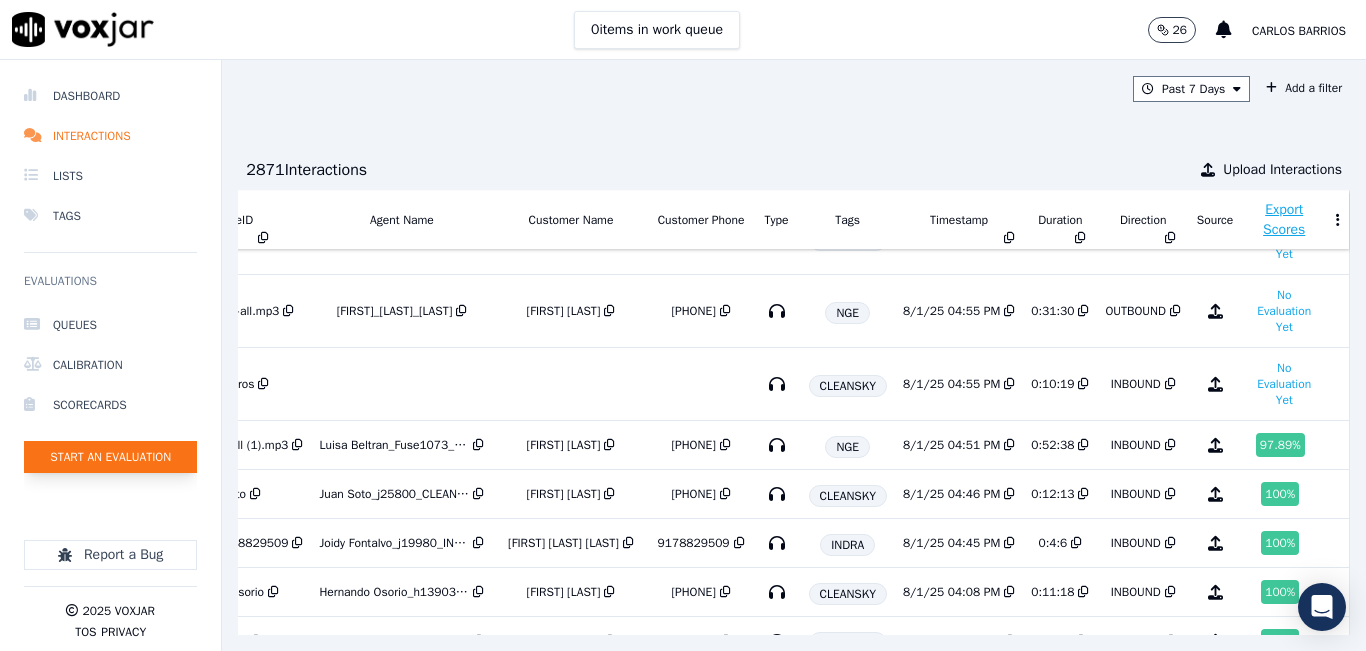 click on "Start an Evaluation" 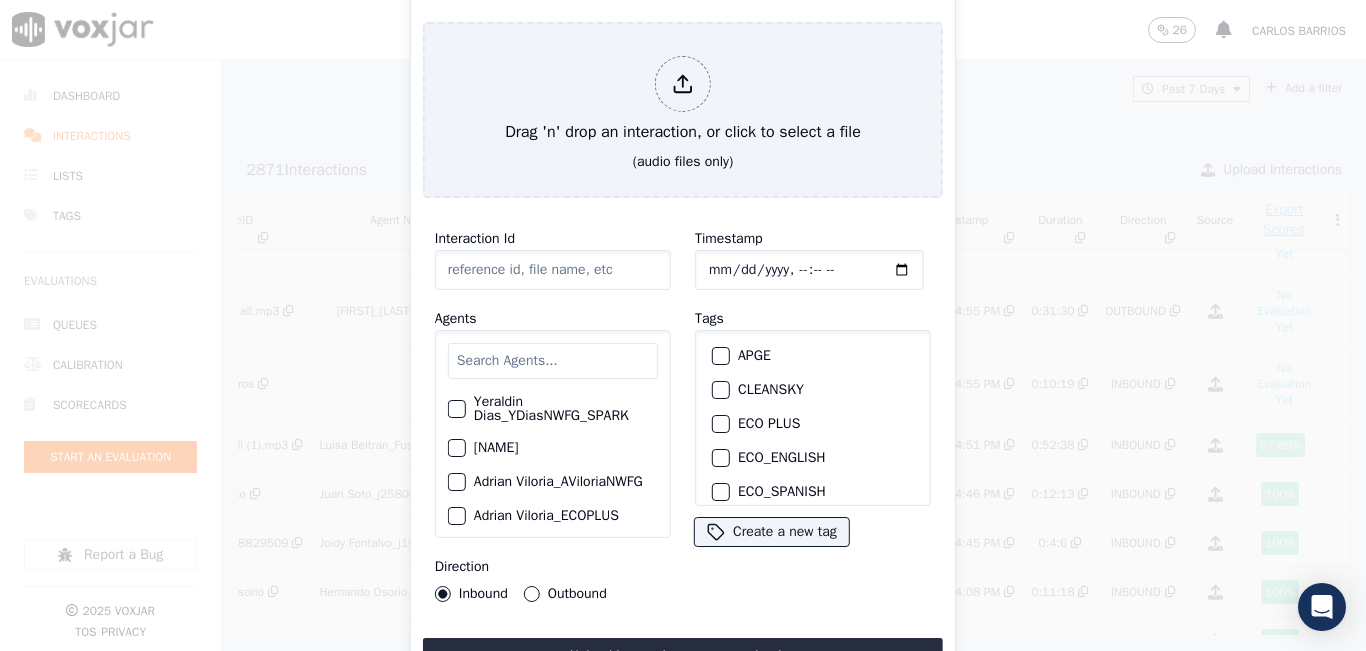 click at bounding box center [553, 361] 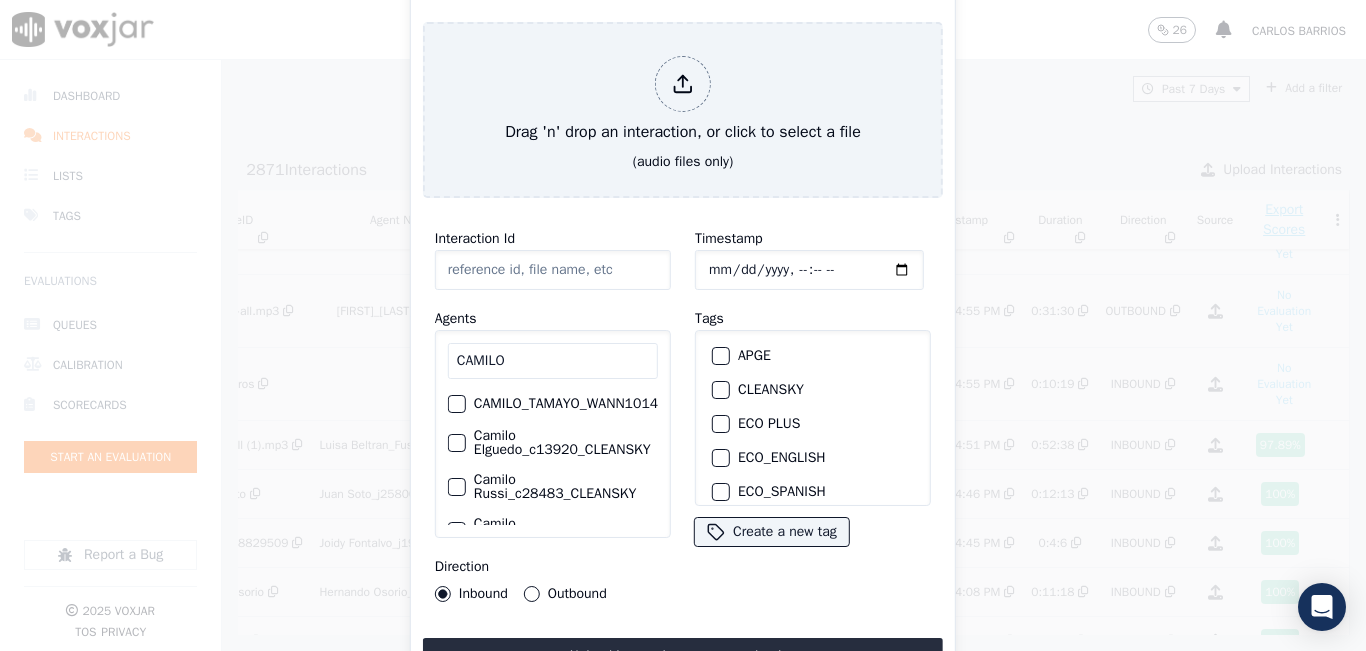 type on "CAMILO" 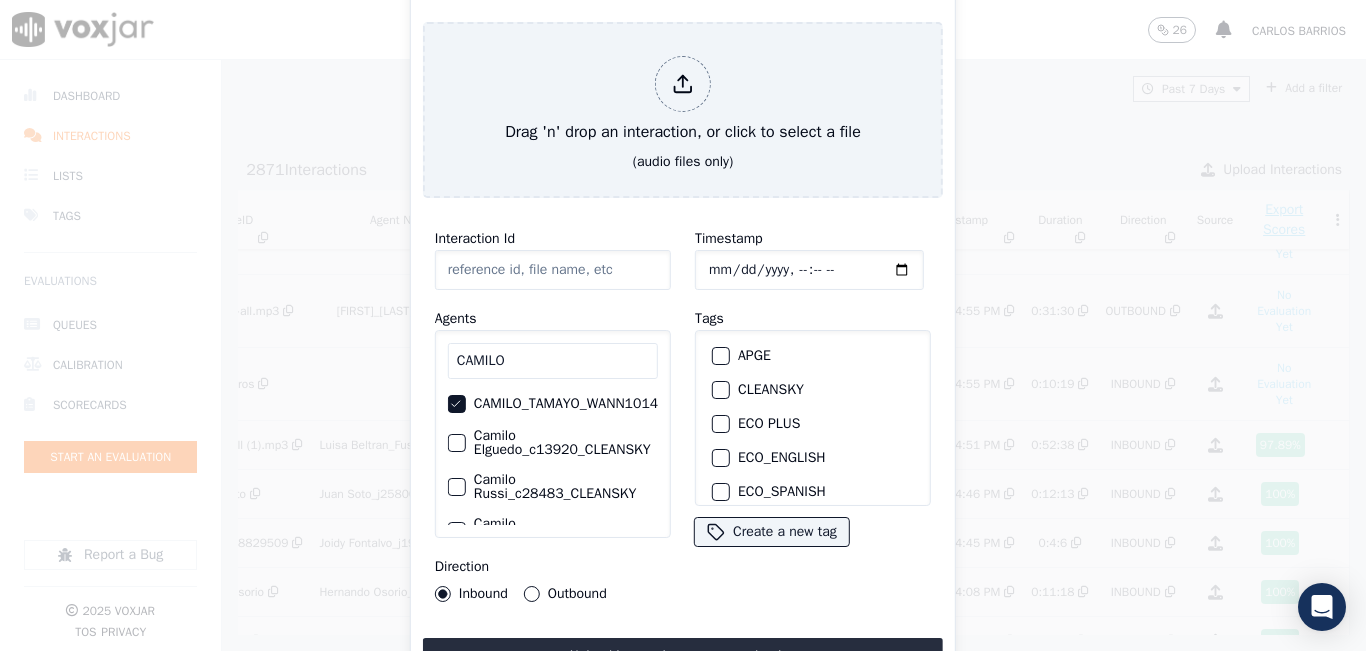 click on "Outbound" at bounding box center (532, 594) 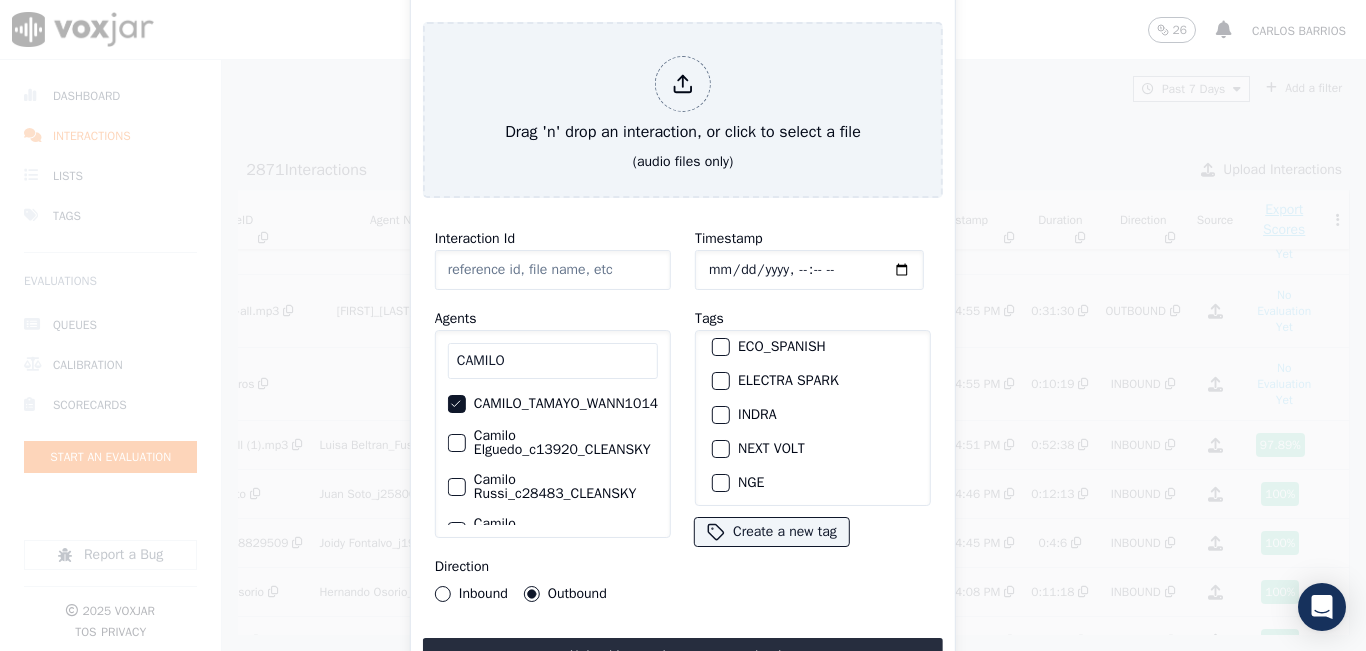 scroll, scrollTop: 200, scrollLeft: 0, axis: vertical 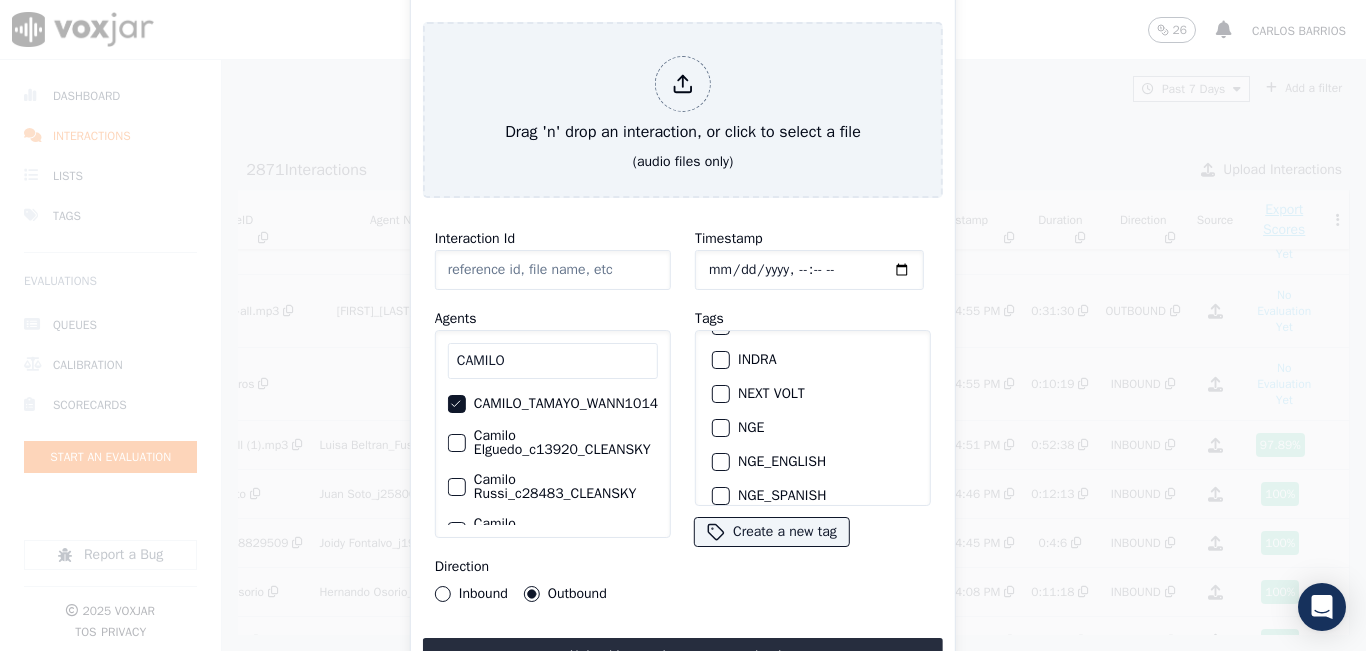 click on "NGE" at bounding box center (813, 428) 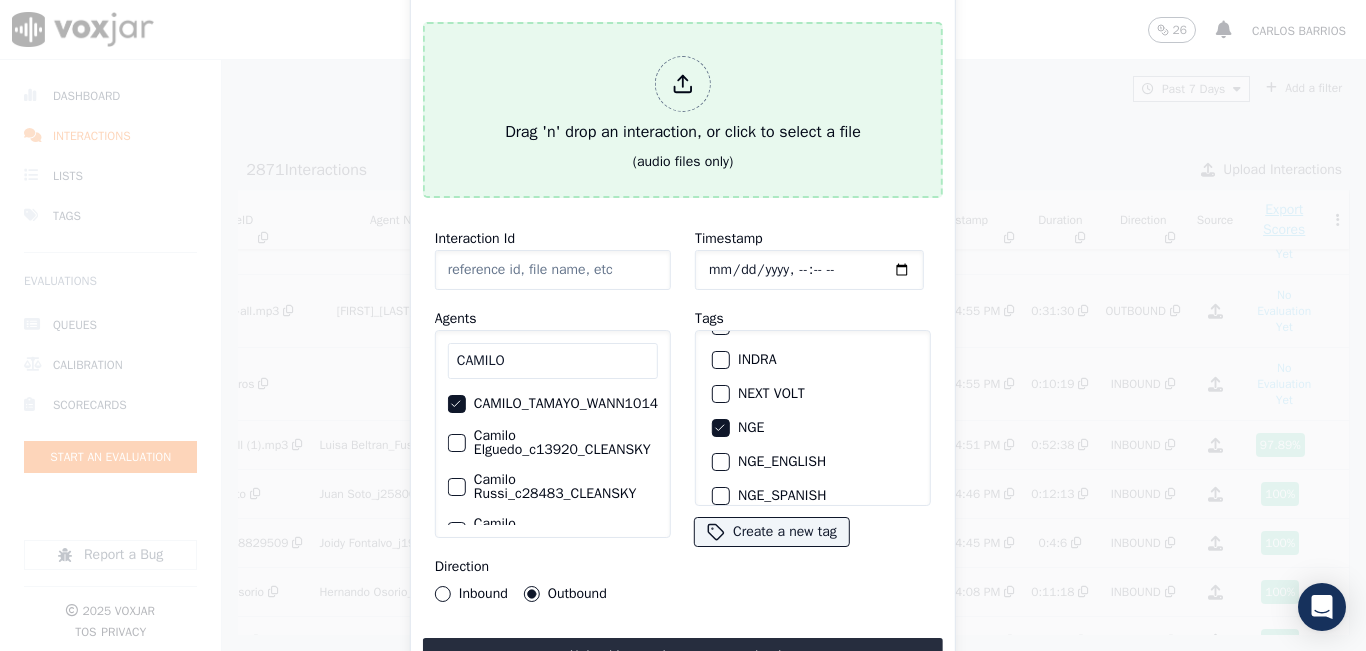 click on "Drag 'n' drop an interaction, or click to select a file   (audio files only)" at bounding box center [683, 110] 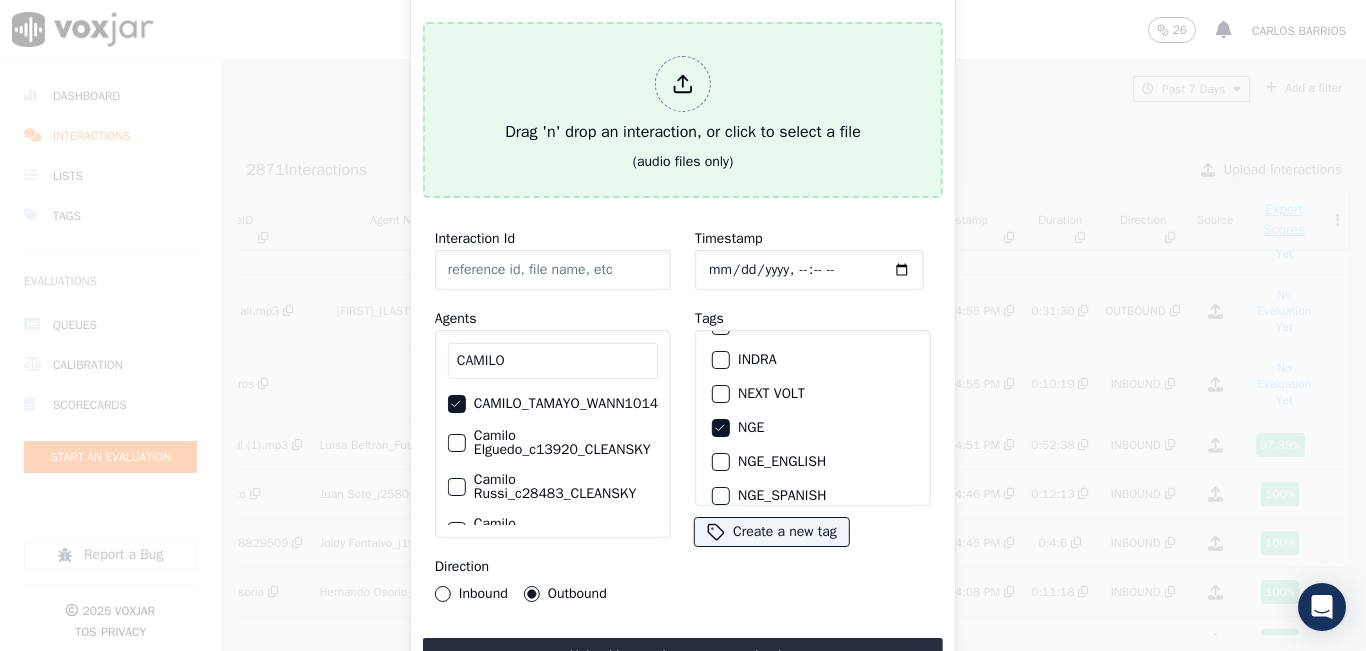 type on "20250731-120952_4402511330-all.mp3" 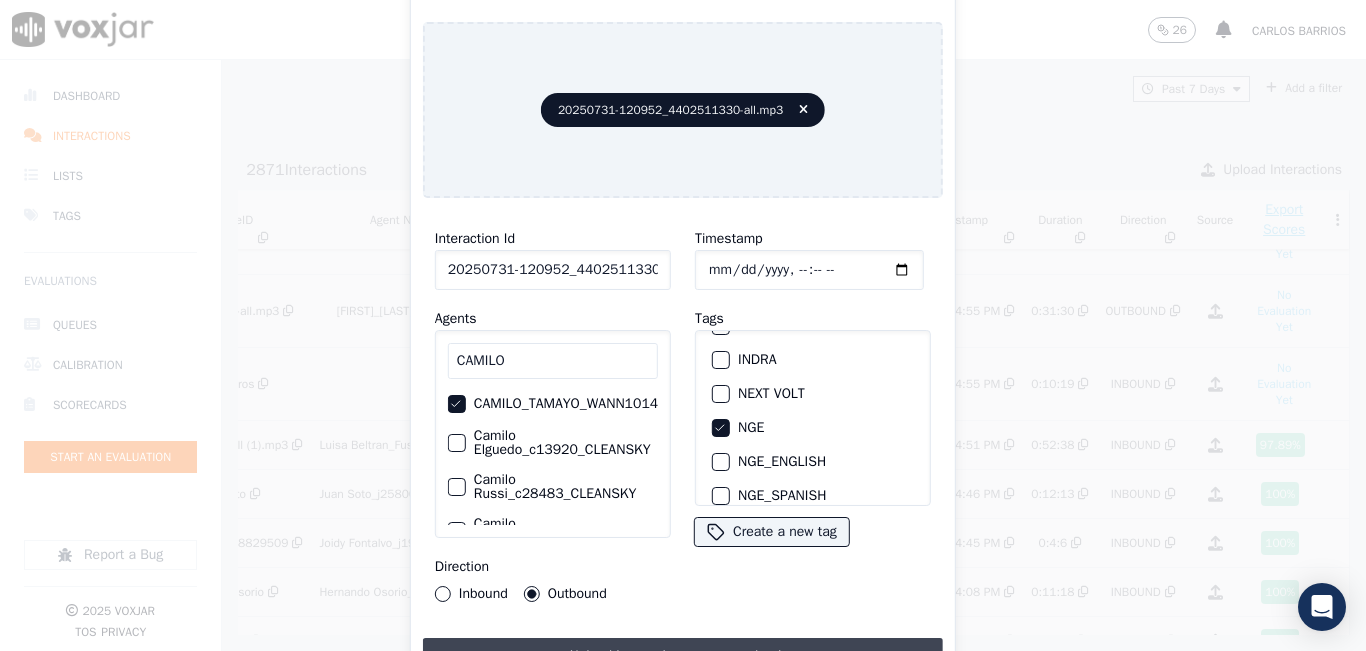 click on "Upload interaction to start evaluation" at bounding box center [683, 656] 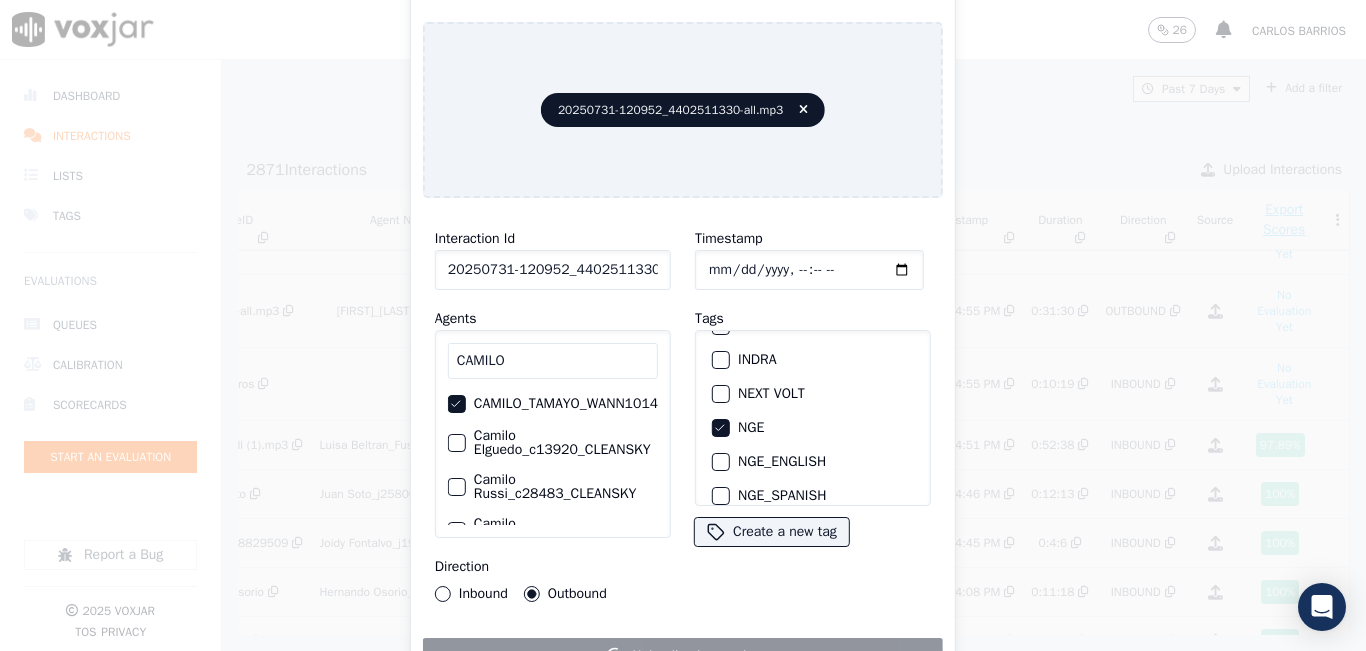 click on "Start an Evaluation   20250731-120952_4402511330-all.mp3       Interaction Id   20250731-120952_4402511330-all.mp3     Agents   [NAME]     [NAME]     [NAME]     [NAME]     [NAME]     [NAME]     [NAME]     [NAME]     [NAME]     [NAME]     [NAME]     [NAME]     Direction     Inbound     Outbound   Timestamp       Tags     APGE     CLEANSKY     ECO PLUS     ECO_ENGLISH     ECO_SPANISH     ELECTRA SPARK     INDRA     NEXT VOLT     NGE     NGE_ENGLISH     NGE_SPANISH     NO SALES INTERACTION     POLARIS     RUSHMORE     SPARK     SYMMETRY     WGL
Create a new tag       Uploading interaction       Close" 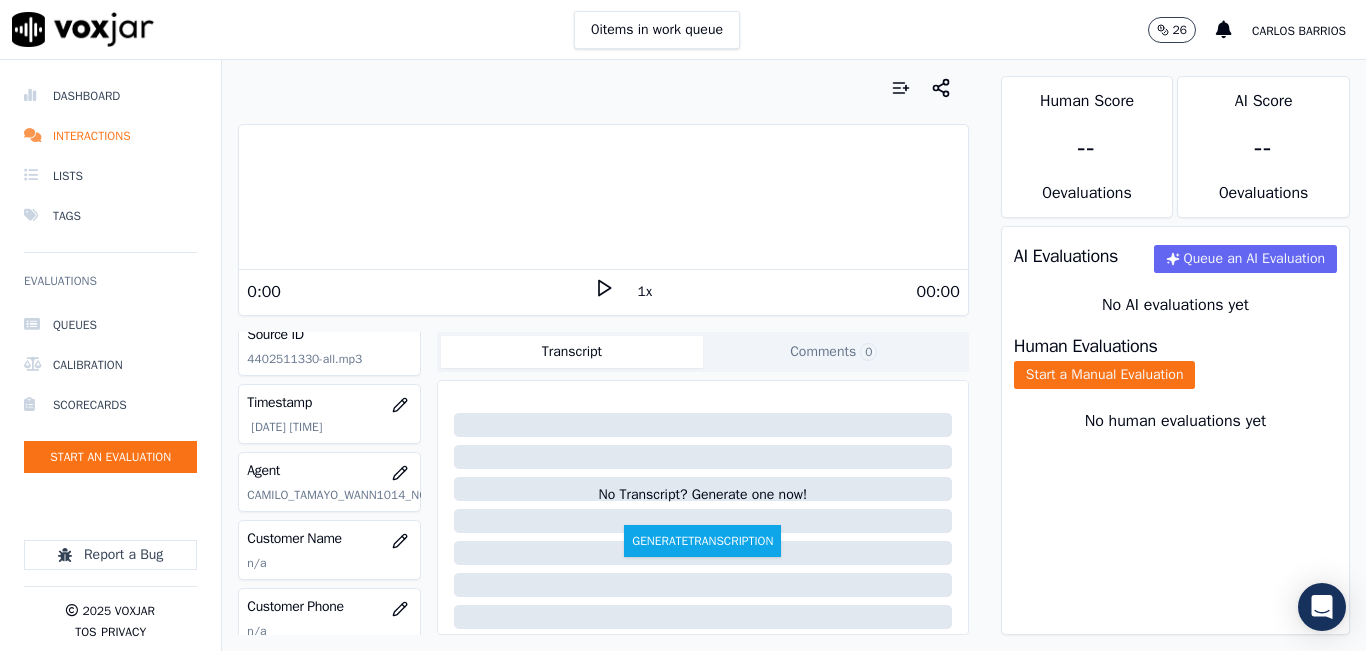 scroll, scrollTop: 200, scrollLeft: 0, axis: vertical 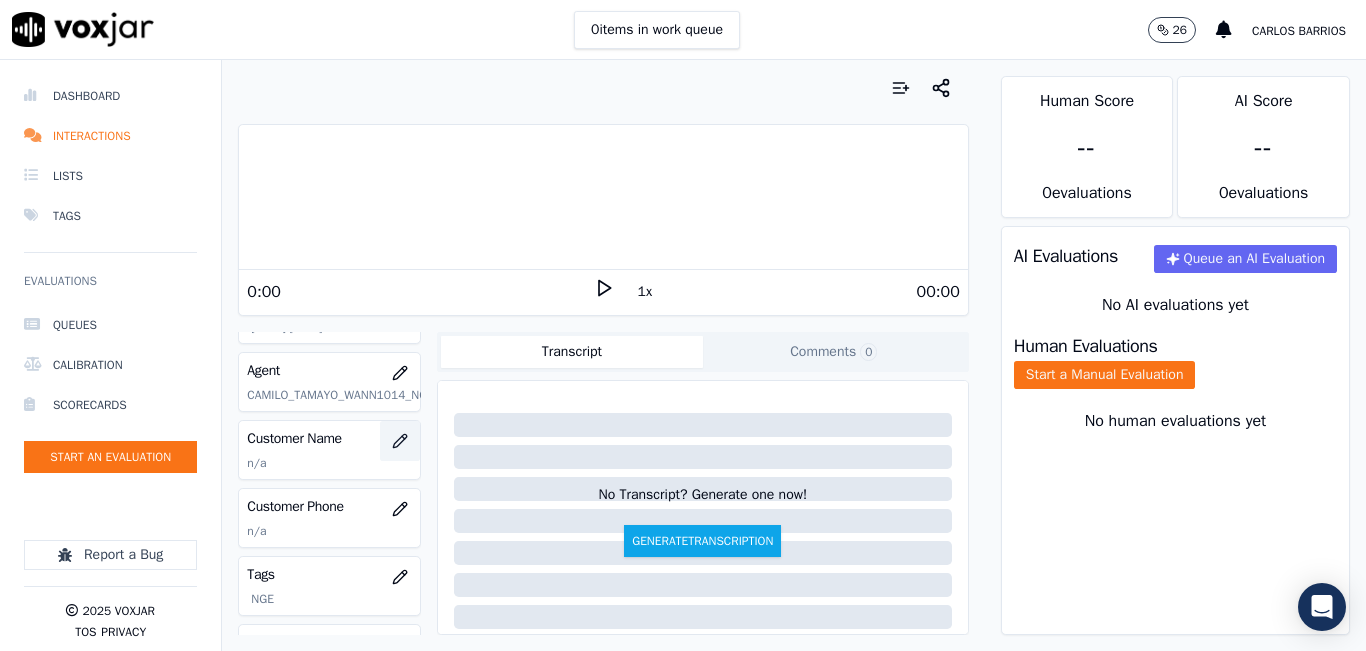 click at bounding box center (400, 441) 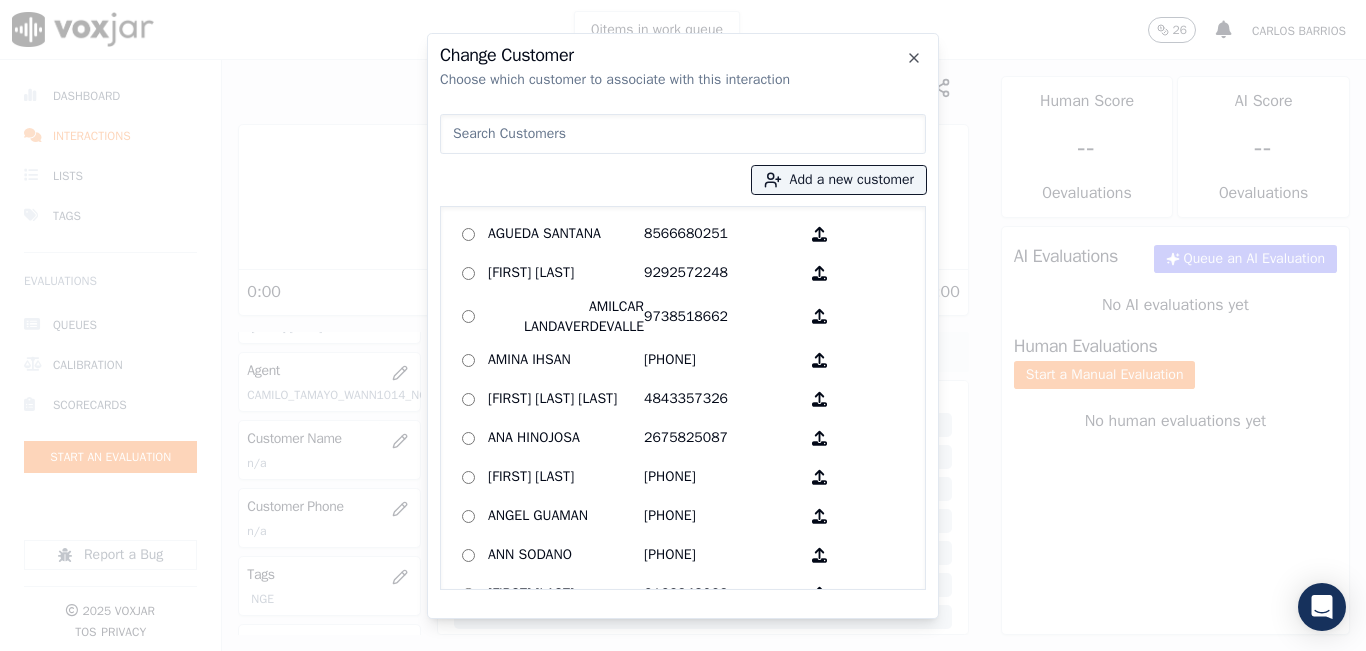 type on "[PHONE]" 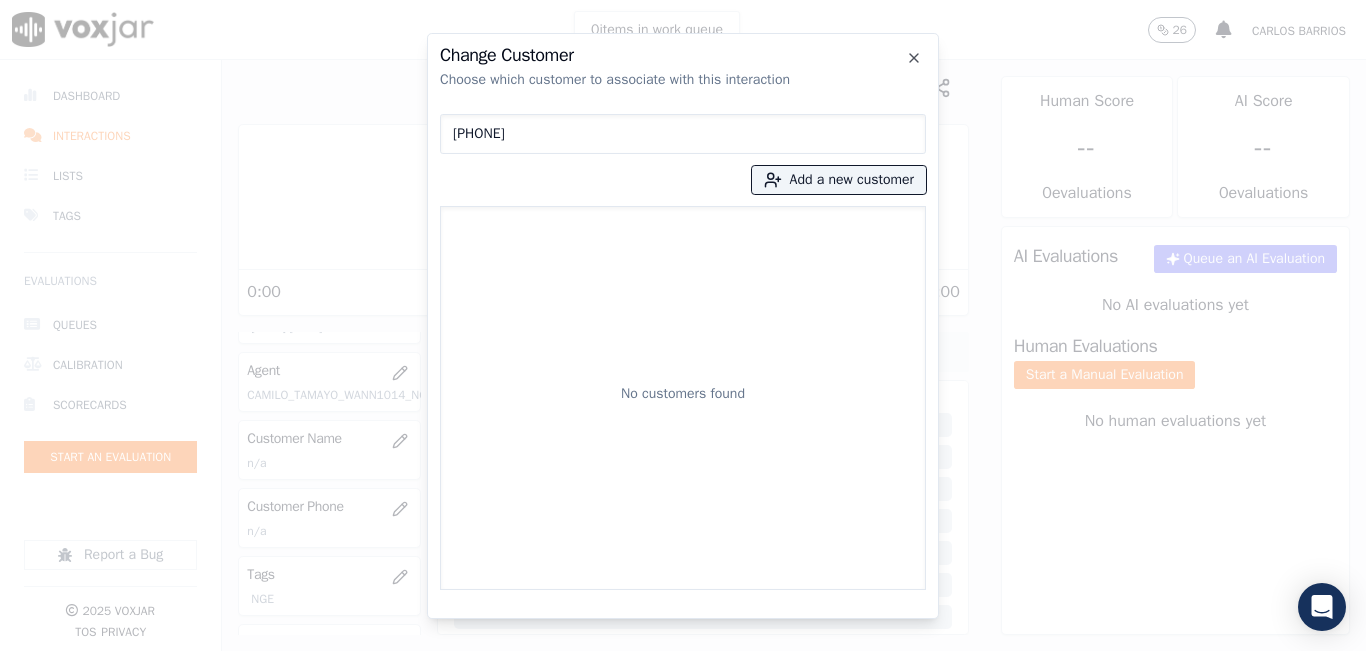 click on "[PHONE]" at bounding box center (683, 134) 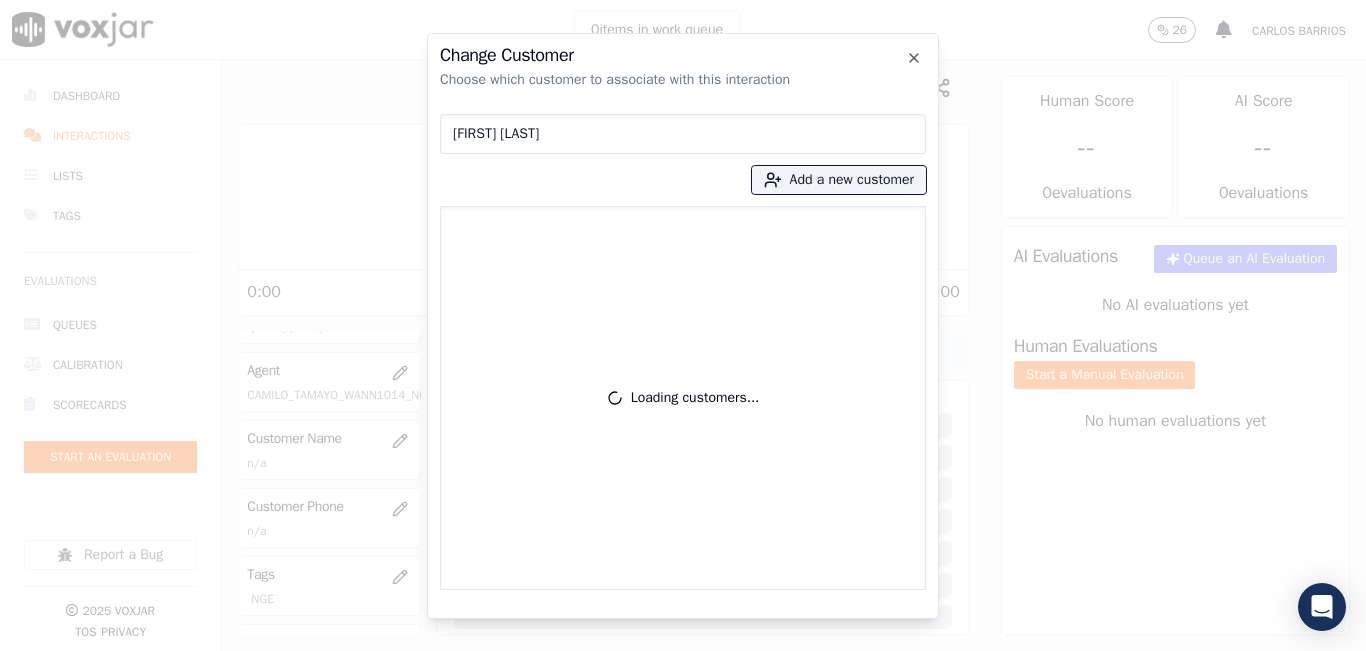 type on "[FIRST] [LAST]" 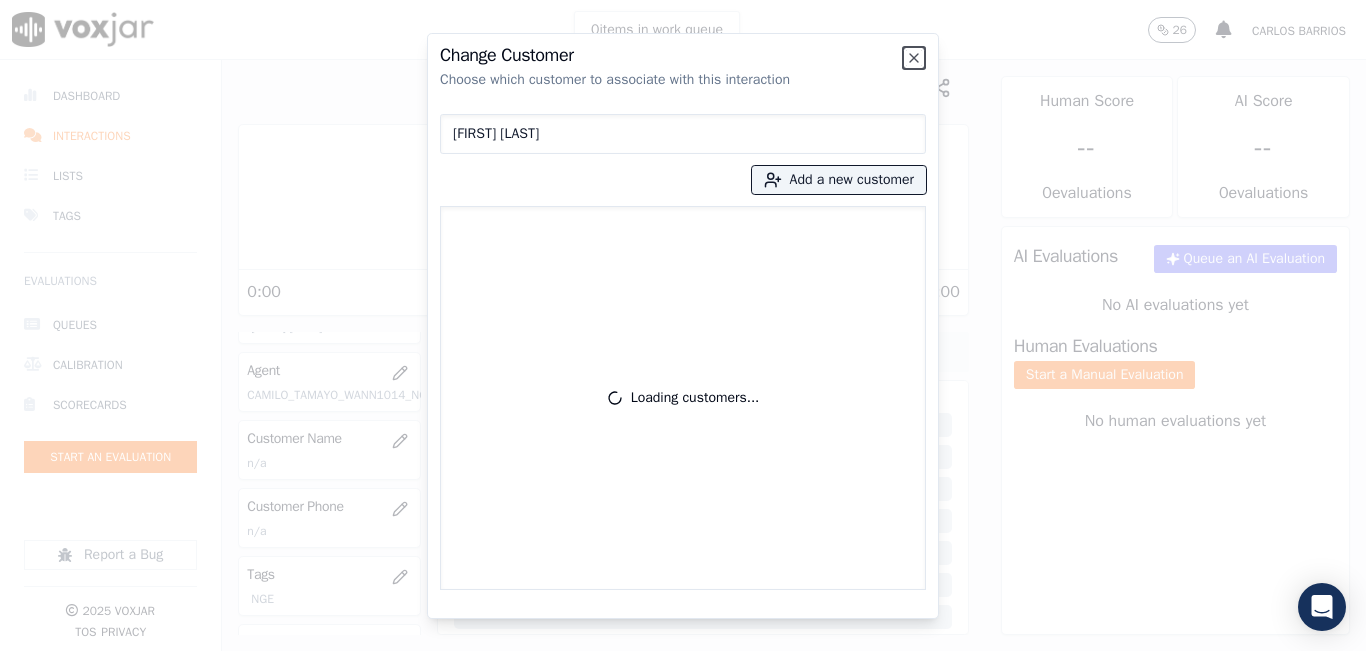 type 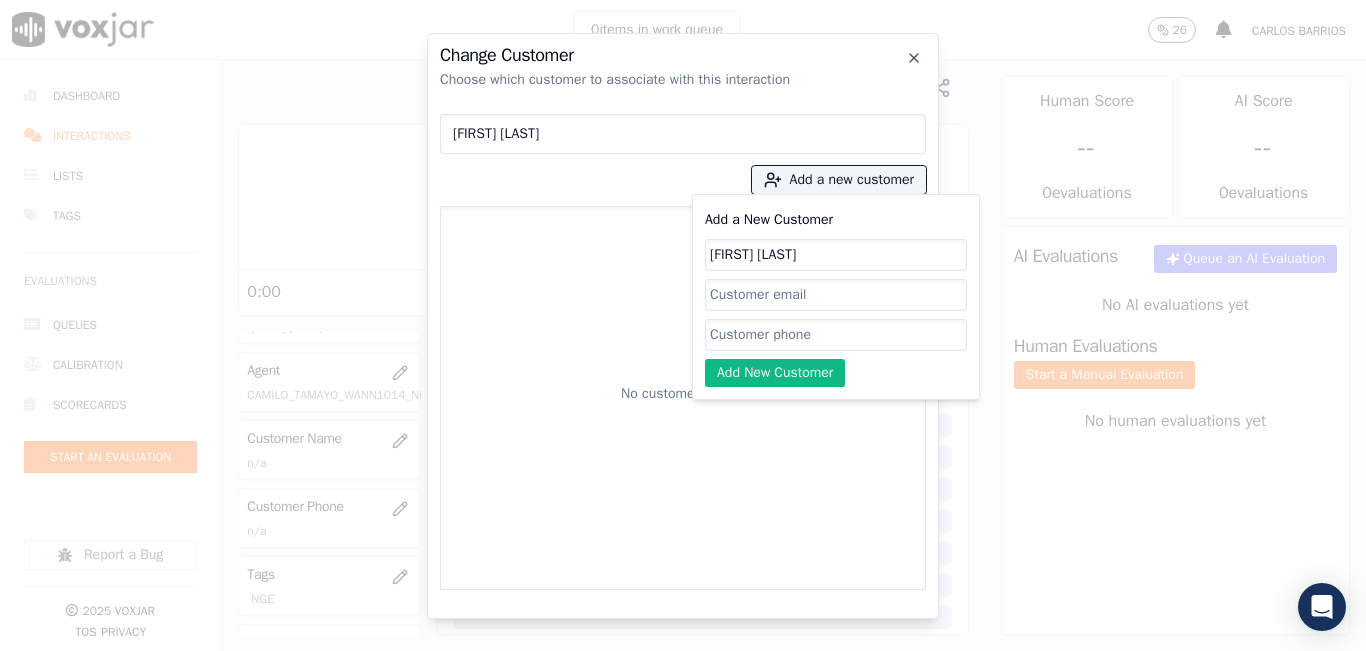 type on "[FIRST] [LAST]" 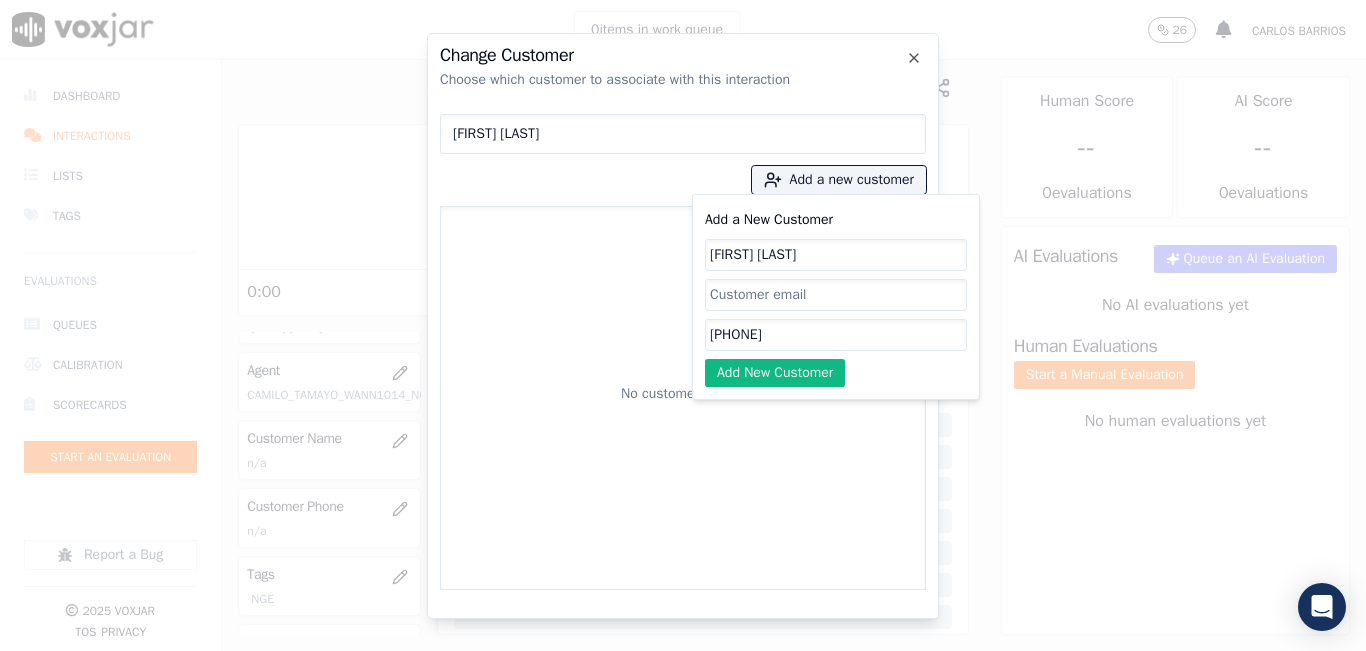 type on "[PHONE]" 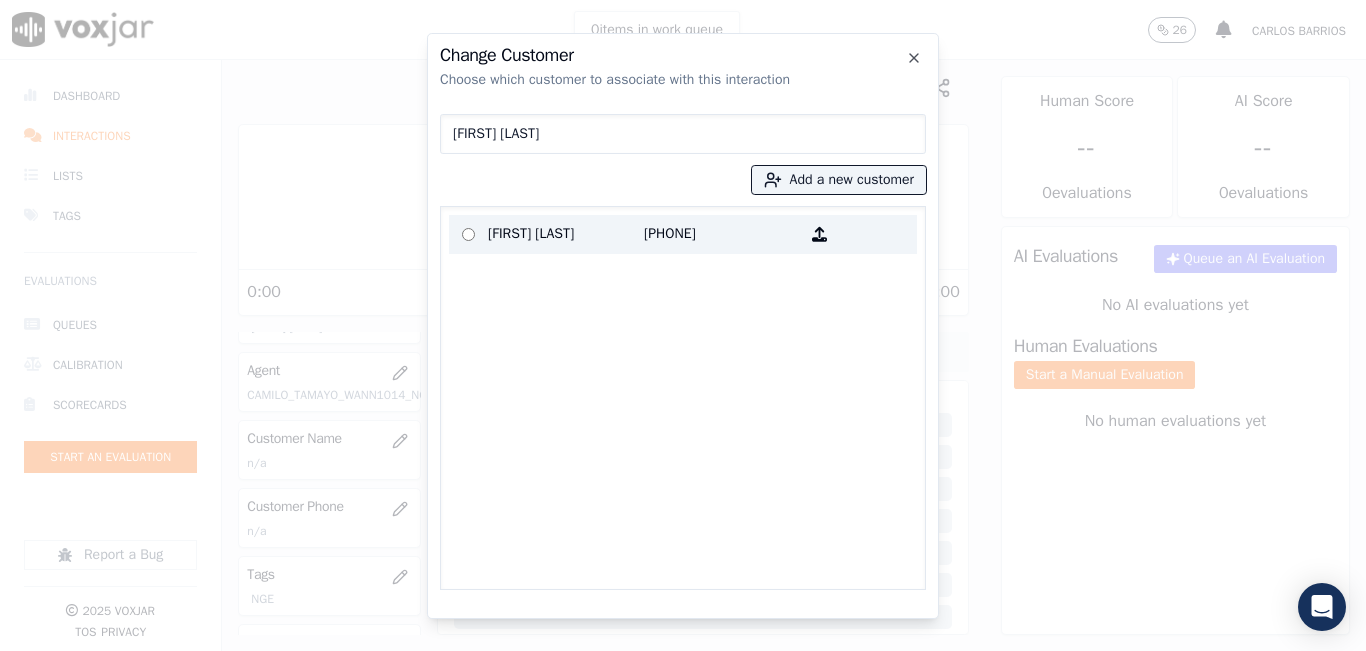 click on "[FIRST] [LAST]" at bounding box center [566, 234] 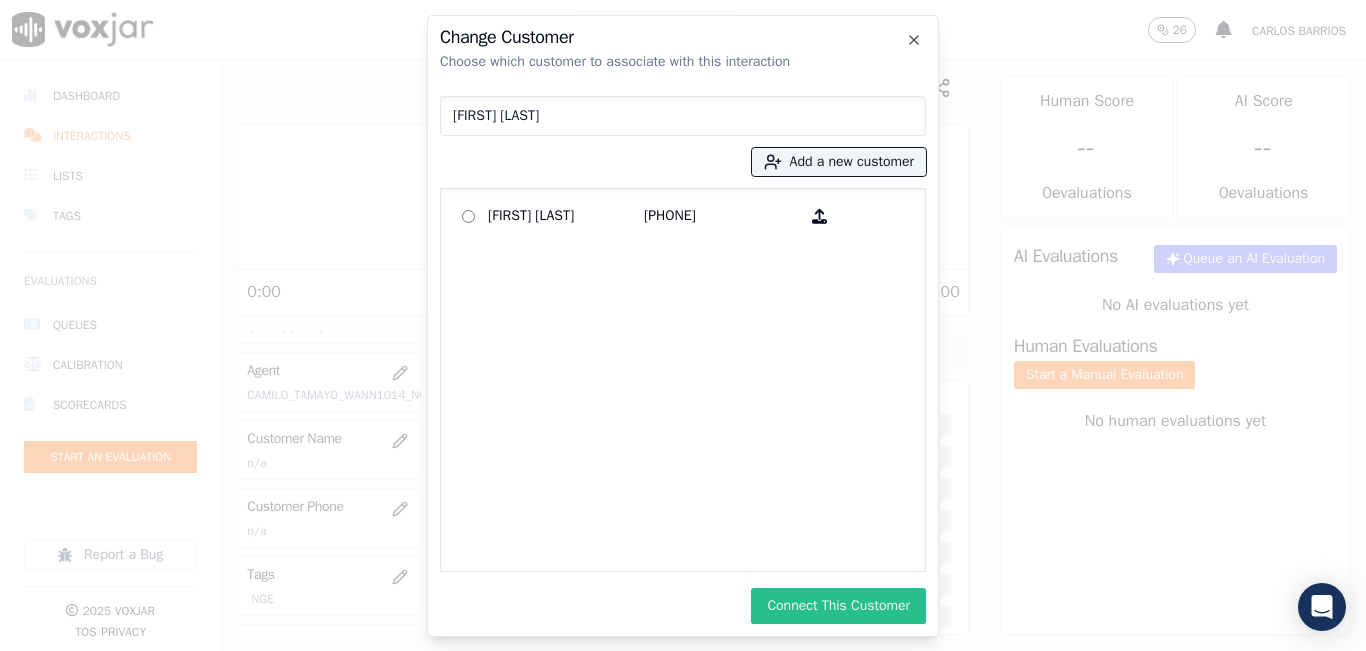 click on "Connect This Customer" at bounding box center (838, 606) 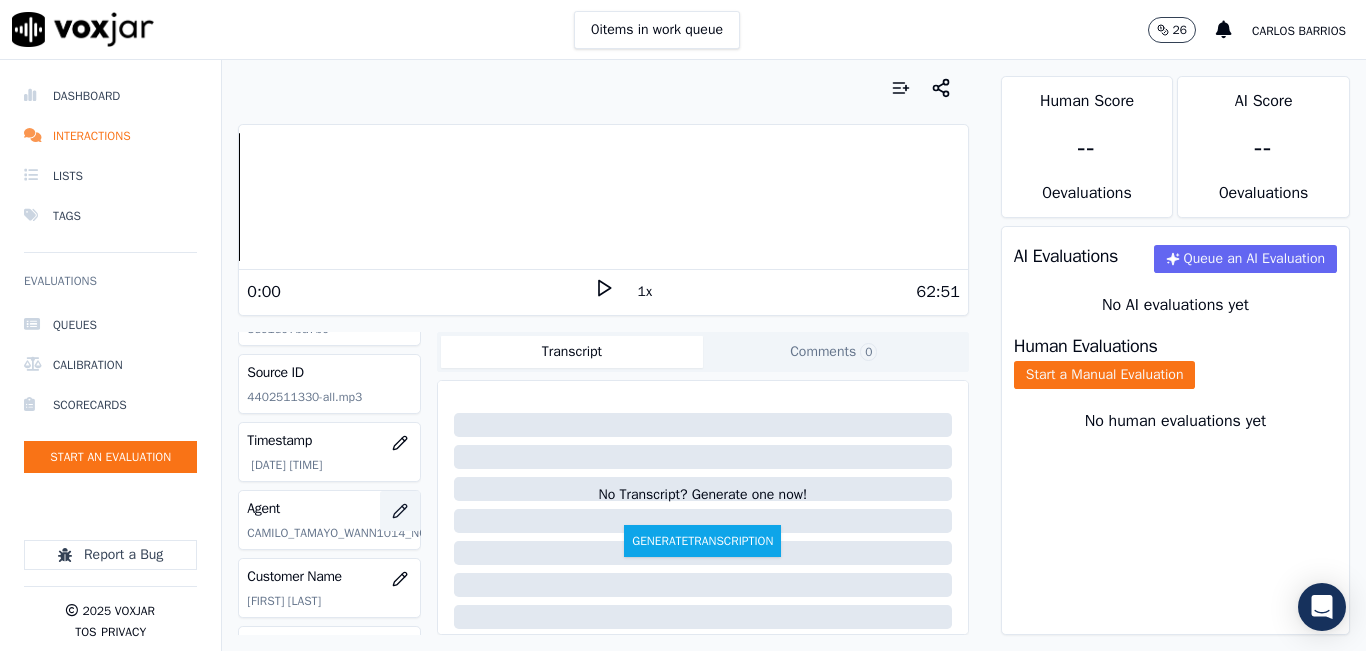 scroll, scrollTop: 262, scrollLeft: 0, axis: vertical 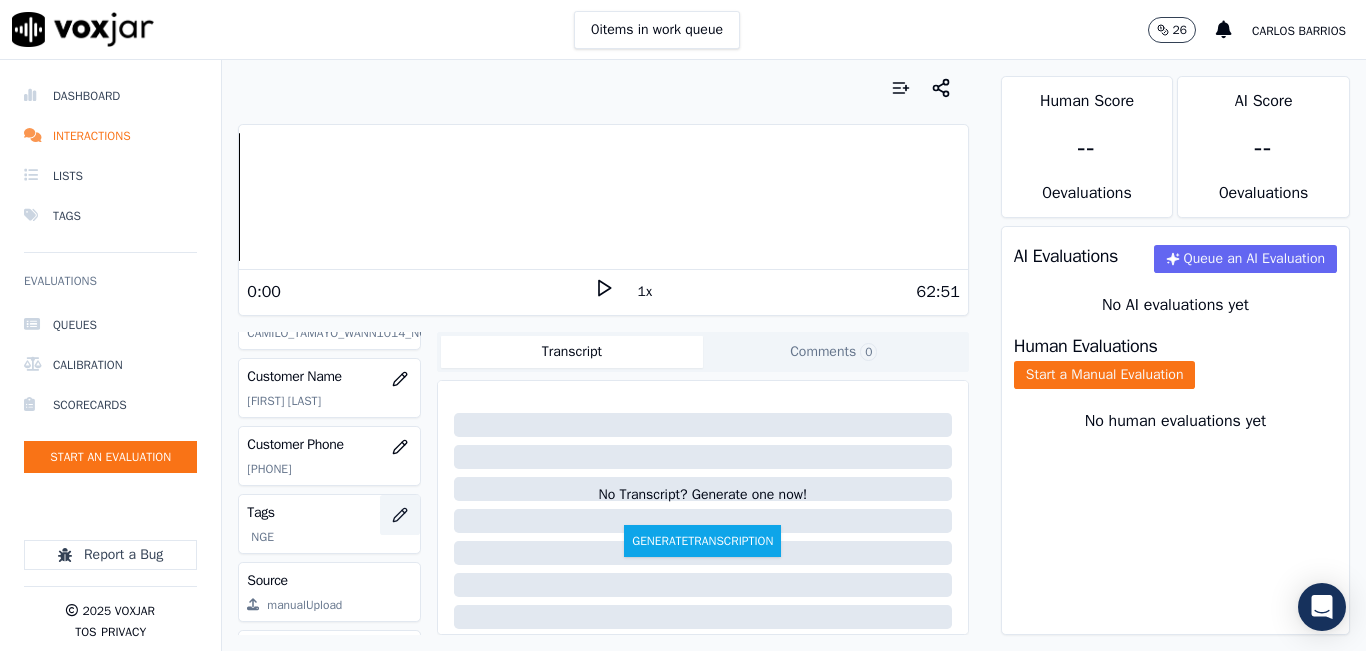 click at bounding box center (400, 515) 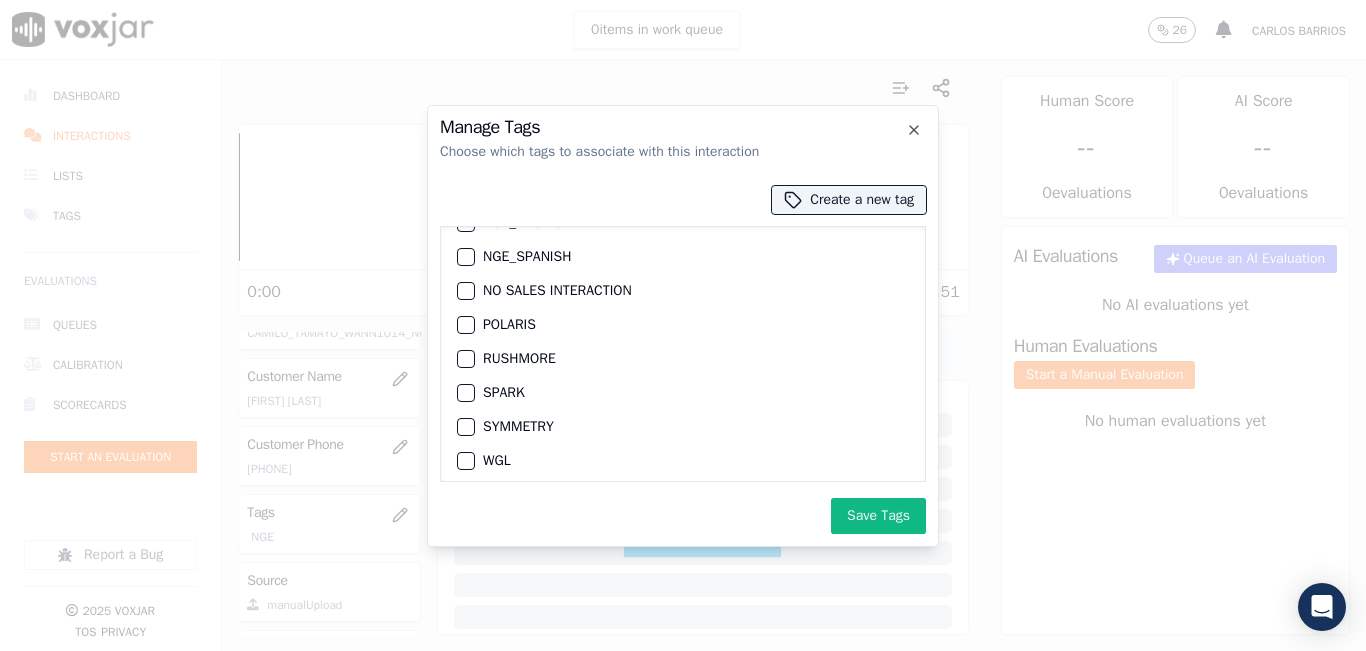 scroll, scrollTop: 355, scrollLeft: 0, axis: vertical 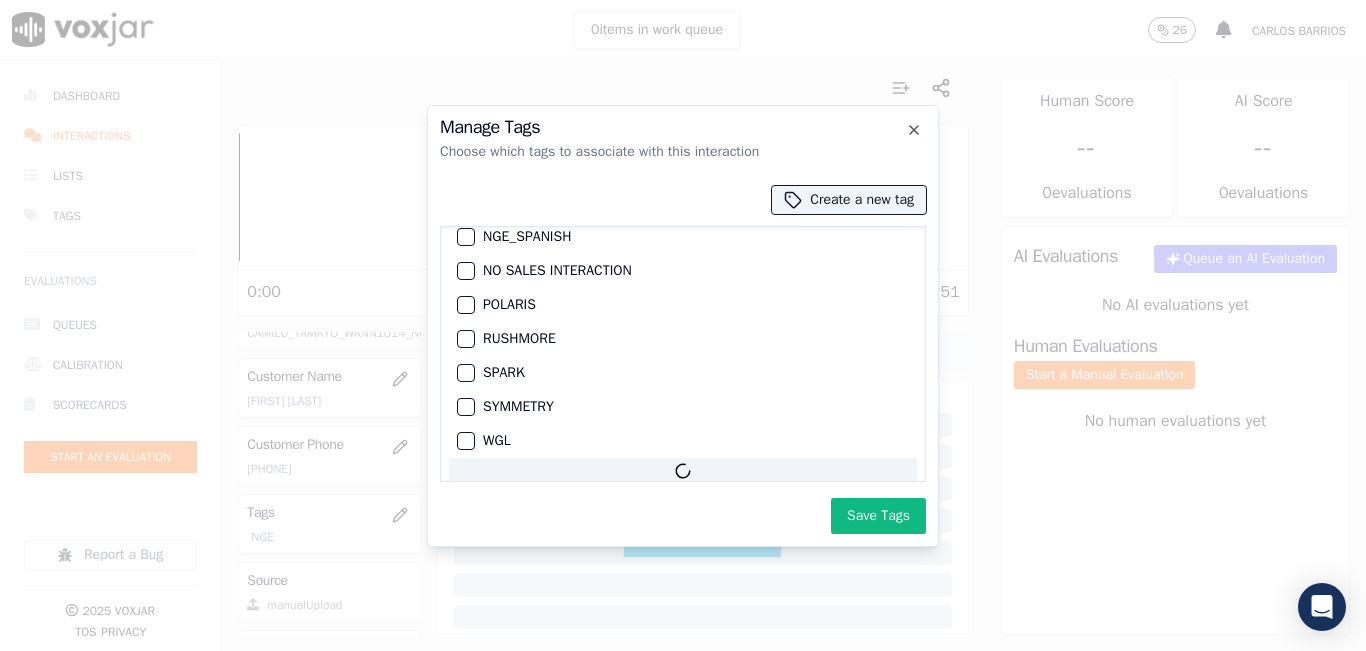 click at bounding box center [465, 407] 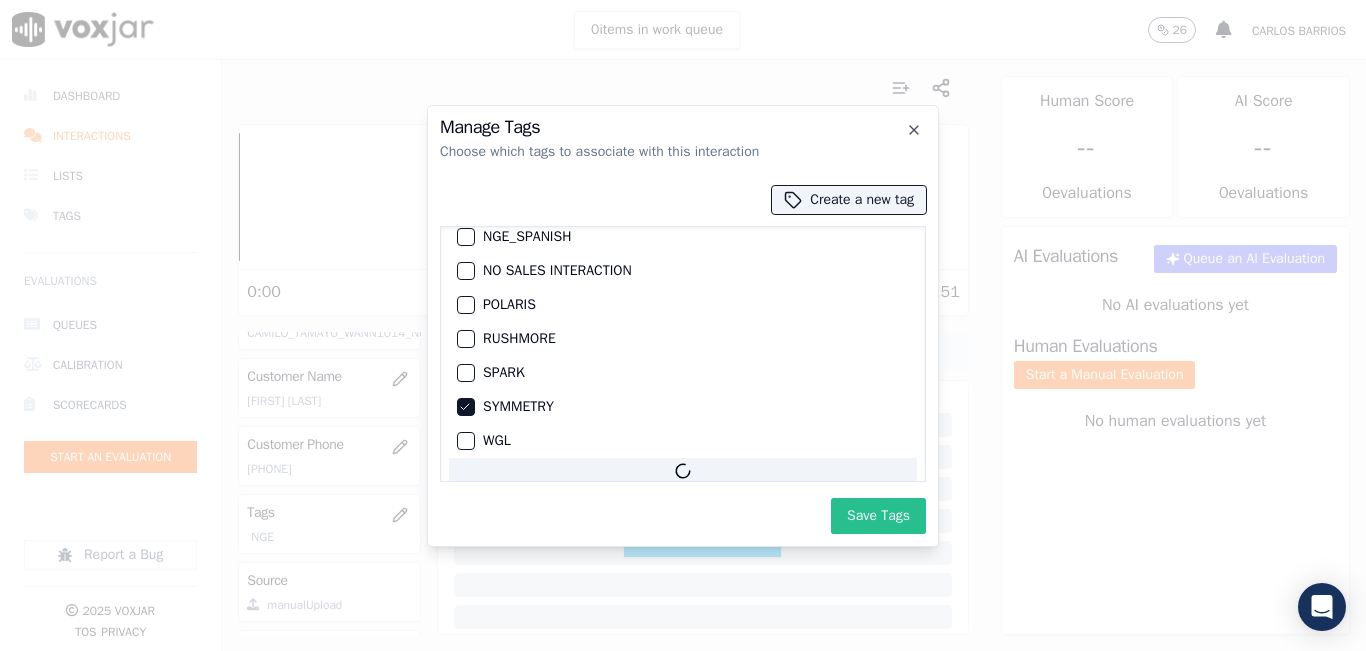 click on "Save Tags" at bounding box center (878, 516) 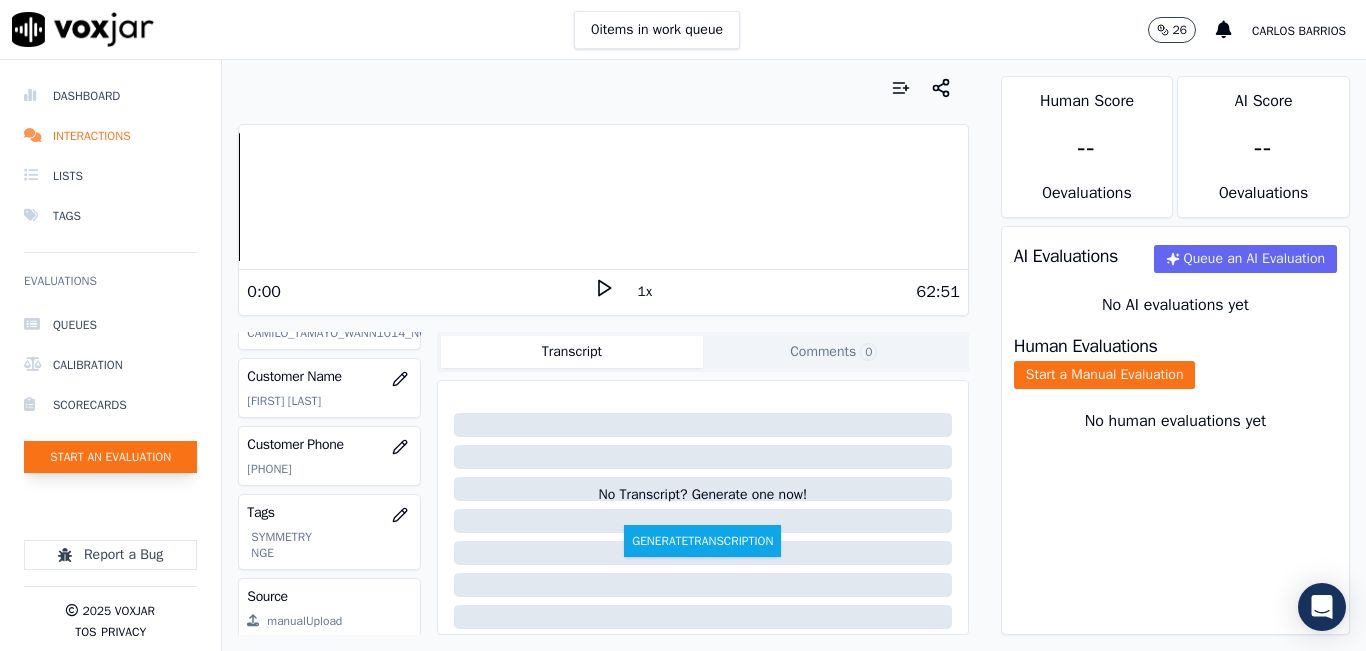 click on "Start an Evaluation" 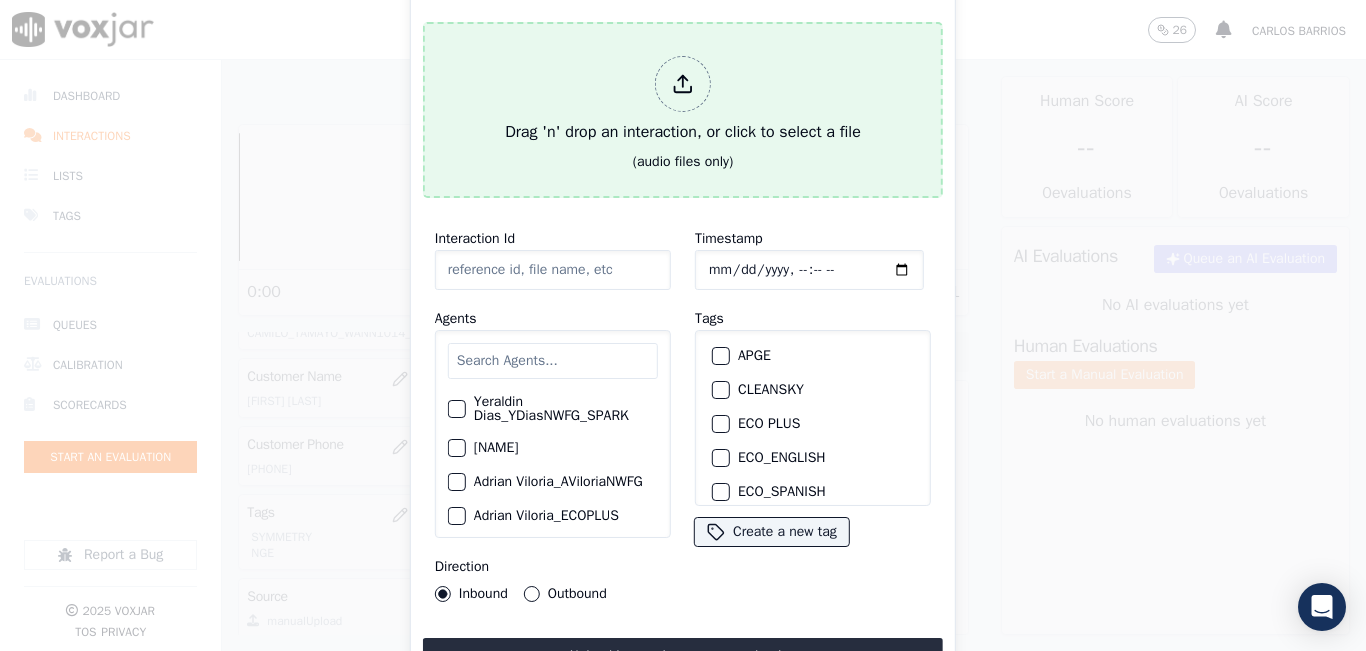 click on "Drag 'n' drop an interaction, or click to select a file   (audio files only)" at bounding box center [683, 110] 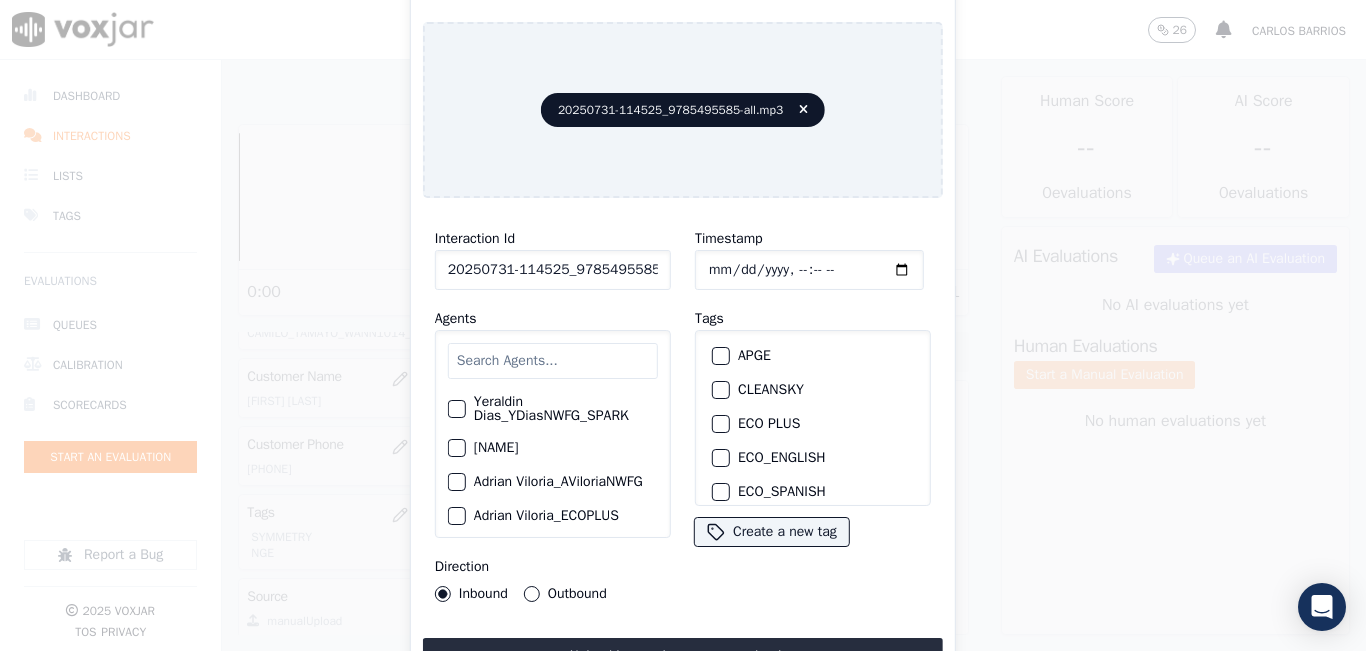 click at bounding box center (553, 361) 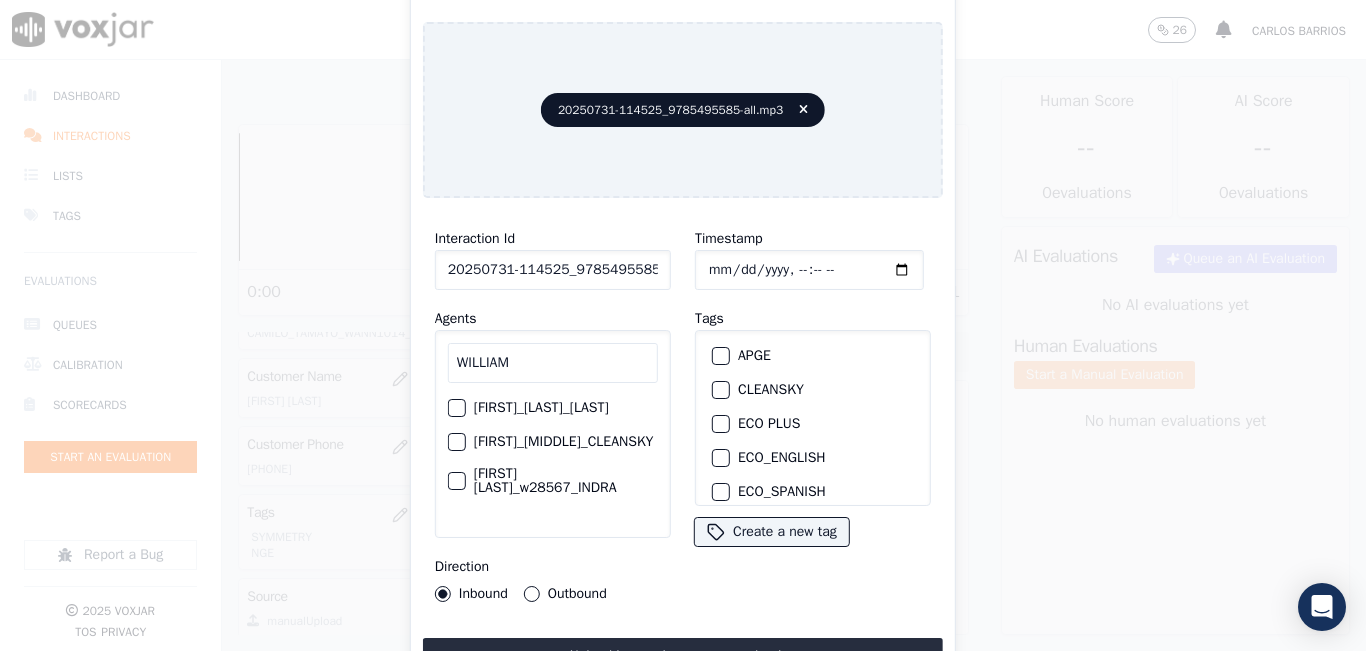 type on "WILLIAM" 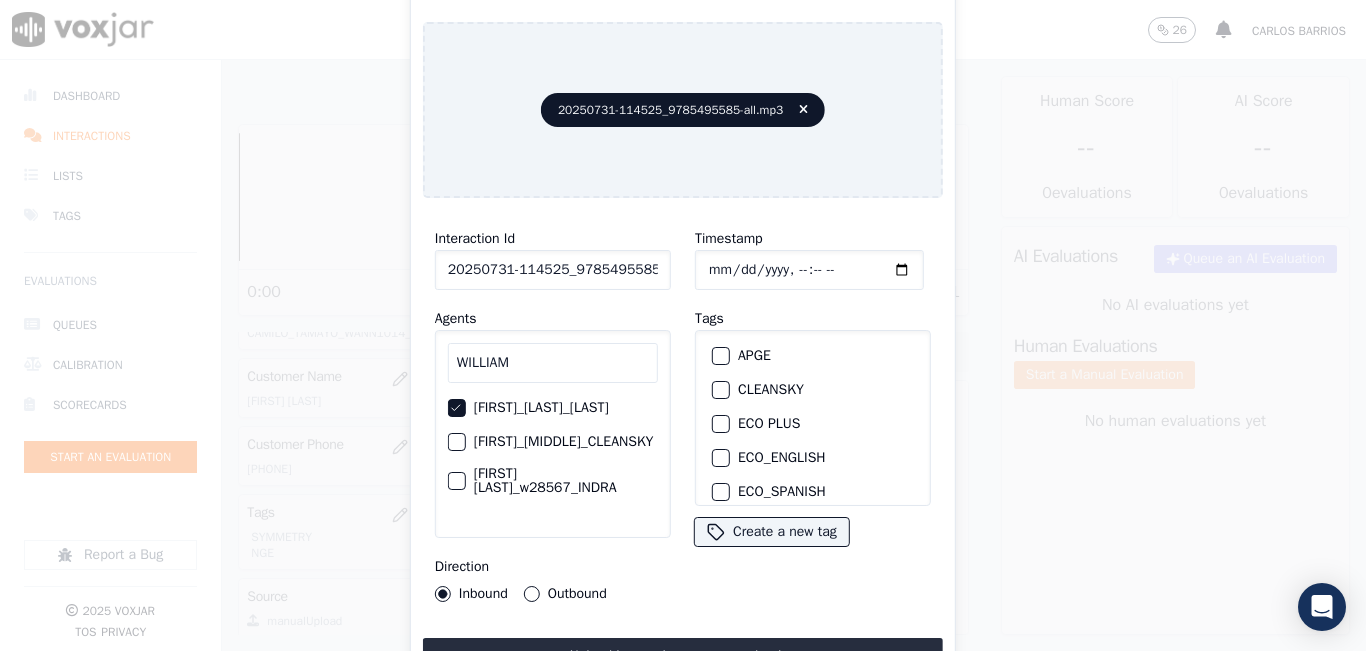 click on "Outbound" at bounding box center [532, 594] 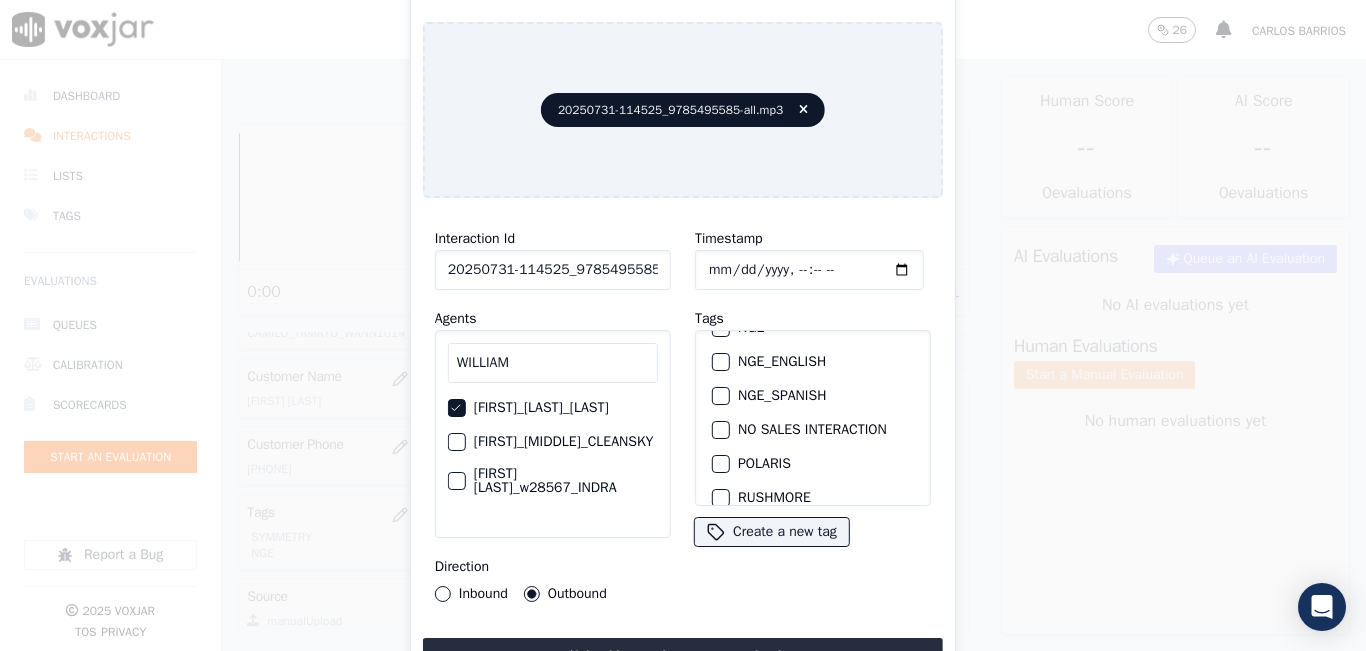 scroll, scrollTop: 200, scrollLeft: 0, axis: vertical 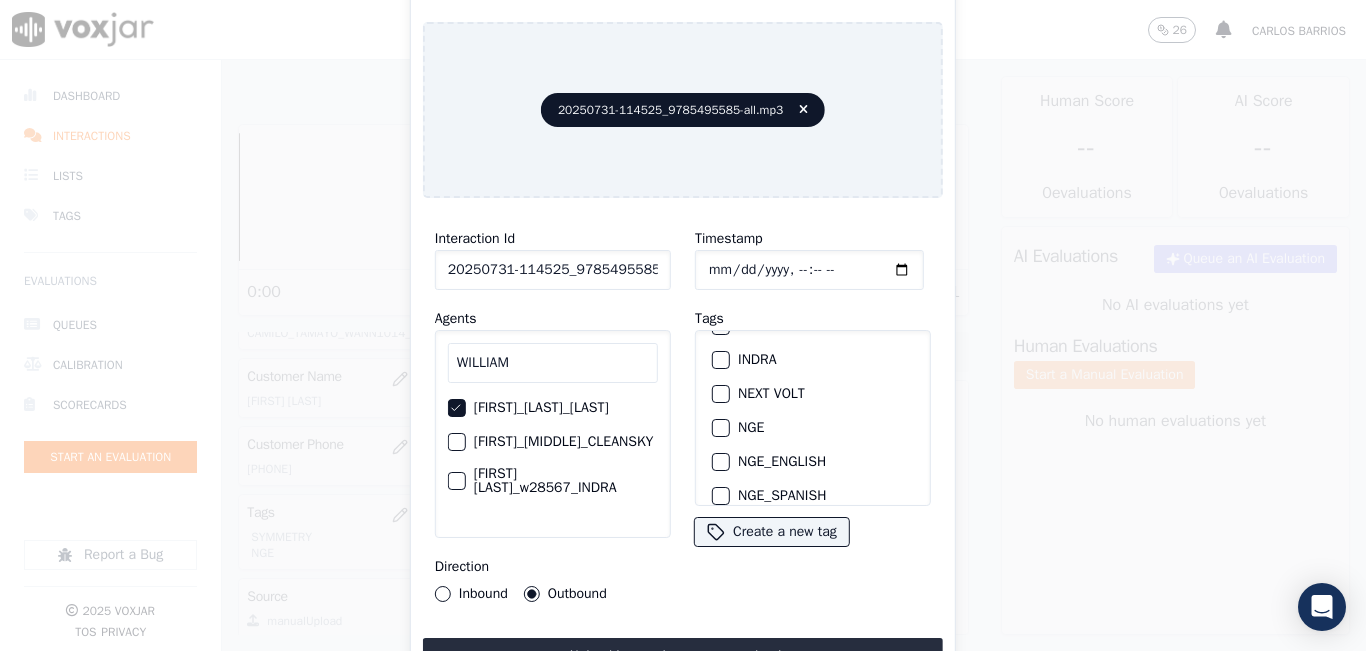 click at bounding box center (720, 428) 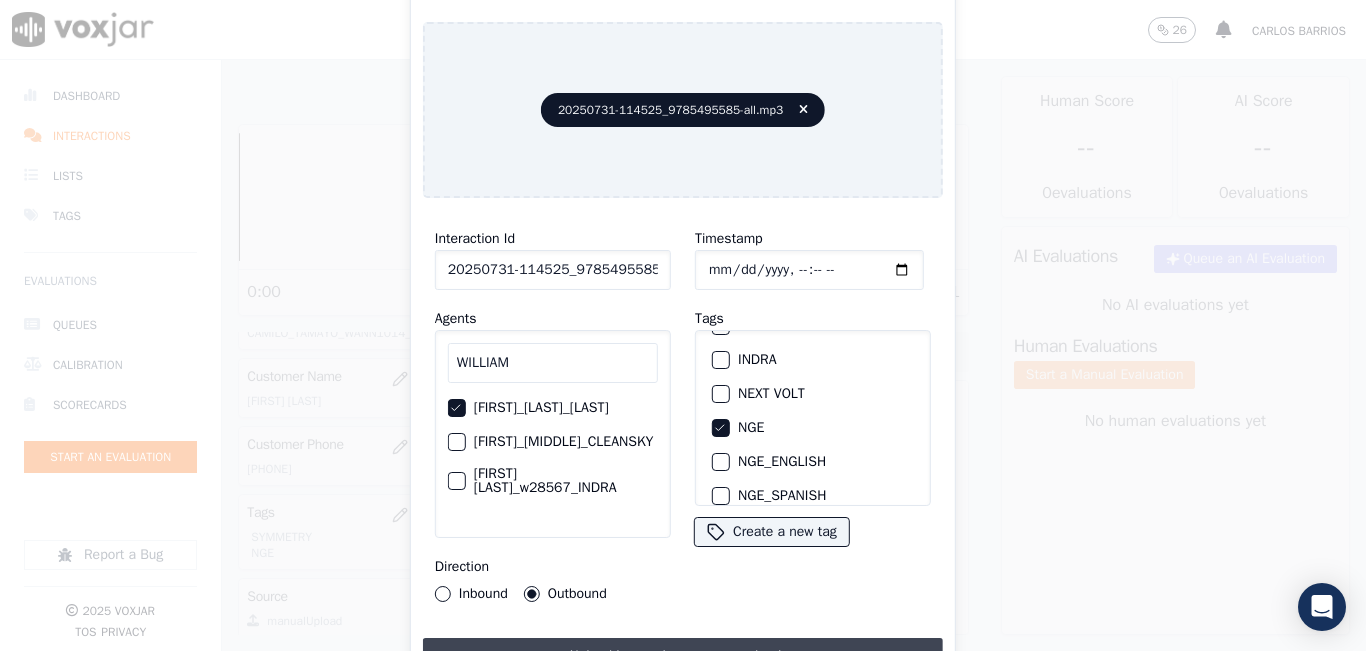 click on "Upload interaction to start evaluation" at bounding box center (683, 656) 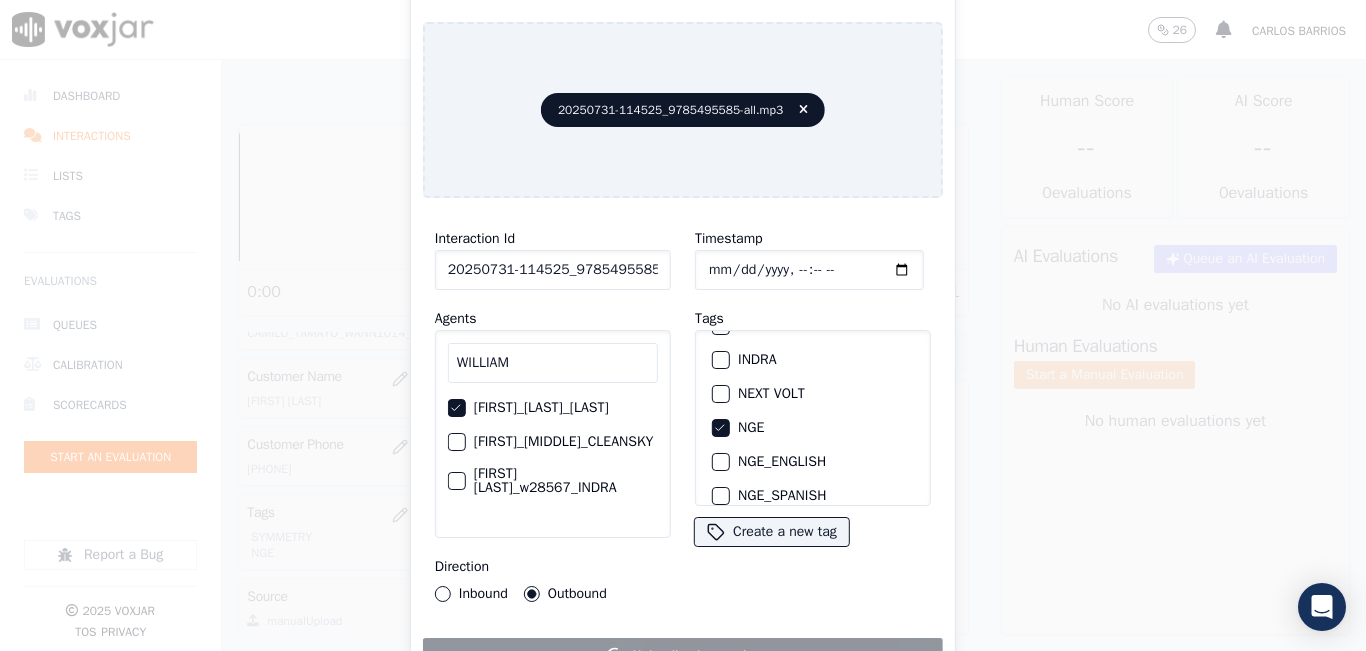 click on "Start an Evaluation   20250731-114525_9785495585-all.mp3       Interaction Id   20250731-114525_9785495585-all.mp3     Agents   [NAME]     [NAME]     [NAME]     [NAME]     Direction     Inbound     Outbound   Timestamp       Tags     APGE     CLEANSKY     ECO PLUS     ECO_ENGLISH     ECO_SPANISH     ELECTRA SPARK     INDRA     NEXT VOLT     NGE     NGE_ENGLISH     NGE_SPANISH     NO SALES INTERACTION     POLARIS     RUSHMORE     SPARK     SYMMETRY     WGL
Create a new tag       Uploading interaction       Close" 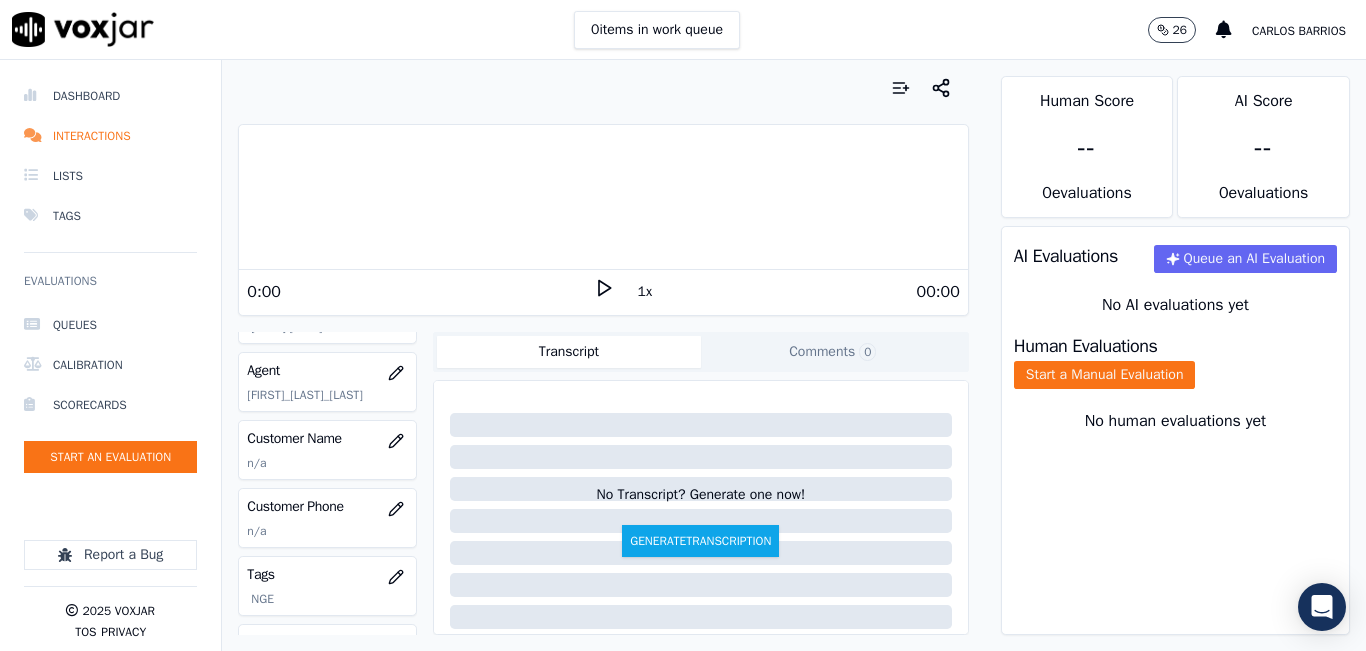 scroll, scrollTop: 100, scrollLeft: 0, axis: vertical 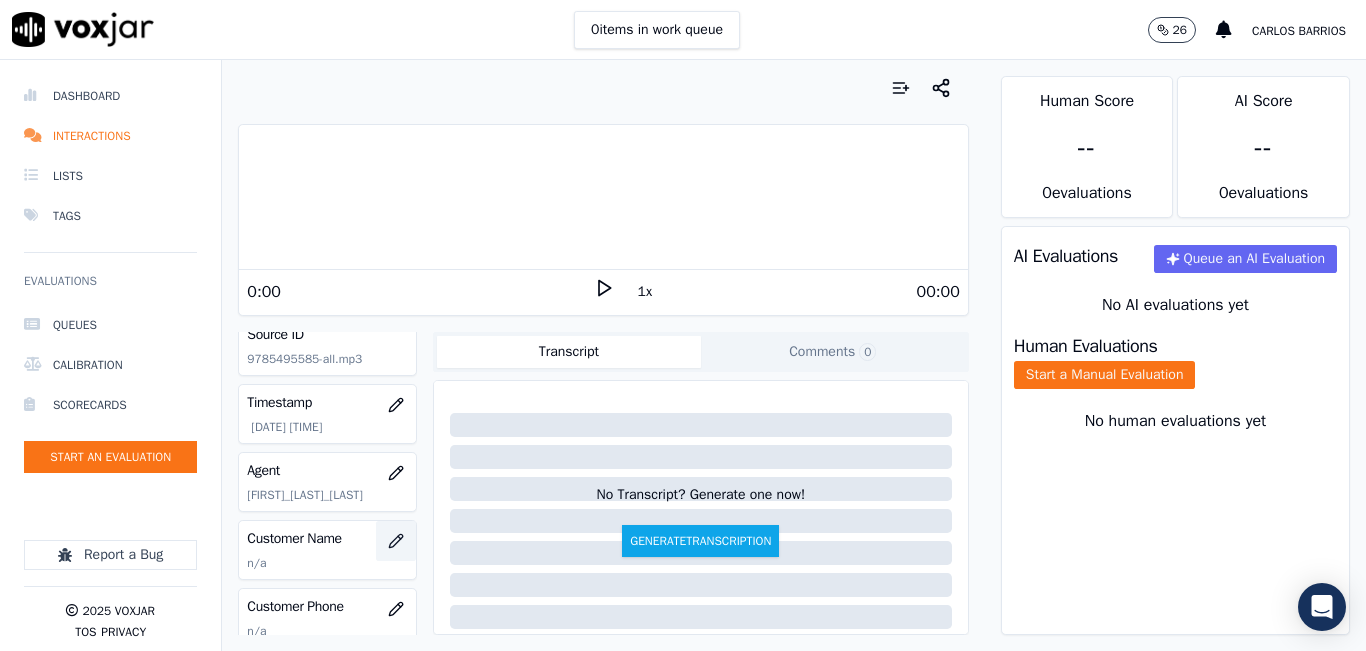 click at bounding box center (396, 541) 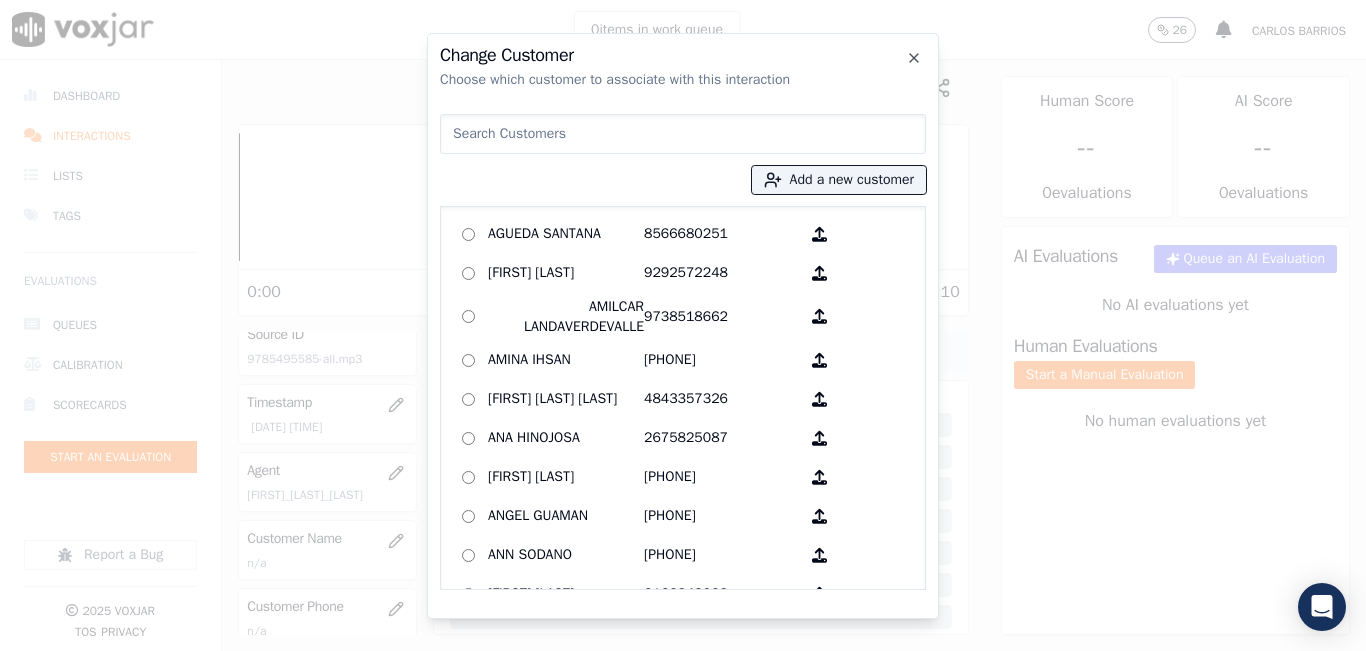 click on "Choose which customer to associate with this interaction" 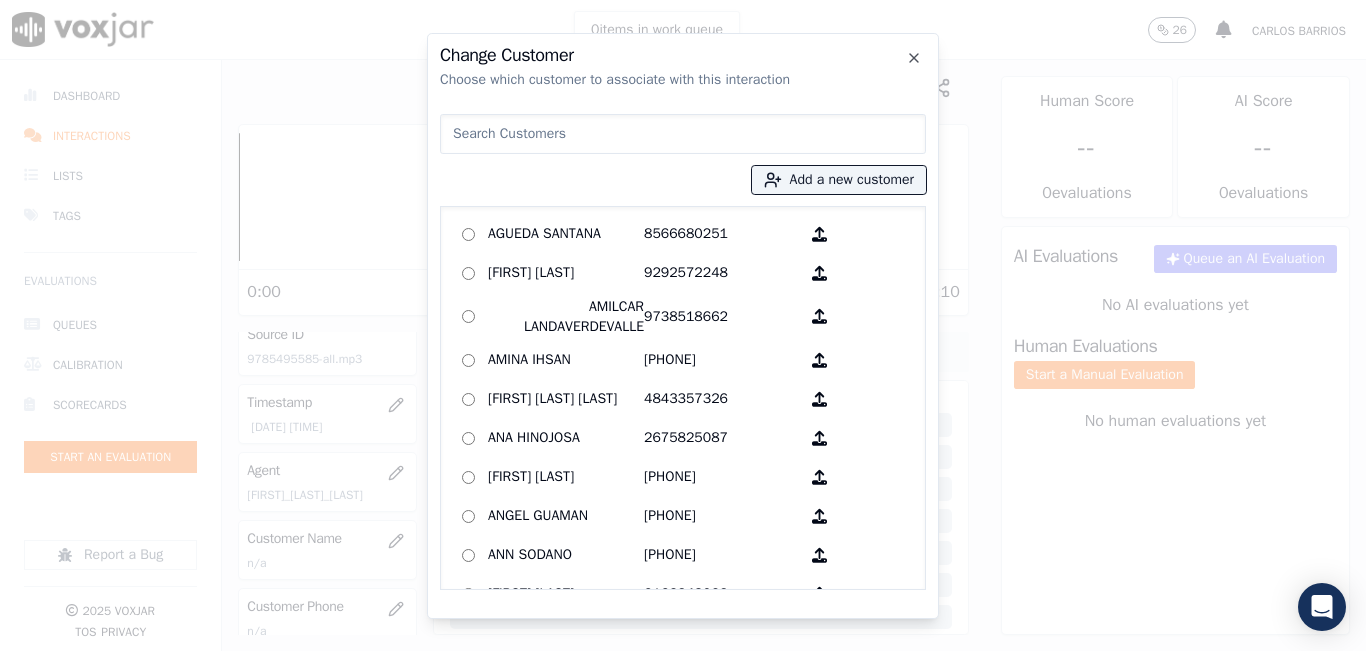 click at bounding box center [683, 134] 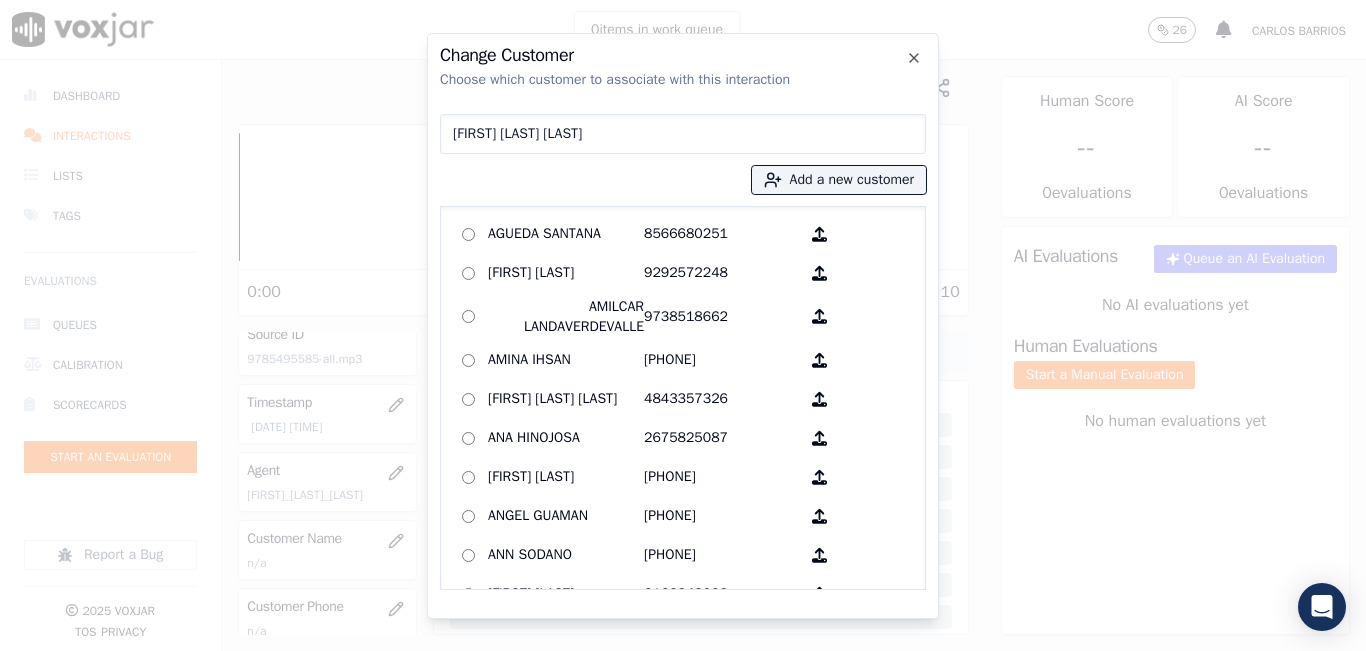 type on "[FIRST] [LAST] [LAST]" 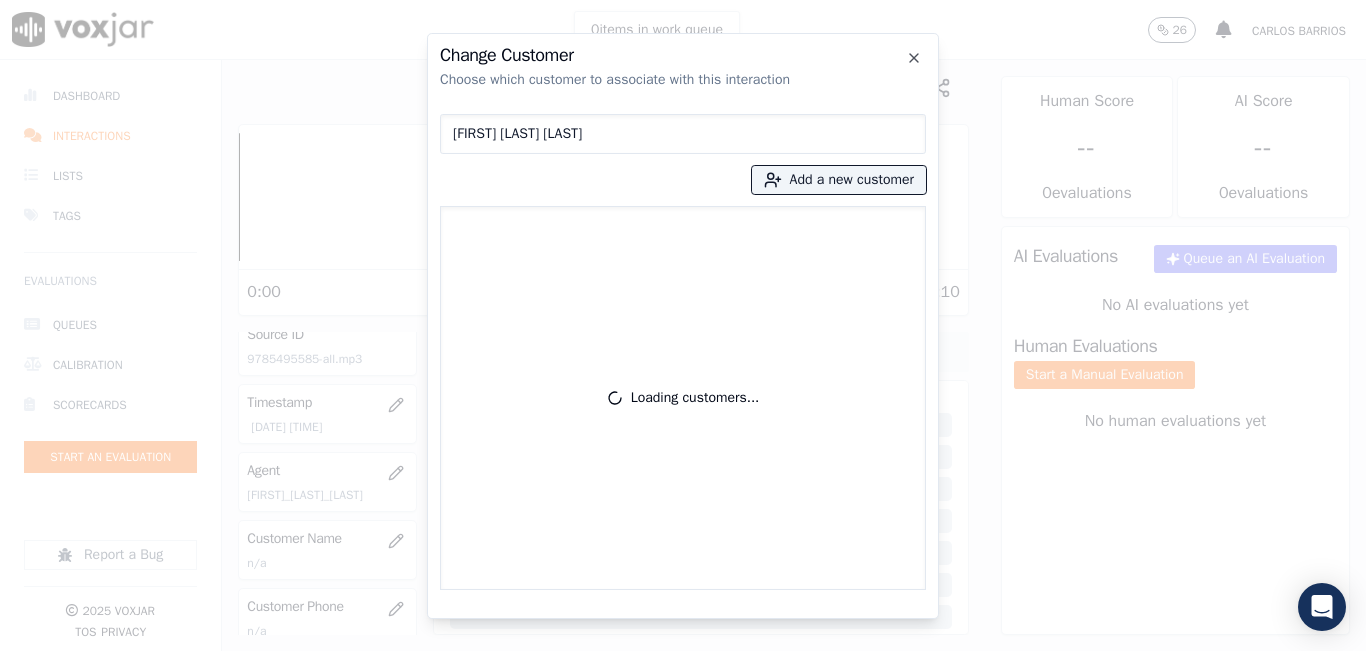 type 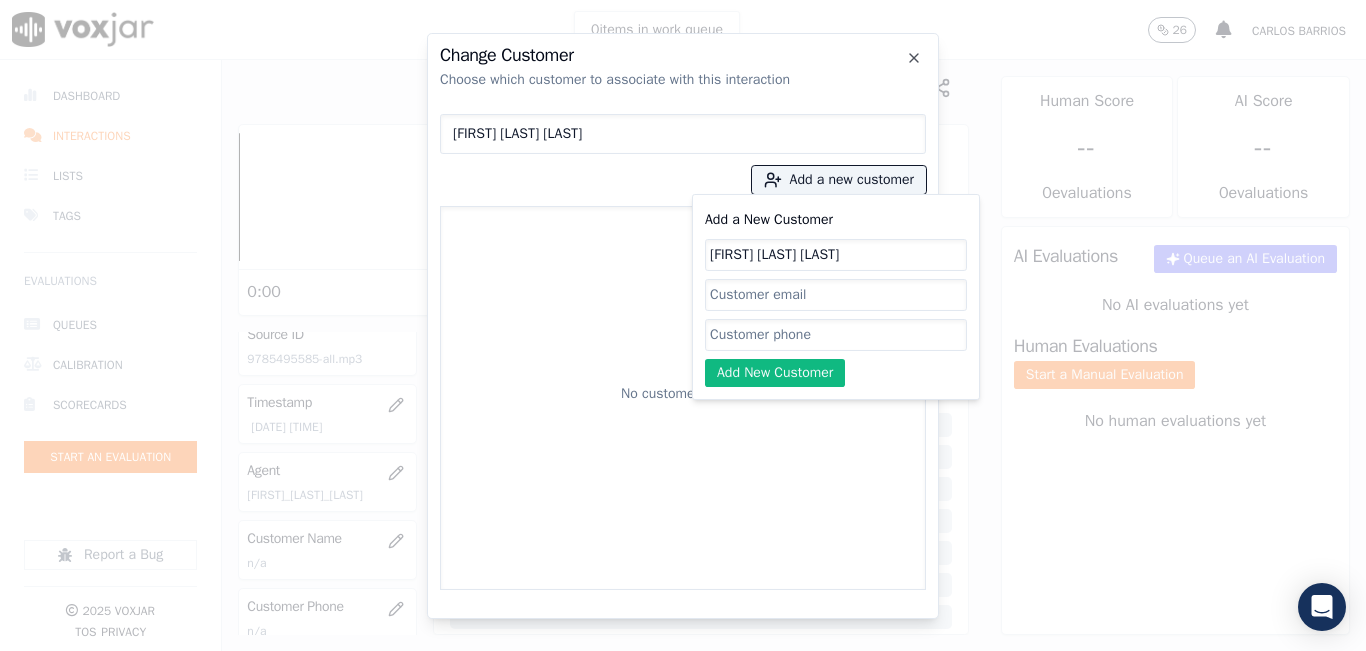 type on "[FIRST] [LAST] [LAST]" 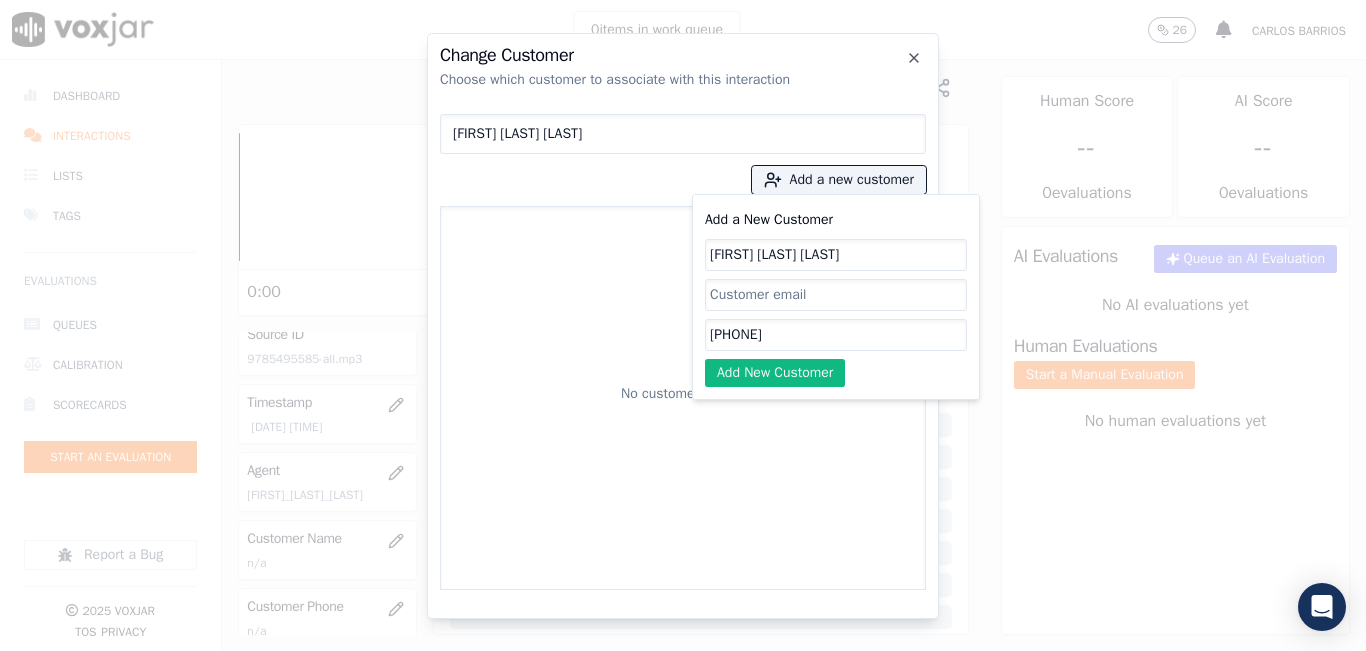 type on "[PHONE]" 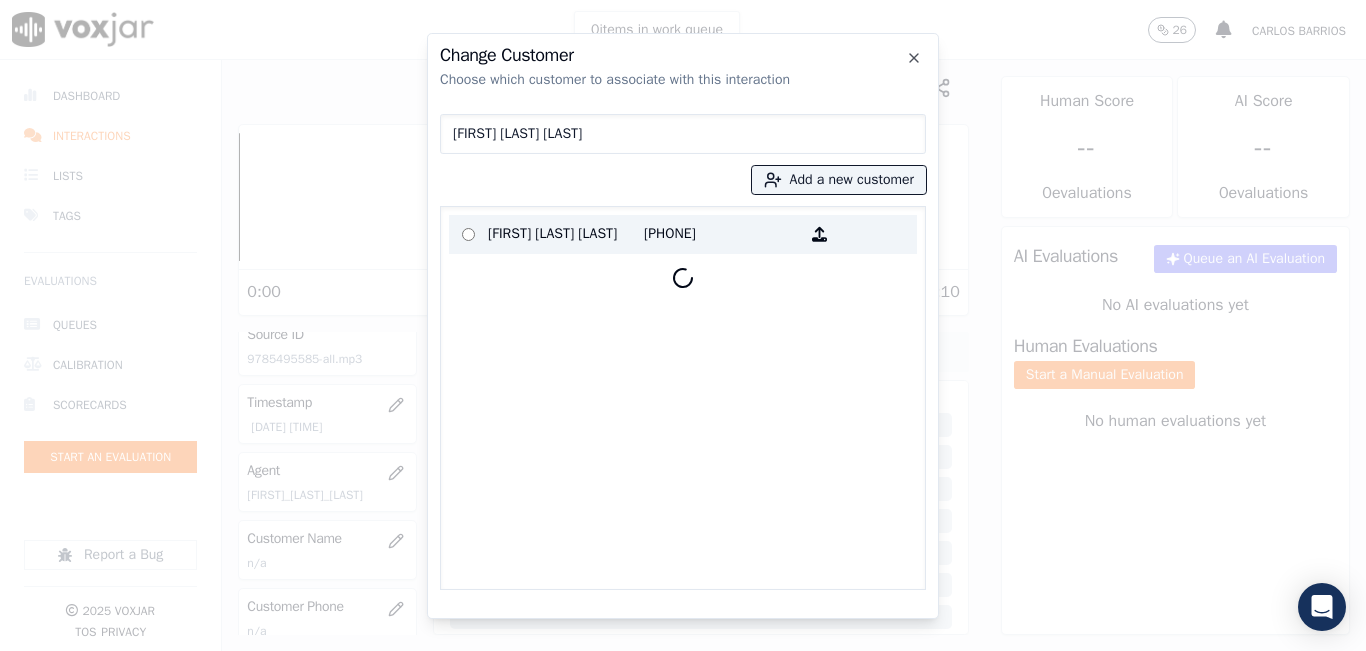 click on "[PHONE]" at bounding box center (722, 234) 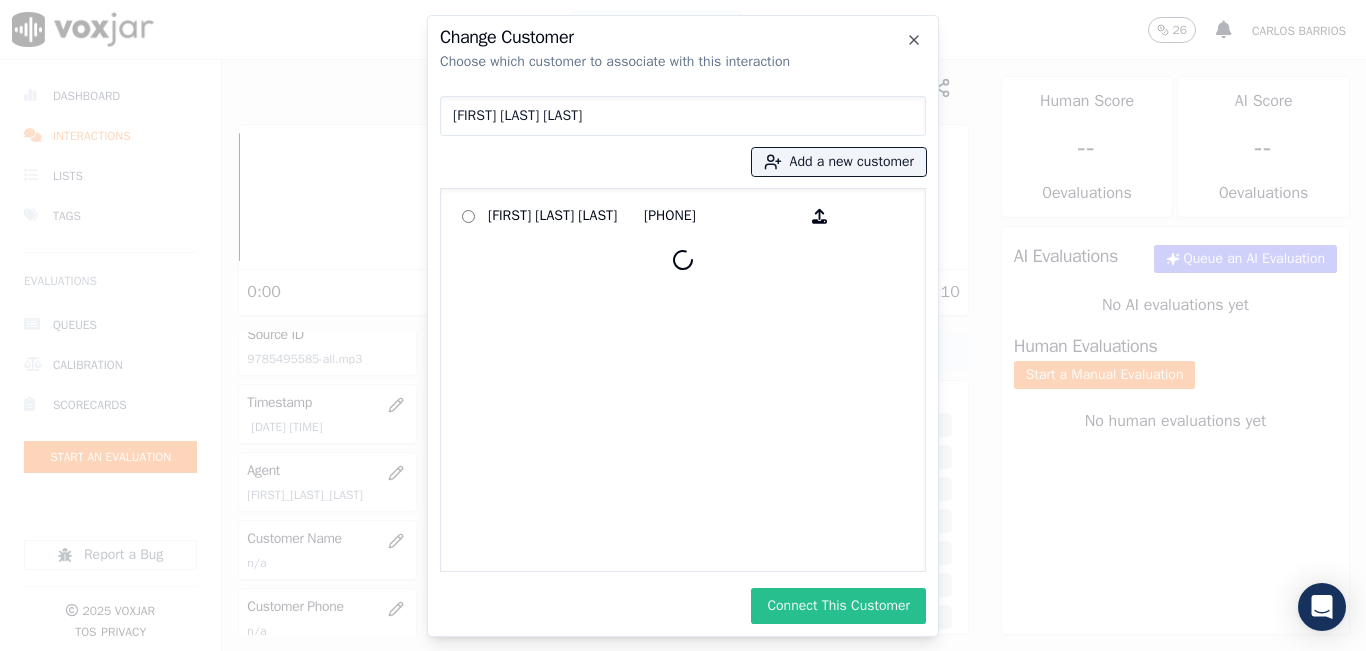 click on "Connect This Customer" at bounding box center (838, 606) 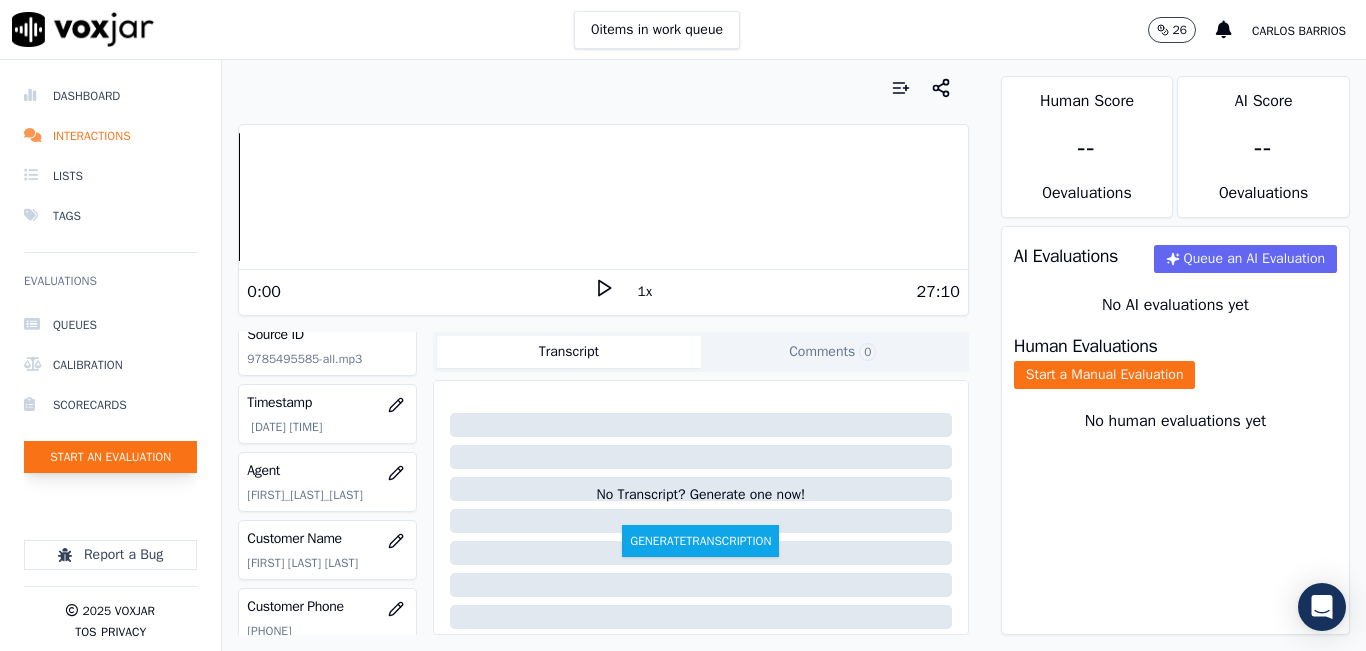 click on "Start an Evaluation" 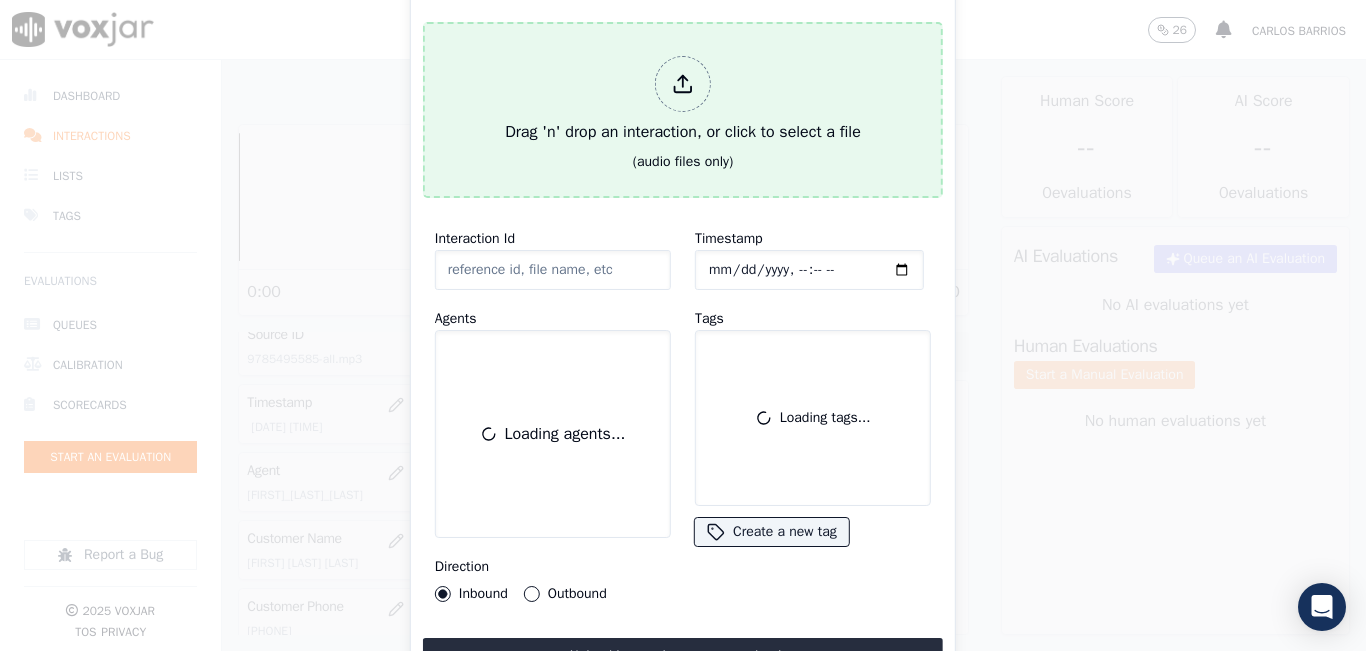 click on "Drag 'n' drop an interaction, or click to select a file" at bounding box center [683, 100] 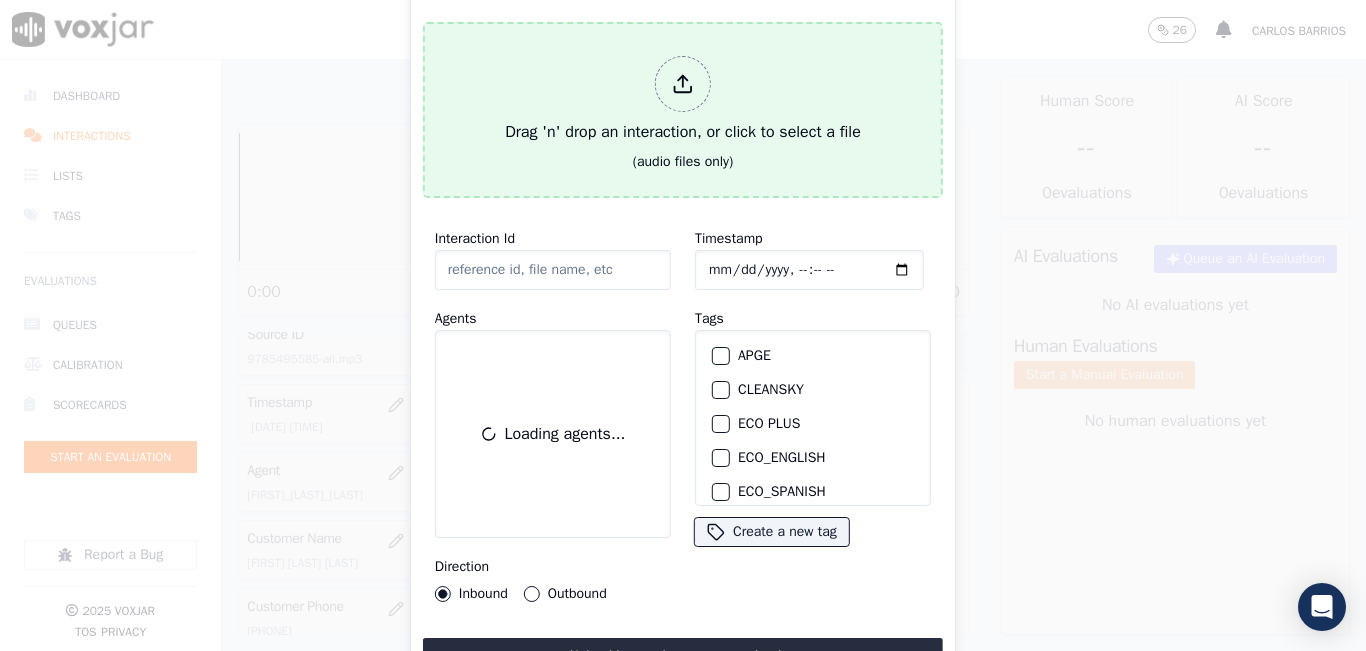 type on "20250731-105011_6145584917-all.mp3" 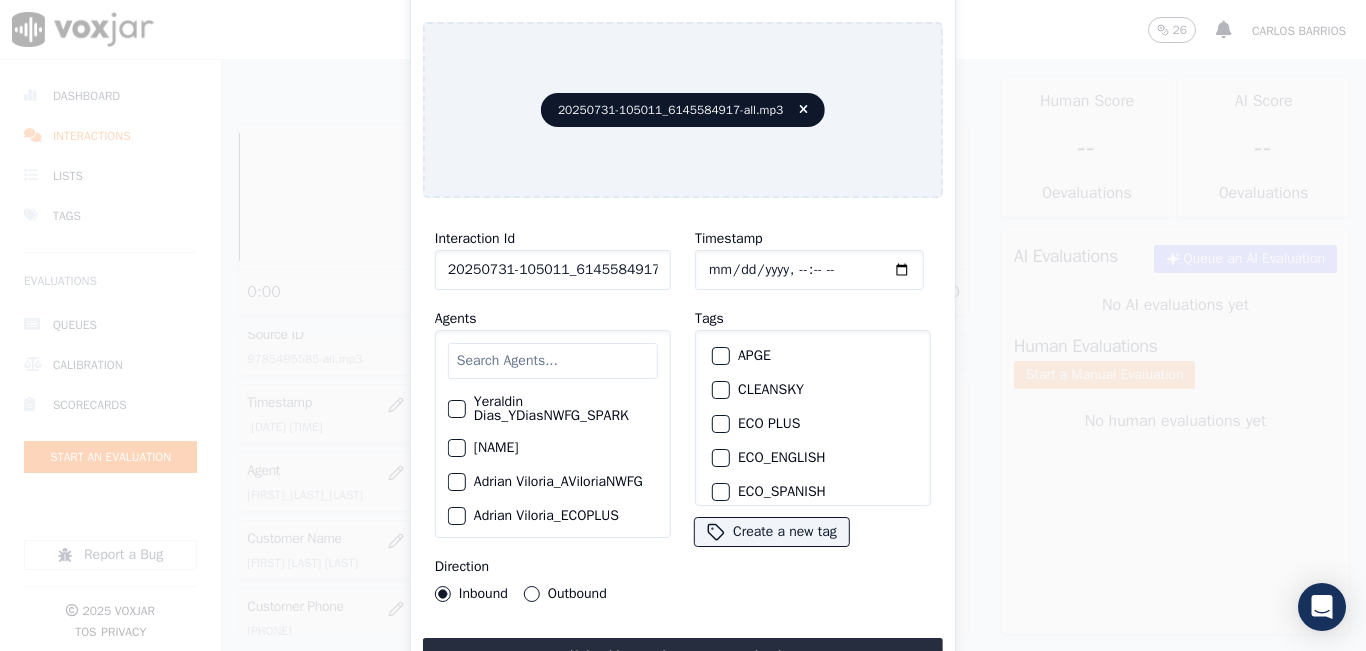 click at bounding box center [553, 361] 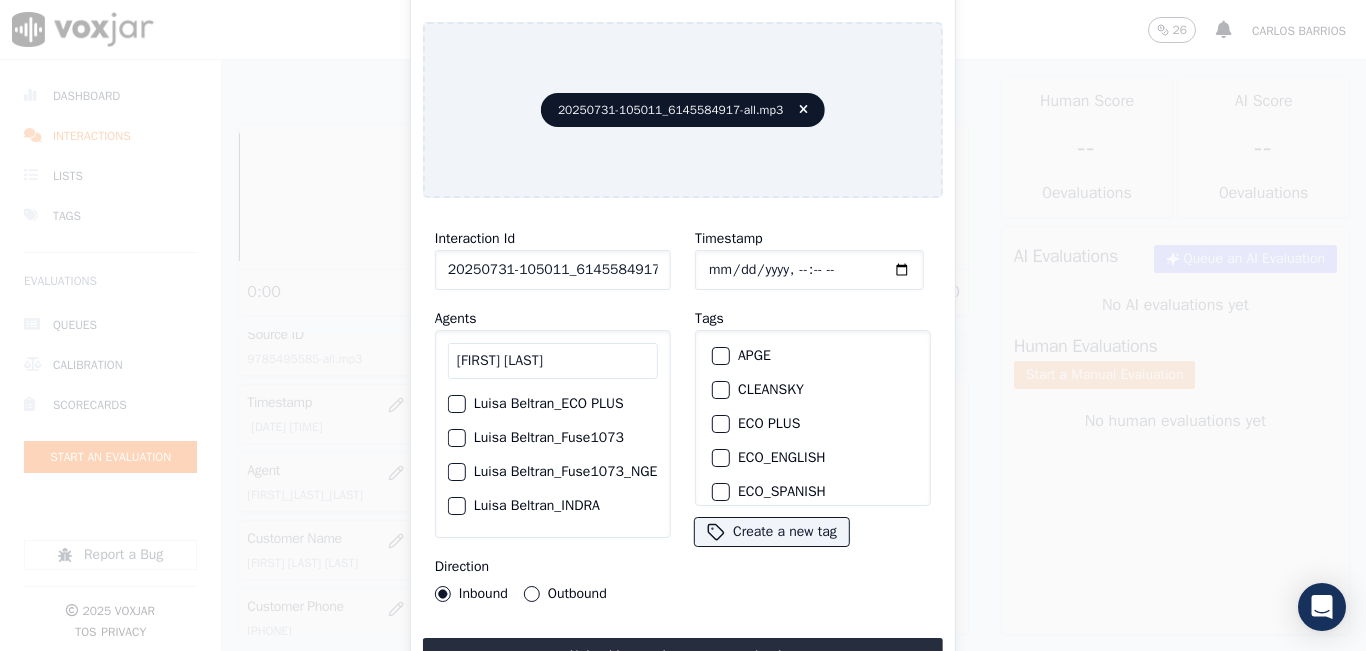 type on "[FIRST] [LAST]" 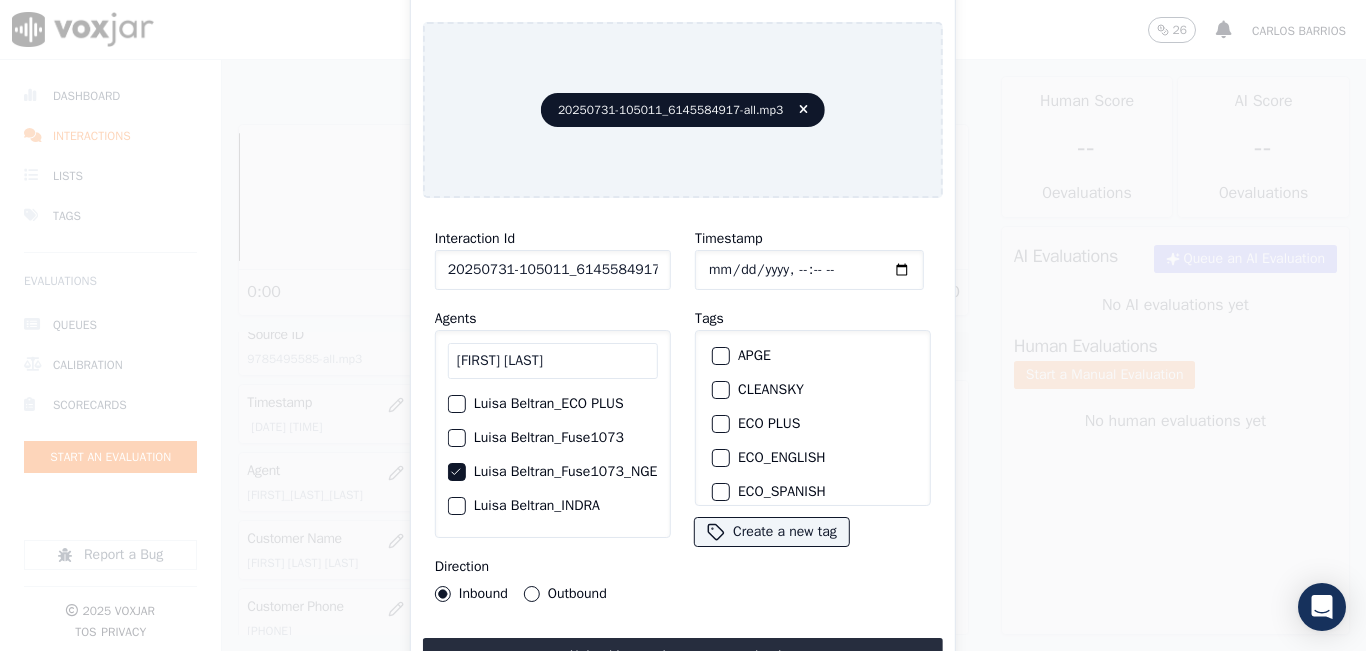 click on "Outbound" at bounding box center (532, 594) 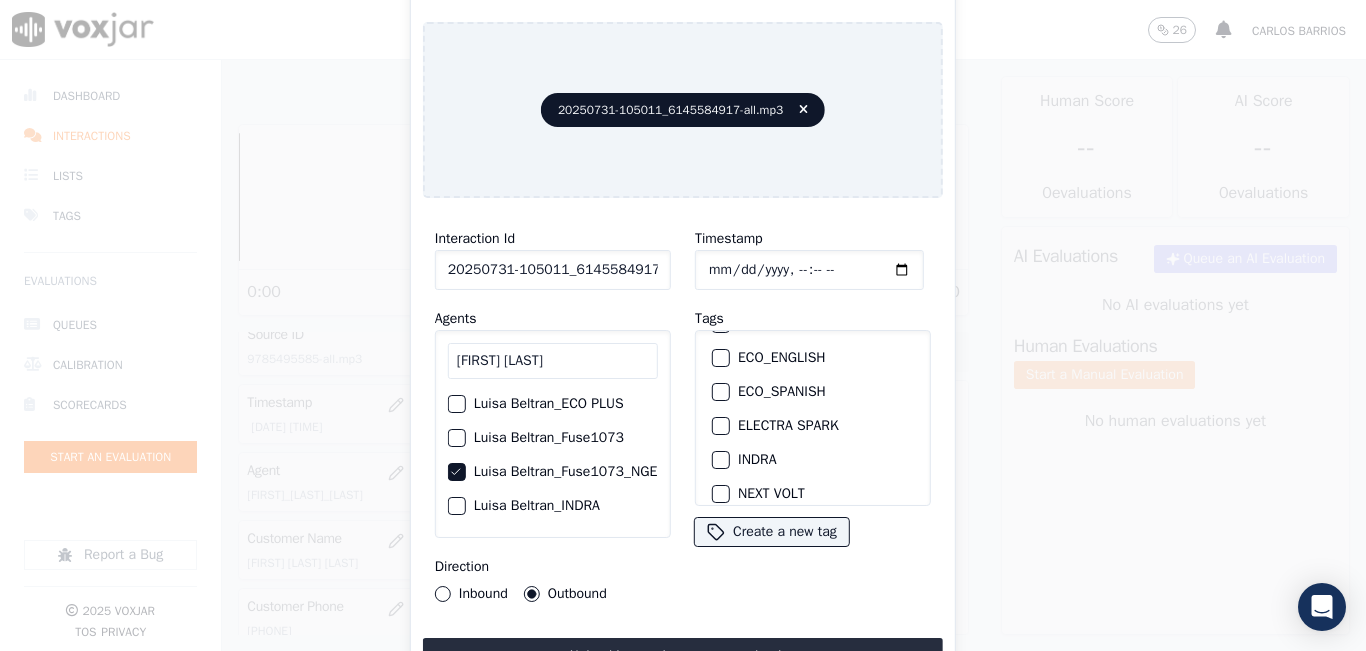 scroll, scrollTop: 200, scrollLeft: 0, axis: vertical 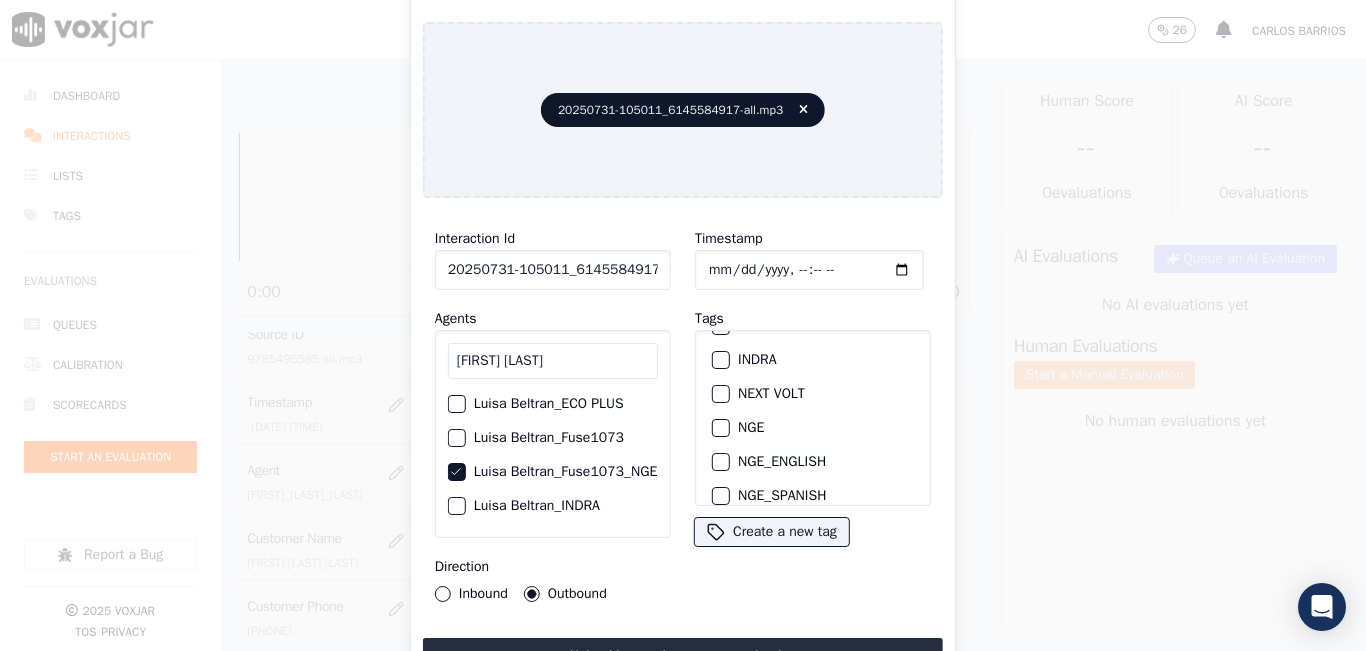 click on "NGE" at bounding box center (721, 428) 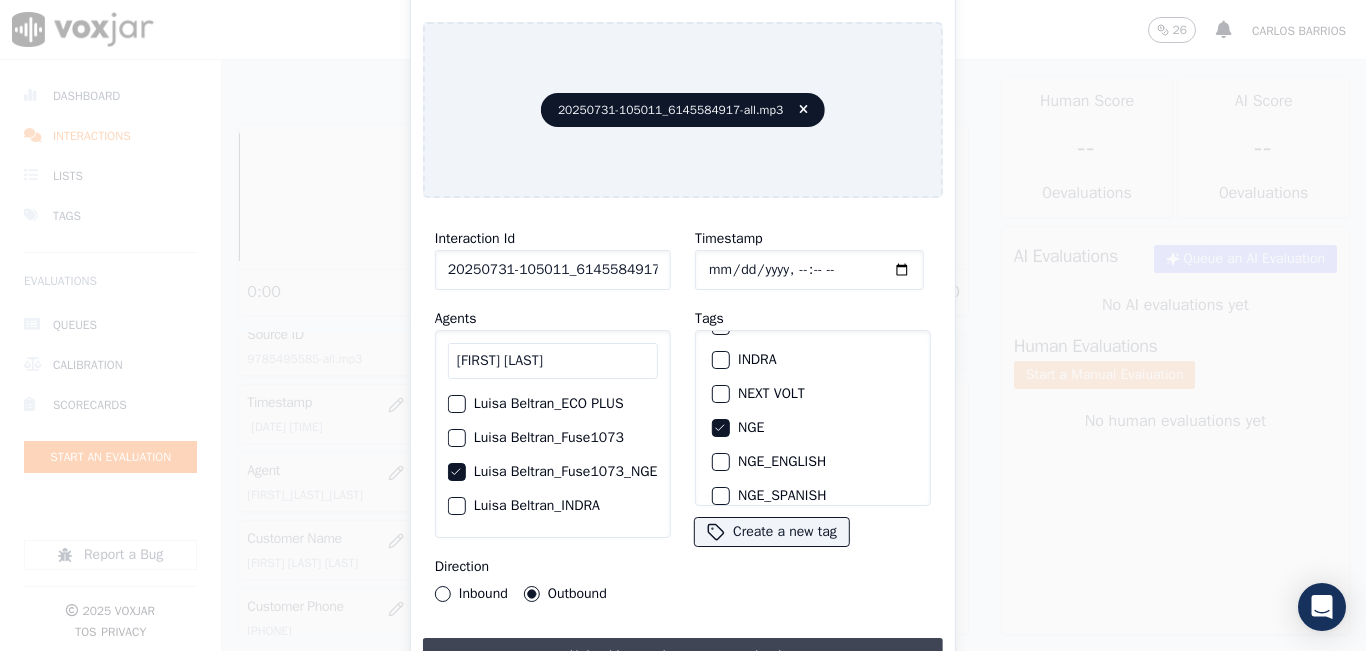 click on "Upload interaction to start evaluation" at bounding box center [683, 656] 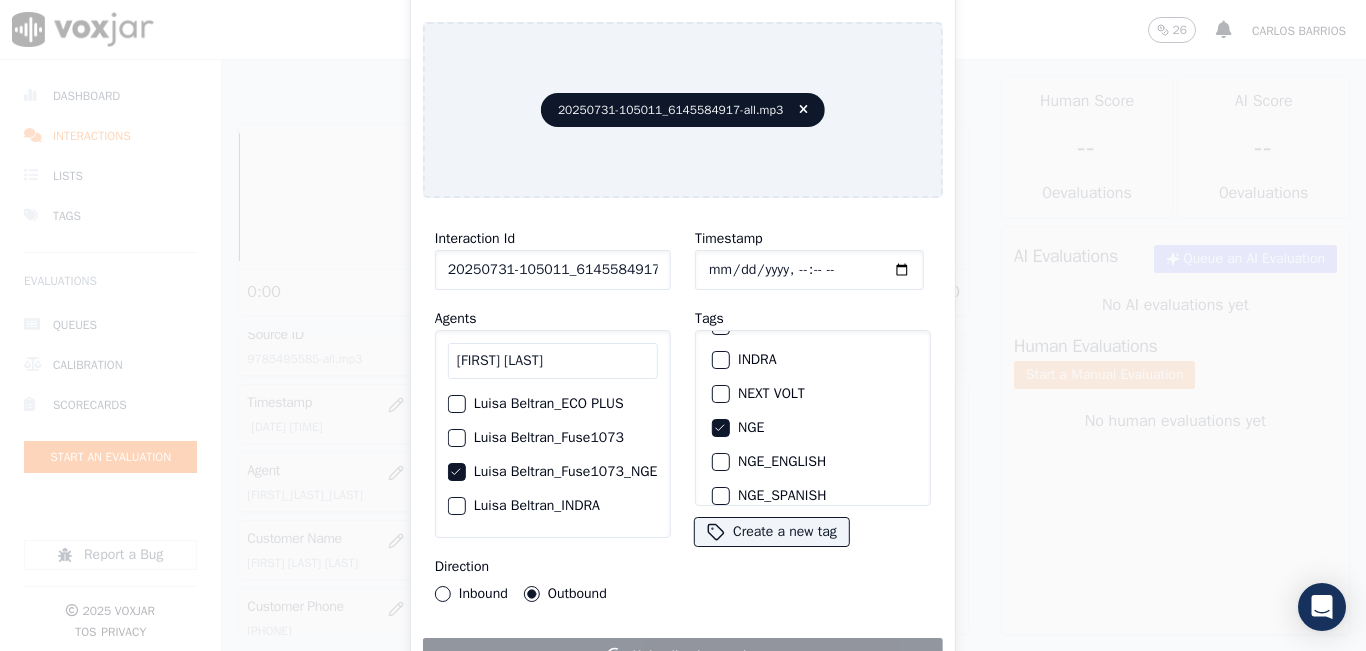 click on "Start an Evaluation   20250731-105011_6145584917-all.mp3       Interaction Id   20250731-105011_6145584917-all.mp3     Agents   [NAME]     [NAME]     [NAME]     [NAME]     [NAME]     [NAME]     [NAME]     [NAME]     Direction     Inbound     Outbound   Timestamp       Tags     APGE     CLEANSKY     ECO PLUS     ECO_ENGLISH     ECO_SPANISH     ELECTRA SPARK     INDRA     NEXT VOLT     NGE     NGE_ENGLISH     NGE_SPANISH     NO SALES INTERACTION     POLARIS     RUSHMORE     SPARK     SYMMETRY     WGL
Create a new tag       Uploading interaction       Close" 